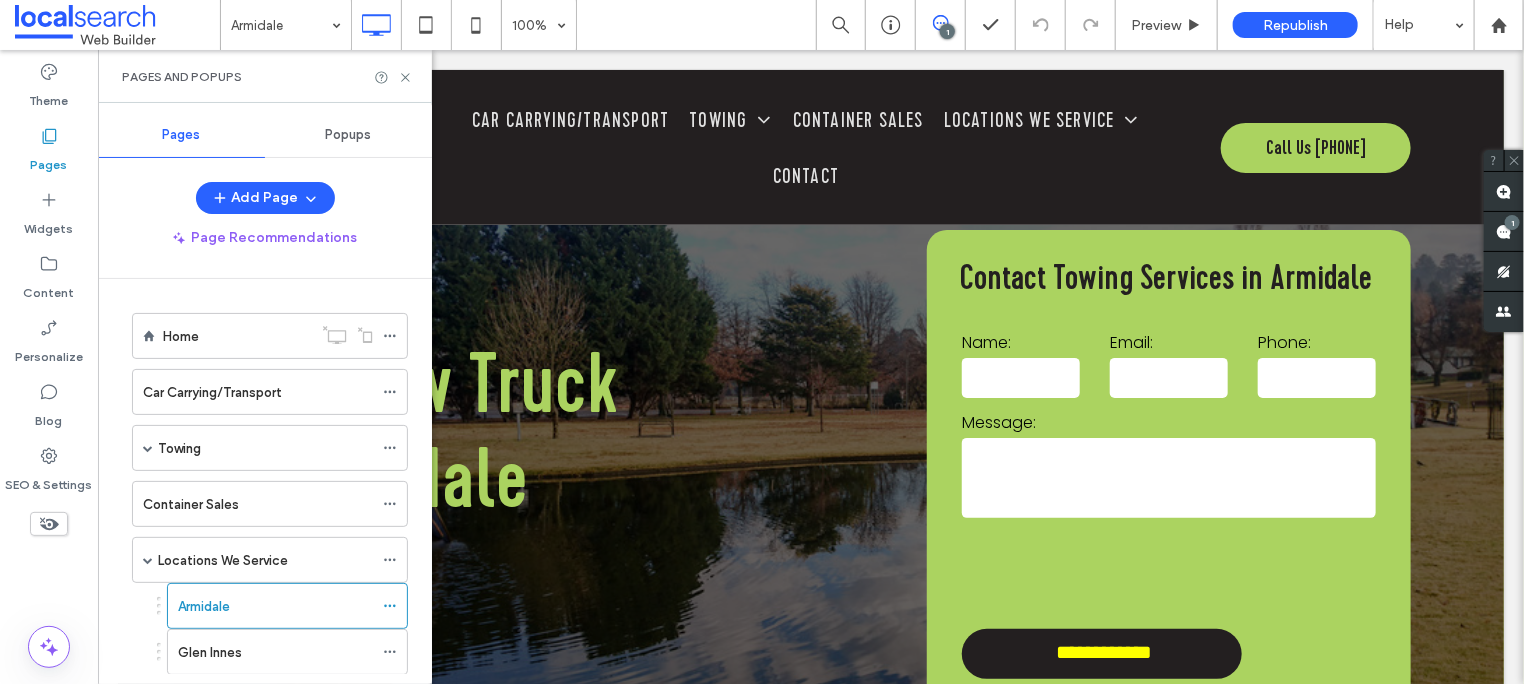 scroll, scrollTop: 6535, scrollLeft: 0, axis: vertical 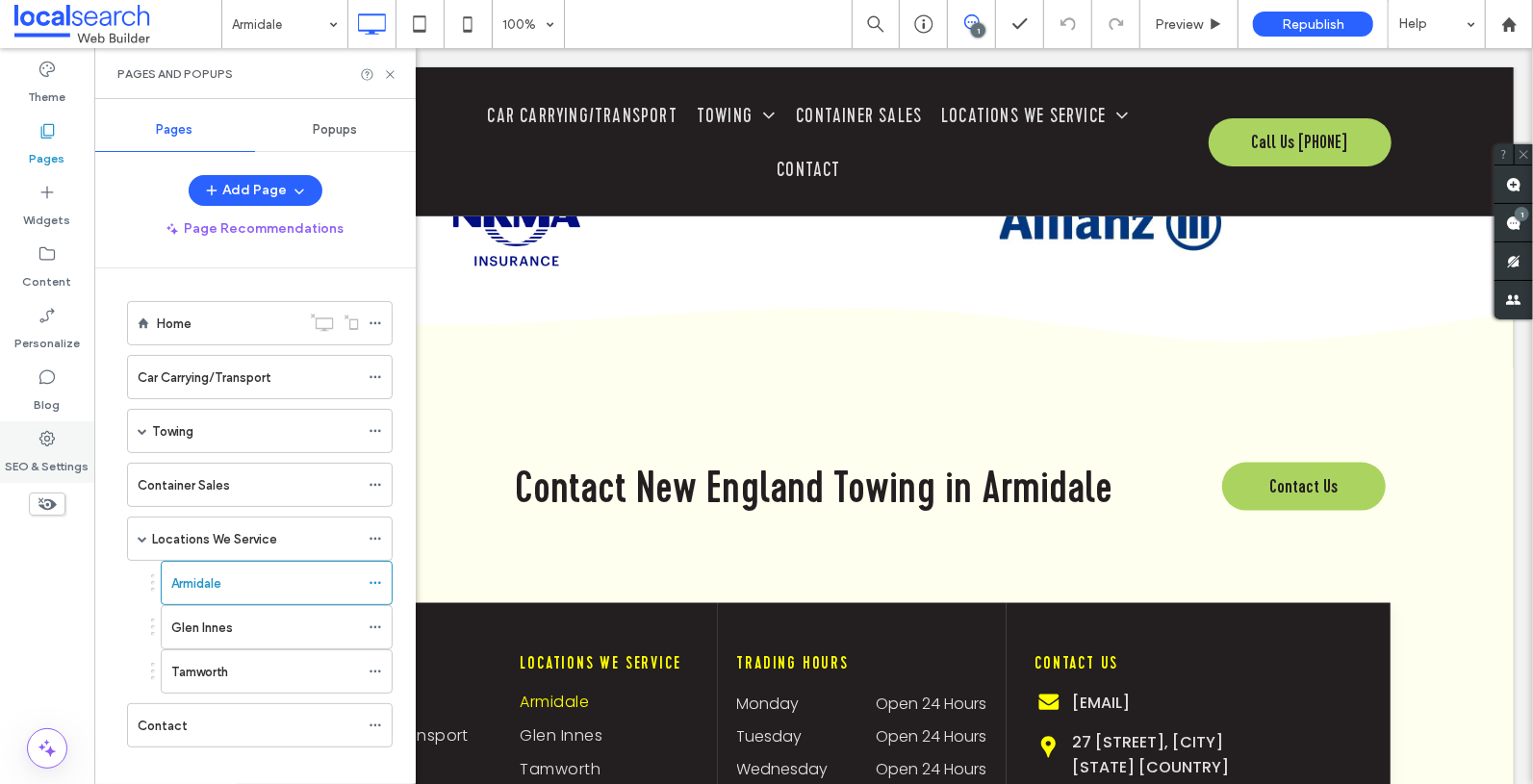 click on "SEO & Settings" at bounding box center (47, 452) 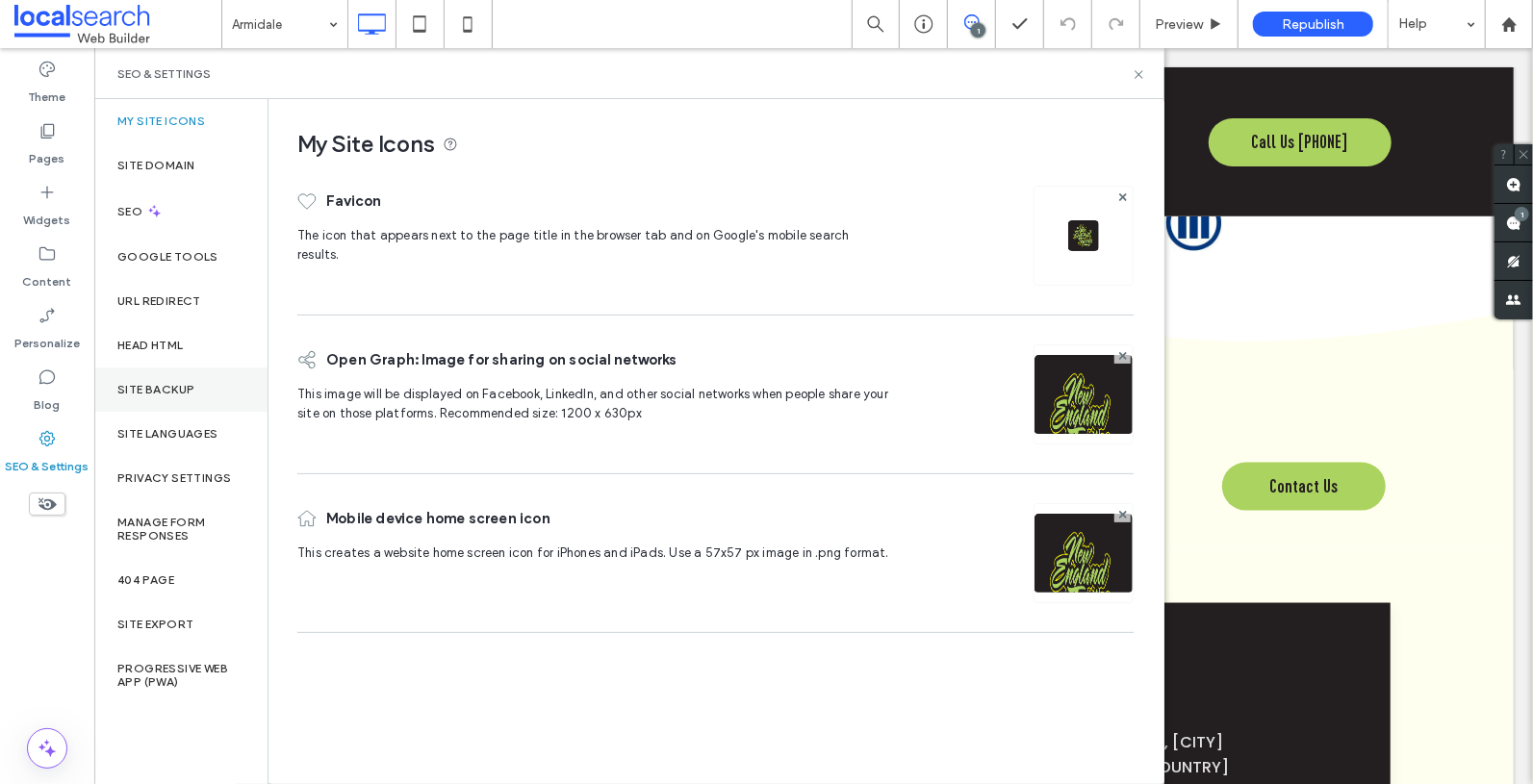 click on "Site Backup" at bounding box center [181, 390] 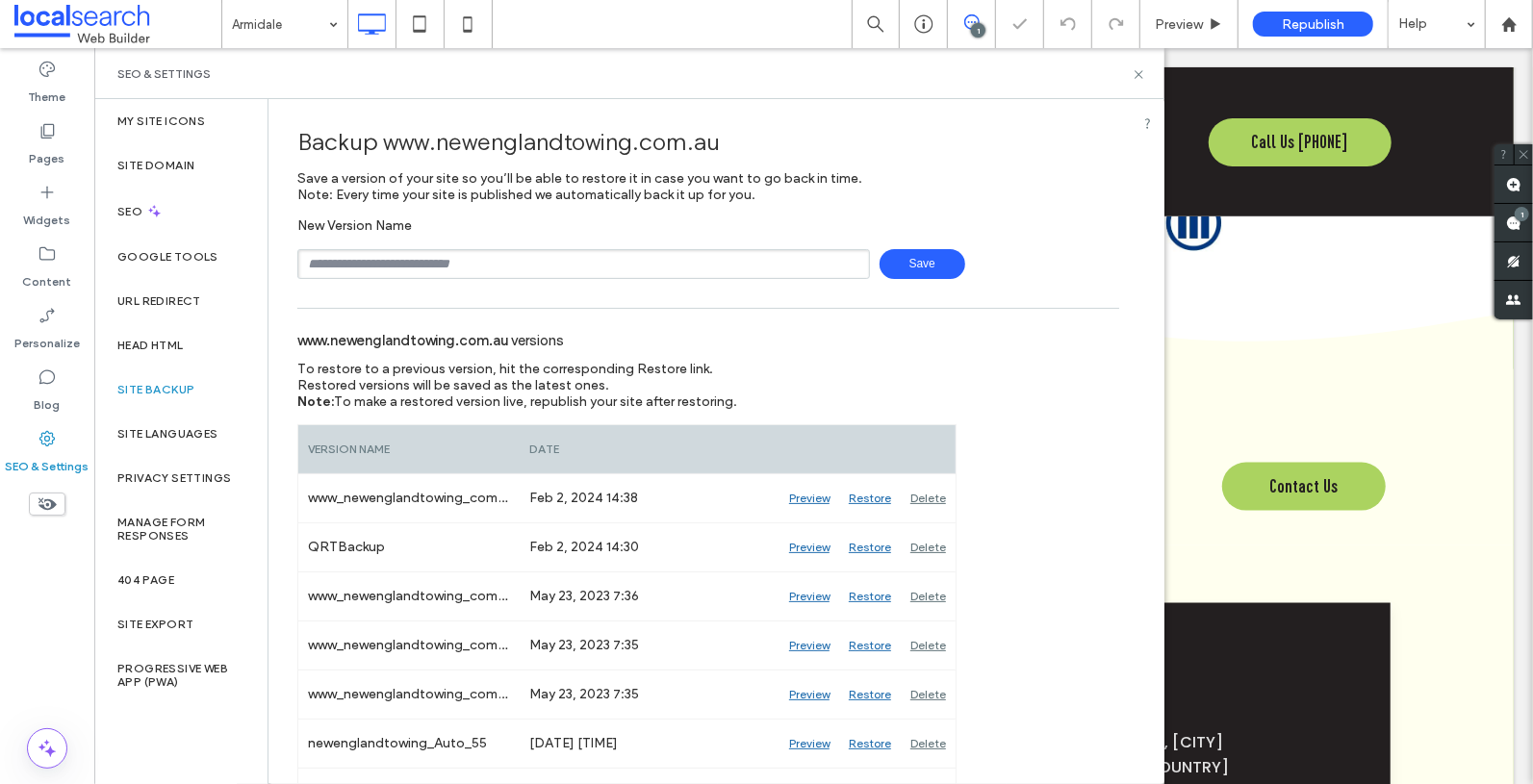 click at bounding box center [583, 264] 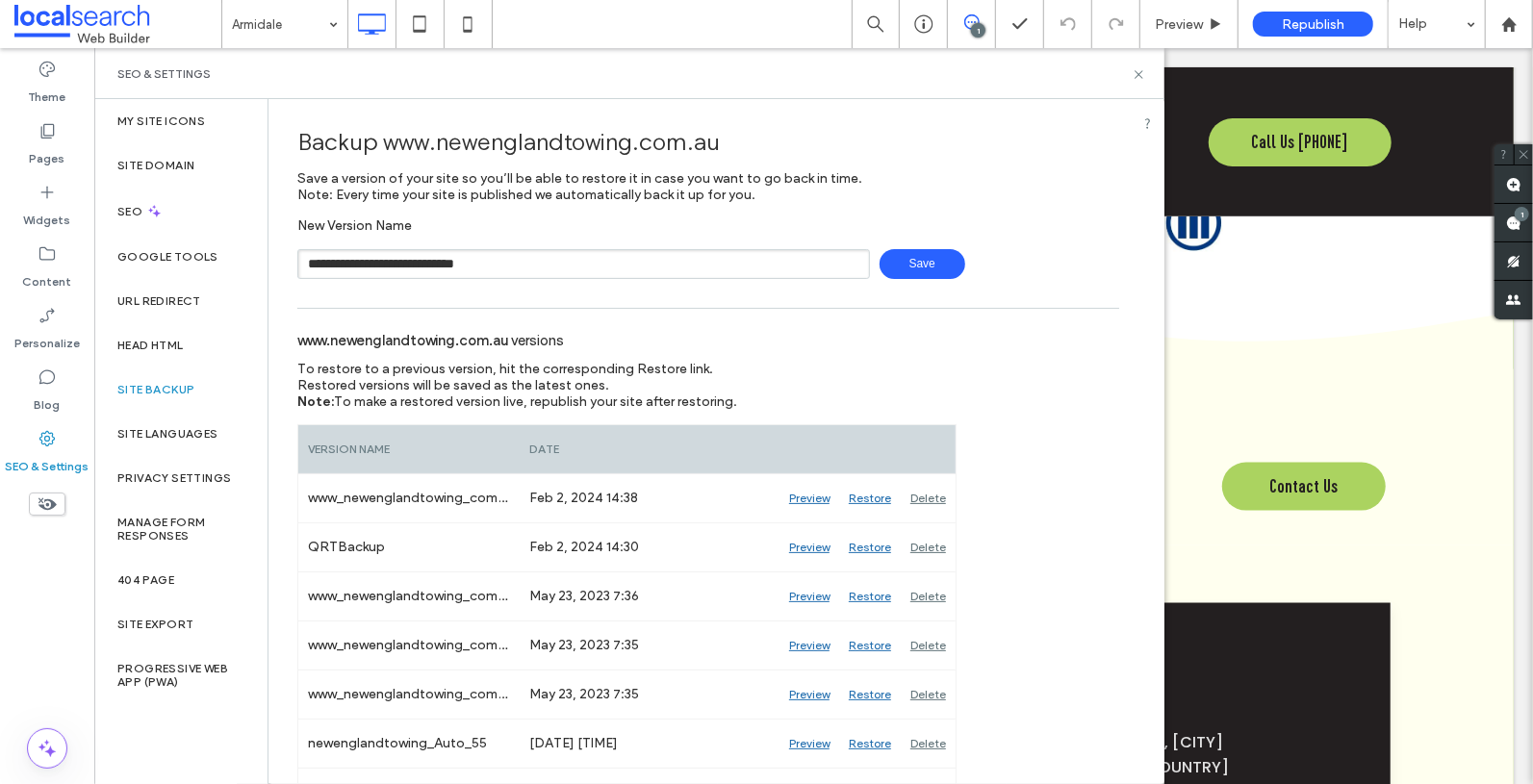 type on "**********" 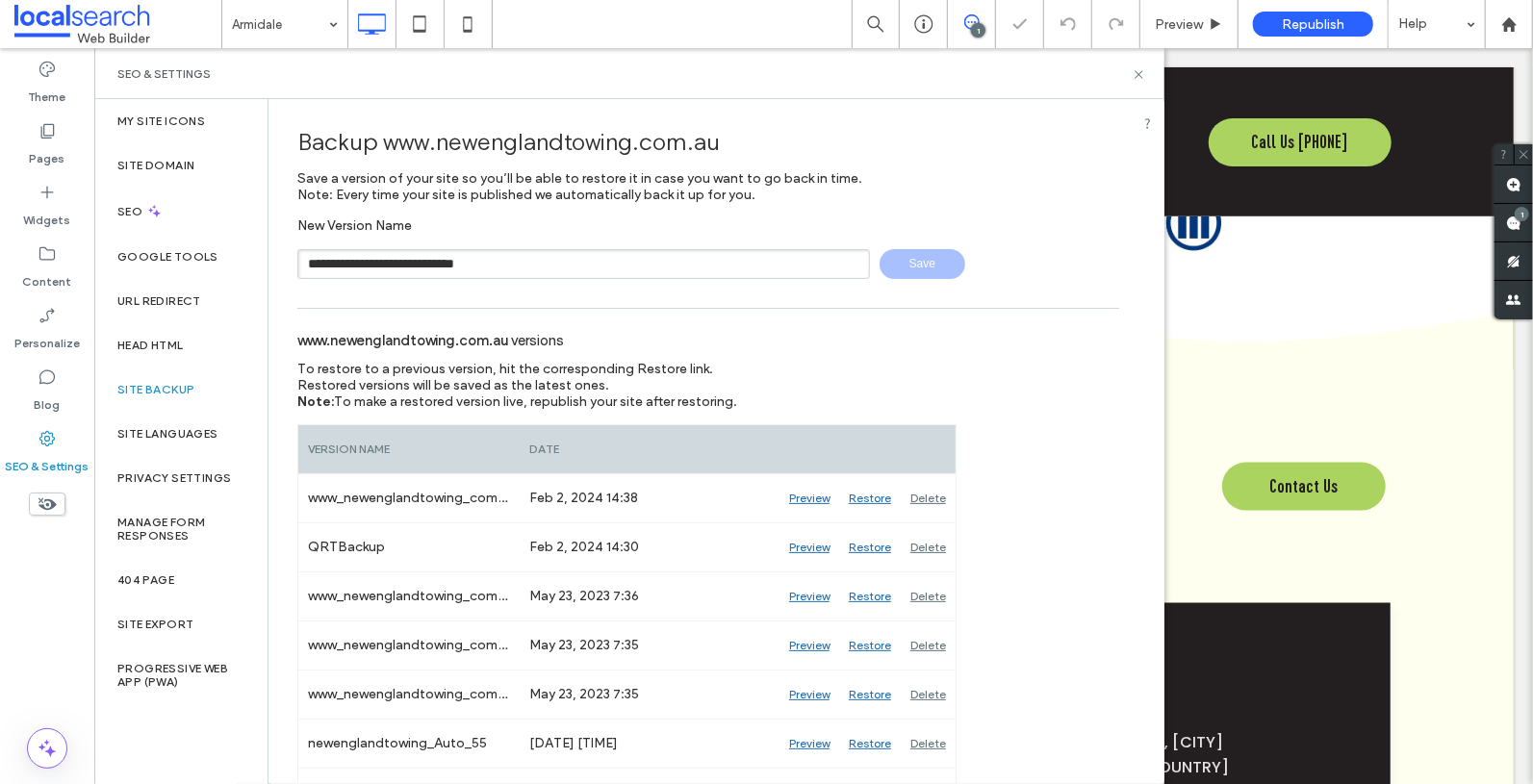 type 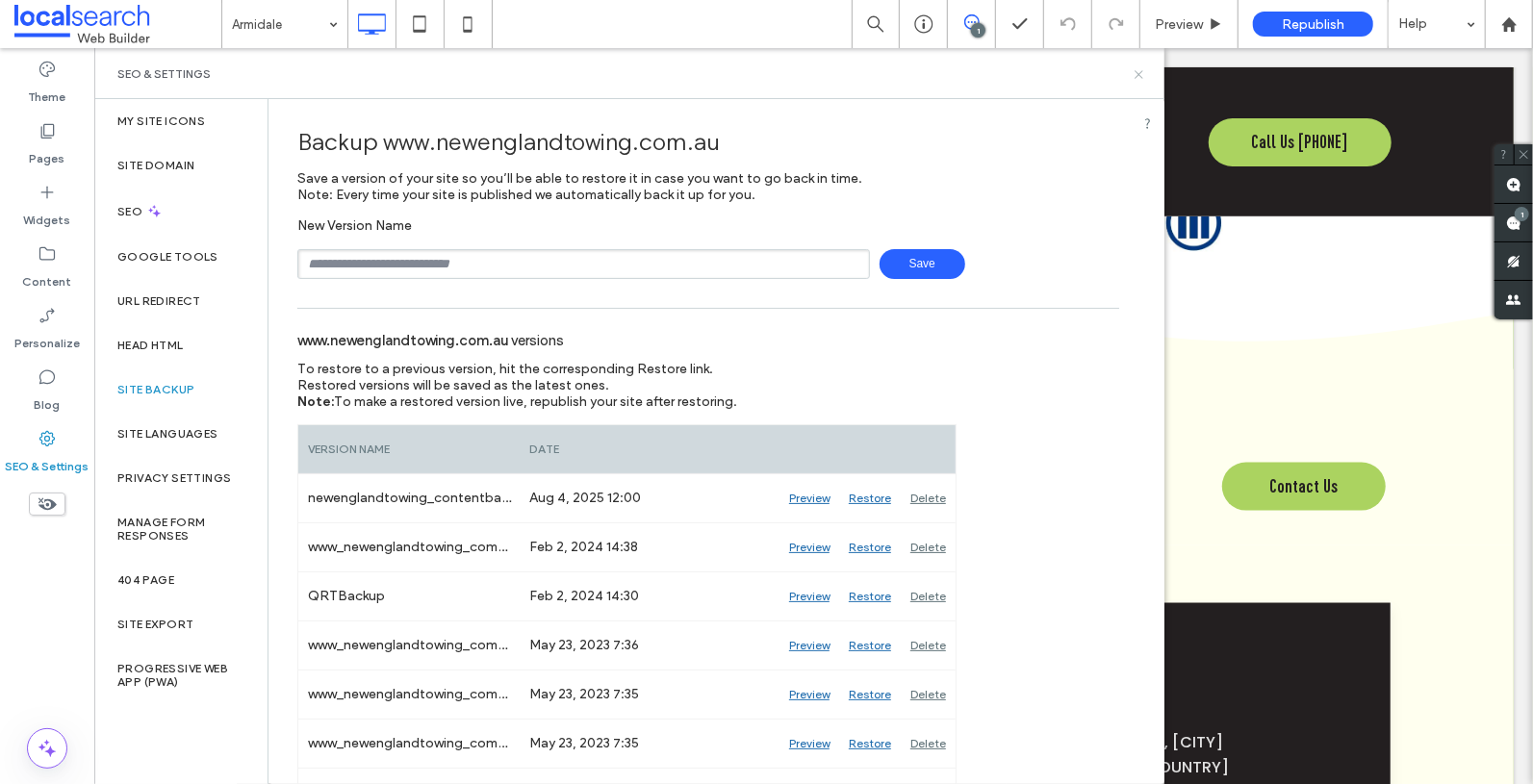 click 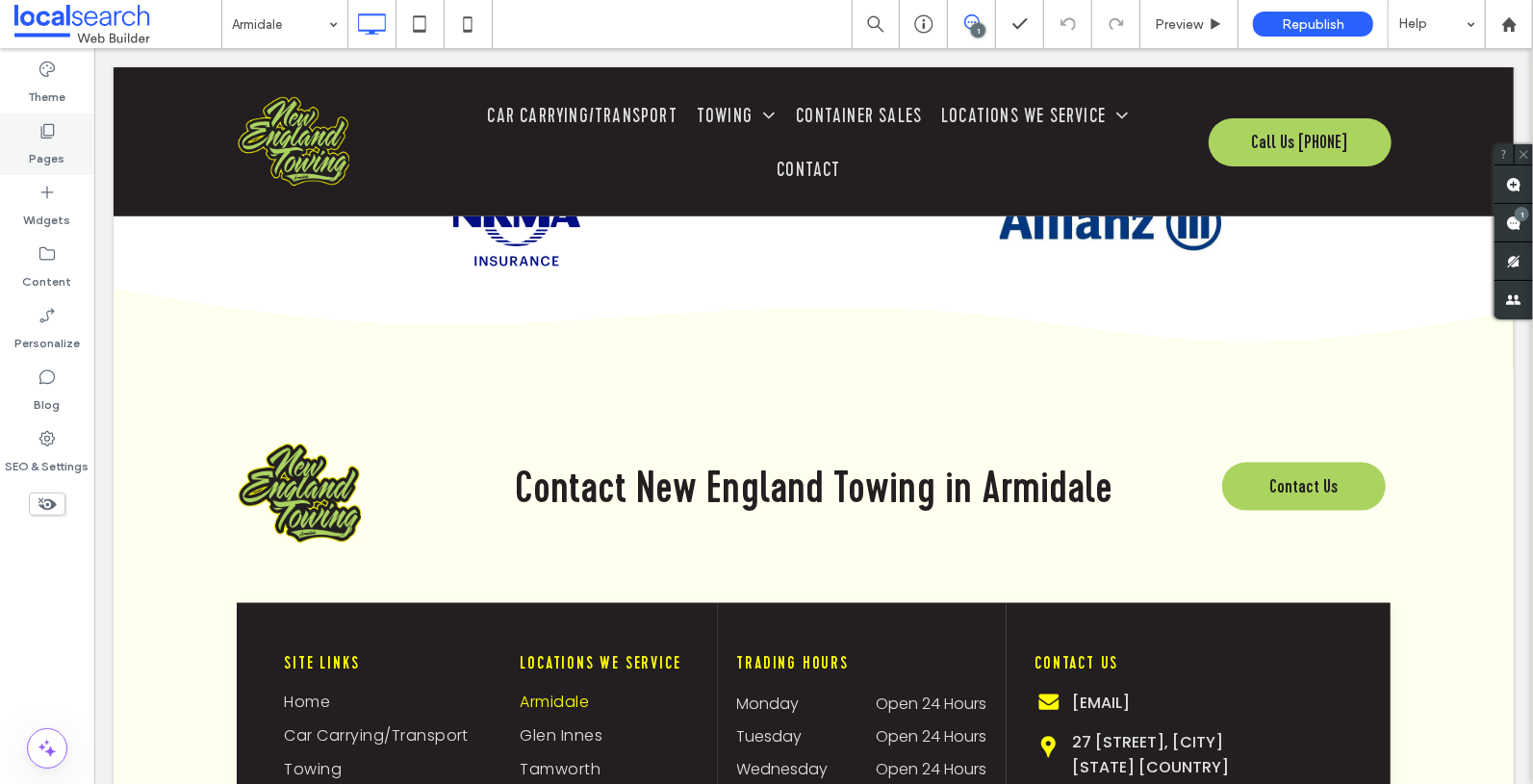 click 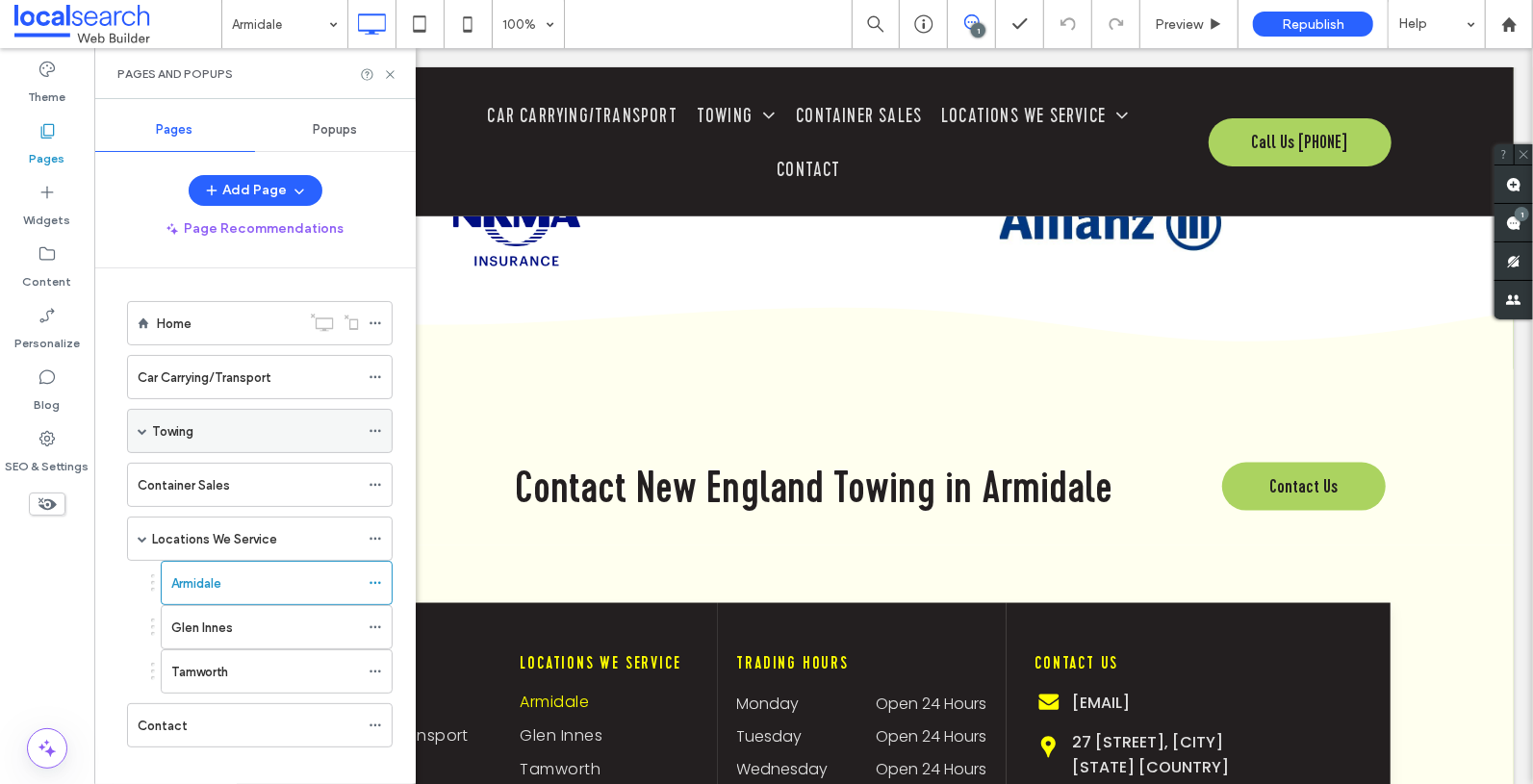 scroll, scrollTop: 4, scrollLeft: 0, axis: vertical 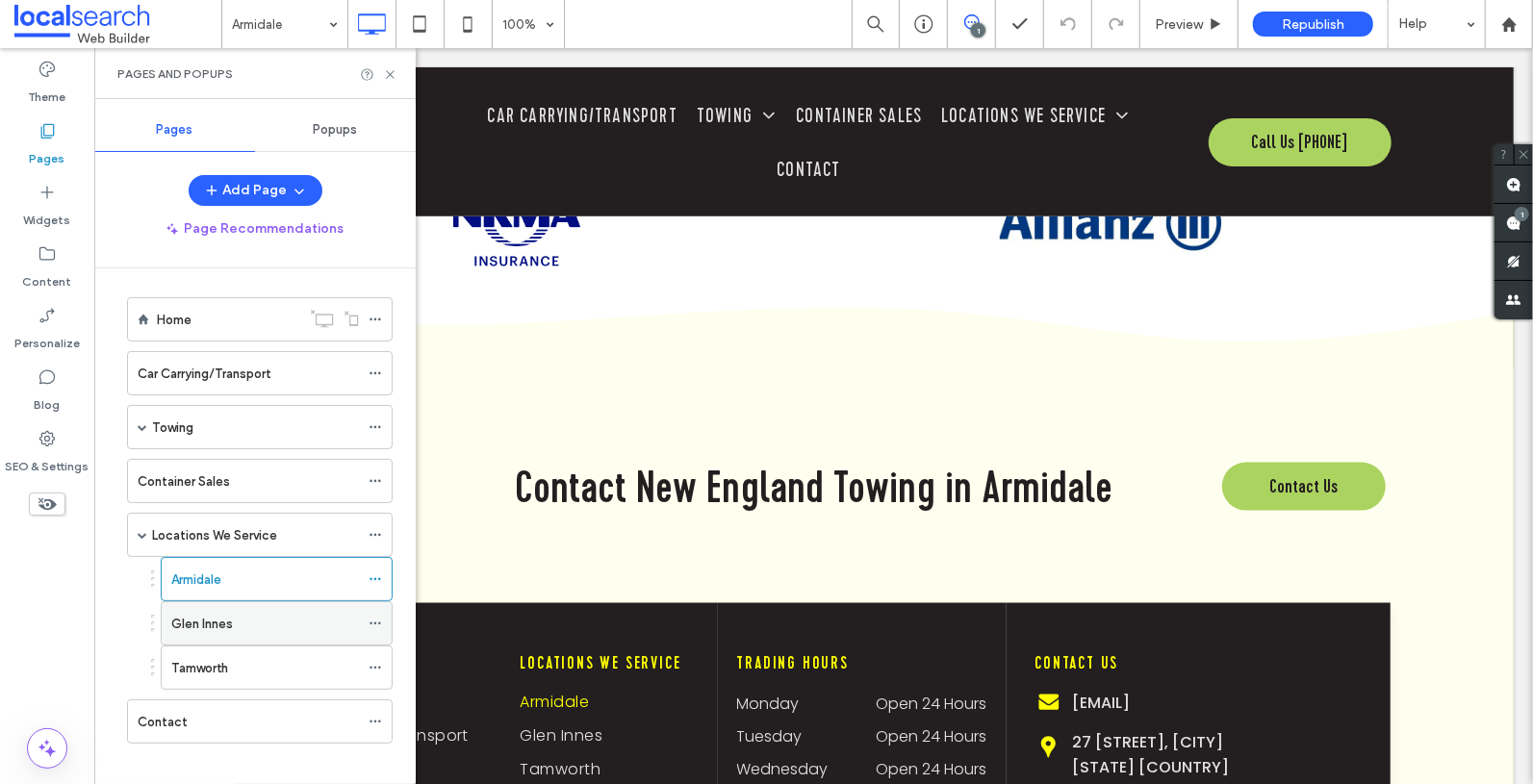 click on "Glen Innes" at bounding box center [265, 623] 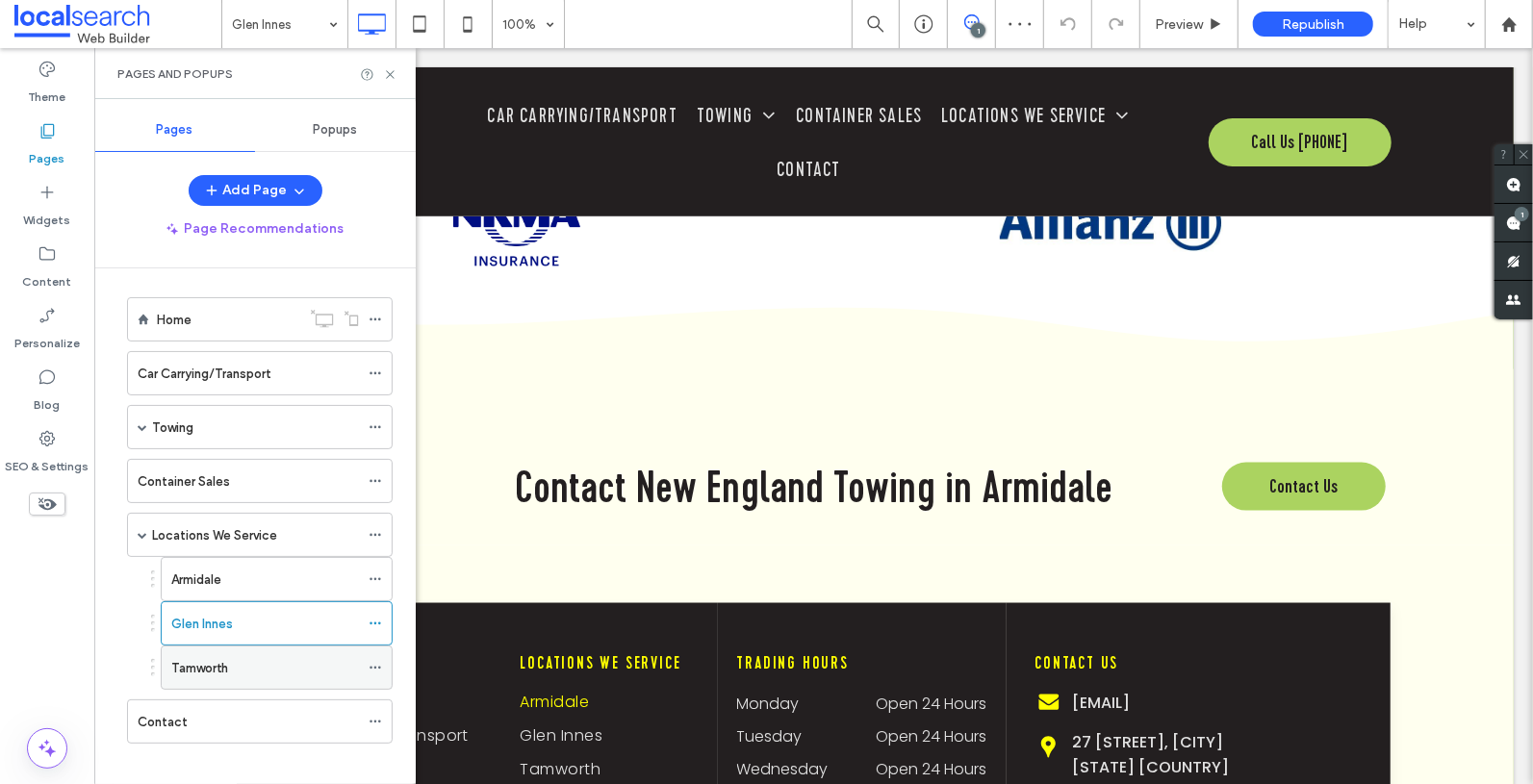 click on "Tamworth" at bounding box center [265, 668] 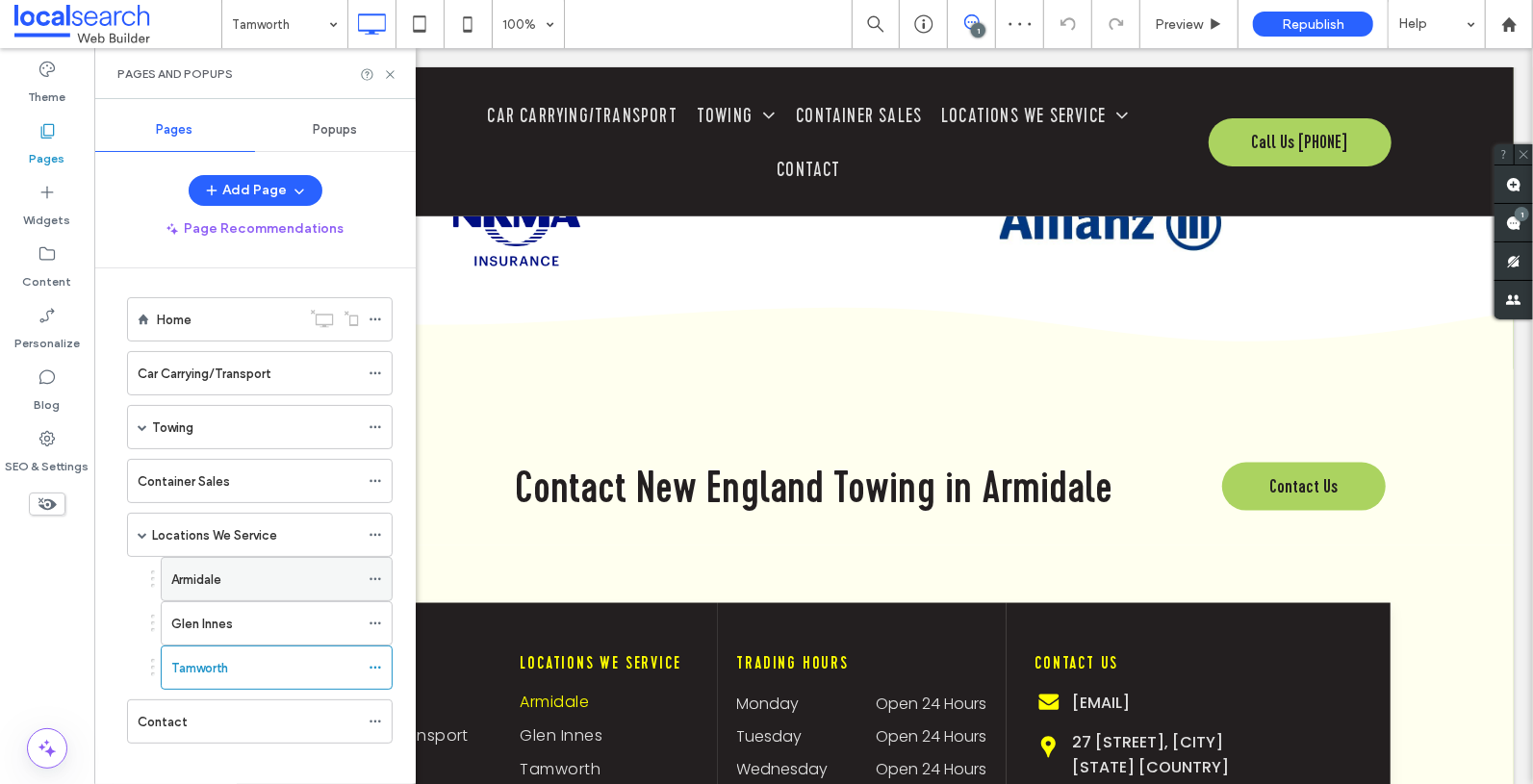 click on "Armidale" at bounding box center (265, 579) 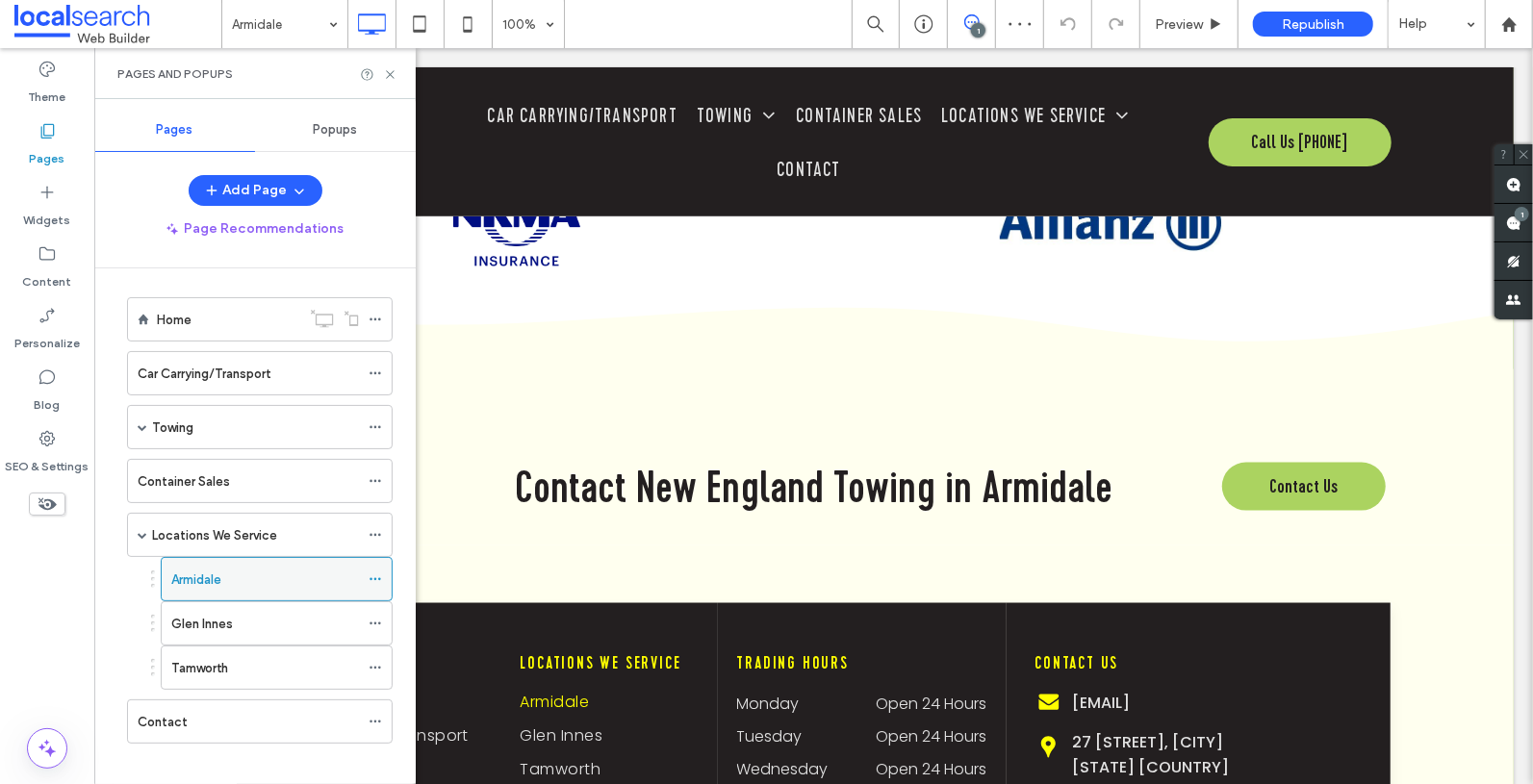 click 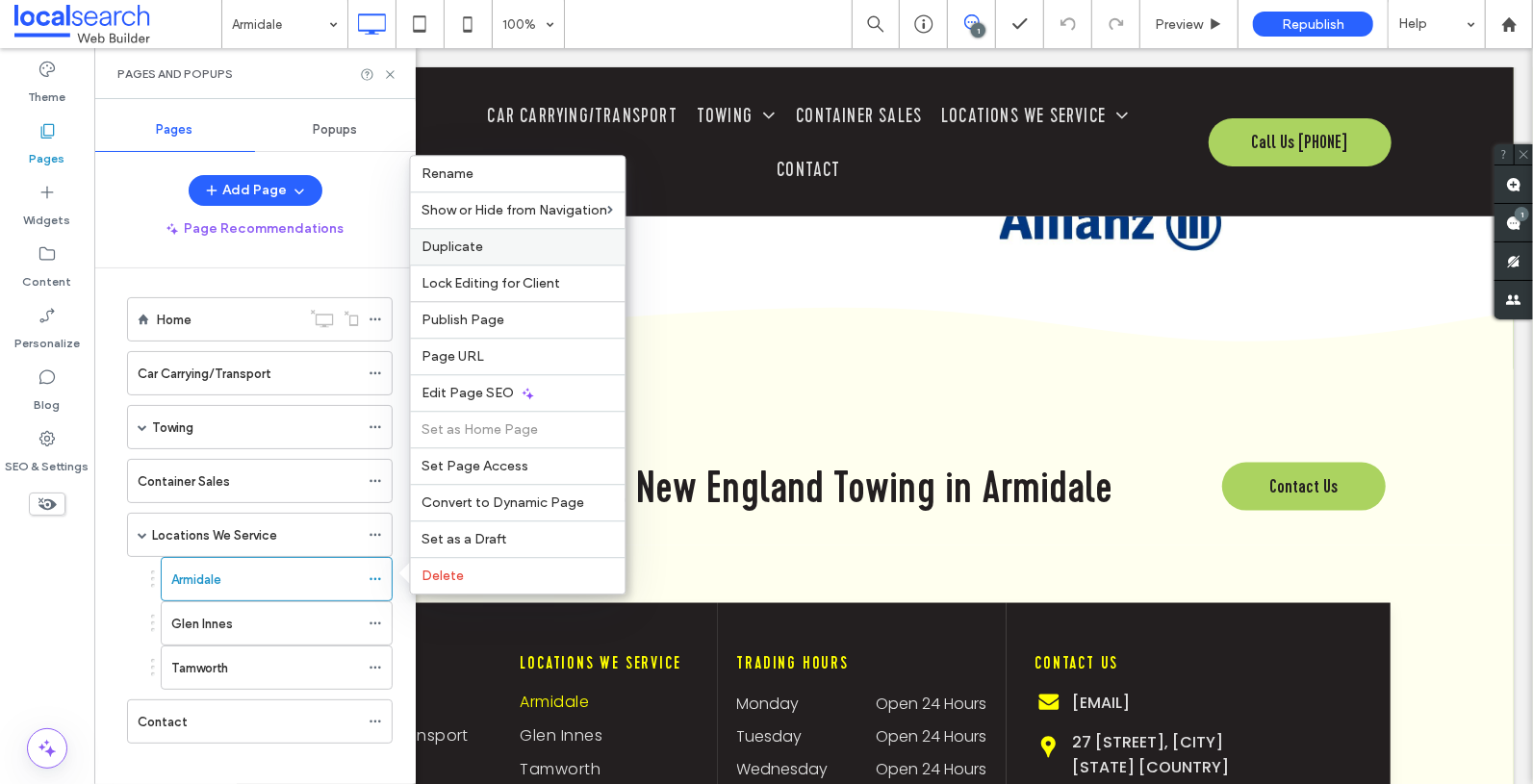 click on "Duplicate" at bounding box center (453, 246) 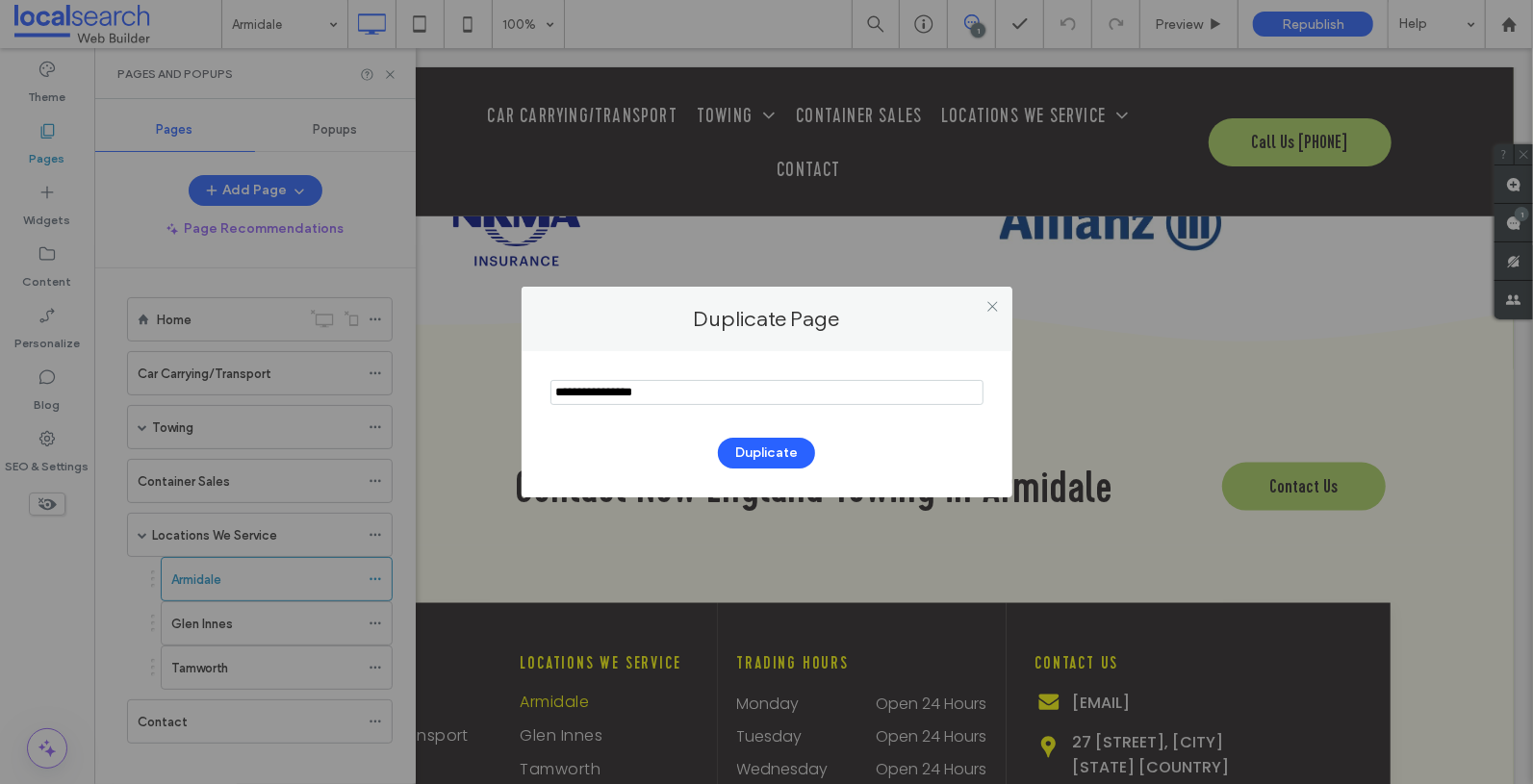 drag, startPoint x: 735, startPoint y: 391, endPoint x: 356, endPoint y: 341, distance: 382.28393 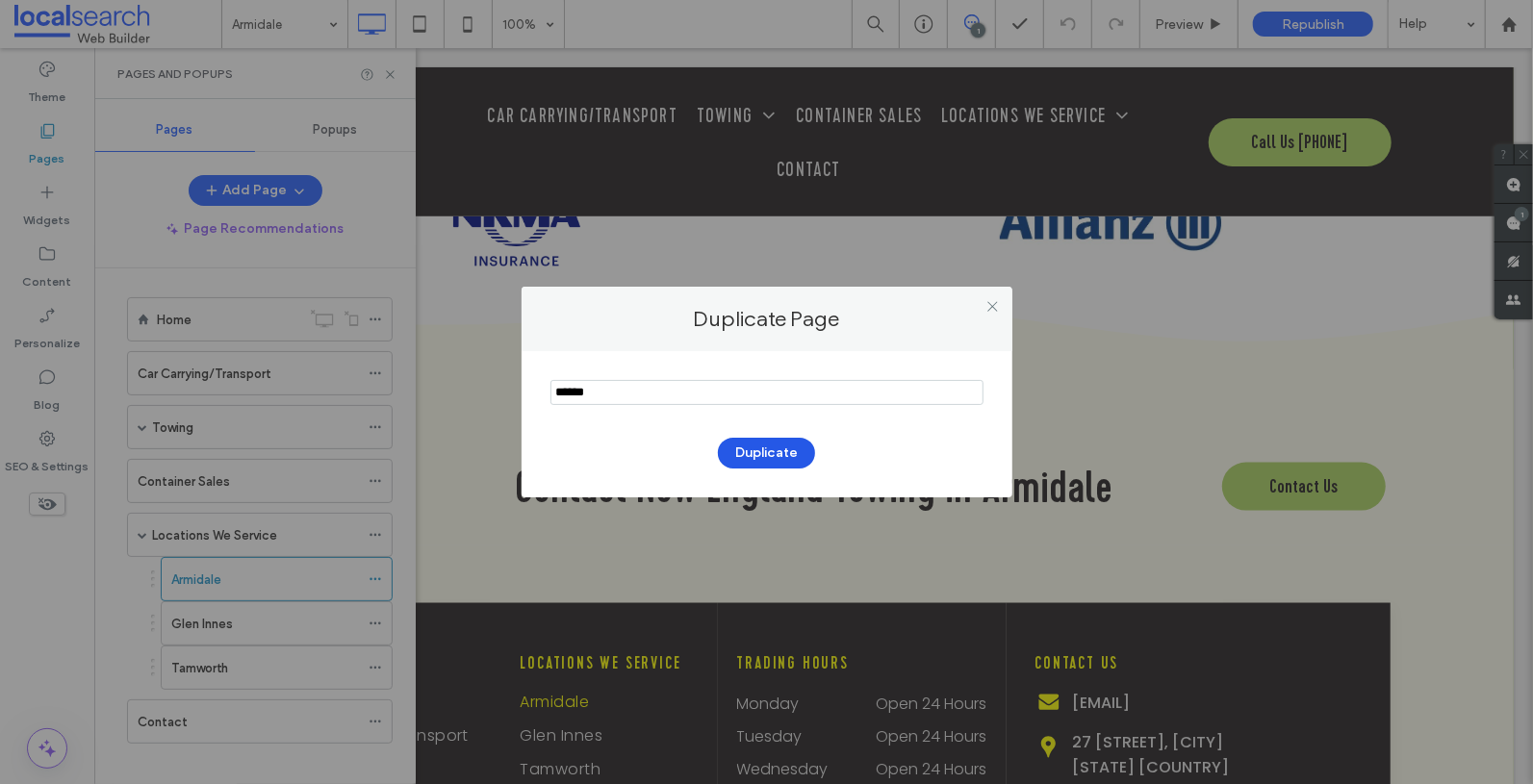 type on "******" 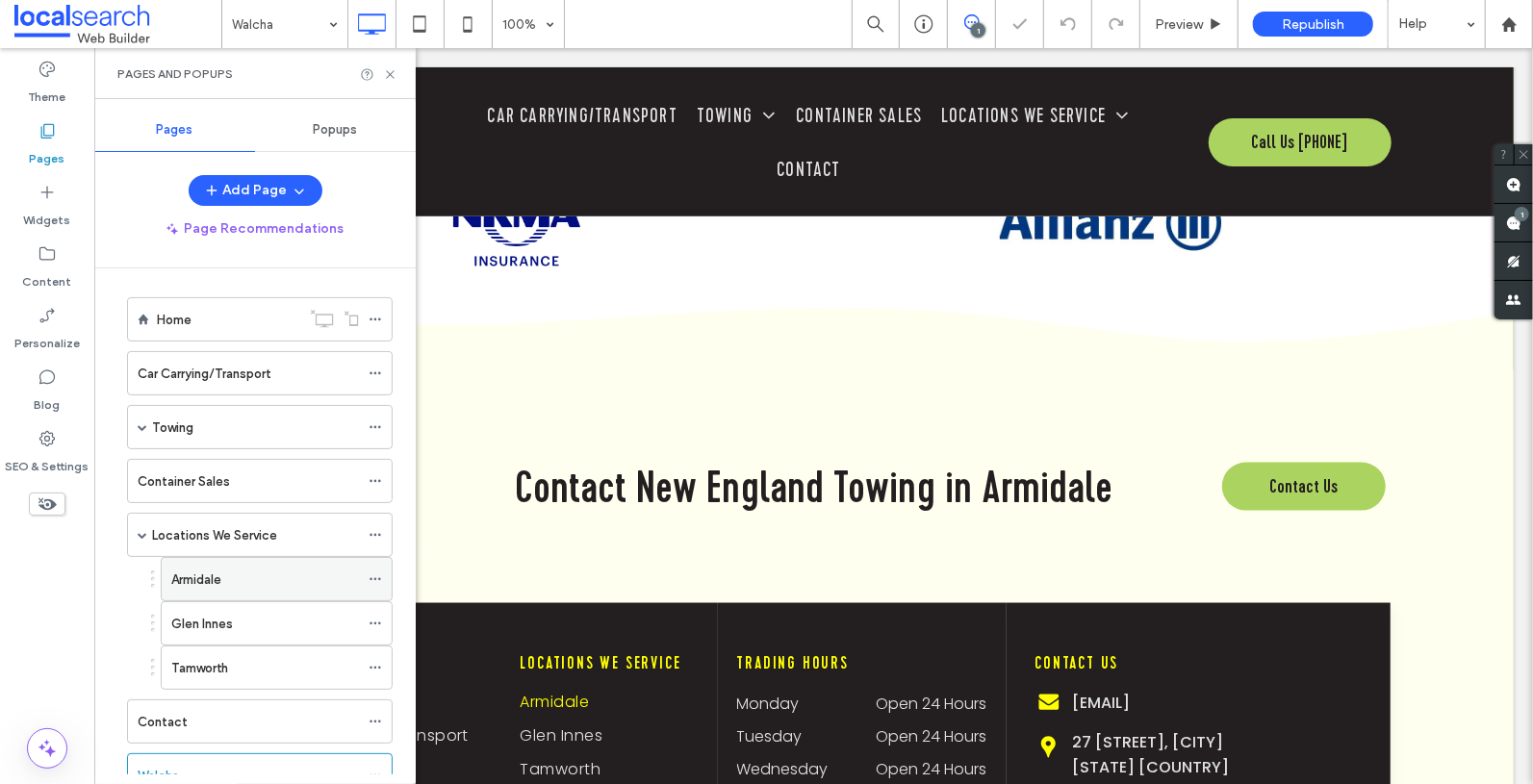 click 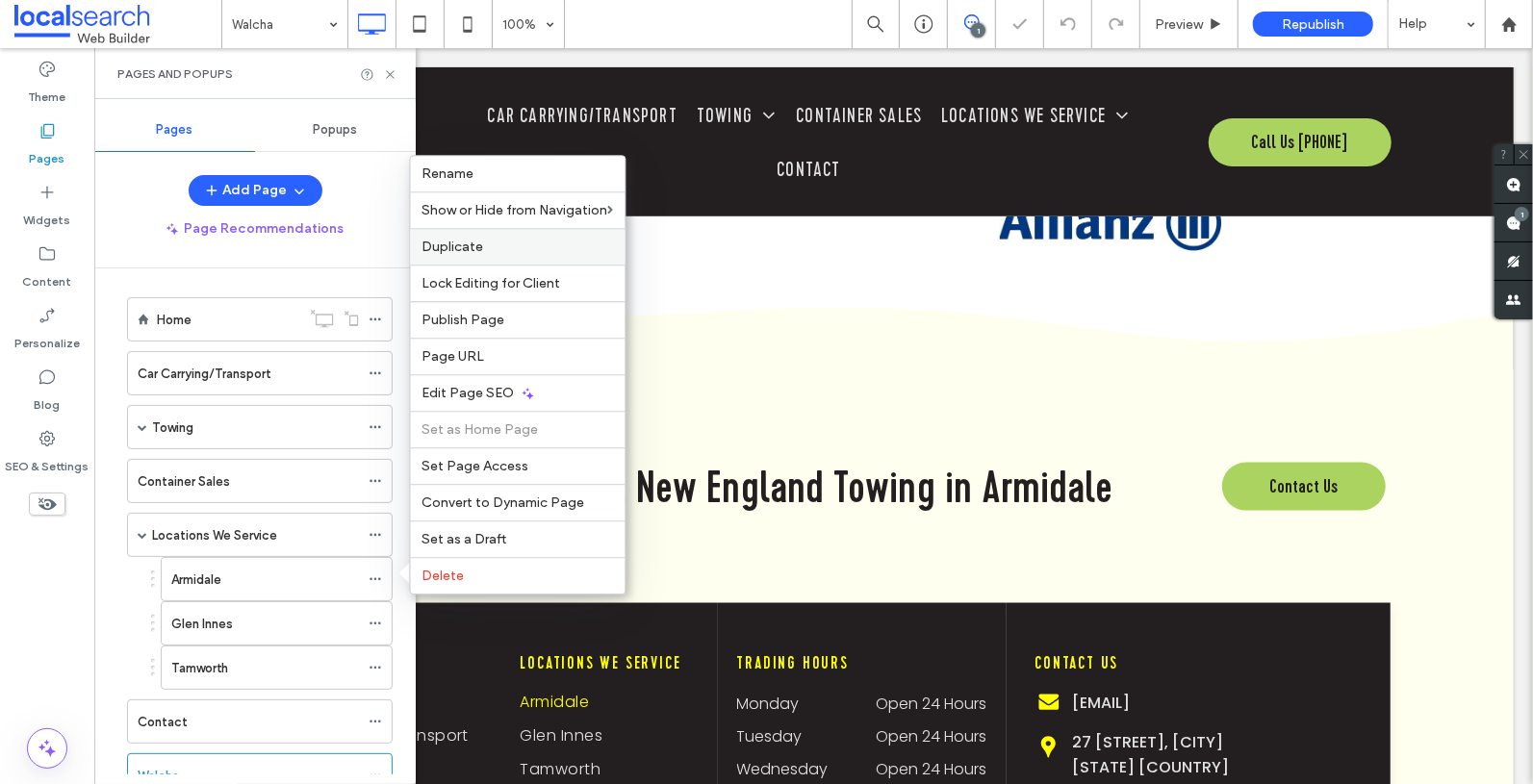 click on "Duplicate" at bounding box center (453, 246) 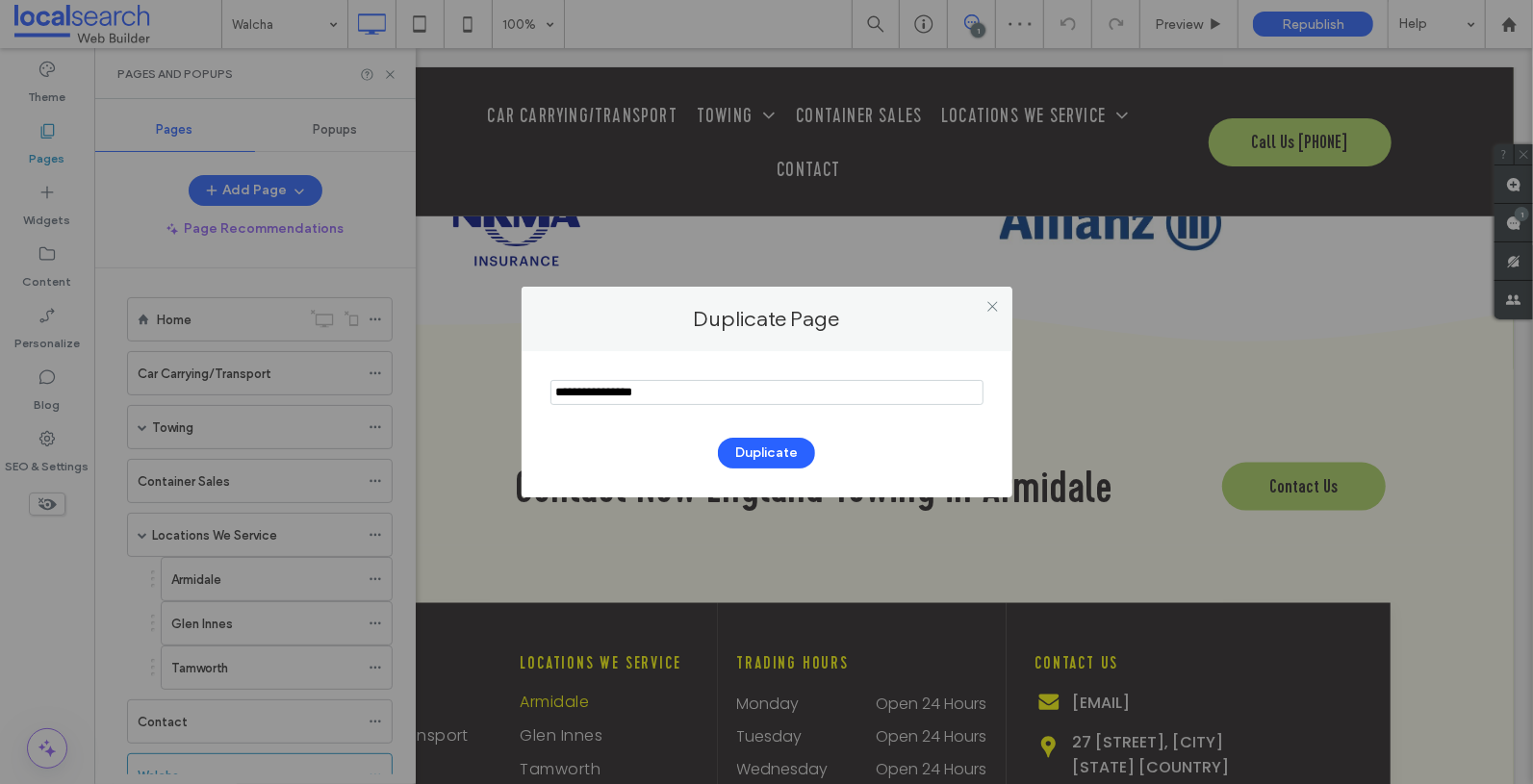 drag, startPoint x: 723, startPoint y: 391, endPoint x: 445, endPoint y: 353, distance: 280.5851 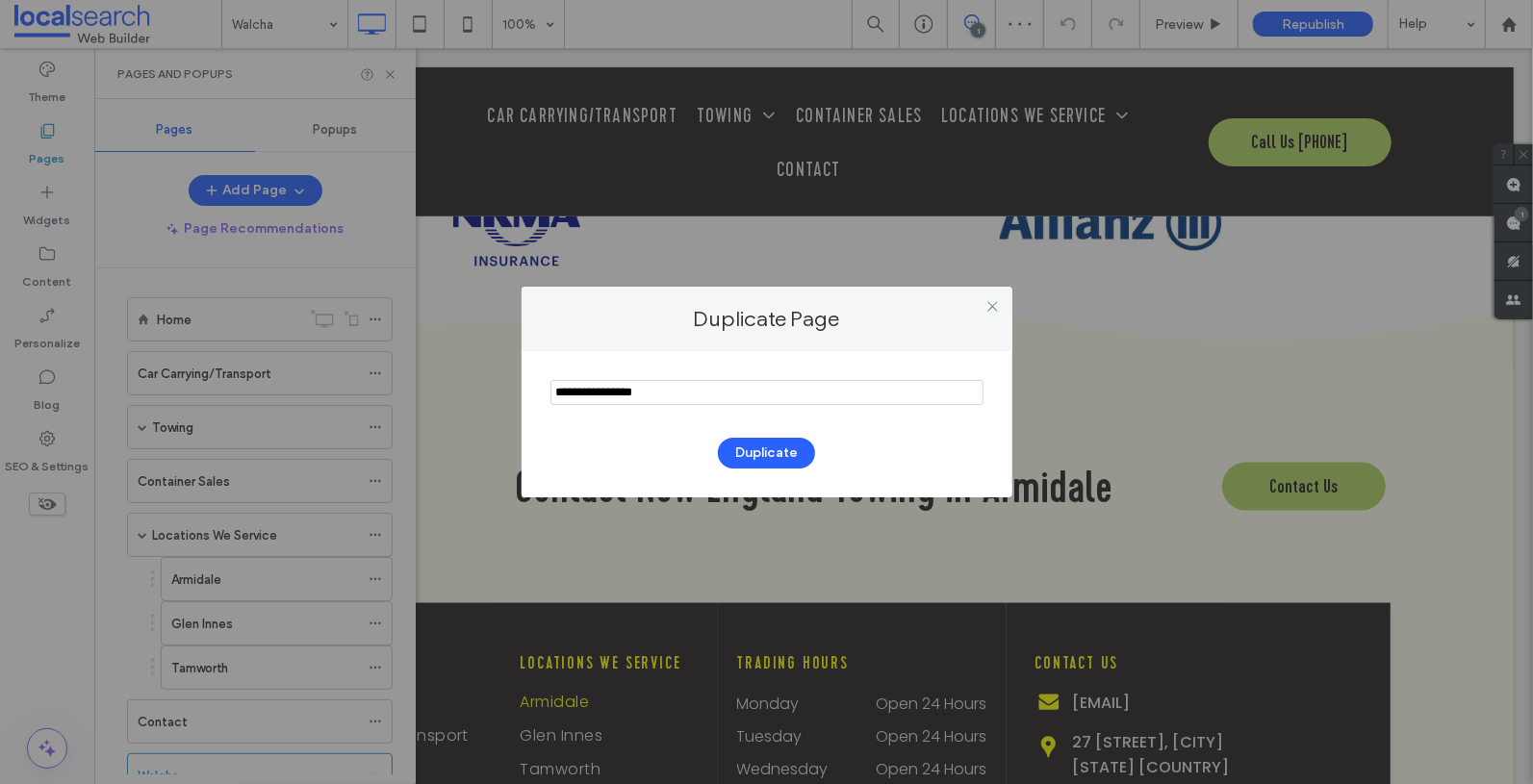 click on "Duplicate Page Duplicate" at bounding box center [766, 392] 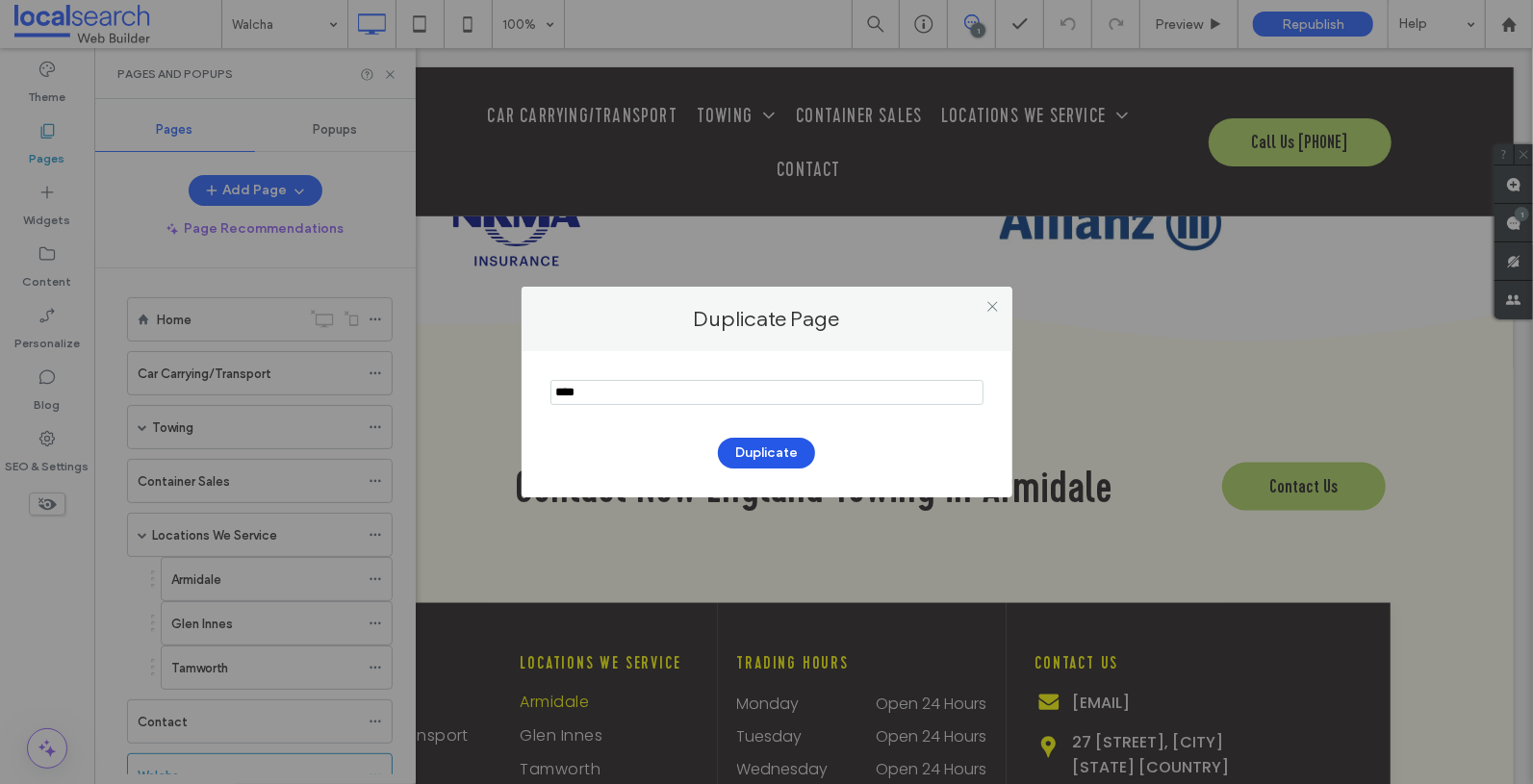 type on "****" 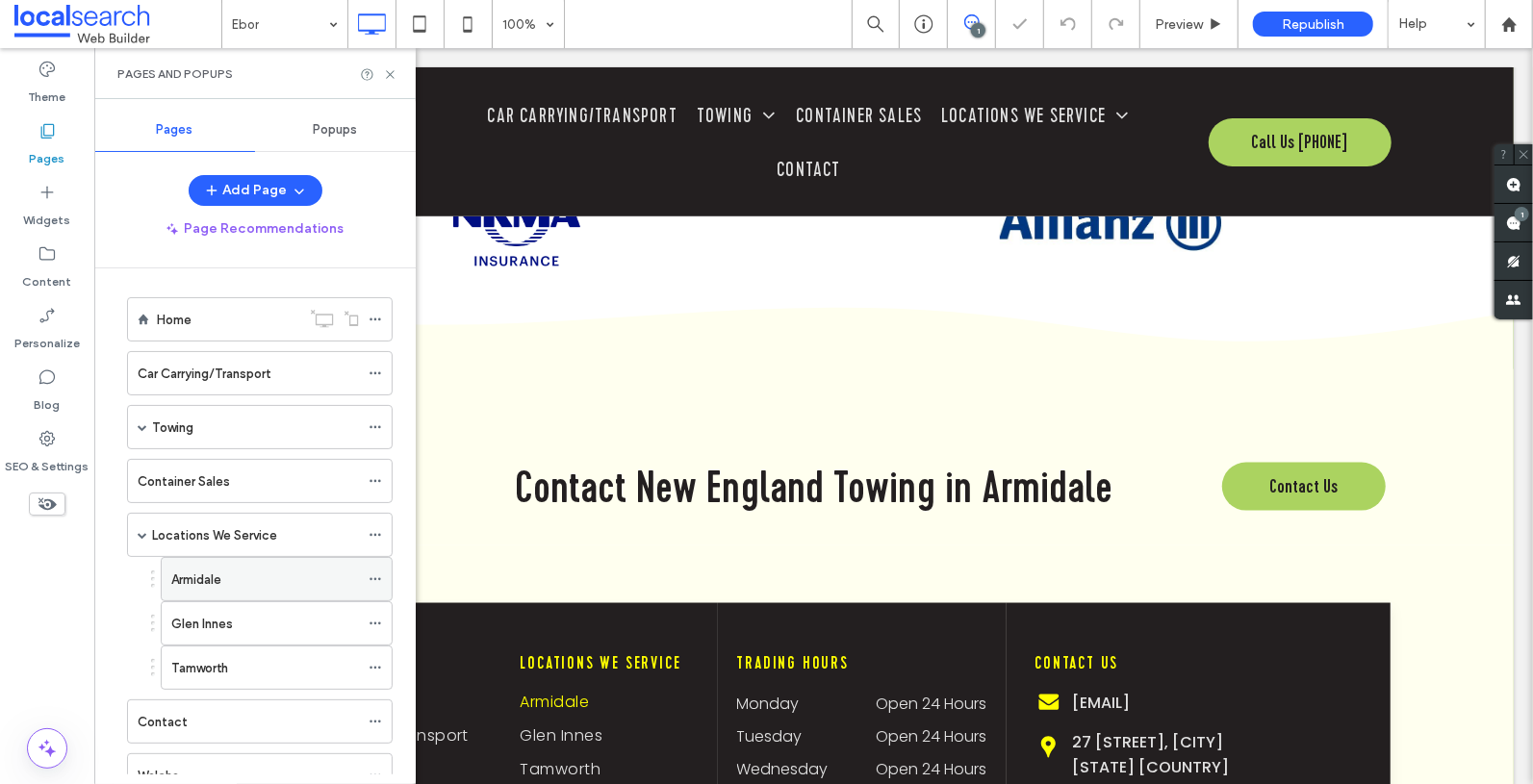 click 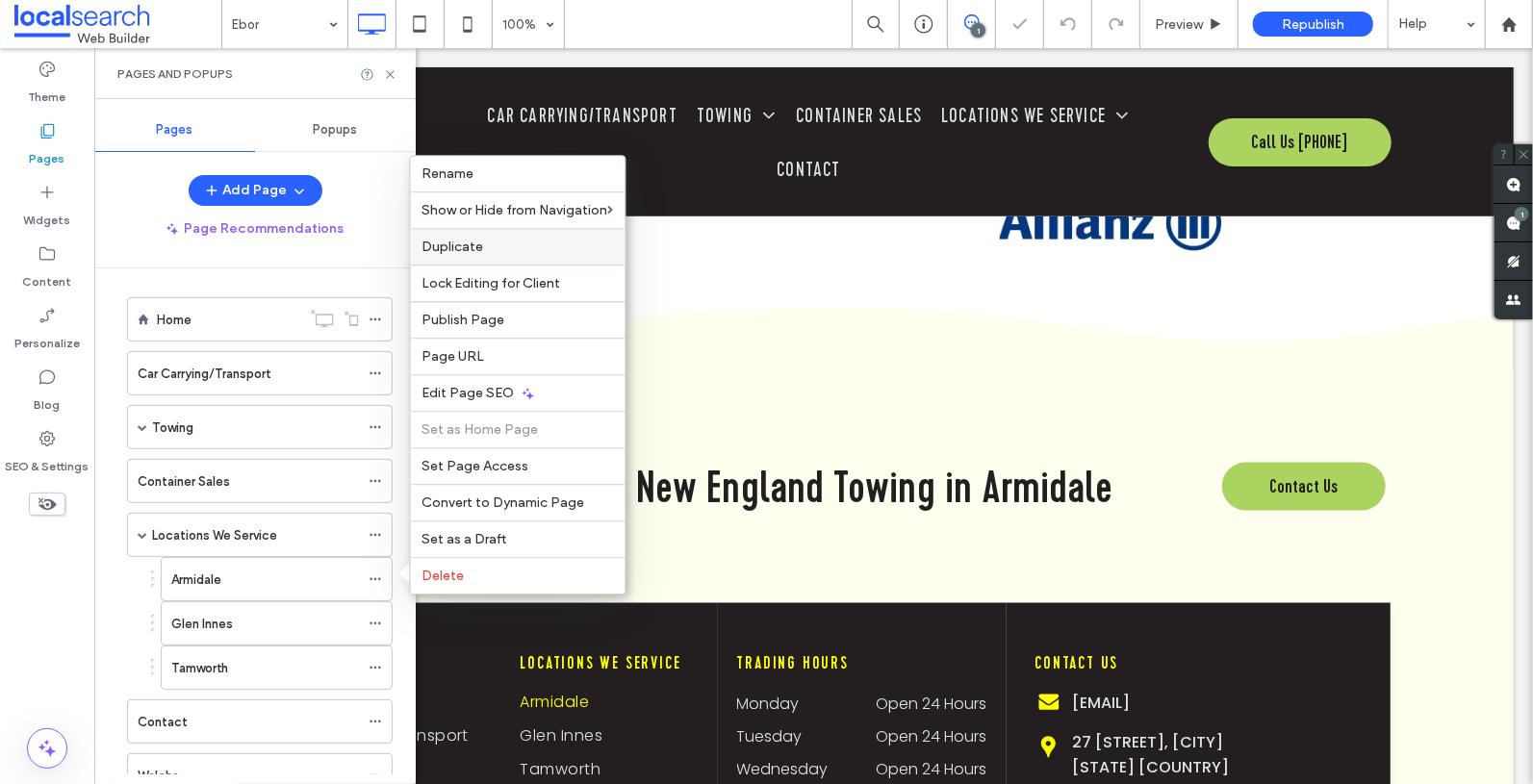 click on "Duplicate" at bounding box center [453, 246] 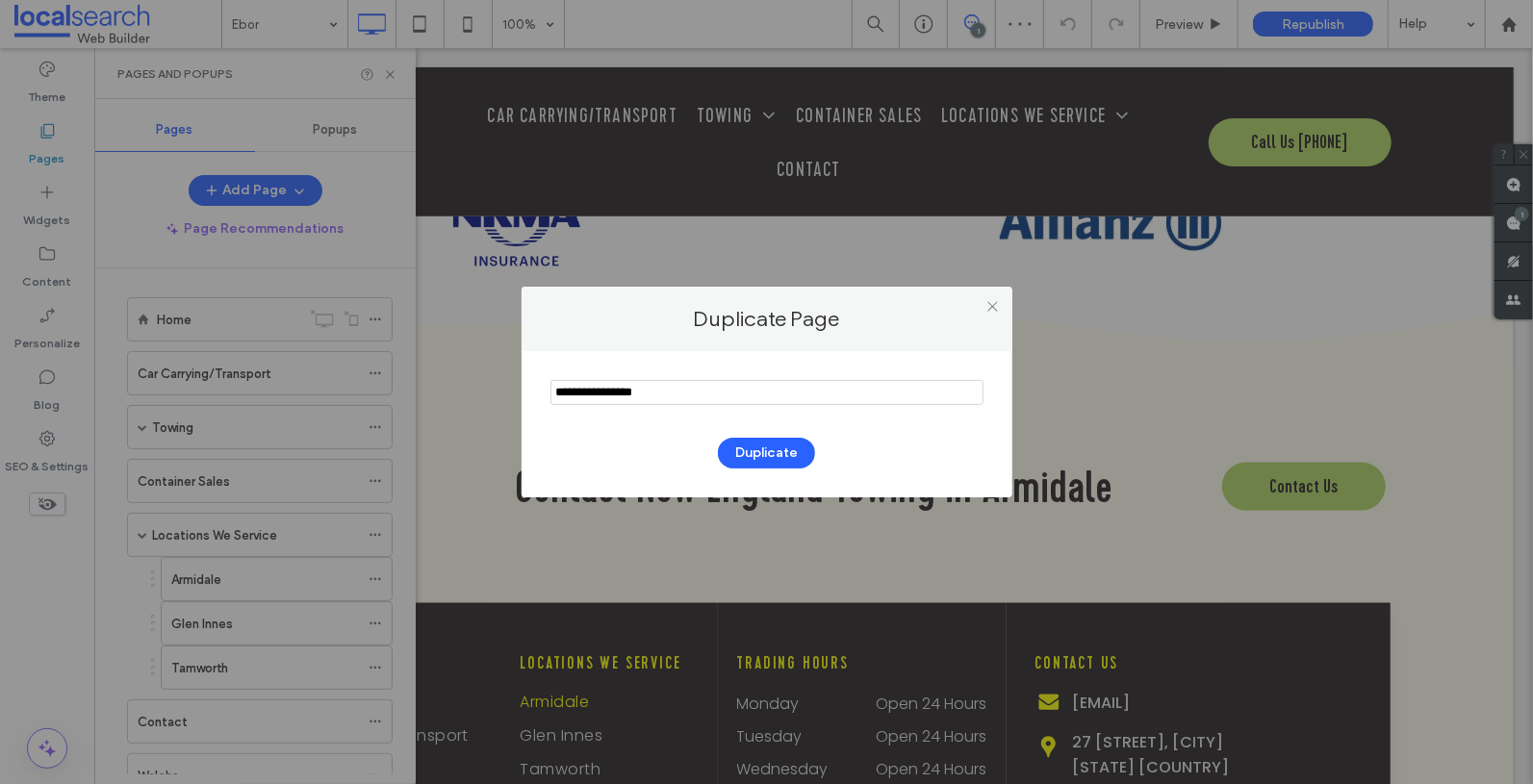 drag, startPoint x: 552, startPoint y: 388, endPoint x: 480, endPoint y: 379, distance: 72.56032 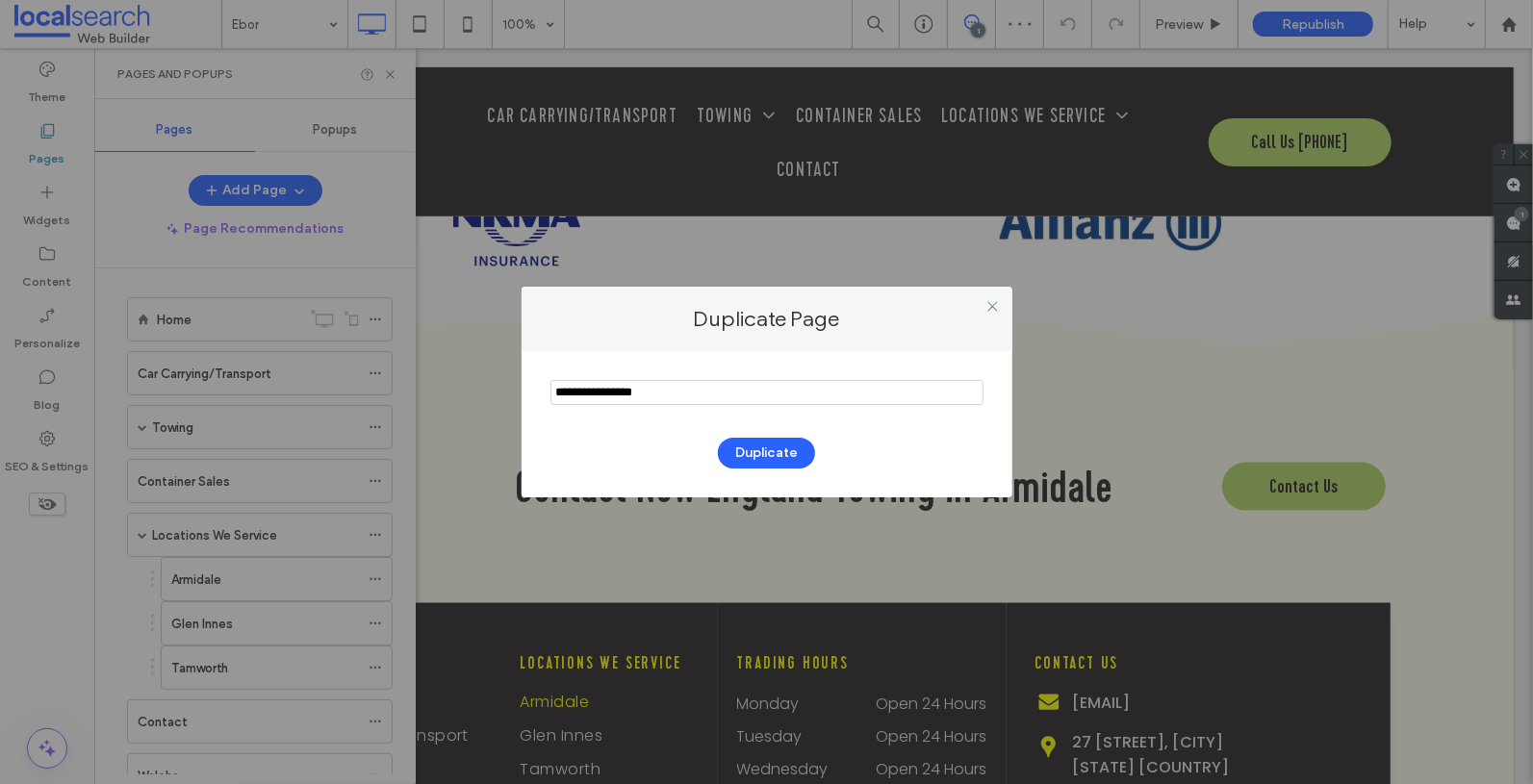 click on "Duplicate Page Duplicate" at bounding box center [766, 392] 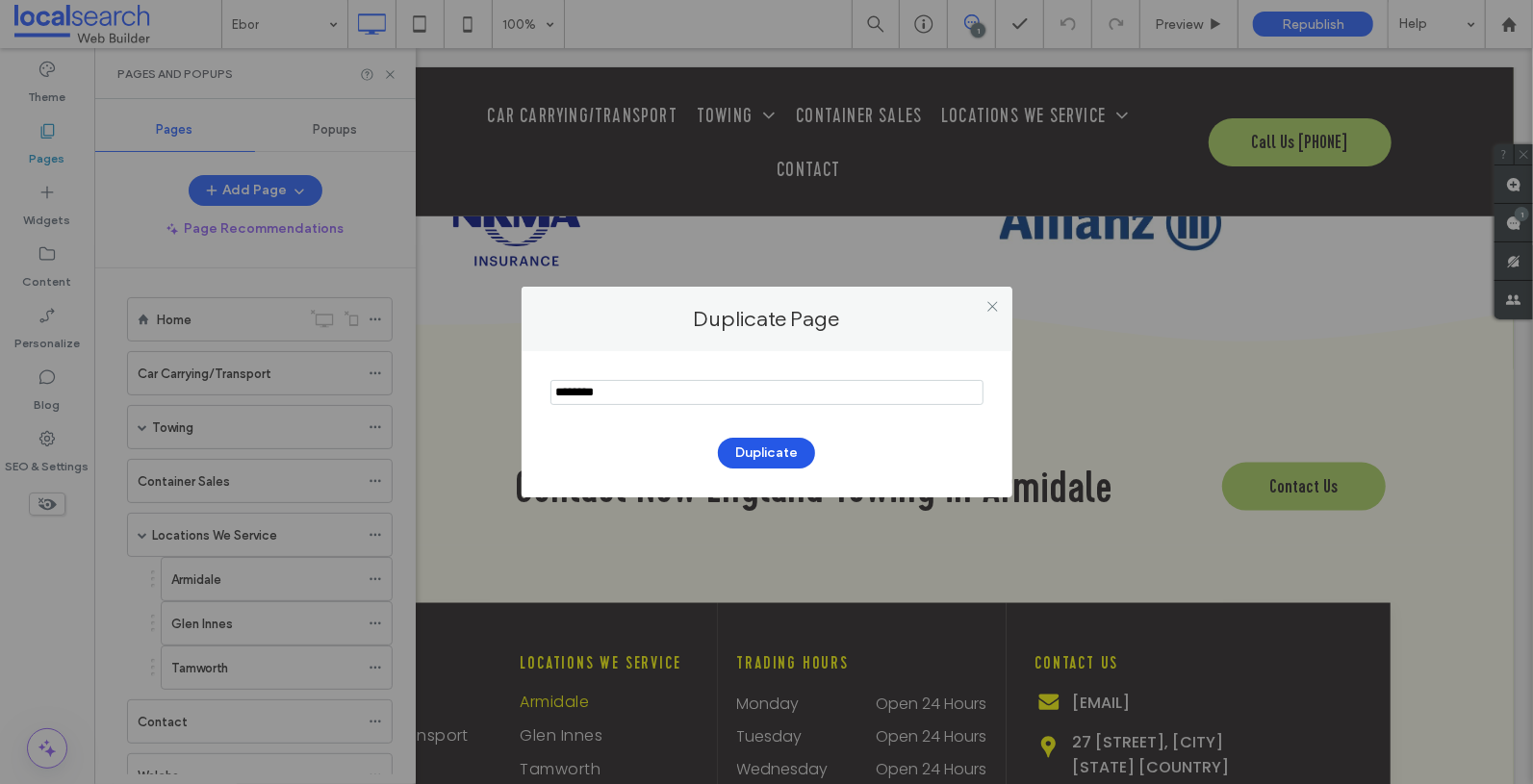 type on "********" 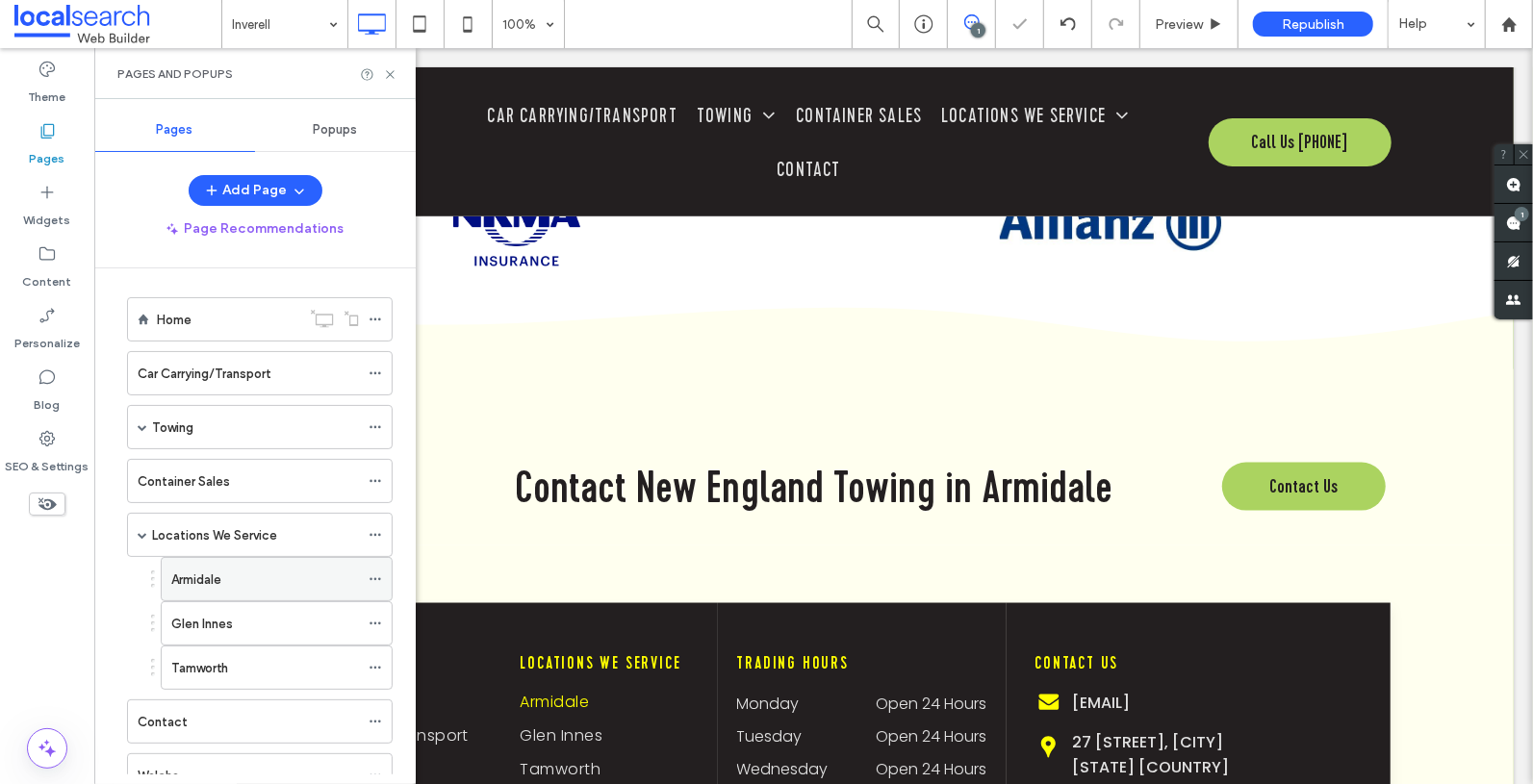 click 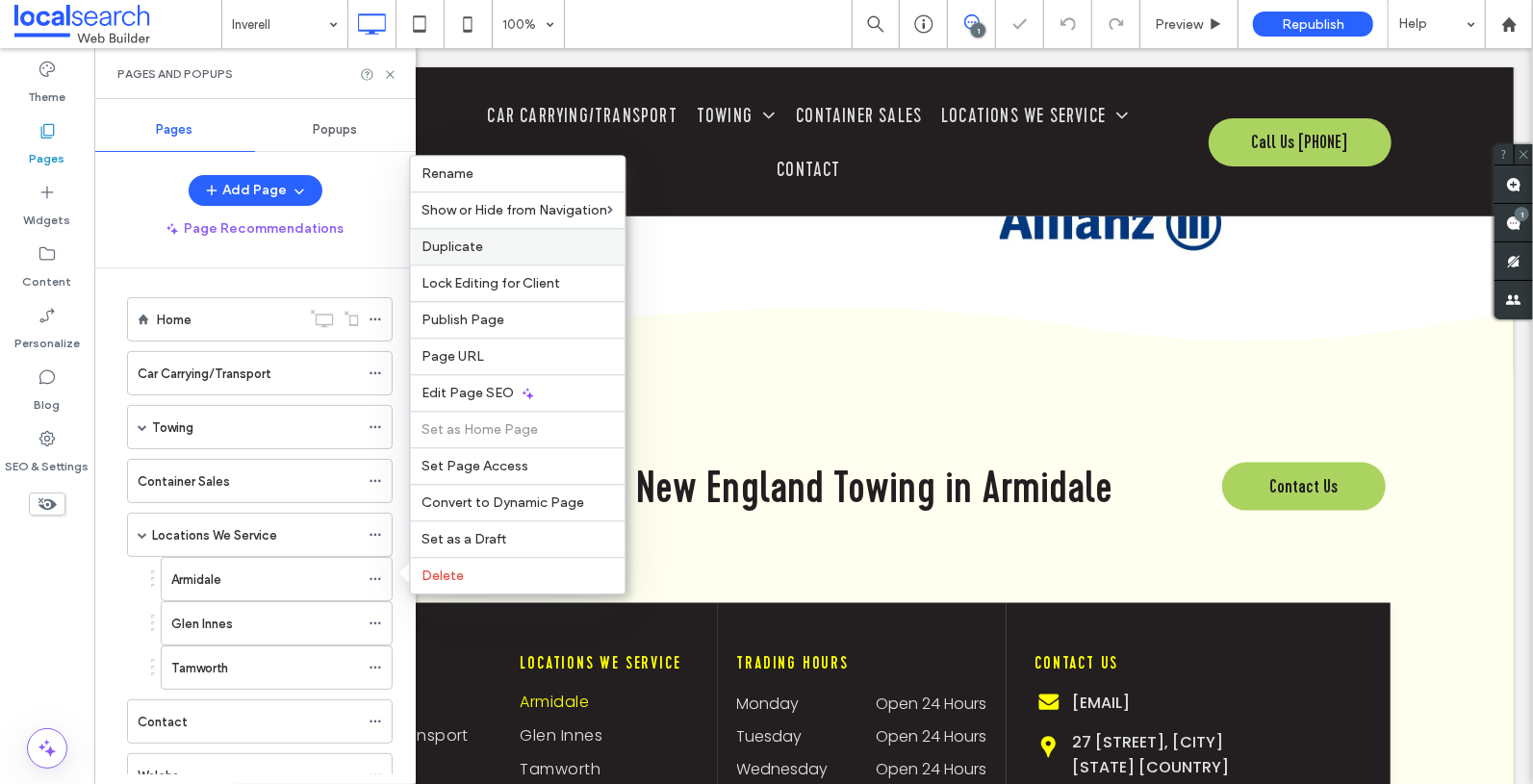 click on "Duplicate" at bounding box center (518, 246) 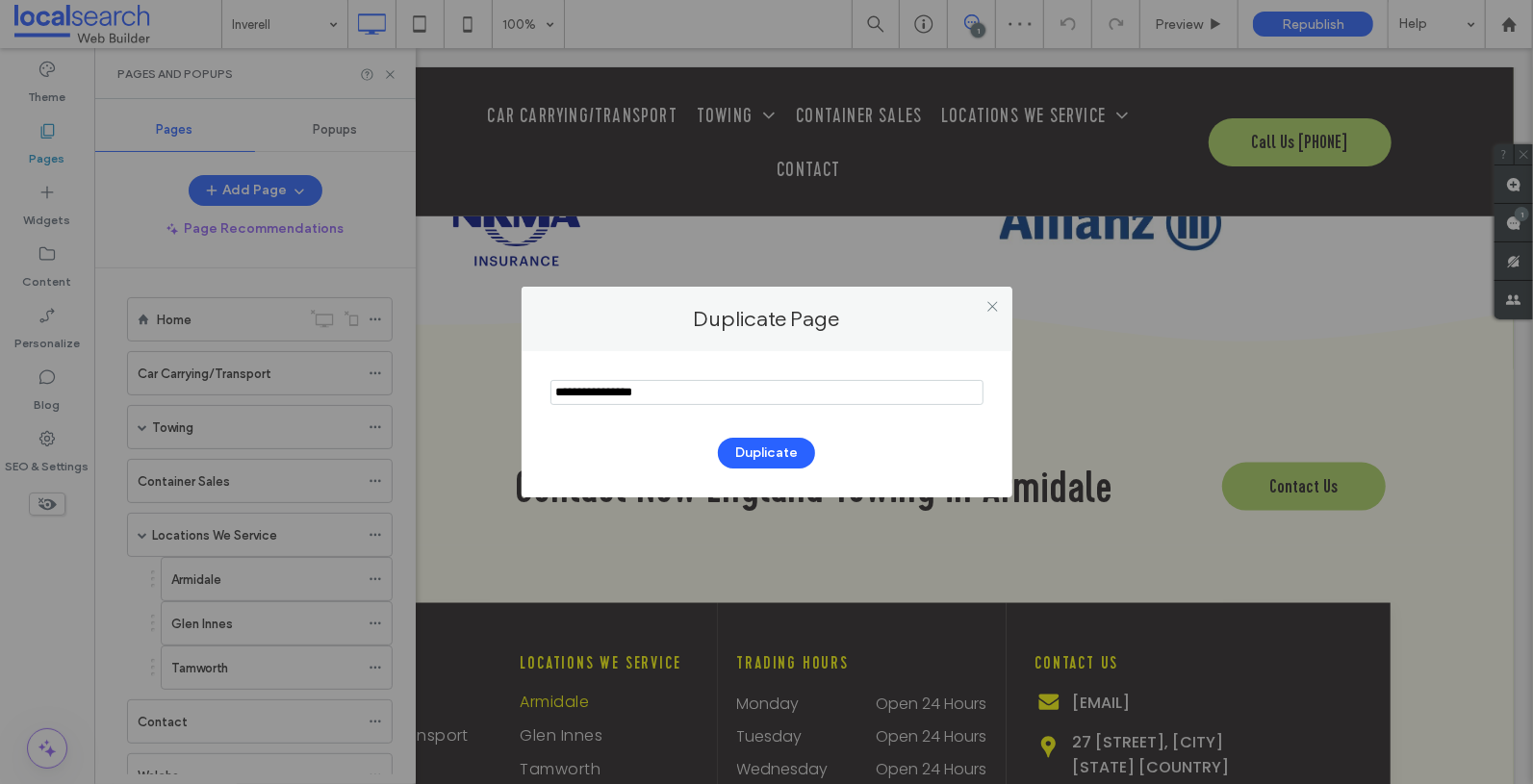 drag, startPoint x: 656, startPoint y: 391, endPoint x: 530, endPoint y: 370, distance: 127.73801 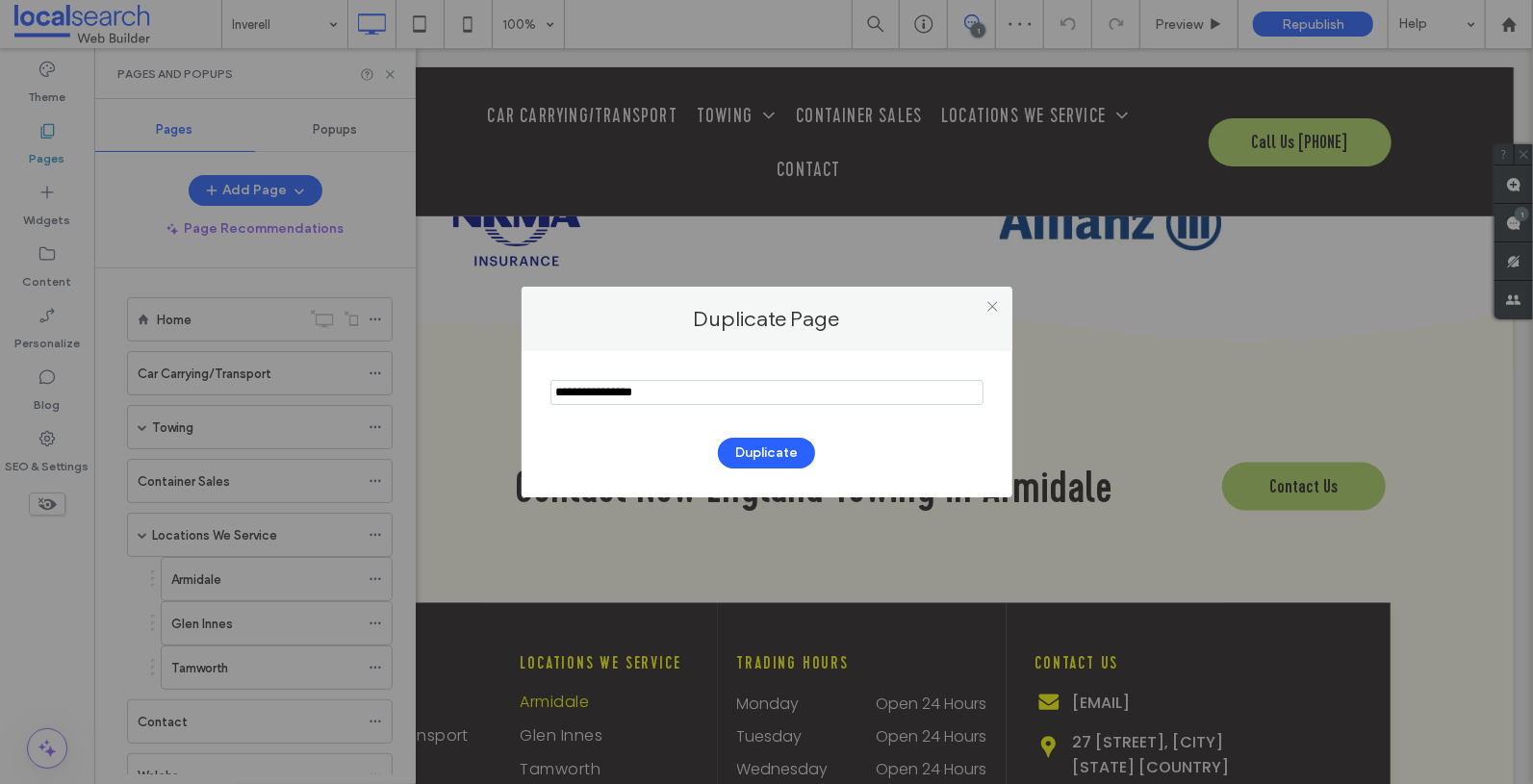 click on "Duplicate" at bounding box center (767, 424) 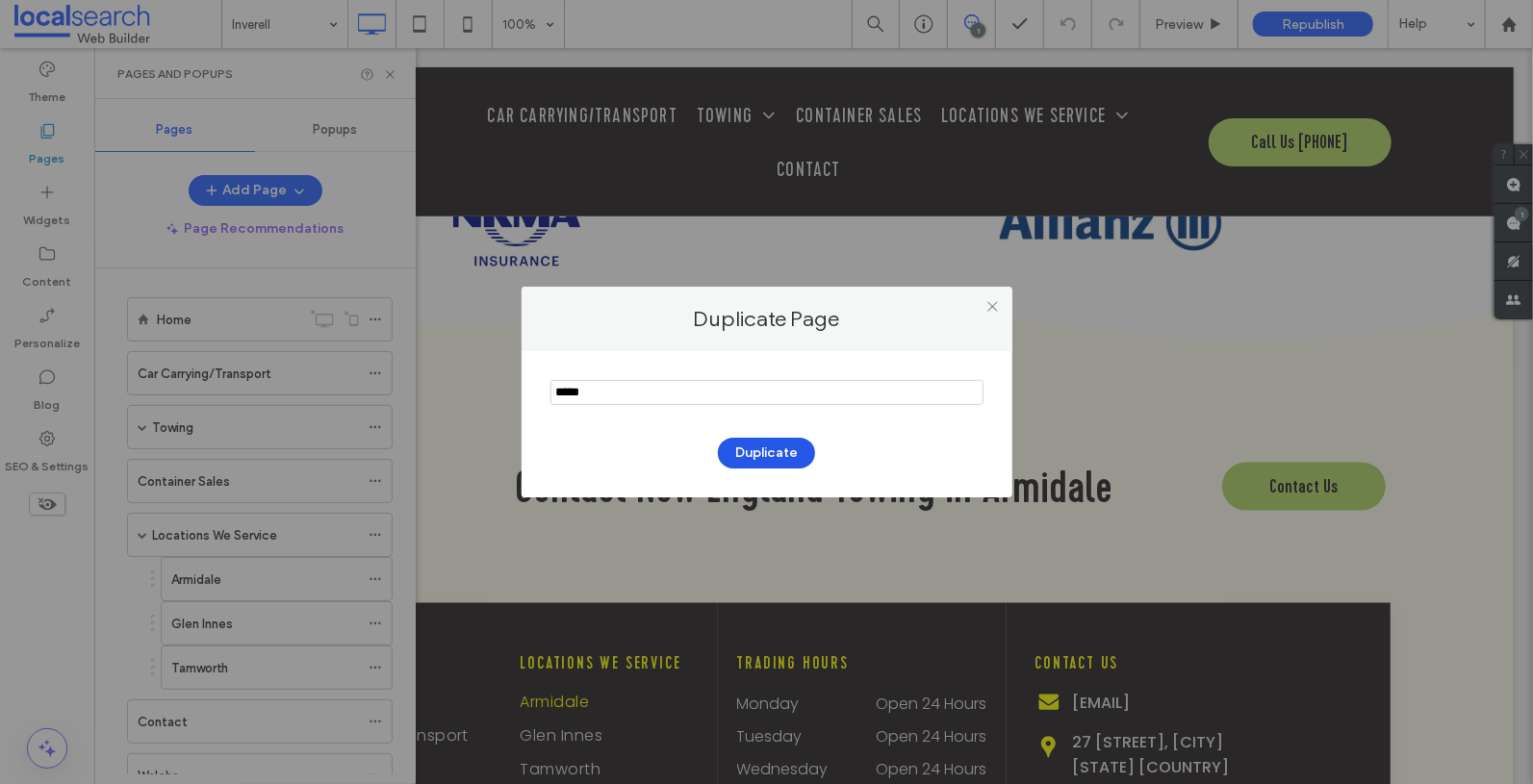 type on "*****" 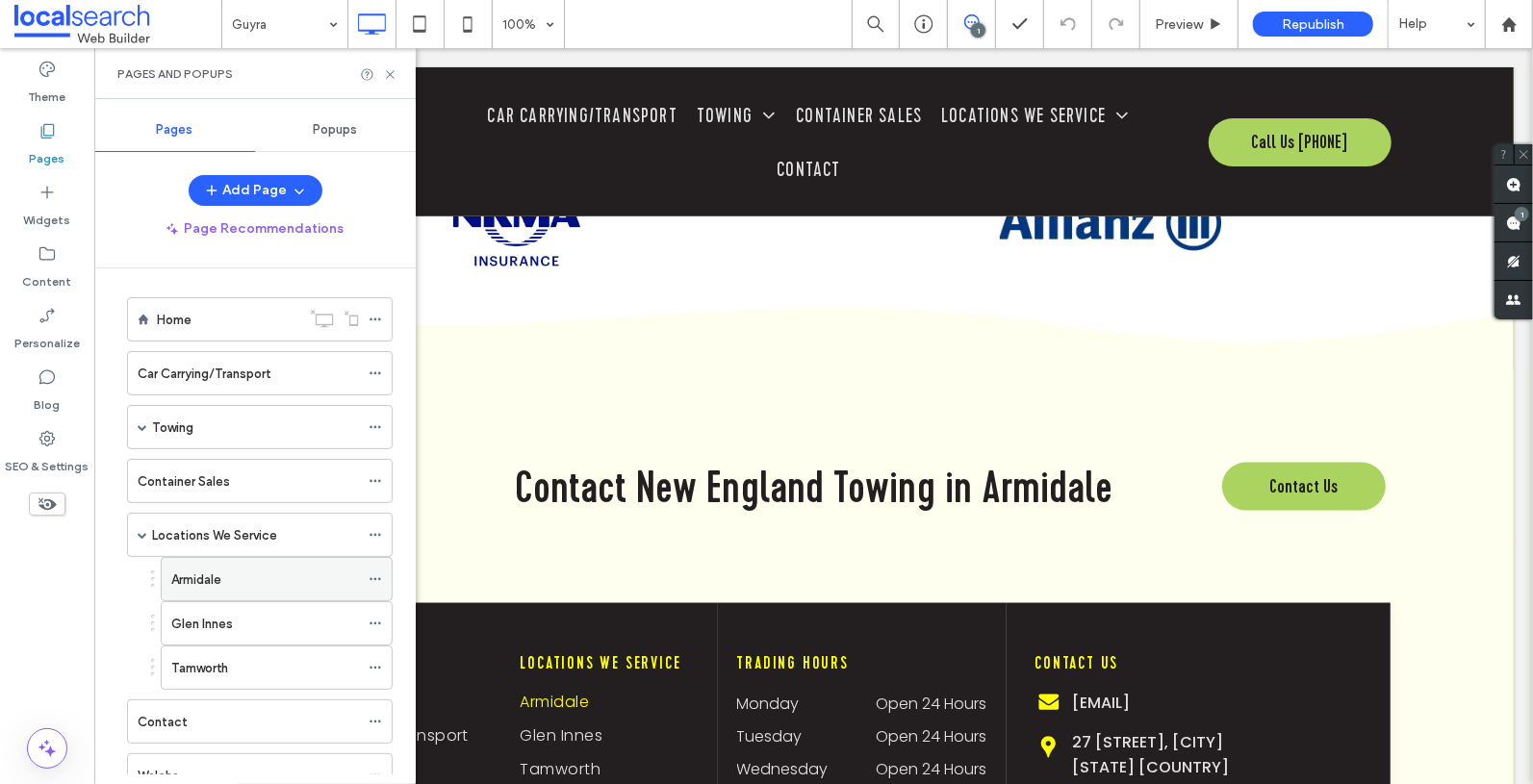 click on "Armidale" at bounding box center [276, 579] 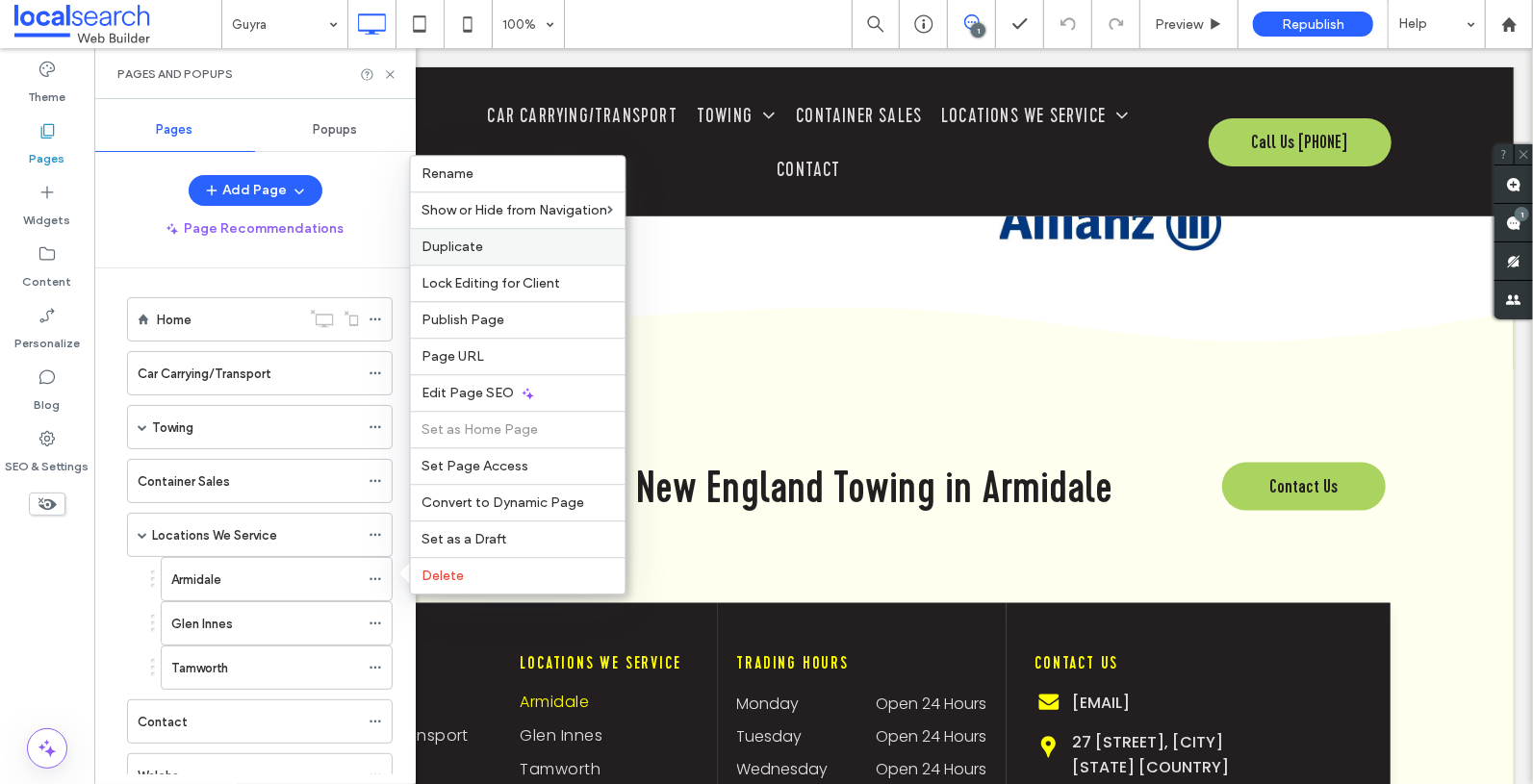 click on "Duplicate" at bounding box center (518, 246) 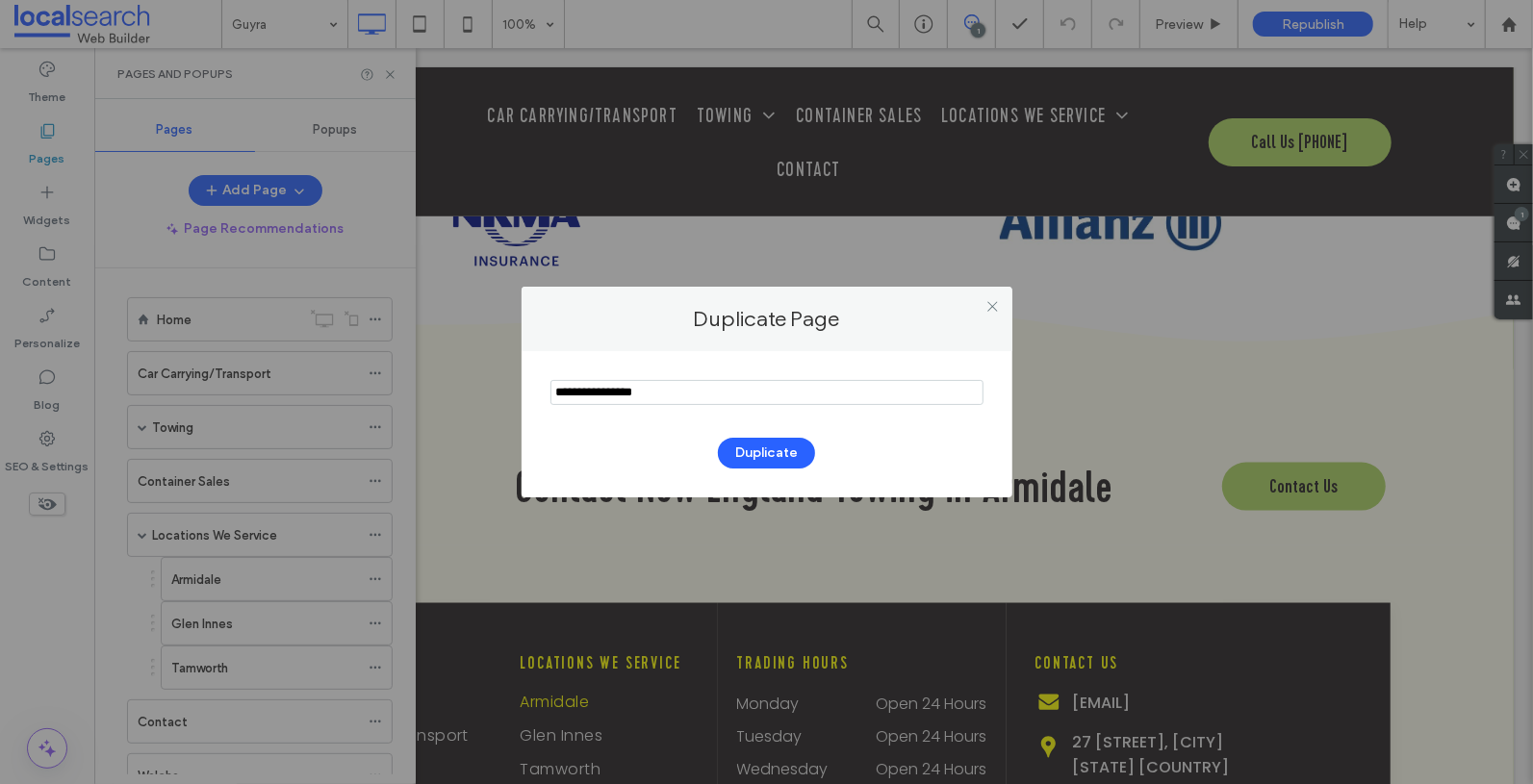 drag, startPoint x: 682, startPoint y: 391, endPoint x: 501, endPoint y: 369, distance: 182.33211 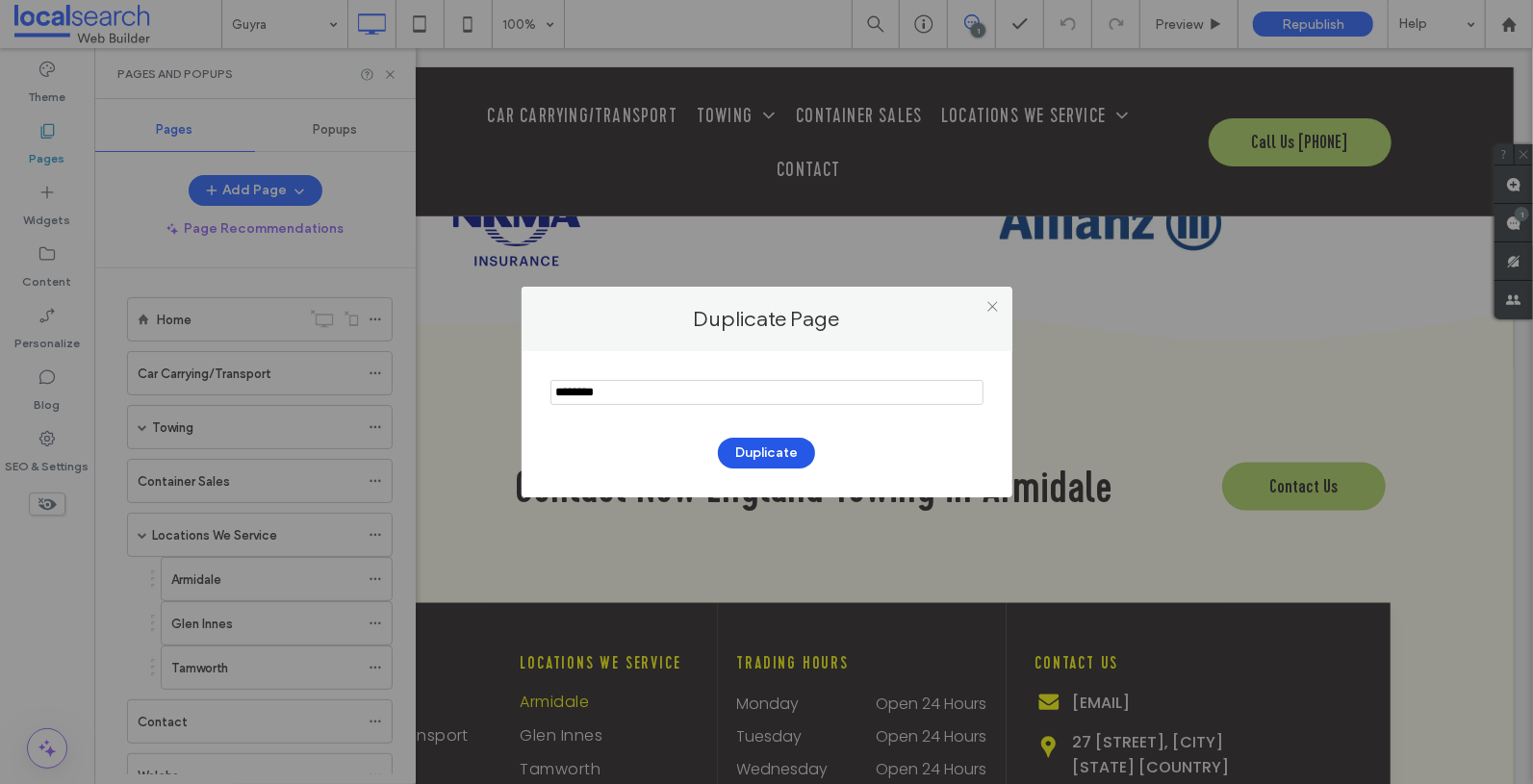 type on "********" 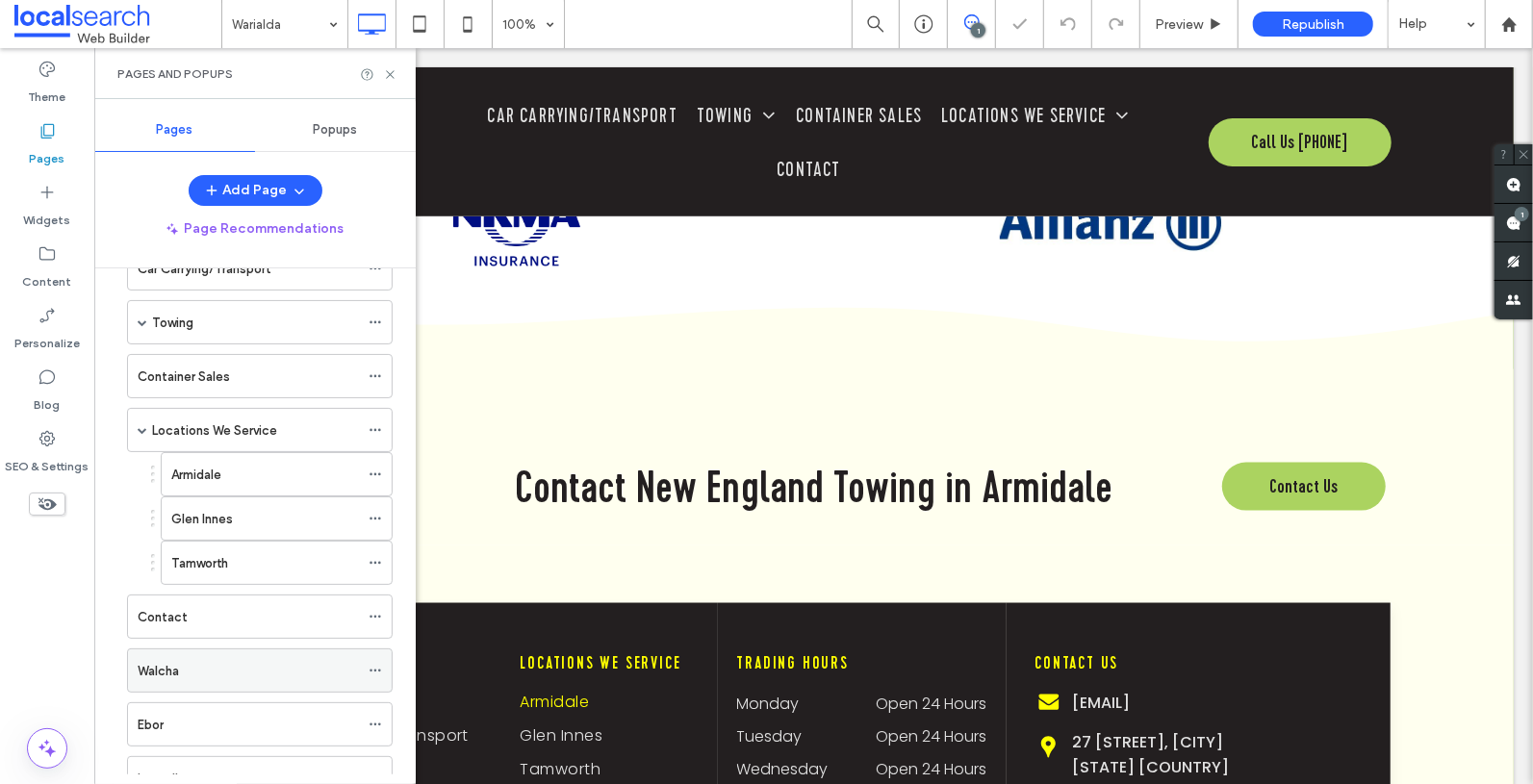 scroll, scrollTop: 292, scrollLeft: 0, axis: vertical 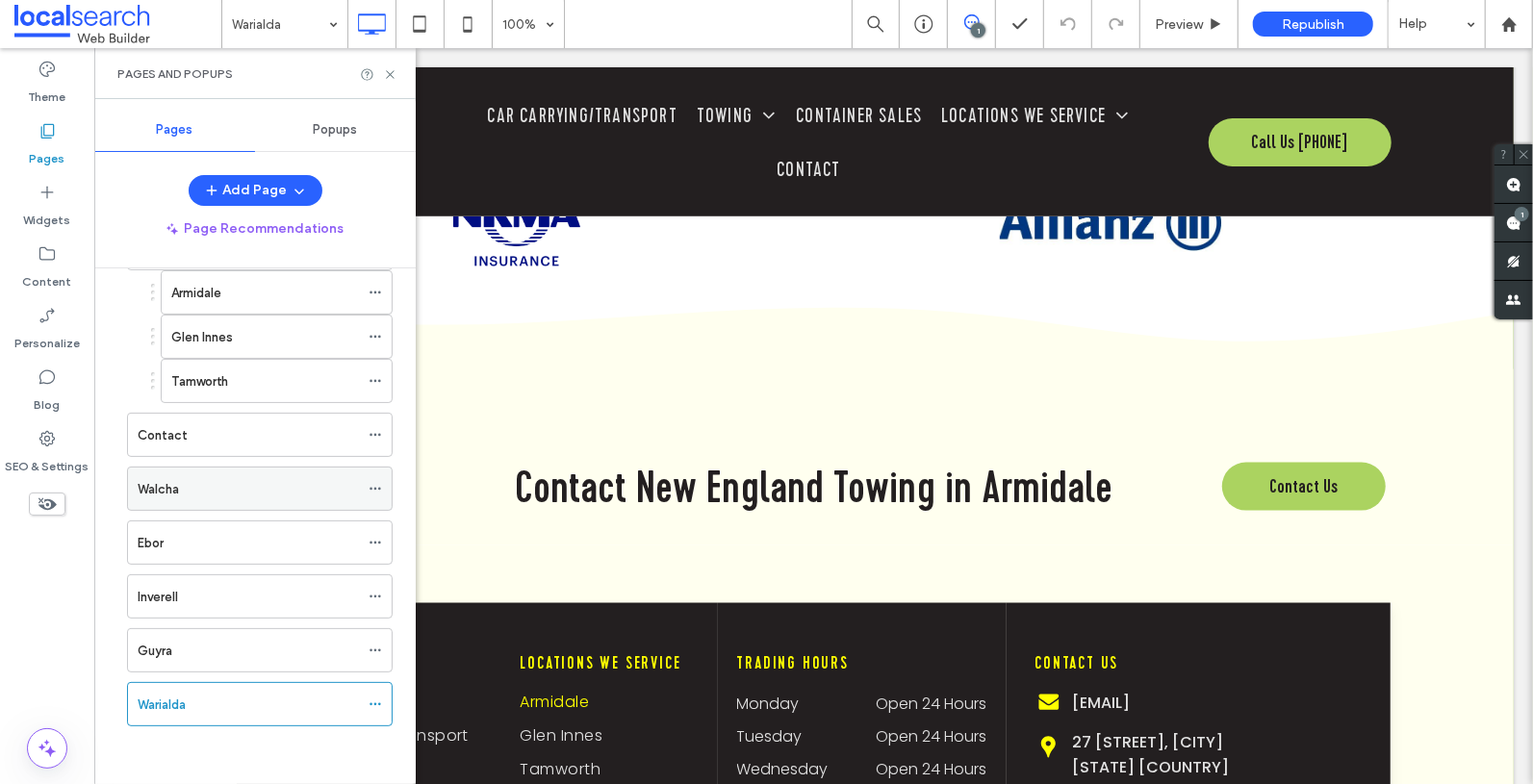 click on "Walcha" at bounding box center [248, 489] 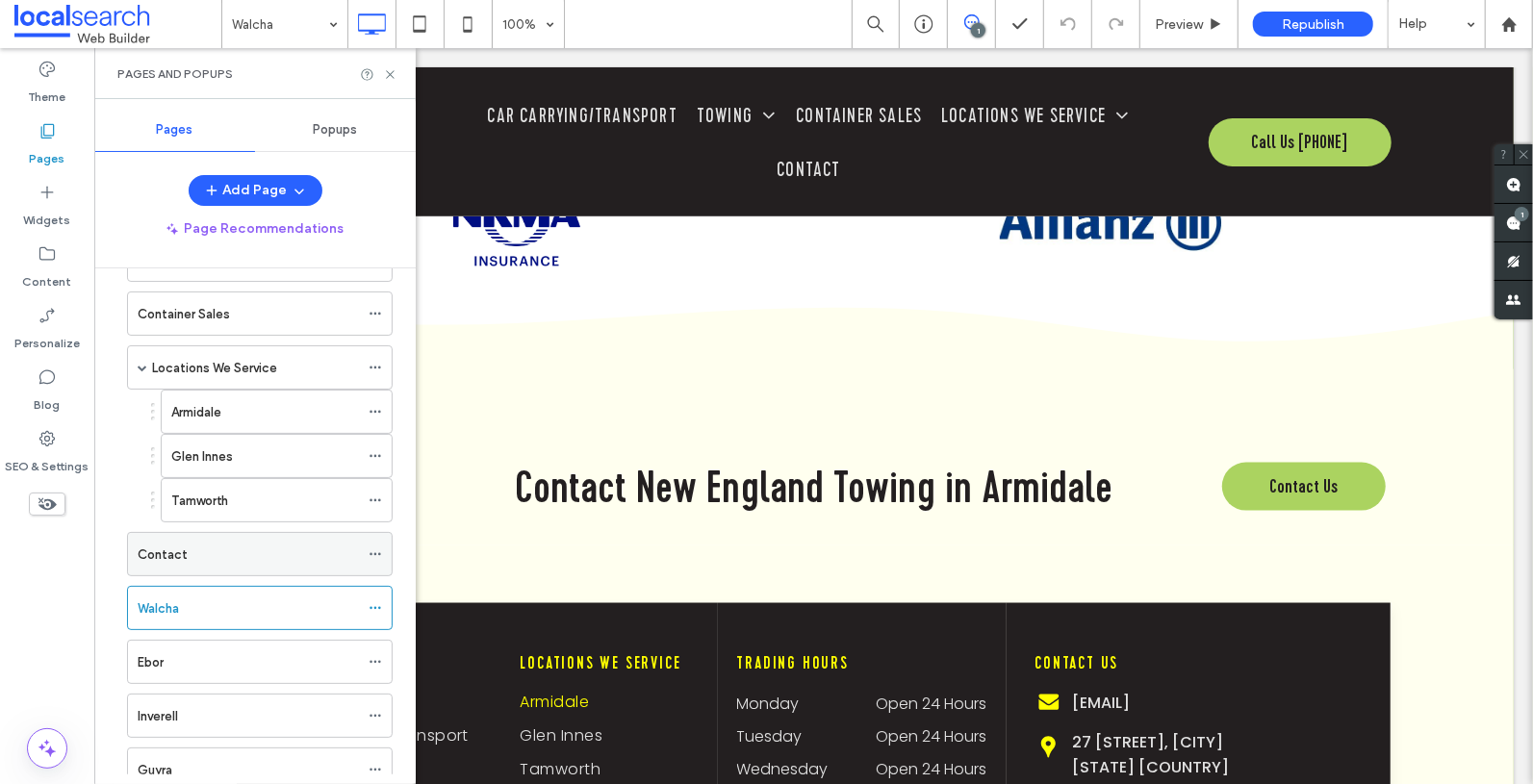 scroll, scrollTop: 161, scrollLeft: 0, axis: vertical 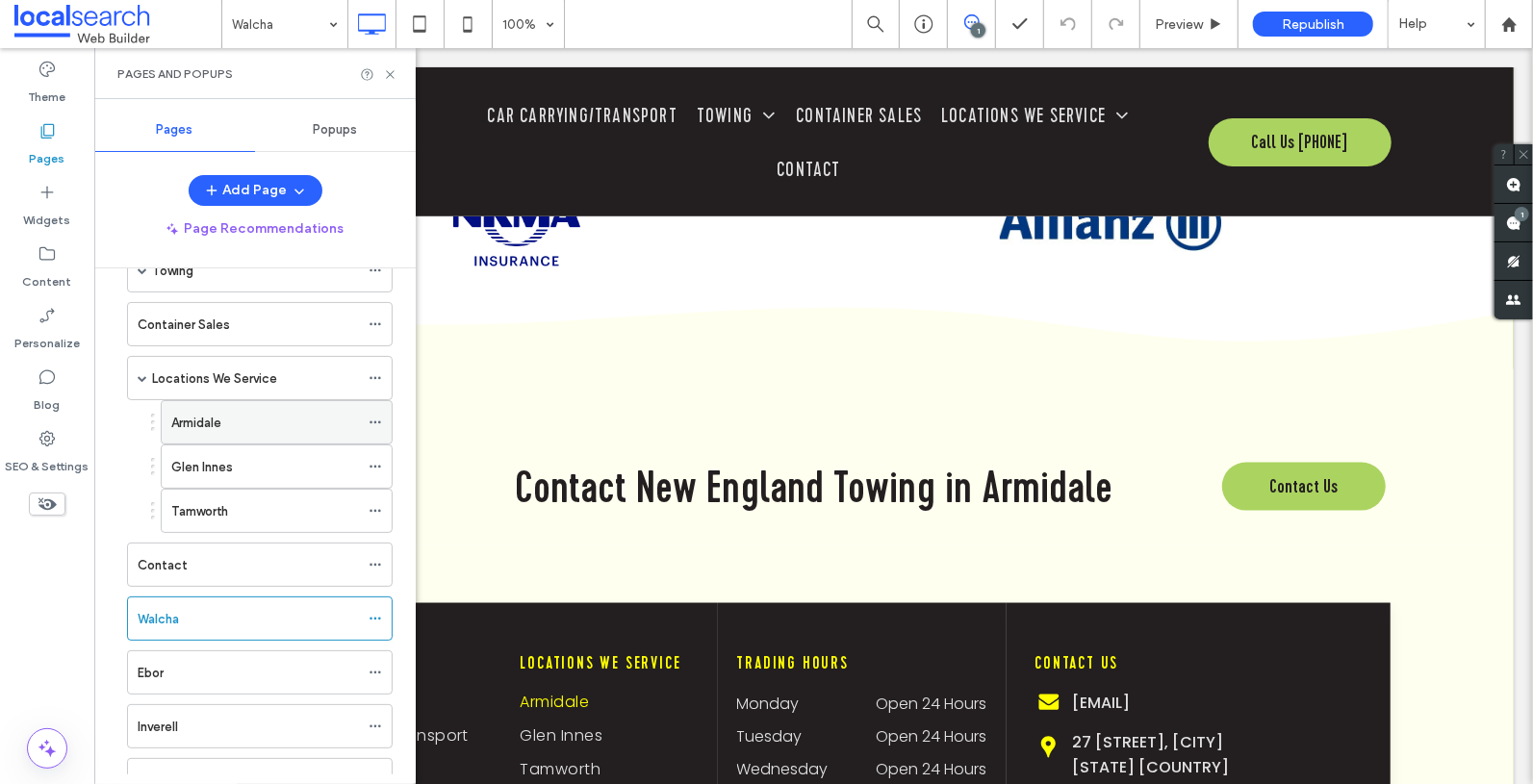 click at bounding box center (380, 422) 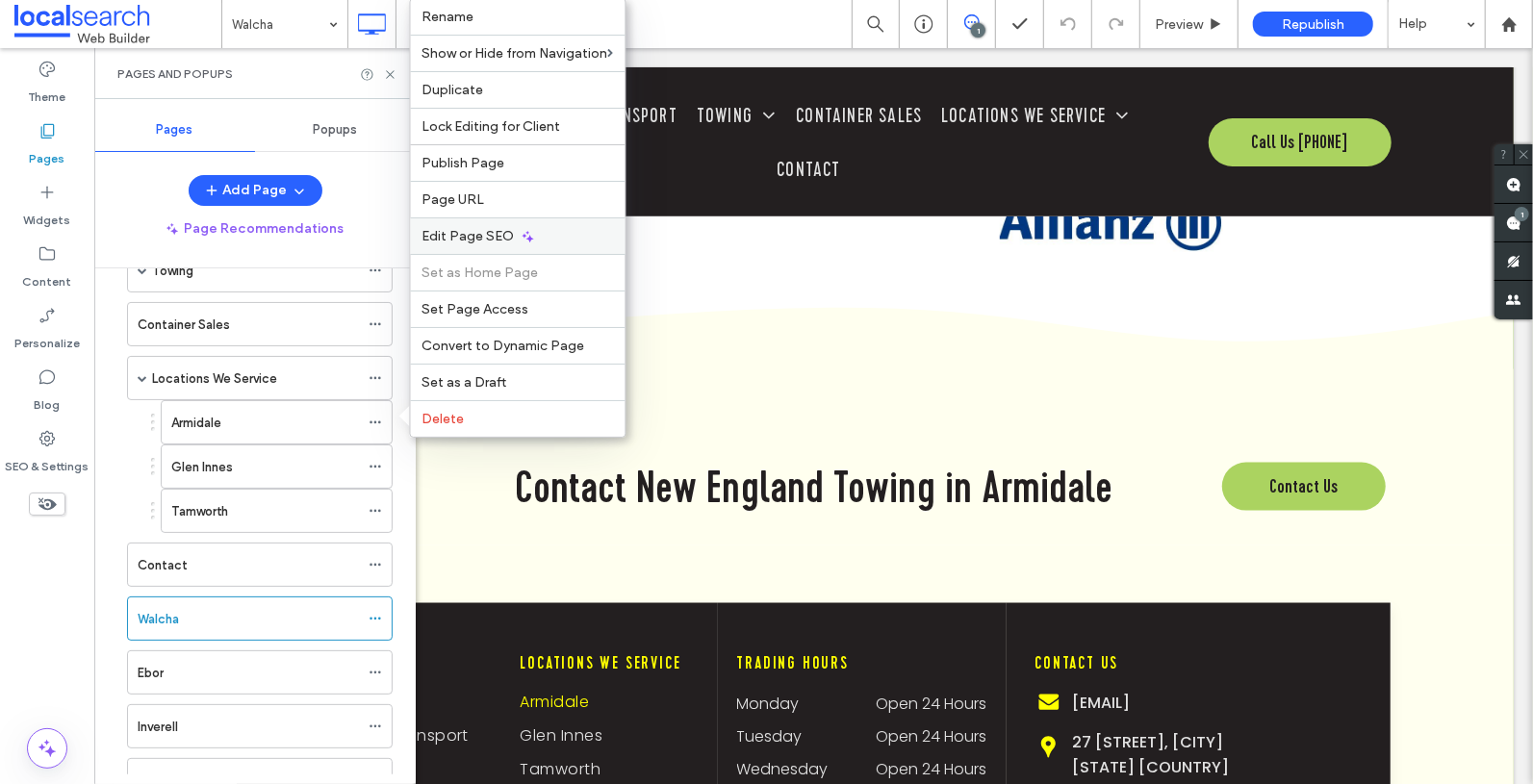 click on "Edit Page SEO" at bounding box center [469, 236] 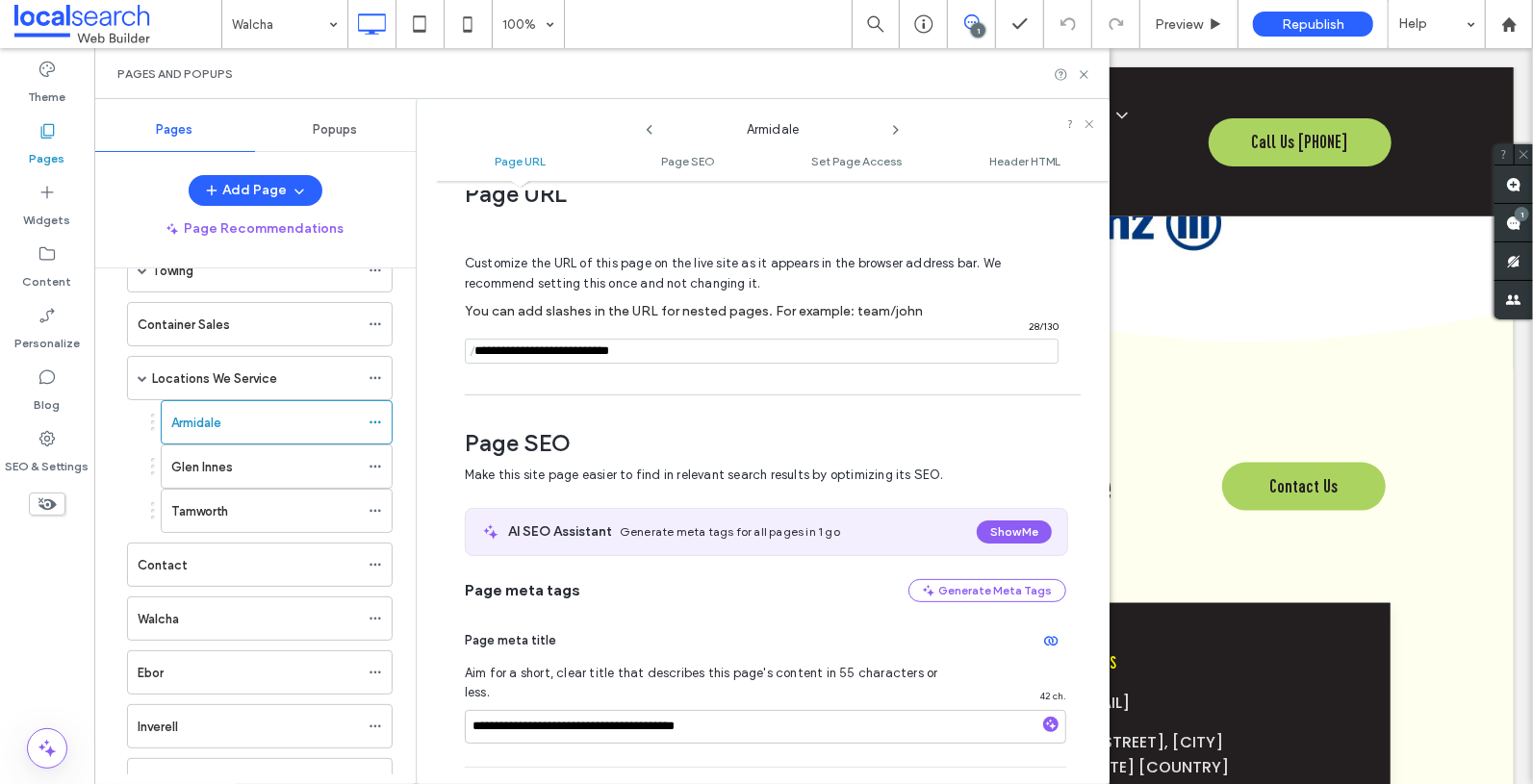 scroll, scrollTop: 0, scrollLeft: 0, axis: both 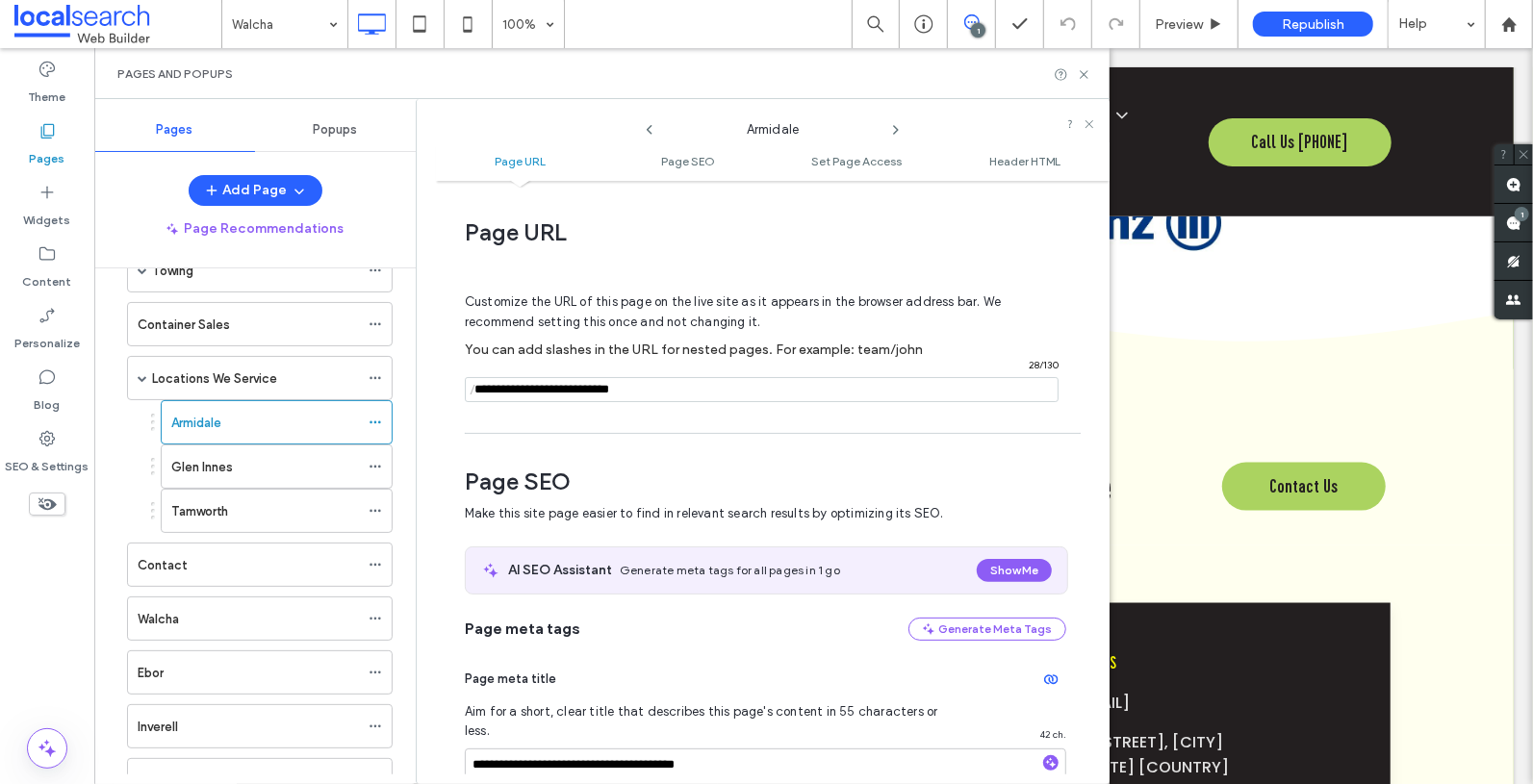 click 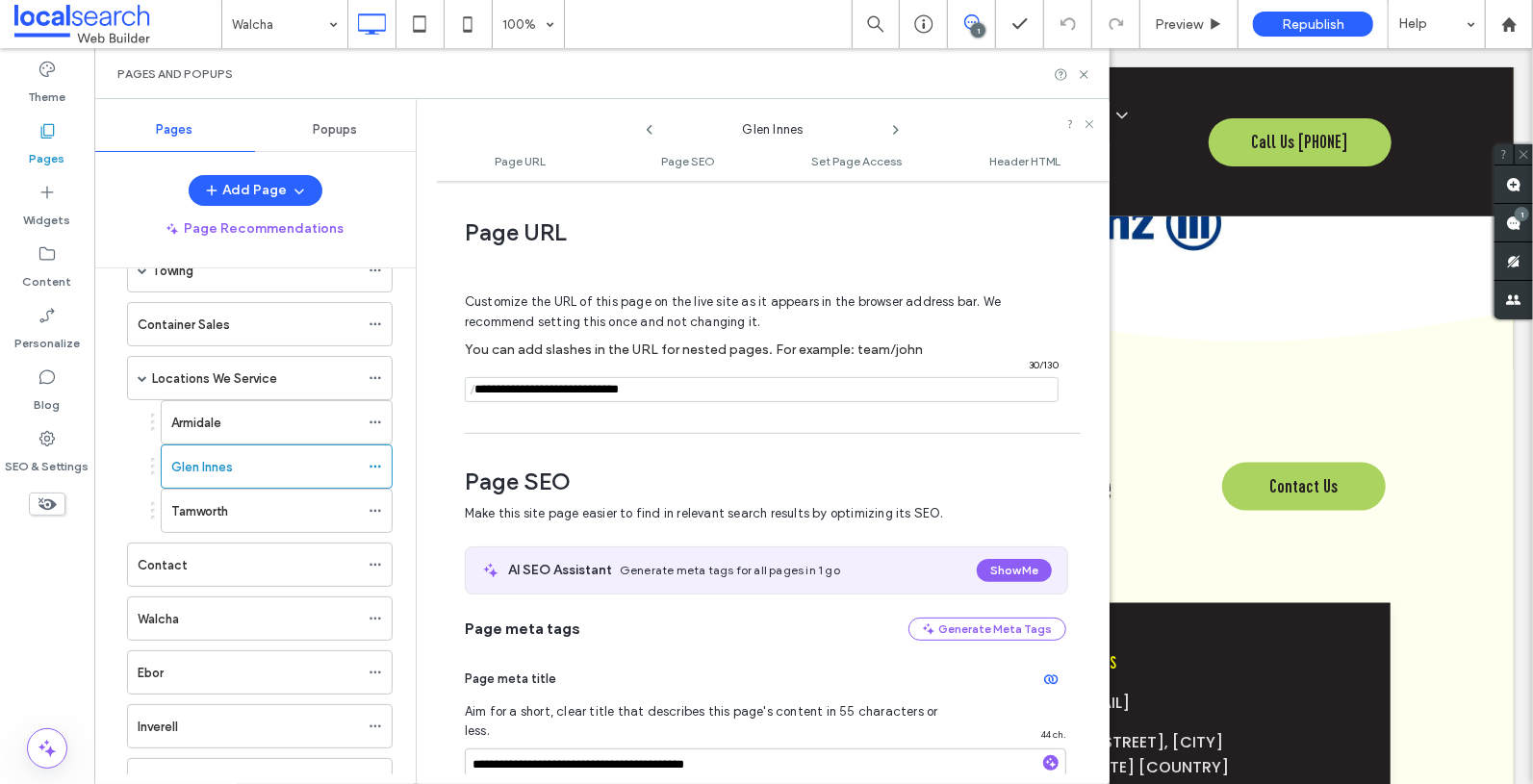 scroll, scrollTop: 265, scrollLeft: 0, axis: vertical 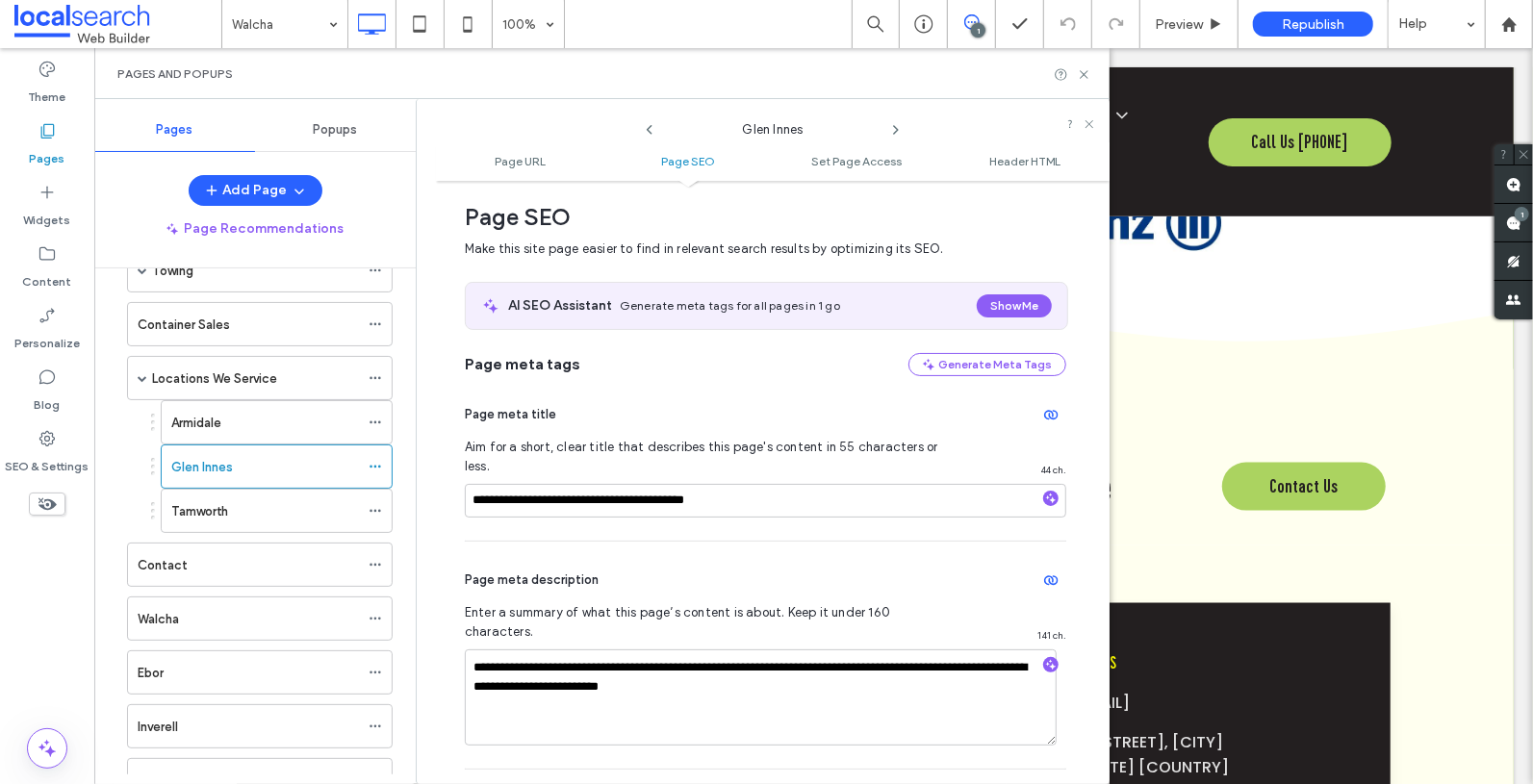 click 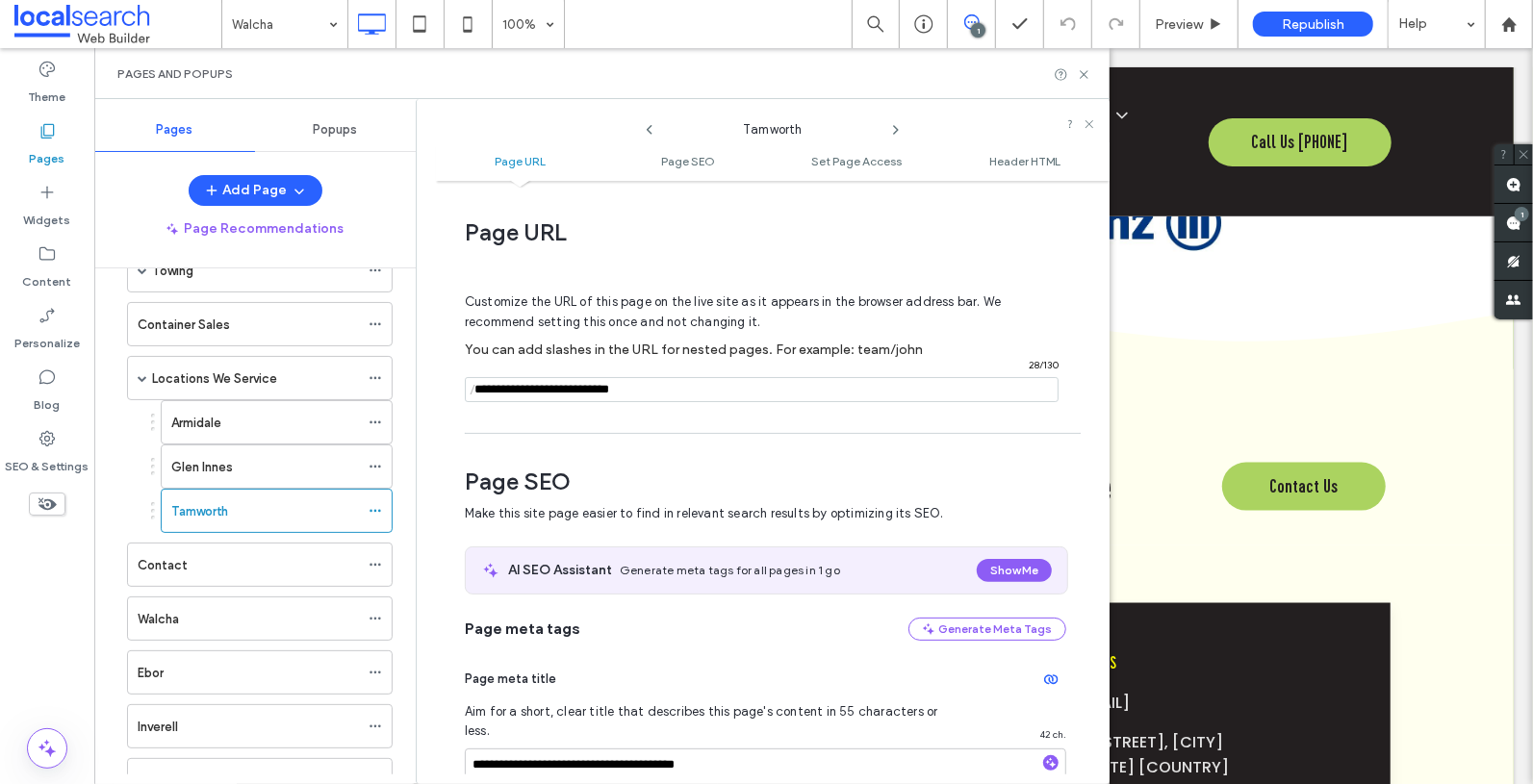 scroll, scrollTop: 265, scrollLeft: 0, axis: vertical 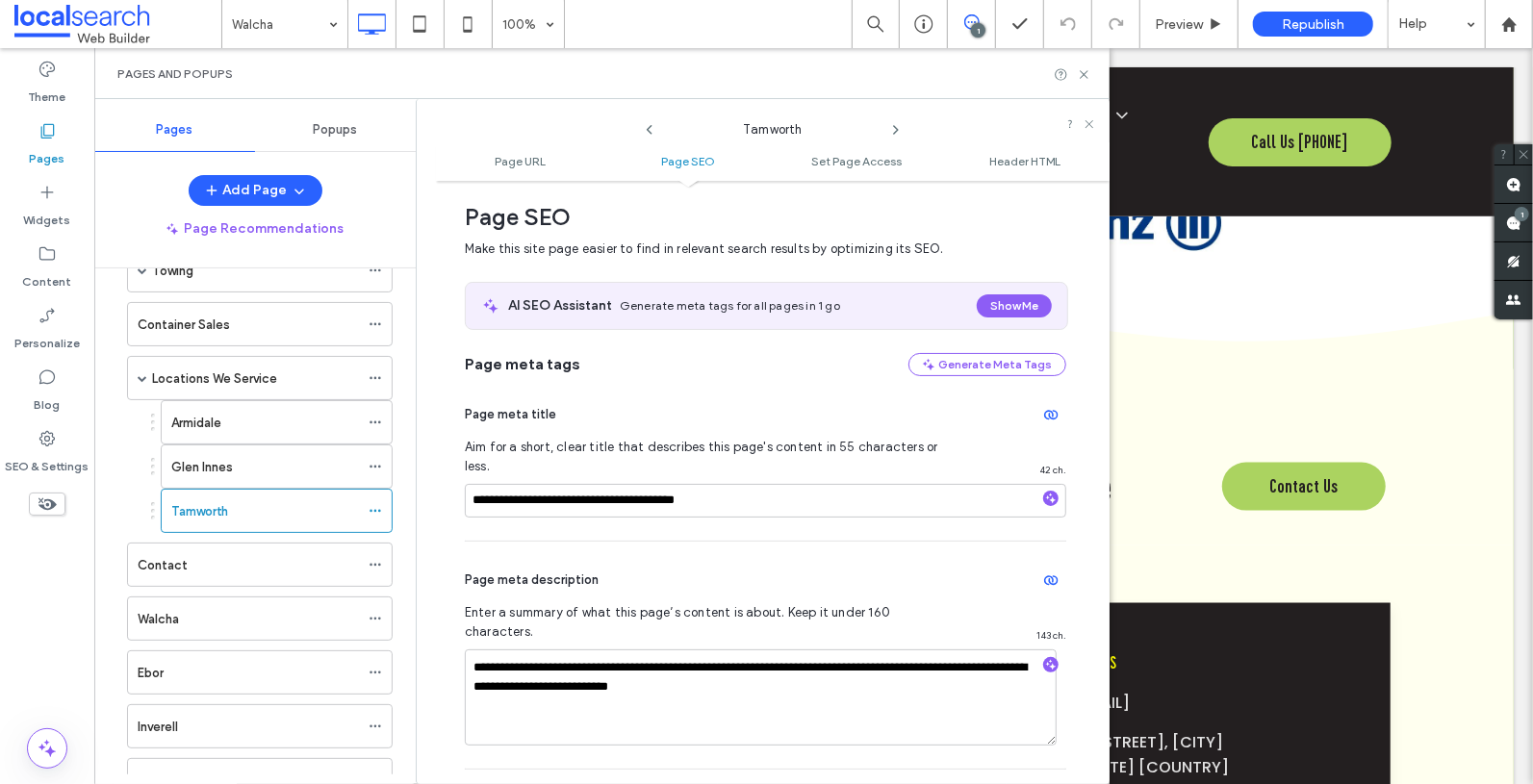 click 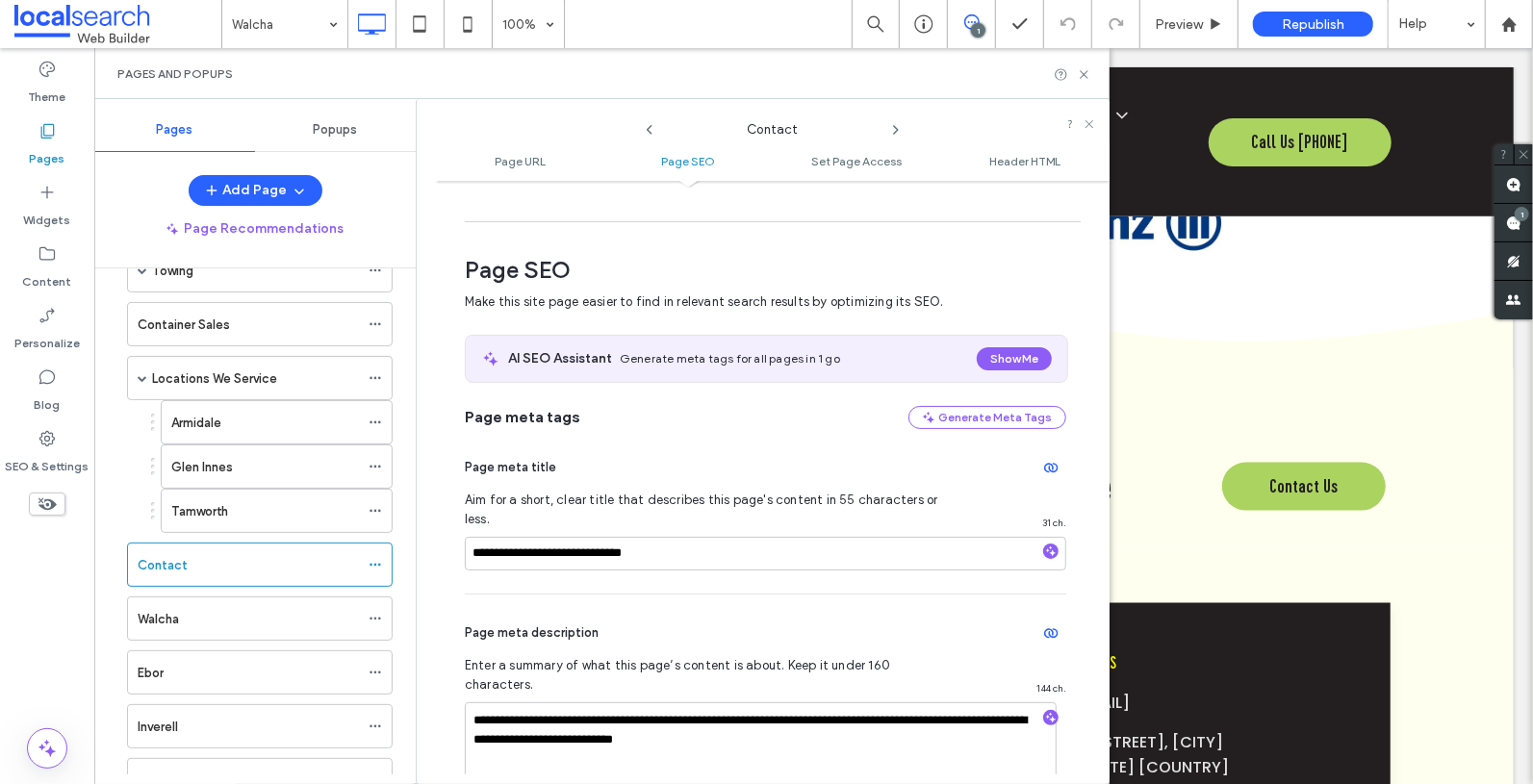 scroll, scrollTop: 265, scrollLeft: 0, axis: vertical 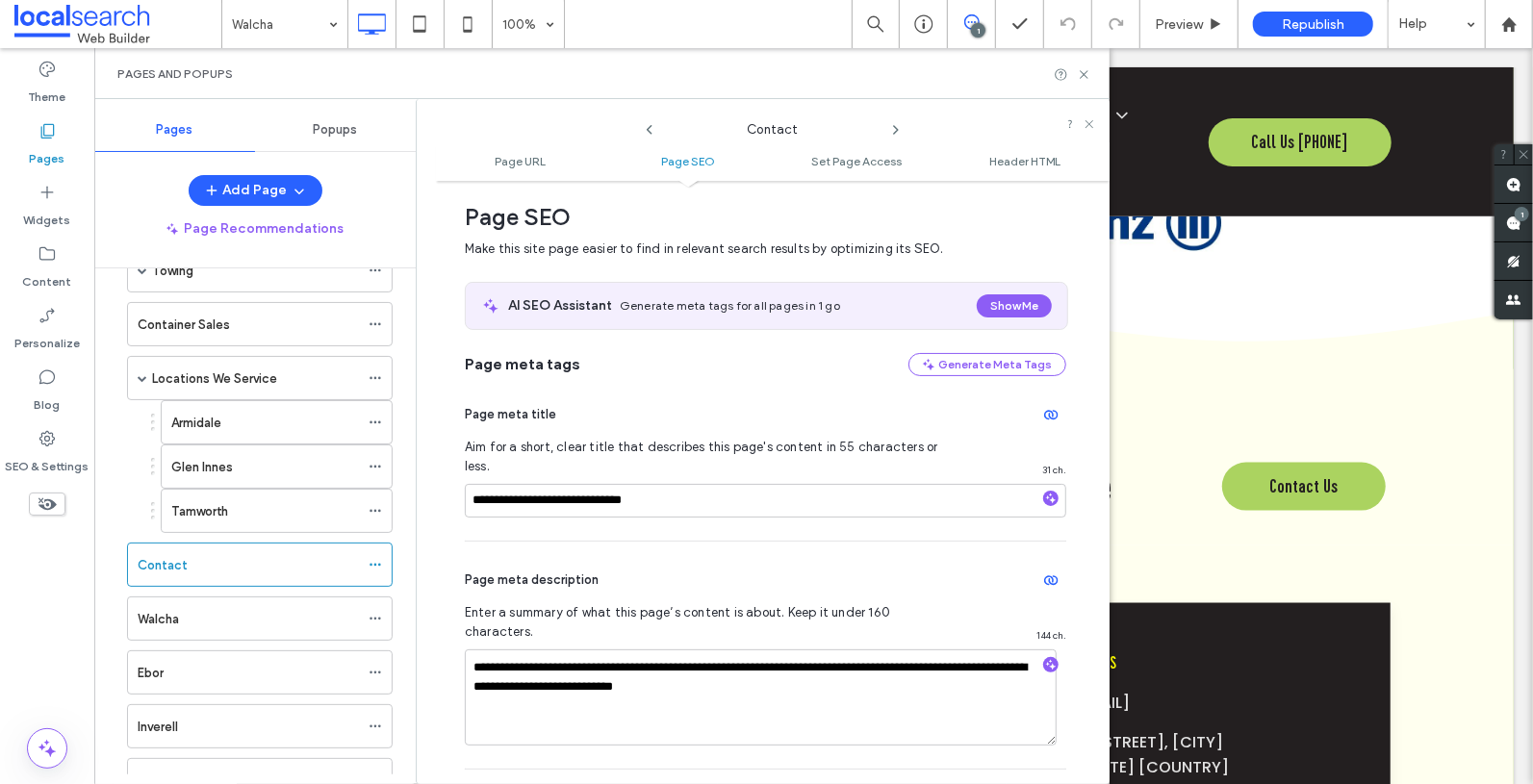 click 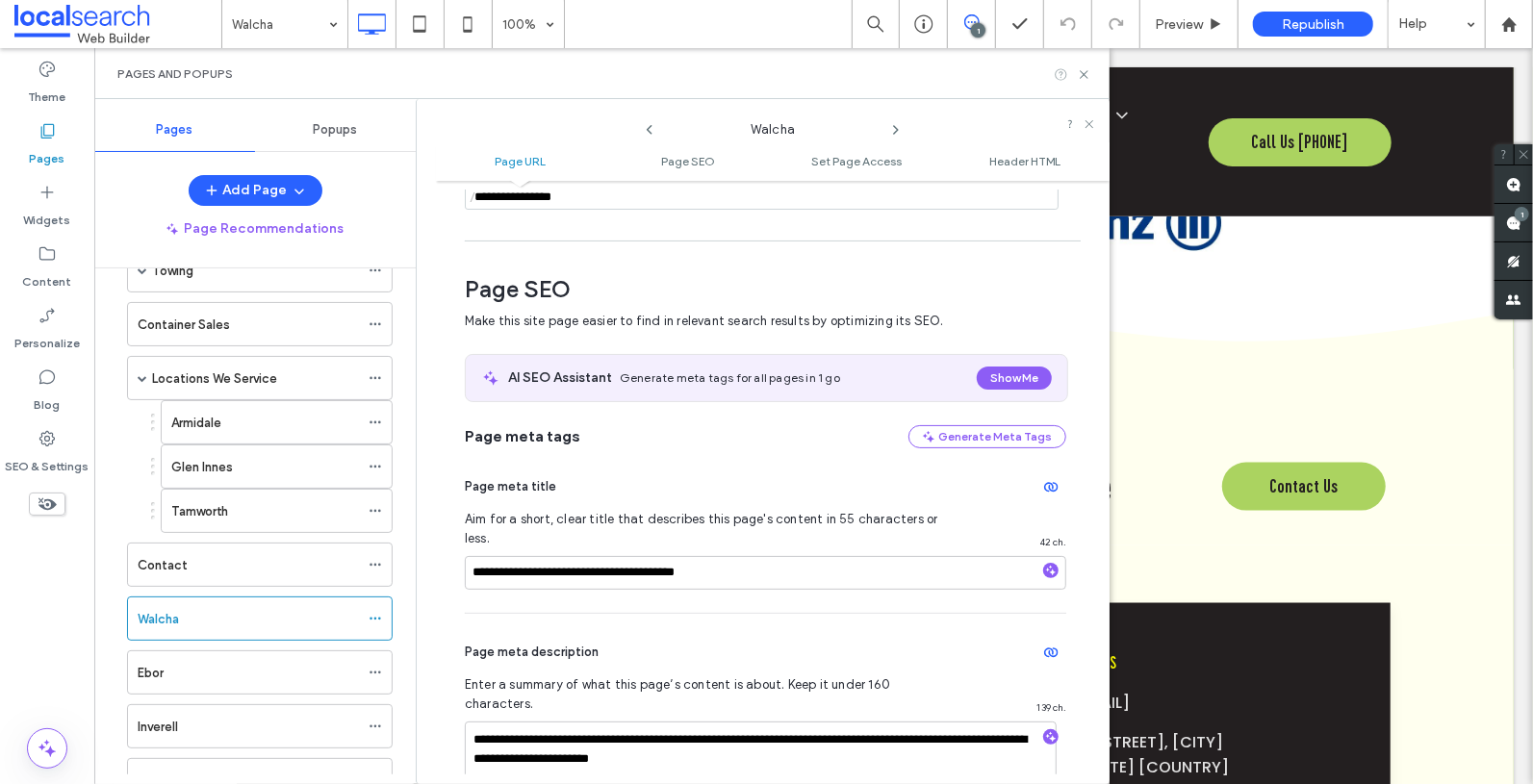scroll, scrollTop: 265, scrollLeft: 0, axis: vertical 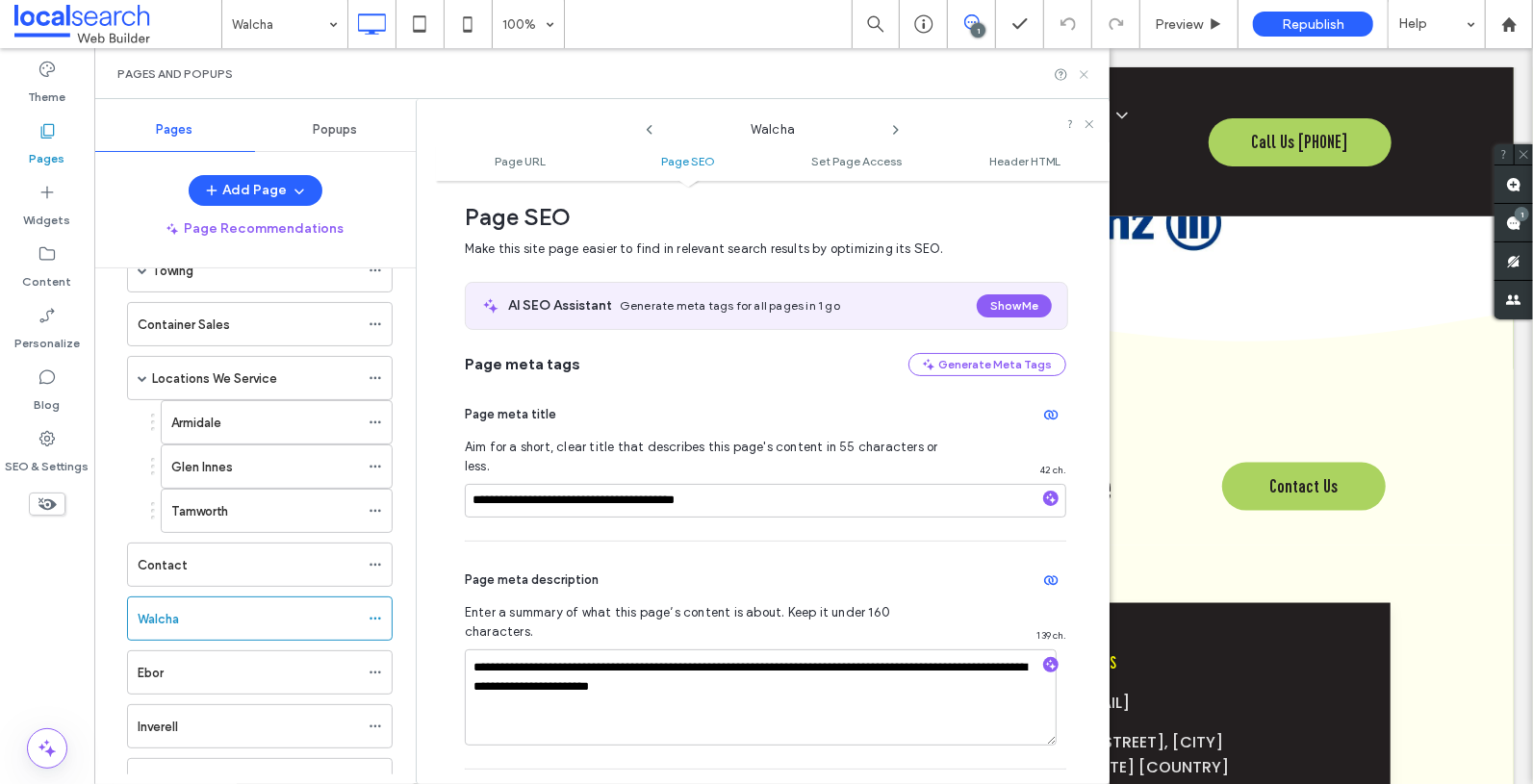 click 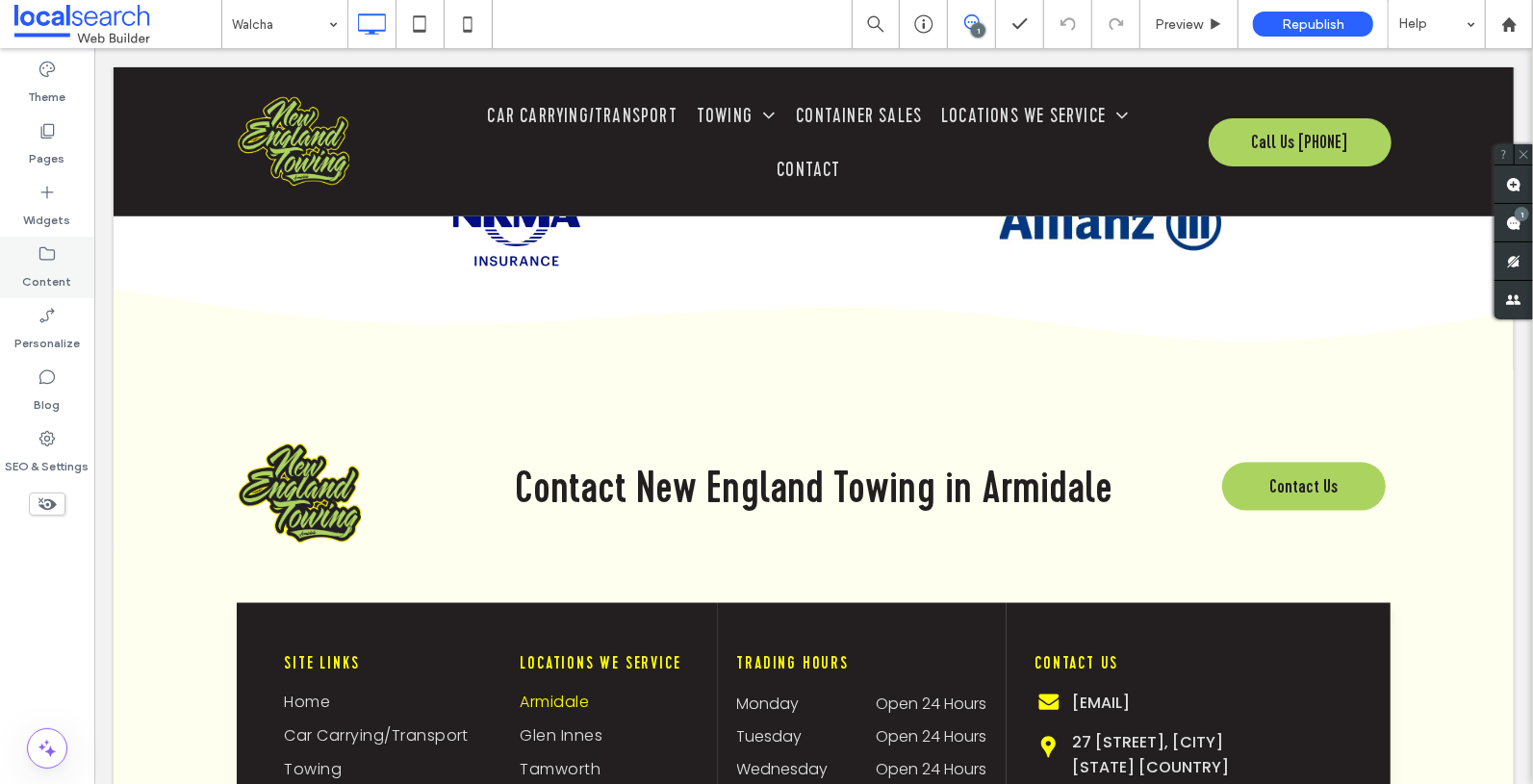 click on "Content" at bounding box center (47, 277) 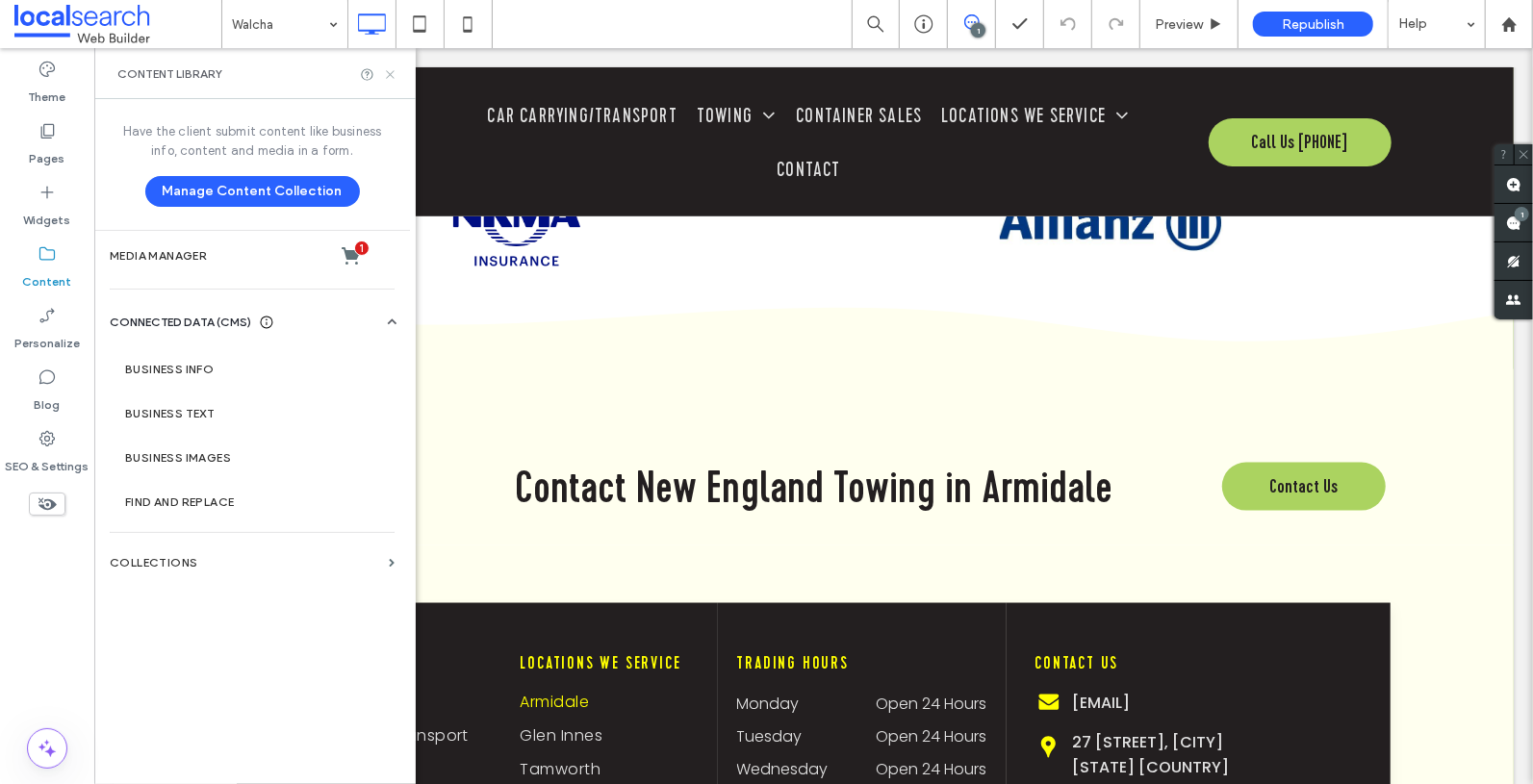 click 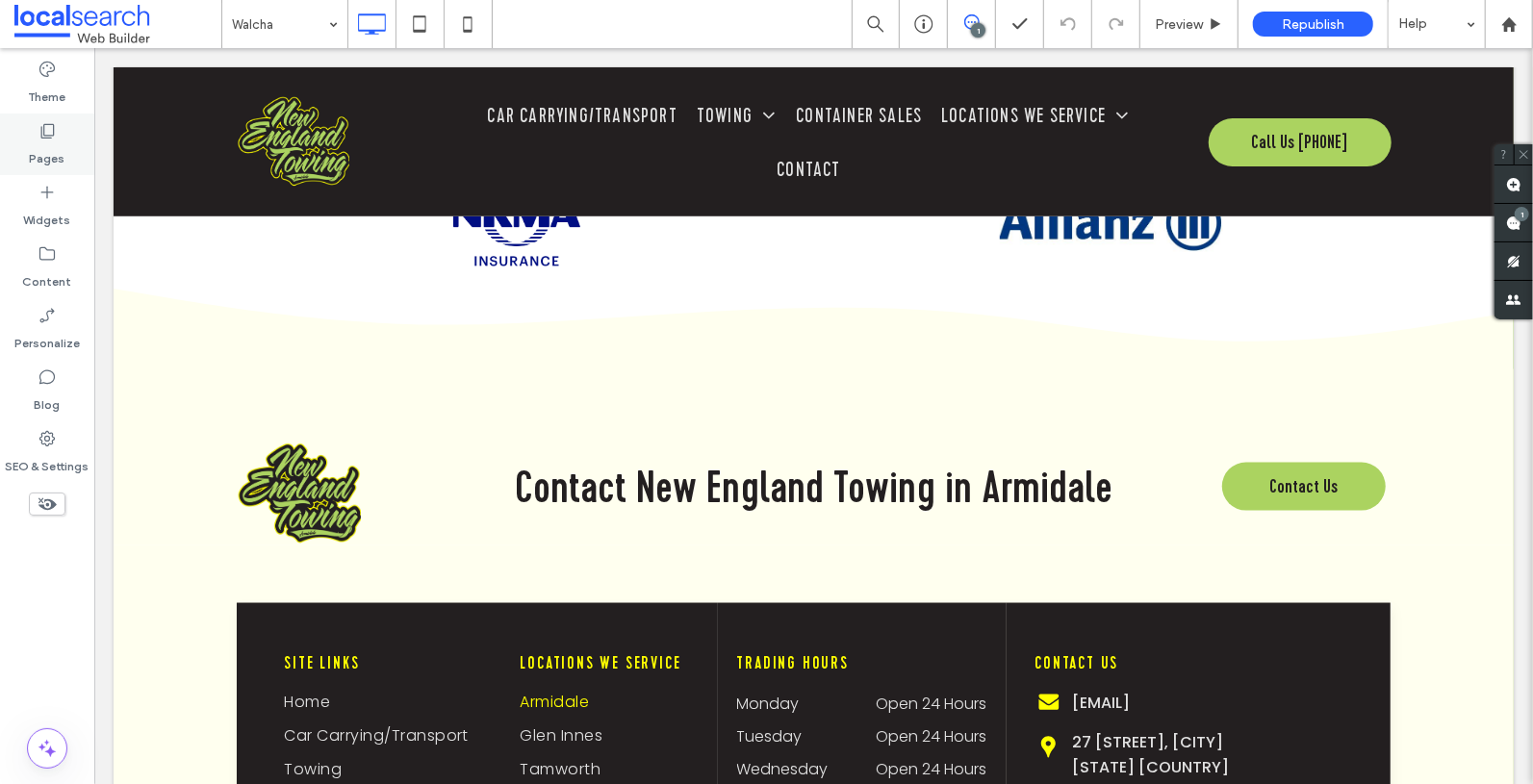 click on "Pages" at bounding box center [47, 144] 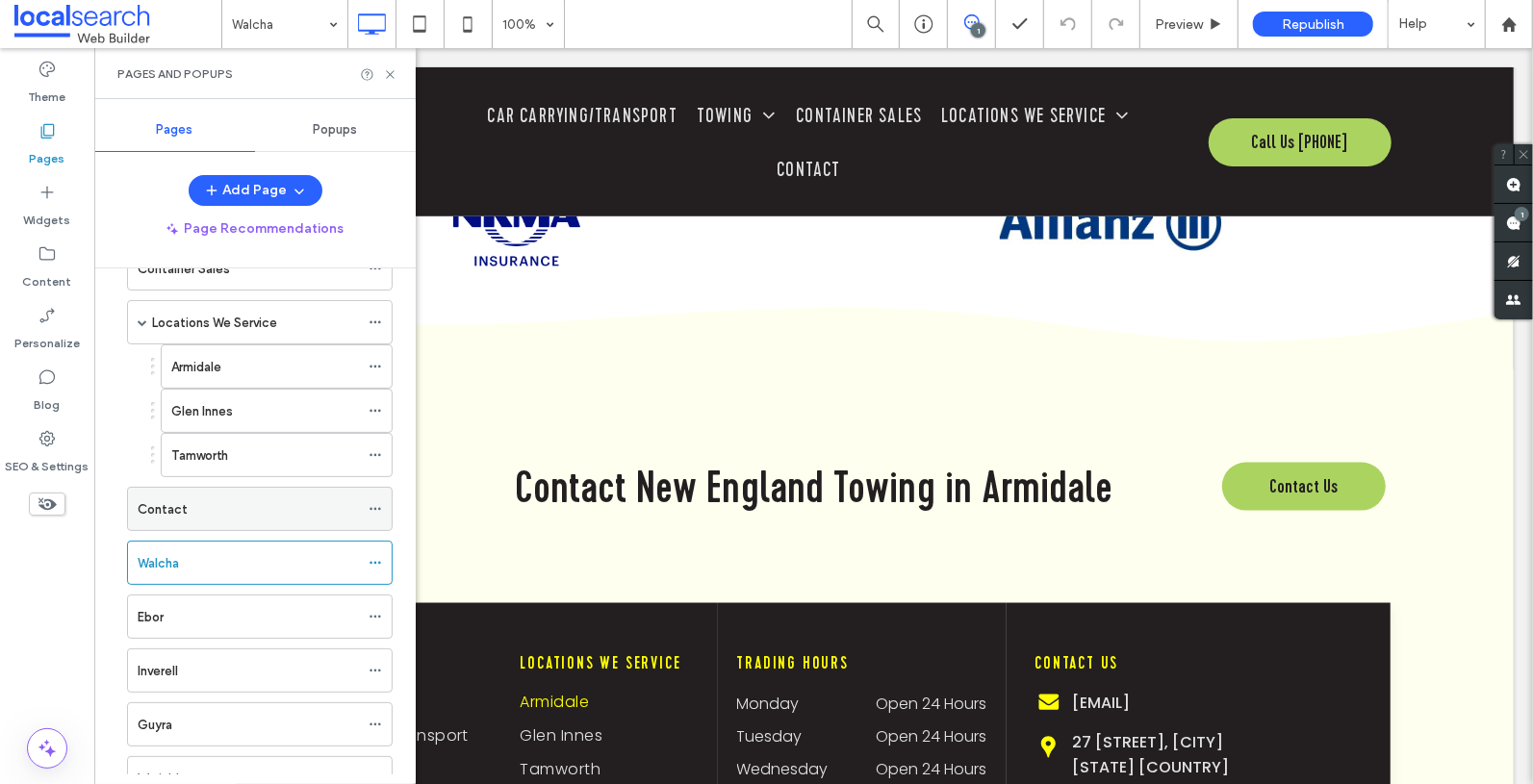 scroll, scrollTop: 292, scrollLeft: 0, axis: vertical 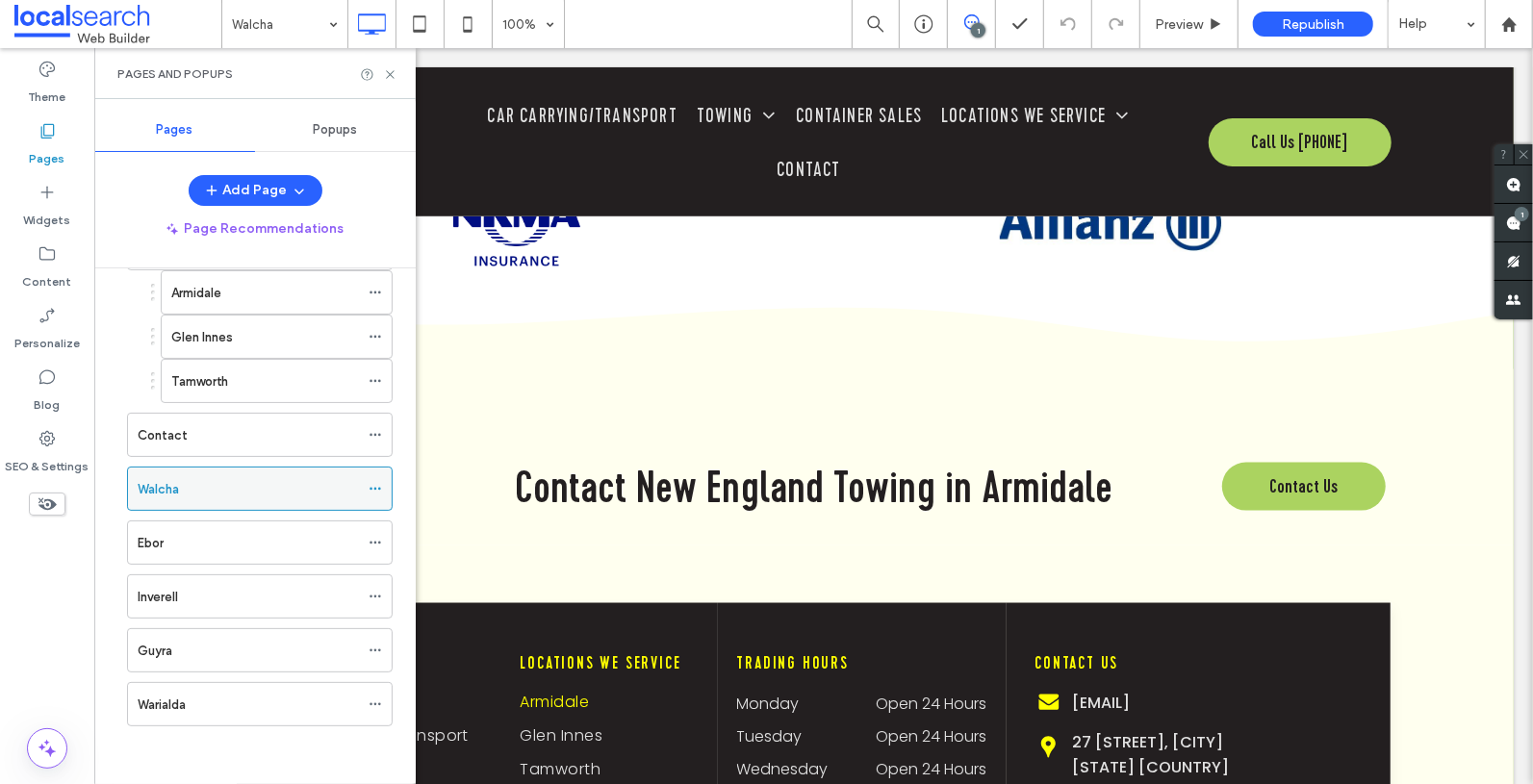 click 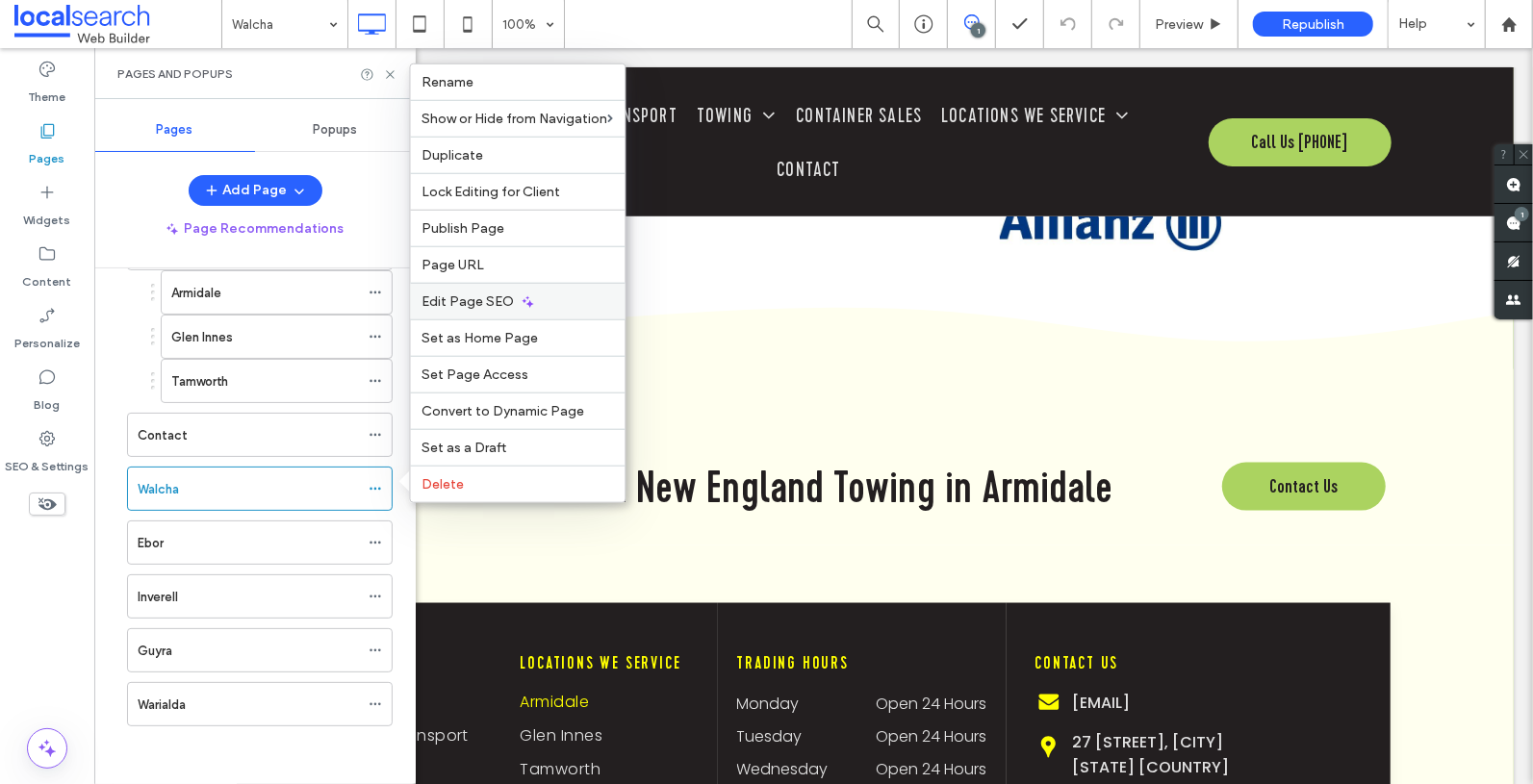 click on "Edit Page SEO" at bounding box center (518, 301) 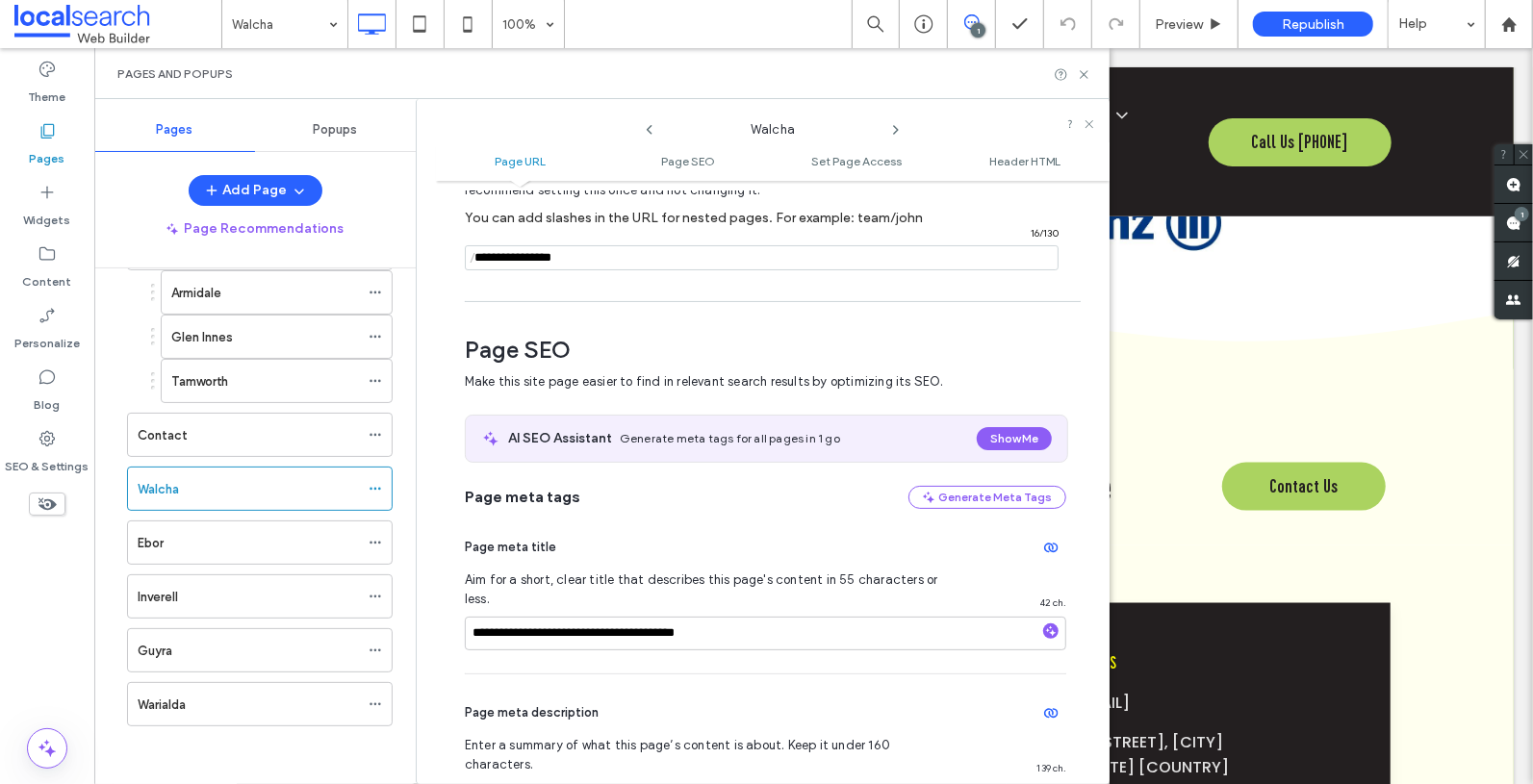 scroll, scrollTop: 0, scrollLeft: 0, axis: both 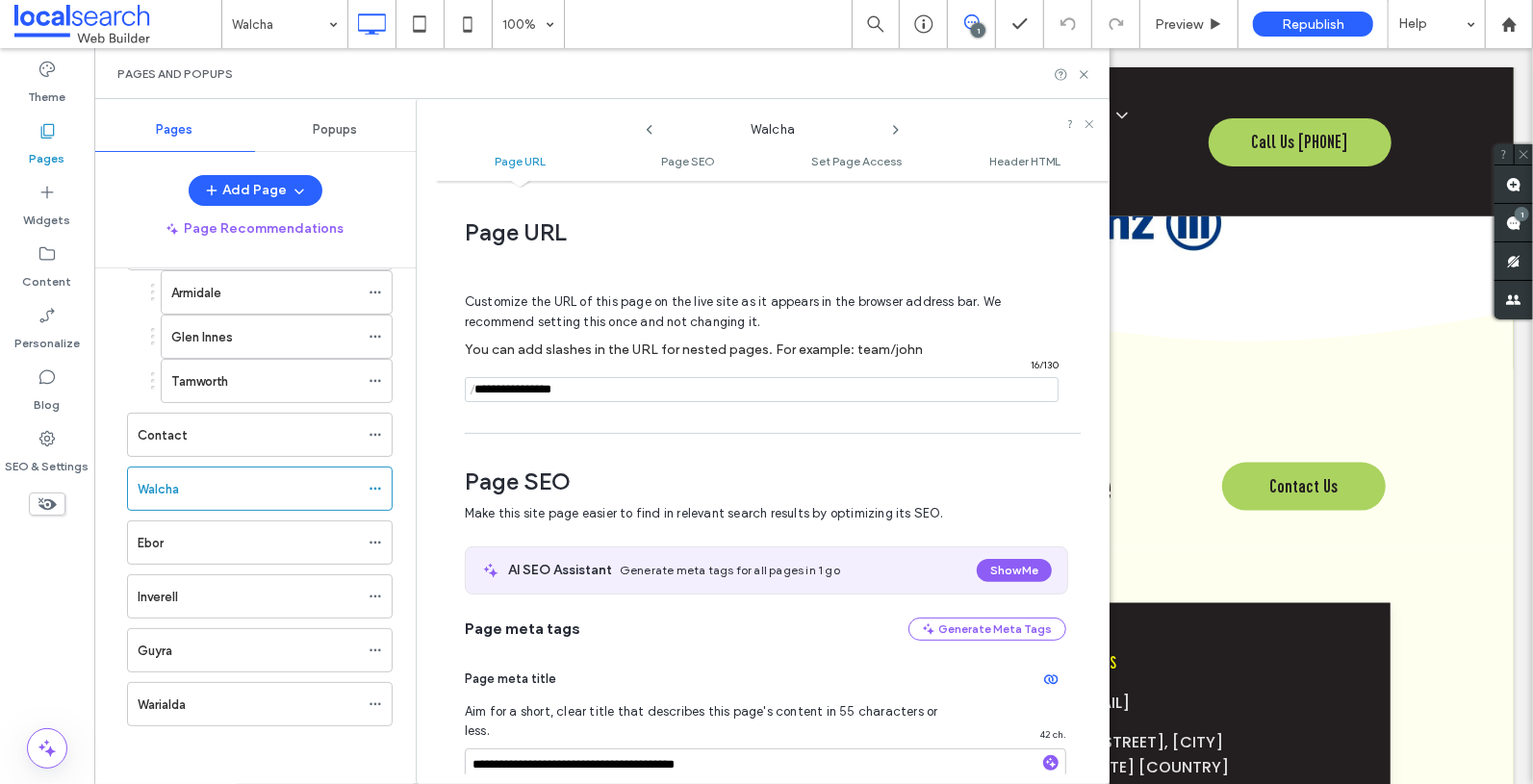 click at bounding box center [761, 390] 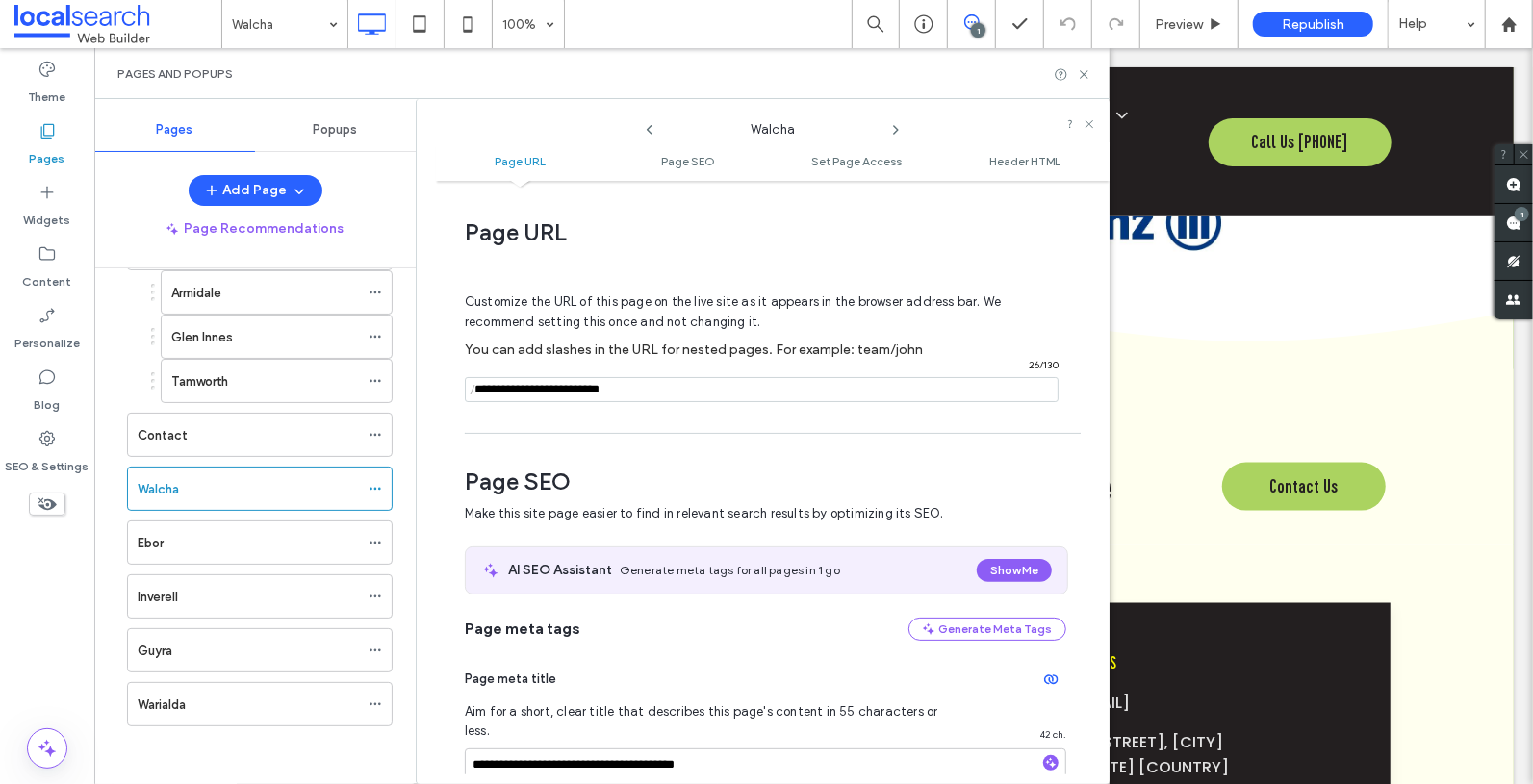 type on "**********" 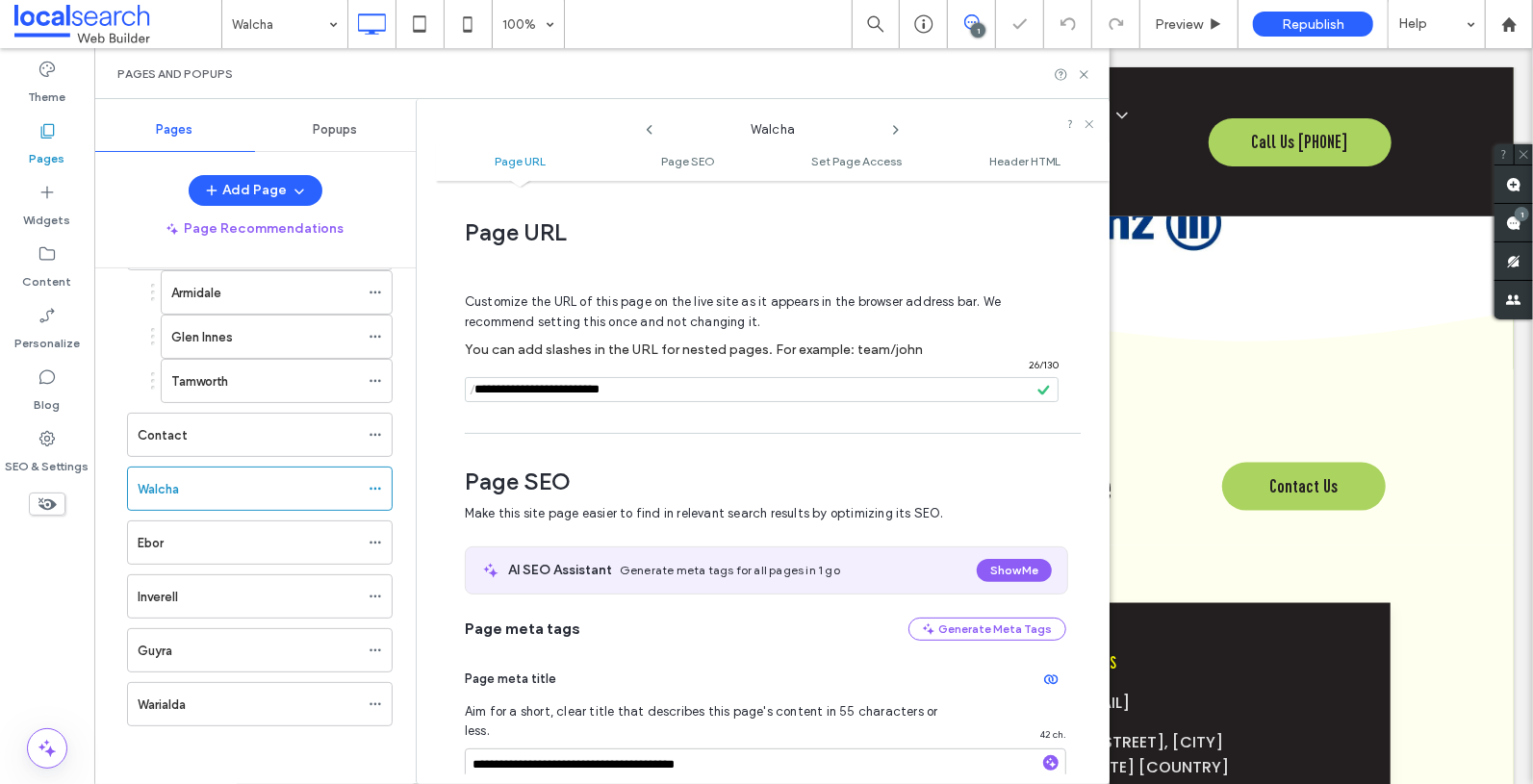 click 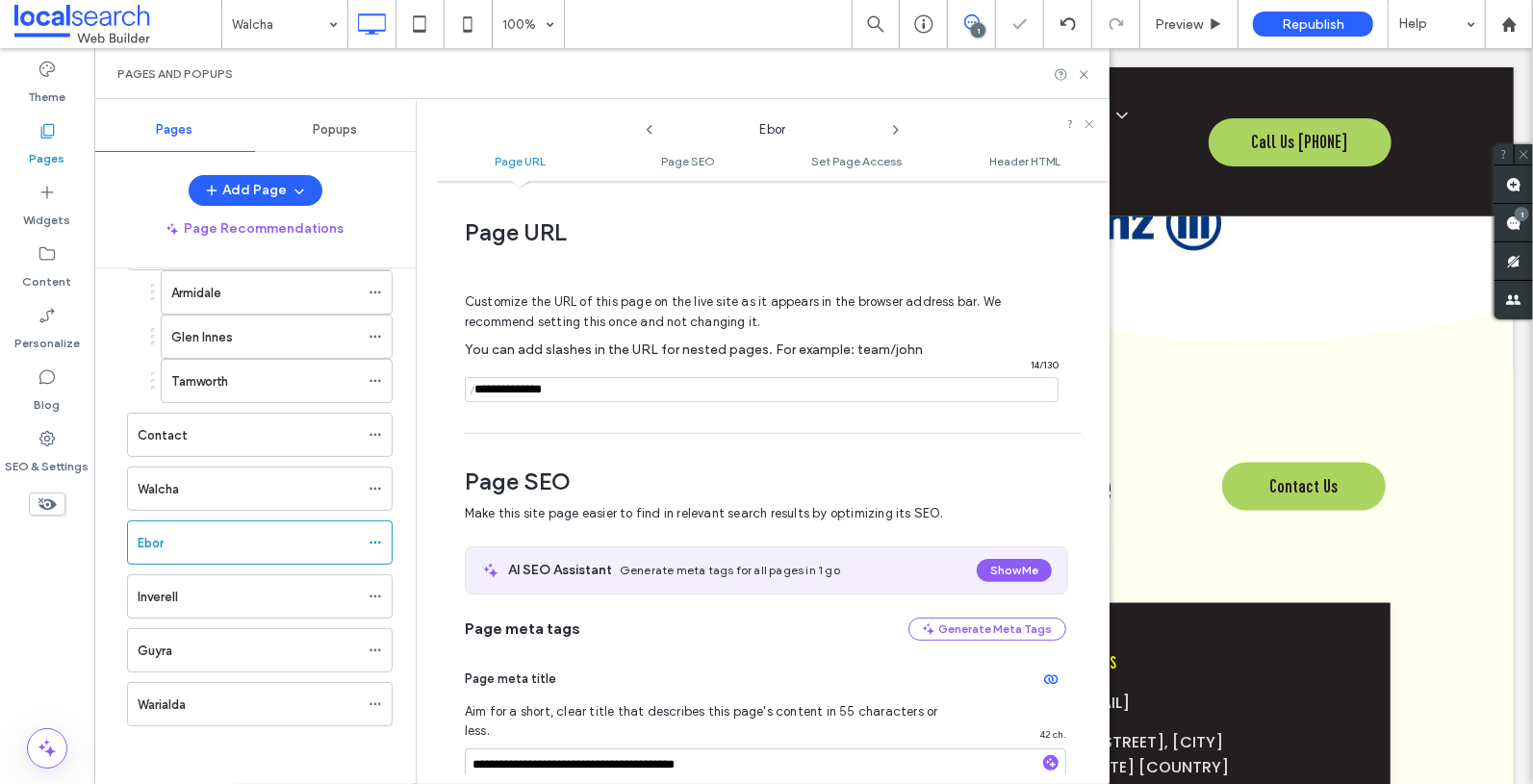 scroll, scrollTop: 265, scrollLeft: 0, axis: vertical 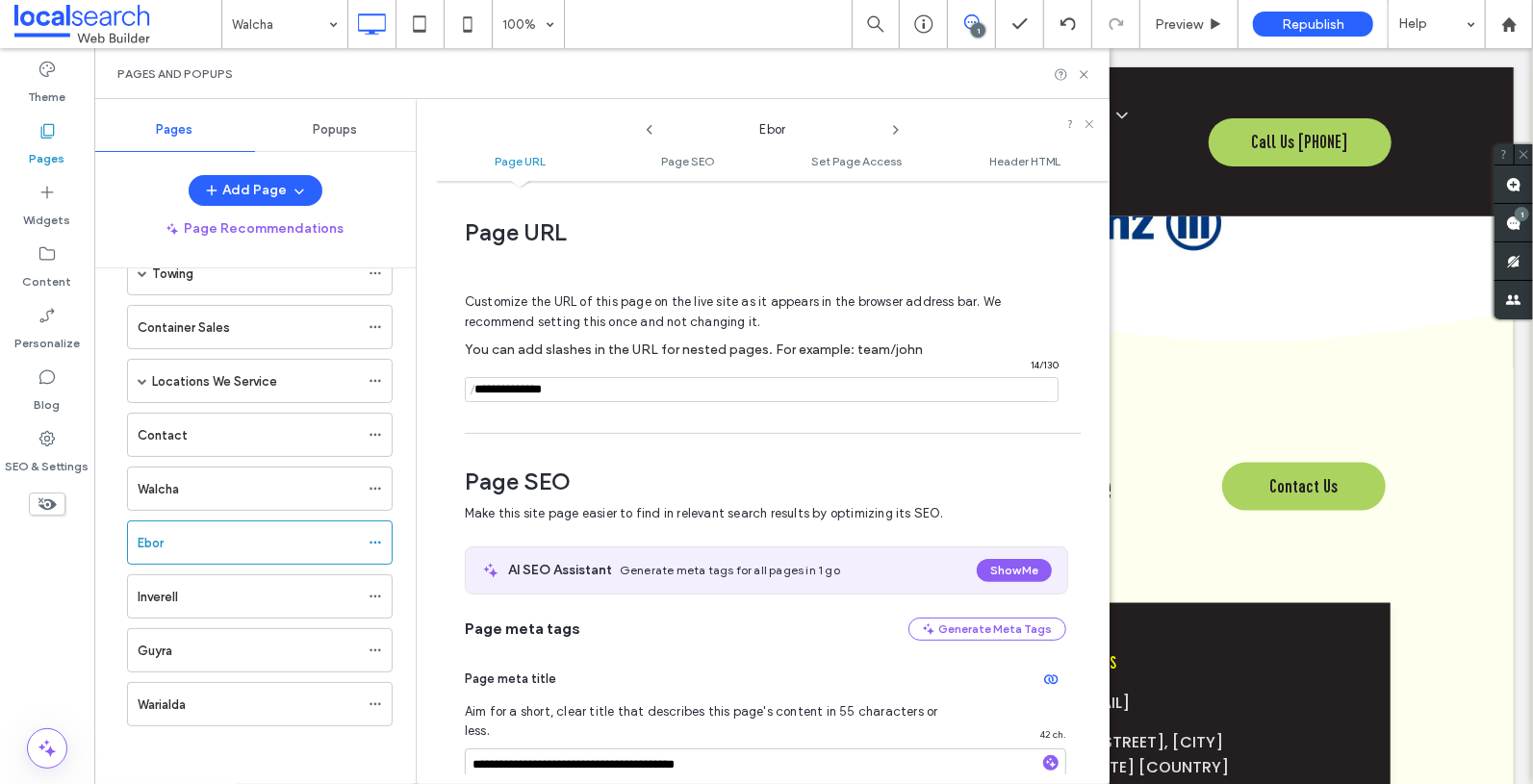 click at bounding box center (761, 390) 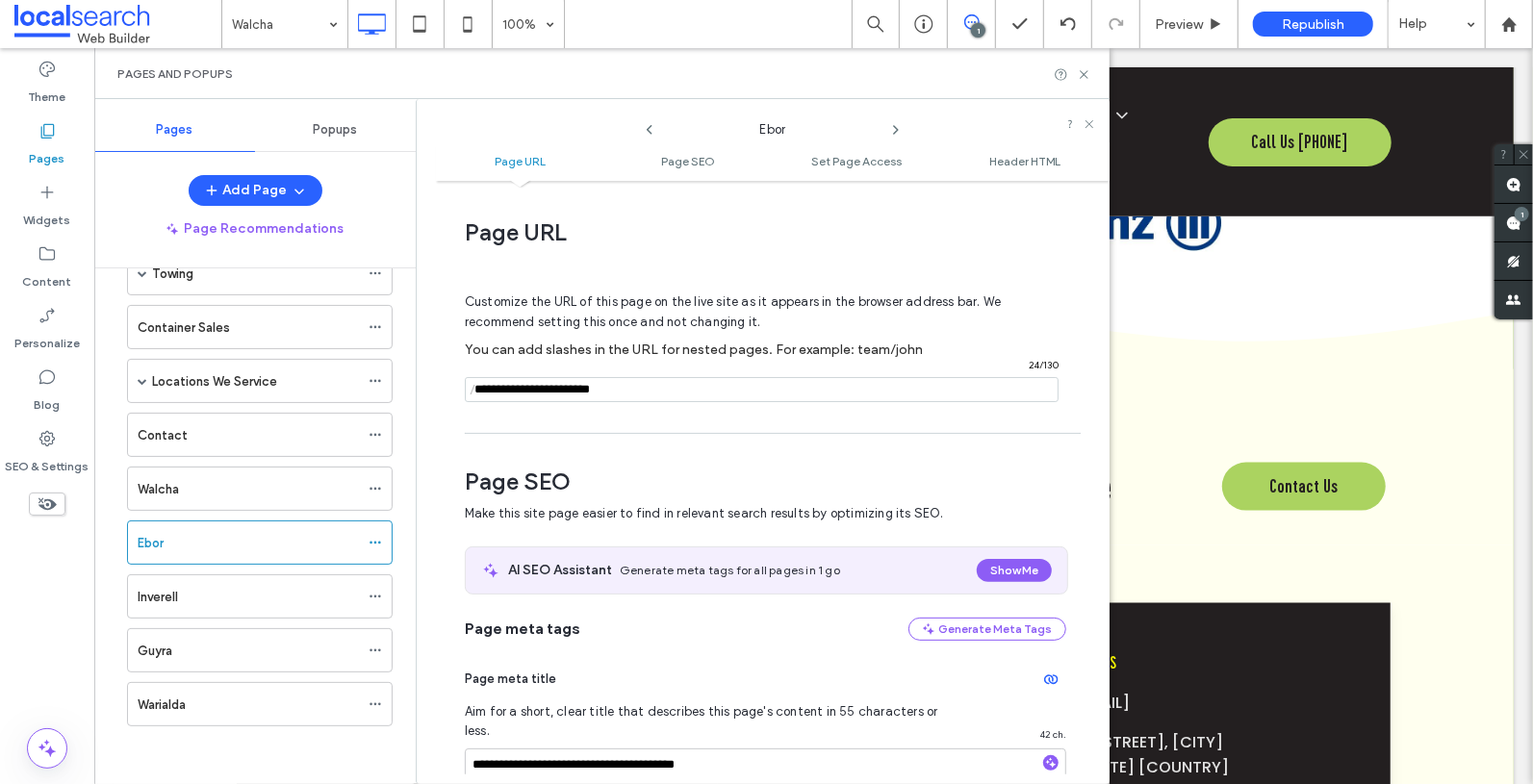 type on "**********" 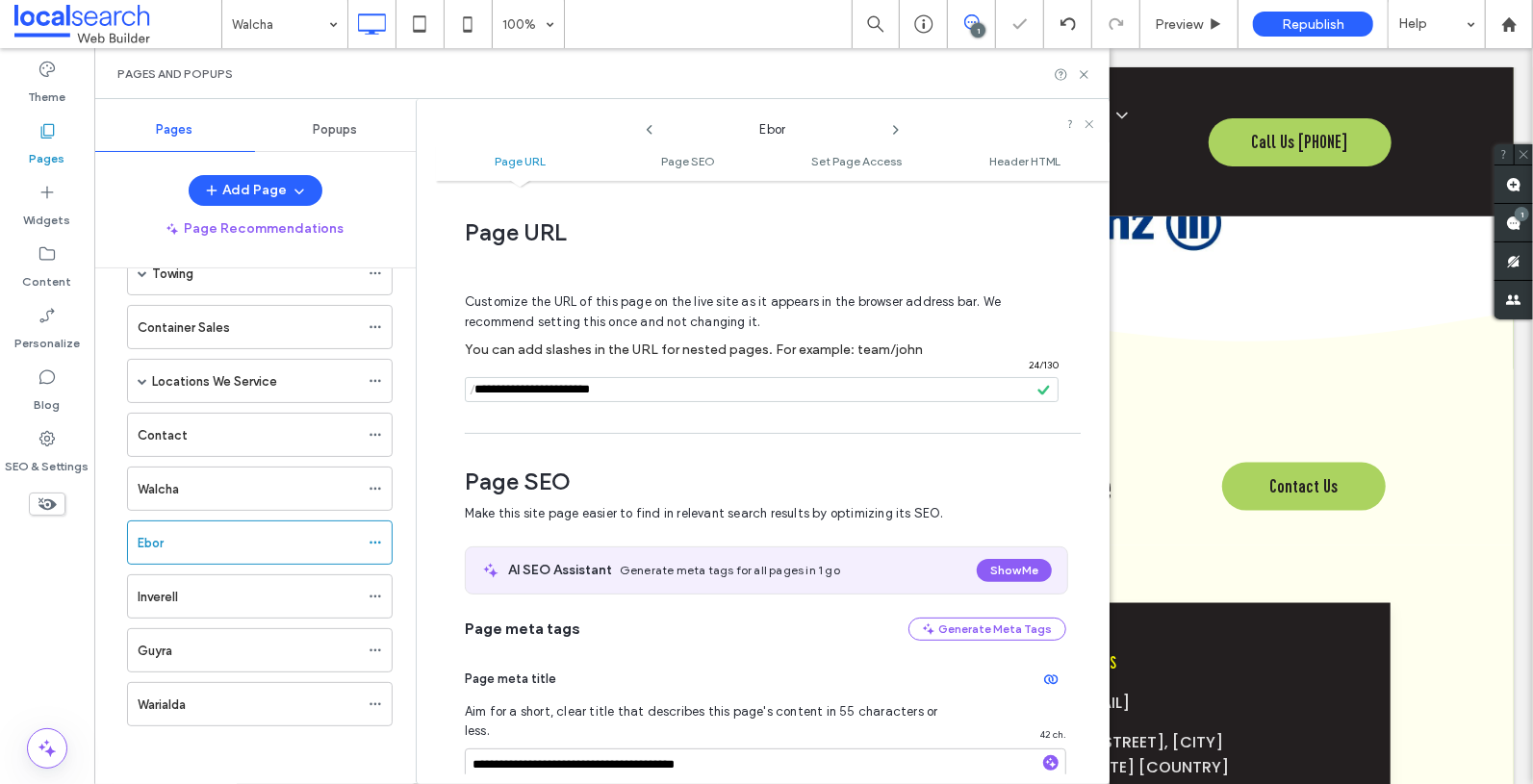 click 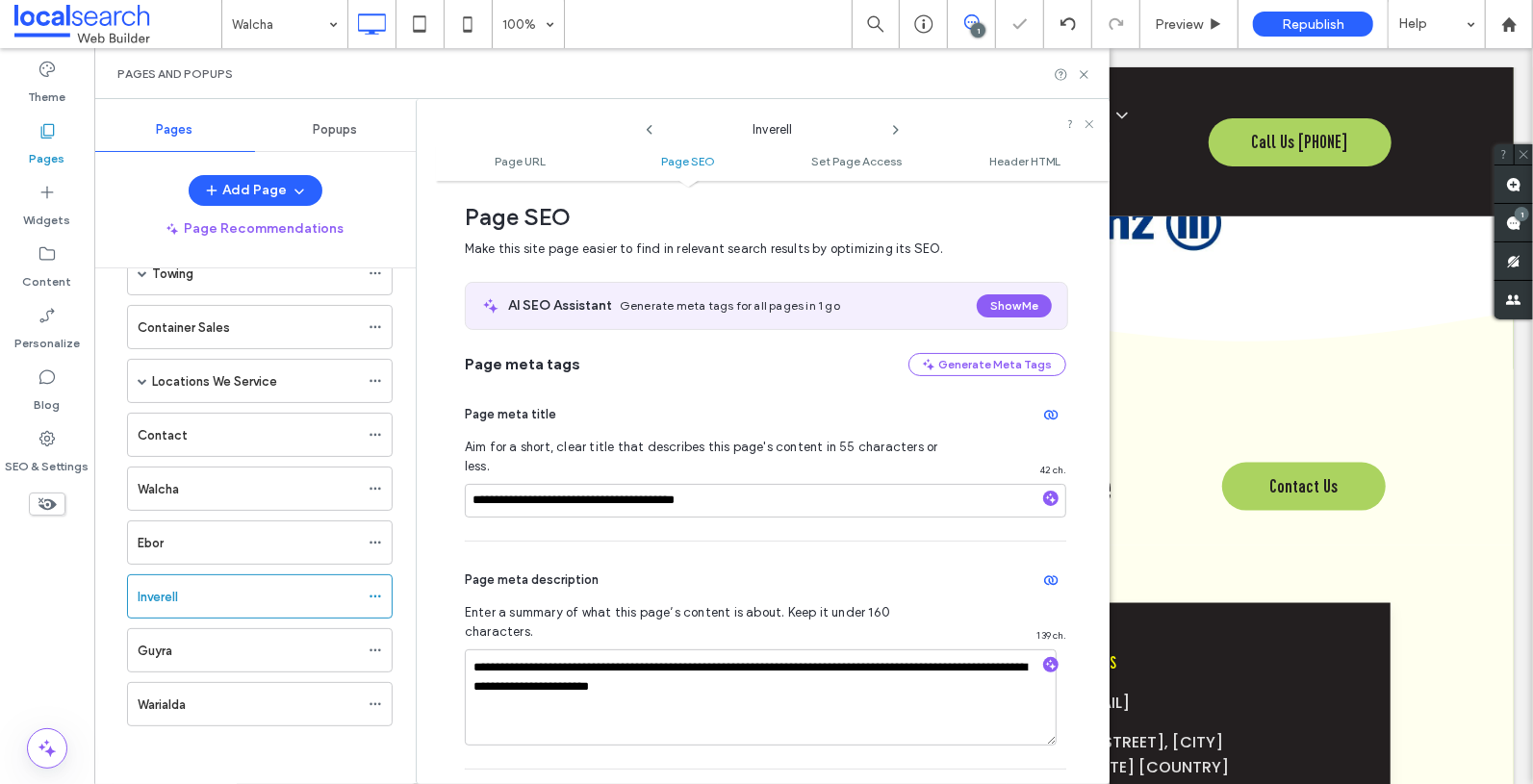 scroll, scrollTop: 0, scrollLeft: 0, axis: both 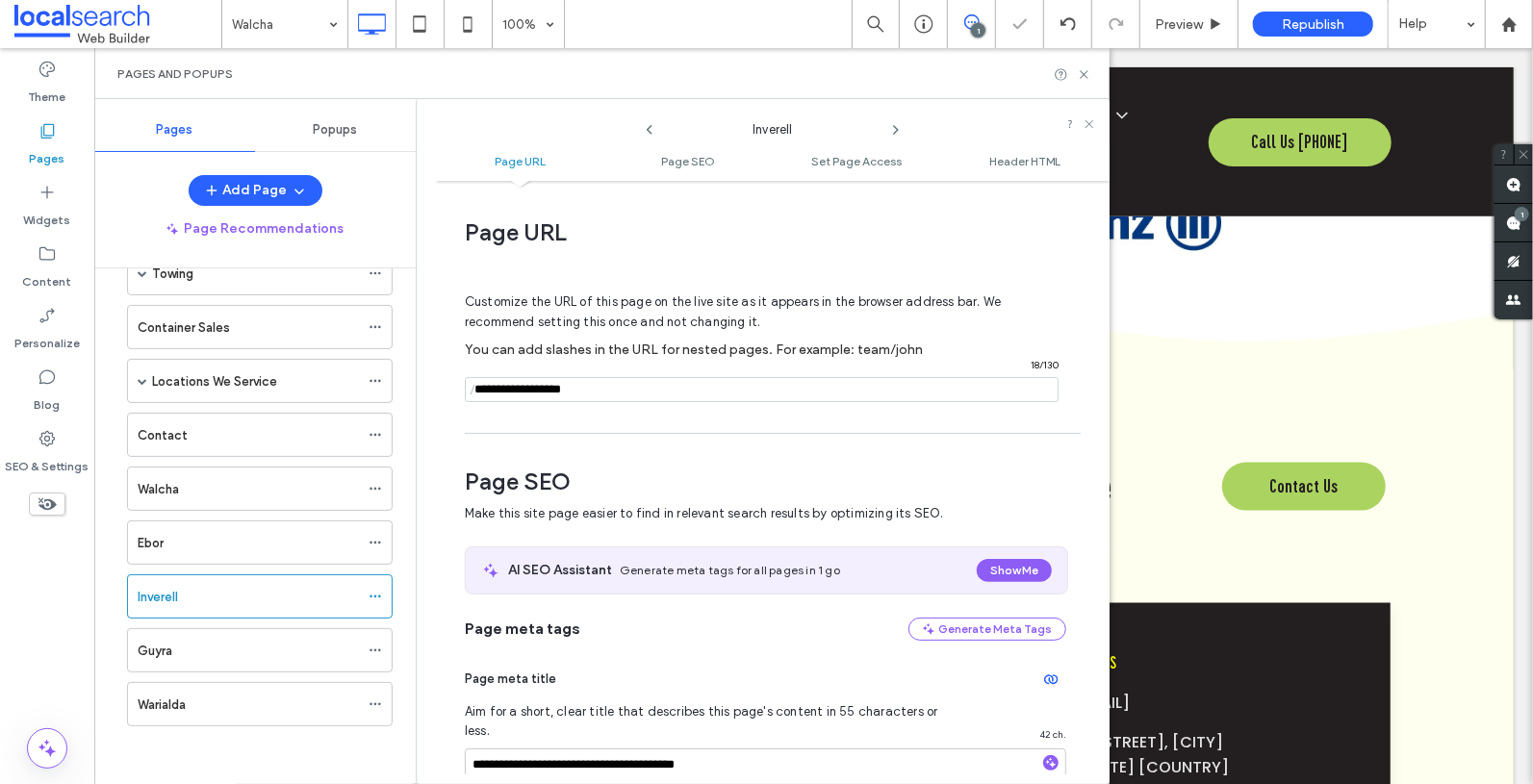 click at bounding box center (761, 390) 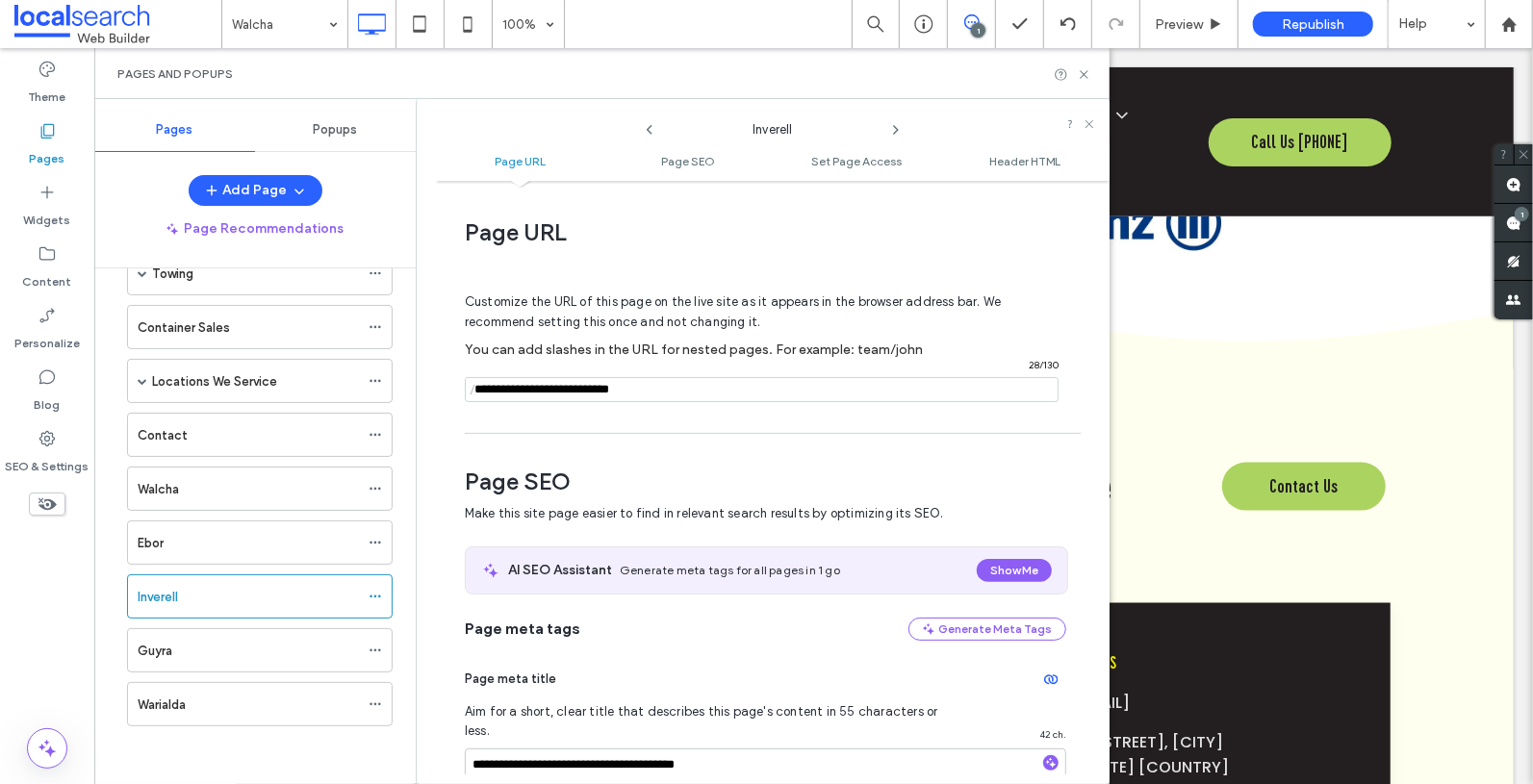 type on "**********" 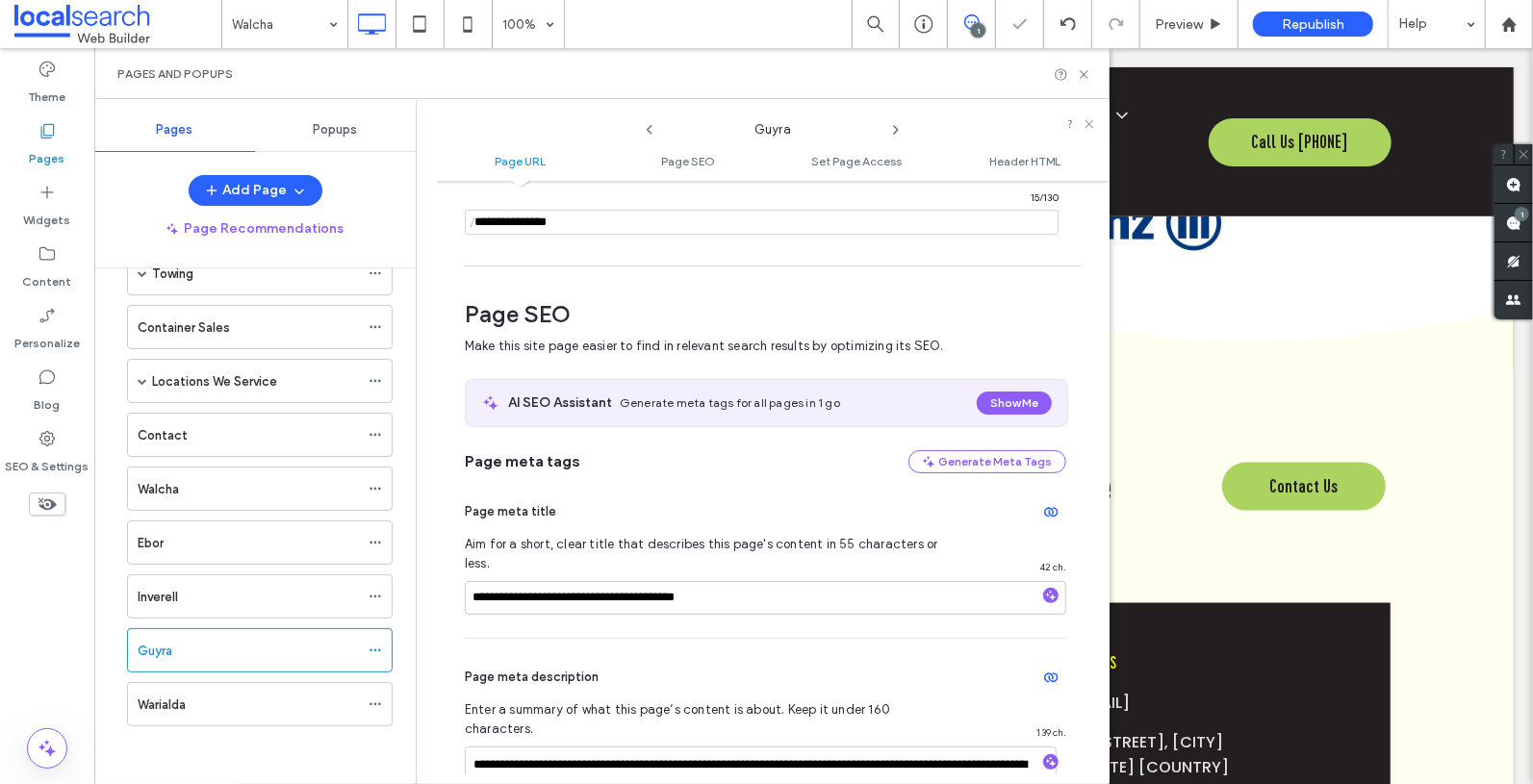 scroll, scrollTop: 67, scrollLeft: 0, axis: vertical 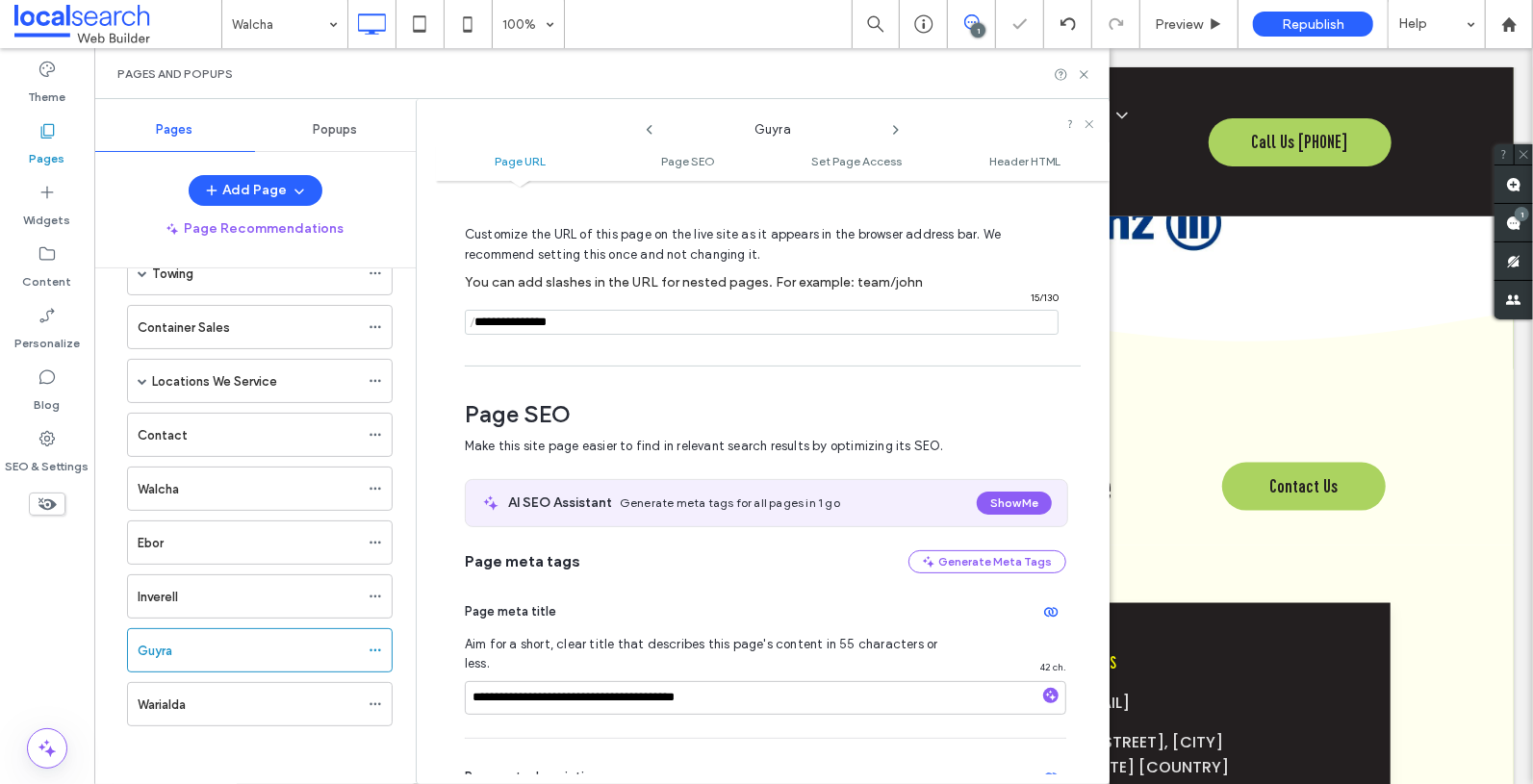 click at bounding box center [761, 322] 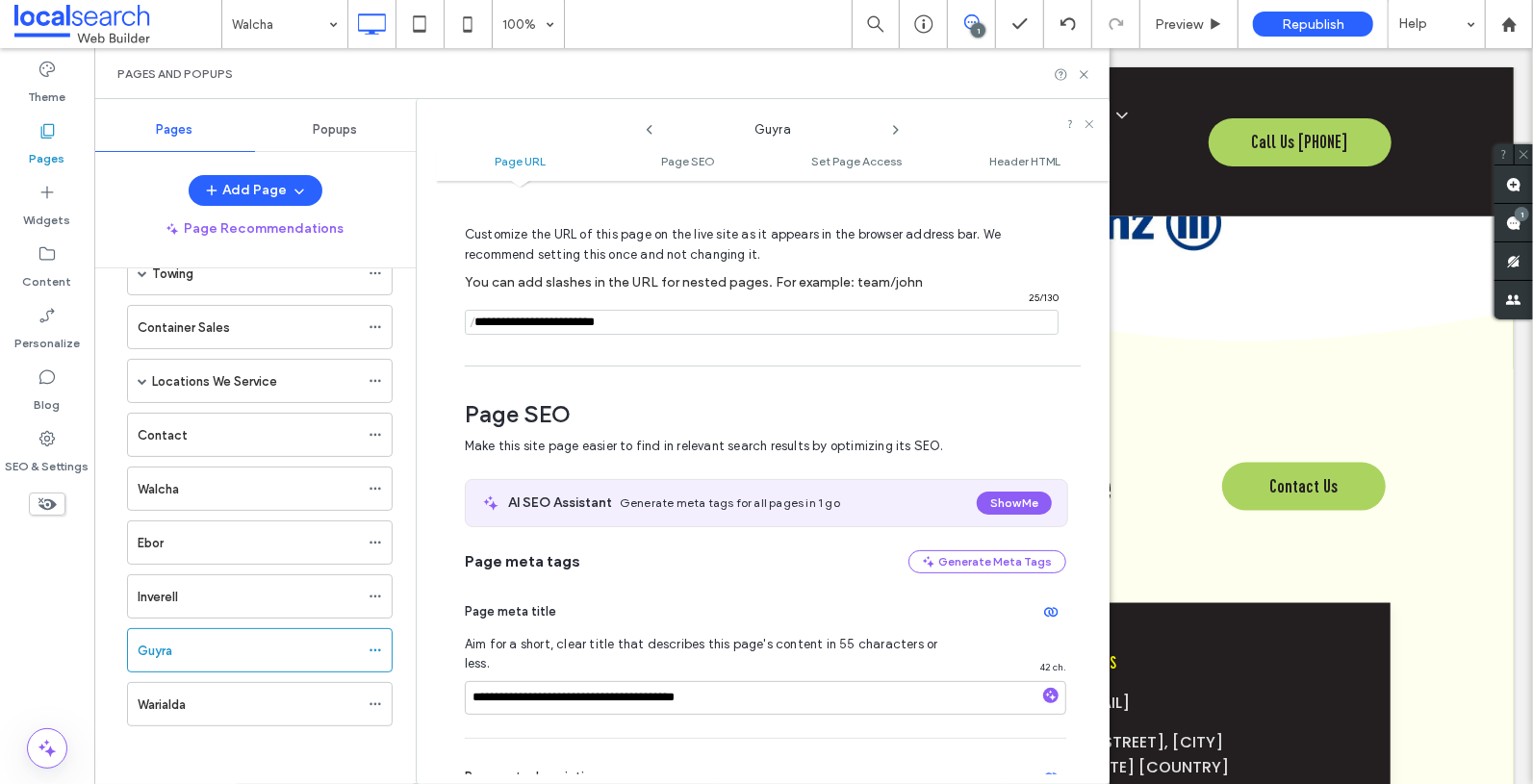 type on "**********" 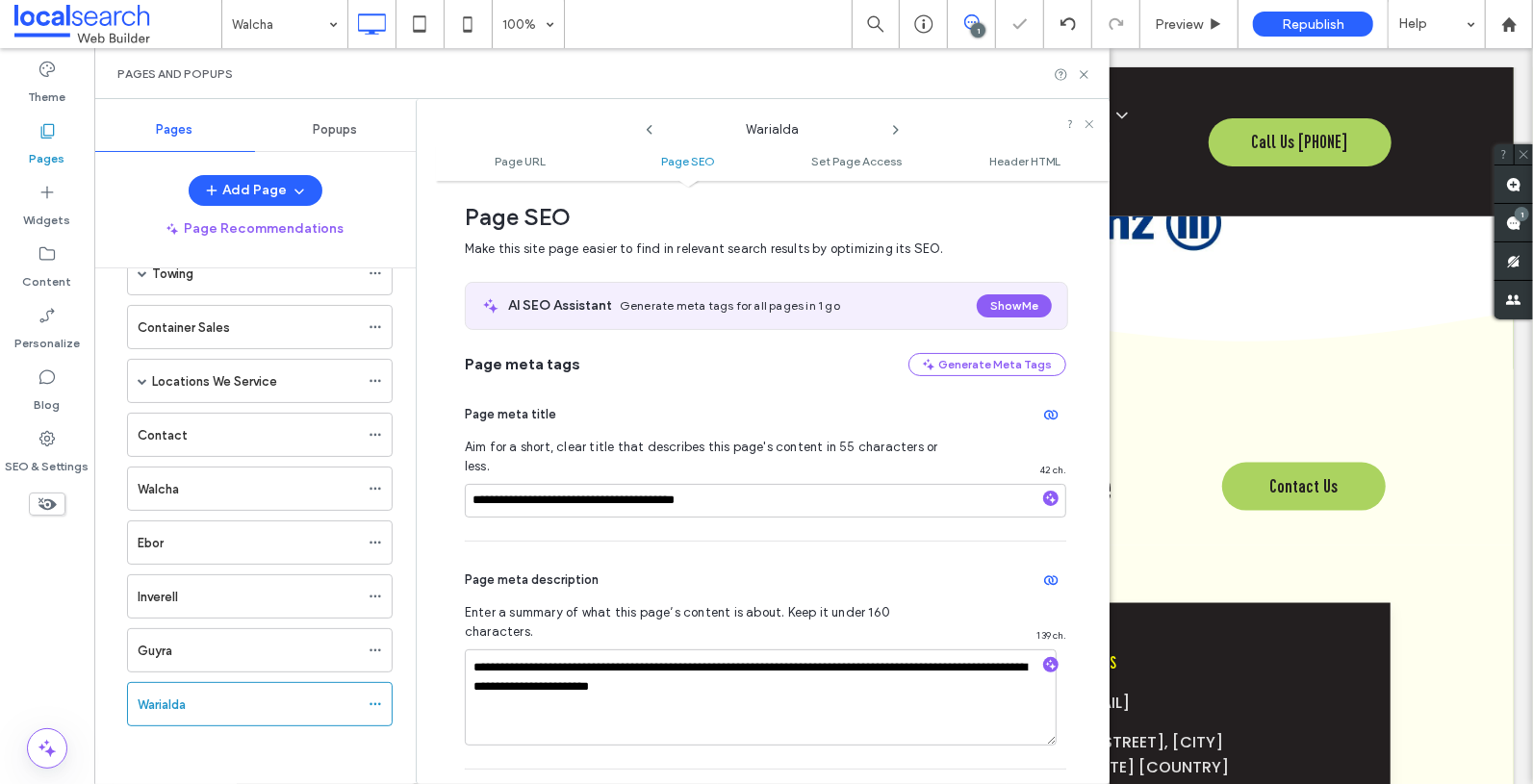 scroll, scrollTop: 85, scrollLeft: 0, axis: vertical 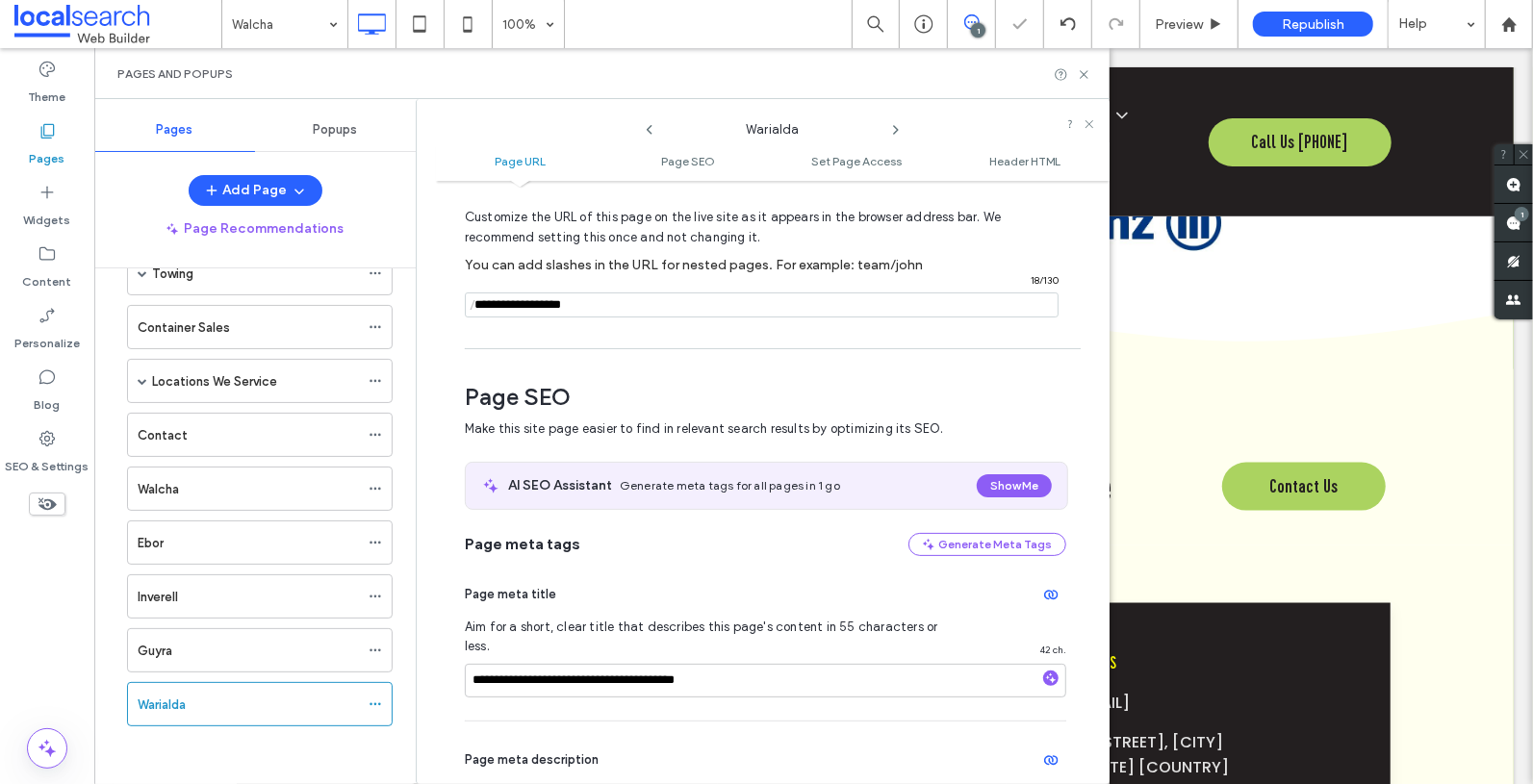 click at bounding box center [761, 305] 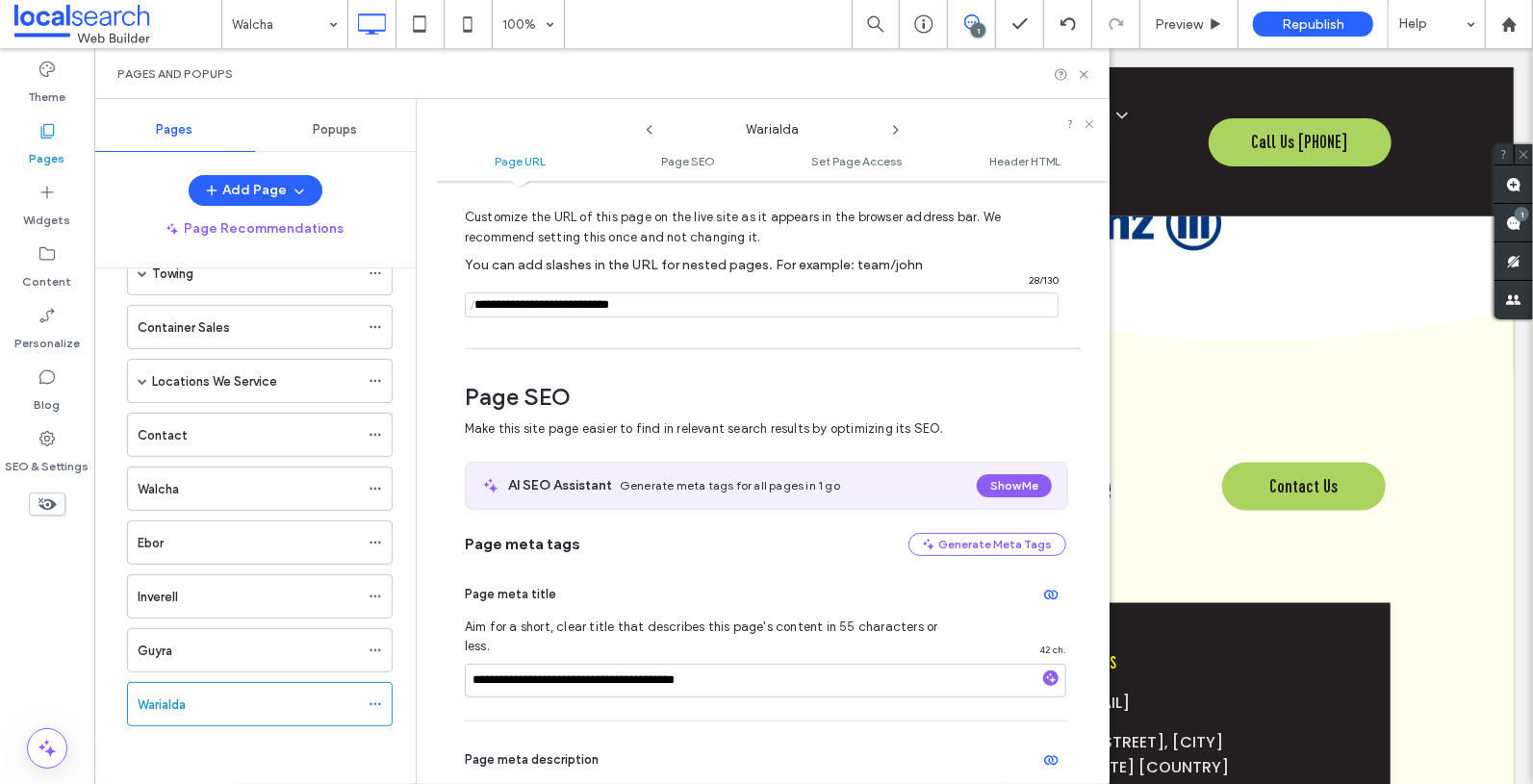type on "**********" 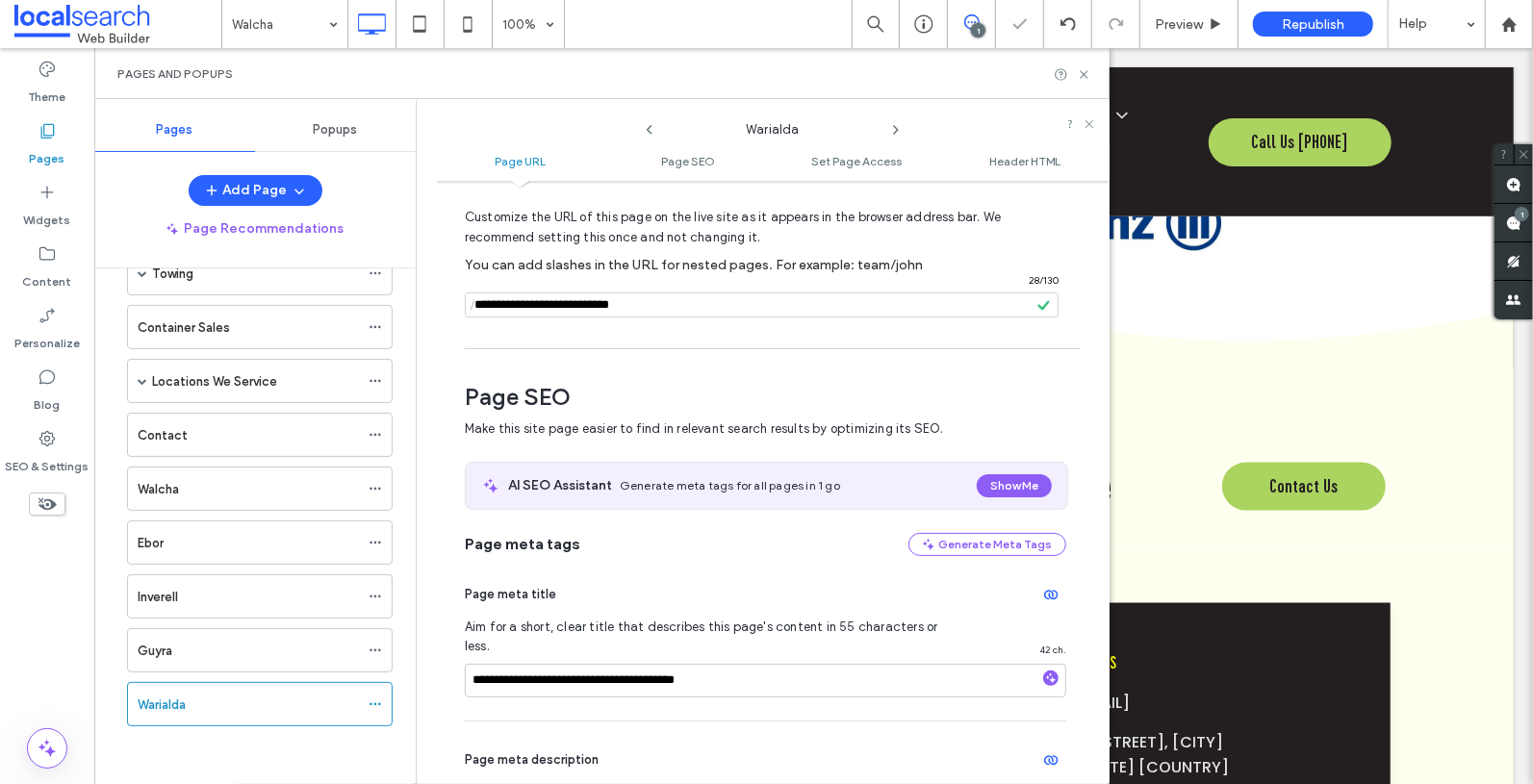 click 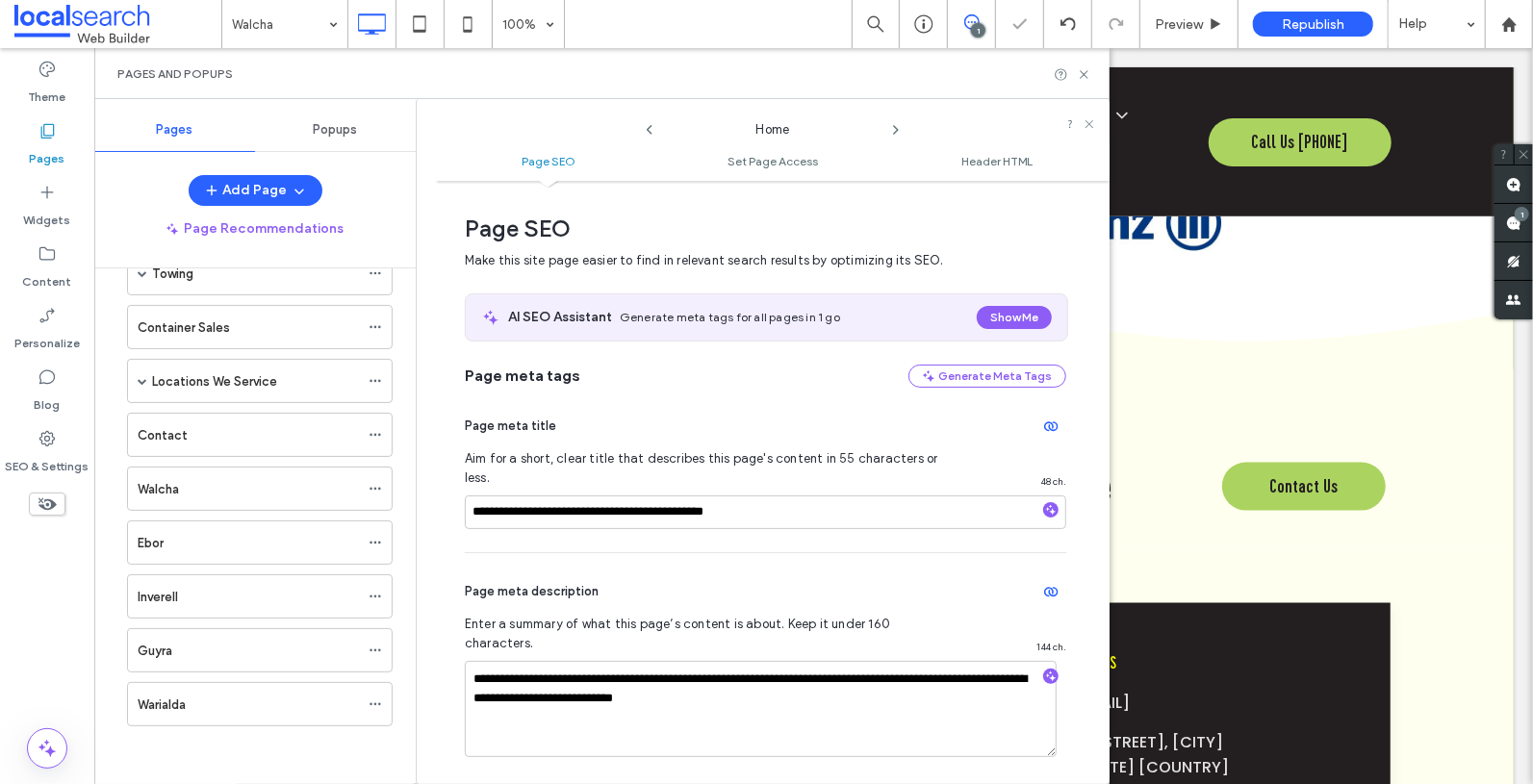 scroll, scrollTop: 10, scrollLeft: 0, axis: vertical 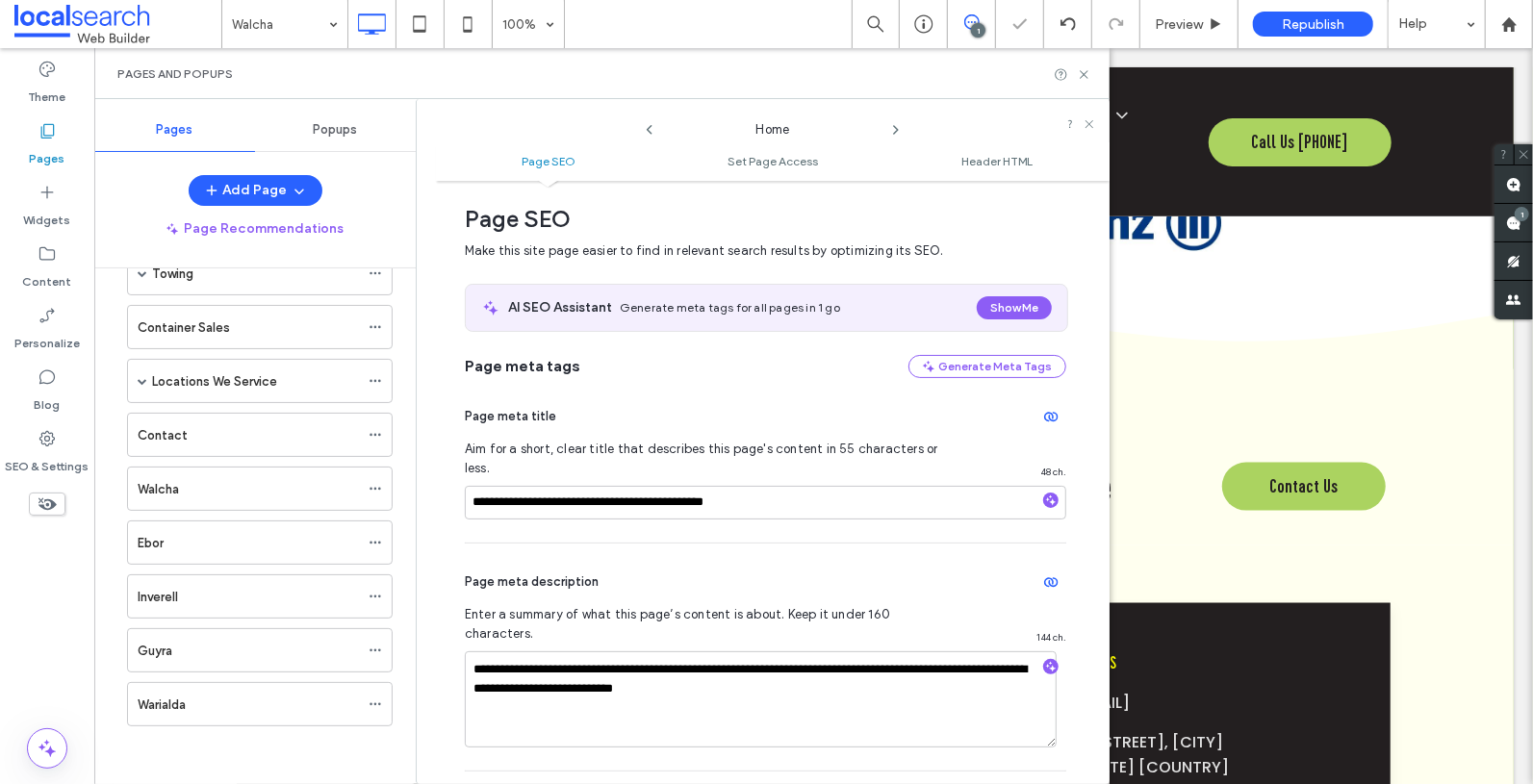 click 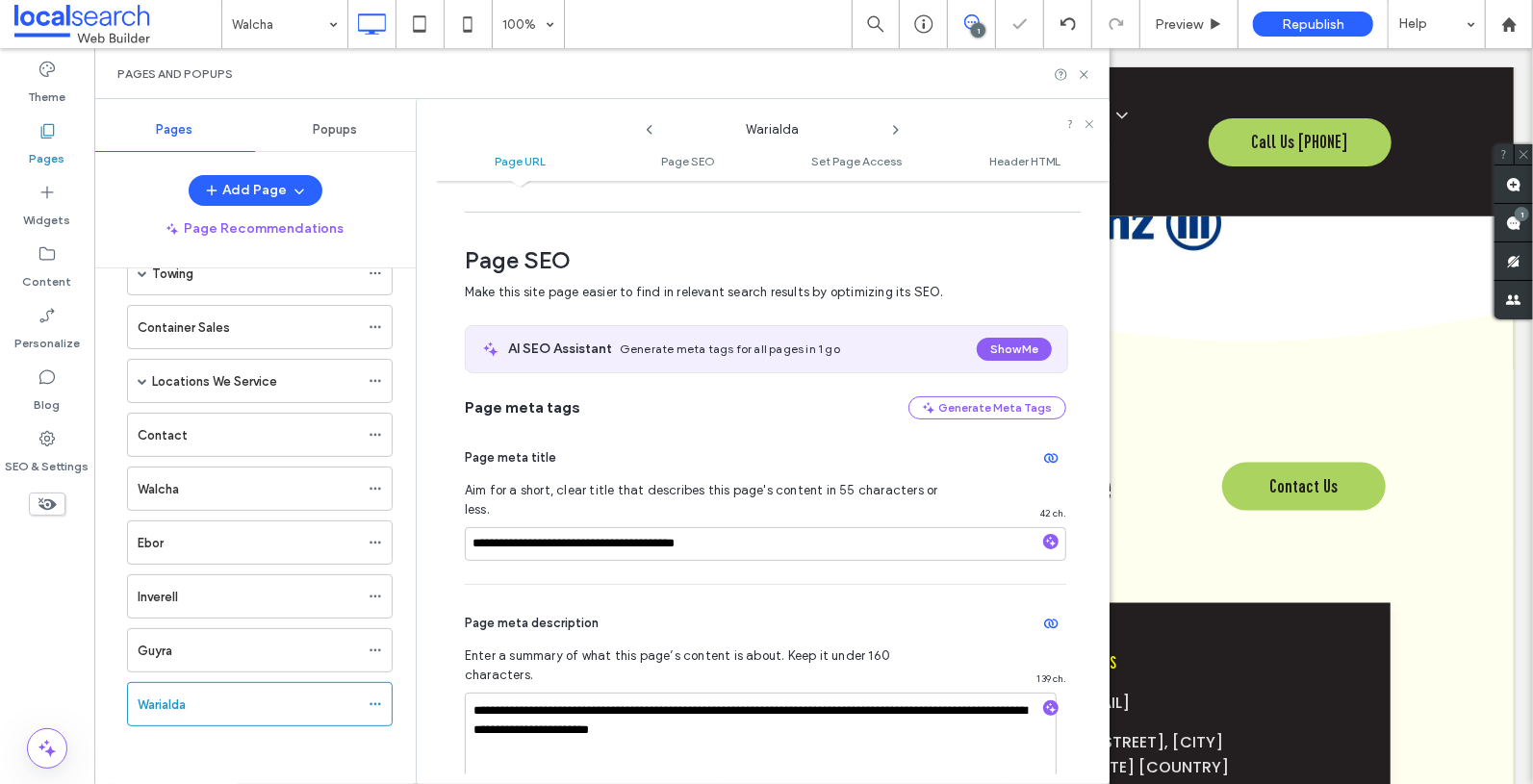 scroll, scrollTop: 265, scrollLeft: 0, axis: vertical 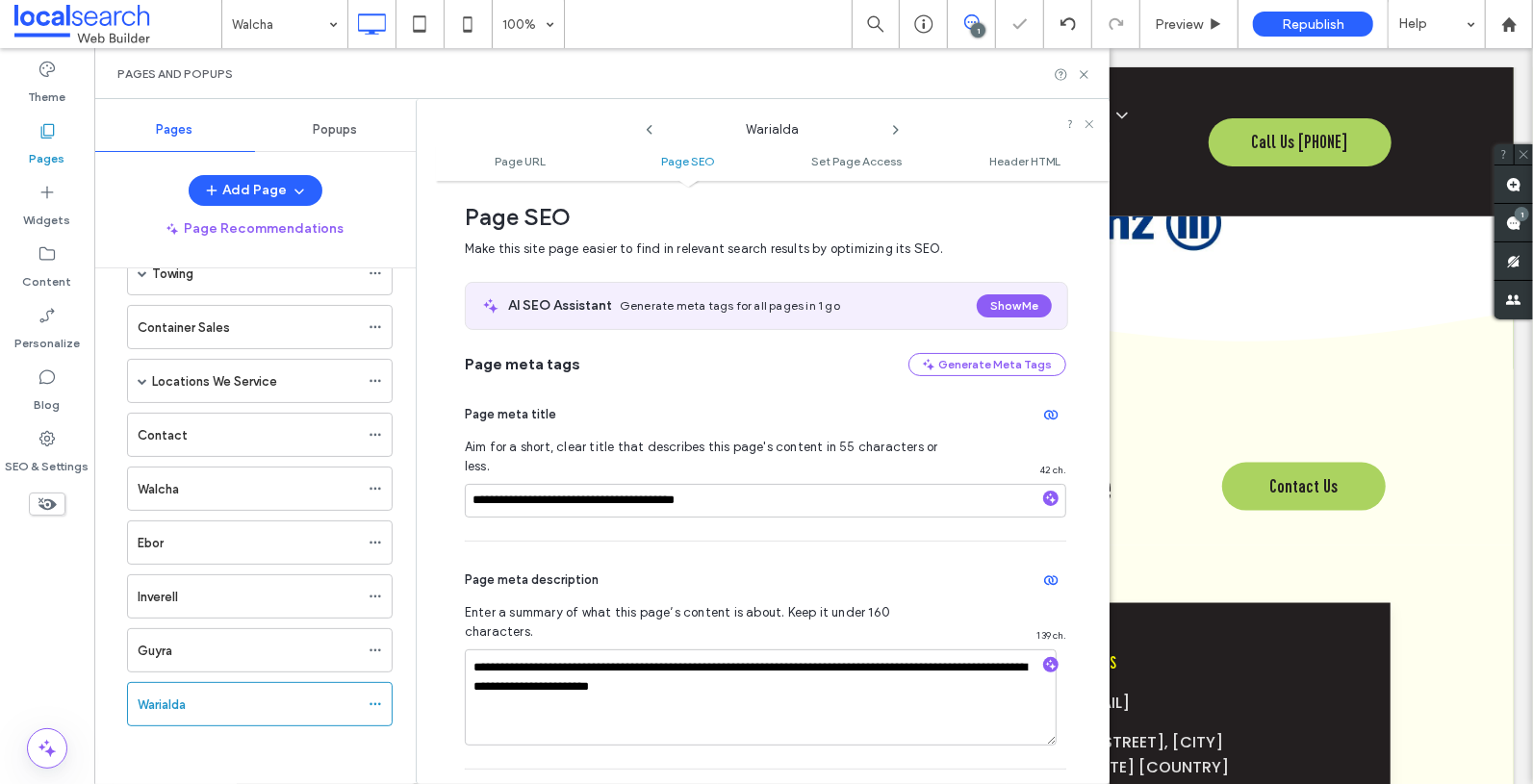 click 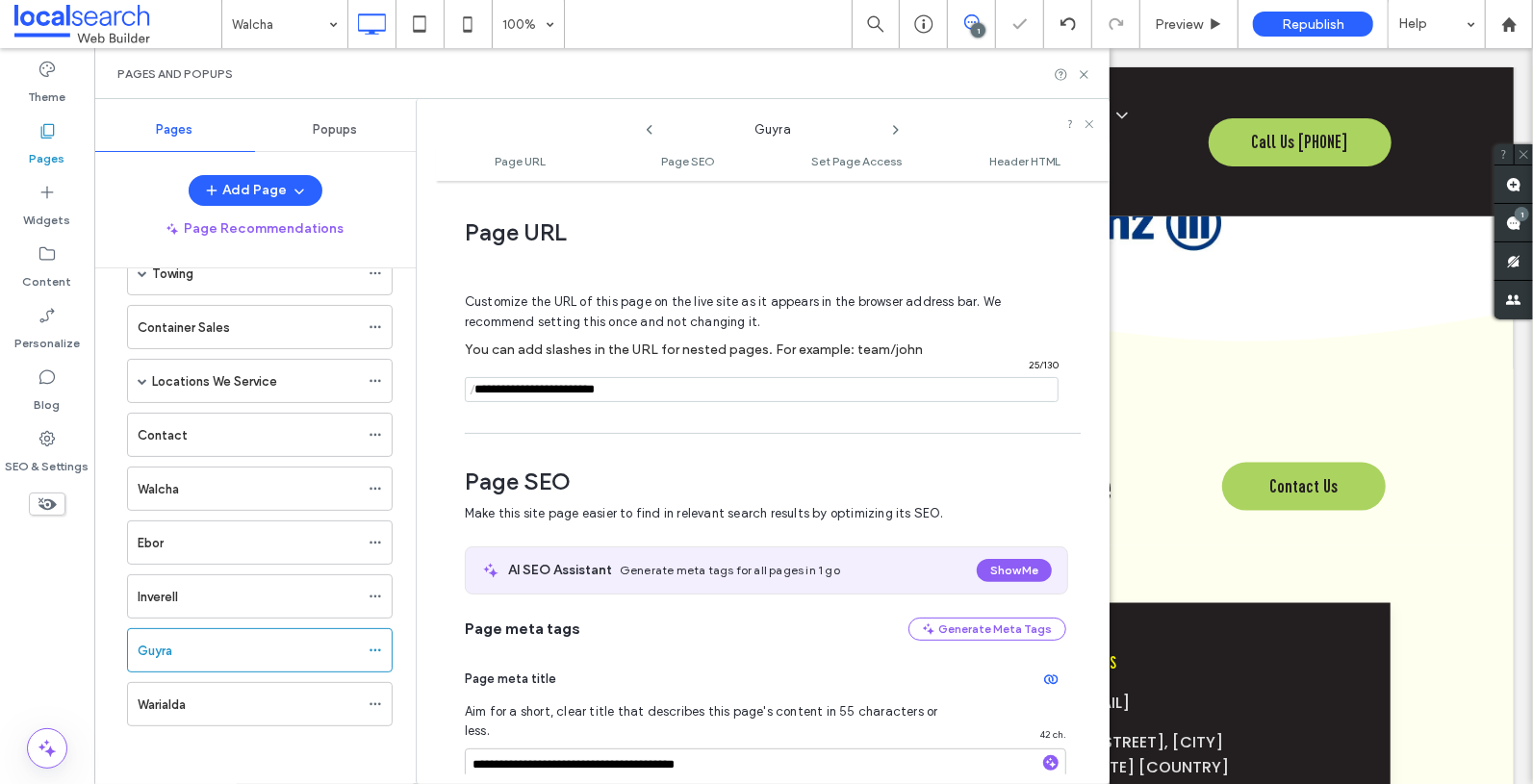 scroll, scrollTop: 265, scrollLeft: 0, axis: vertical 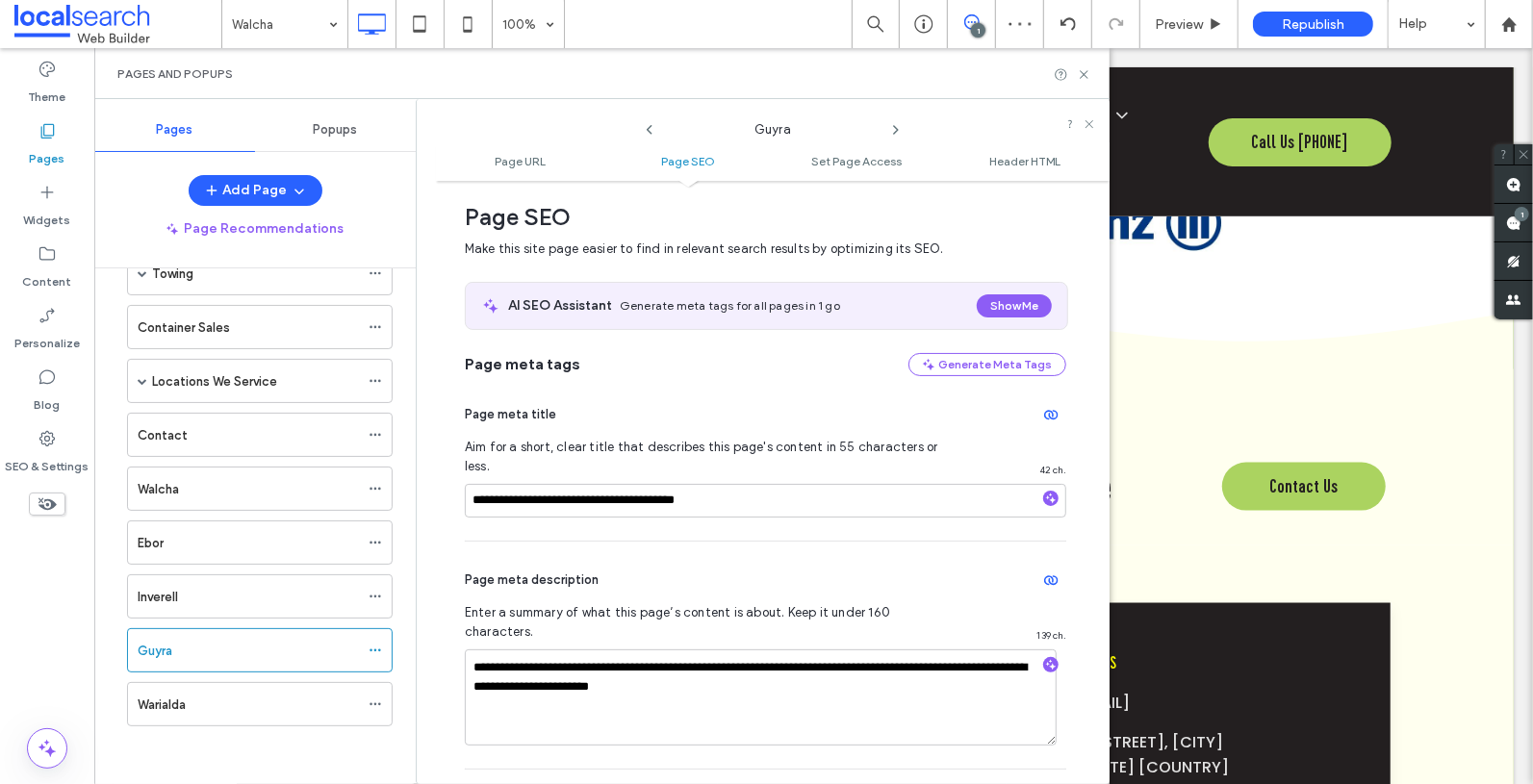 click 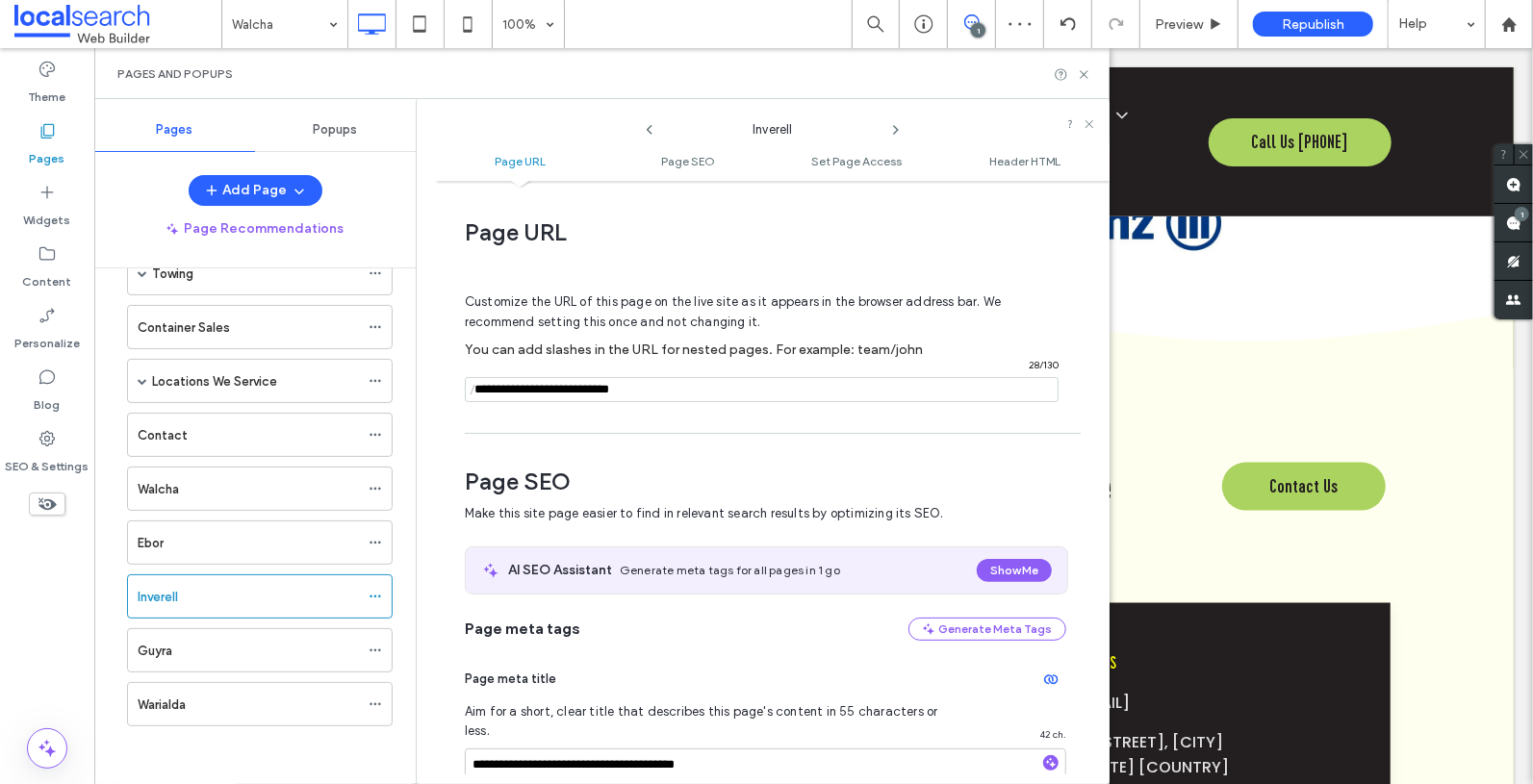 scroll, scrollTop: 265, scrollLeft: 0, axis: vertical 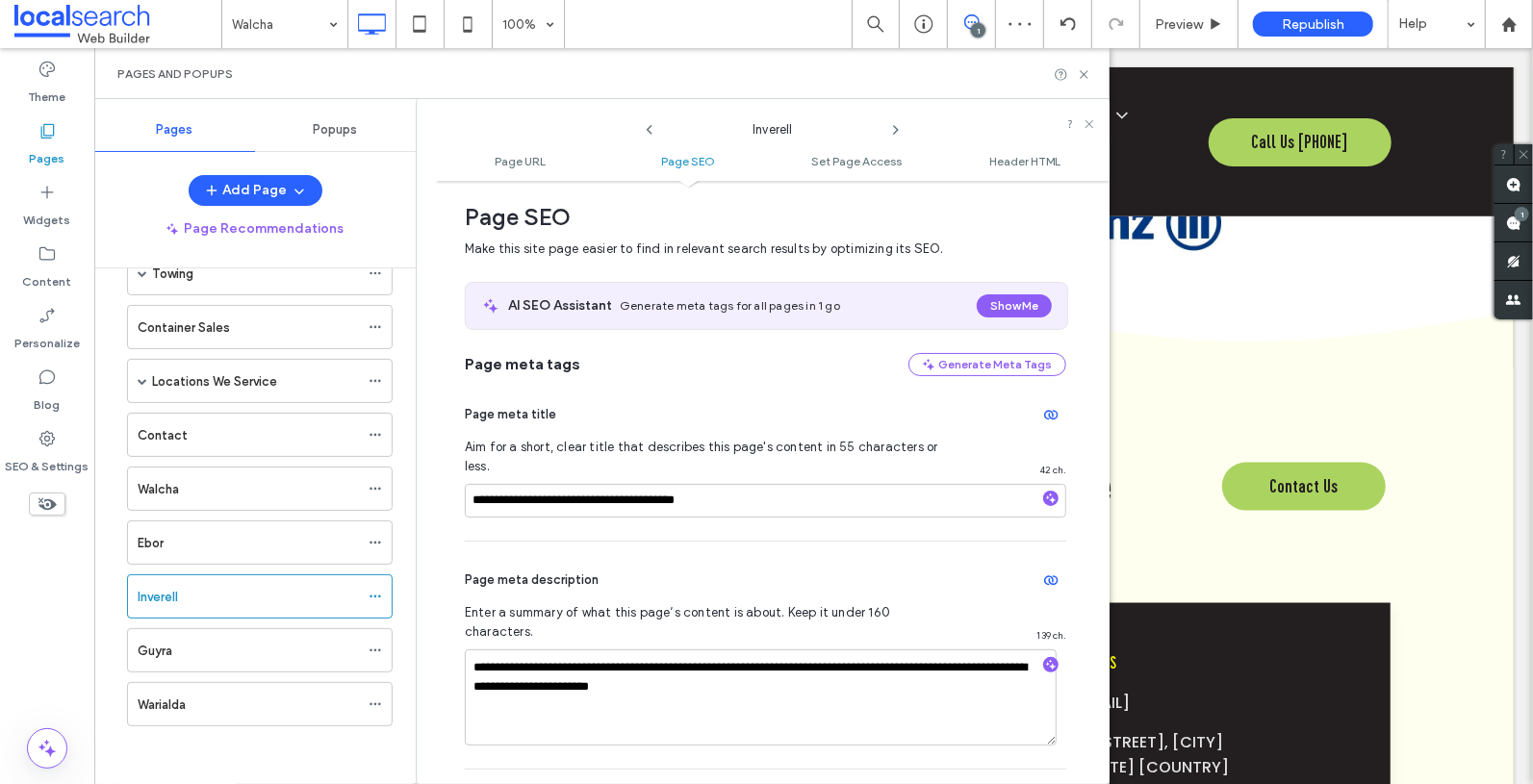 click 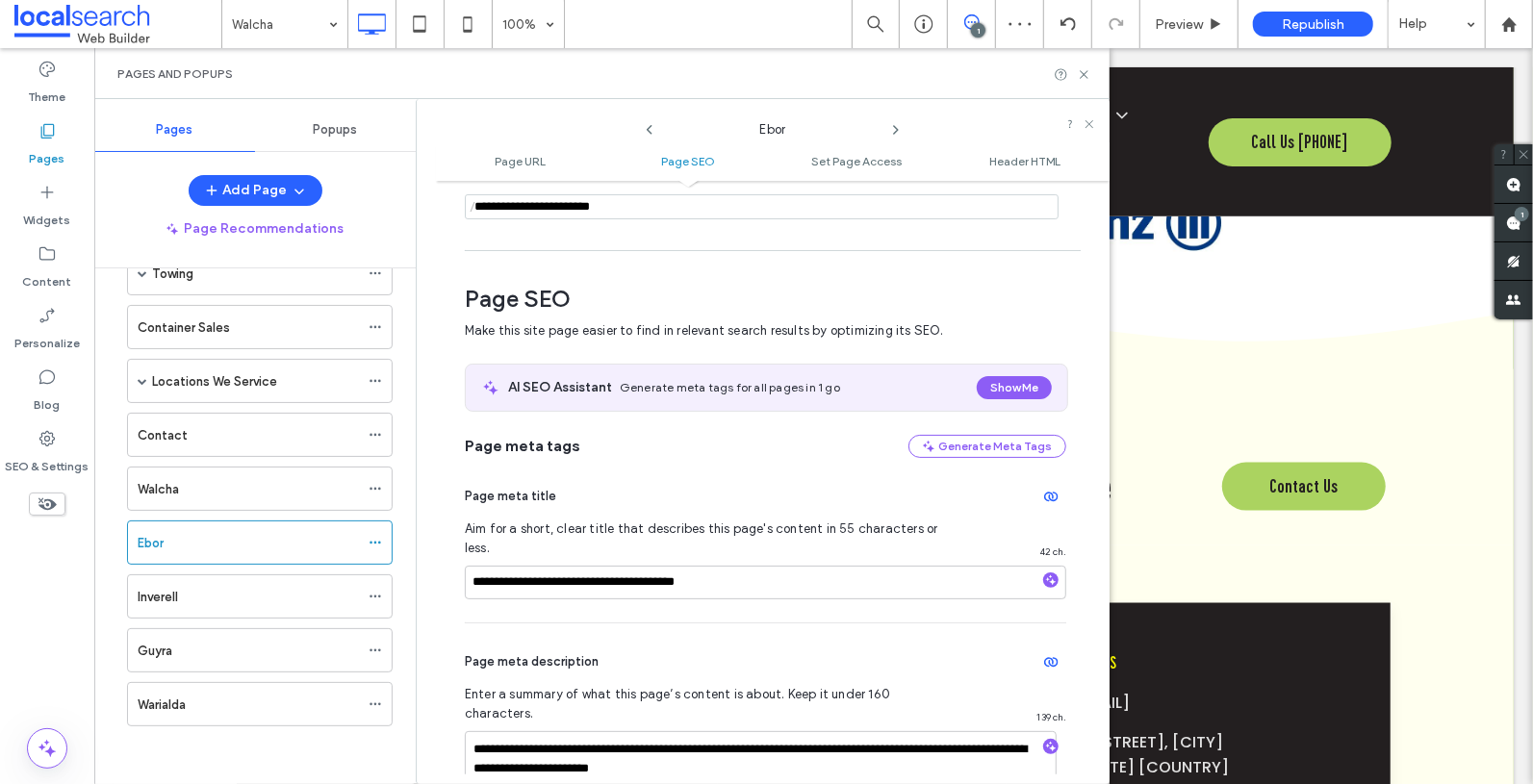 scroll, scrollTop: 265, scrollLeft: 0, axis: vertical 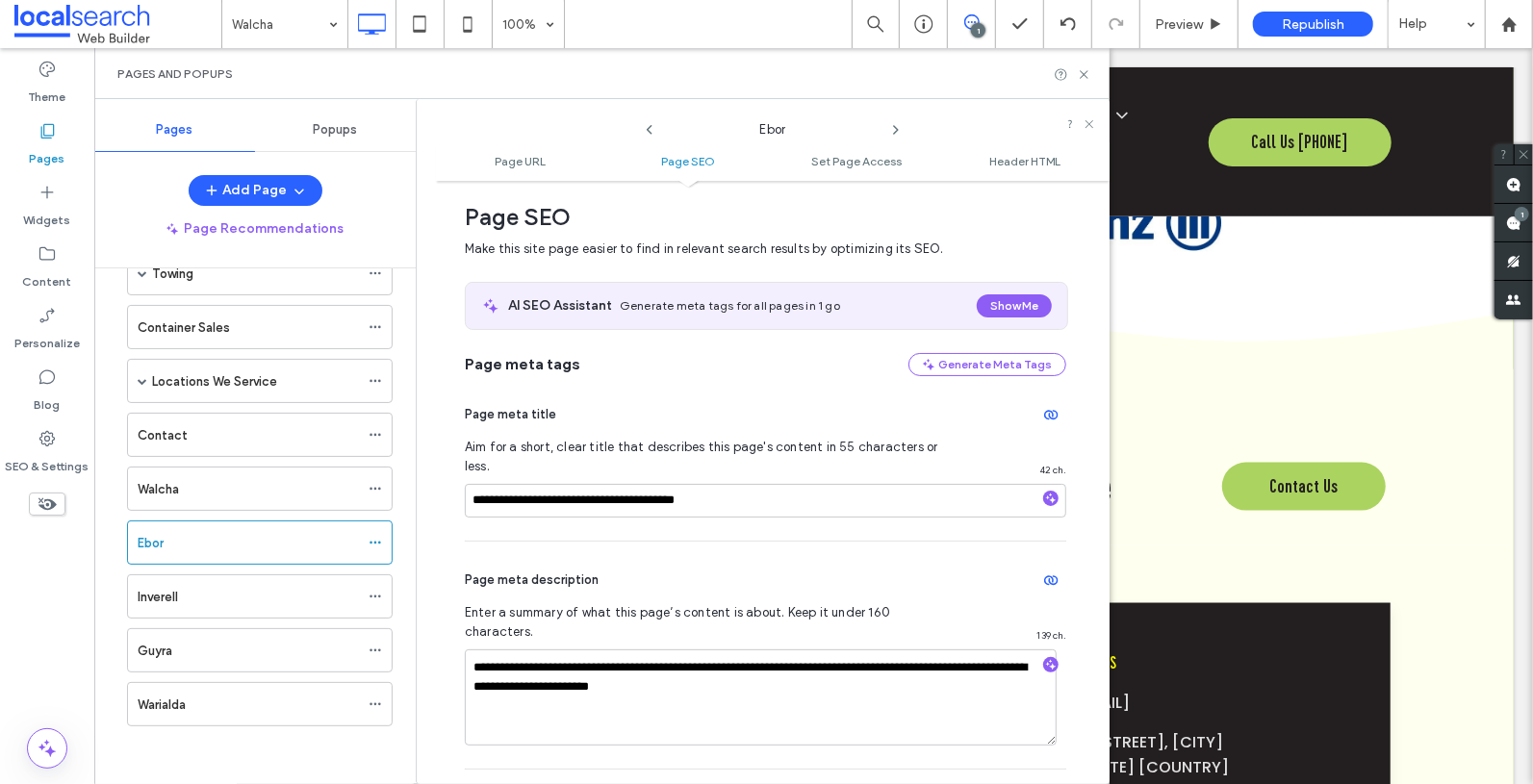 click 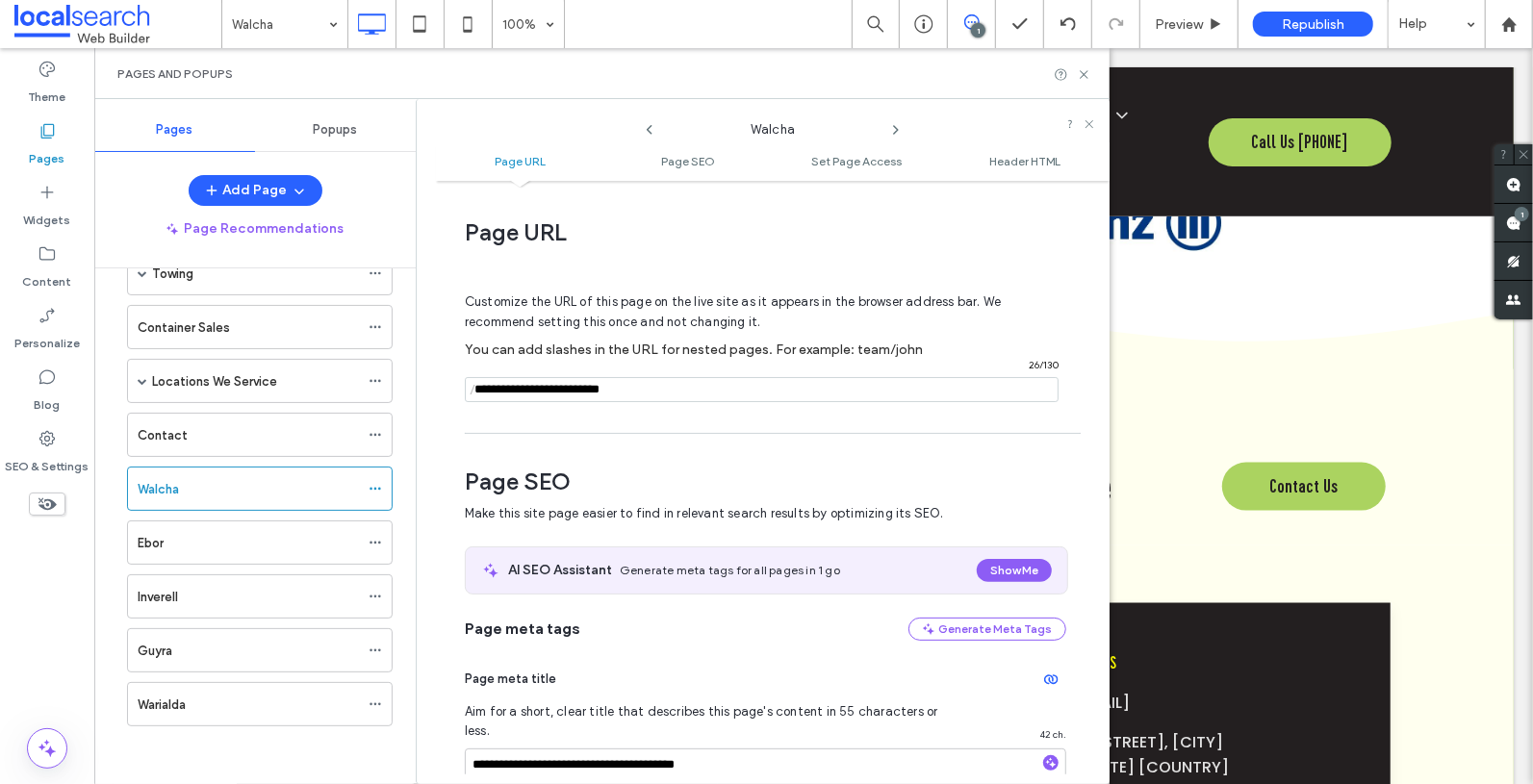 scroll, scrollTop: 265, scrollLeft: 0, axis: vertical 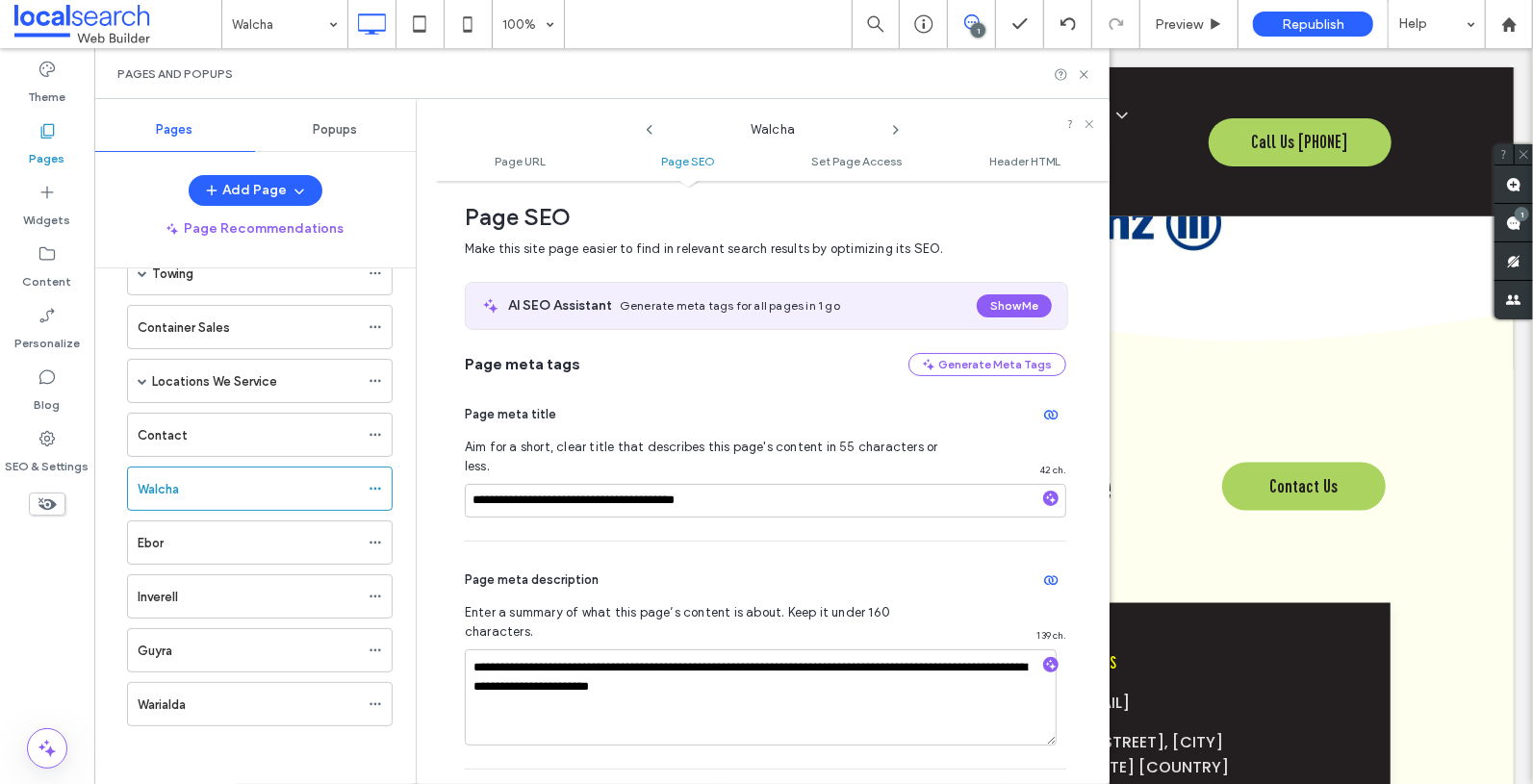 click 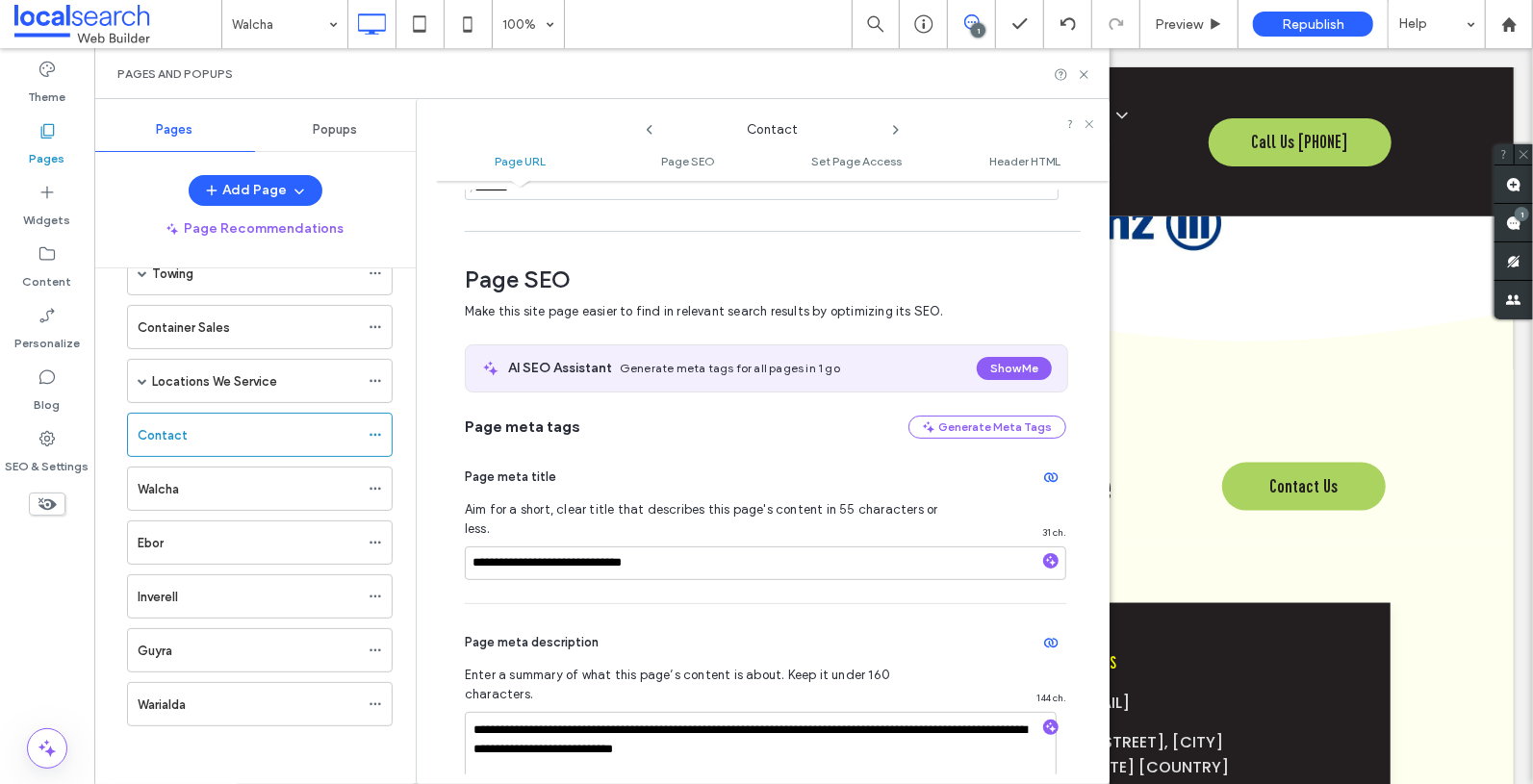 scroll, scrollTop: 265, scrollLeft: 0, axis: vertical 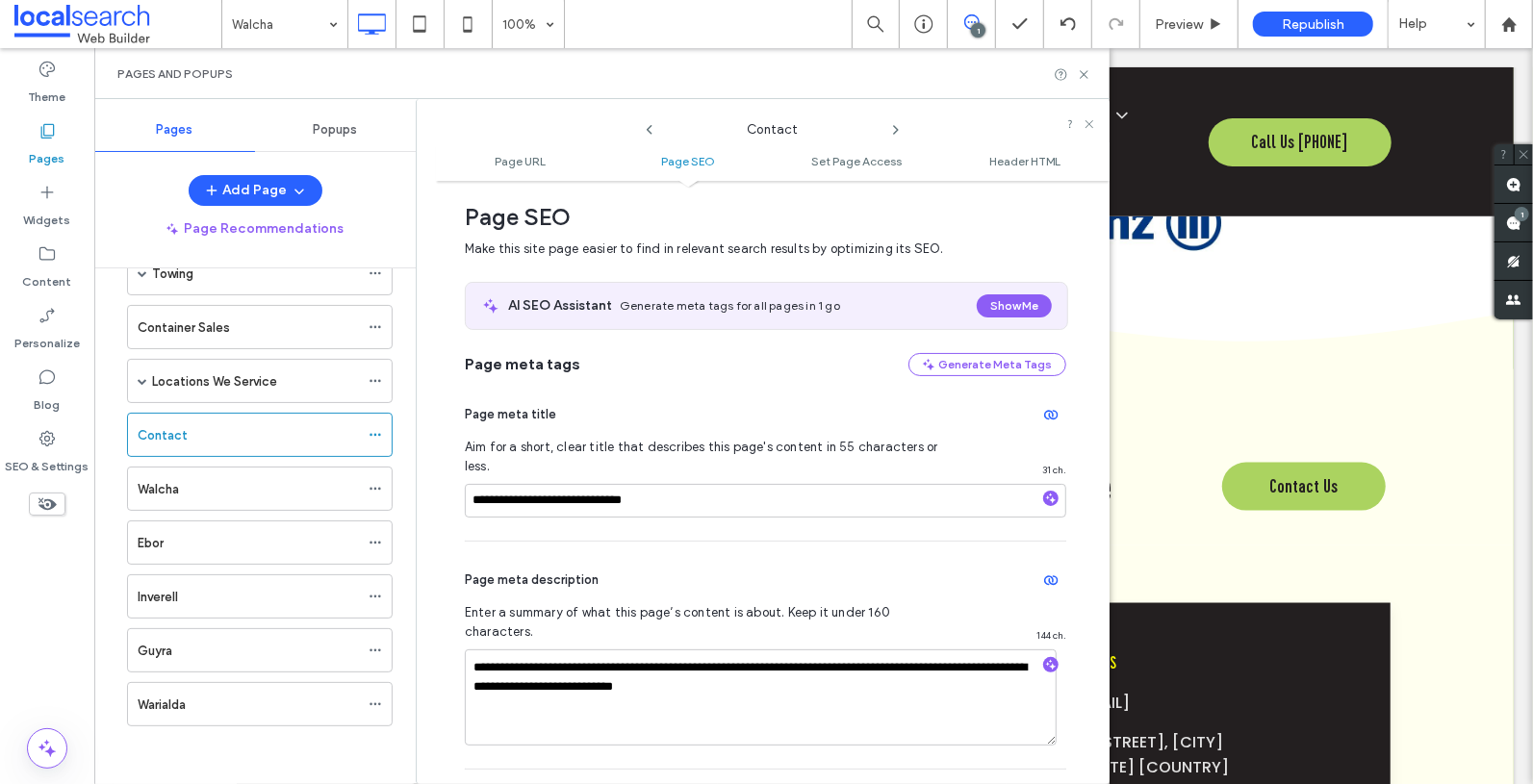 click 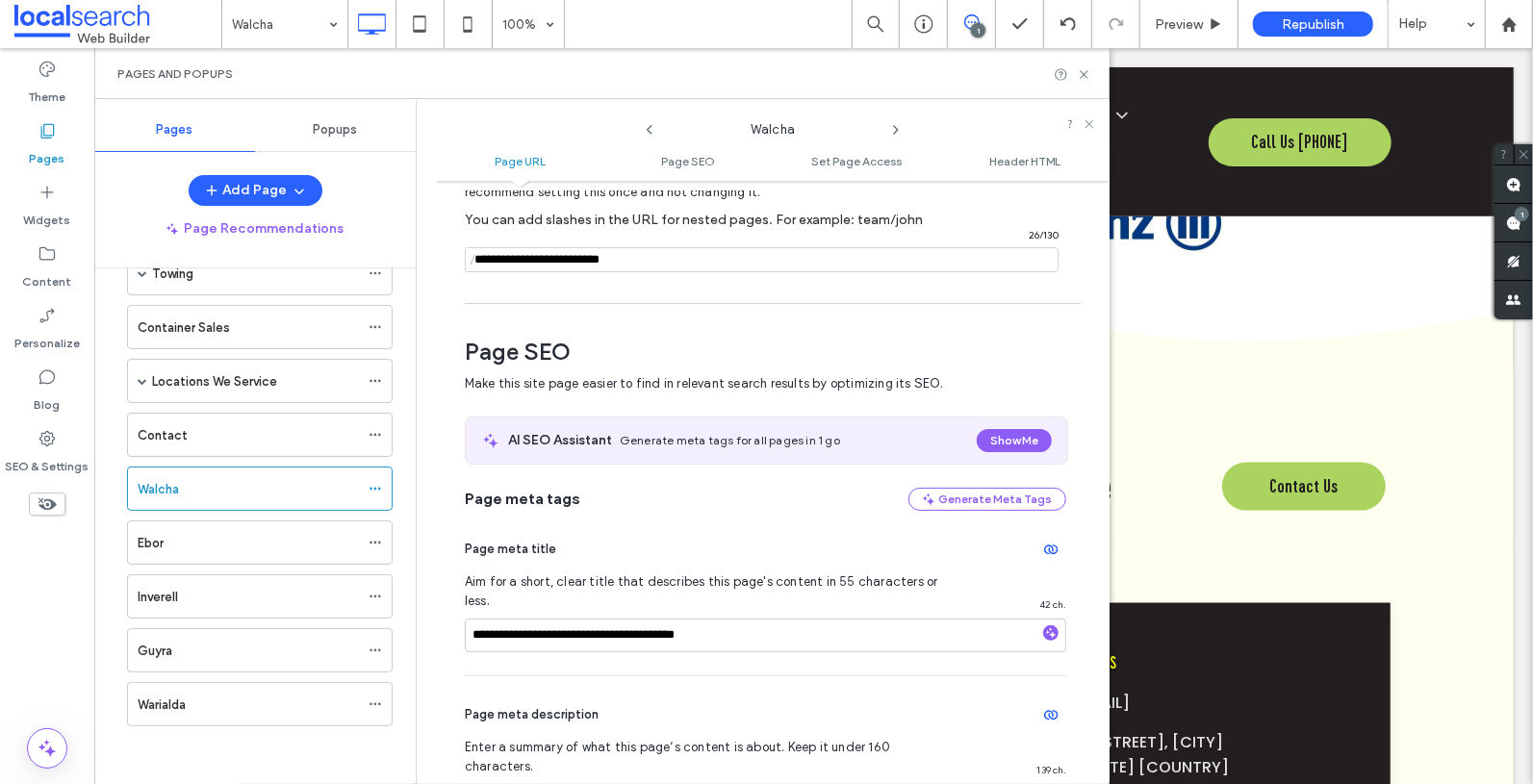scroll, scrollTop: 131, scrollLeft: 0, axis: vertical 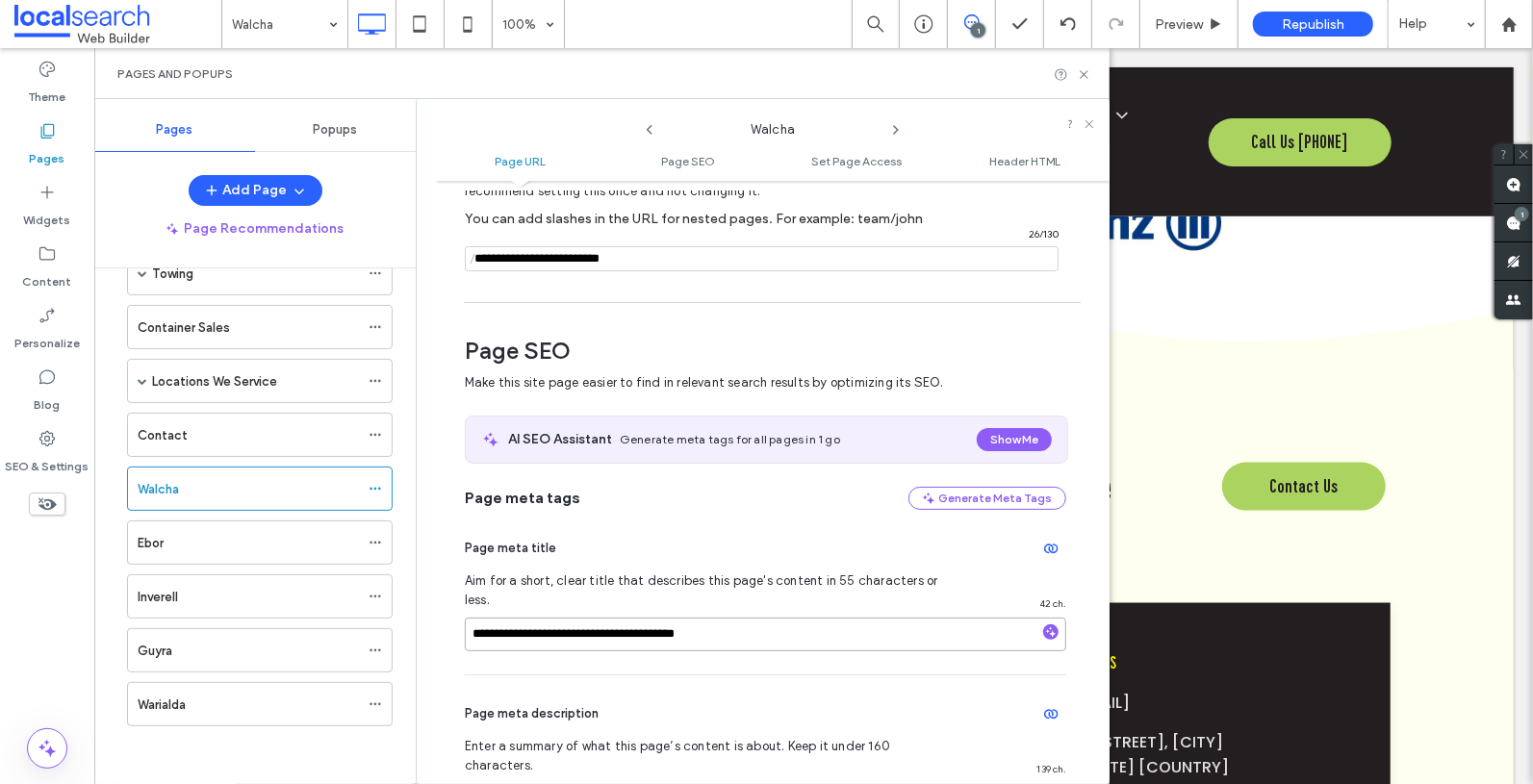 drag, startPoint x: 599, startPoint y: 617, endPoint x: 549, endPoint y: 619, distance: 50.03998 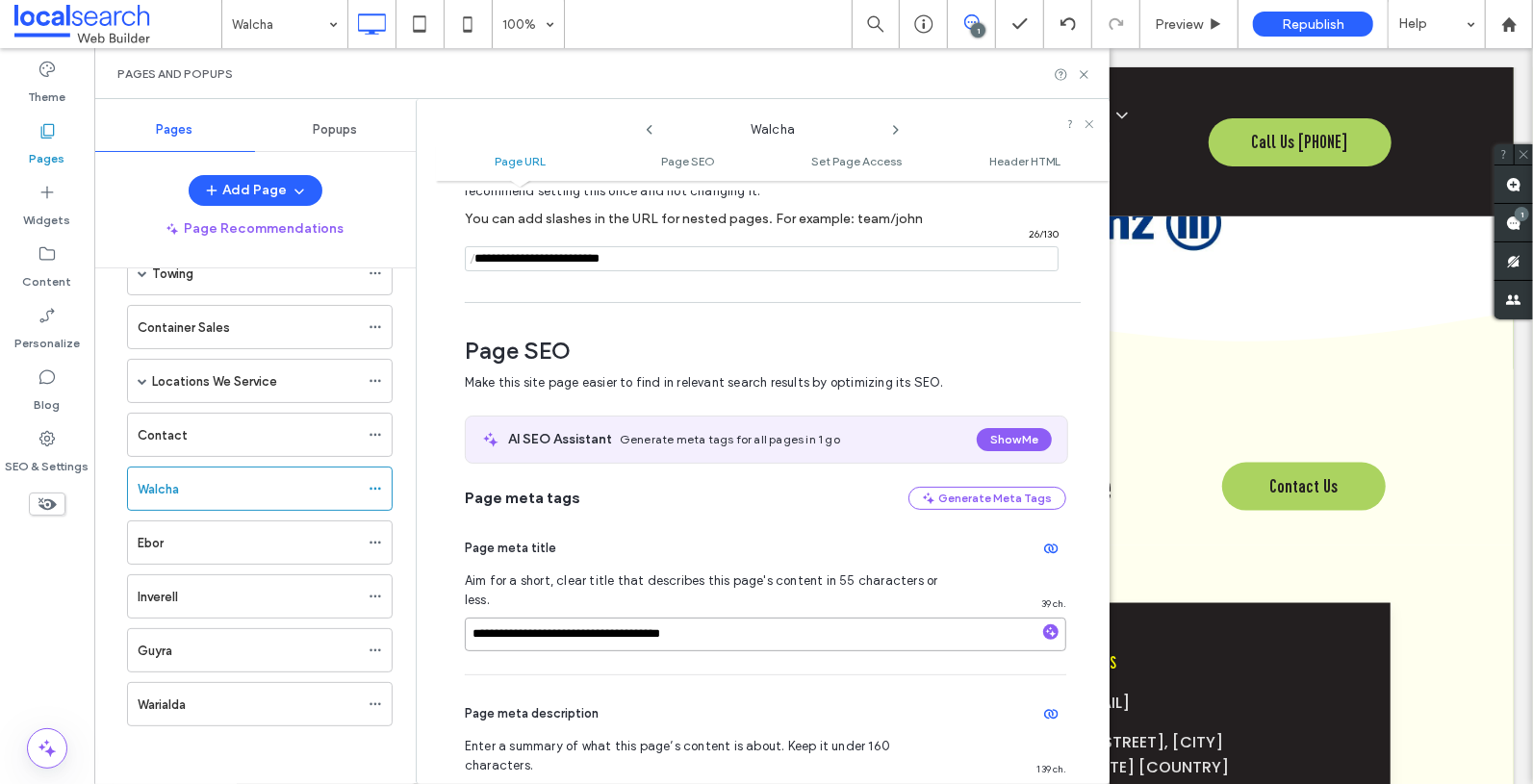 type on "**********" 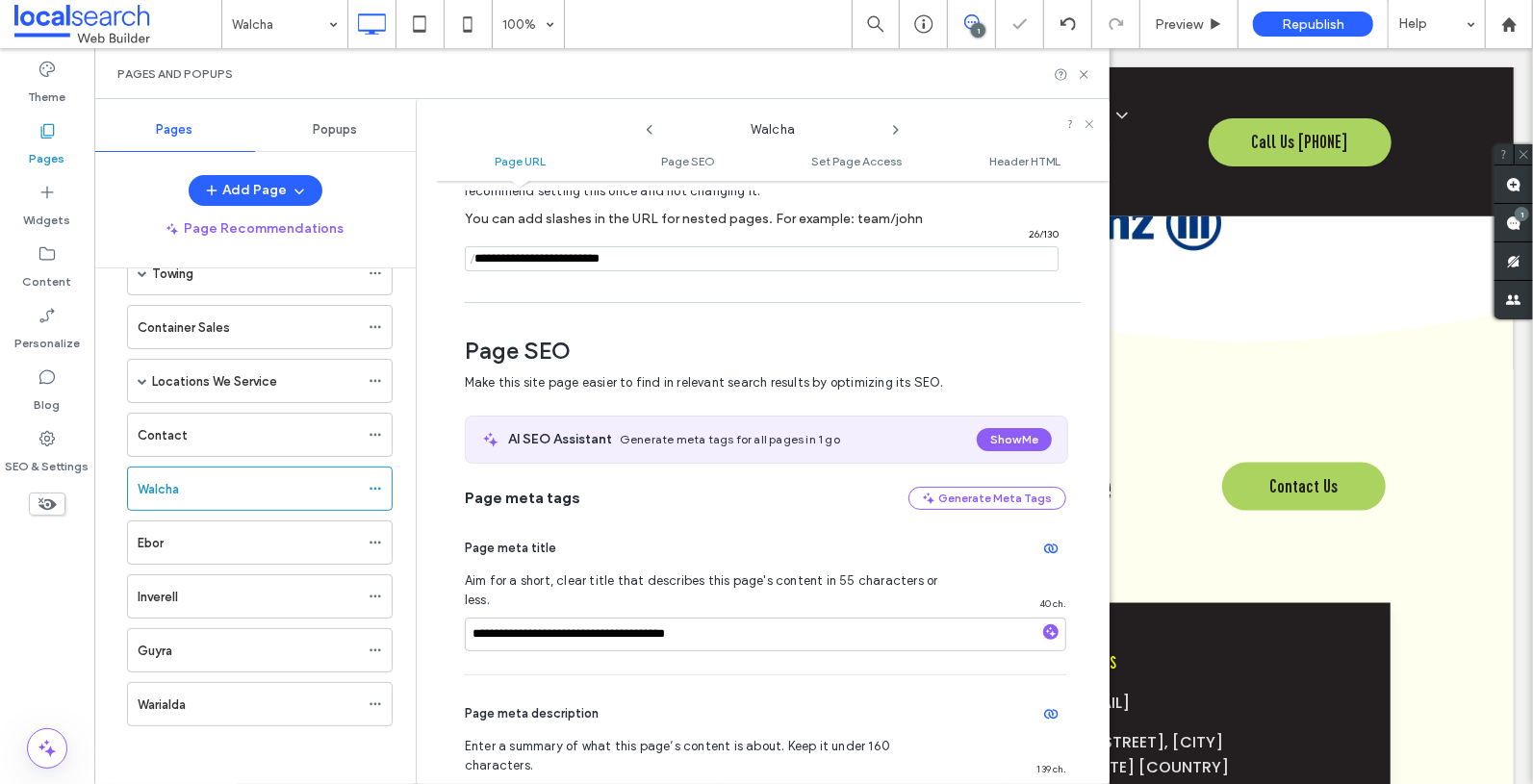 click 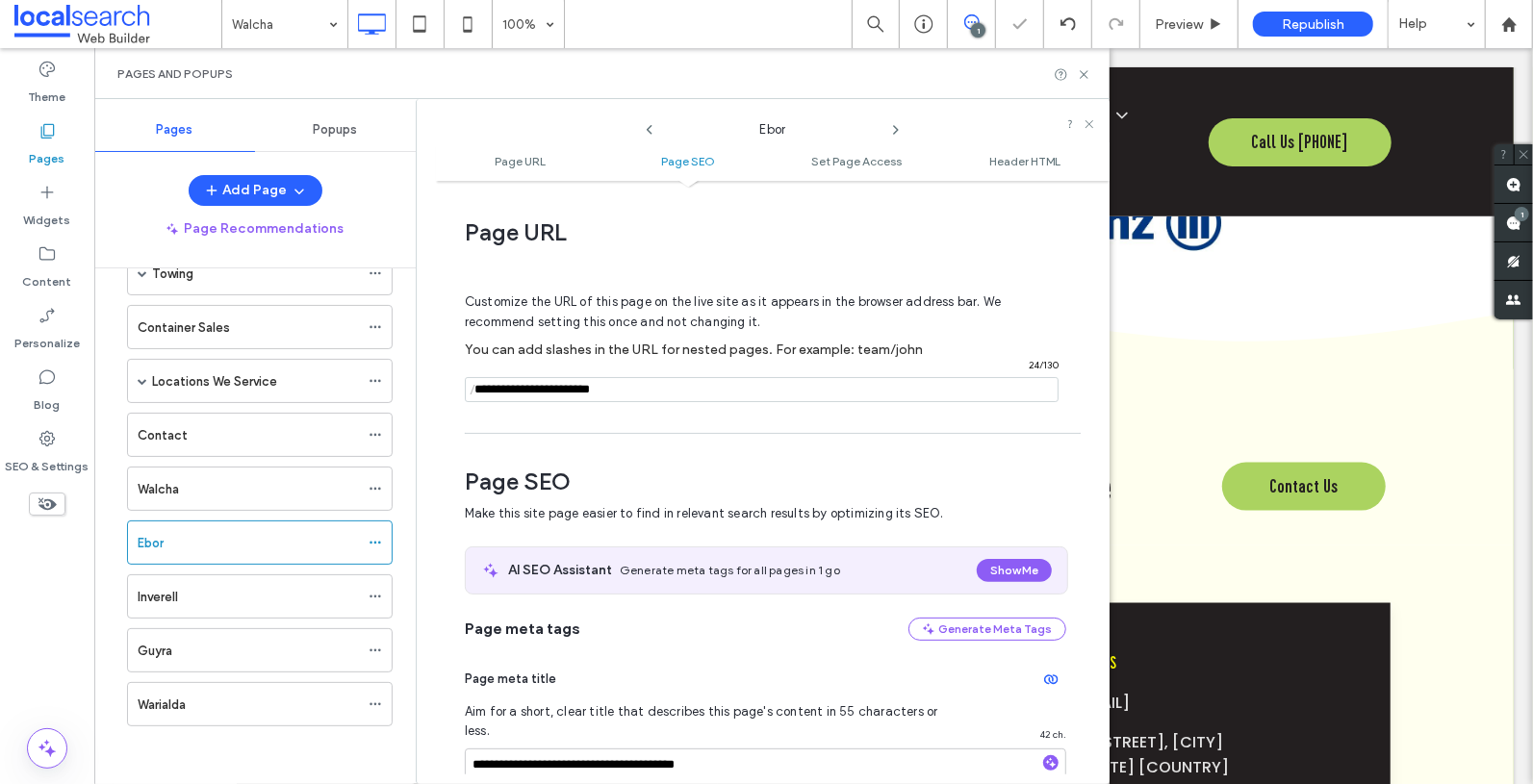 scroll, scrollTop: 265, scrollLeft: 0, axis: vertical 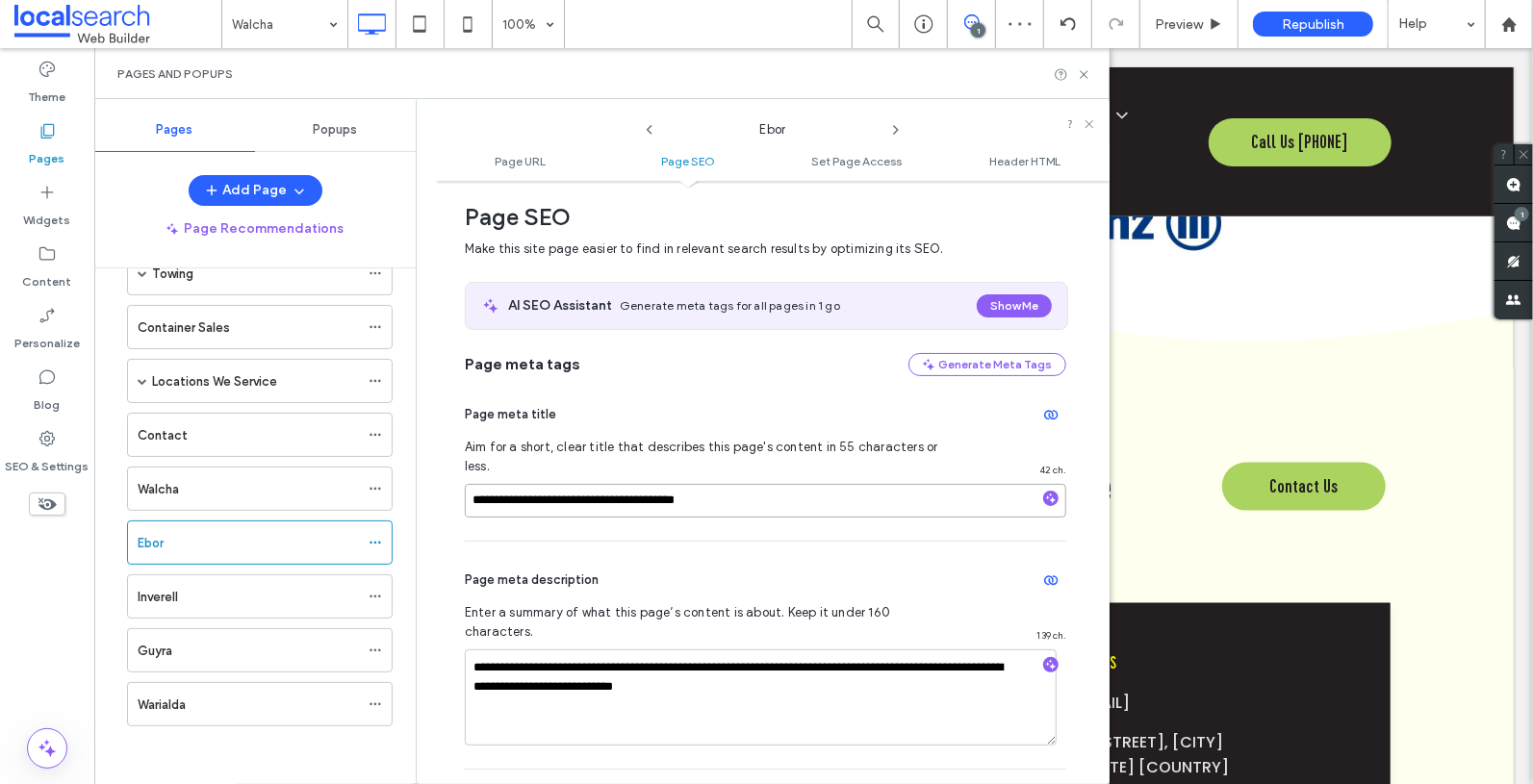 drag, startPoint x: 598, startPoint y: 477, endPoint x: 548, endPoint y: 482, distance: 50.24938 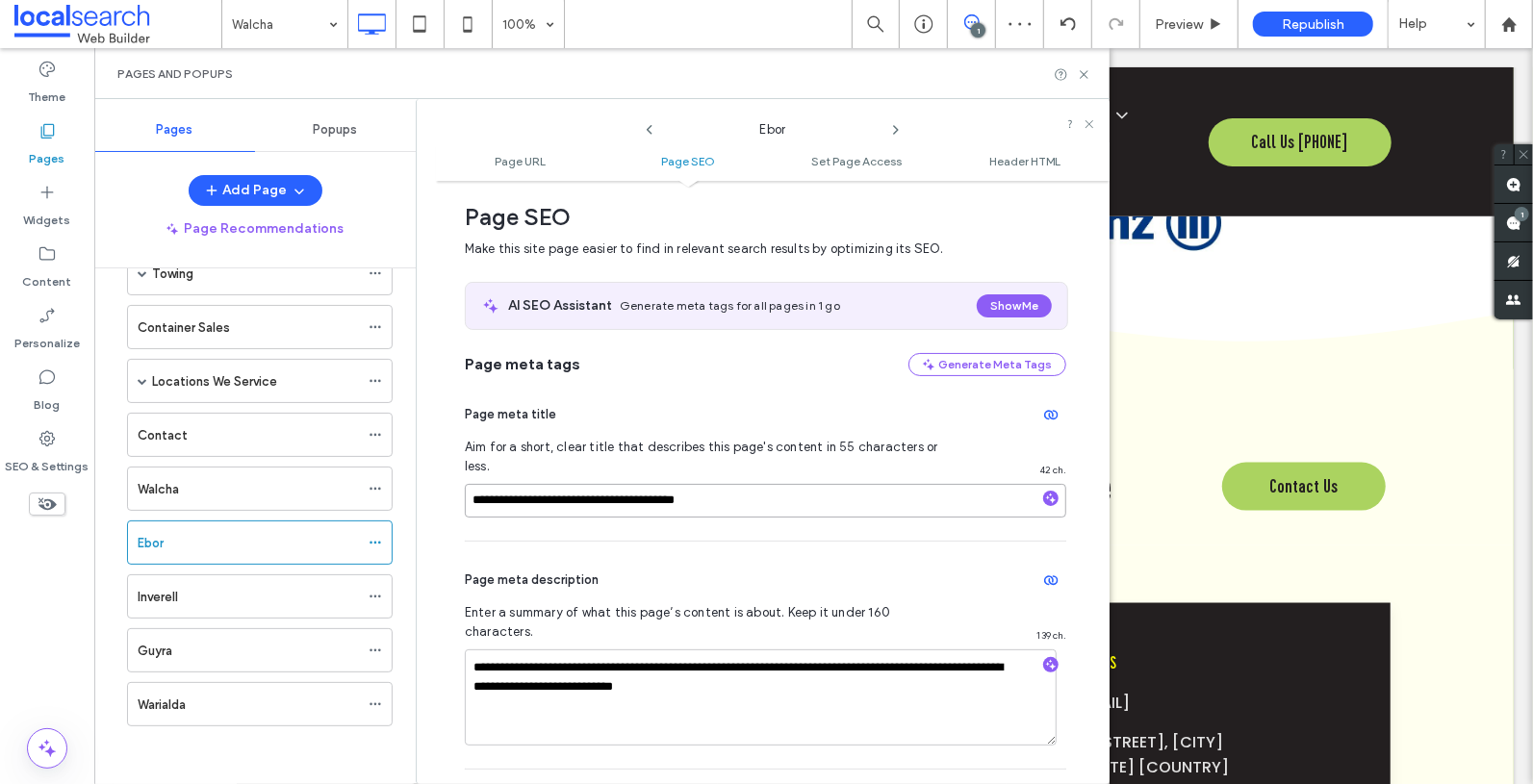 click on "**********" at bounding box center (765, 500) 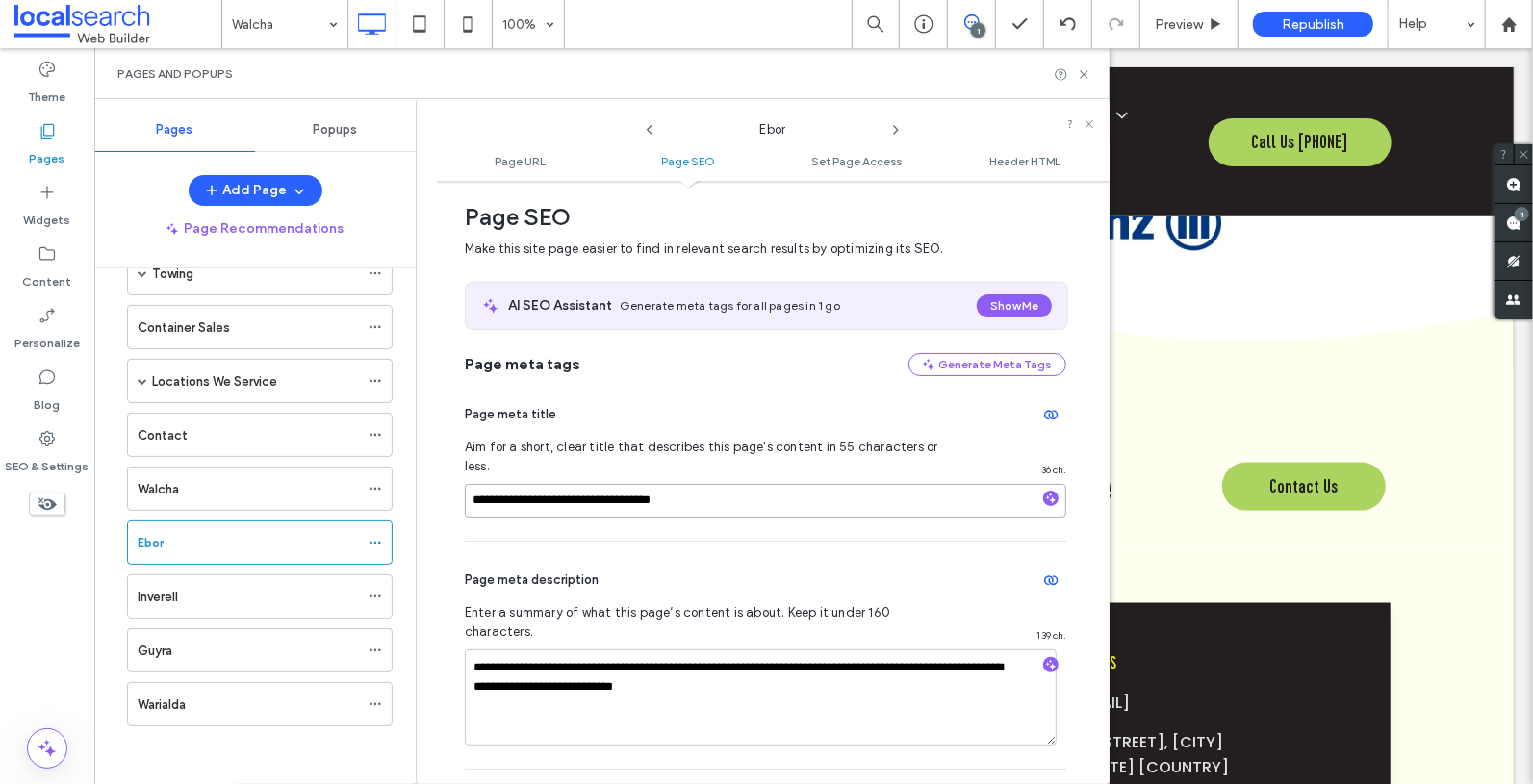 type on "**********" 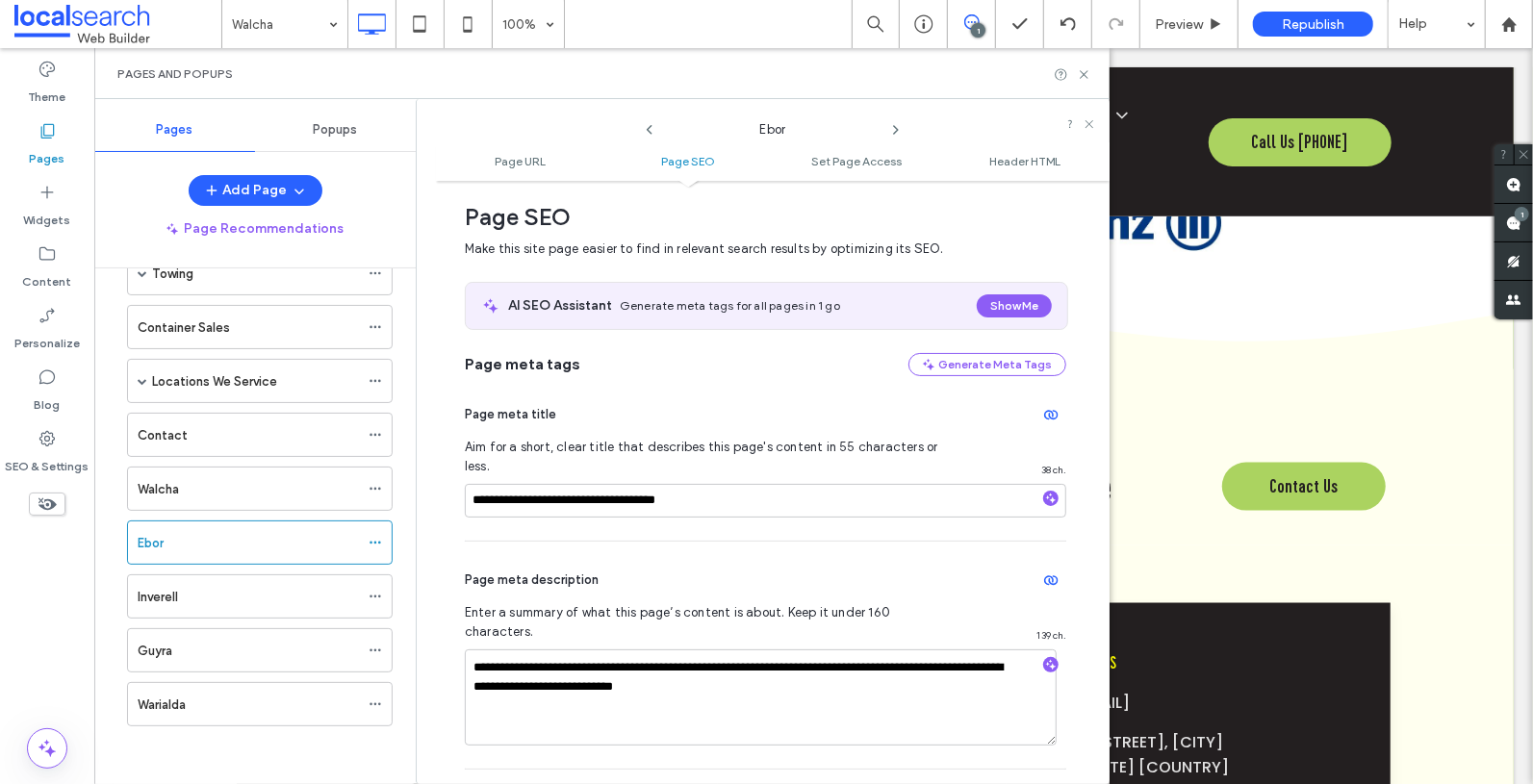 click 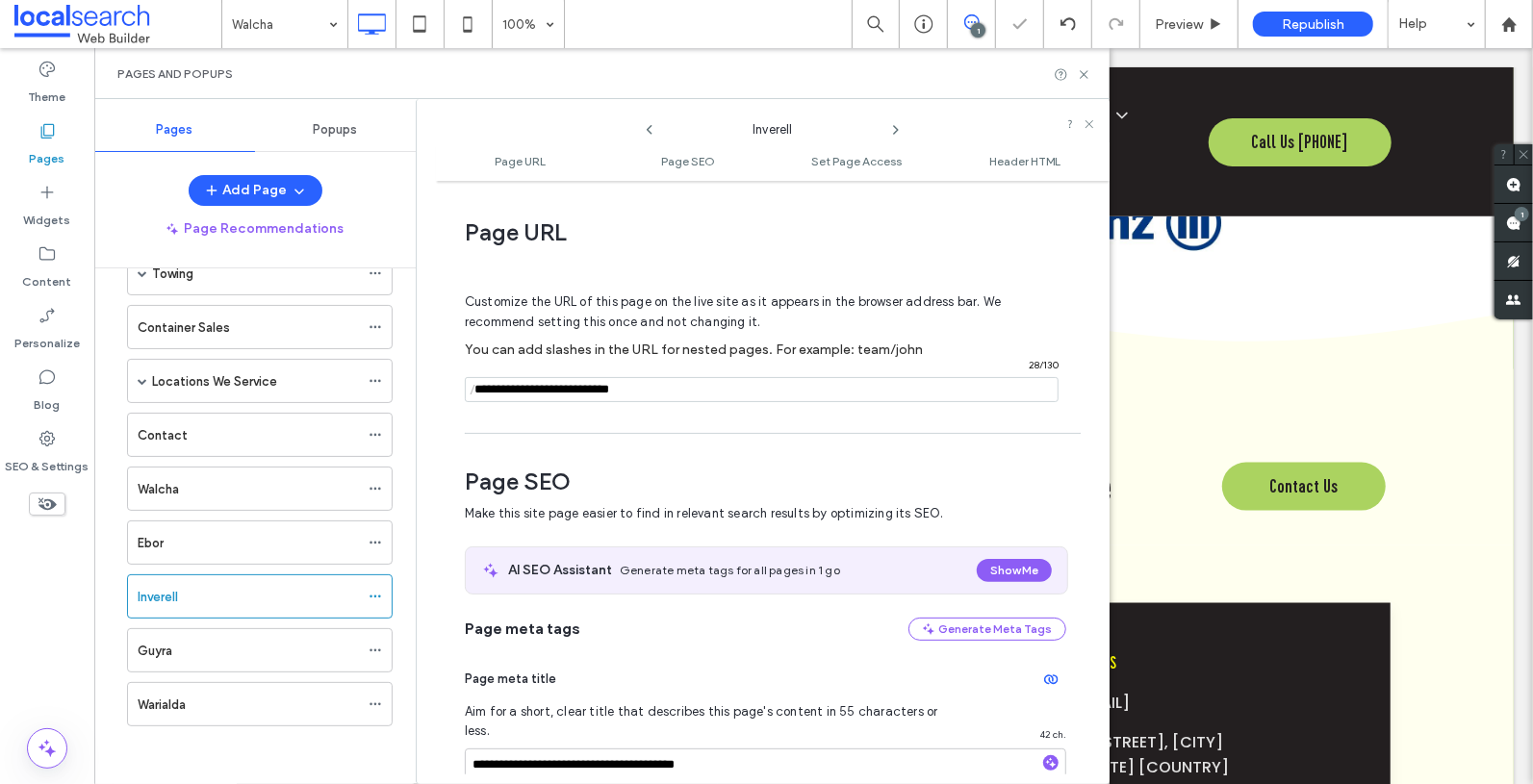 scroll, scrollTop: 265, scrollLeft: 0, axis: vertical 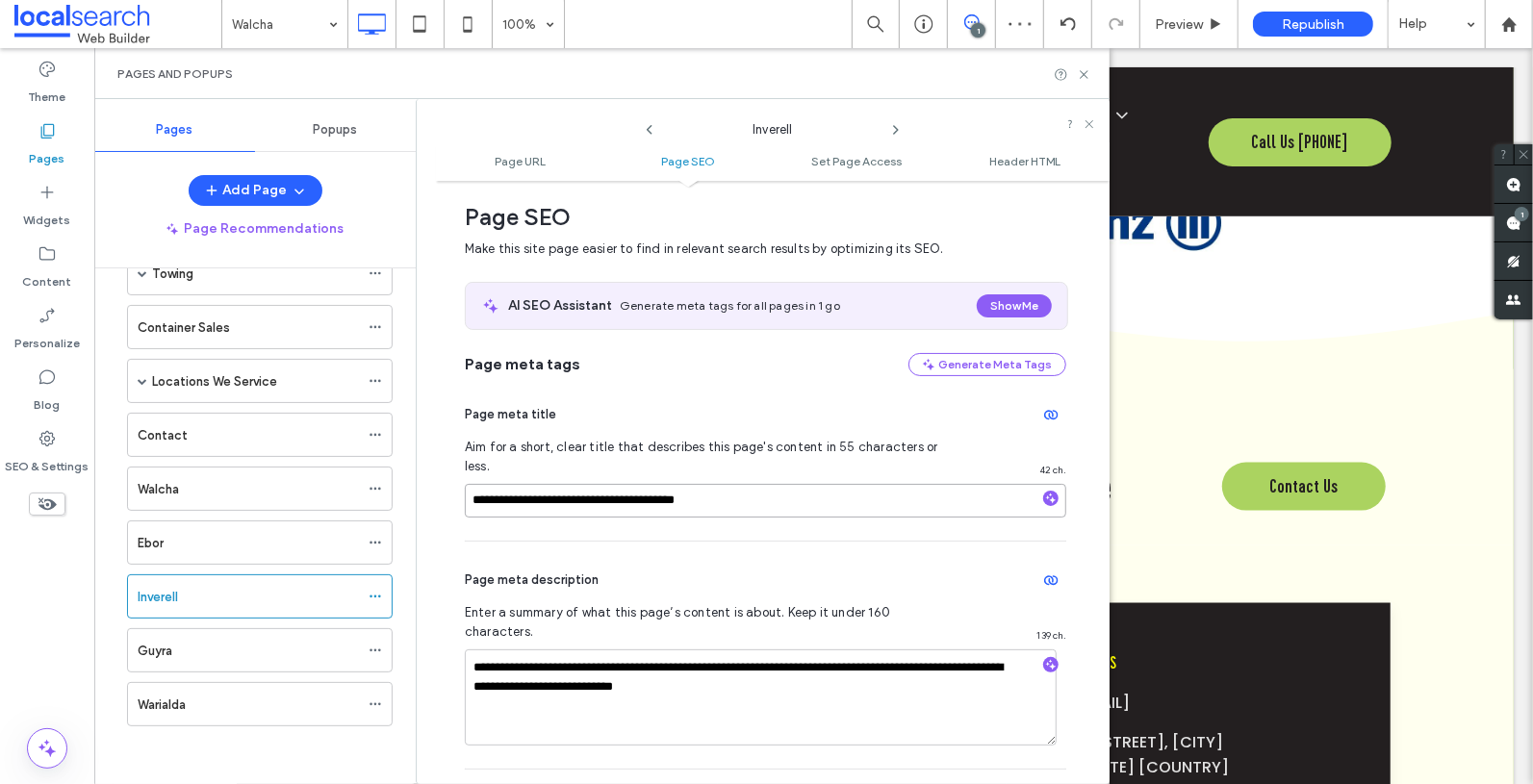 drag, startPoint x: 599, startPoint y: 484, endPoint x: 549, endPoint y: 484, distance: 50 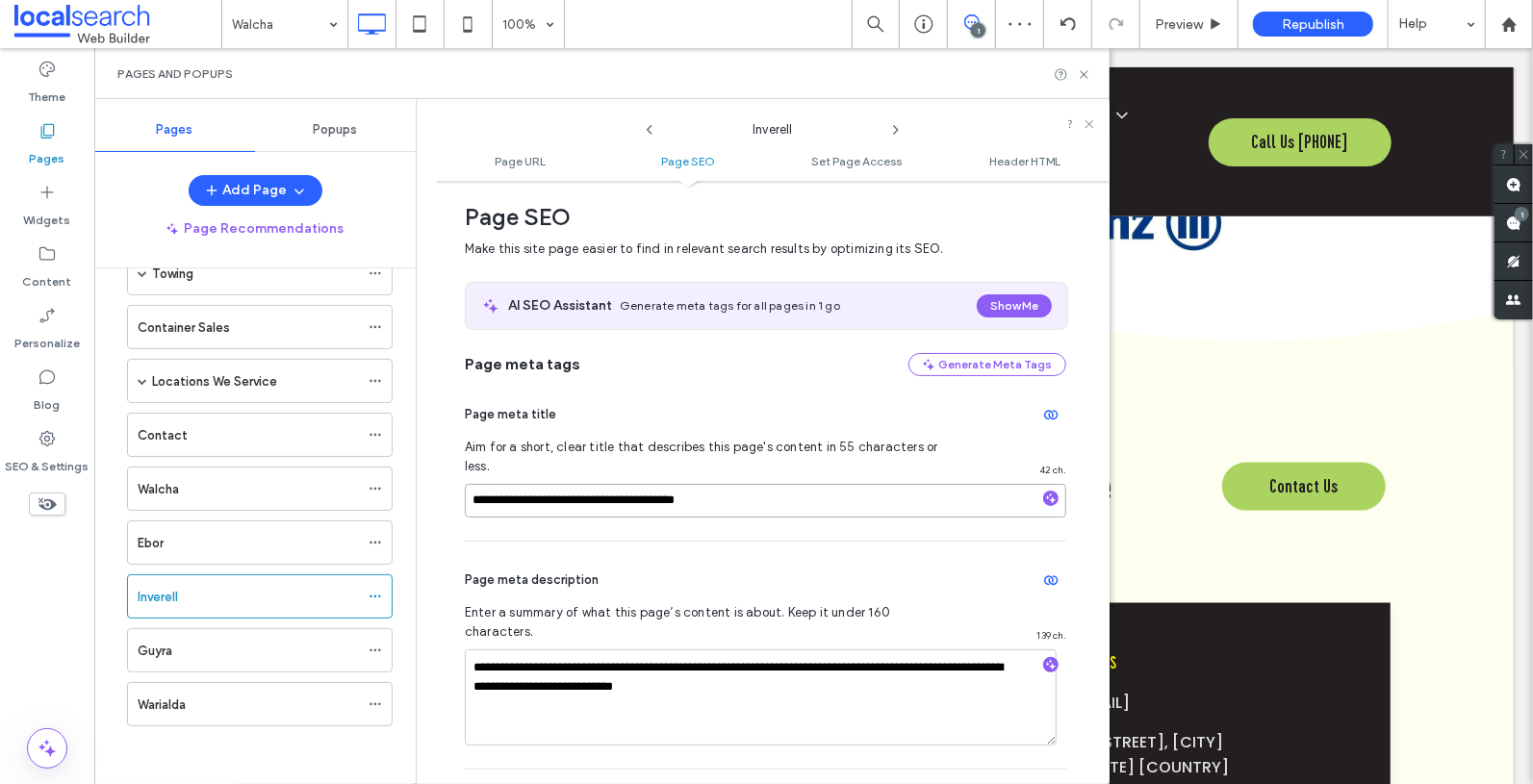 click on "**********" at bounding box center [765, 500] 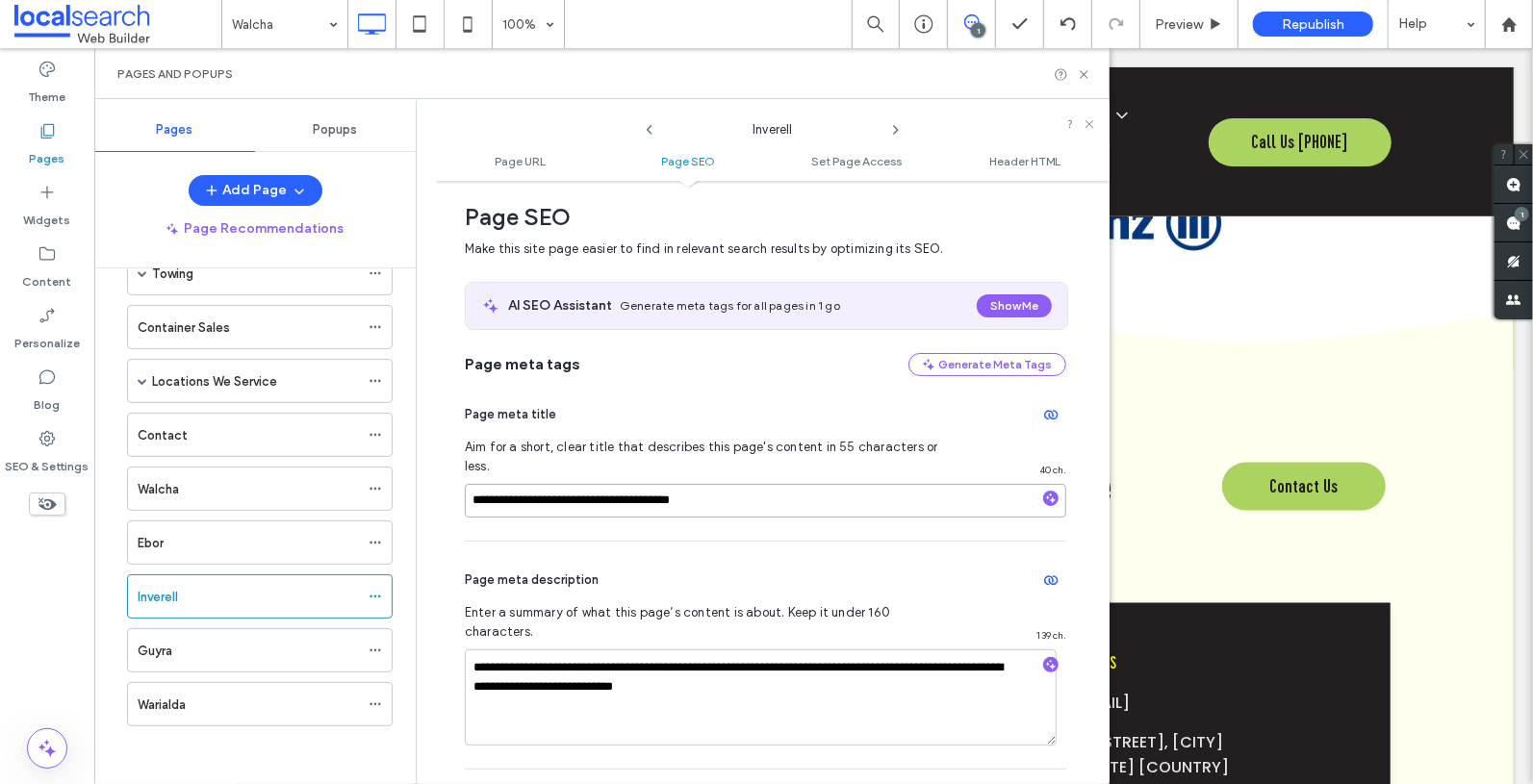 type on "**********" 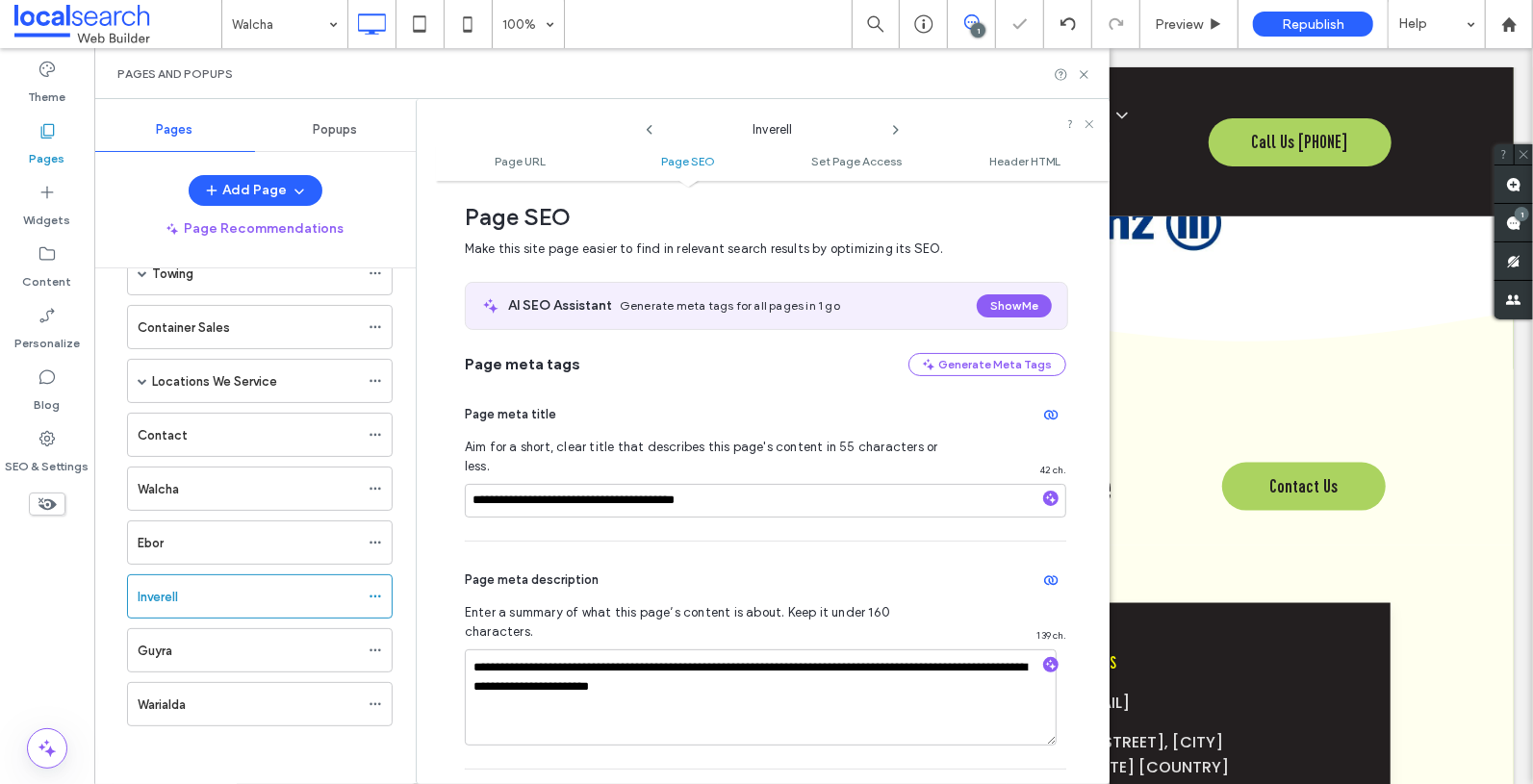 click 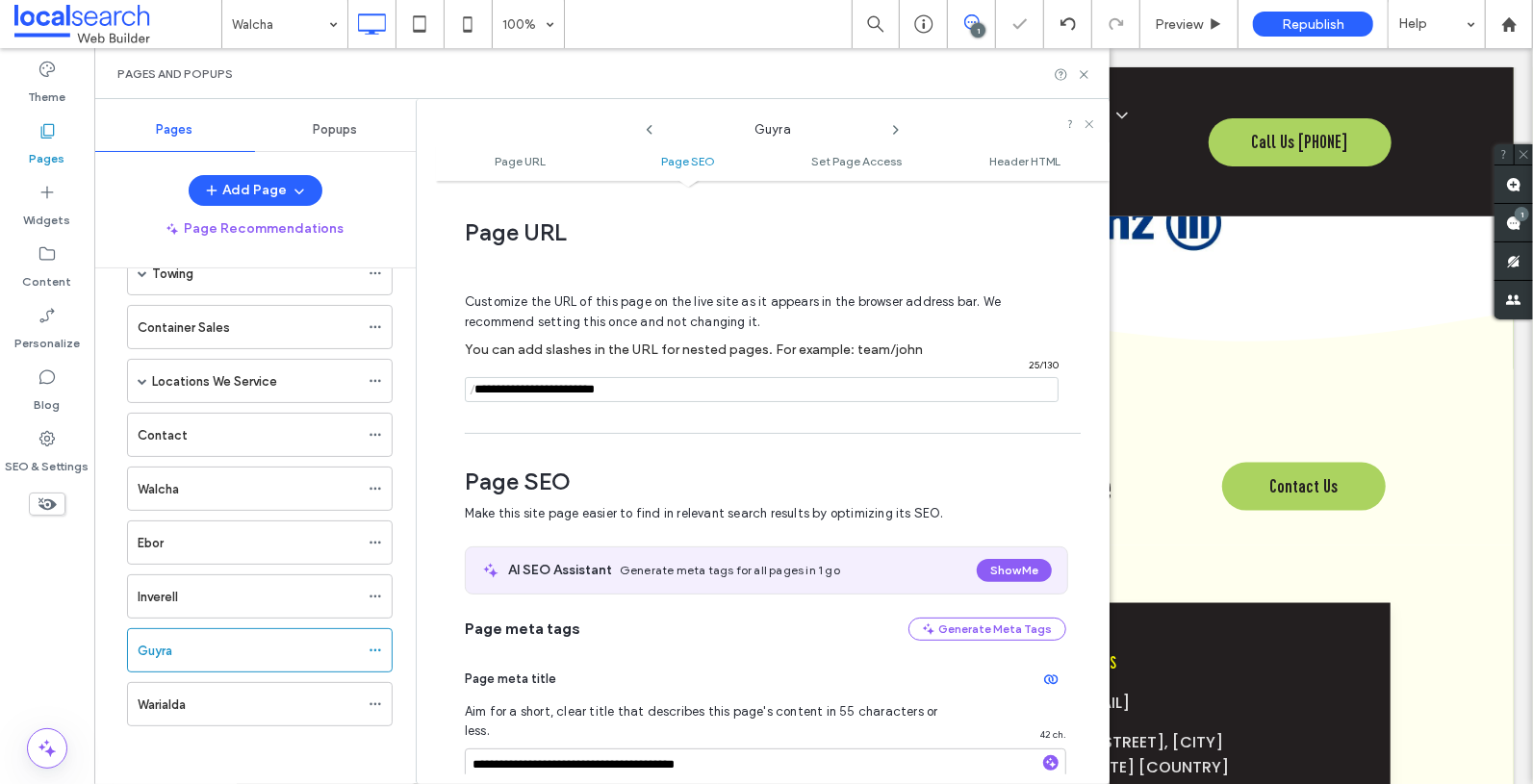 scroll, scrollTop: 265, scrollLeft: 0, axis: vertical 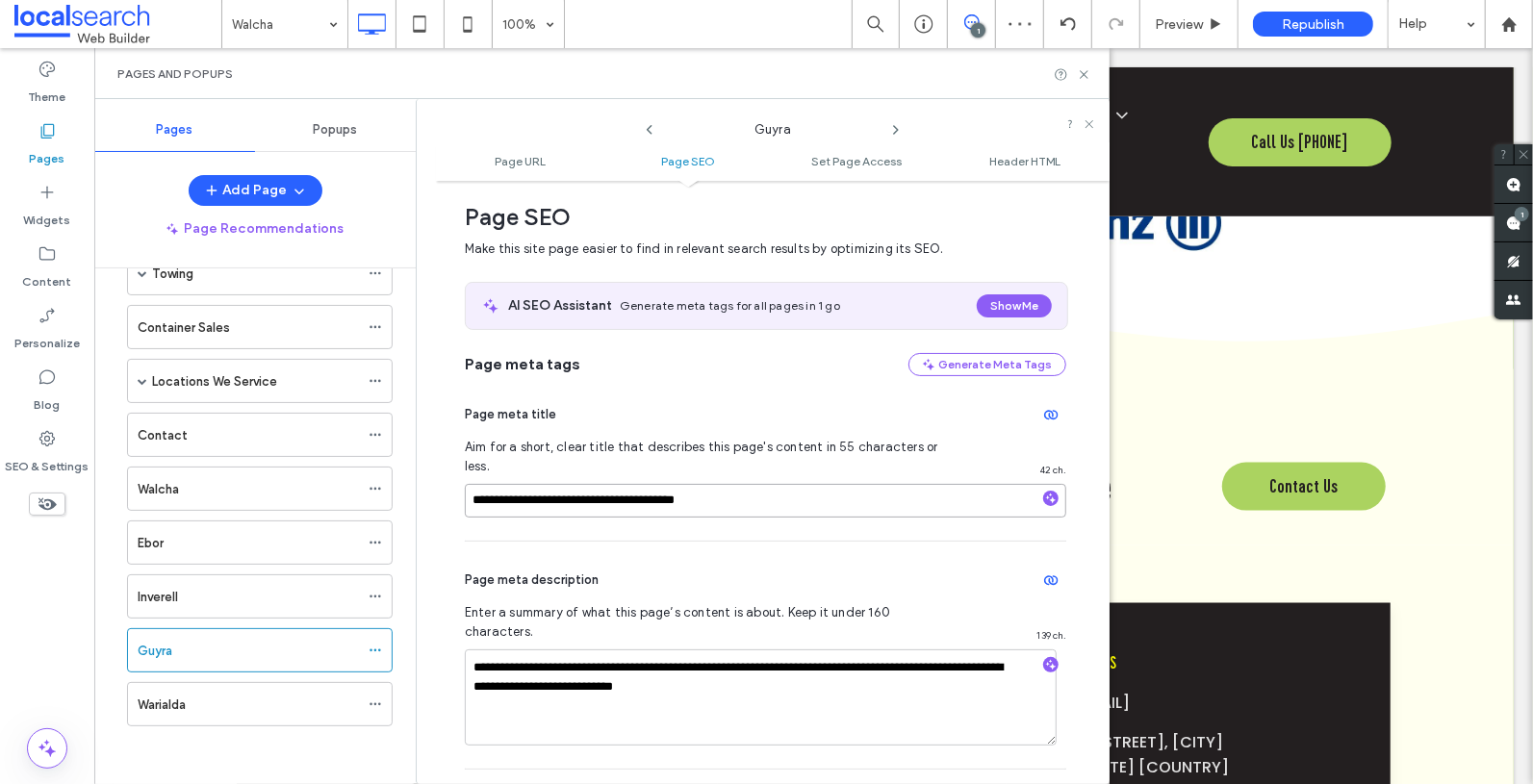 drag, startPoint x: 581, startPoint y: 482, endPoint x: 551, endPoint y: 481, distance: 30.016662 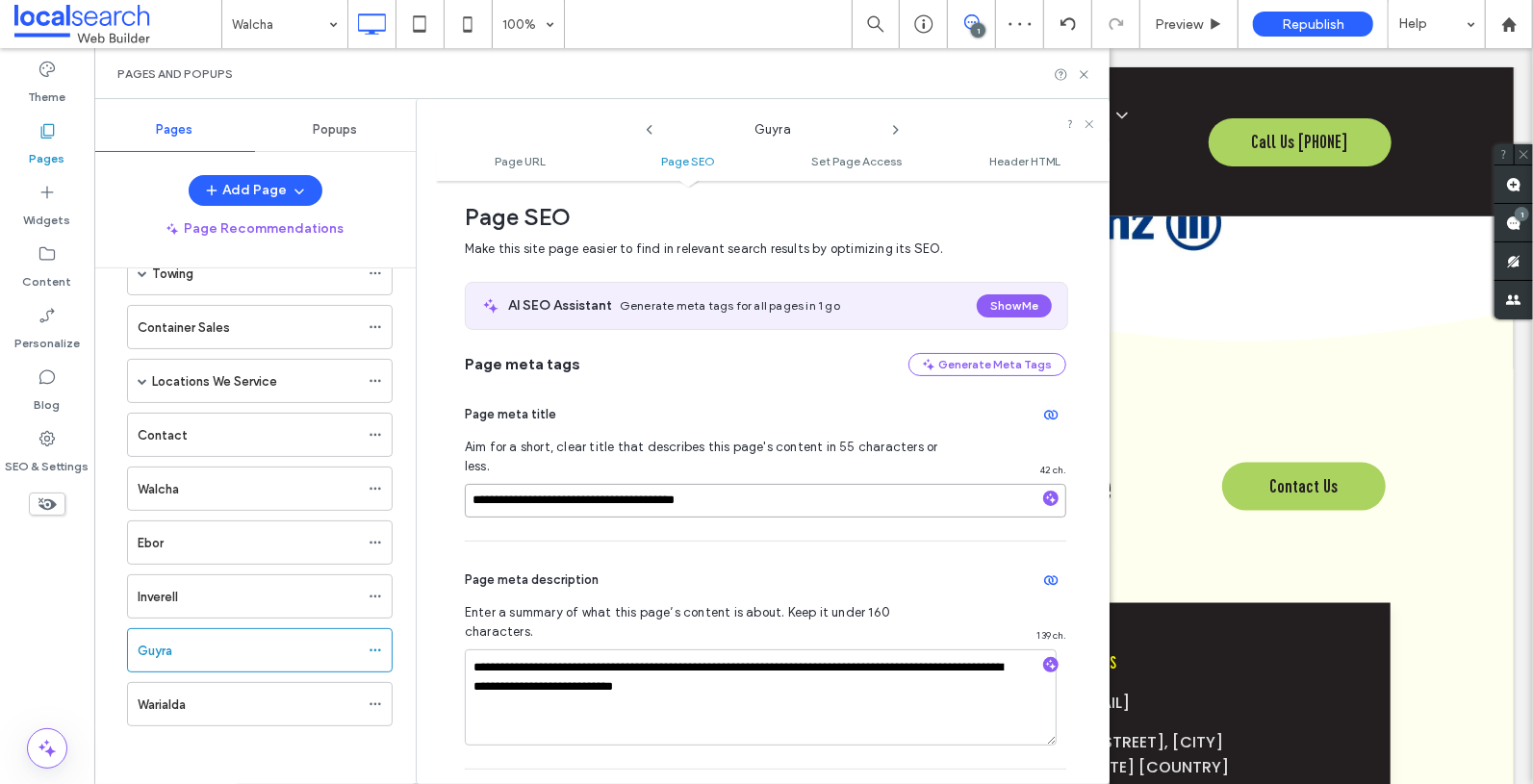 click on "**********" at bounding box center [765, 500] 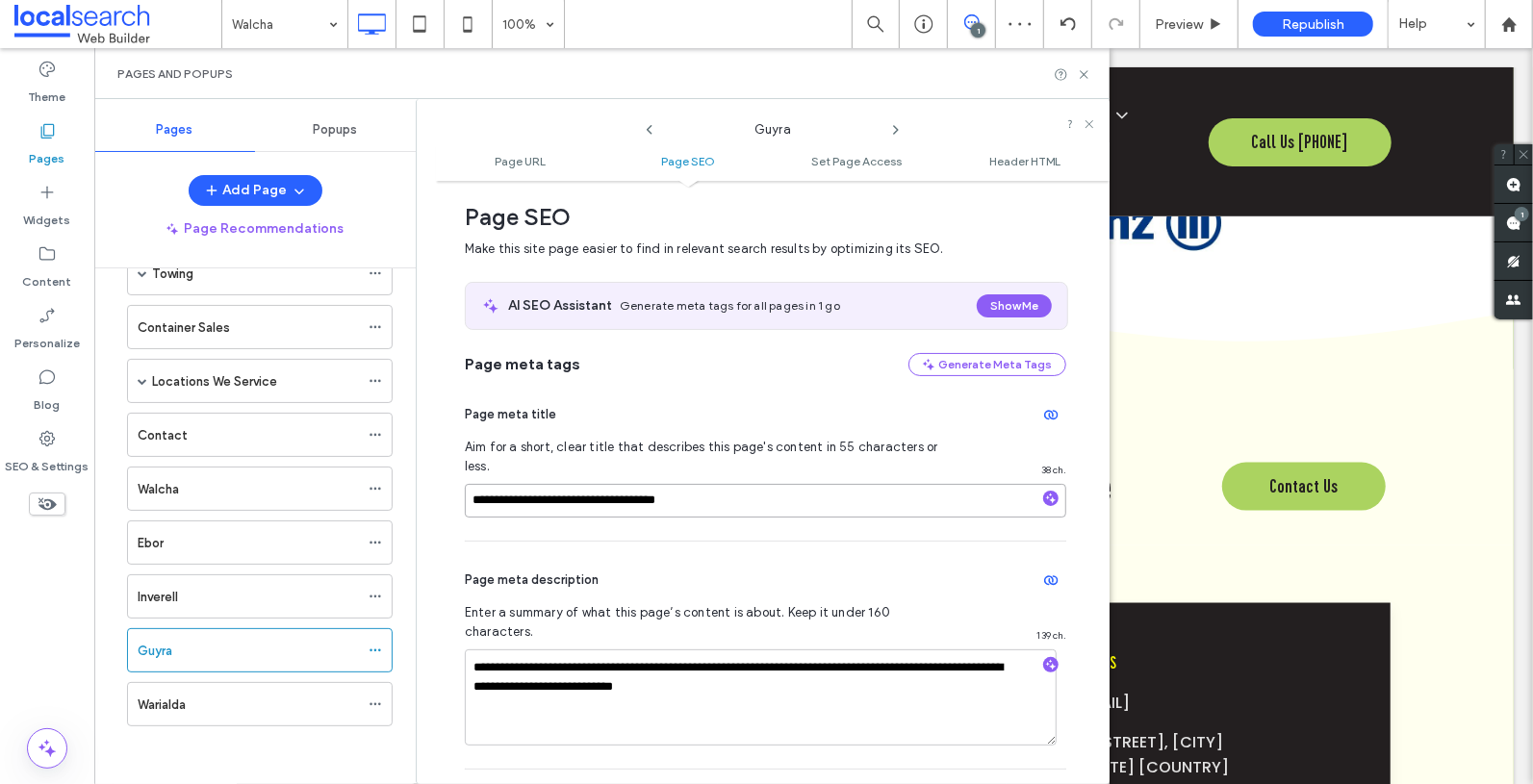 type on "**********" 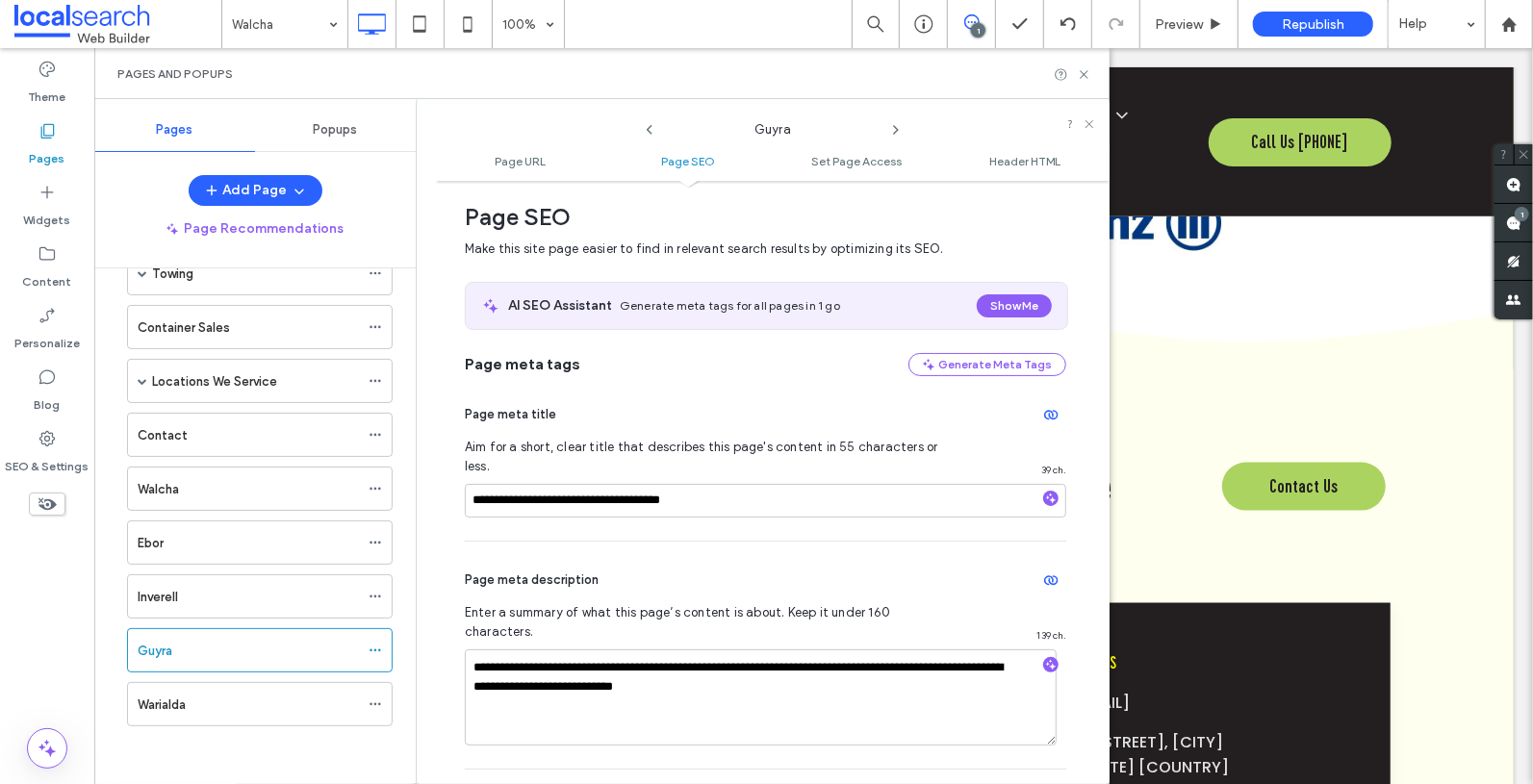 click 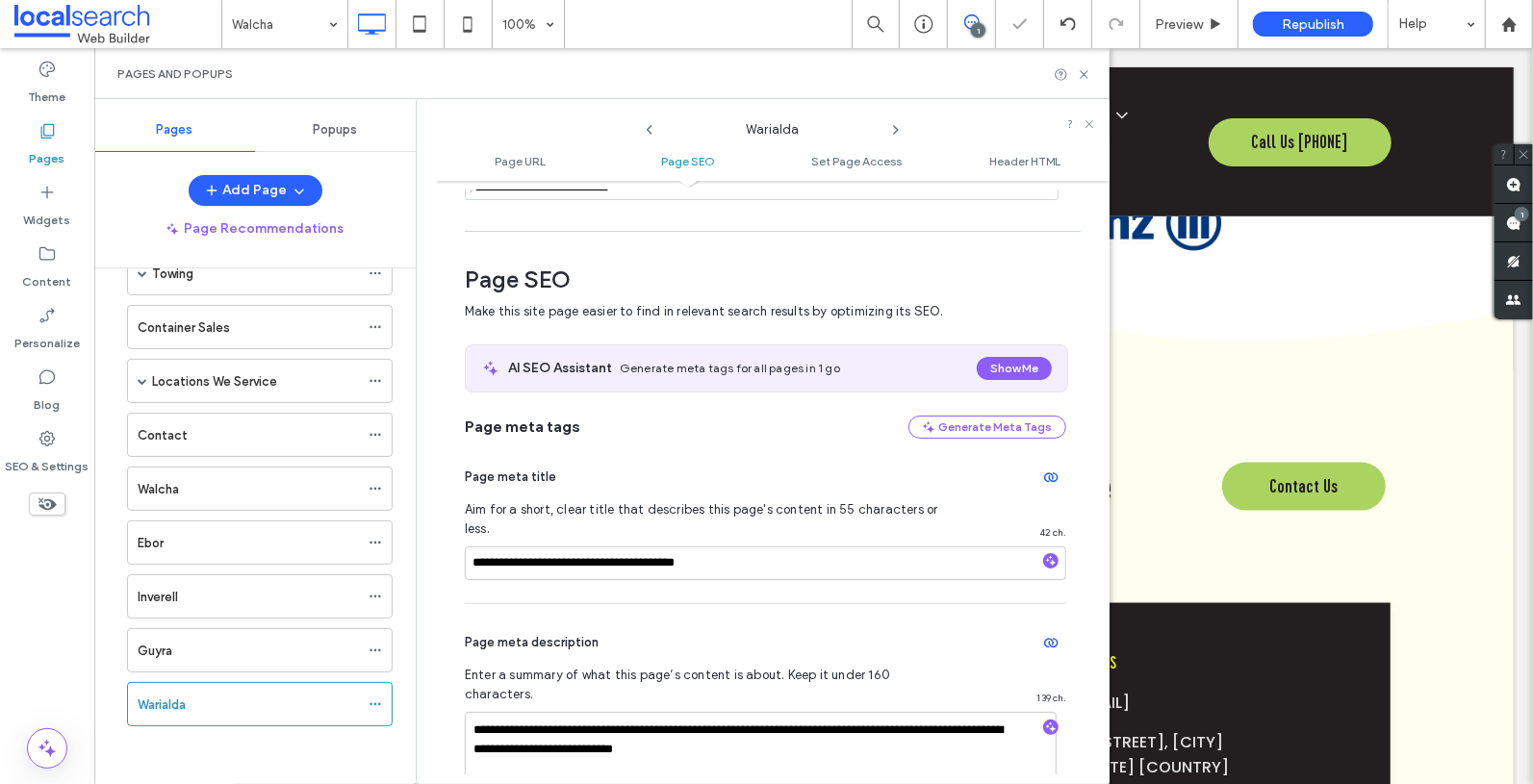 scroll, scrollTop: 265, scrollLeft: 0, axis: vertical 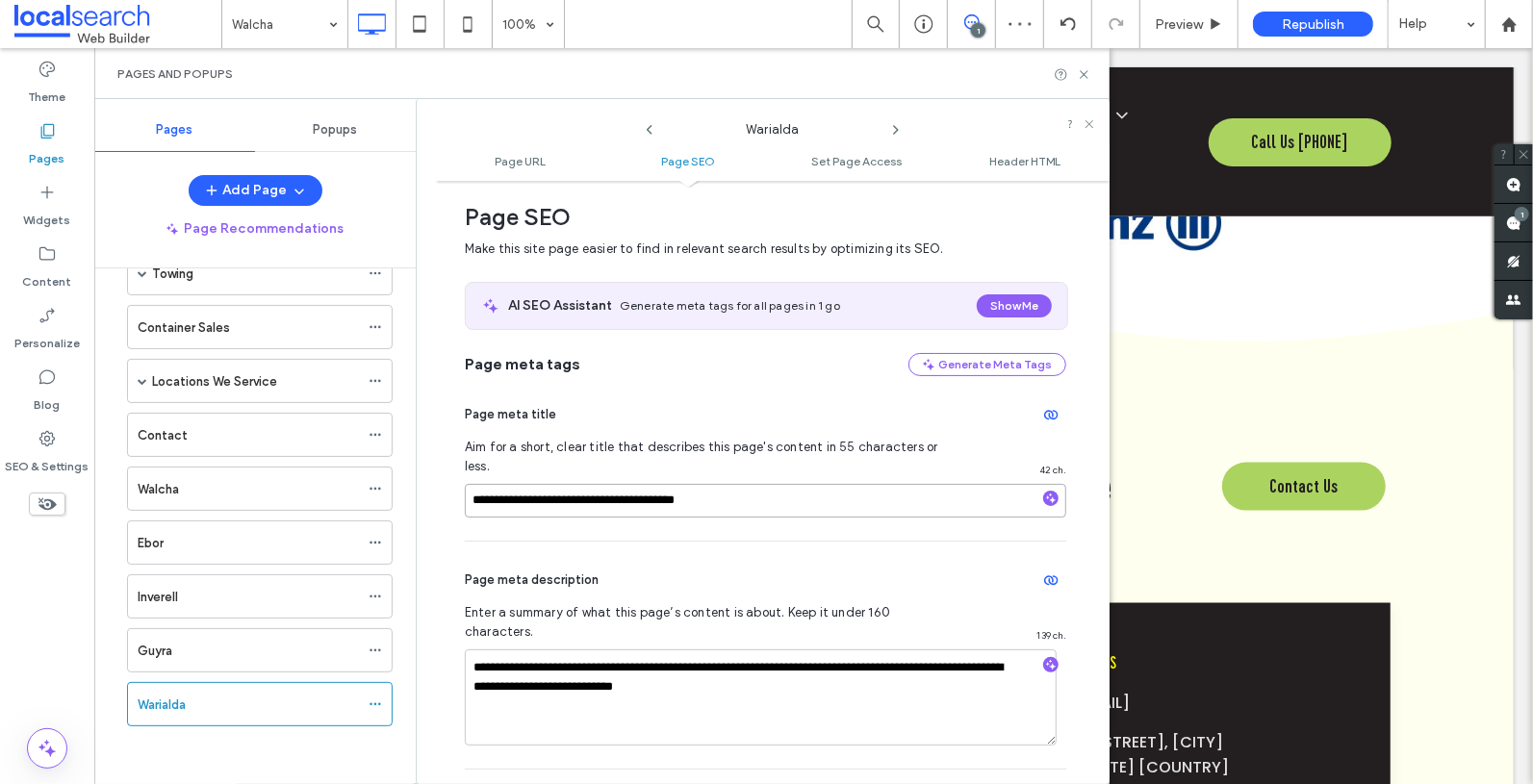 drag, startPoint x: 597, startPoint y: 485, endPoint x: 549, endPoint y: 485, distance: 48 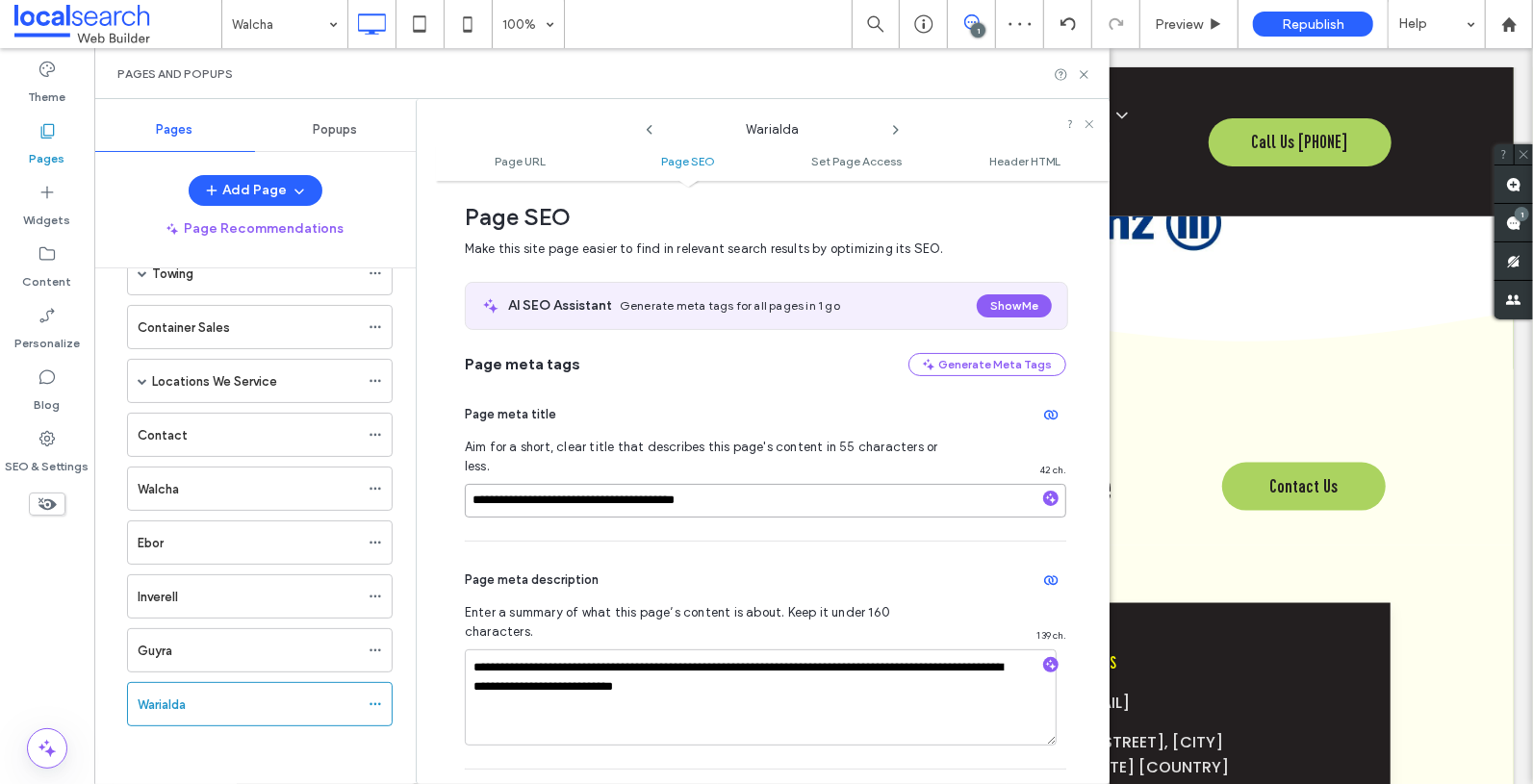 click on "**********" at bounding box center [765, 500] 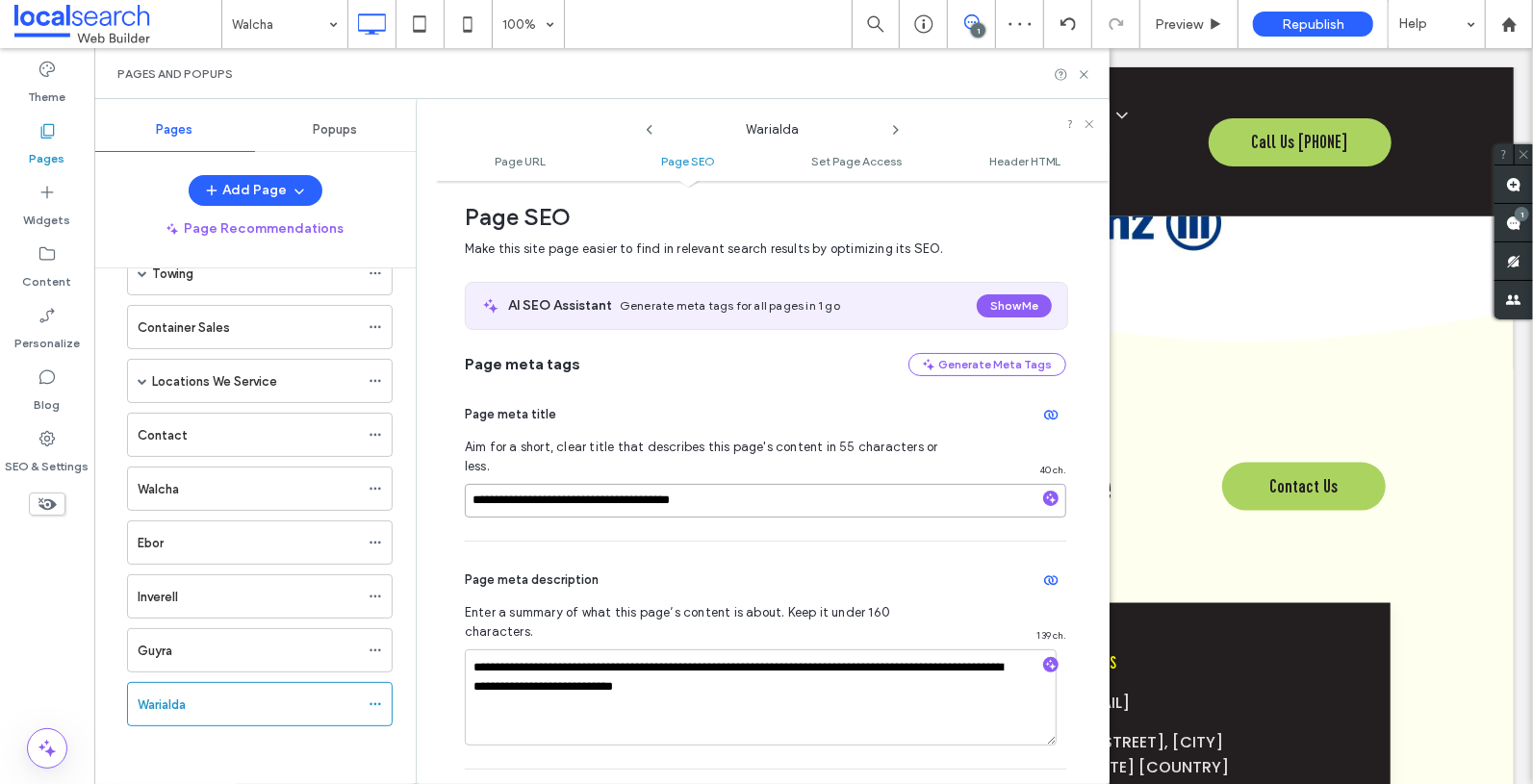 type on "**********" 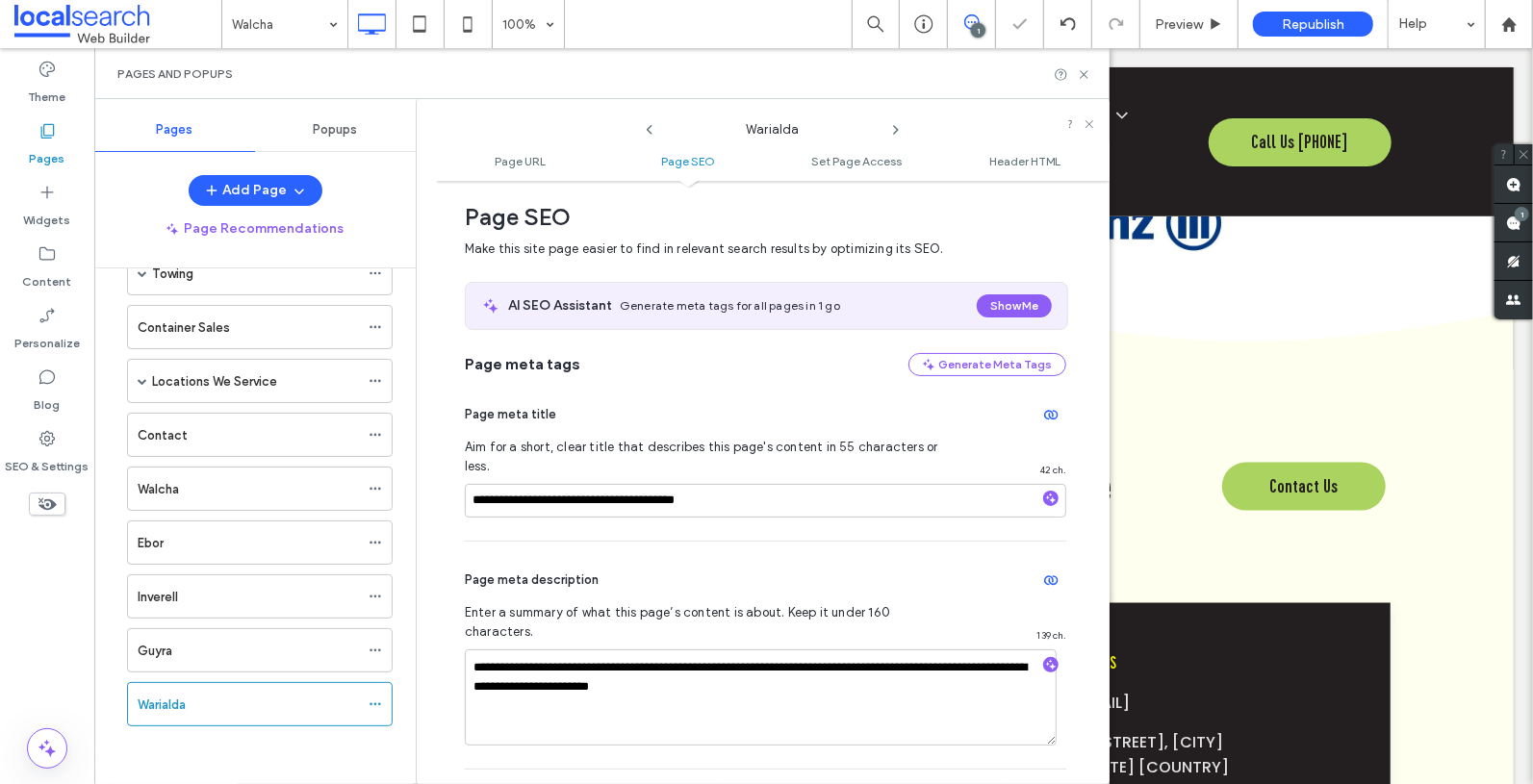 click 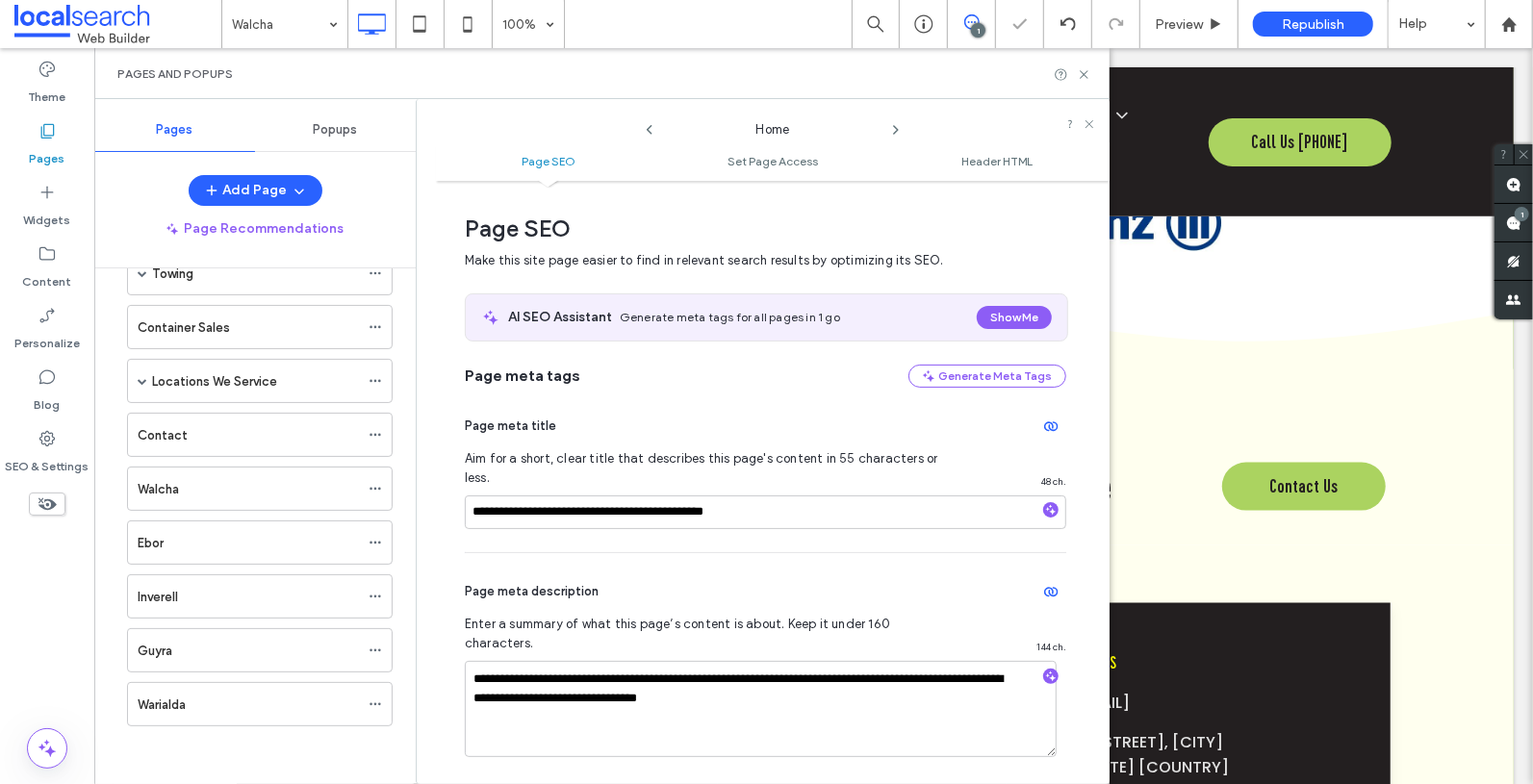 scroll, scrollTop: 10, scrollLeft: 0, axis: vertical 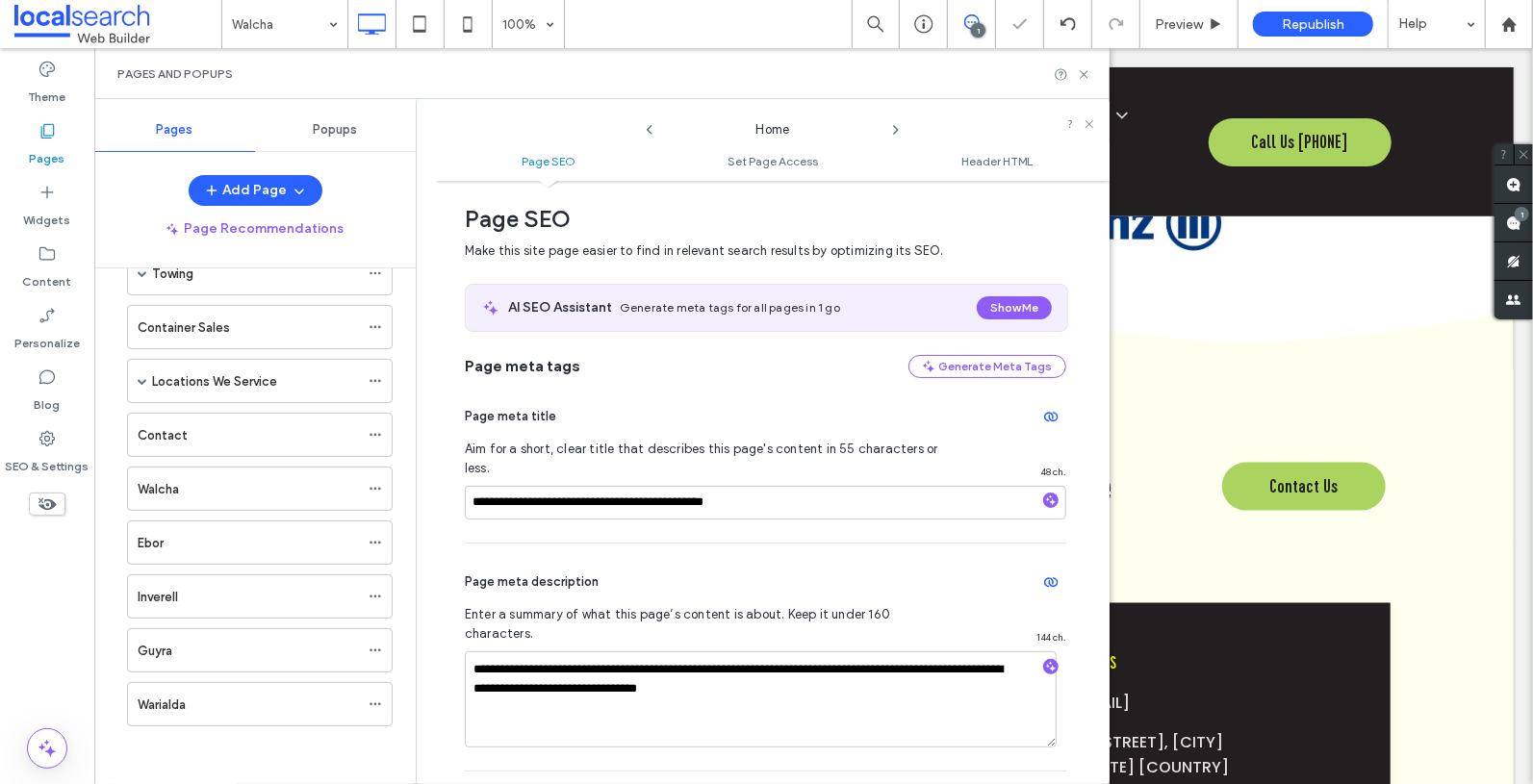 click 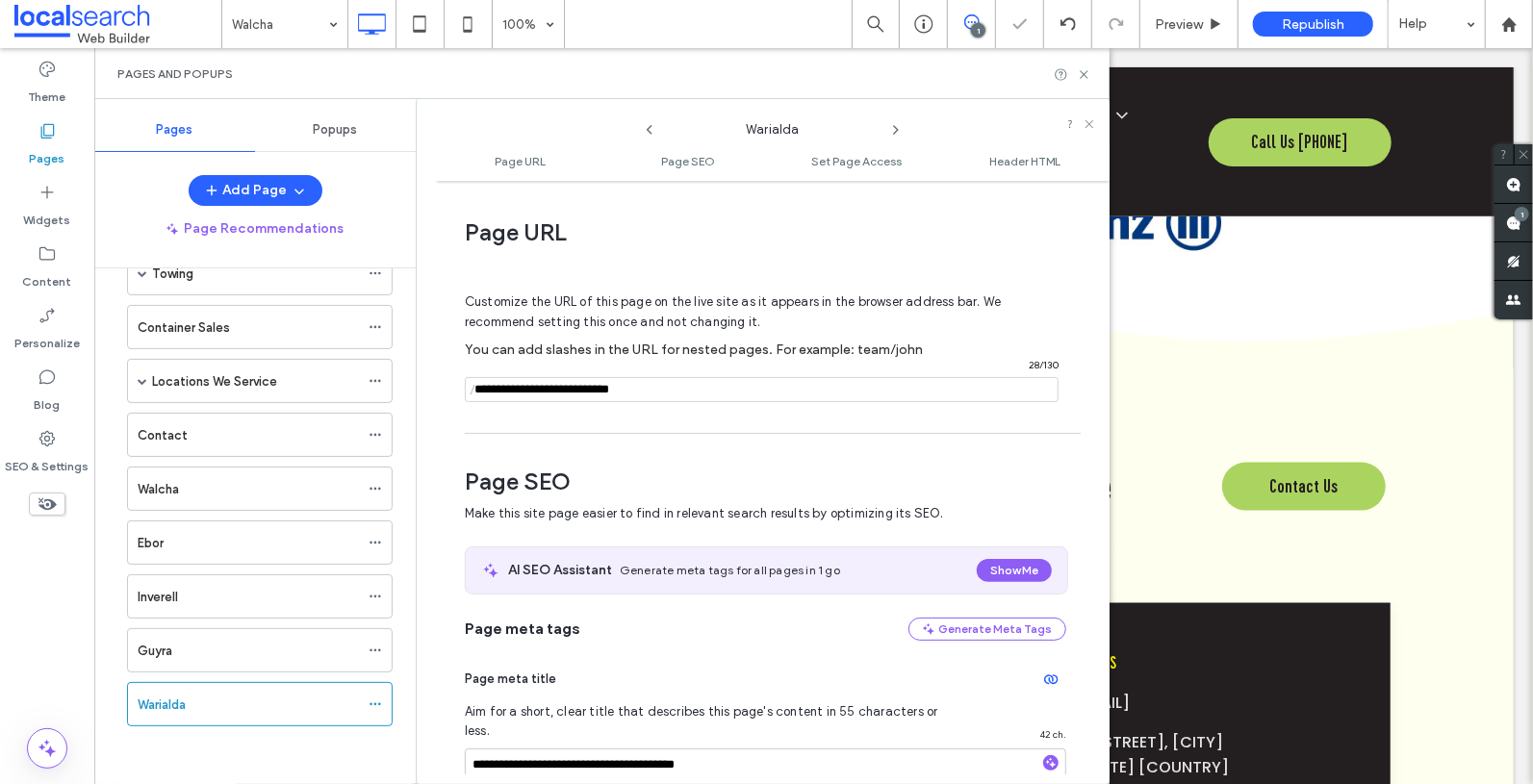 scroll, scrollTop: 265, scrollLeft: 0, axis: vertical 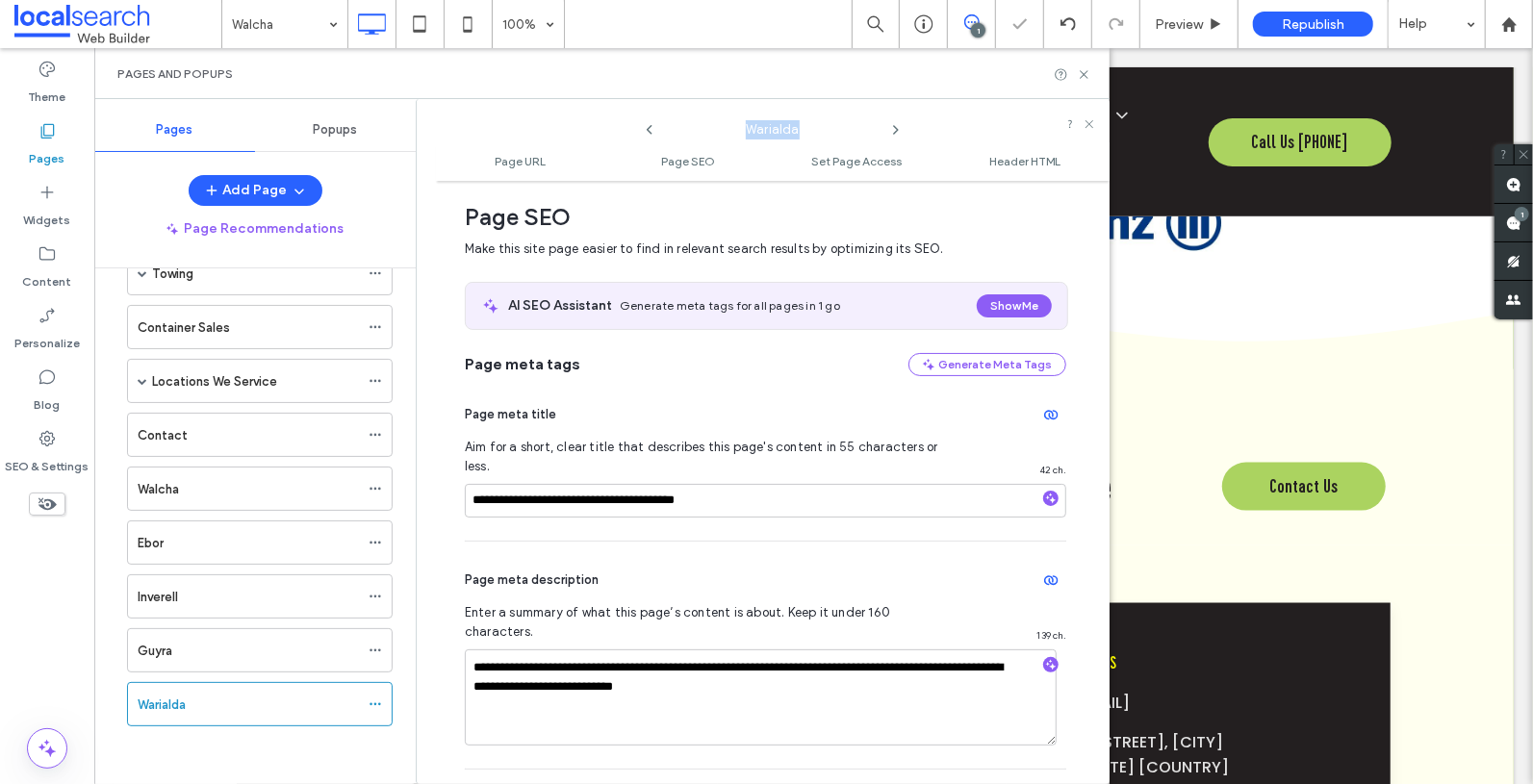 click 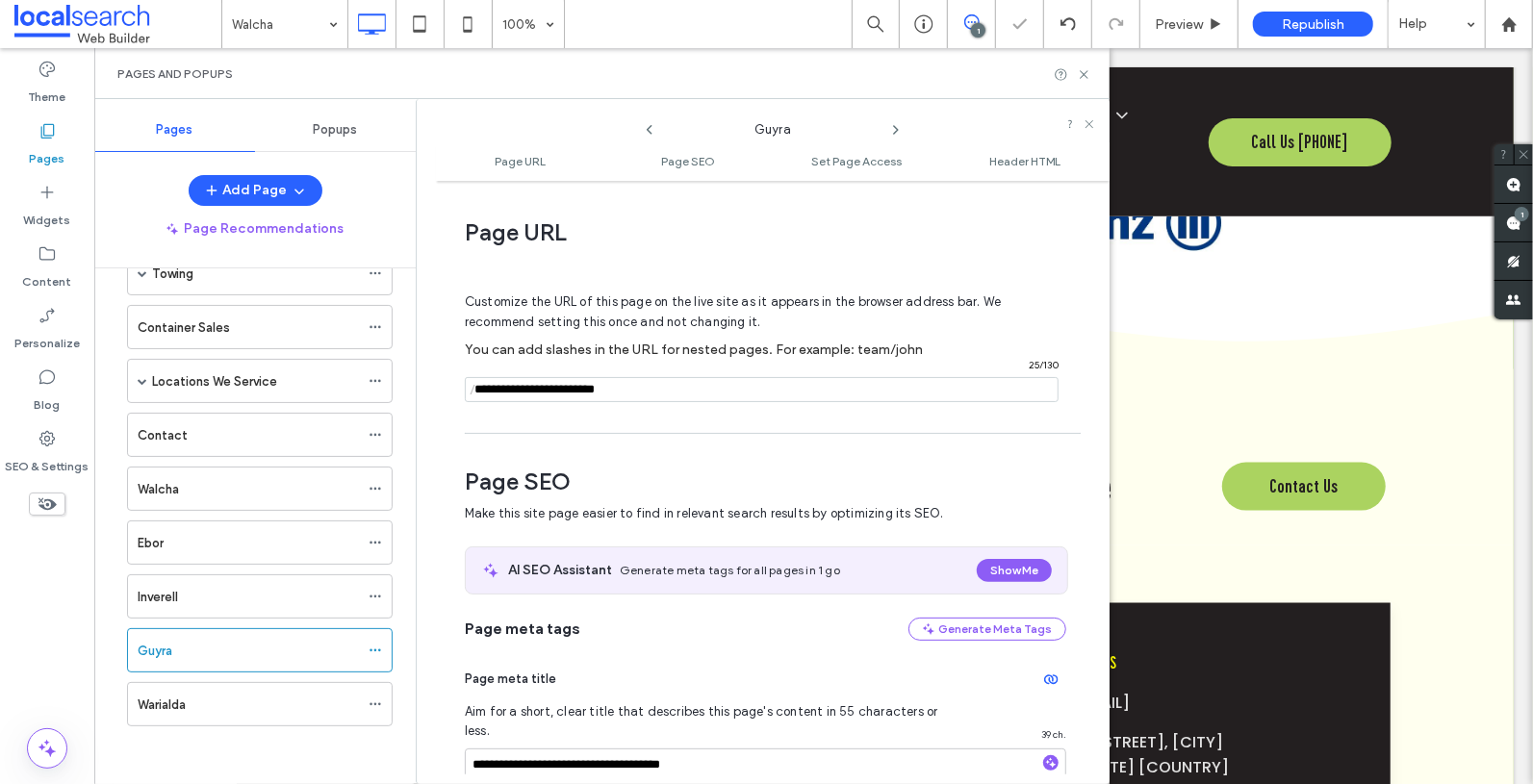 scroll, scrollTop: 0, scrollLeft: 0, axis: both 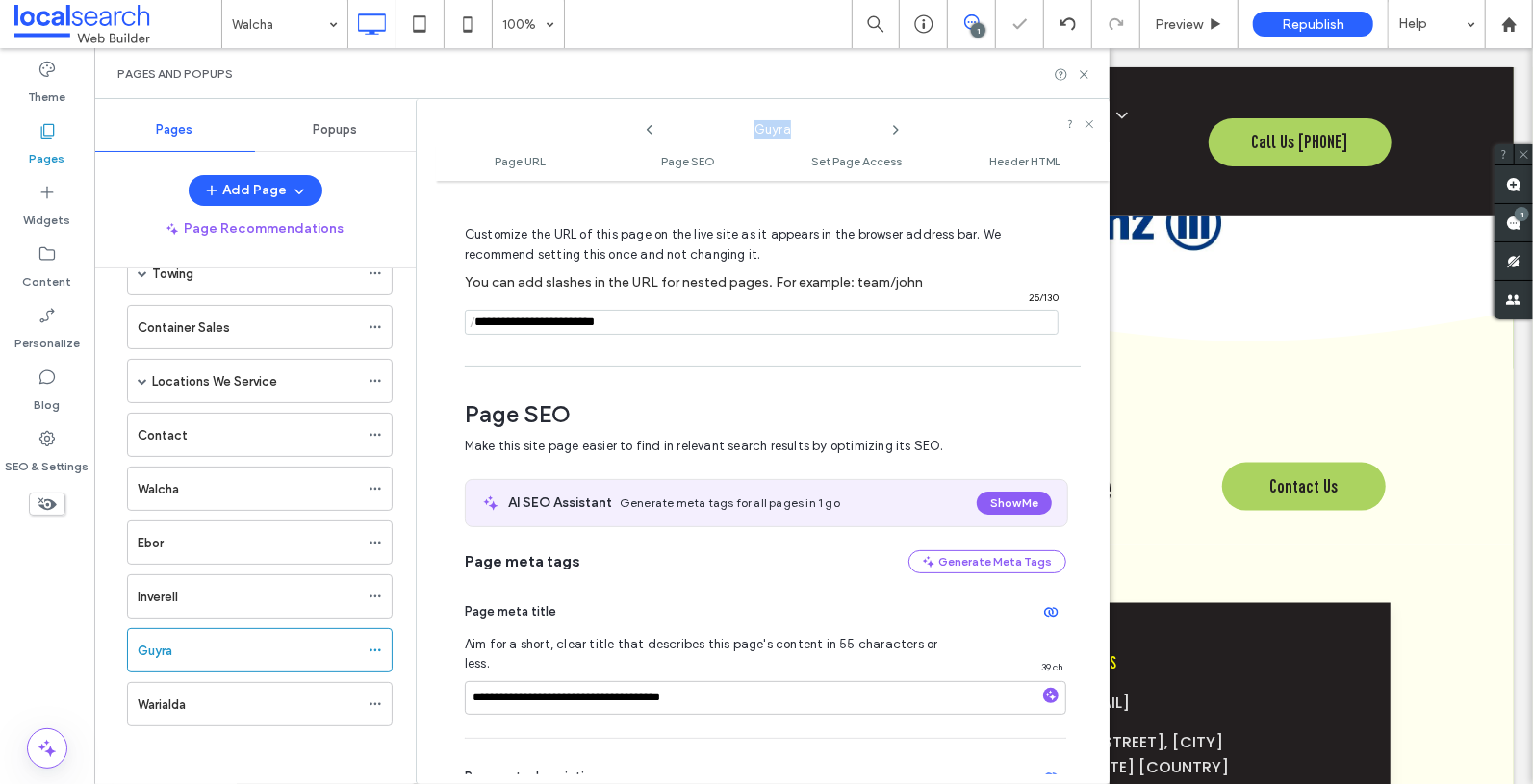 click 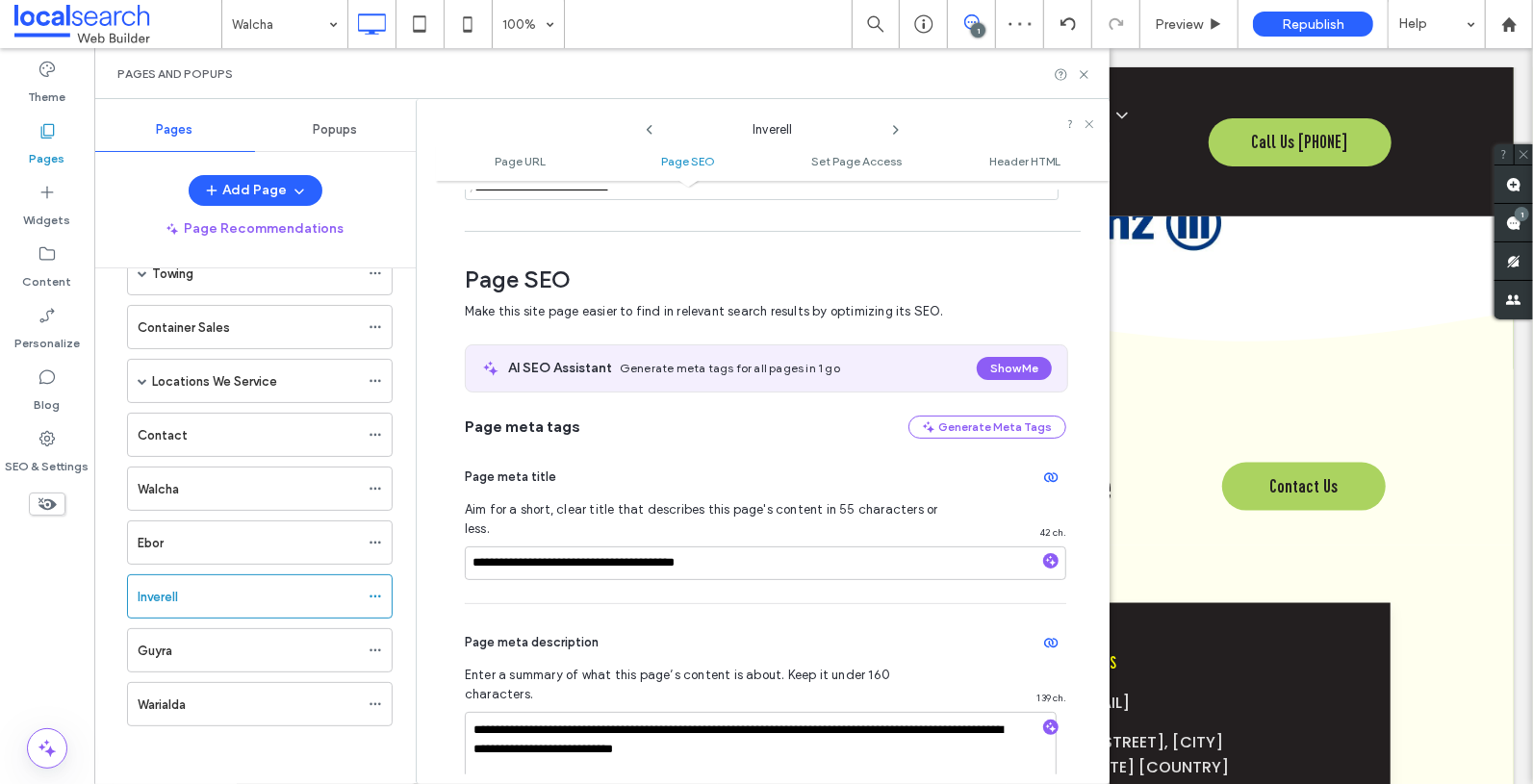 scroll, scrollTop: 265, scrollLeft: 0, axis: vertical 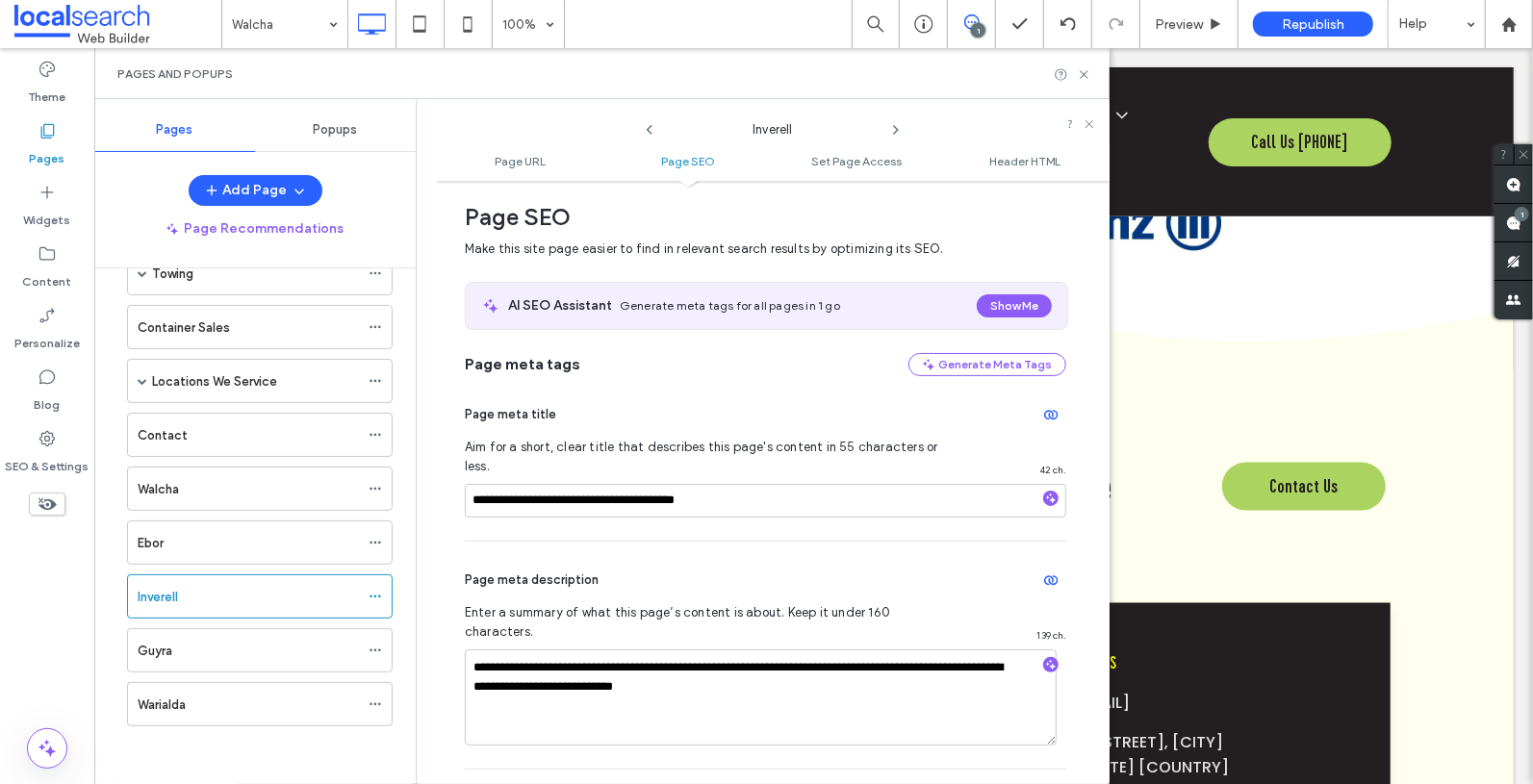 click 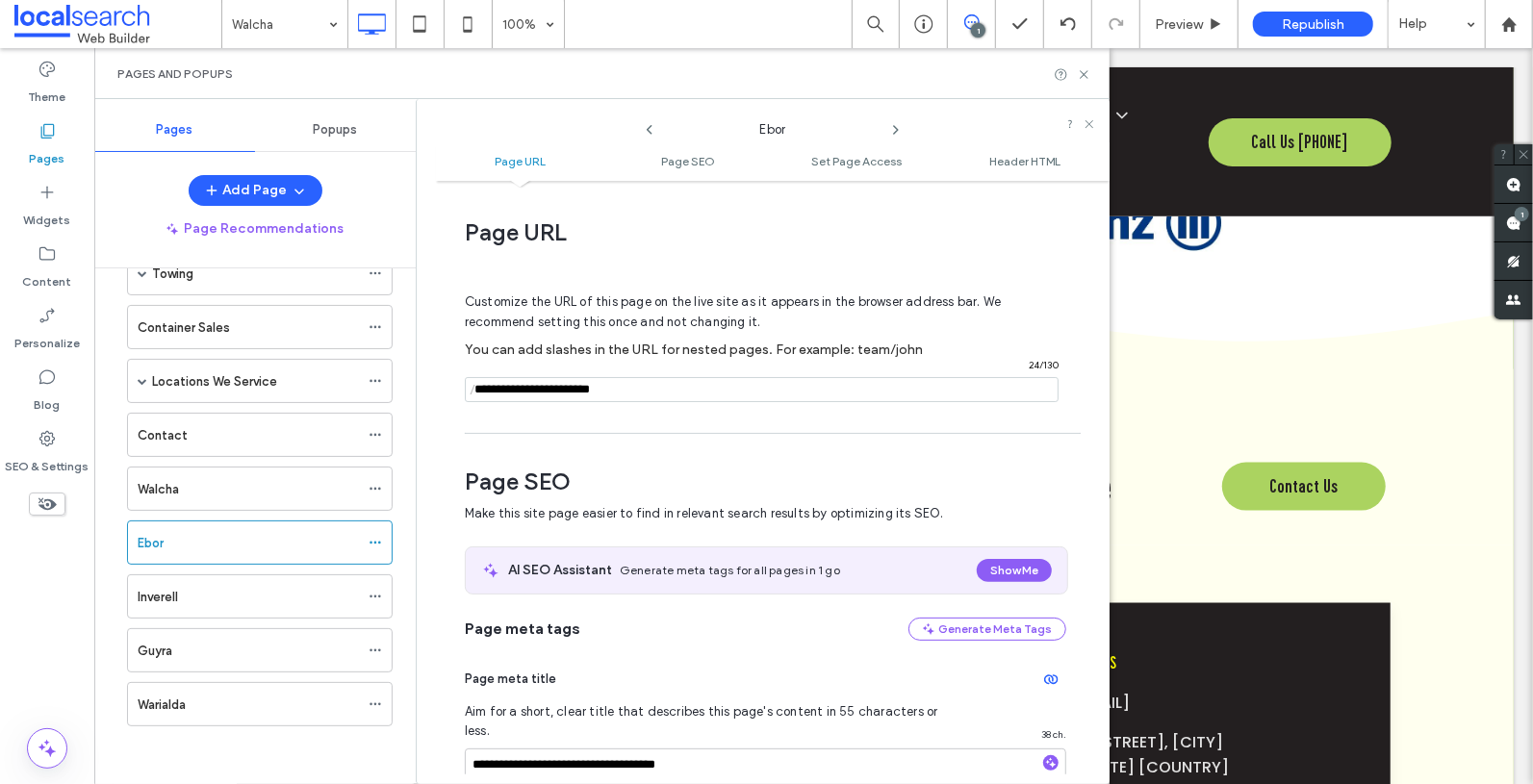 scroll, scrollTop: 265, scrollLeft: 0, axis: vertical 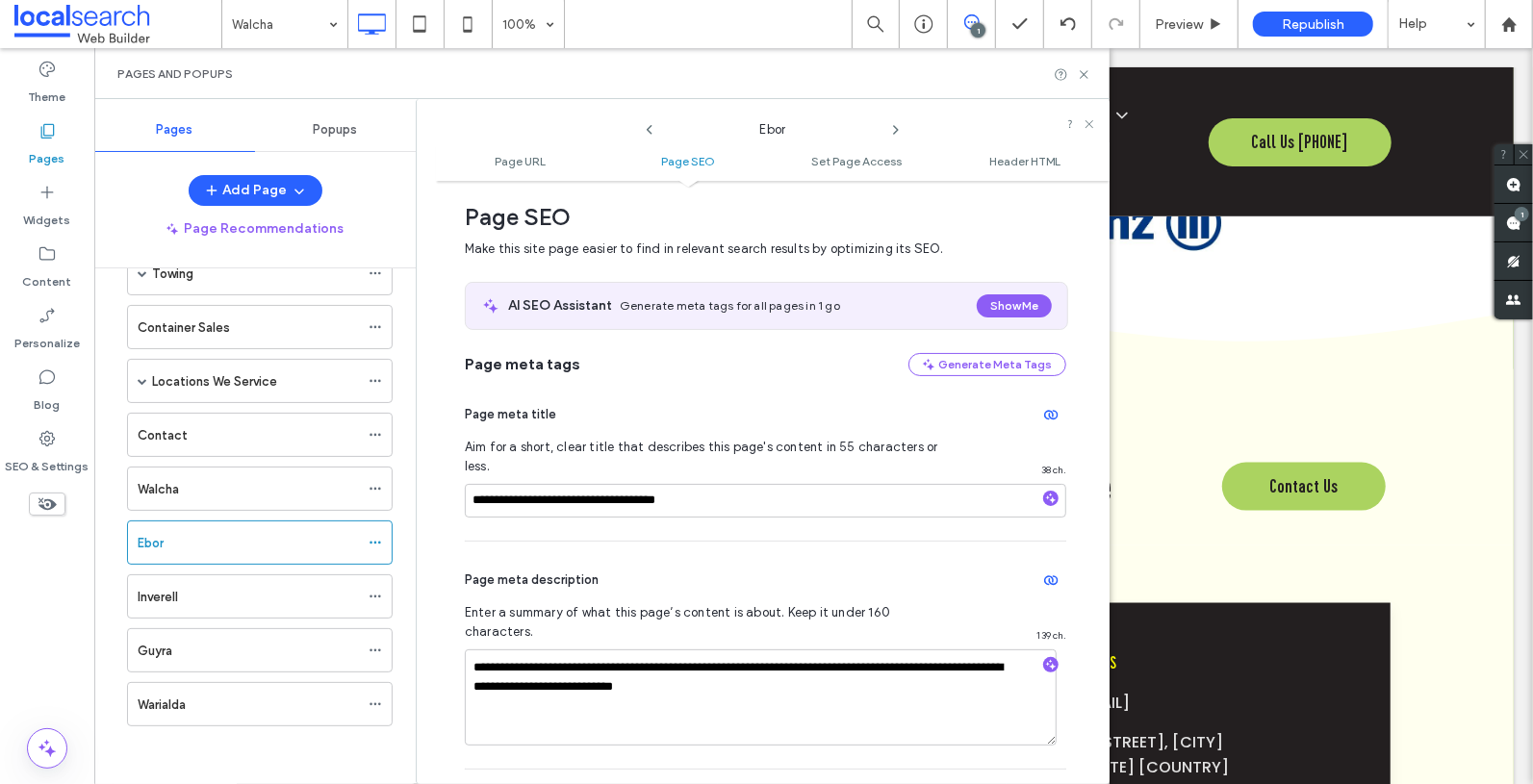 click 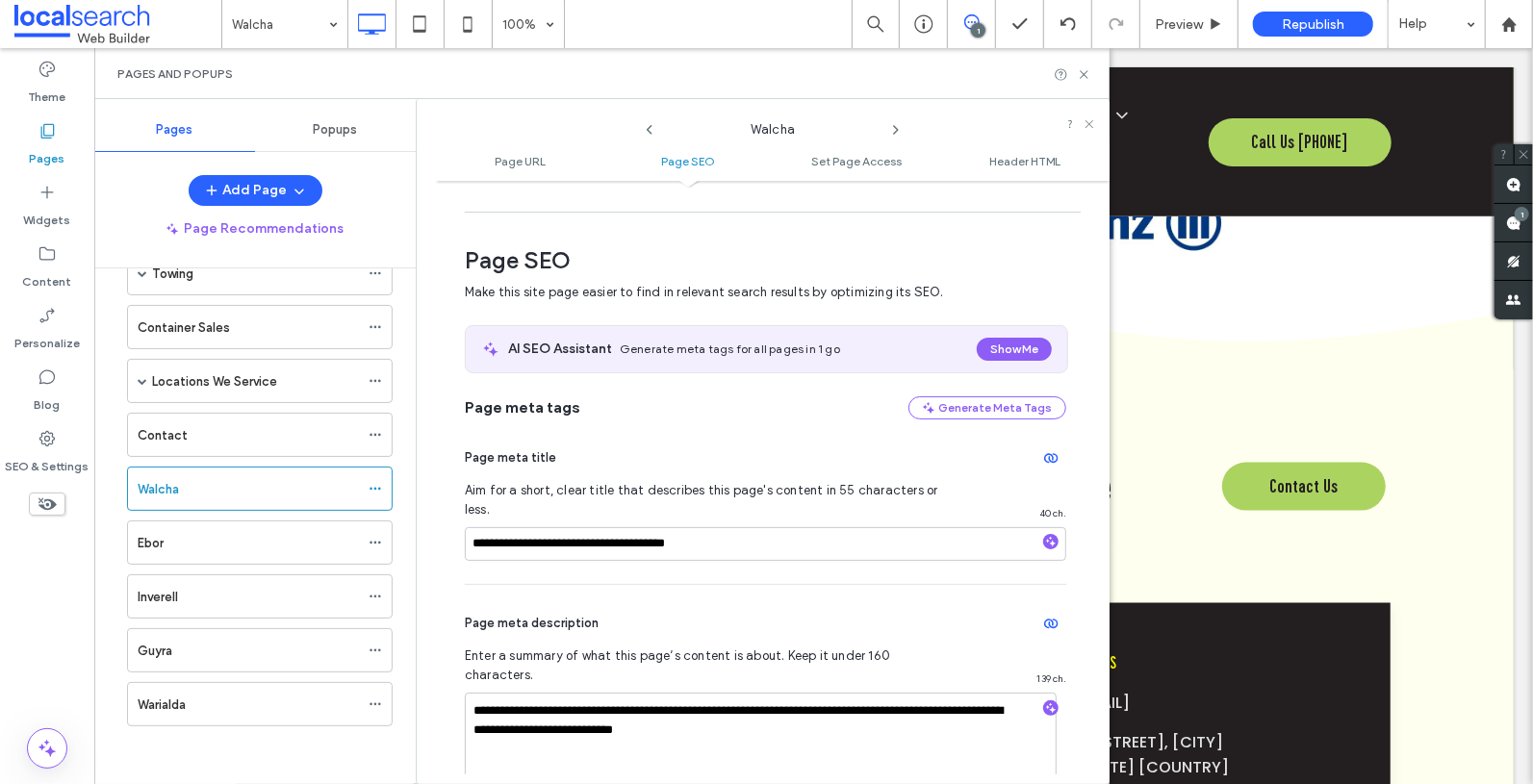 scroll, scrollTop: 265, scrollLeft: 0, axis: vertical 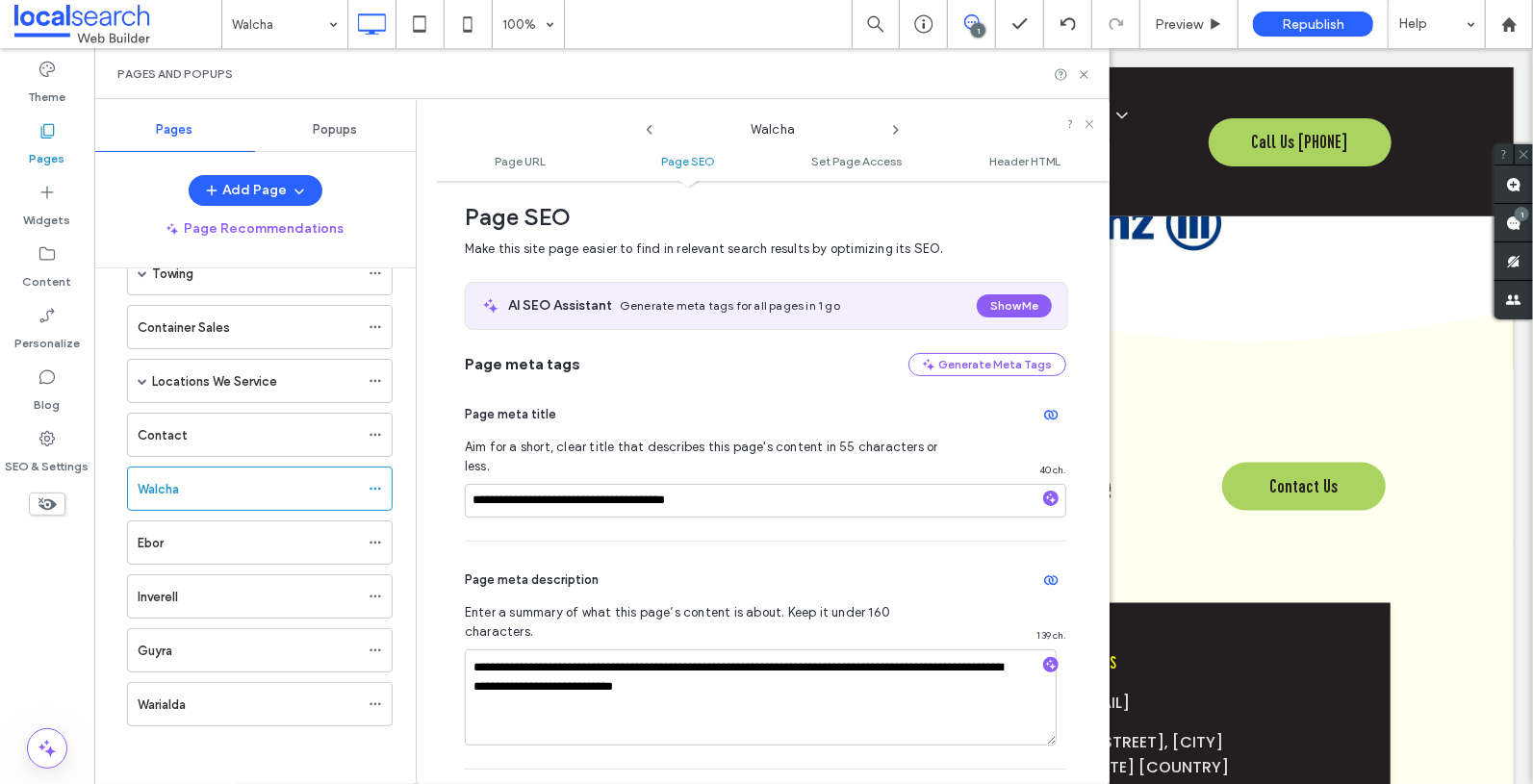 click 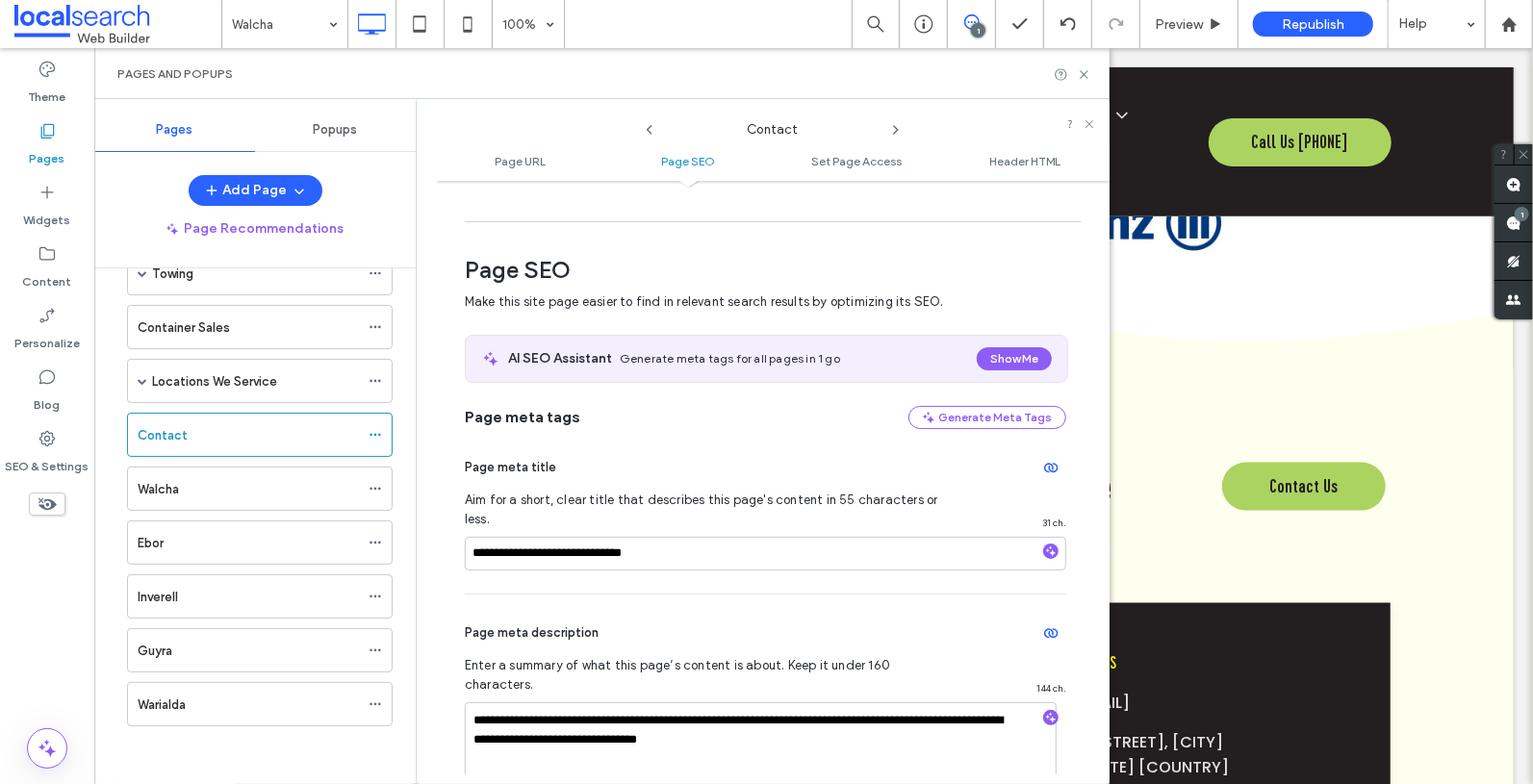 scroll, scrollTop: 265, scrollLeft: 0, axis: vertical 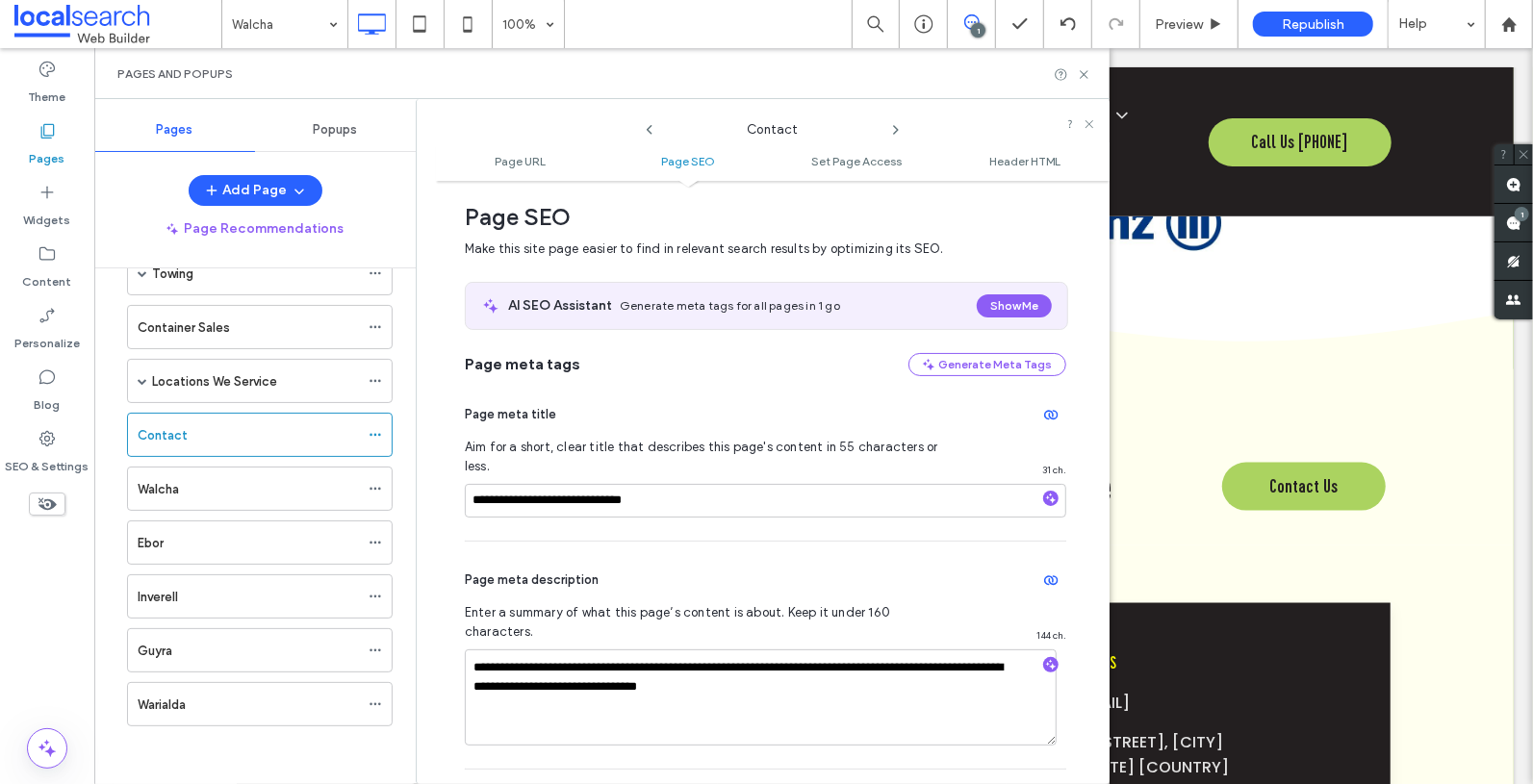 click 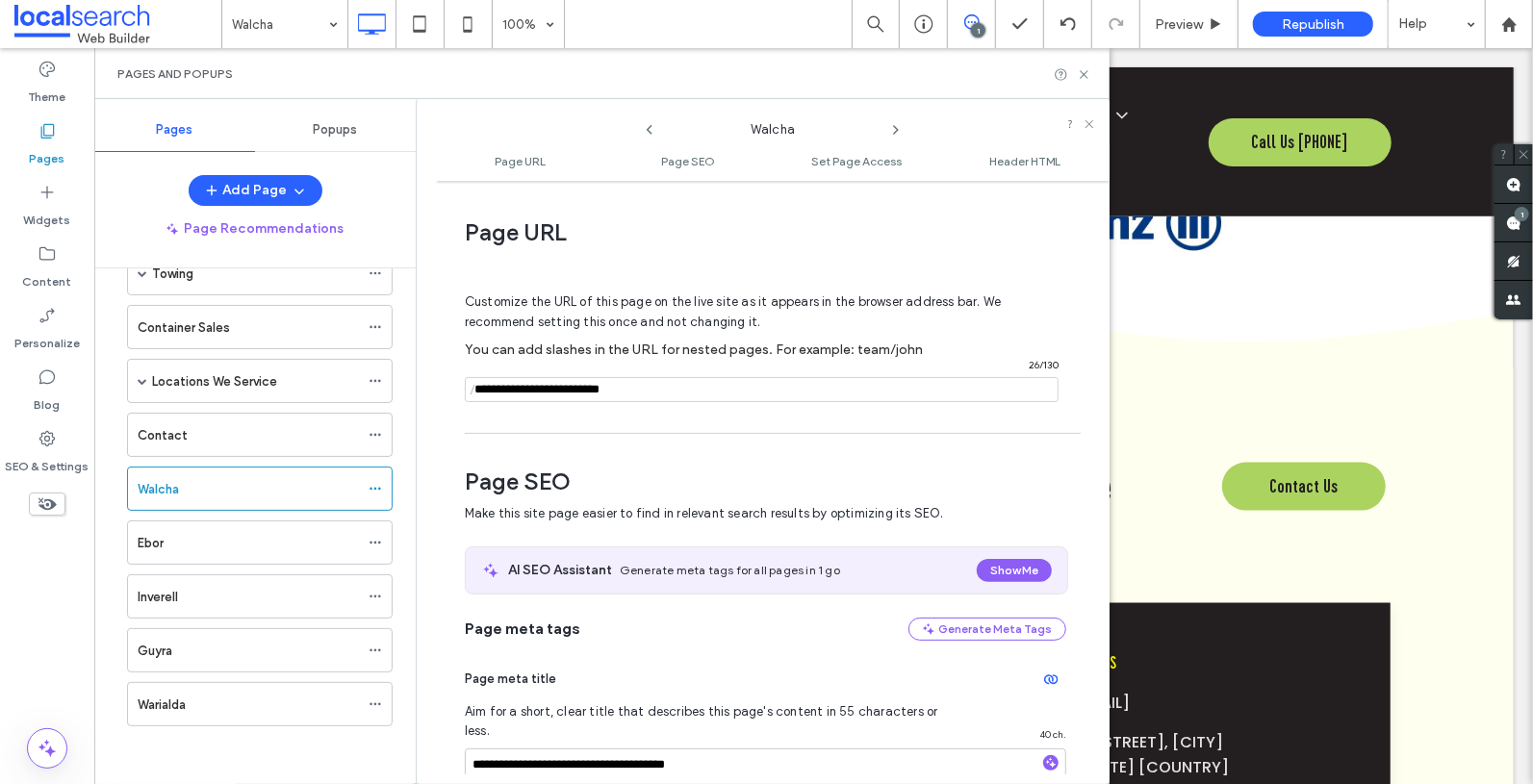 scroll, scrollTop: 265, scrollLeft: 0, axis: vertical 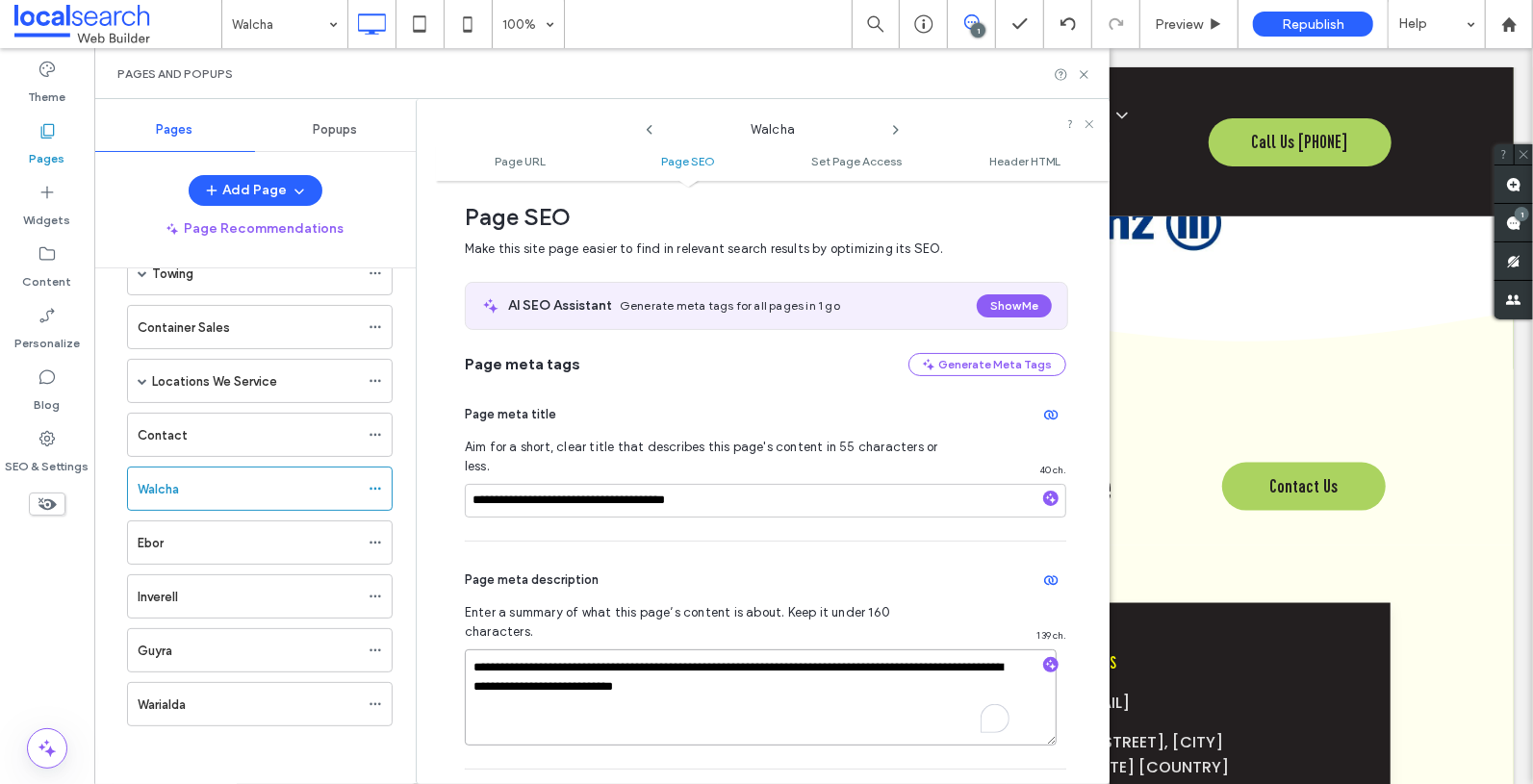 drag, startPoint x: 866, startPoint y: 660, endPoint x: 417, endPoint y: 564, distance: 459.14812 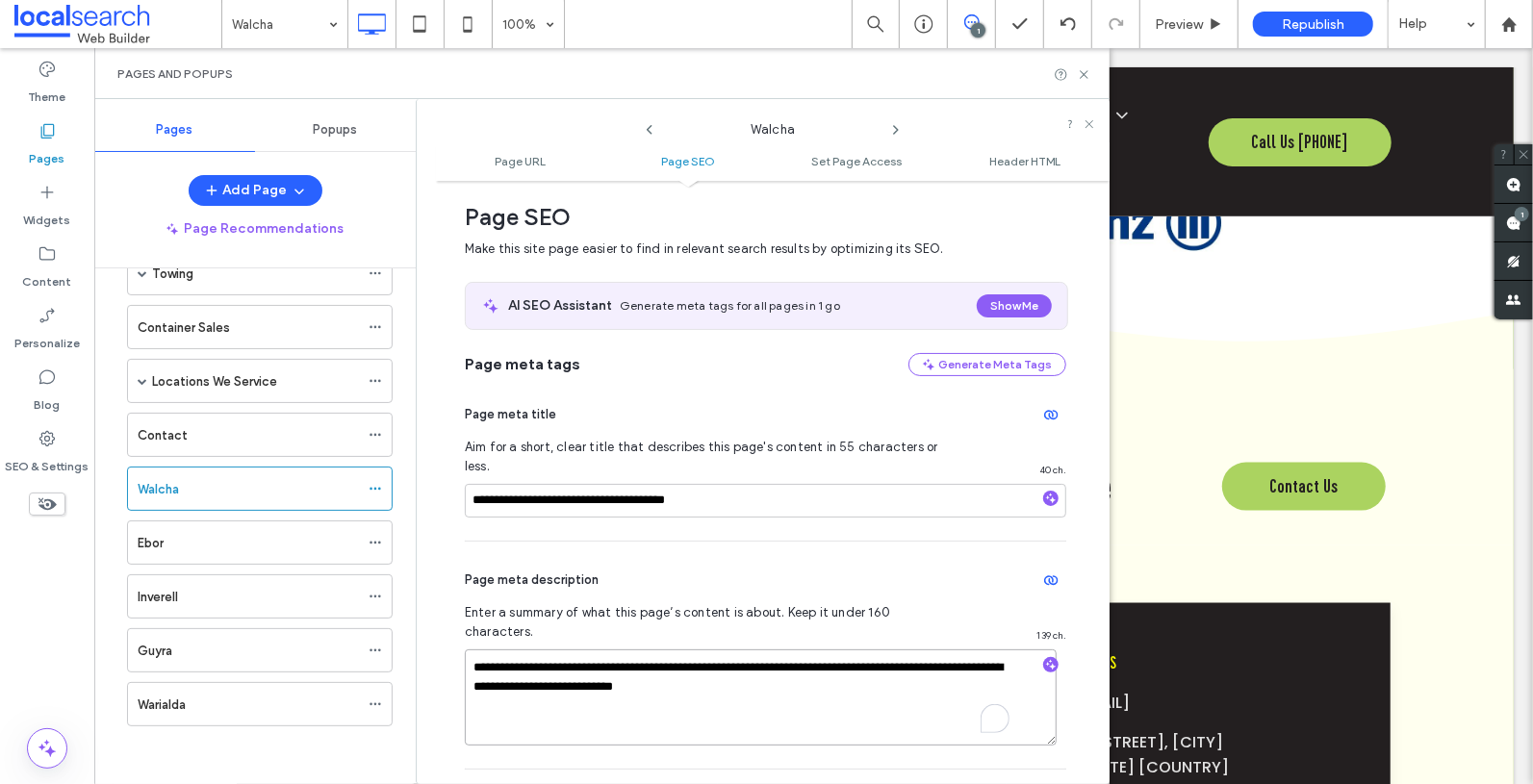 paste on "**********" 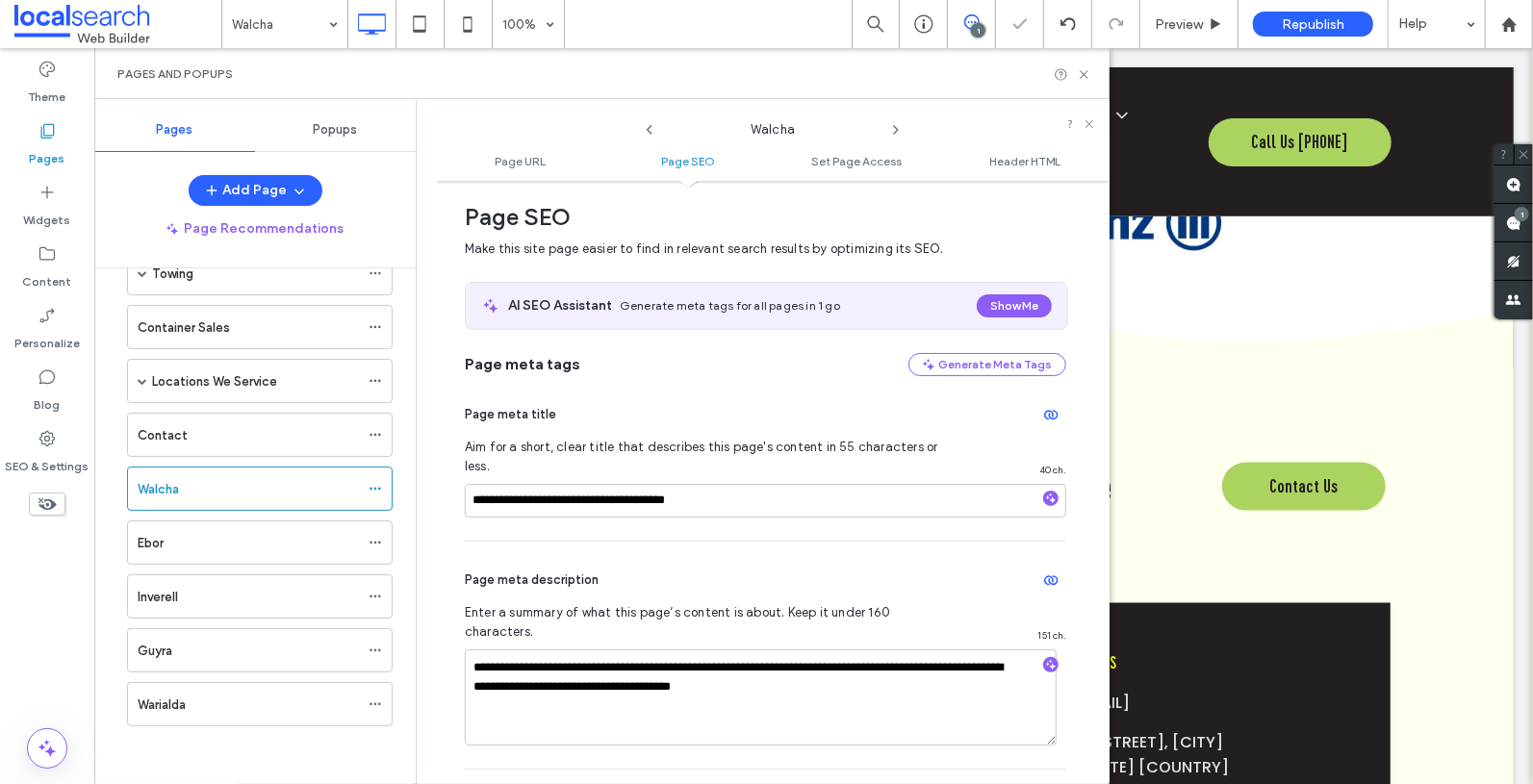 click 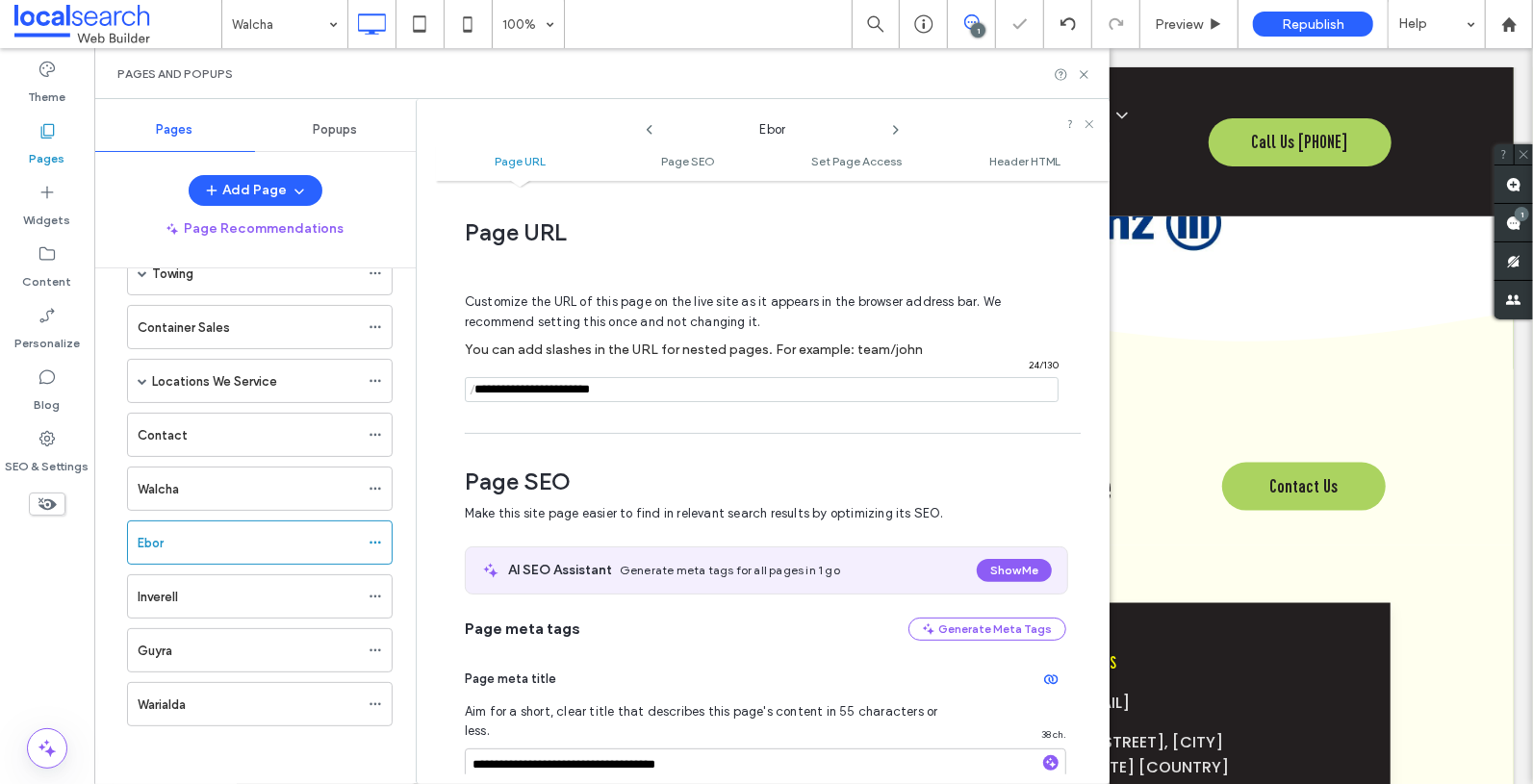 scroll, scrollTop: 265, scrollLeft: 0, axis: vertical 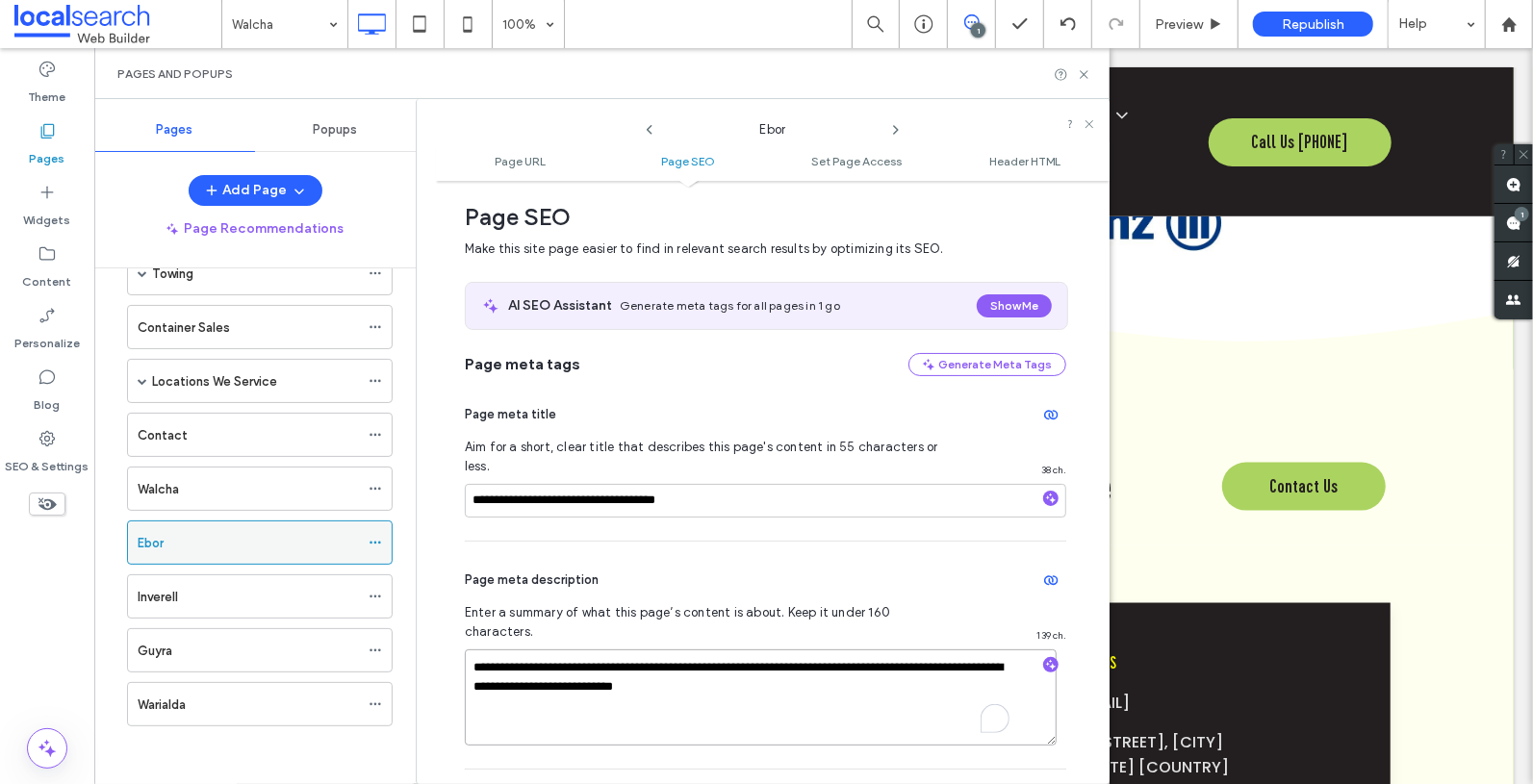 drag, startPoint x: 888, startPoint y: 663, endPoint x: 355, endPoint y: 561, distance: 542.6721 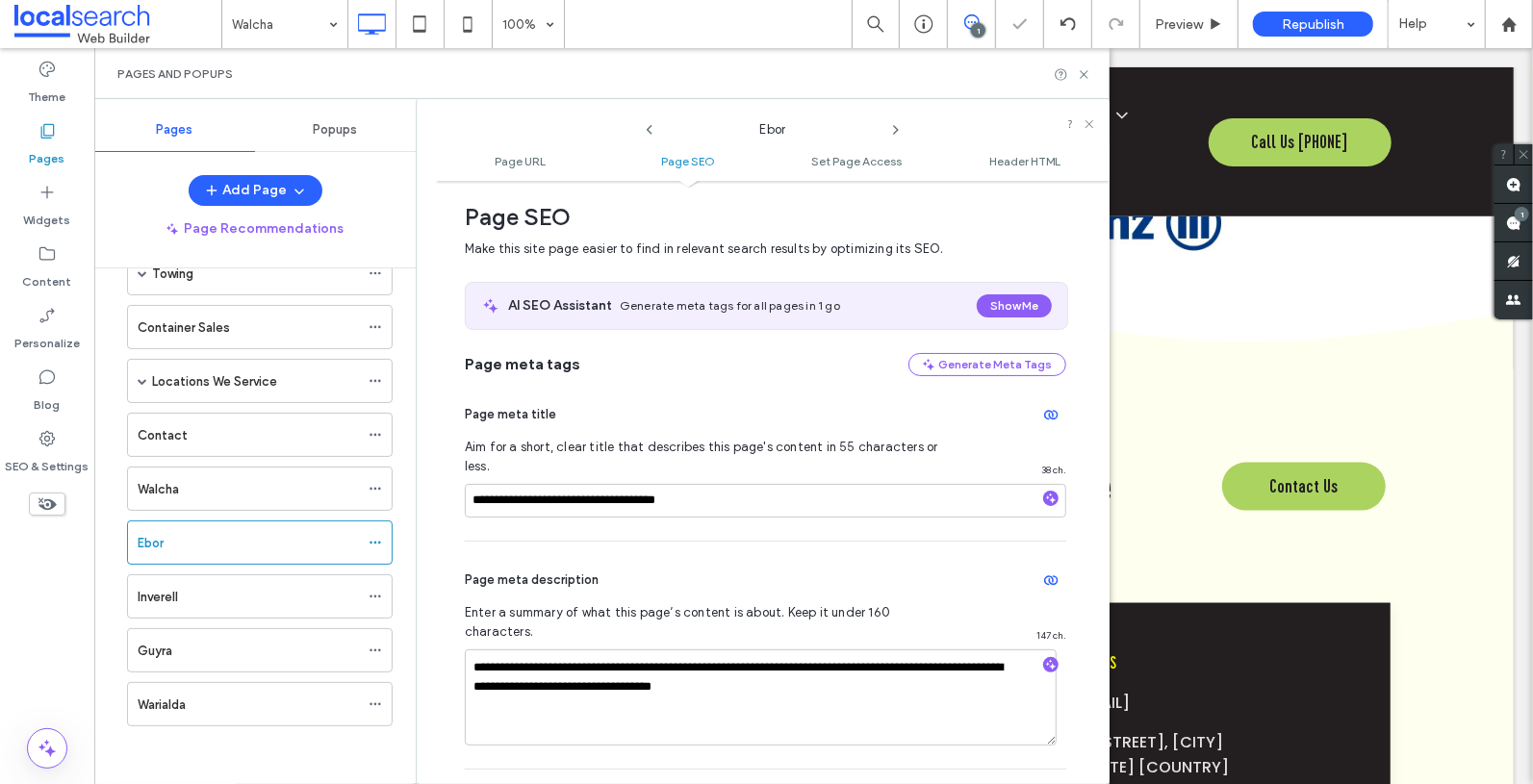 click 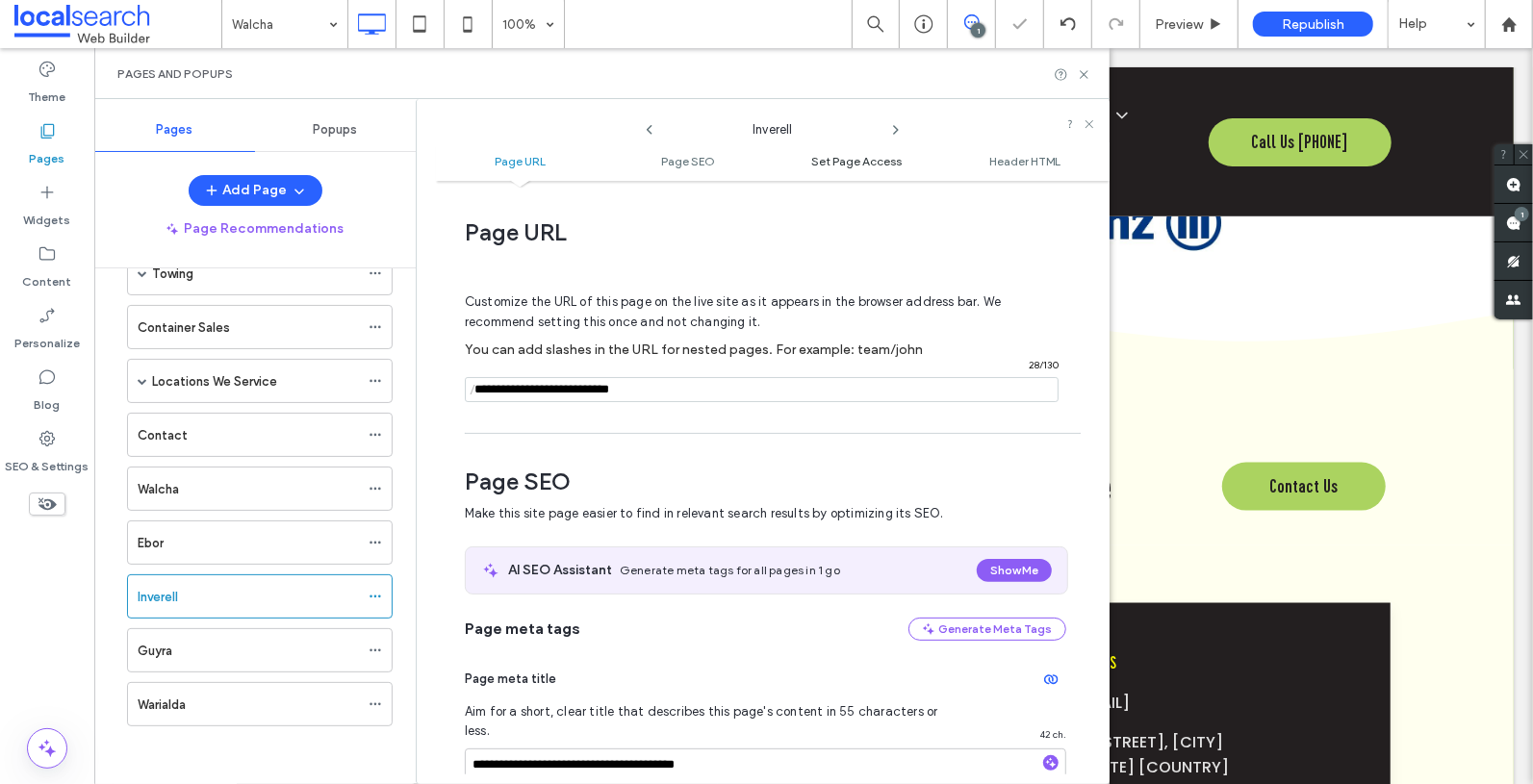 scroll, scrollTop: 265, scrollLeft: 0, axis: vertical 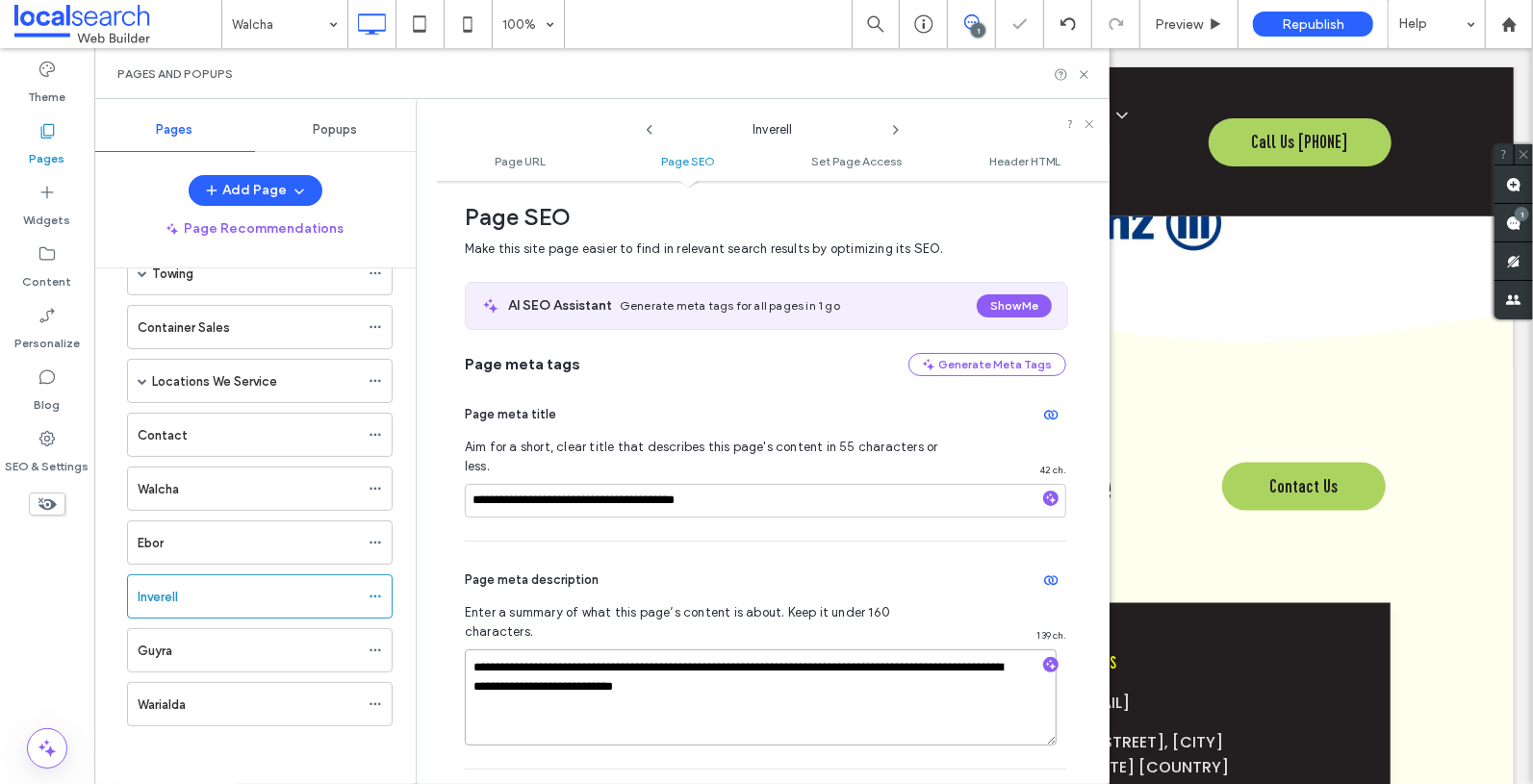 drag, startPoint x: 823, startPoint y: 675, endPoint x: 958, endPoint y: 657, distance: 136.1947 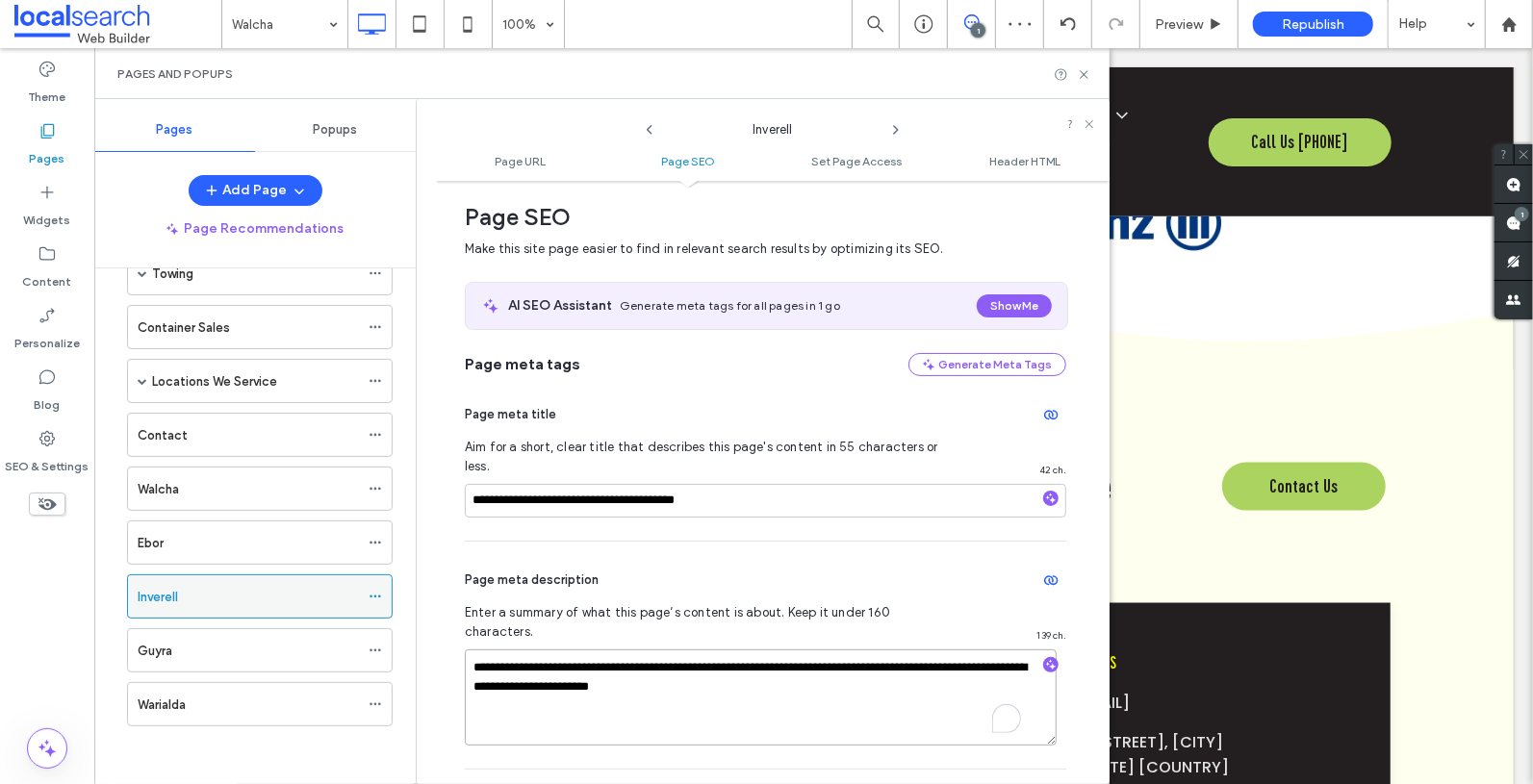 paste on "********" 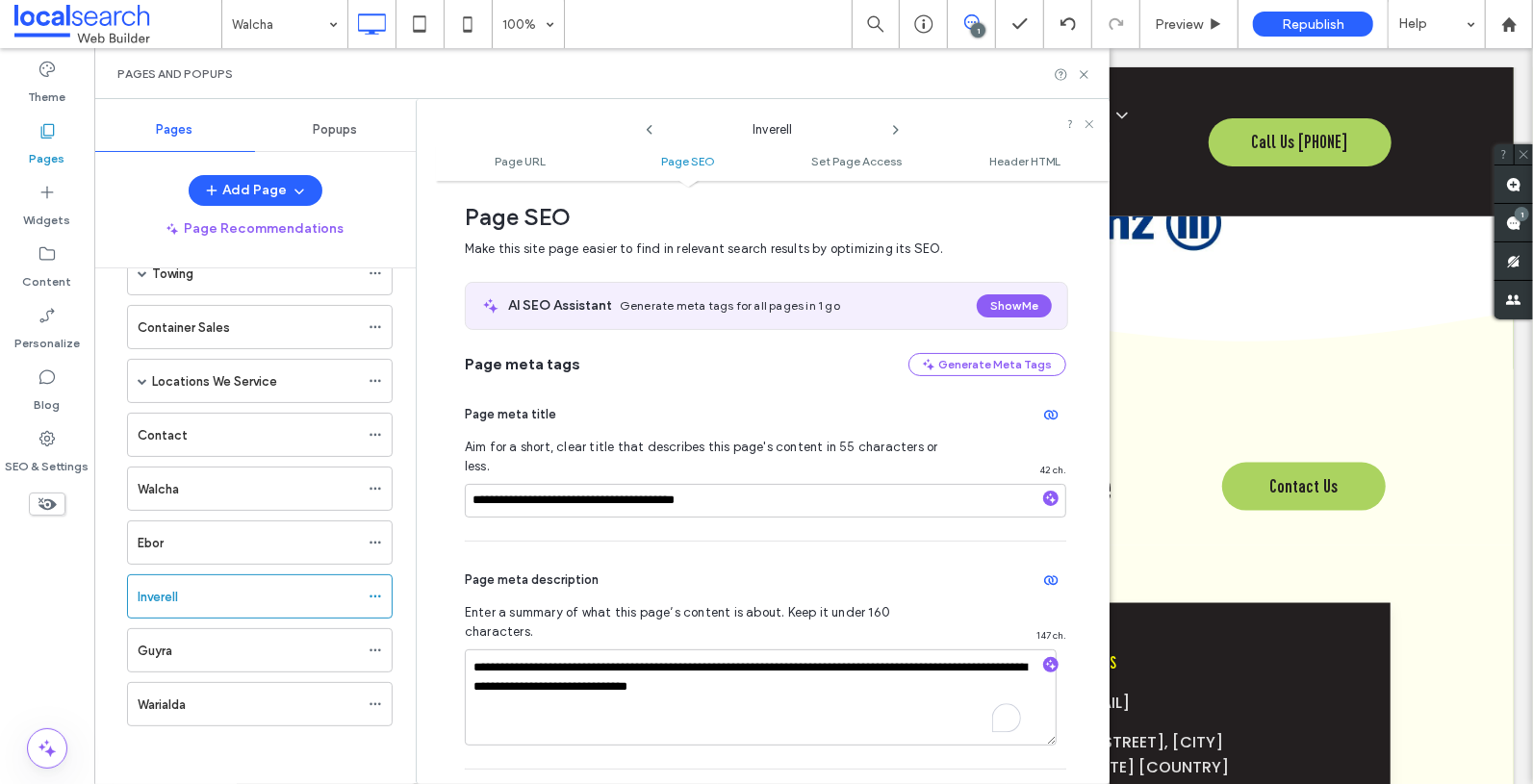 click 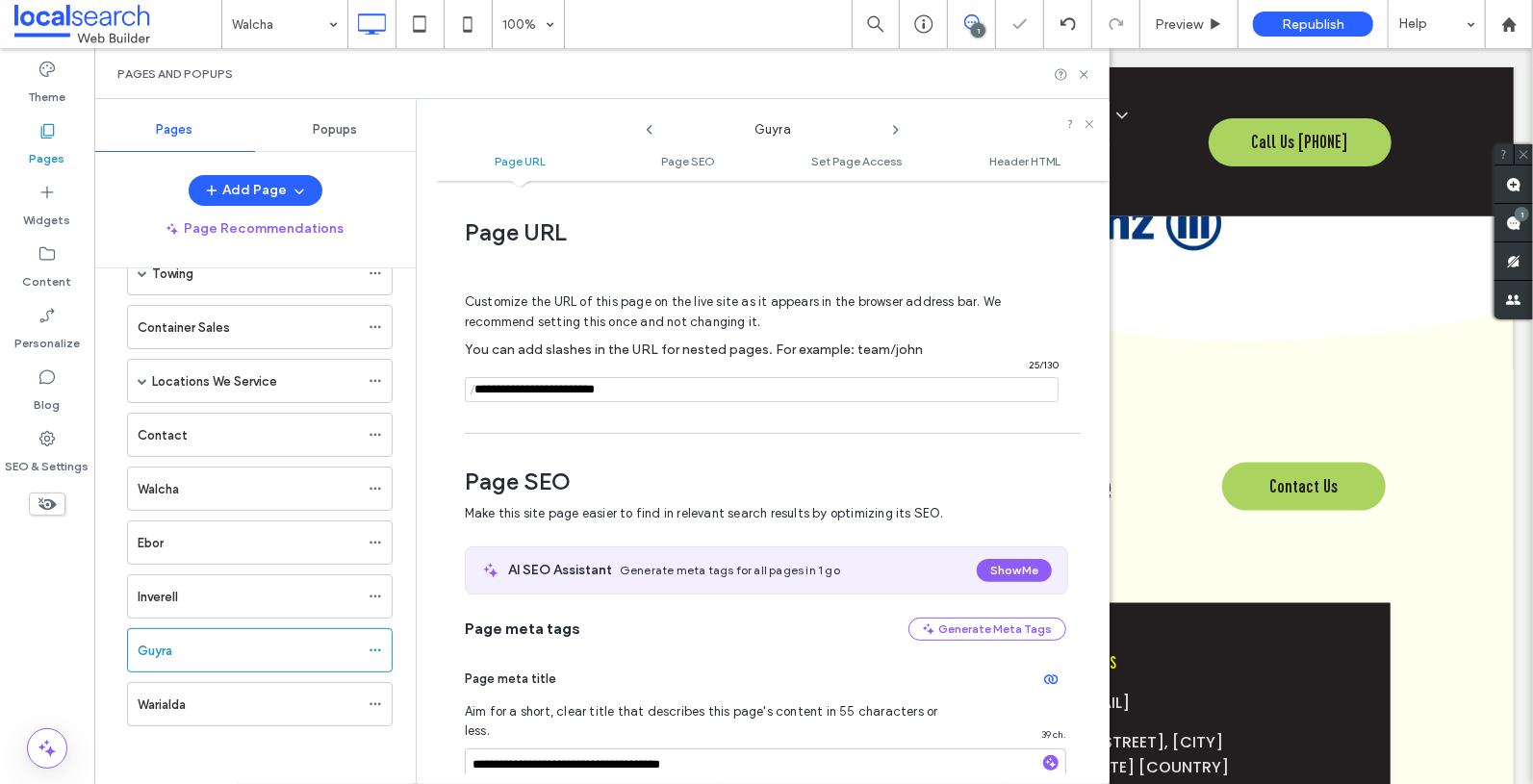 scroll, scrollTop: 265, scrollLeft: 0, axis: vertical 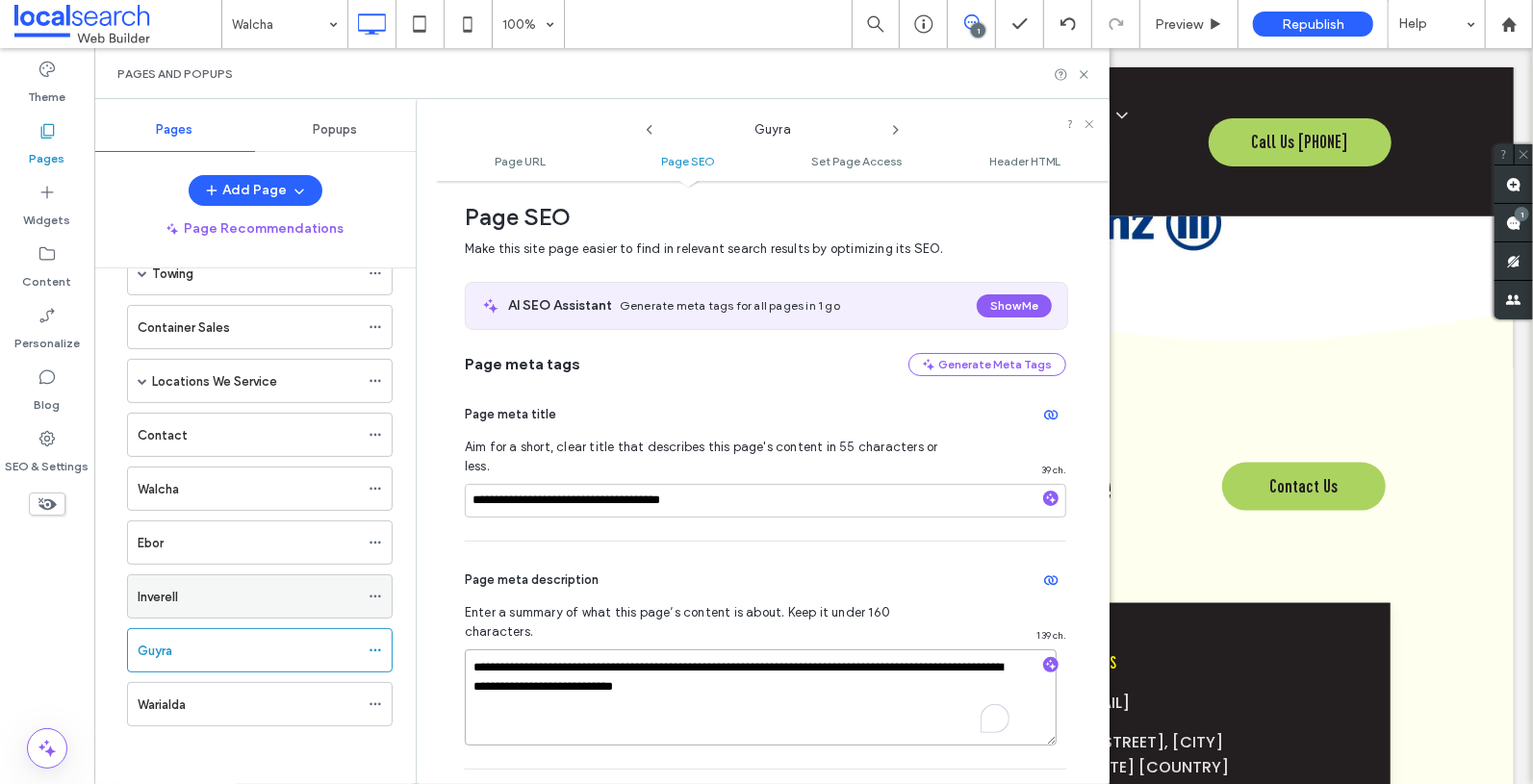 drag, startPoint x: 344, startPoint y: 603, endPoint x: 184, endPoint y: 586, distance: 160.90059 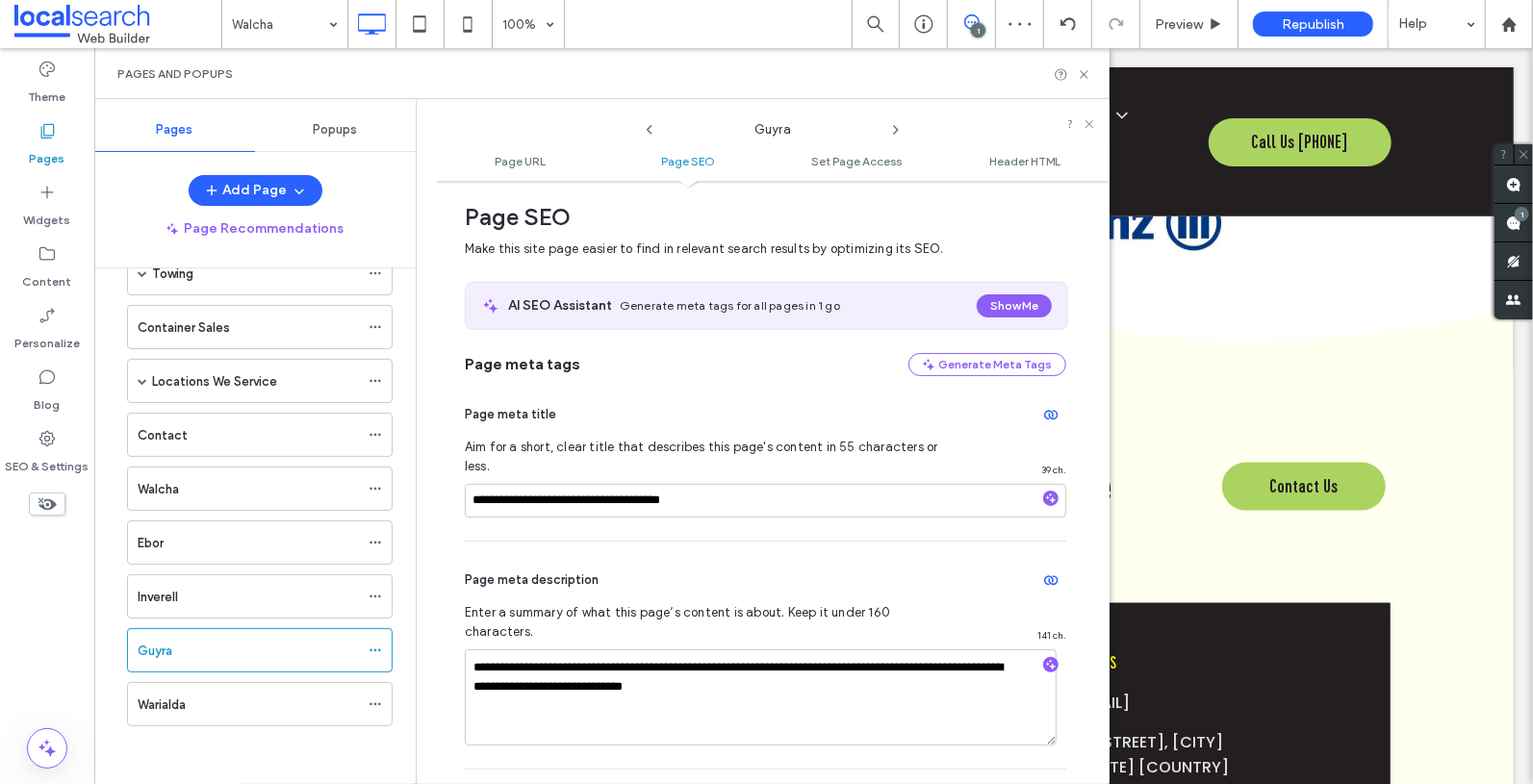 click 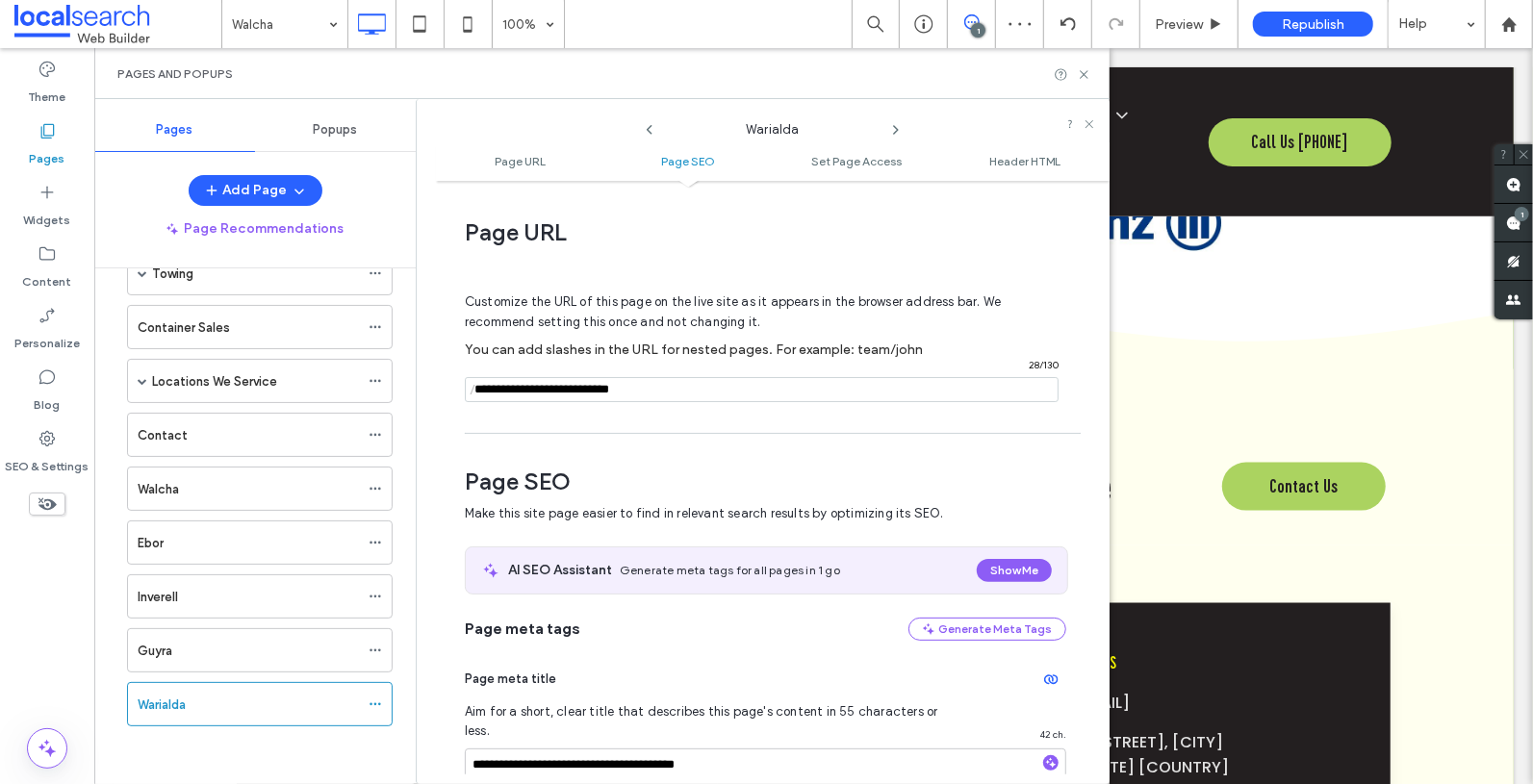 scroll, scrollTop: 265, scrollLeft: 0, axis: vertical 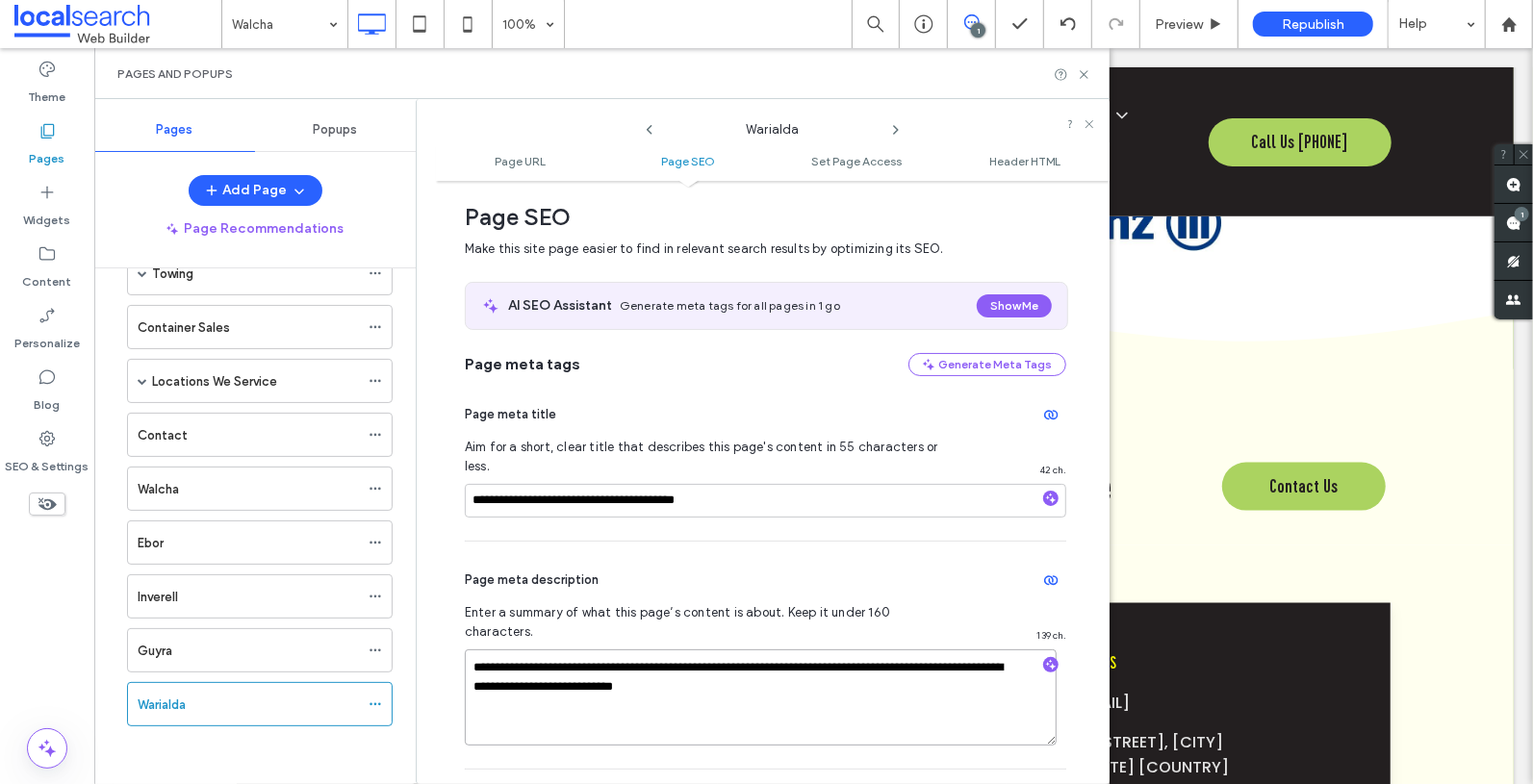 click on "**********" at bounding box center (760, 697) 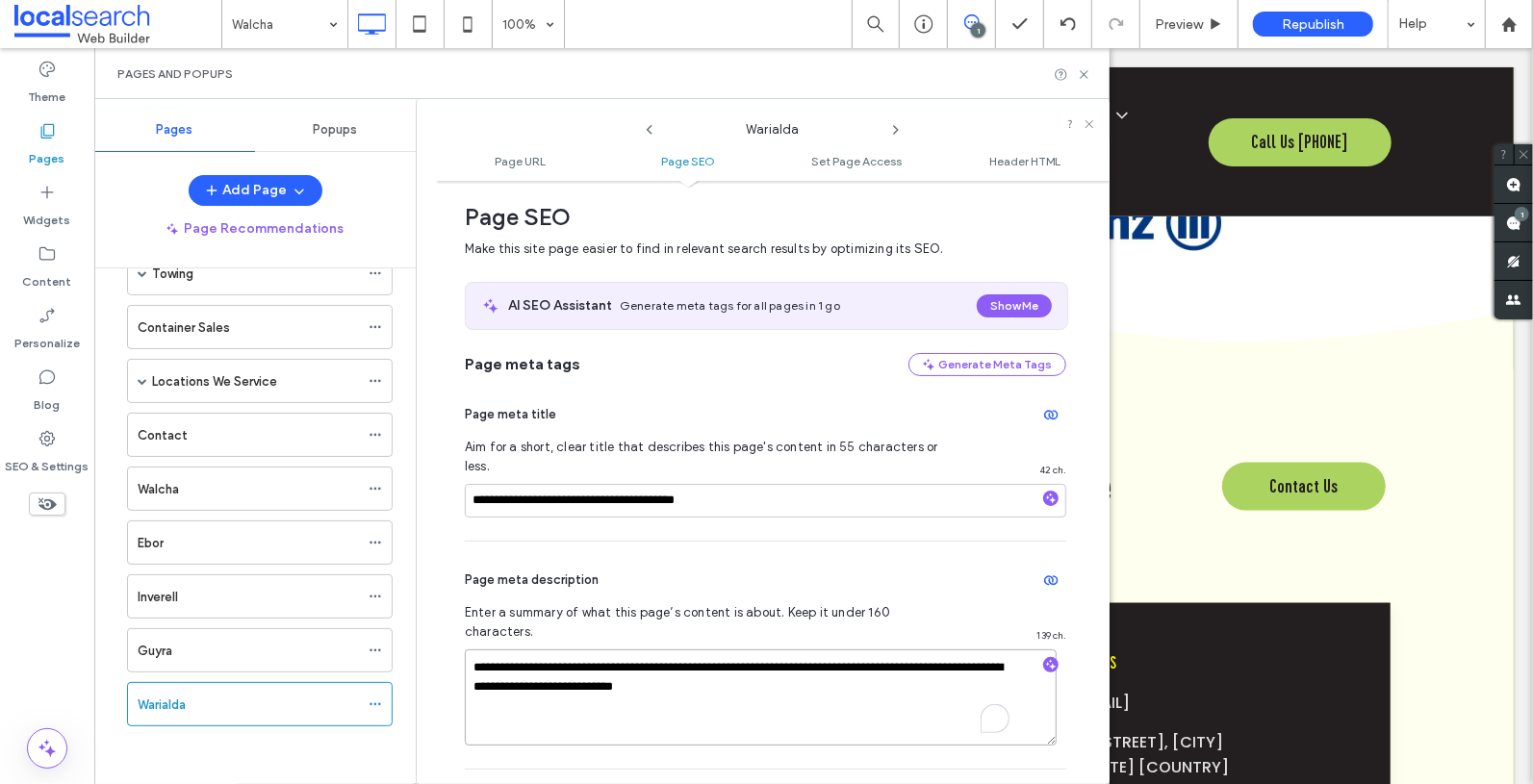 drag, startPoint x: 868, startPoint y: 667, endPoint x: 432, endPoint y: 622, distance: 438.3161 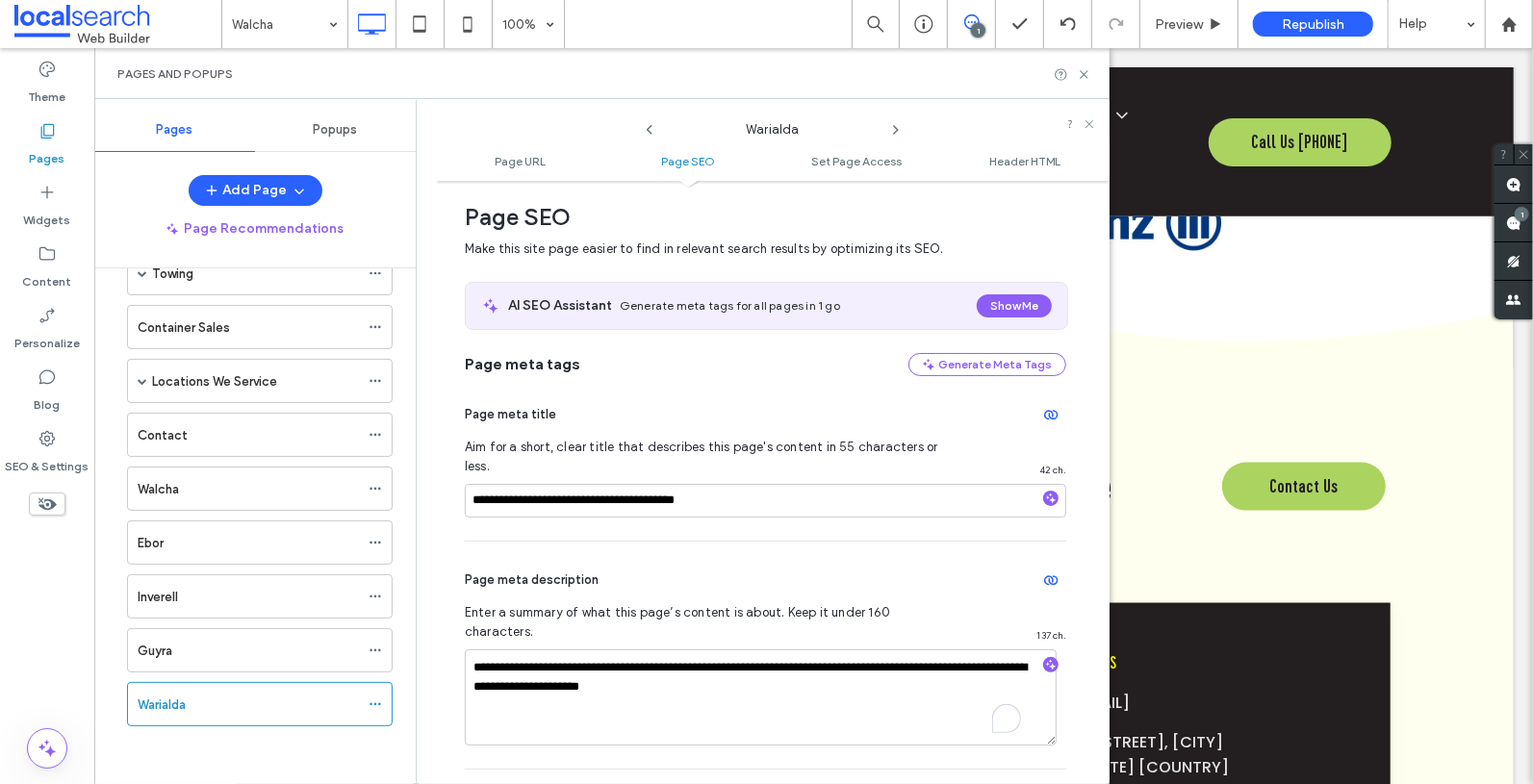 click 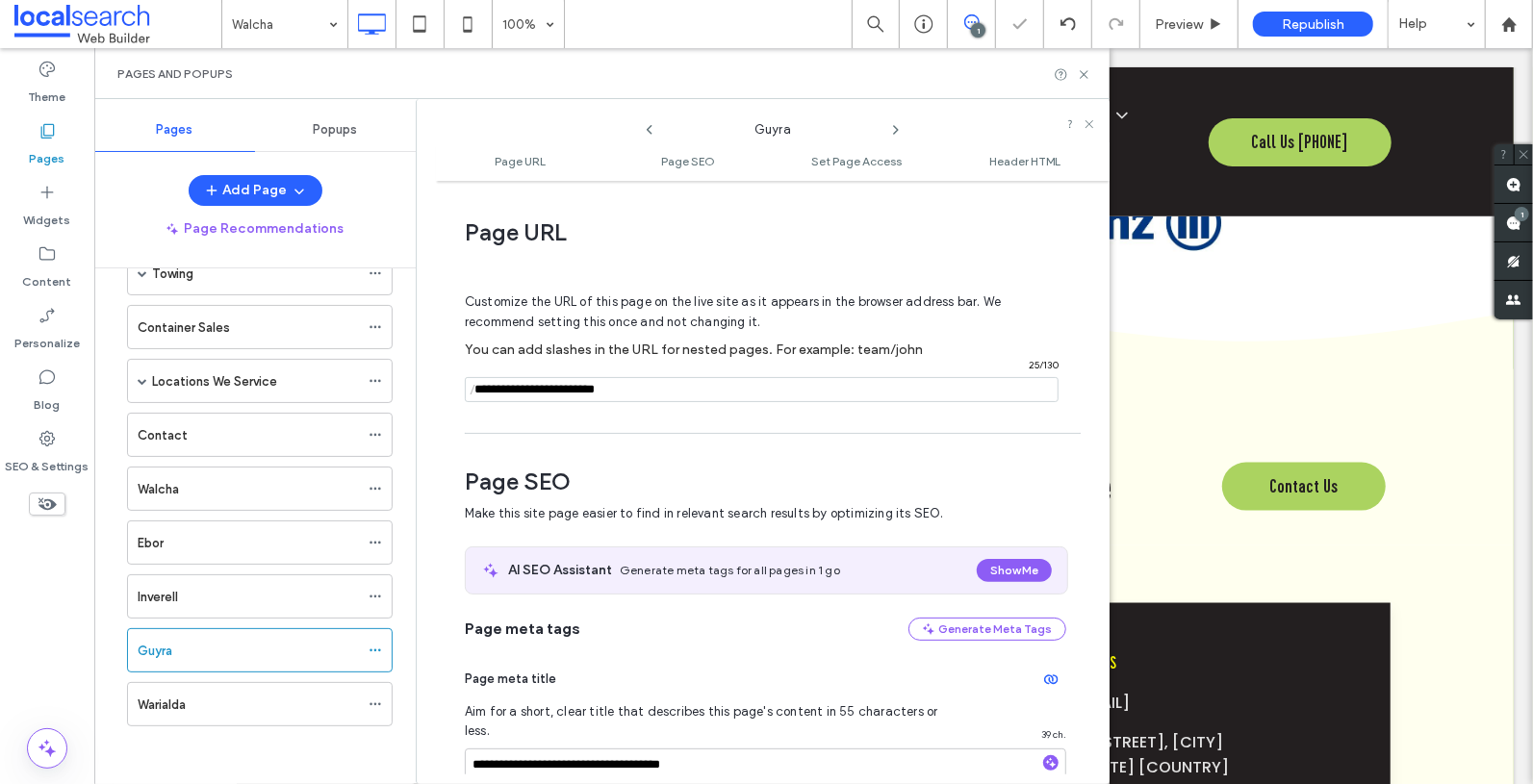 scroll, scrollTop: 265, scrollLeft: 0, axis: vertical 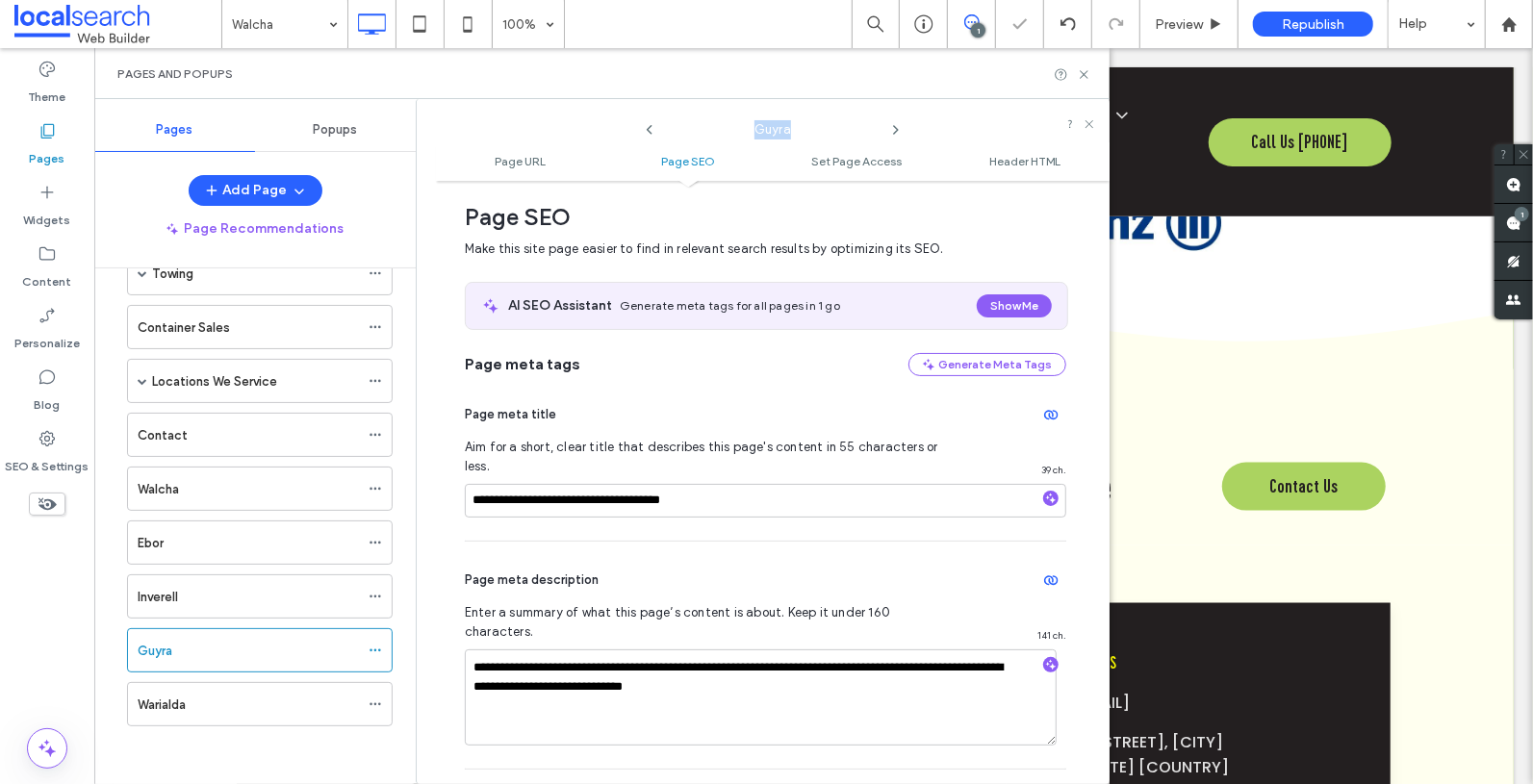 click 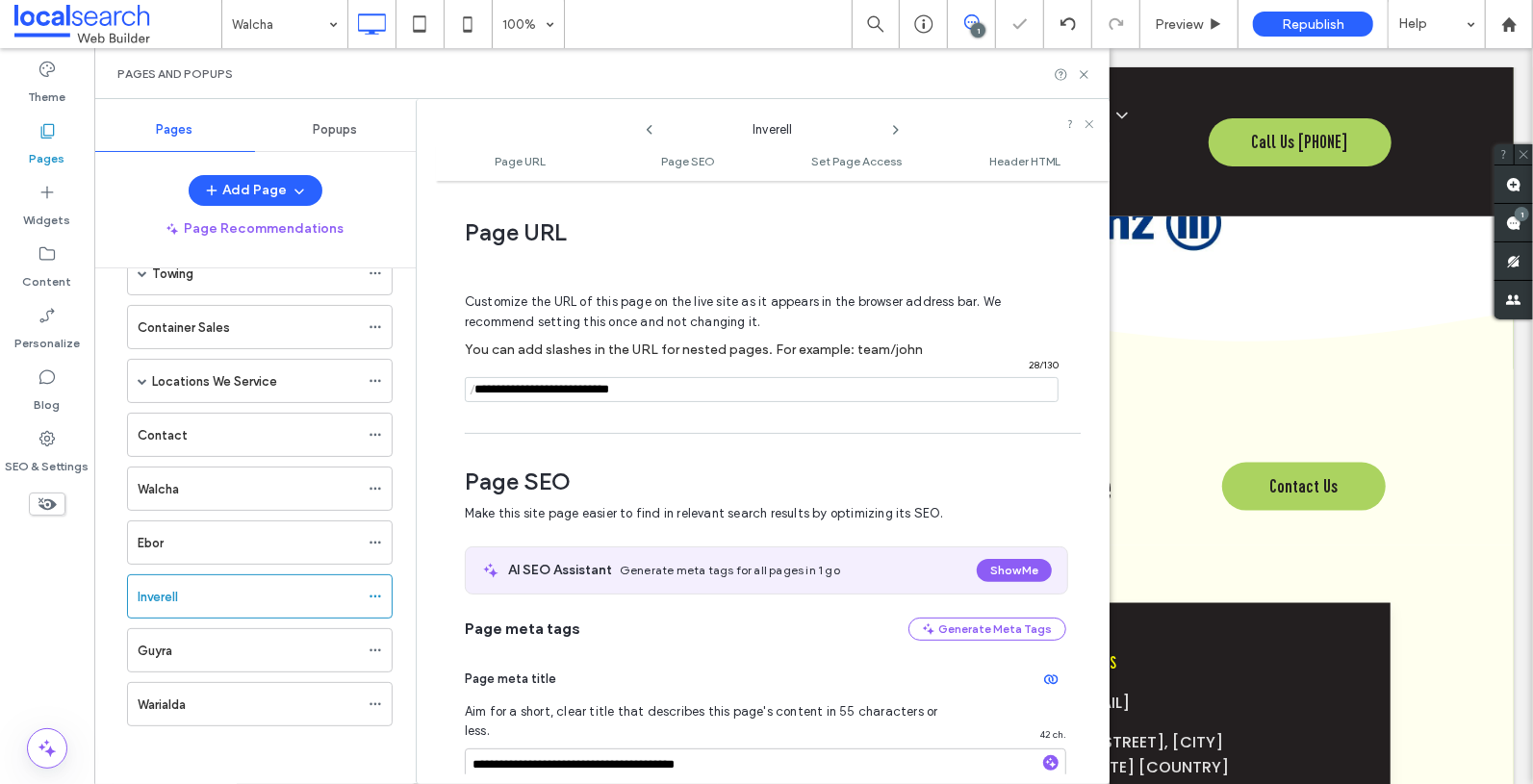 scroll, scrollTop: 250, scrollLeft: 0, axis: vertical 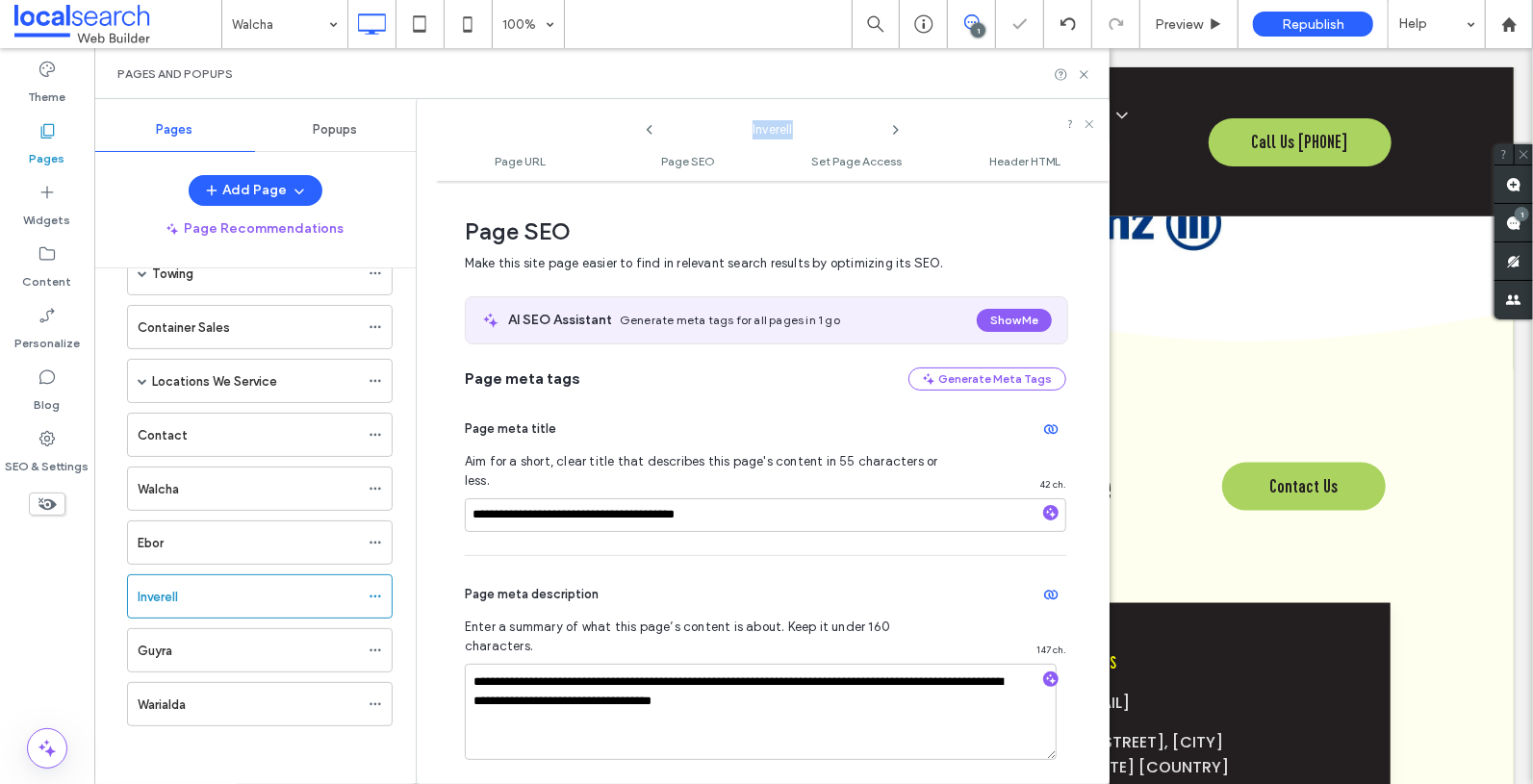 click 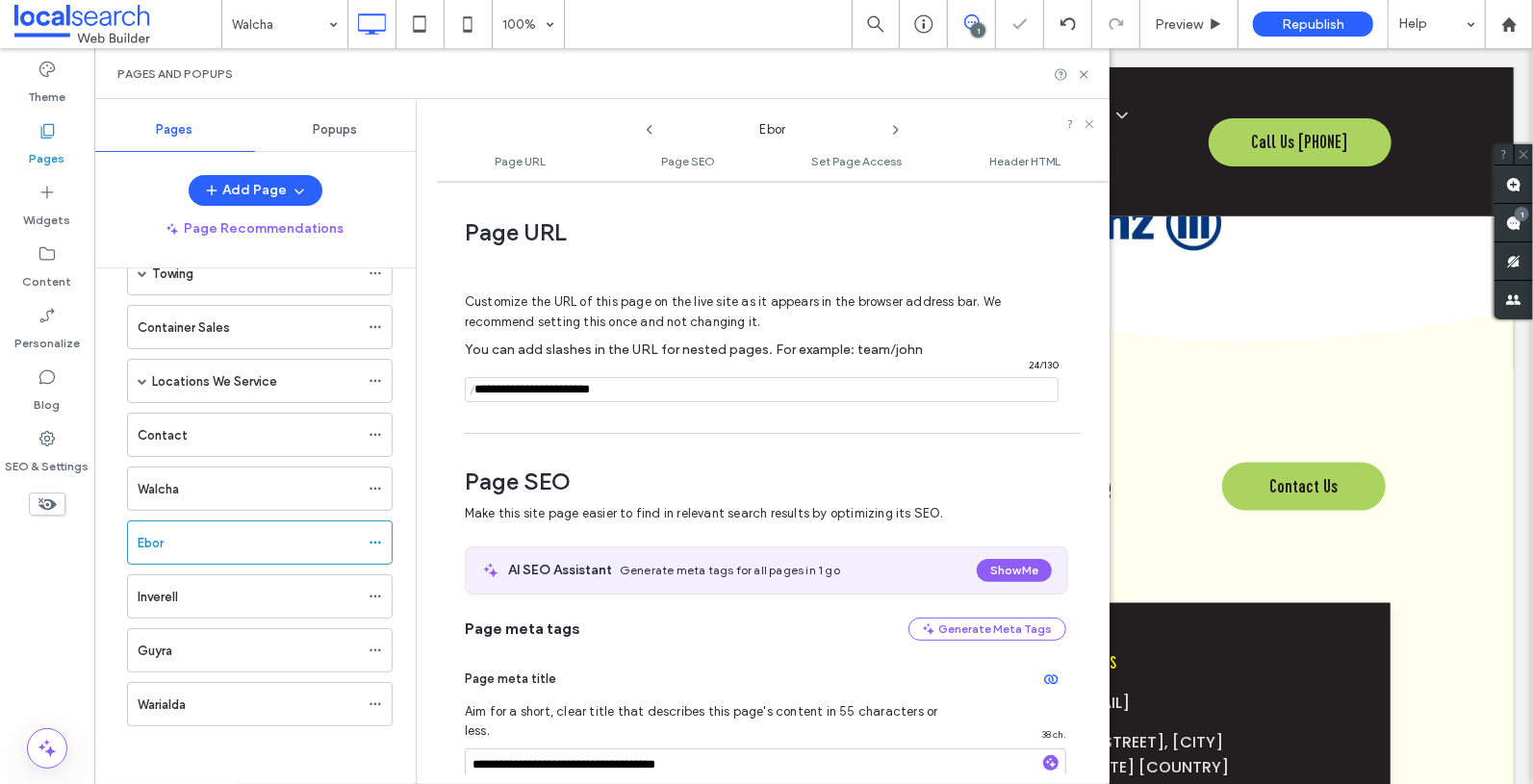 scroll, scrollTop: 265, scrollLeft: 0, axis: vertical 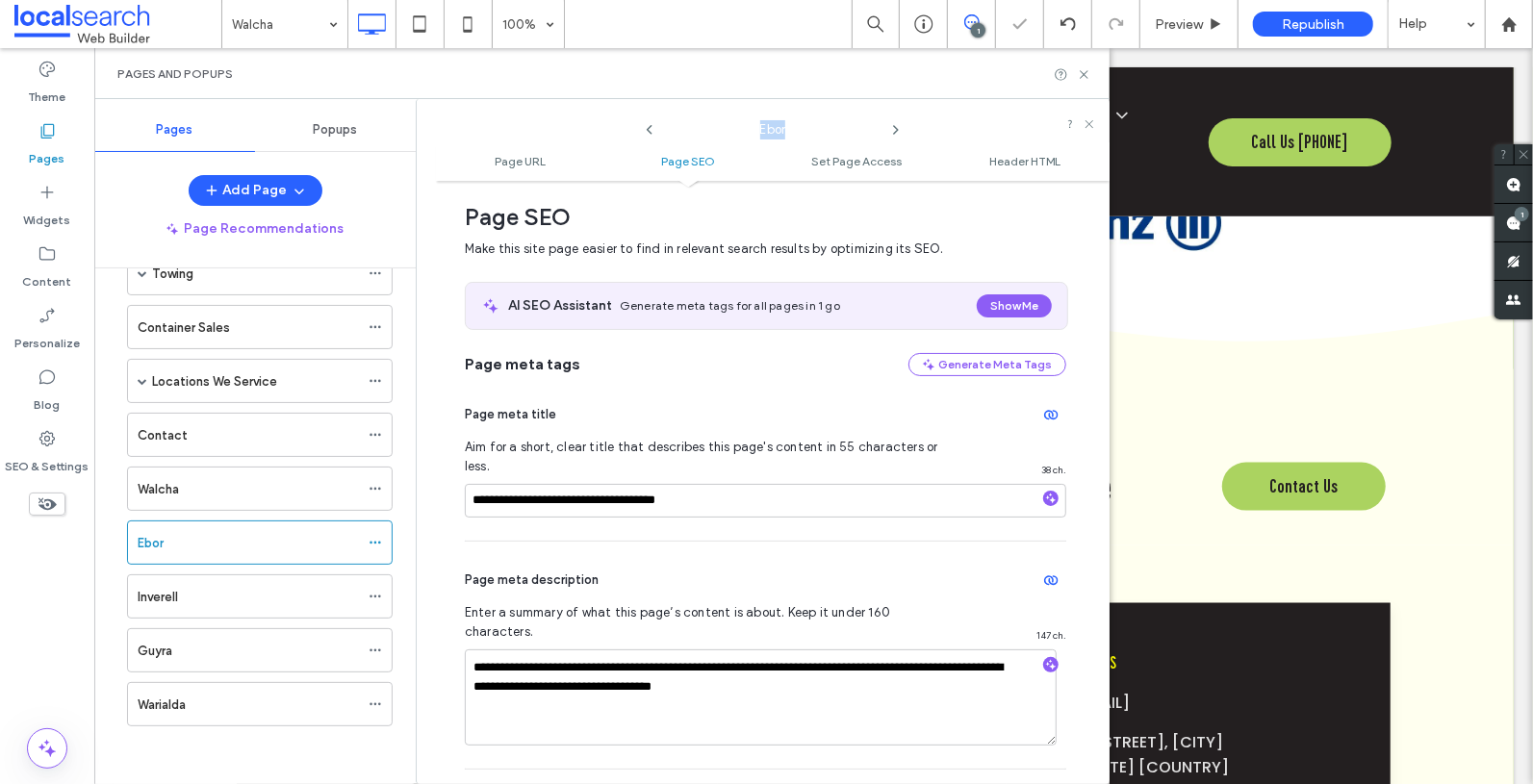 click 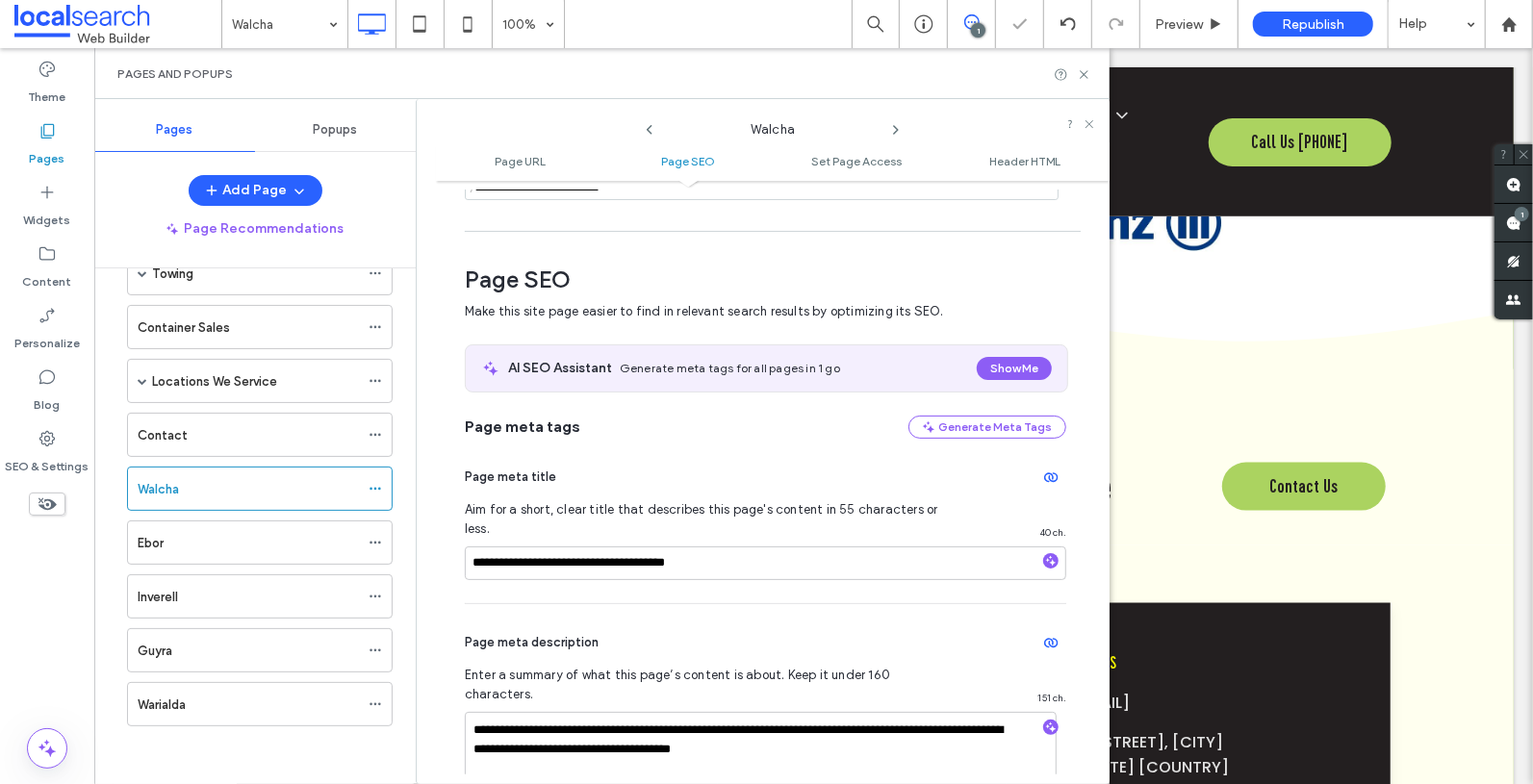 scroll, scrollTop: 265, scrollLeft: 0, axis: vertical 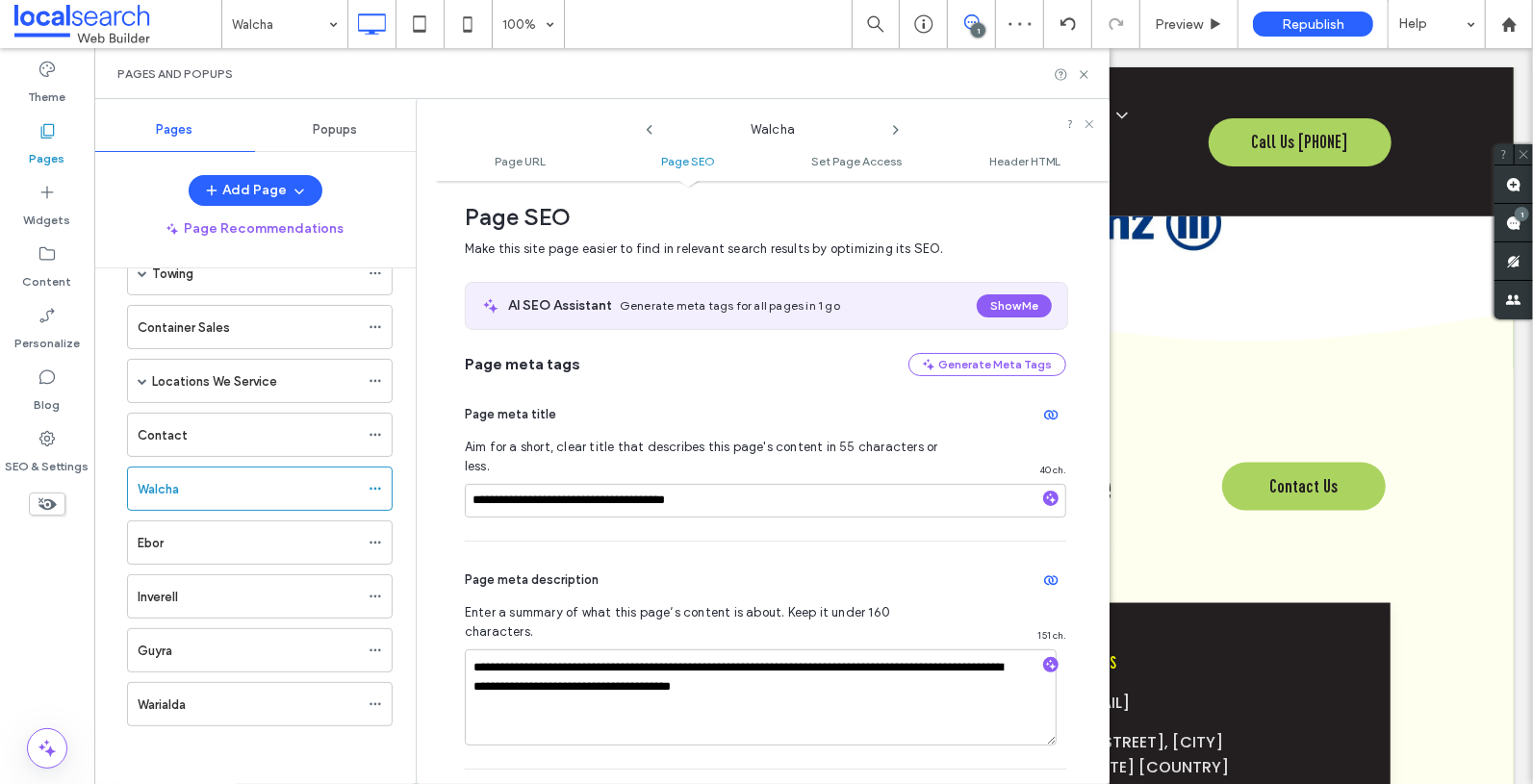 click 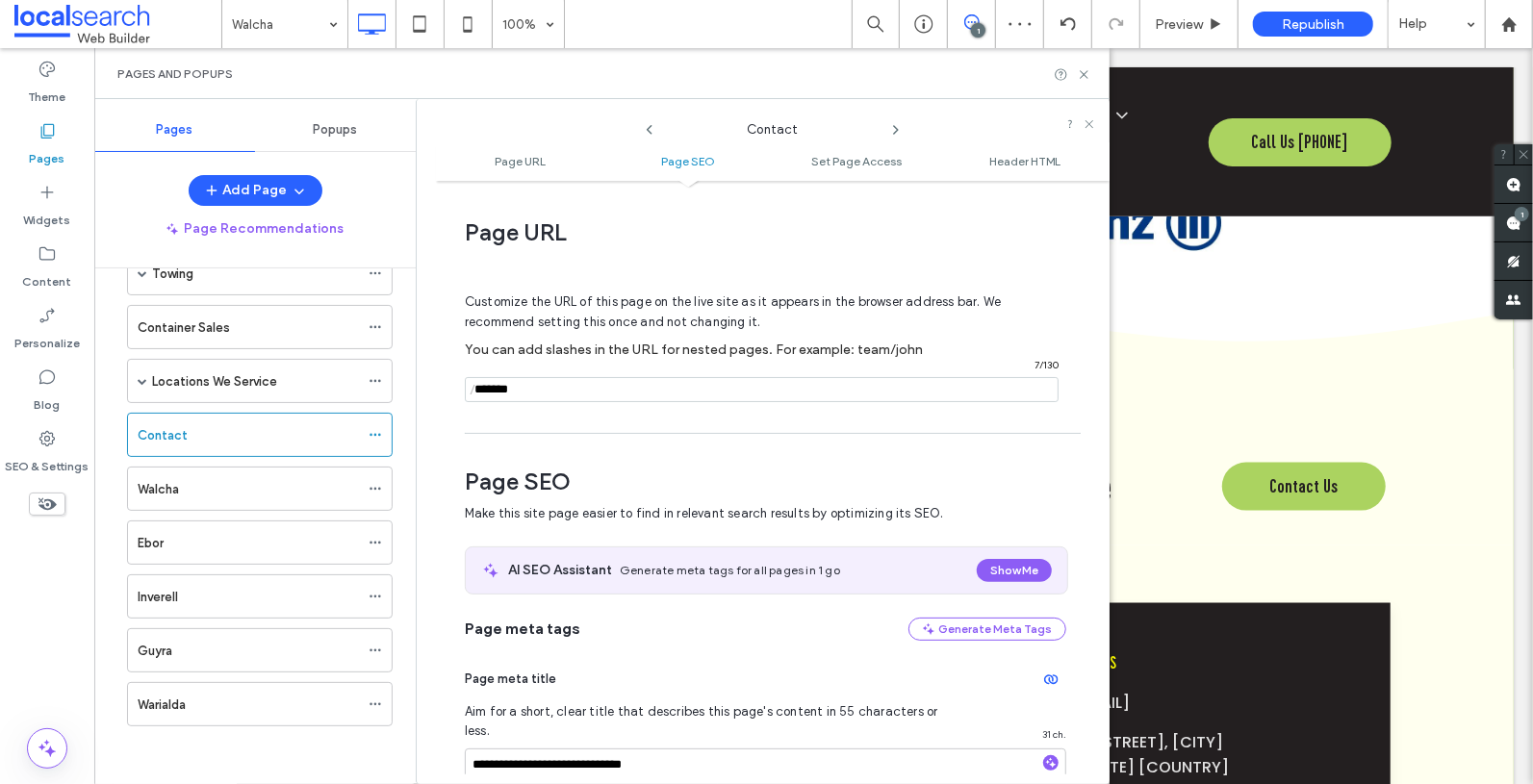 scroll, scrollTop: 265, scrollLeft: 0, axis: vertical 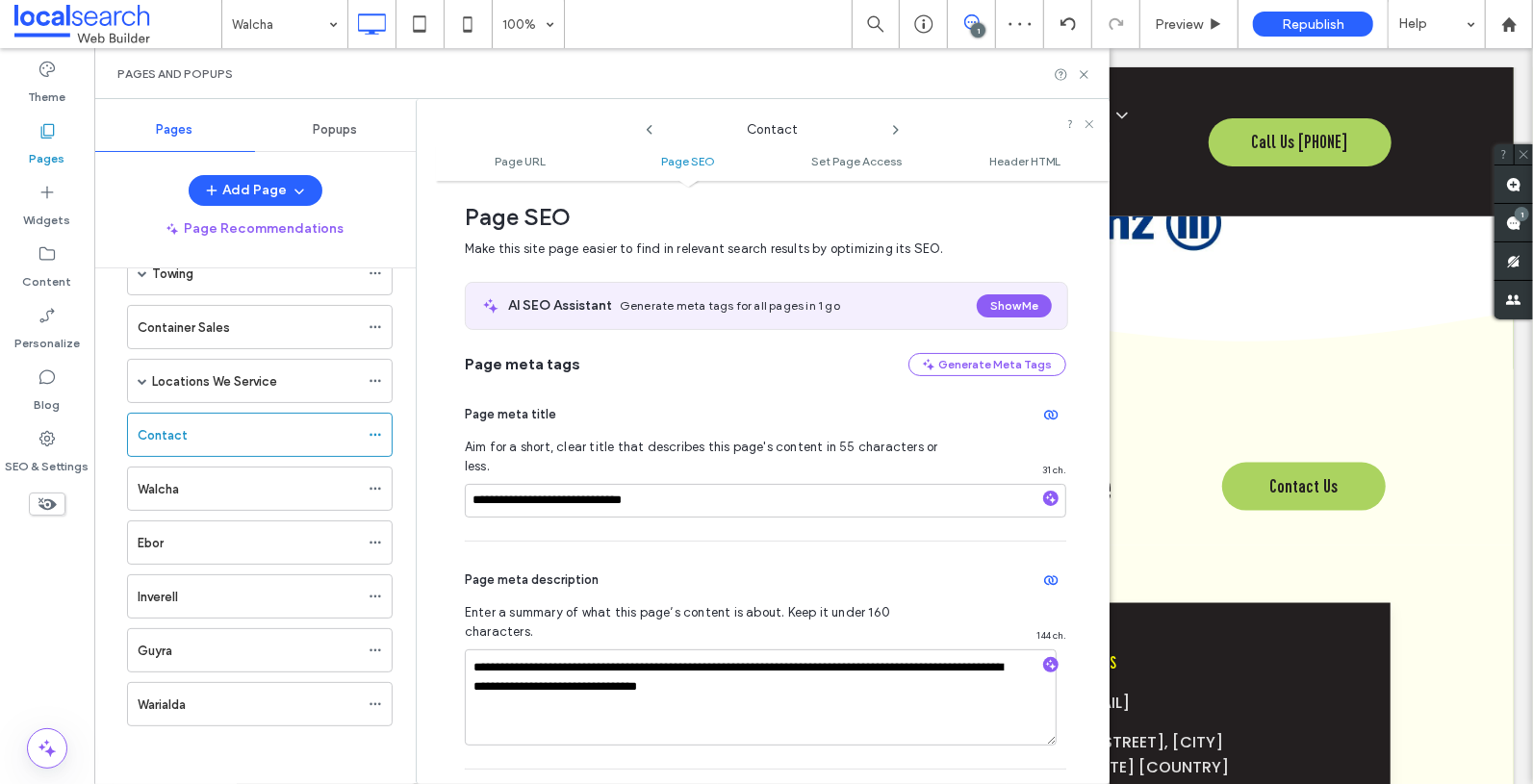 click 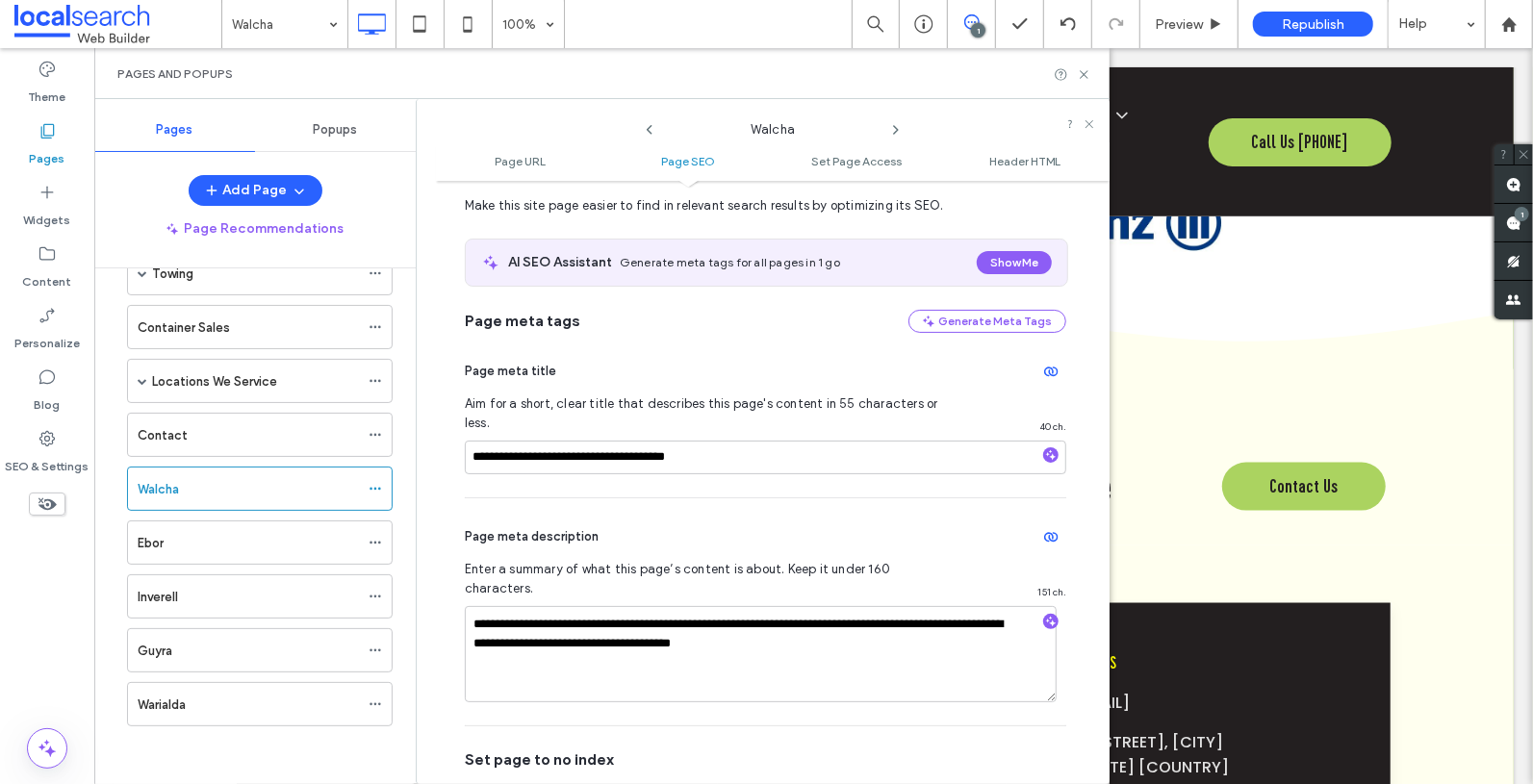 scroll, scrollTop: 309, scrollLeft: 0, axis: vertical 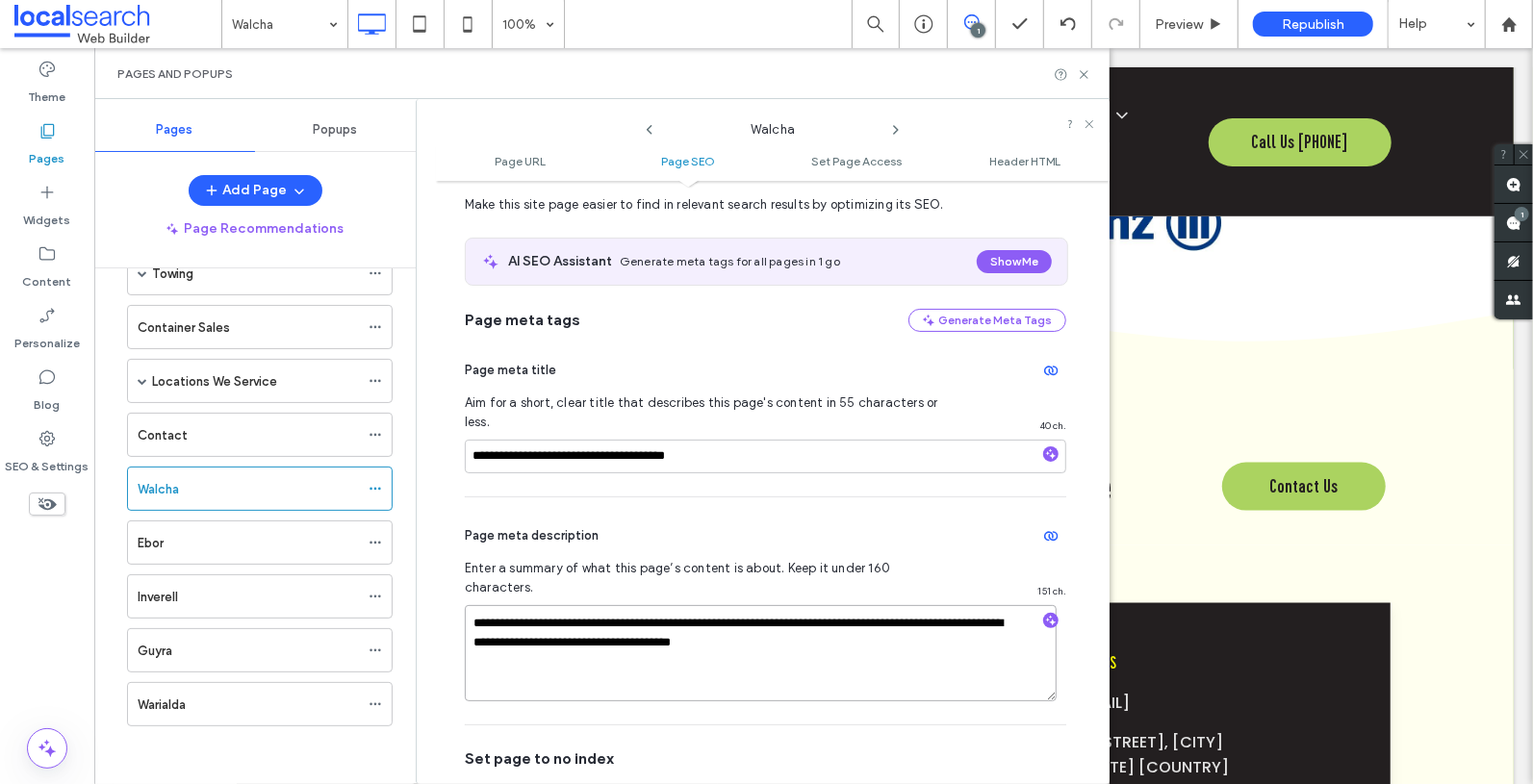click on "**********" at bounding box center (760, 653) 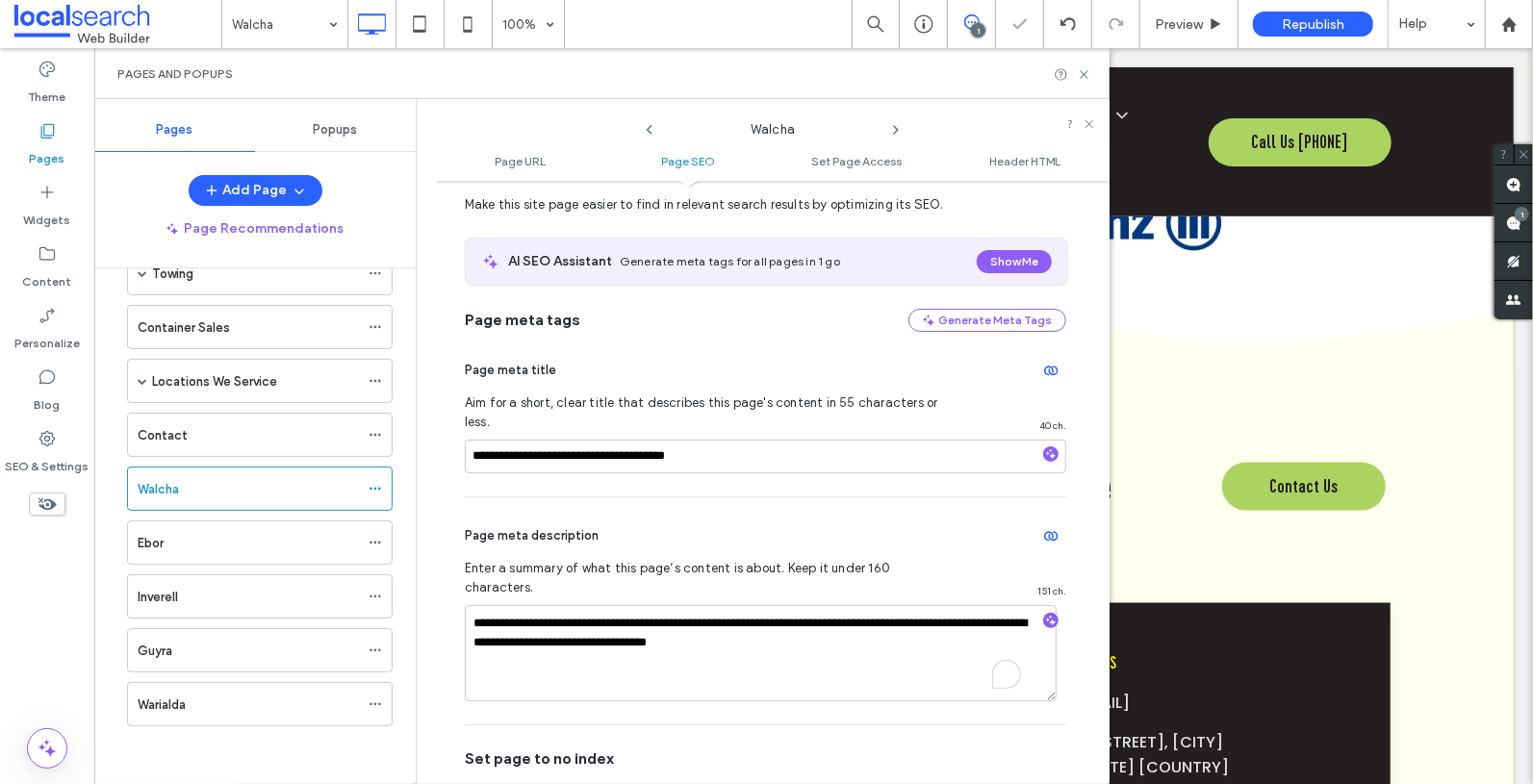click 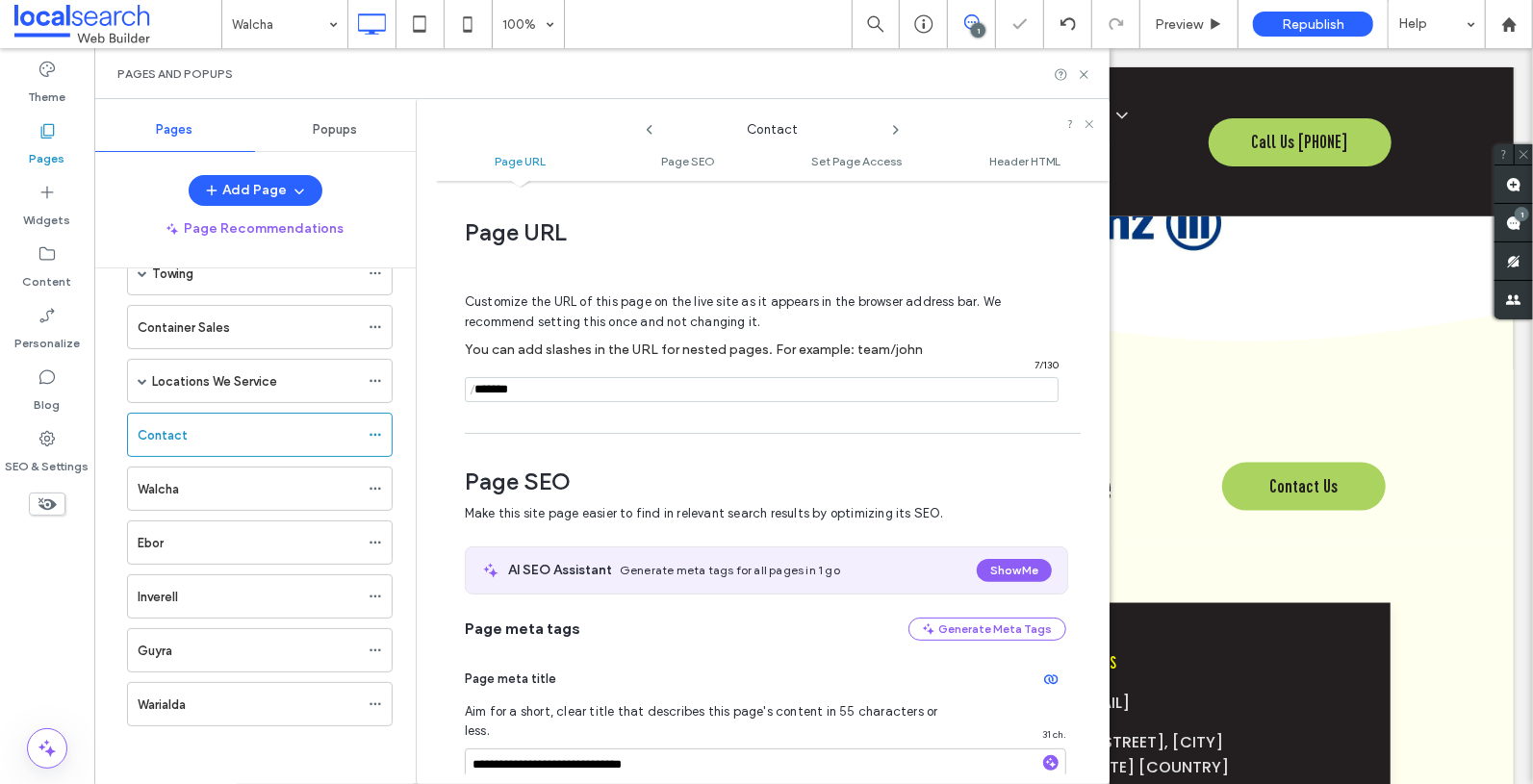 scroll, scrollTop: 265, scrollLeft: 0, axis: vertical 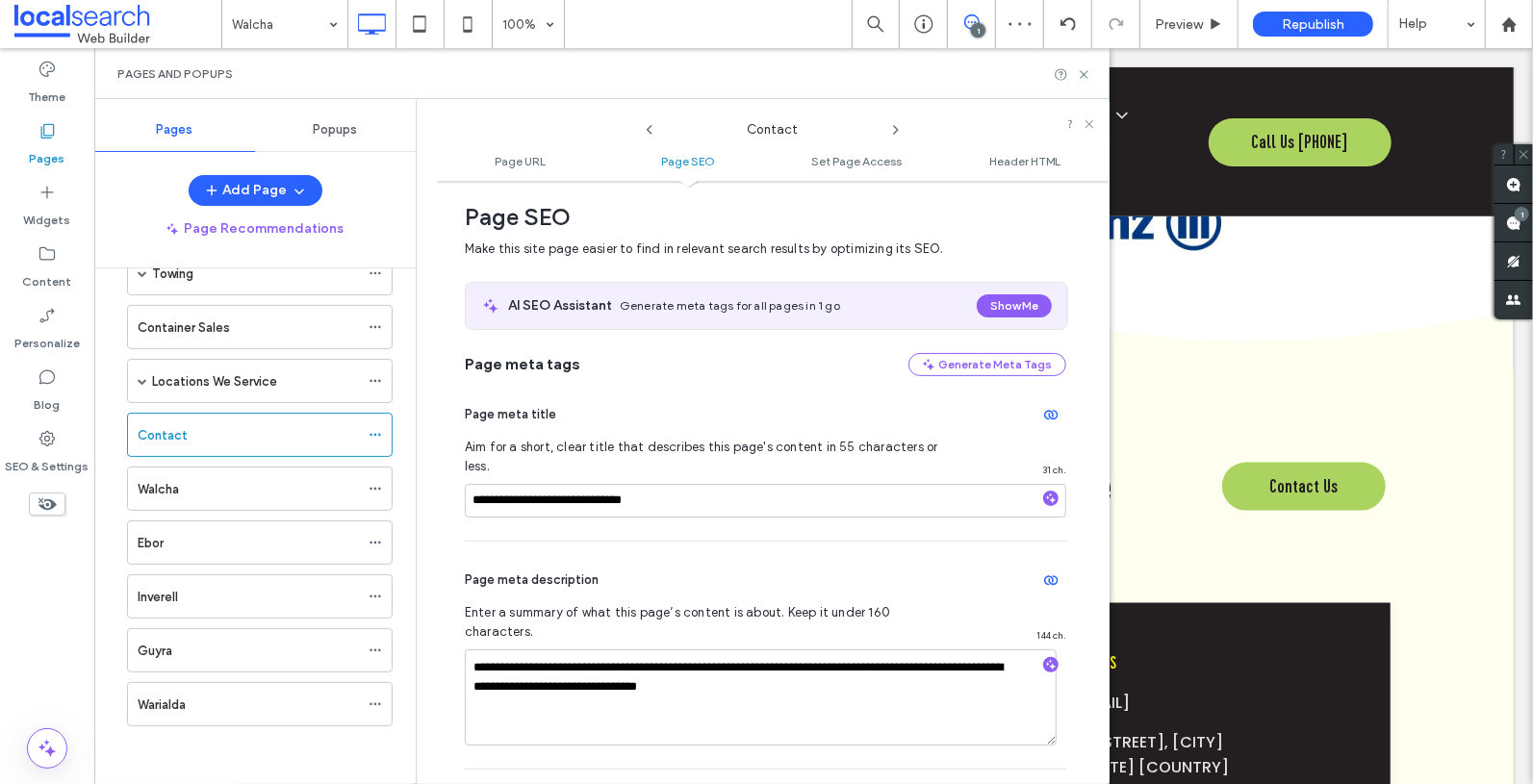click 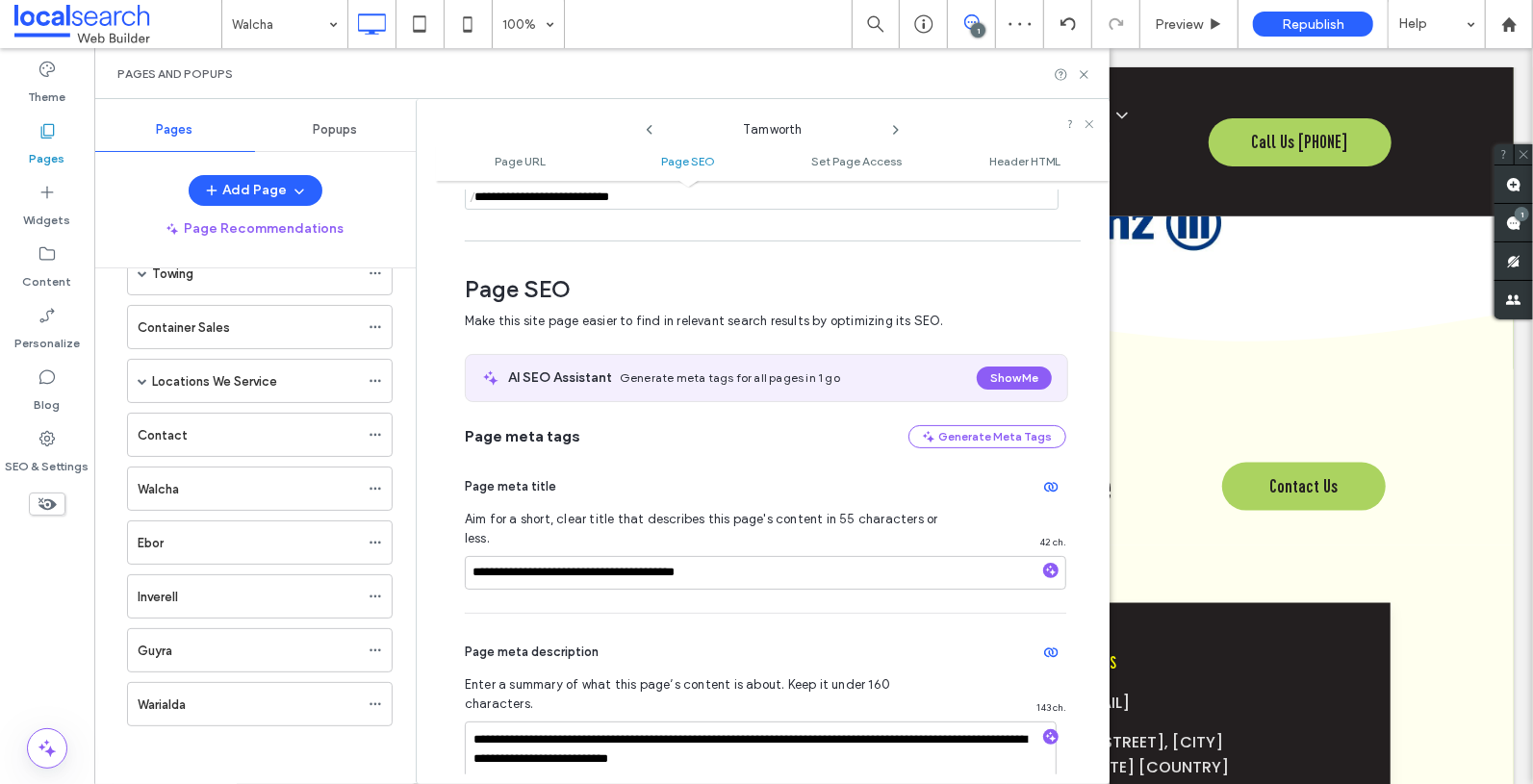 scroll, scrollTop: 265, scrollLeft: 0, axis: vertical 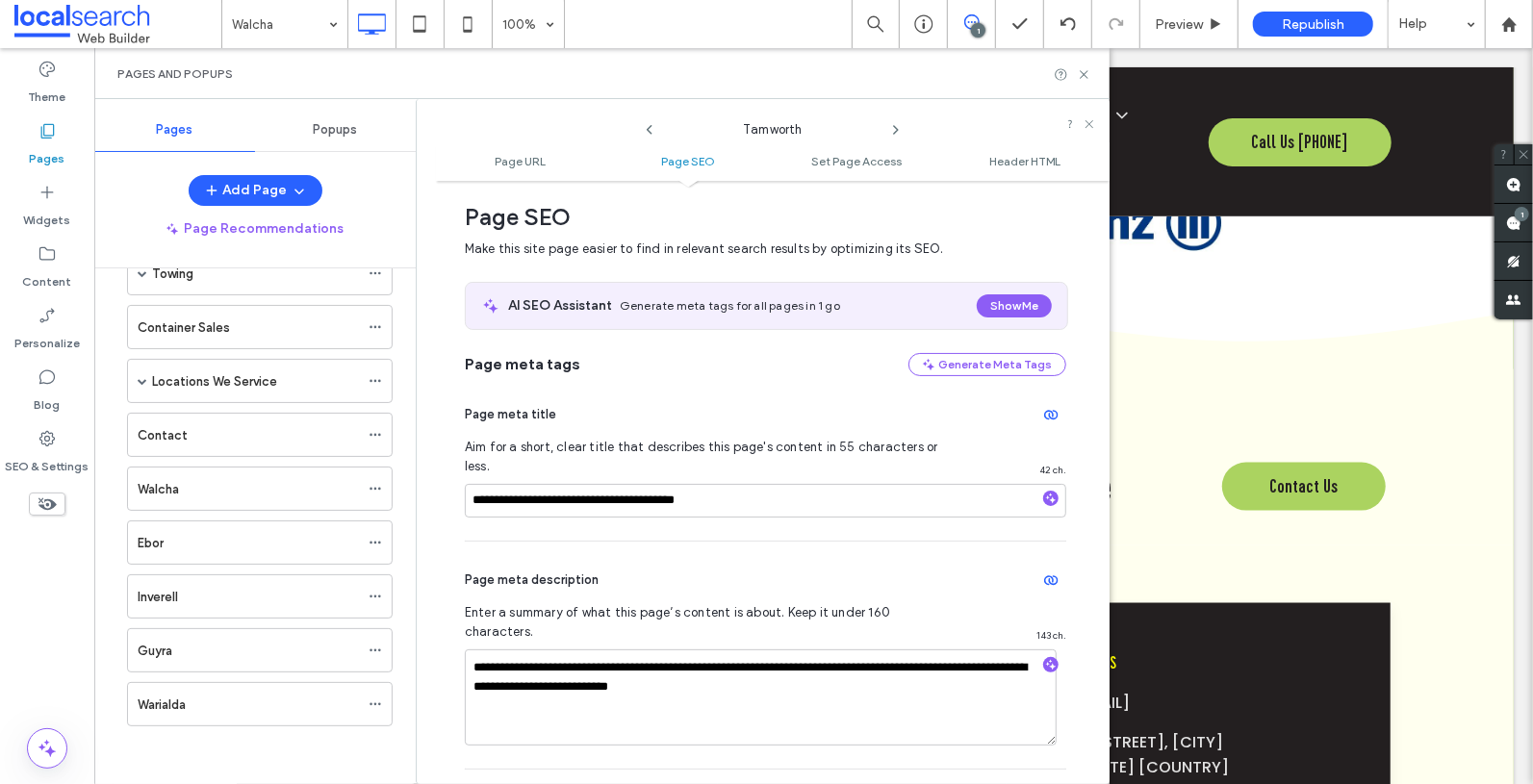 click 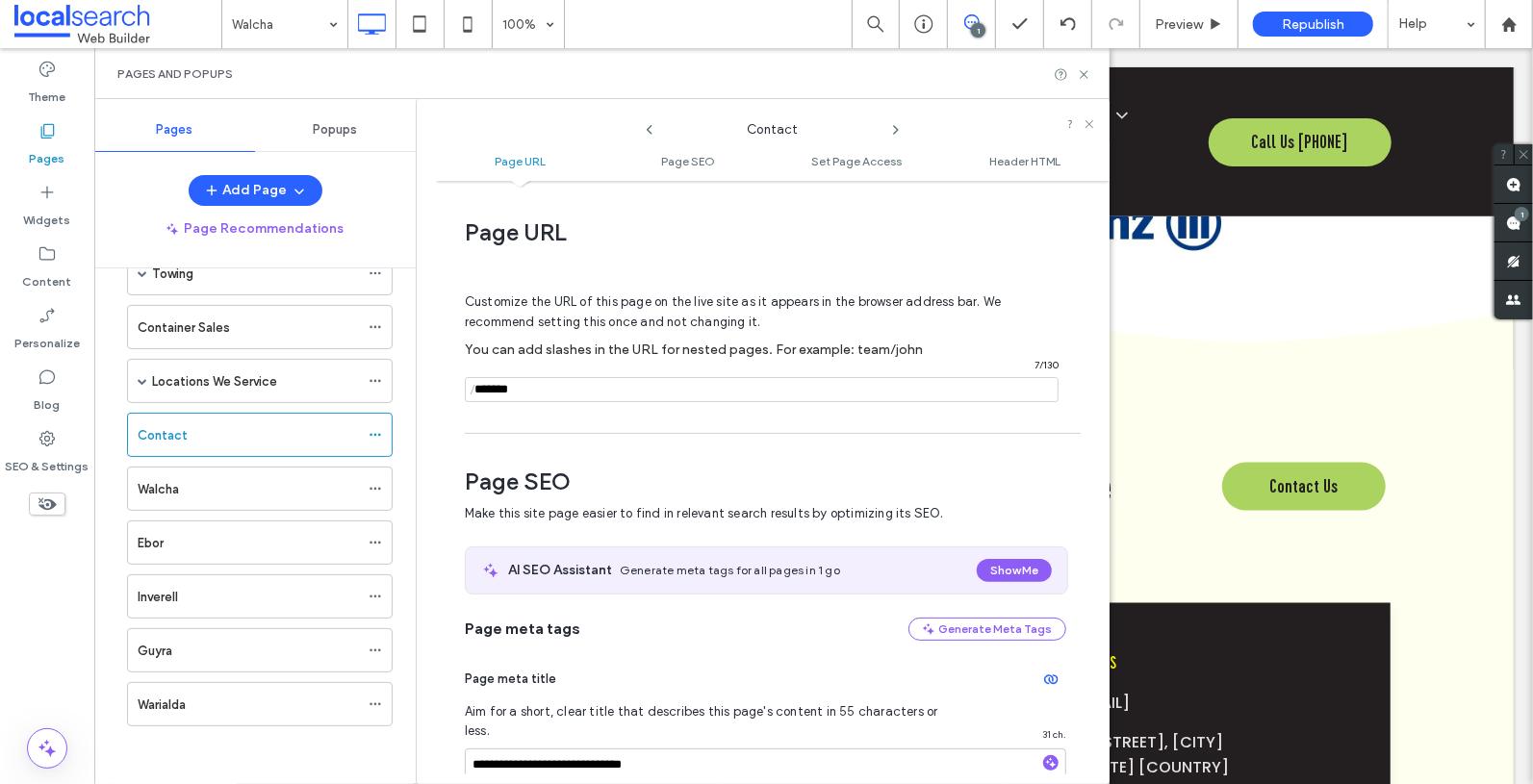 scroll, scrollTop: 265, scrollLeft: 0, axis: vertical 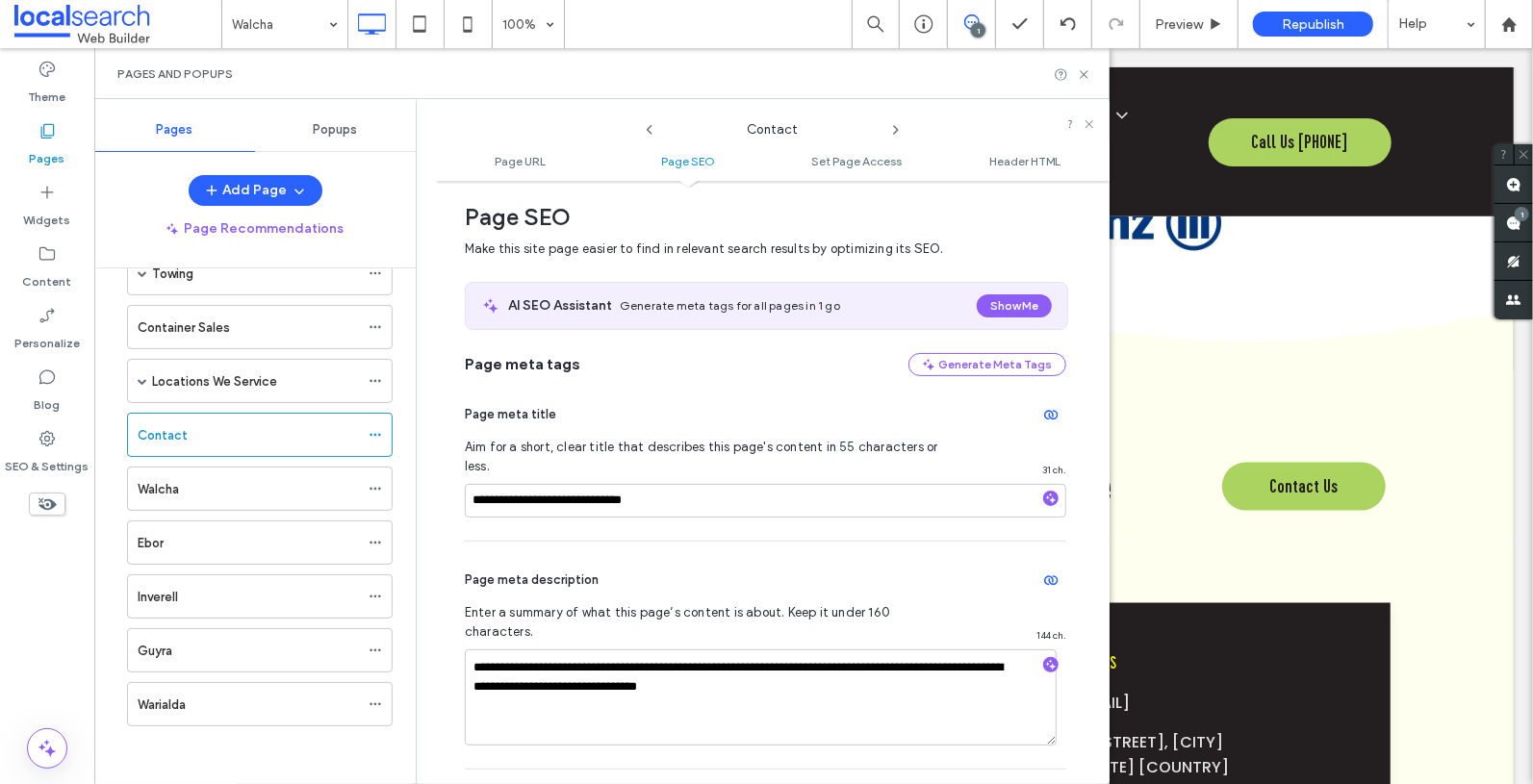 click 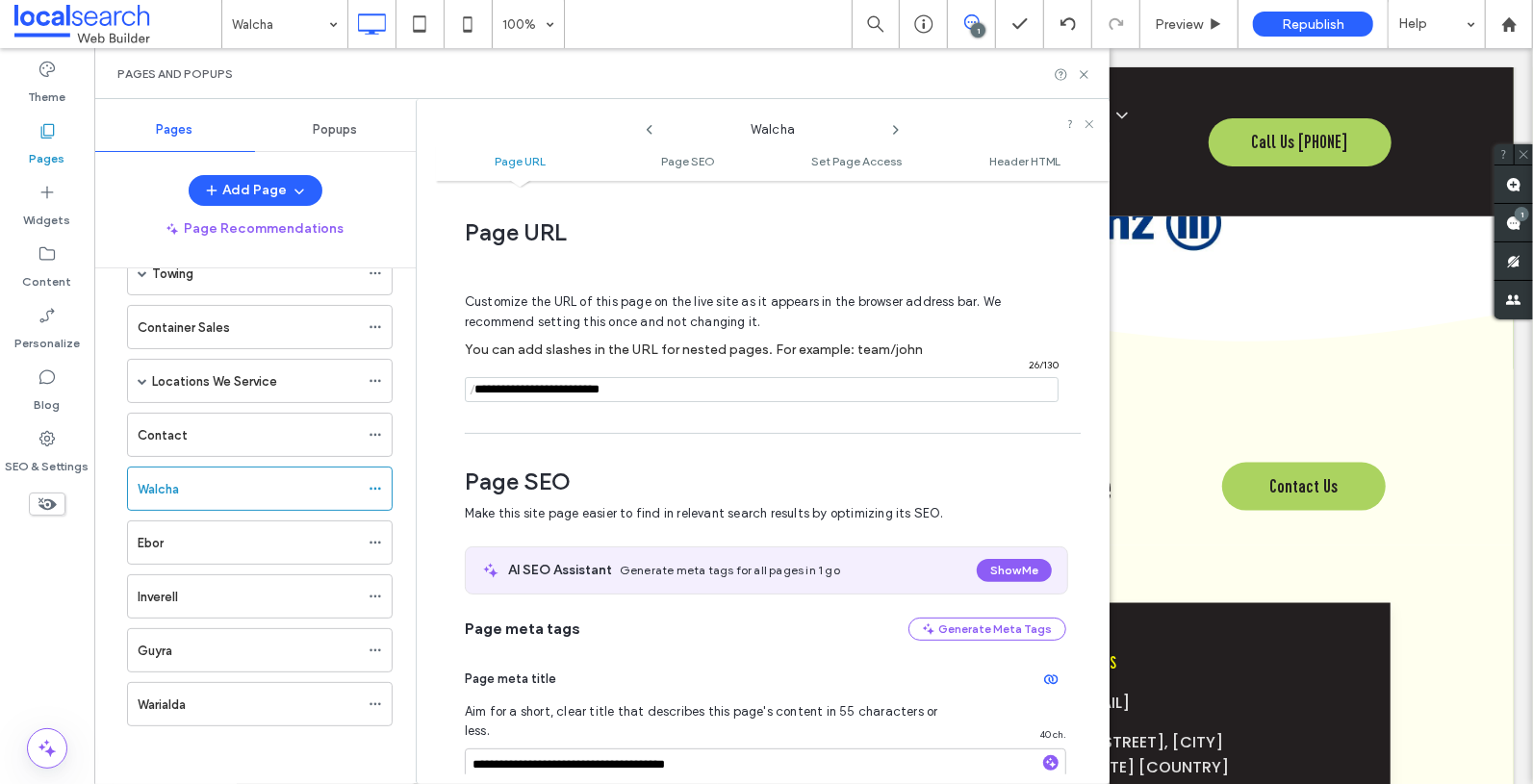 scroll, scrollTop: 265, scrollLeft: 0, axis: vertical 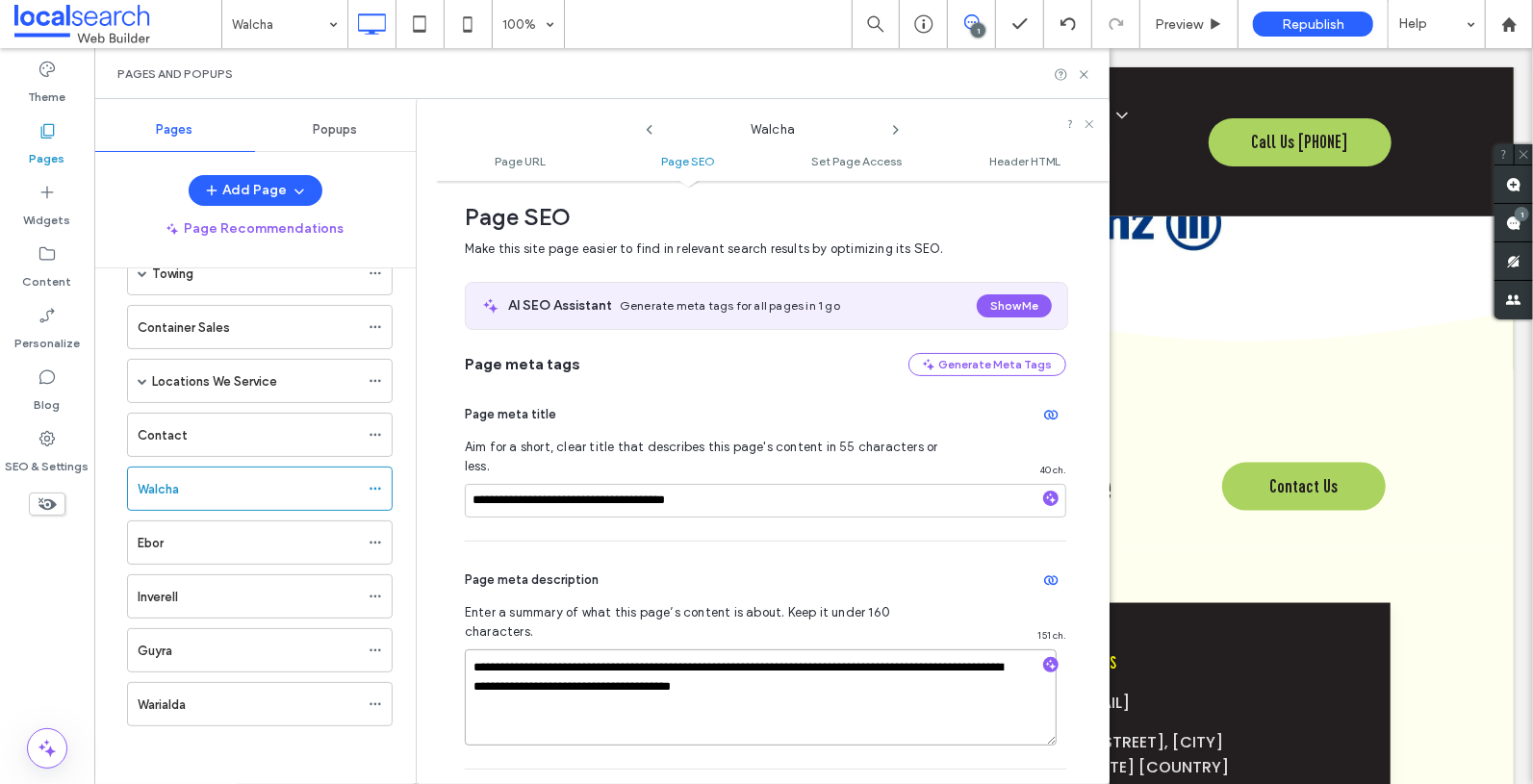 click on "**********" at bounding box center [760, 697] 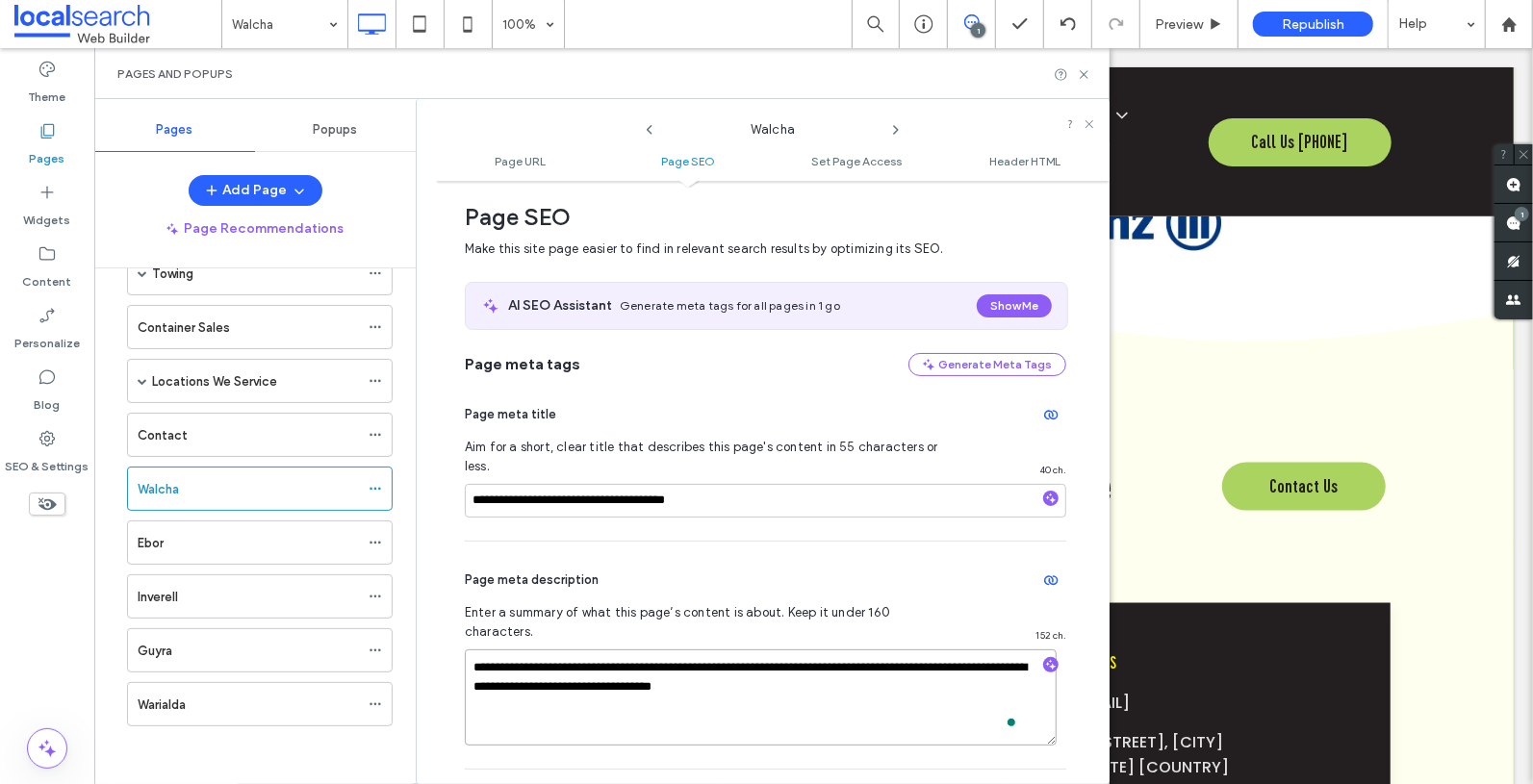 type on "**********" 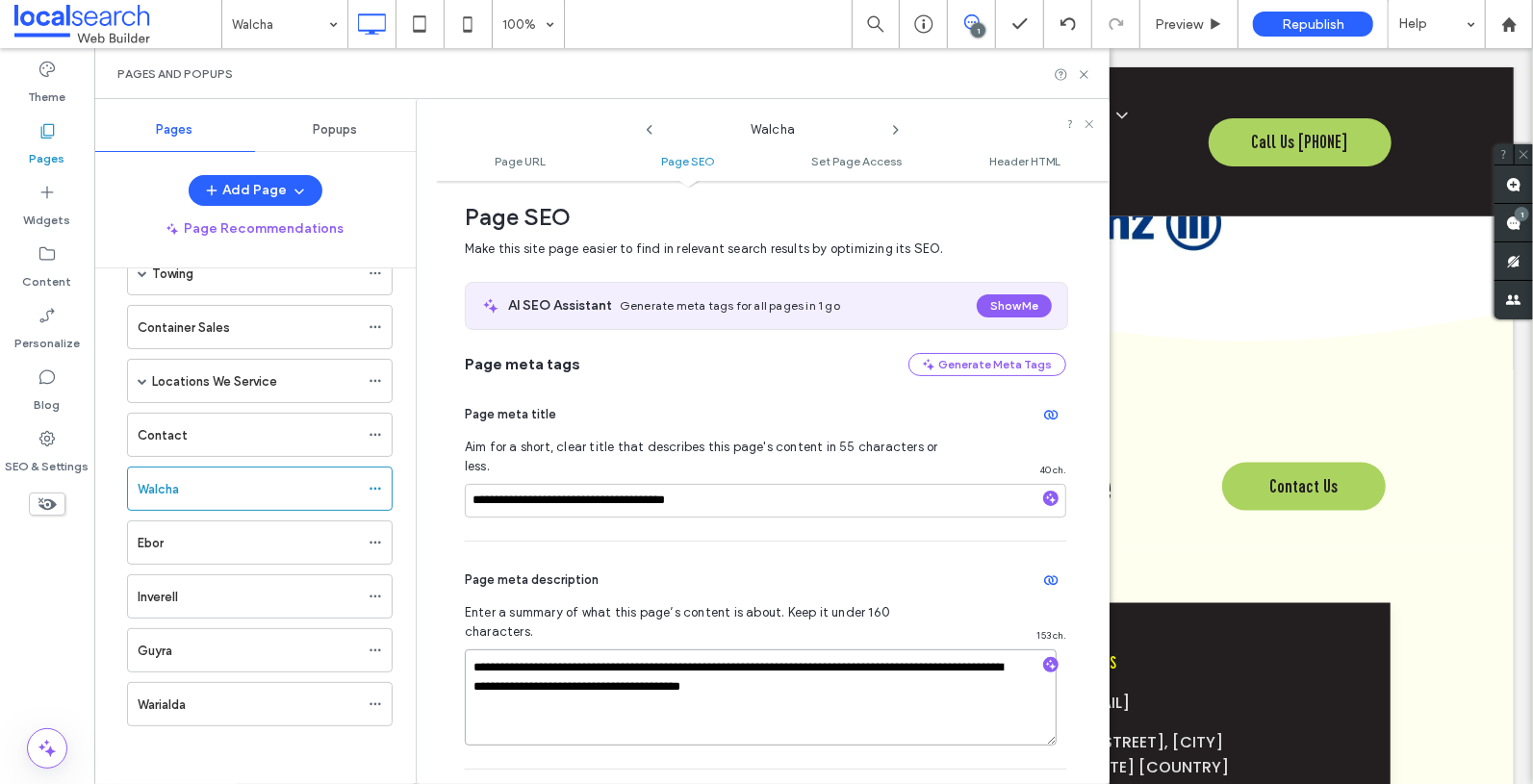 click on "**********" at bounding box center (760, 697) 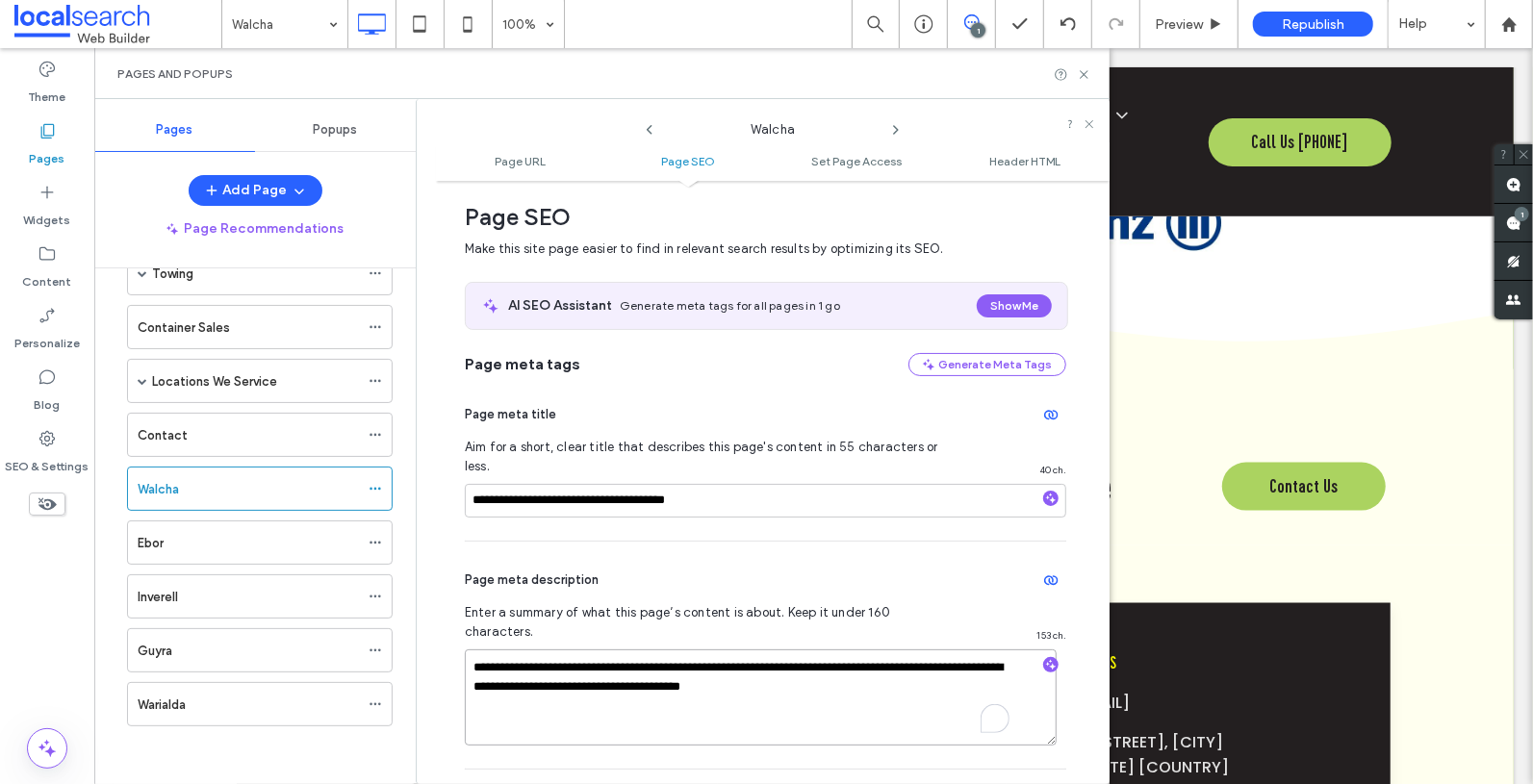 click on "**********" at bounding box center (760, 697) 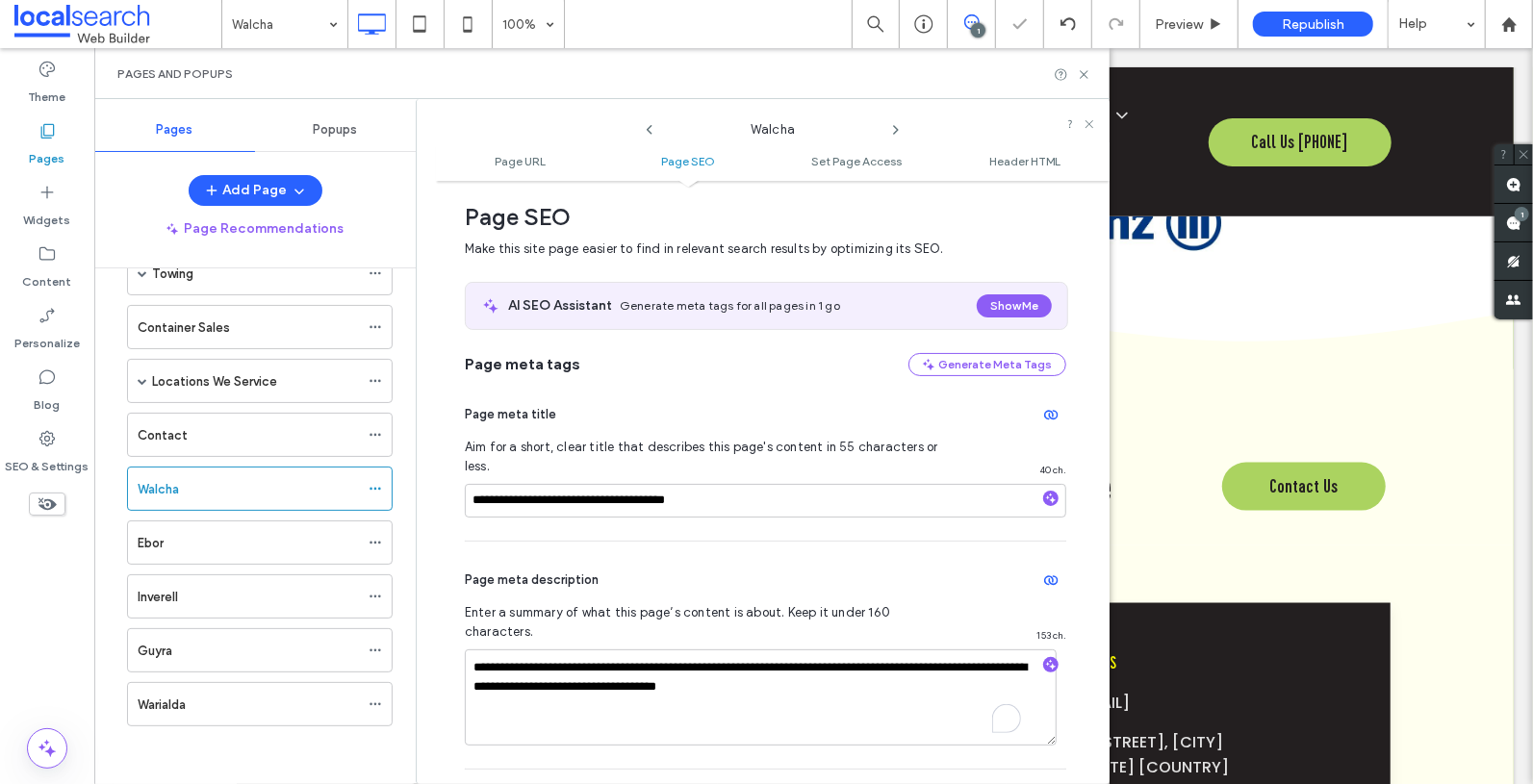 click 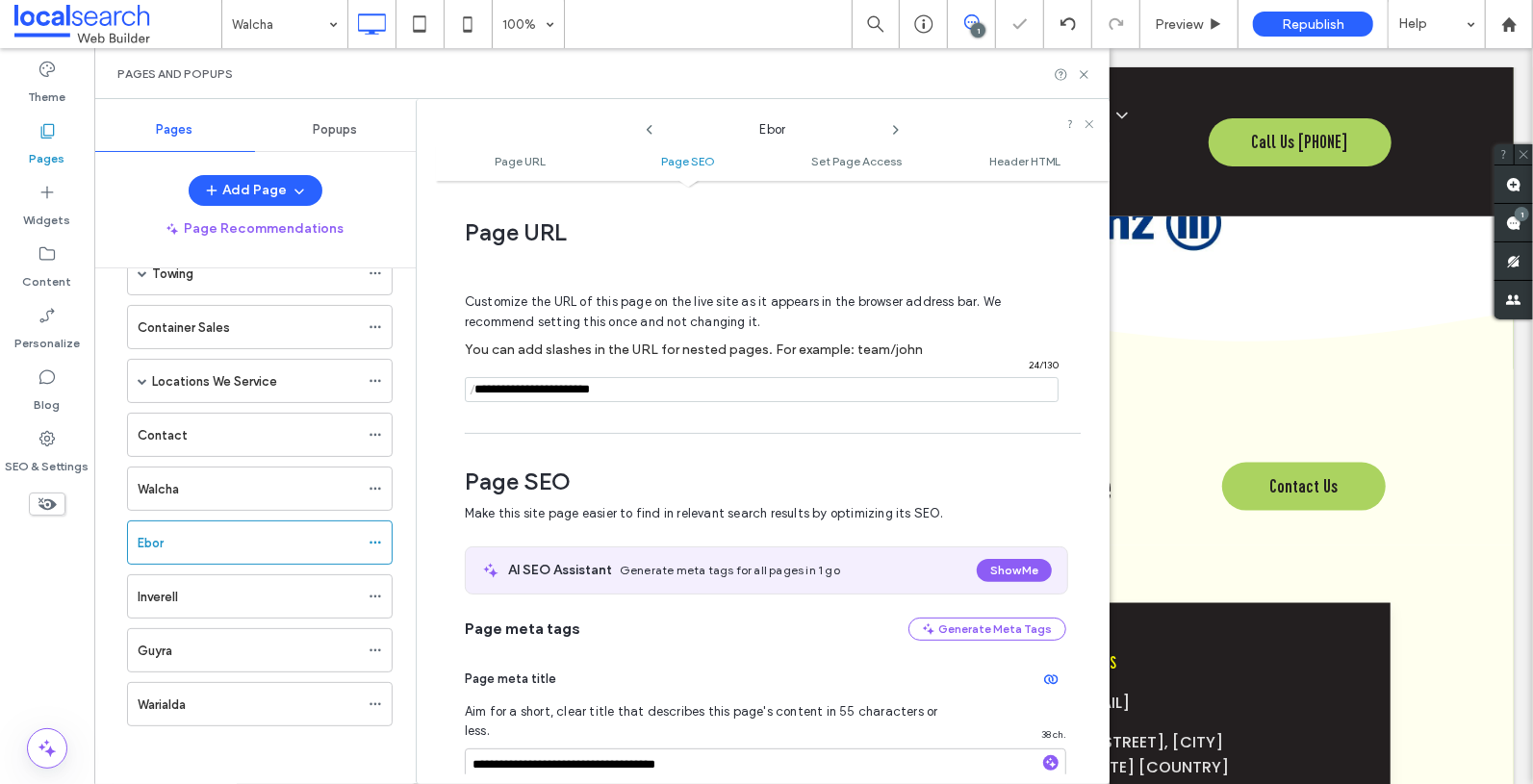 scroll, scrollTop: 265, scrollLeft: 0, axis: vertical 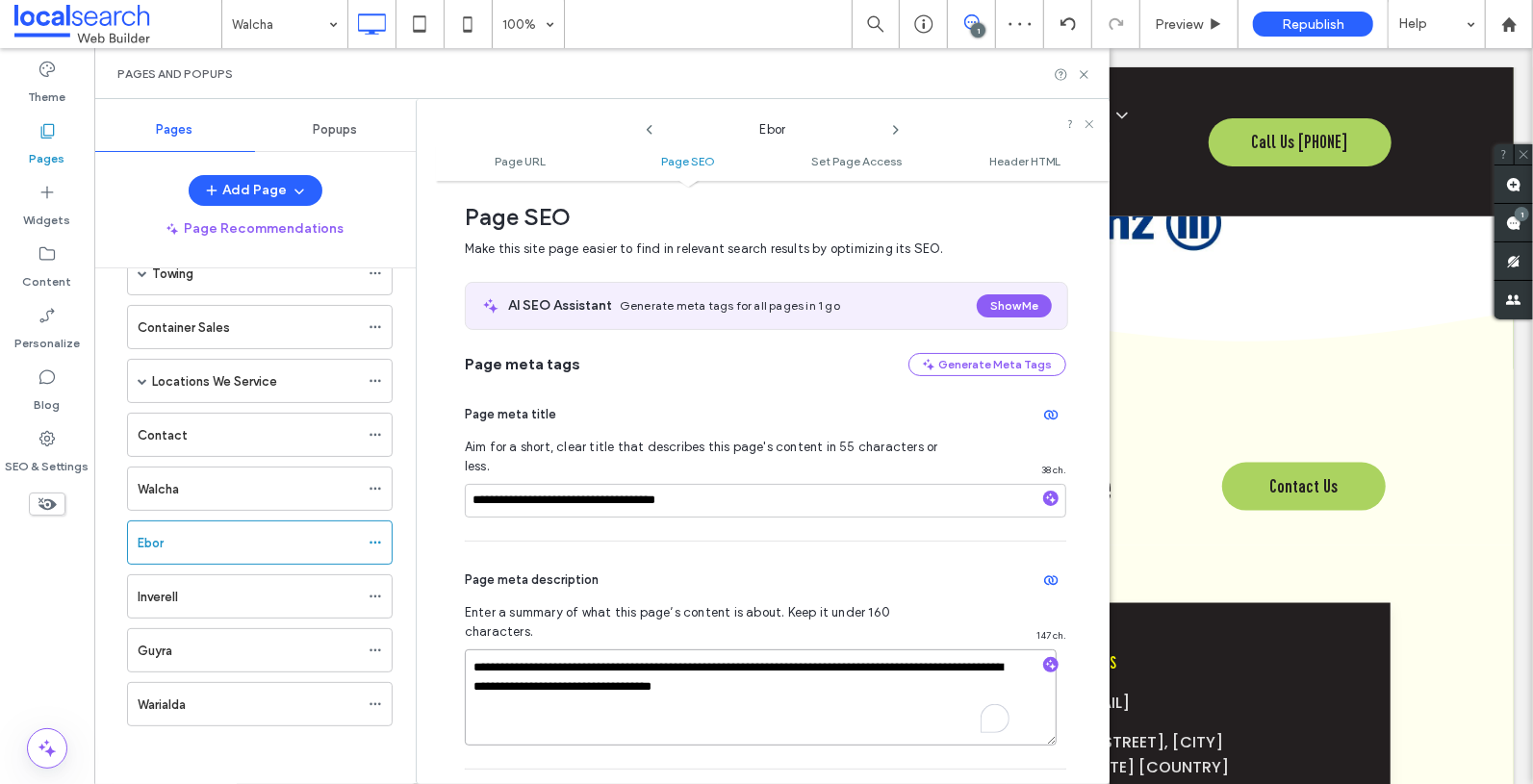 click on "**********" at bounding box center (760, 697) 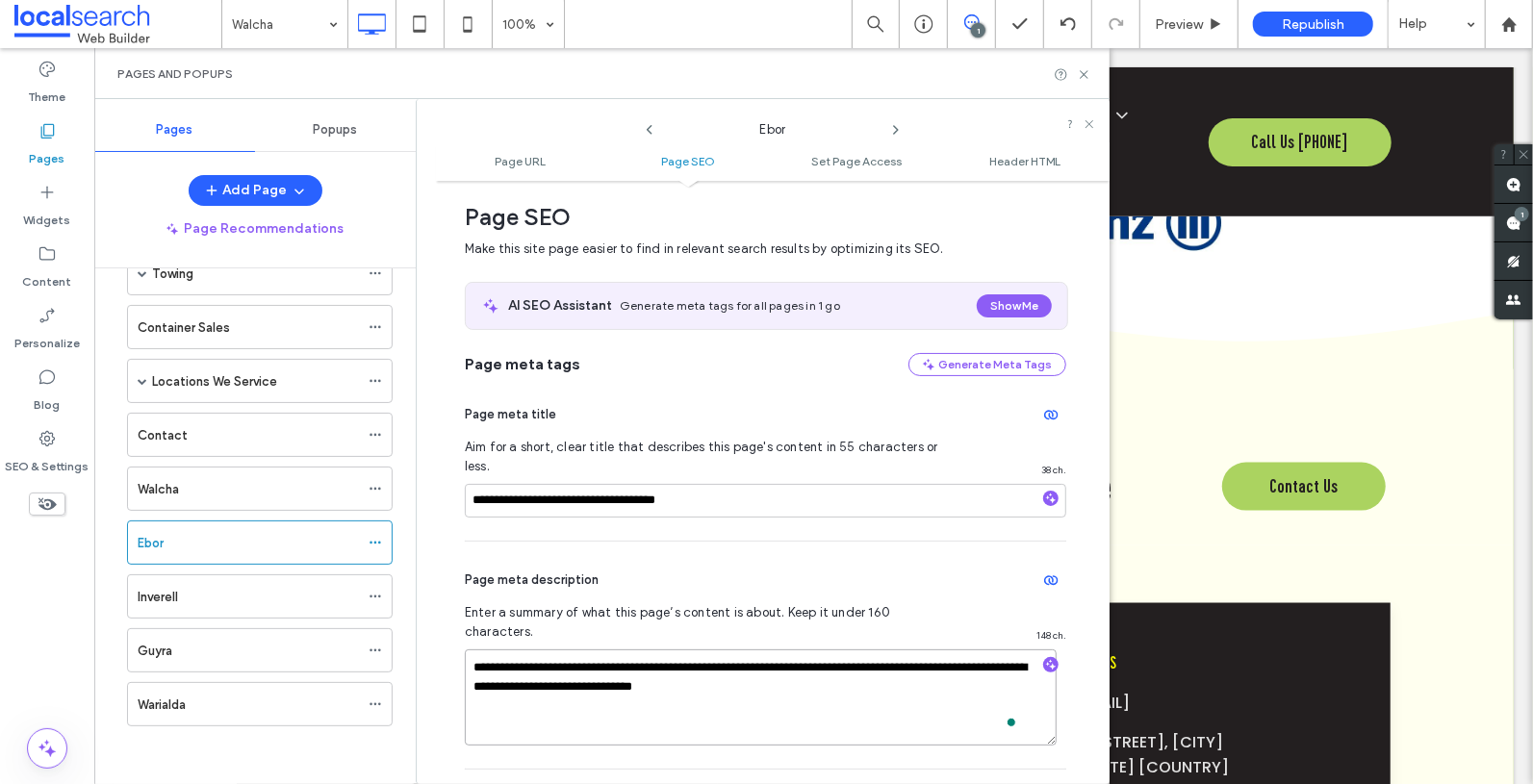 type on "**********" 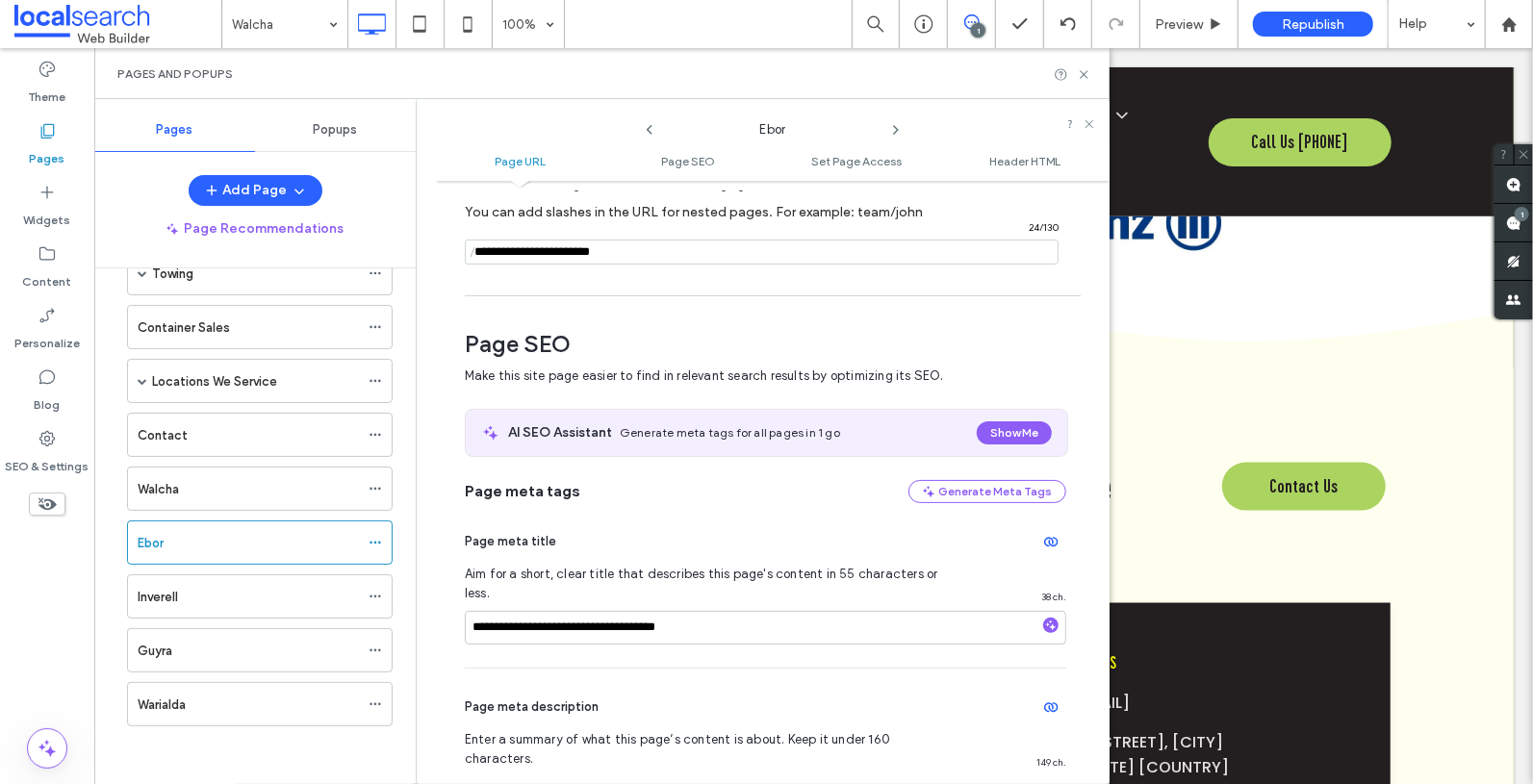 scroll, scrollTop: 142, scrollLeft: 0, axis: vertical 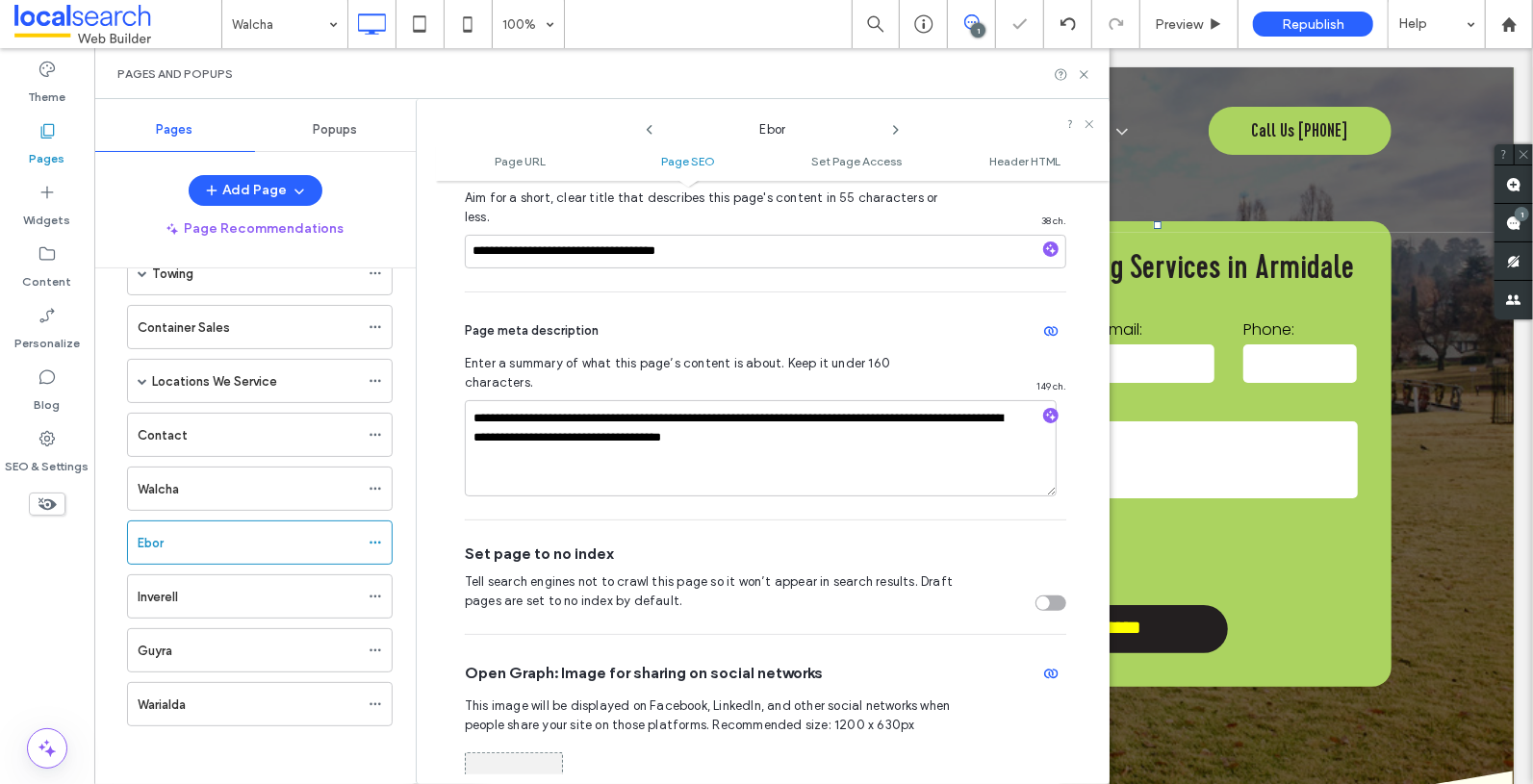 click 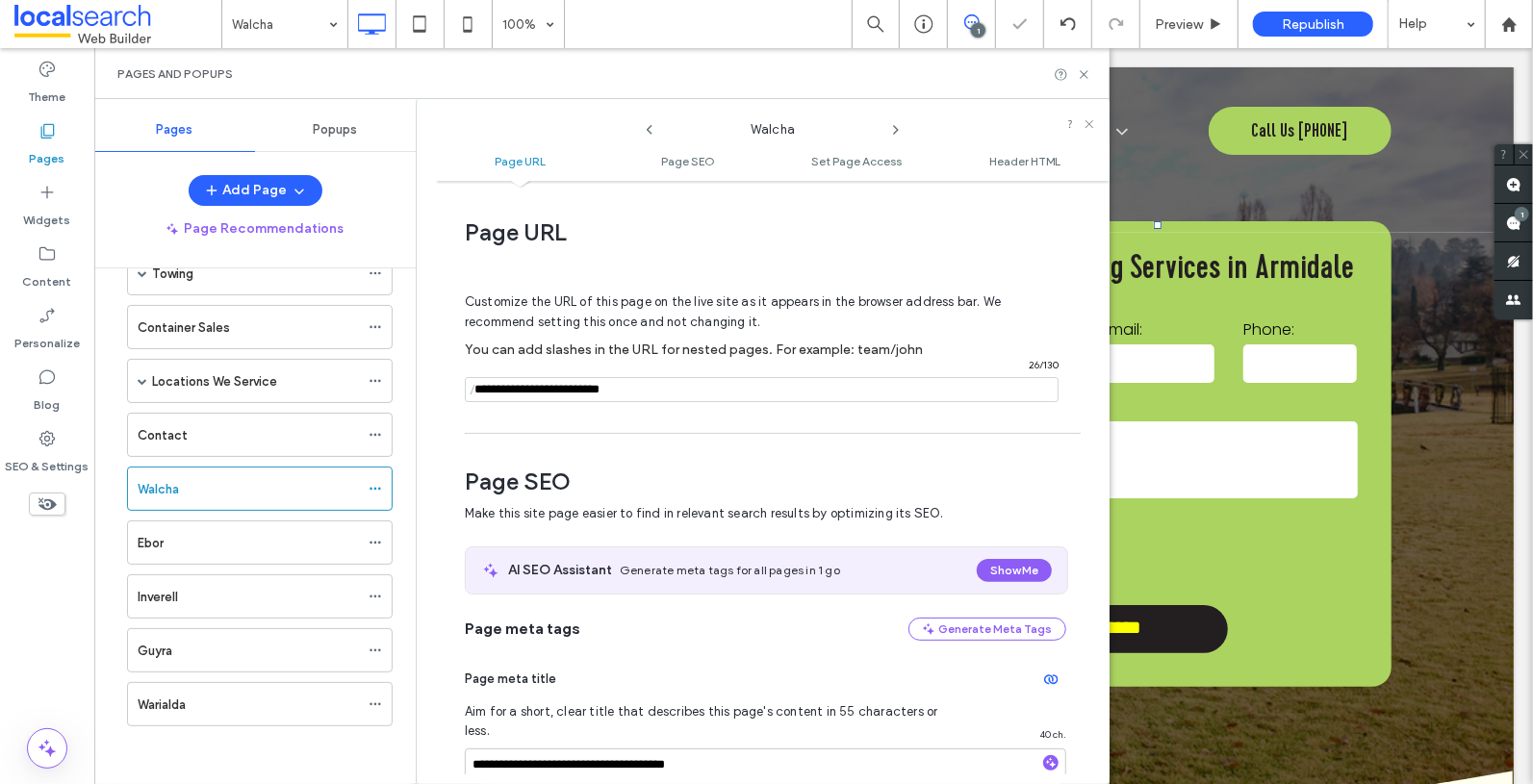 scroll, scrollTop: 265, scrollLeft: 0, axis: vertical 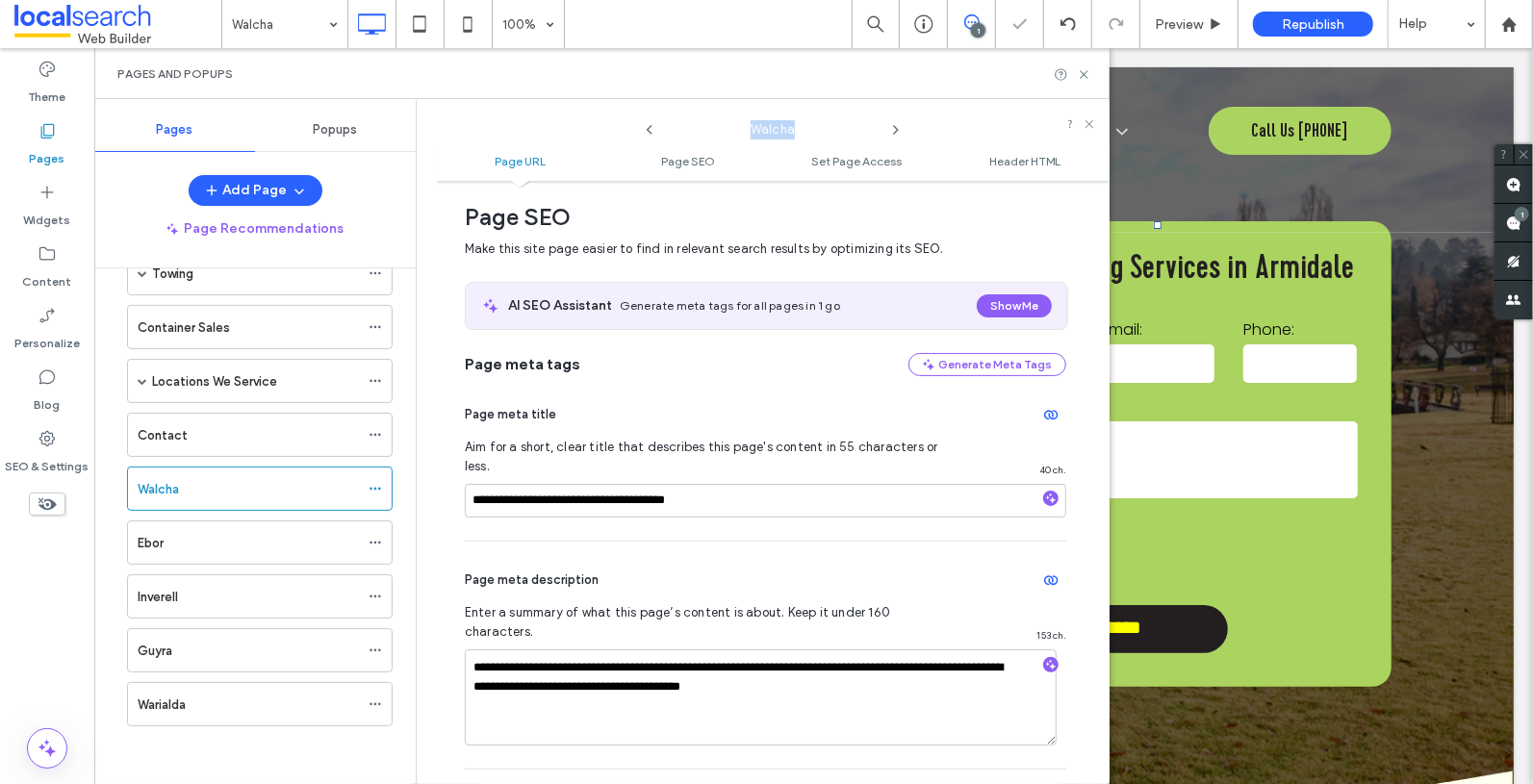 click 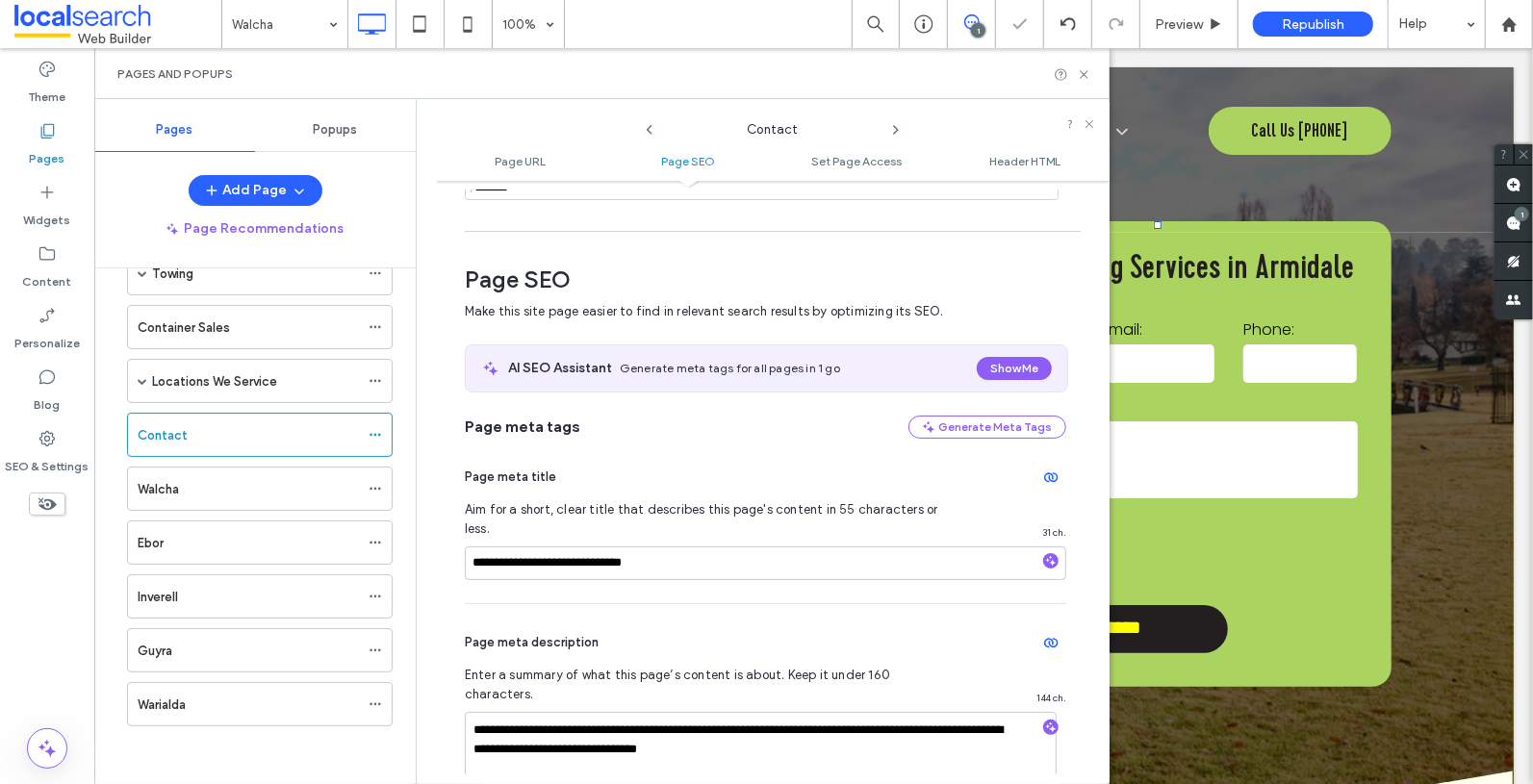scroll, scrollTop: 265, scrollLeft: 0, axis: vertical 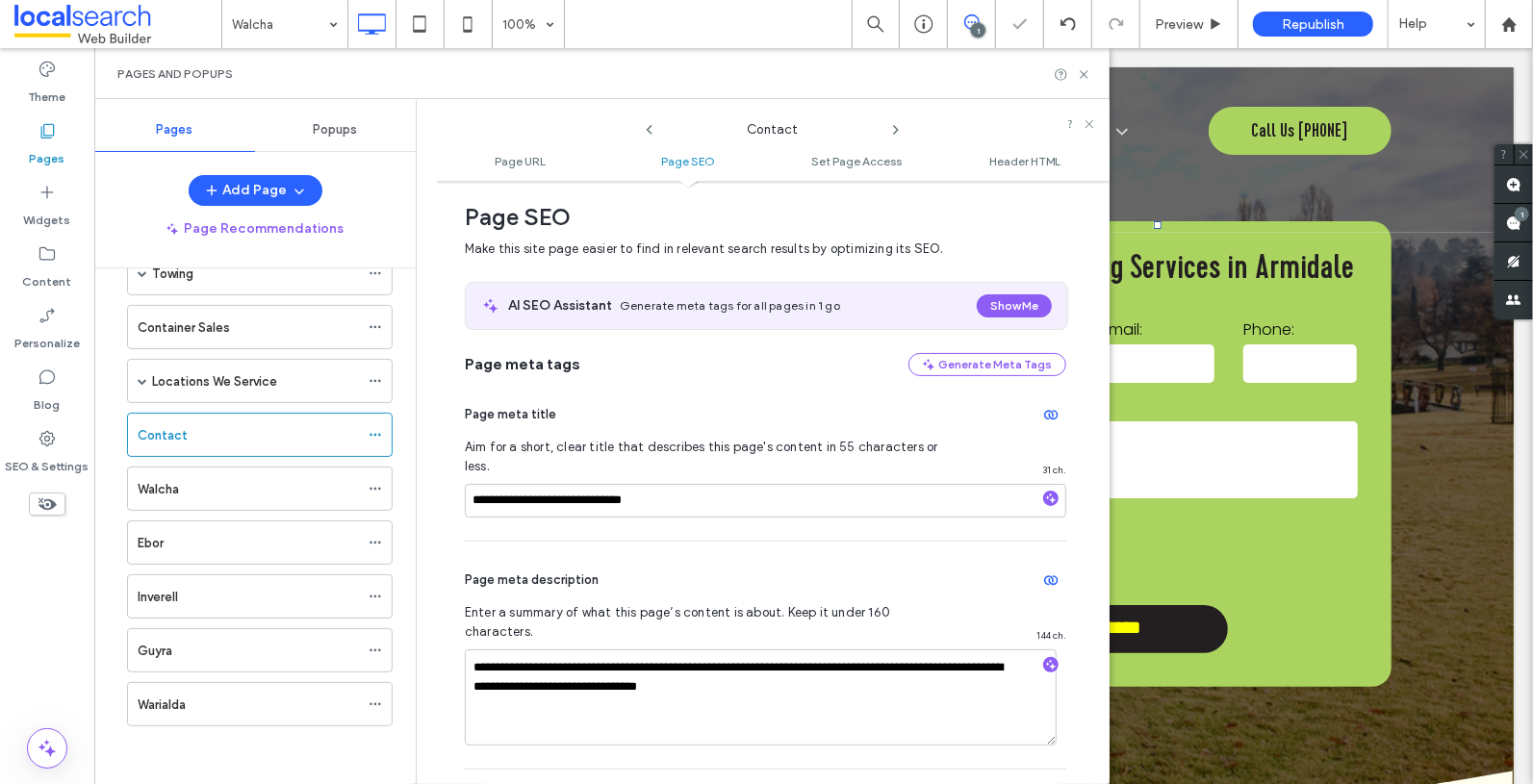 click 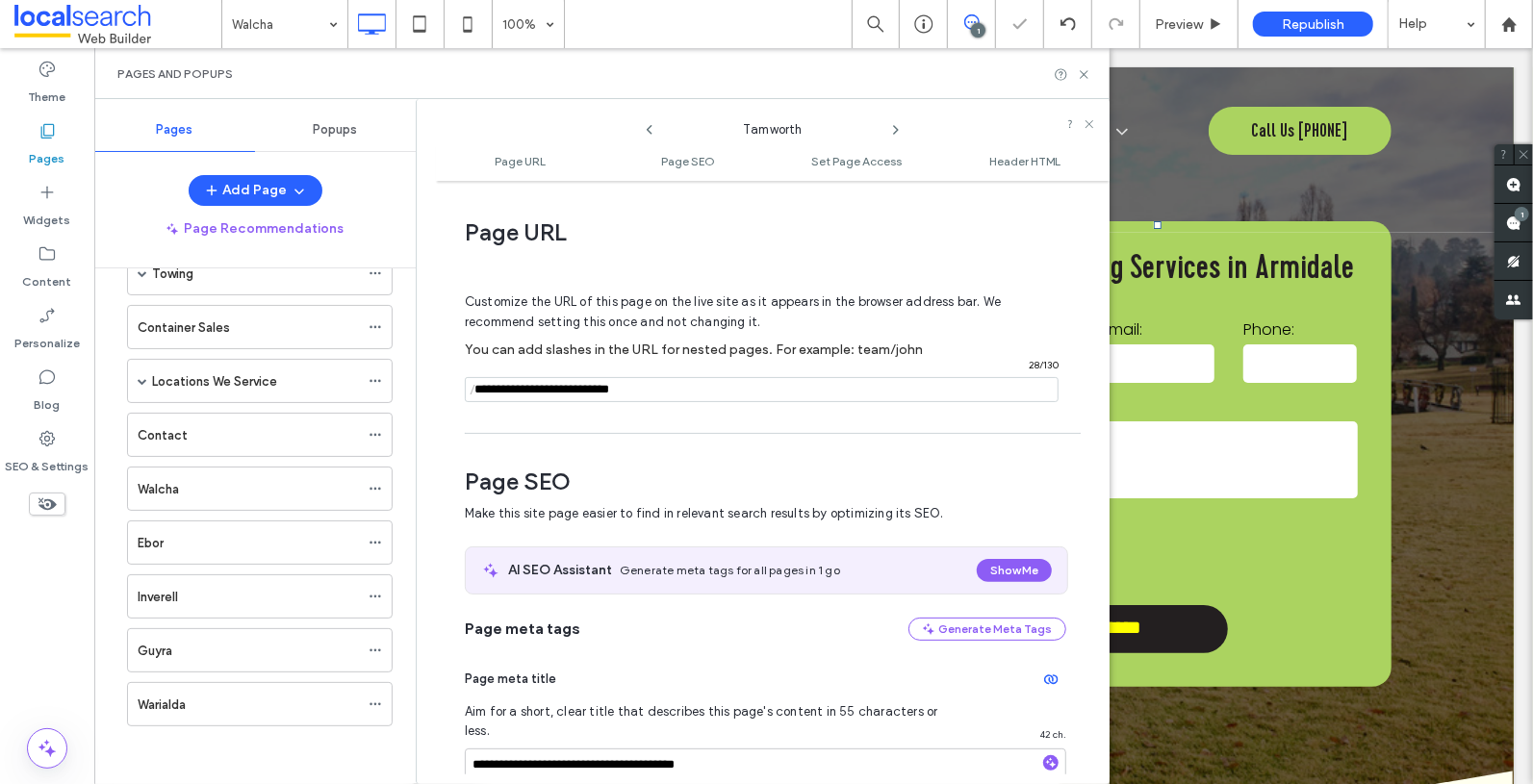 scroll, scrollTop: 265, scrollLeft: 0, axis: vertical 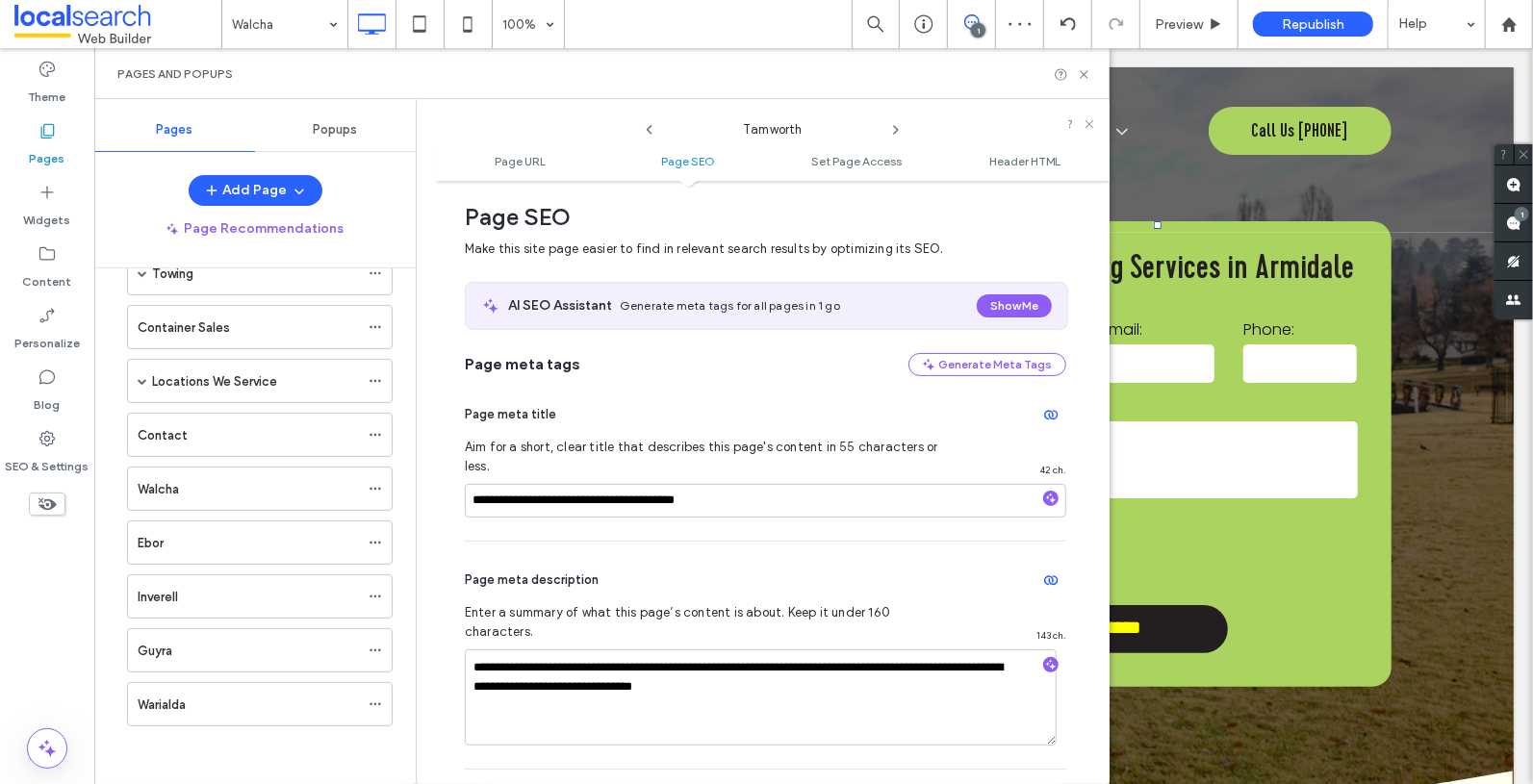 click 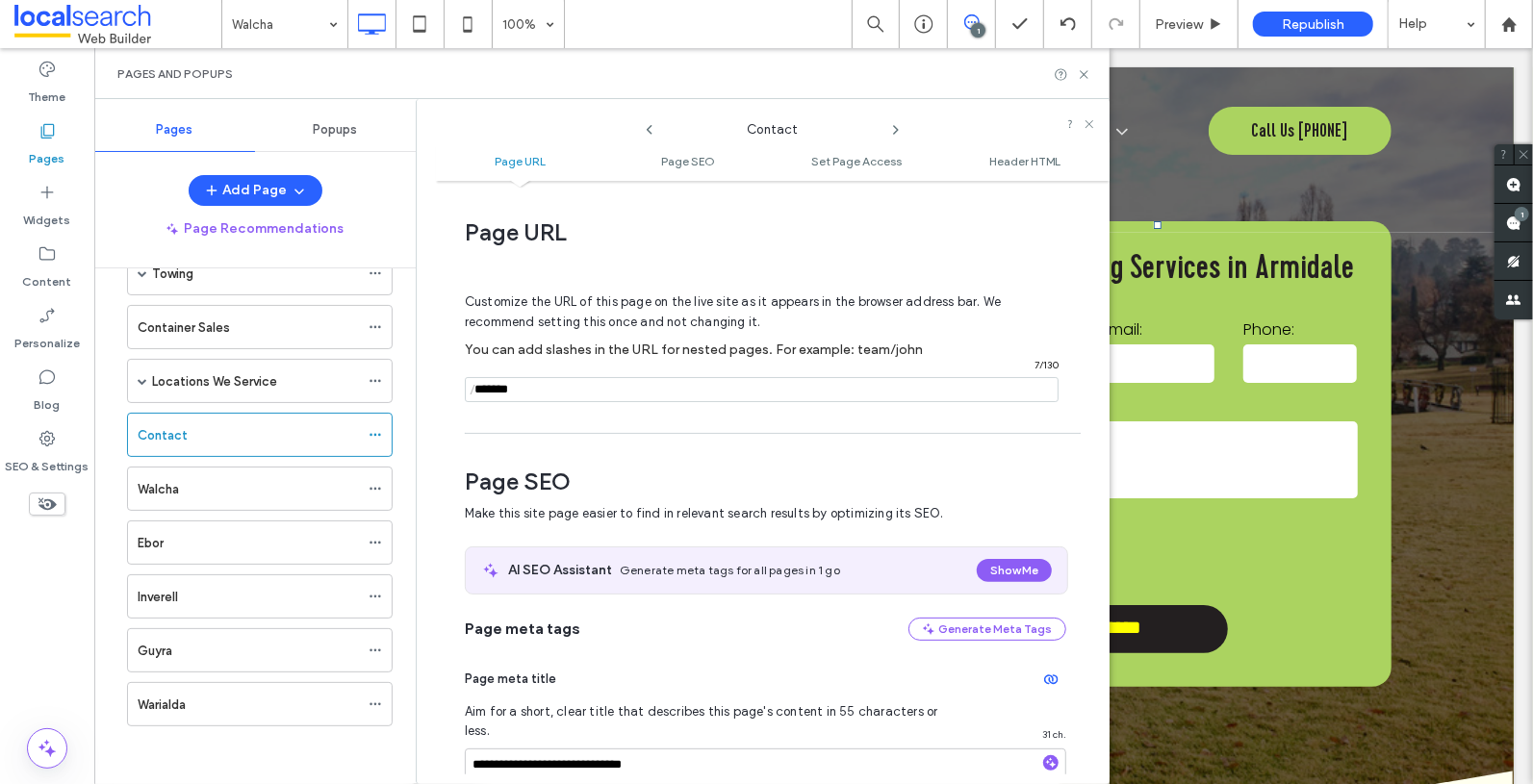 scroll, scrollTop: 265, scrollLeft: 0, axis: vertical 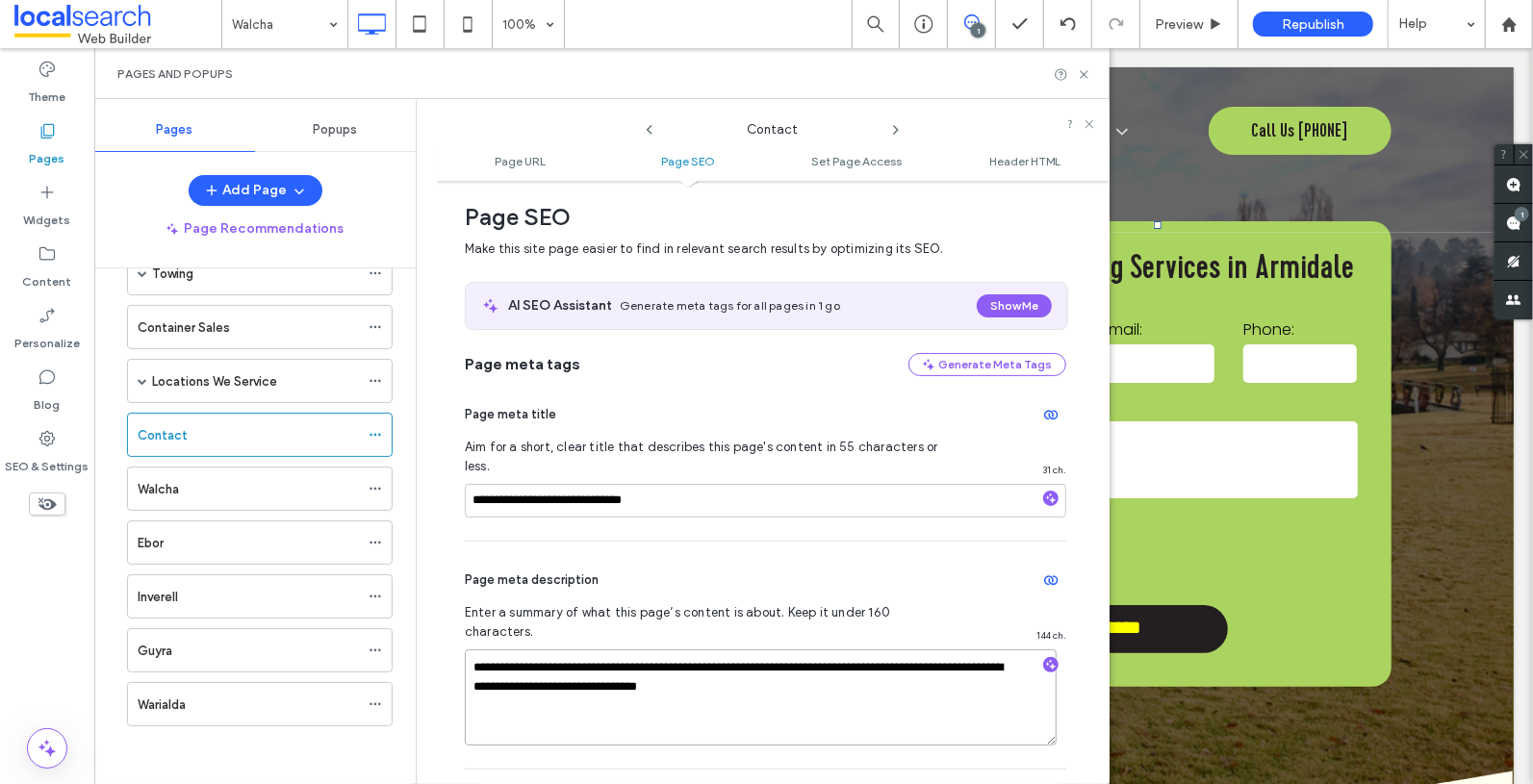 click on "**********" at bounding box center [760, 697] 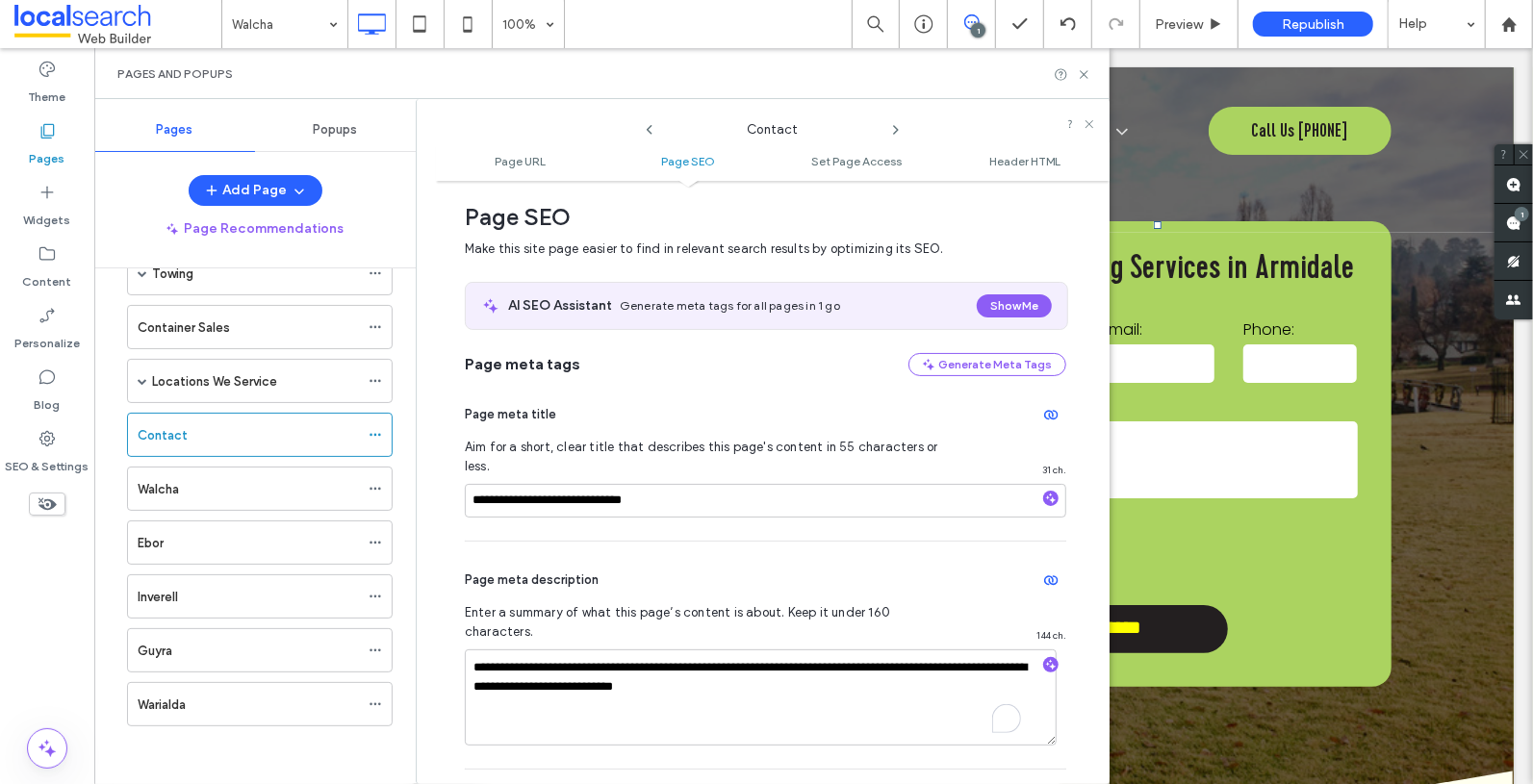 click 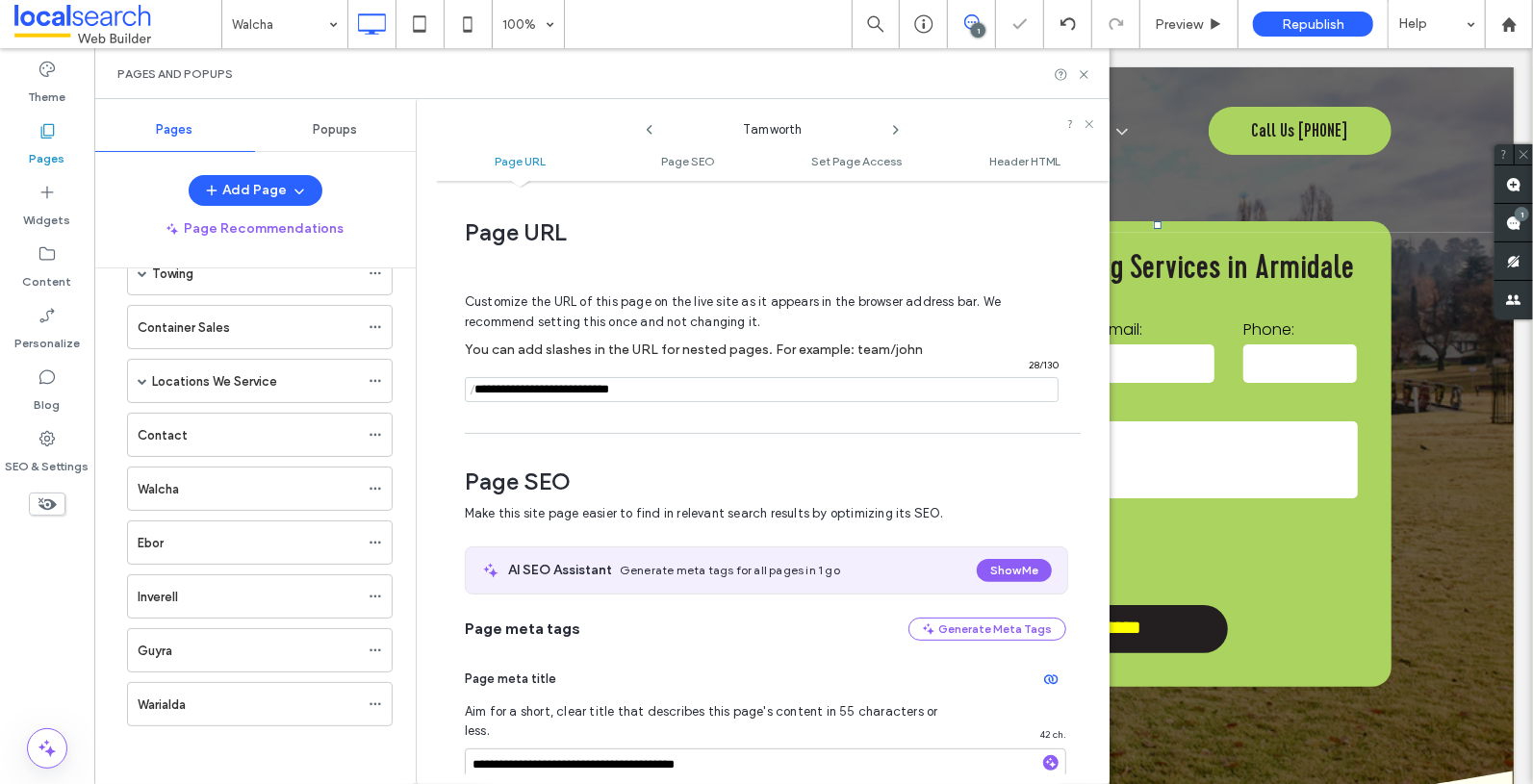 scroll, scrollTop: 265, scrollLeft: 0, axis: vertical 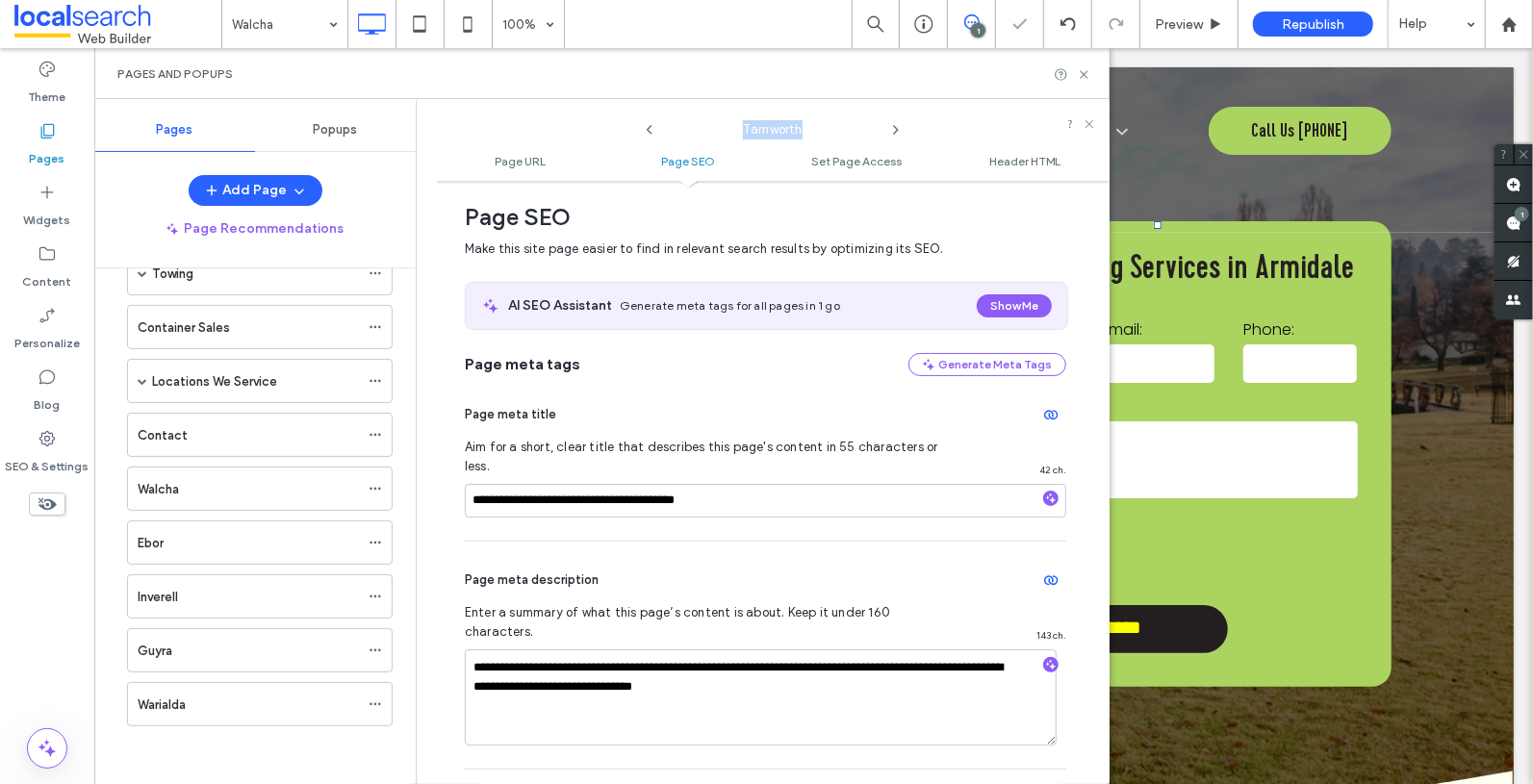 click 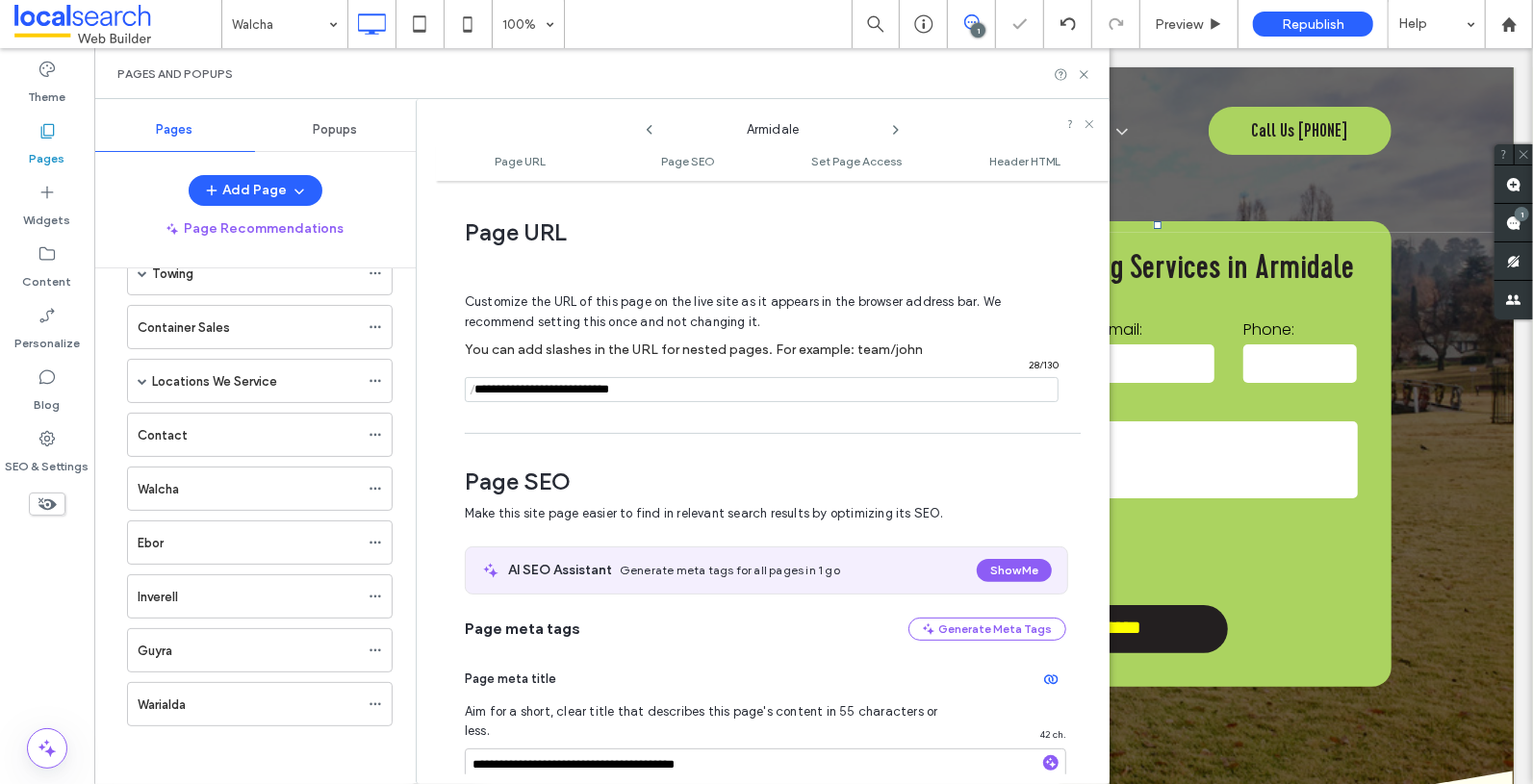 click 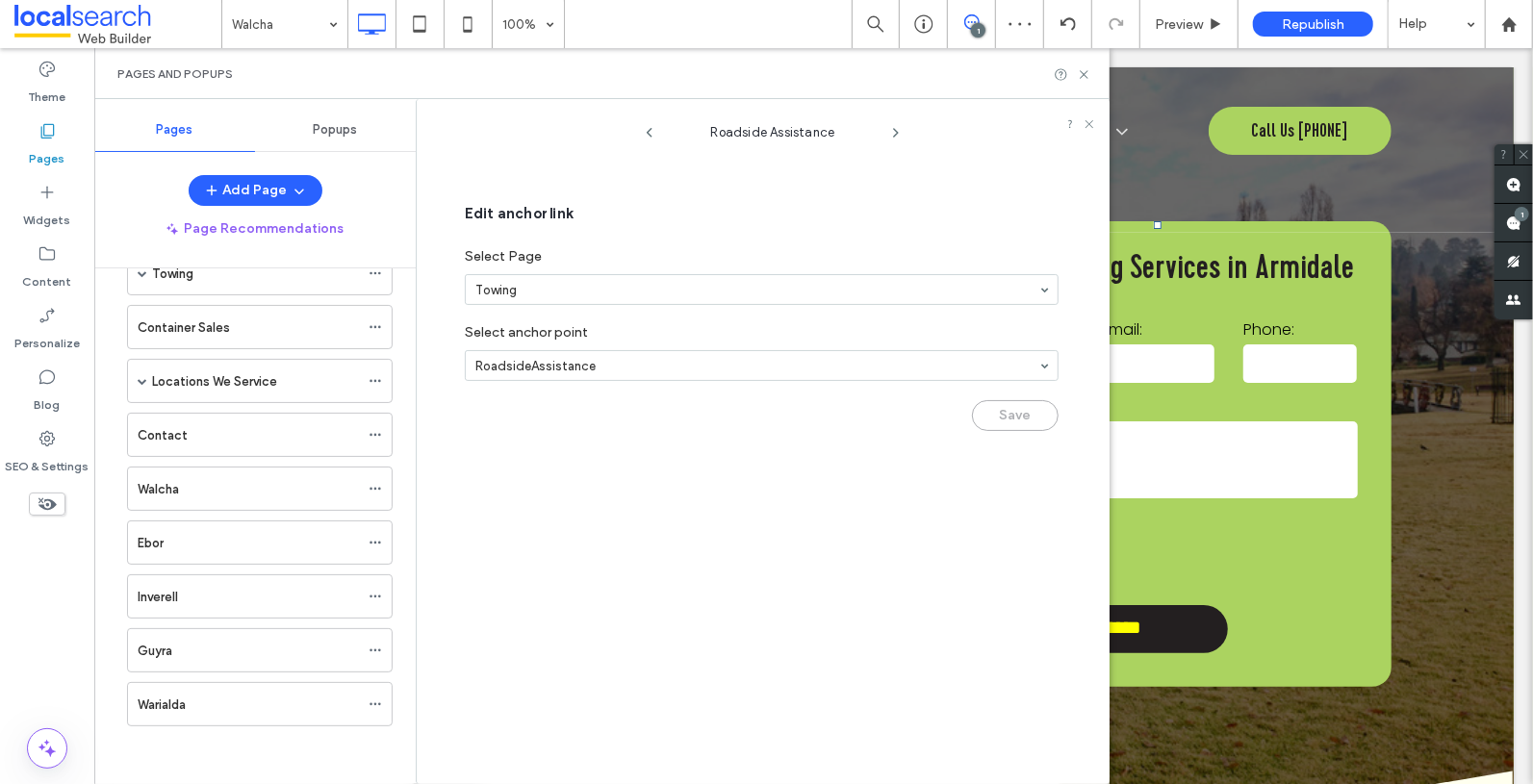 click 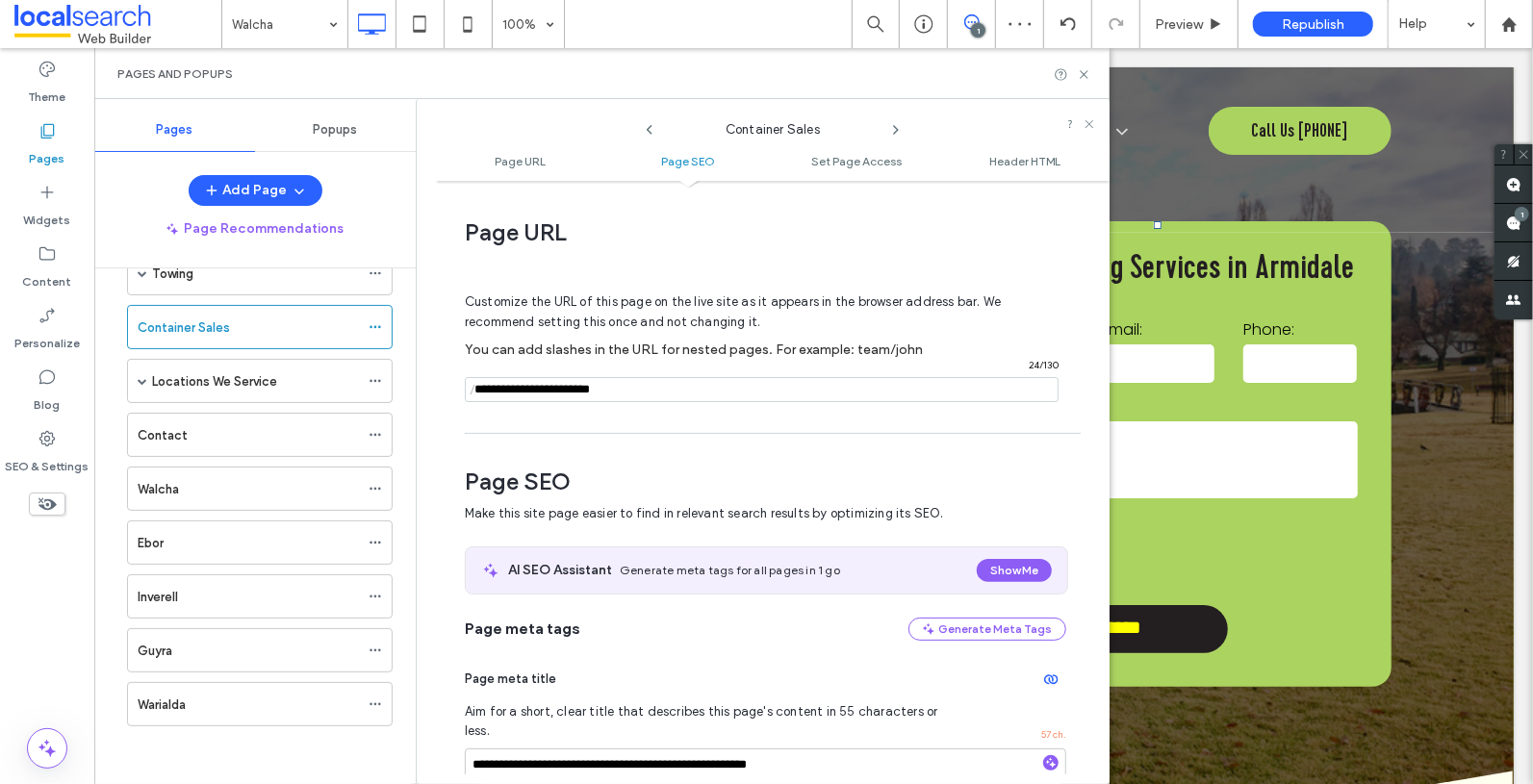 scroll, scrollTop: 265, scrollLeft: 0, axis: vertical 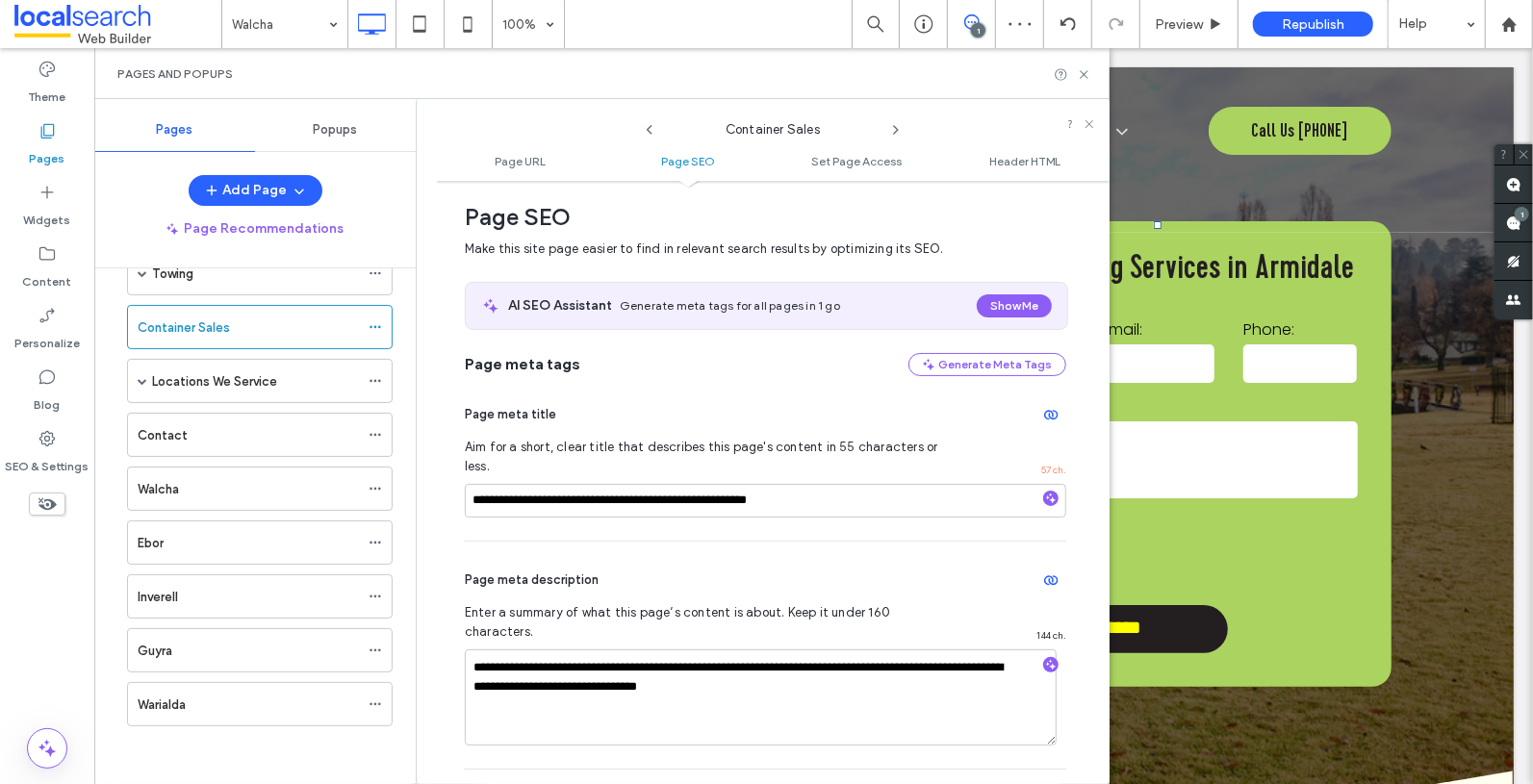 click 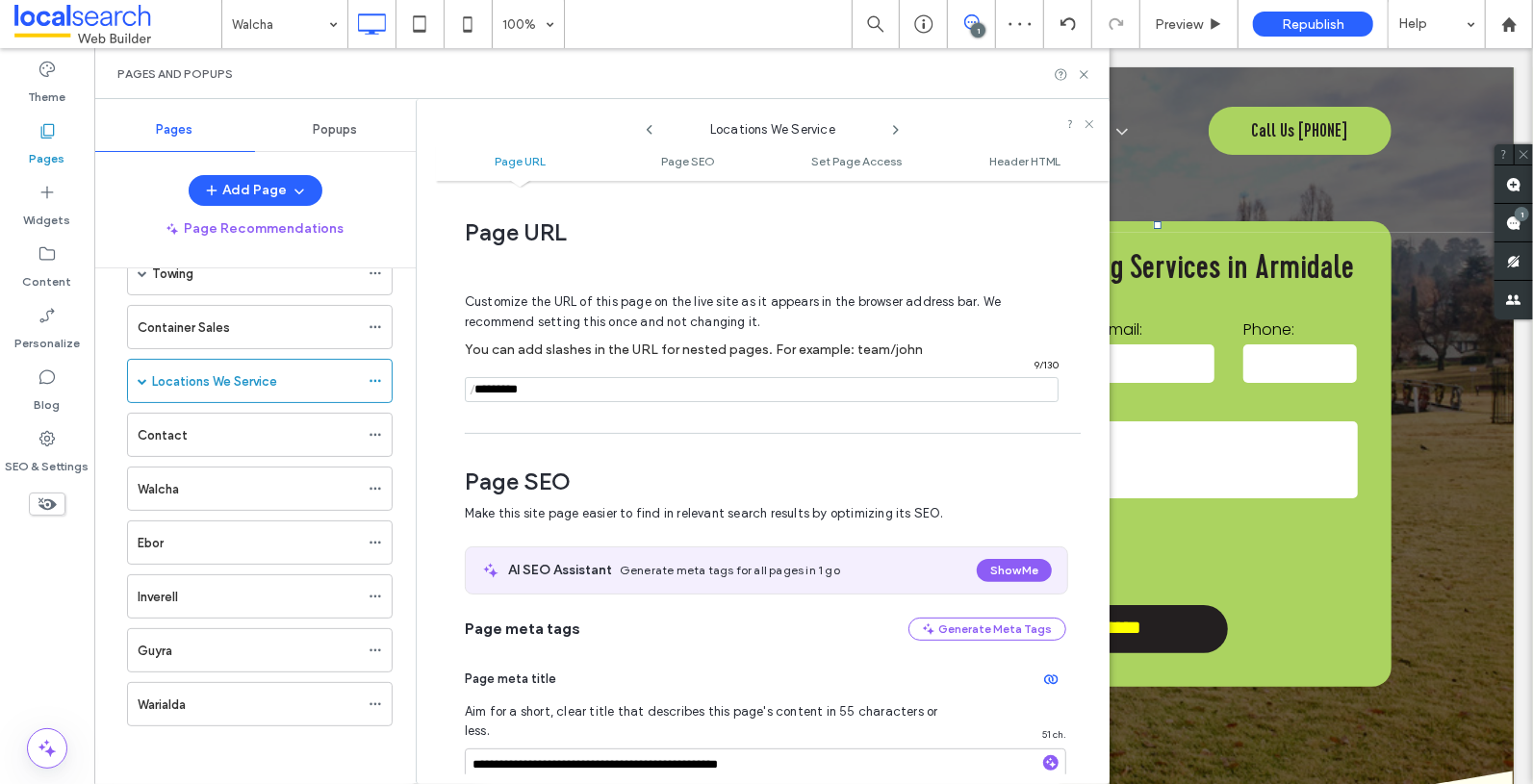 scroll, scrollTop: 265, scrollLeft: 0, axis: vertical 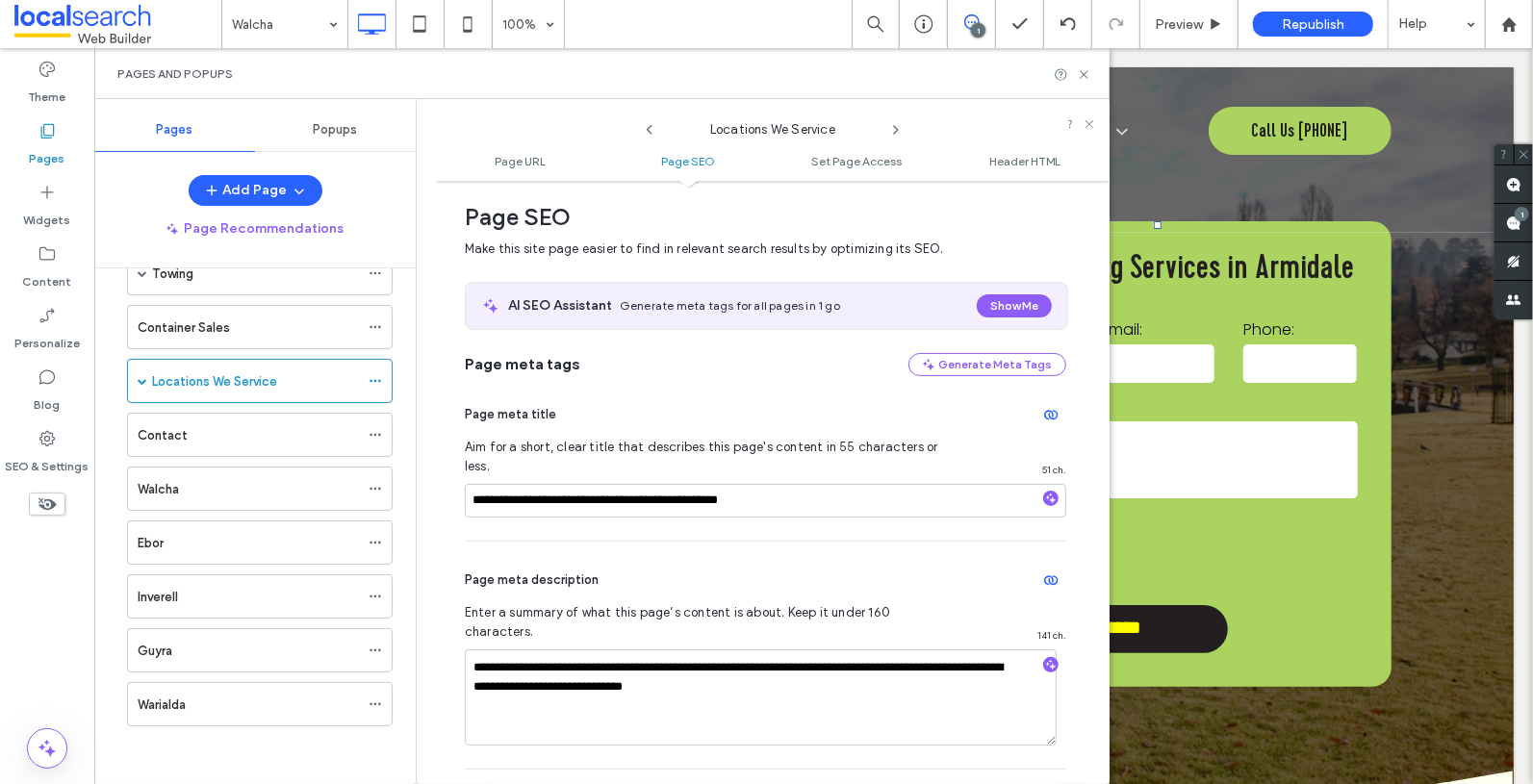 click 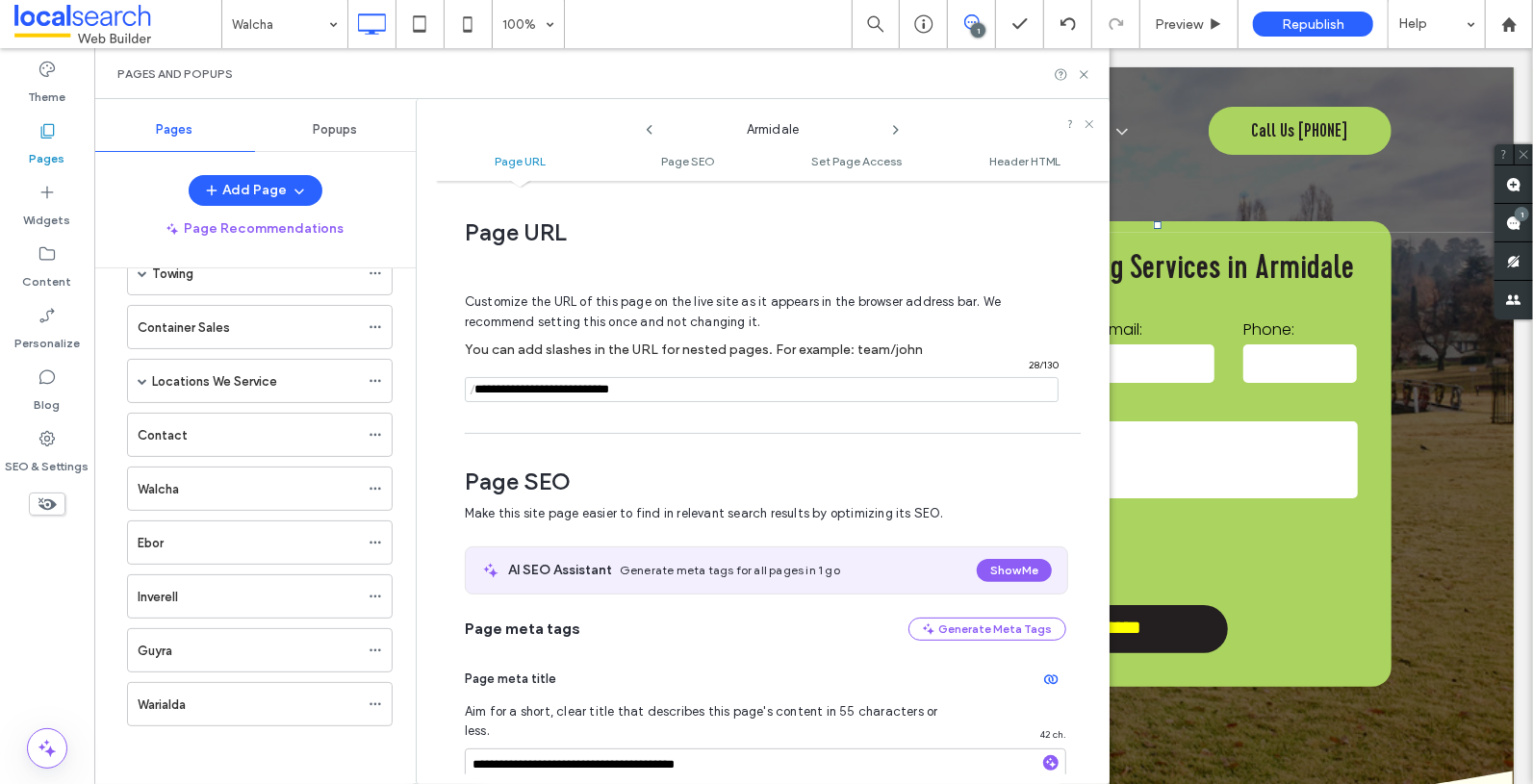 scroll, scrollTop: 265, scrollLeft: 0, axis: vertical 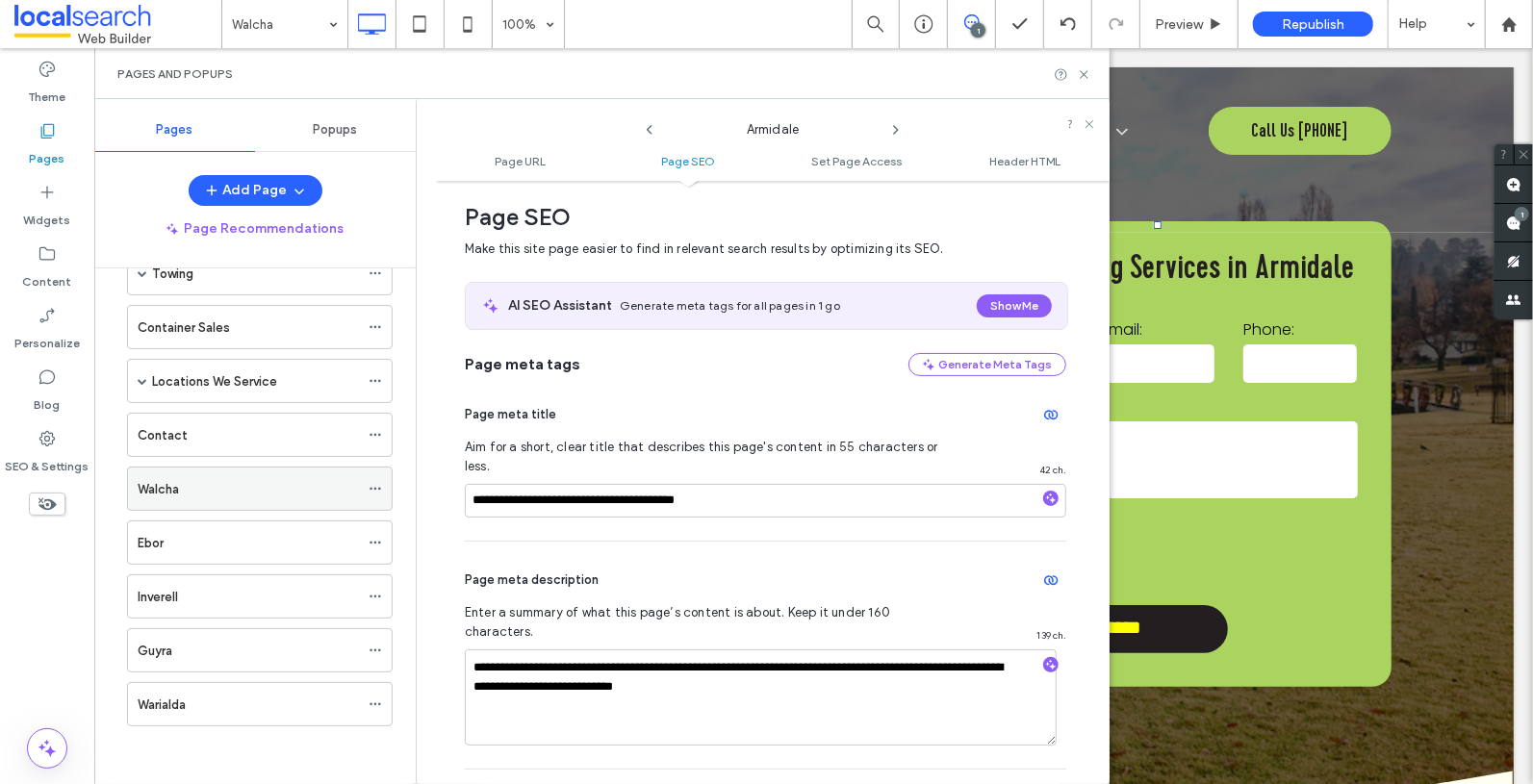 click on "Walcha" at bounding box center [260, 489] 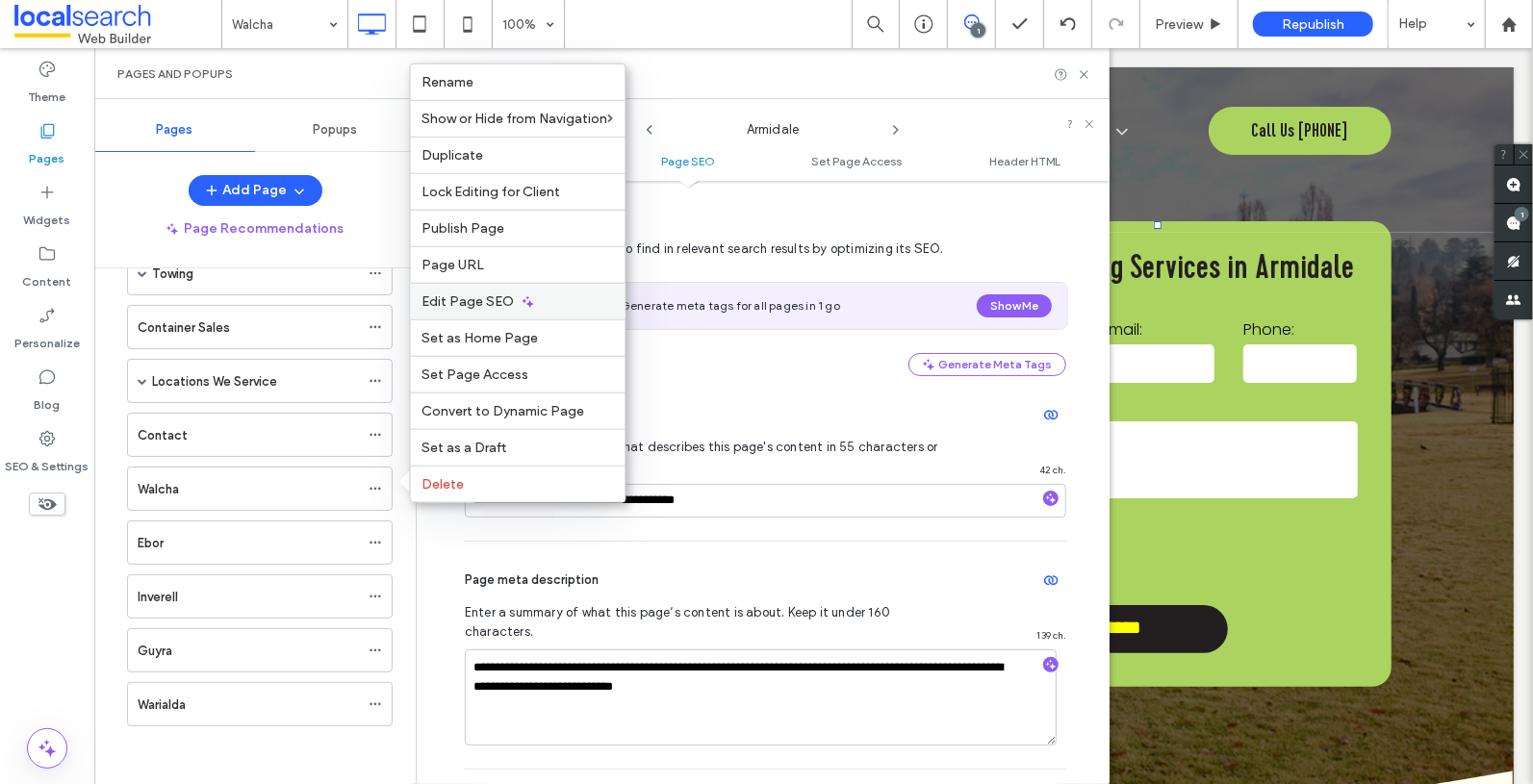 click on "Edit Page SEO" at bounding box center [469, 301] 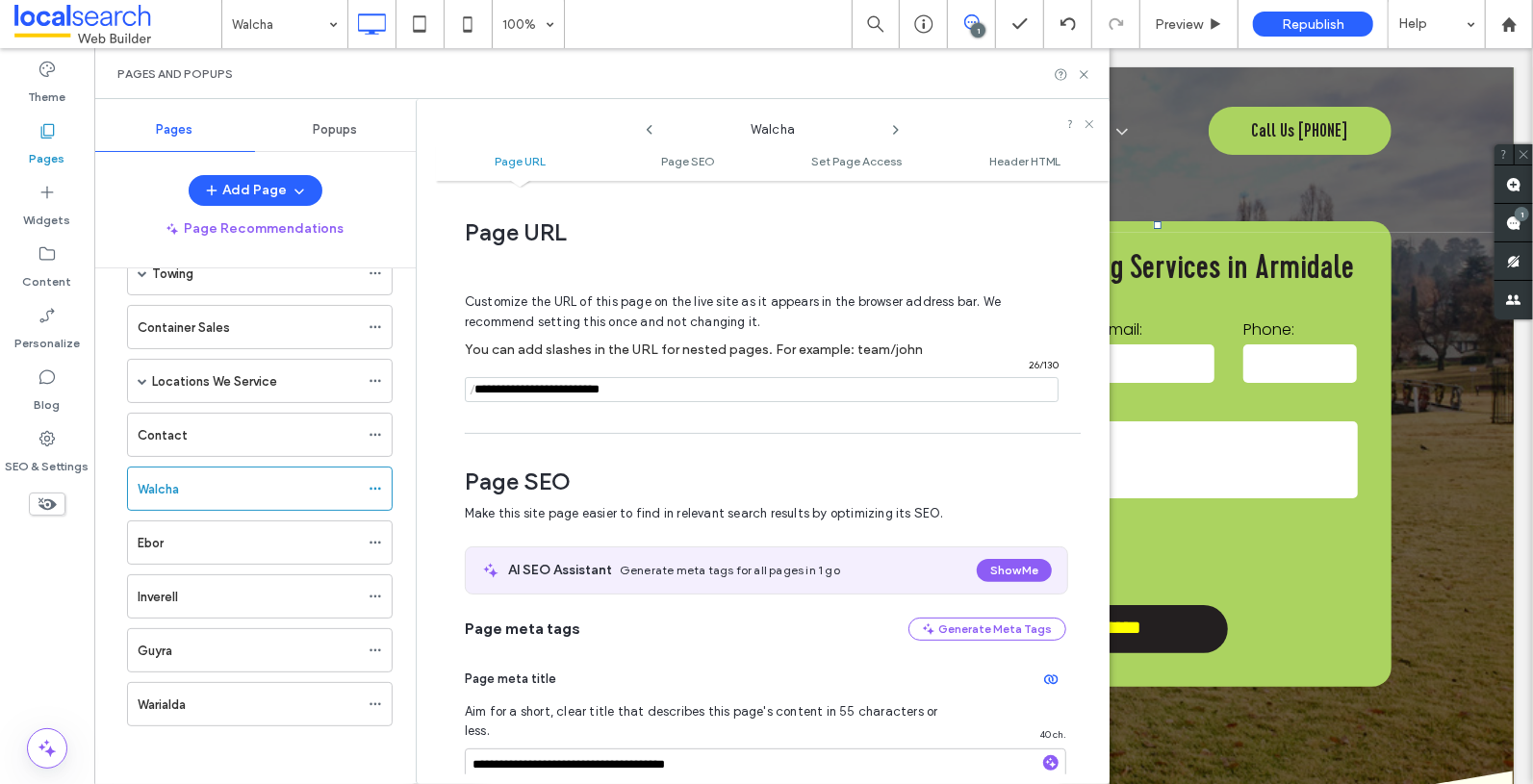 scroll, scrollTop: 265, scrollLeft: 0, axis: vertical 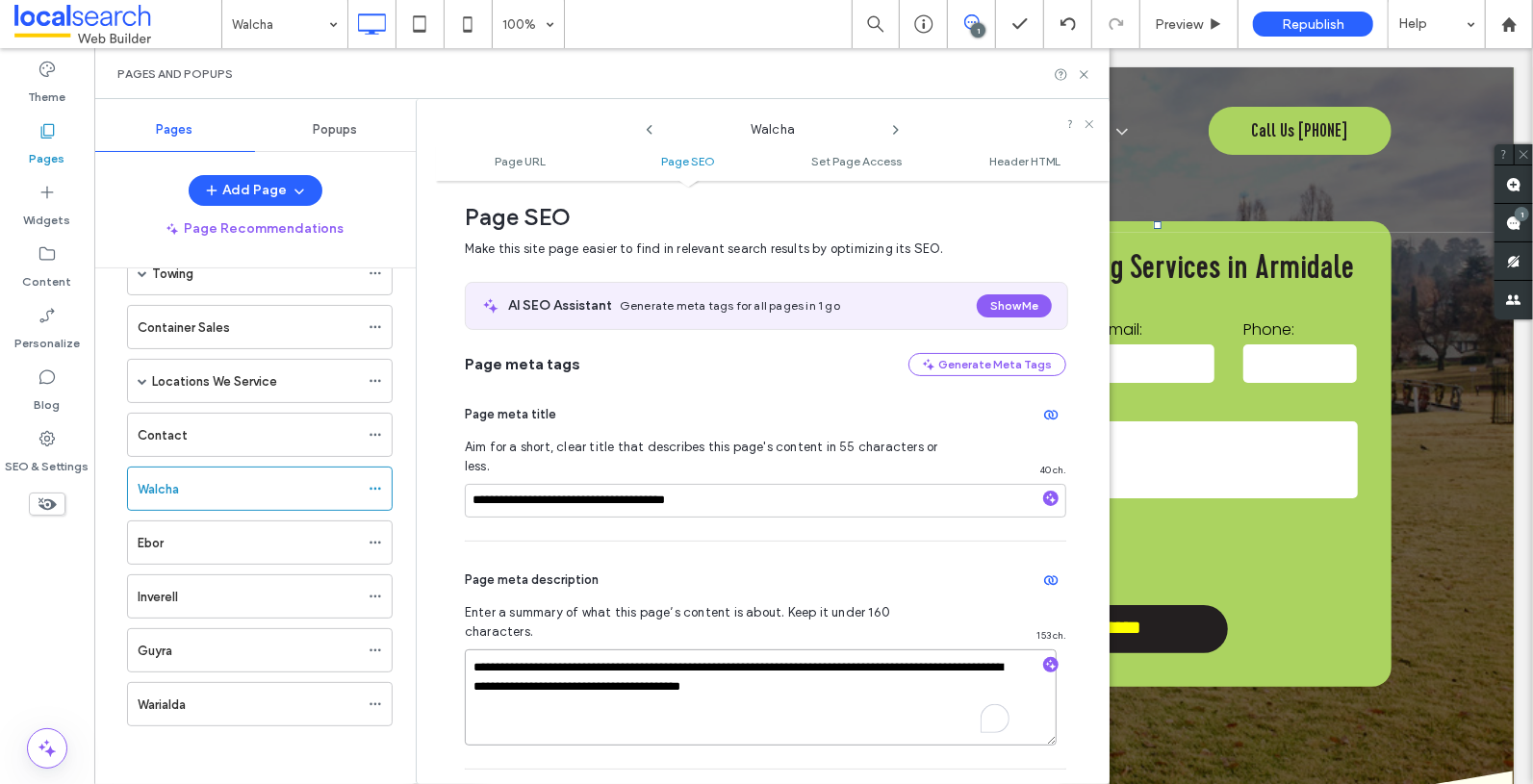 drag, startPoint x: 892, startPoint y: 651, endPoint x: 479, endPoint y: 597, distance: 416.5153 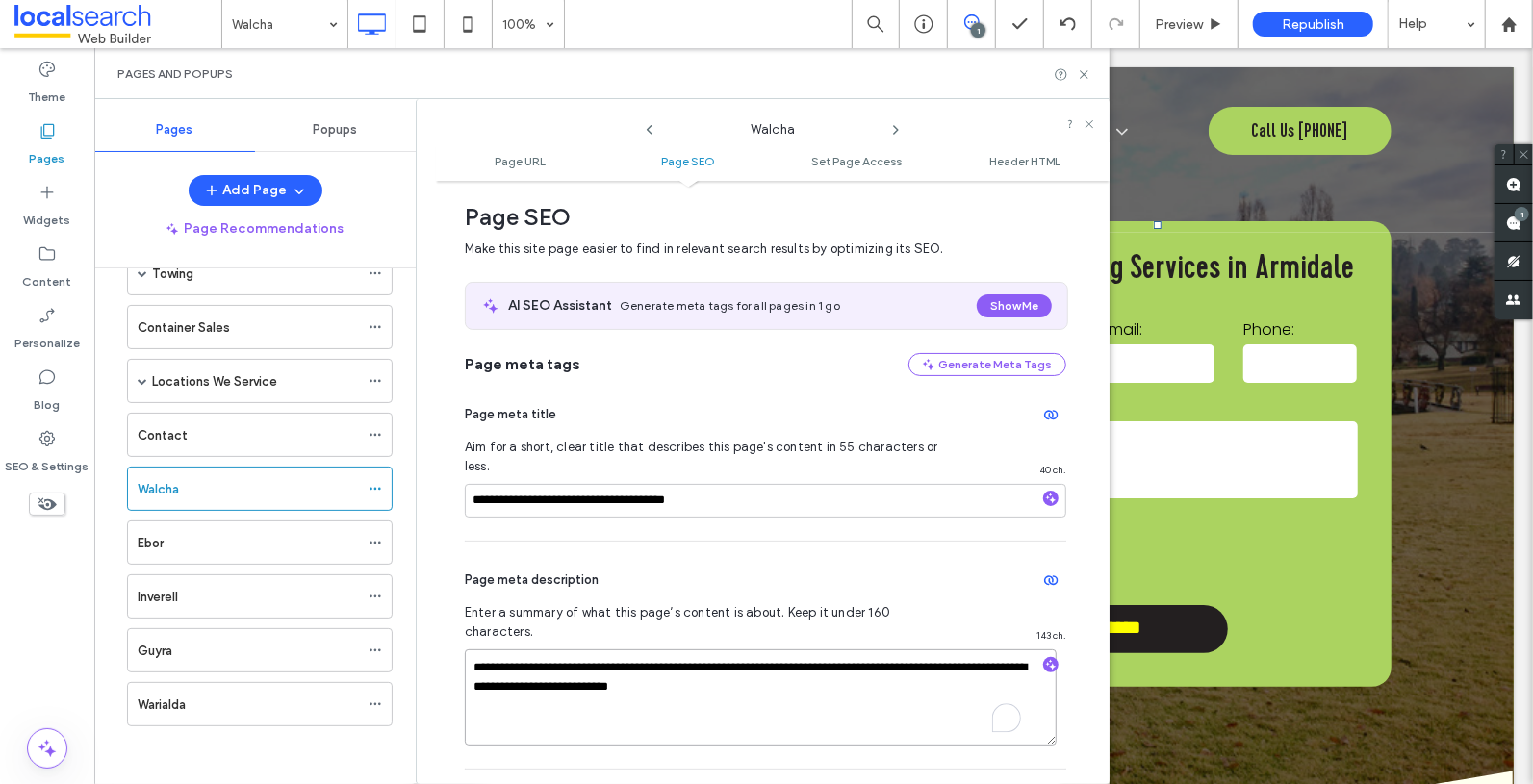 click on "**********" at bounding box center (760, 697) 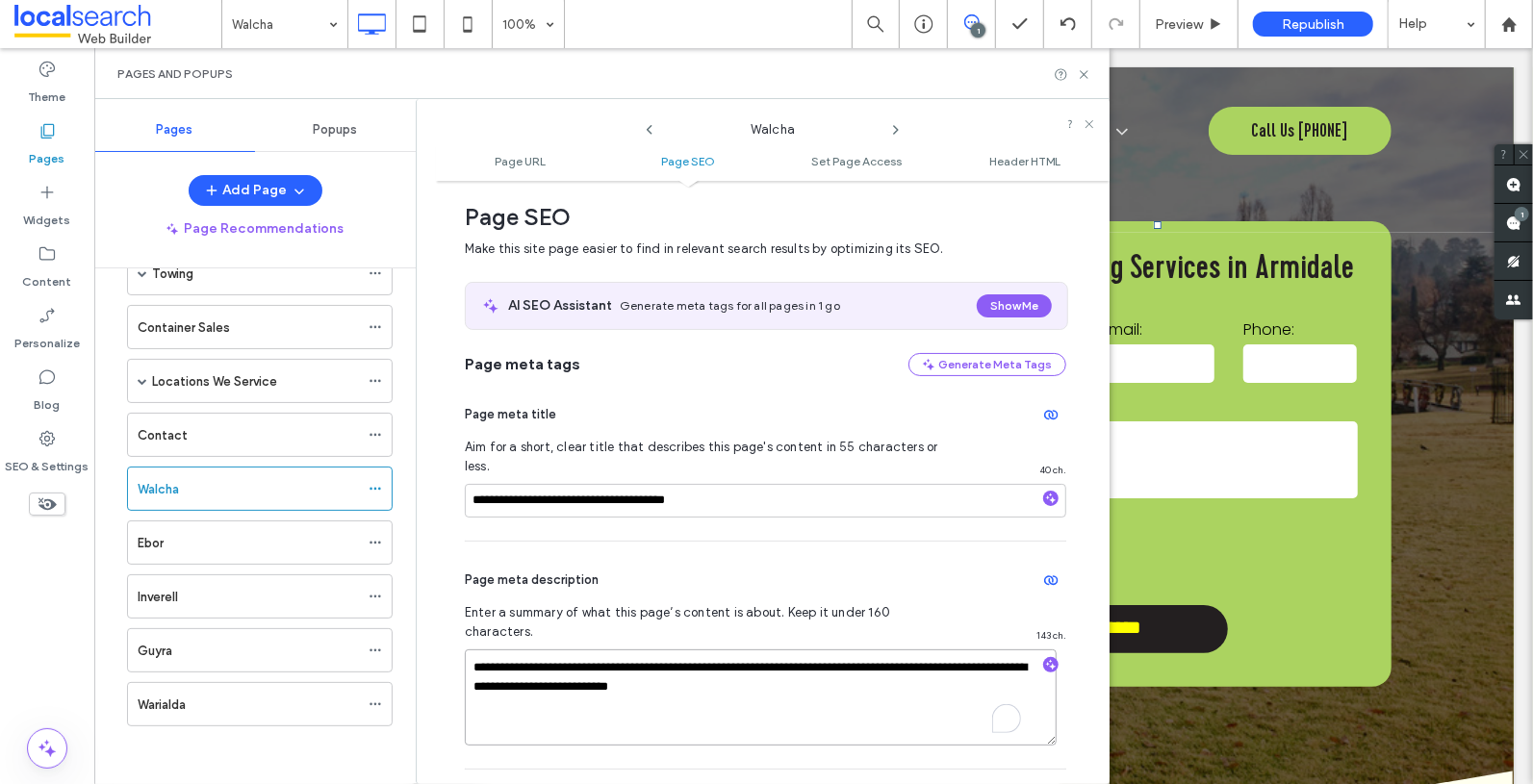 scroll, scrollTop: 234, scrollLeft: 0, axis: vertical 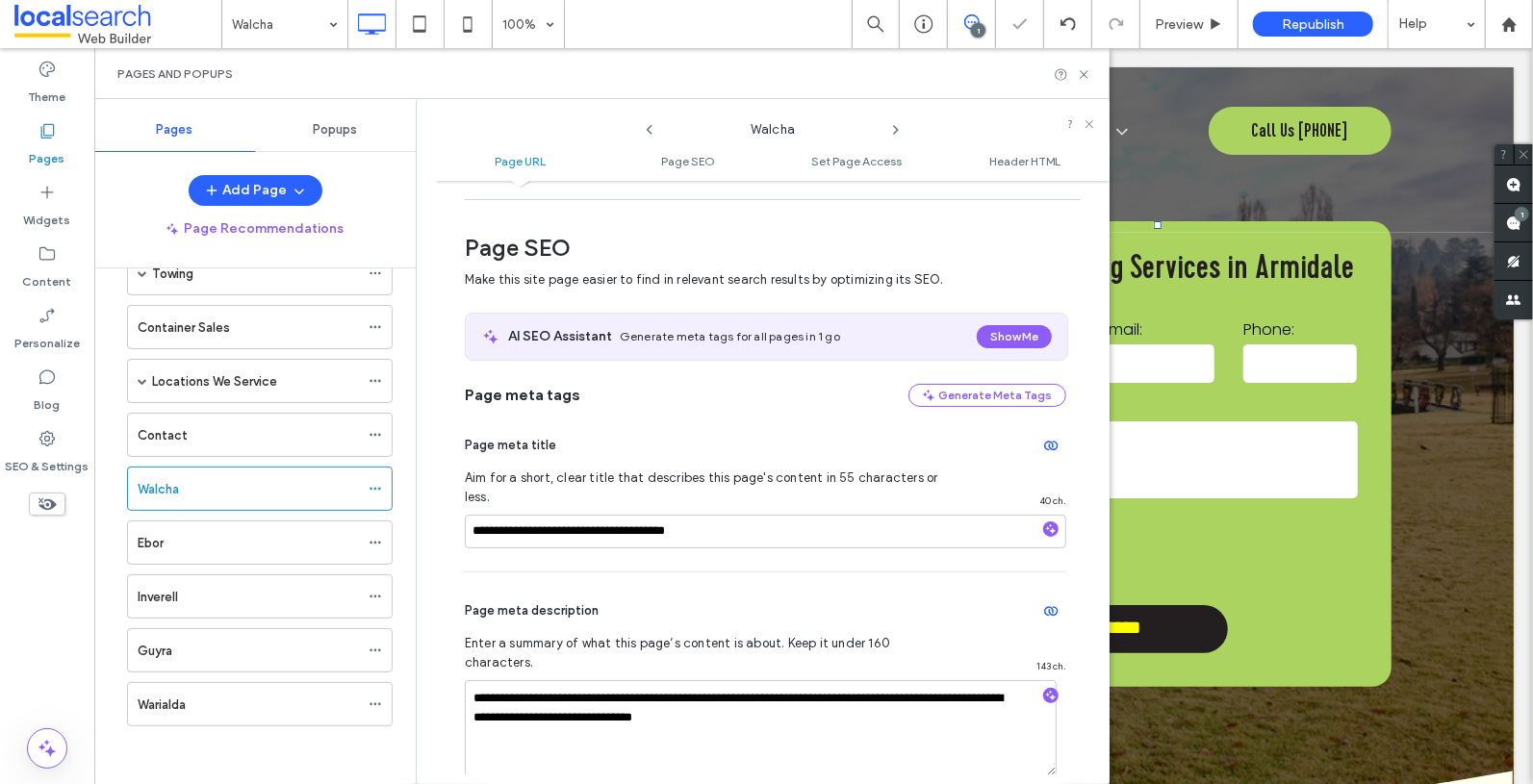 click 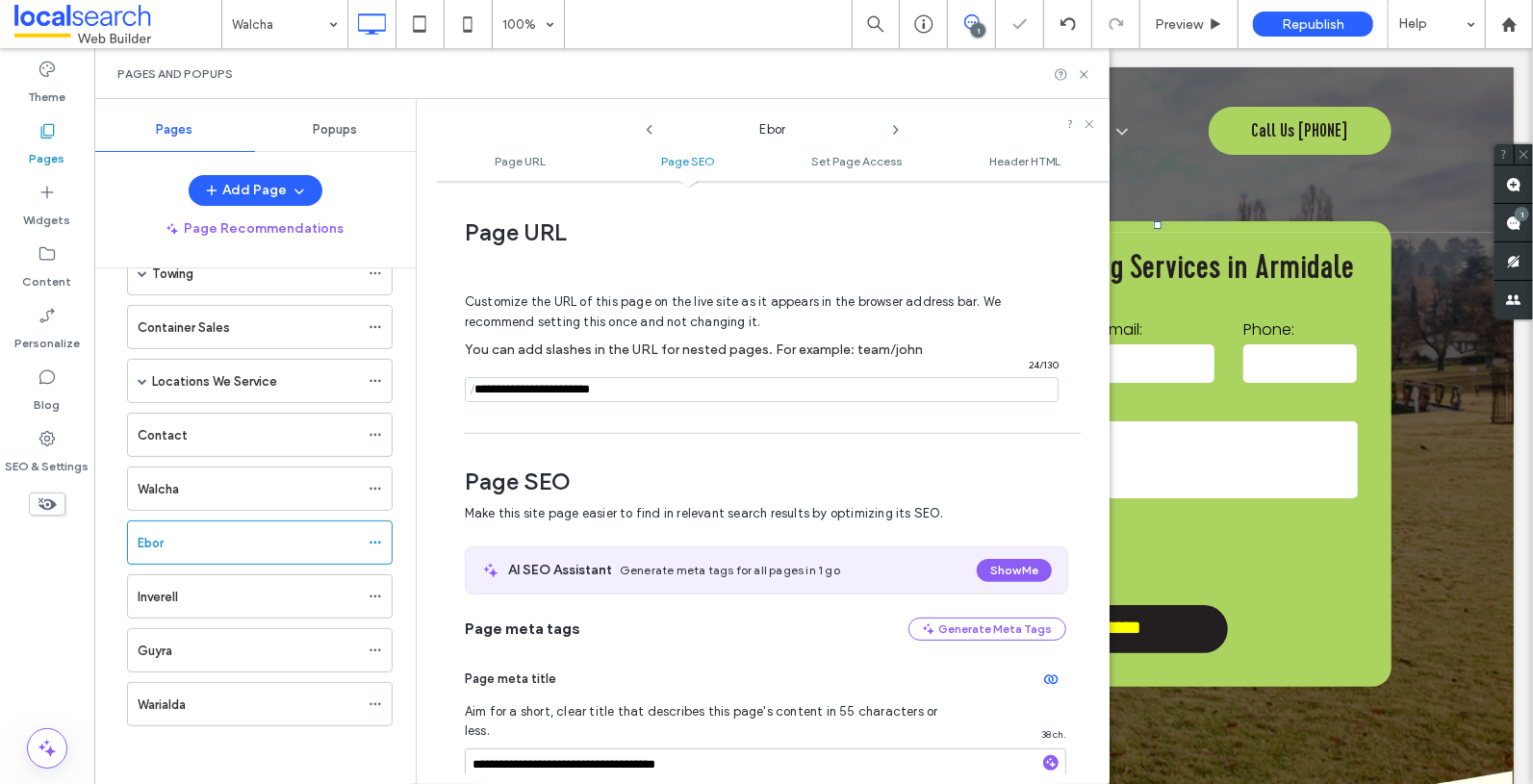 scroll, scrollTop: 265, scrollLeft: 0, axis: vertical 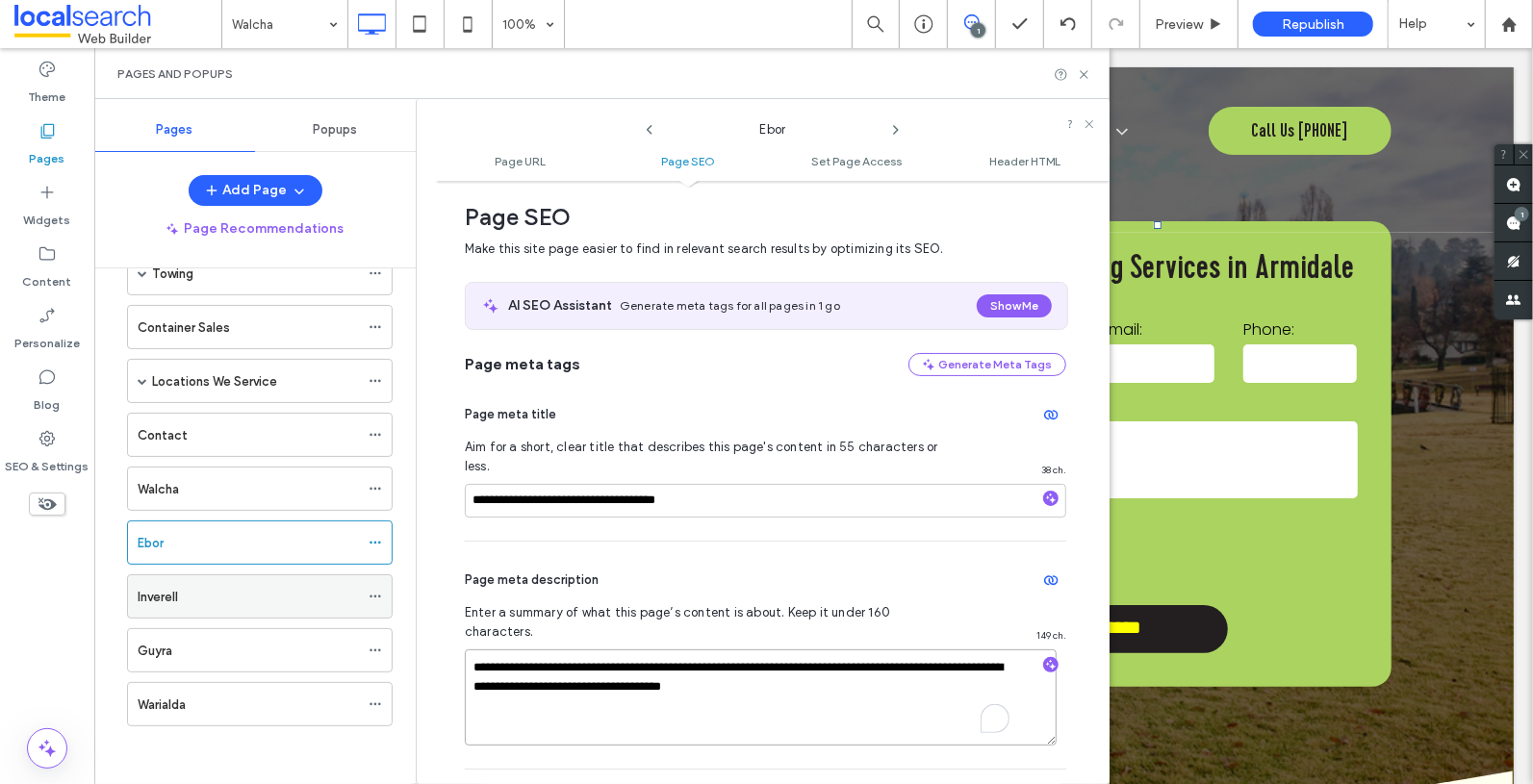 drag, startPoint x: 933, startPoint y: 665, endPoint x: 161, endPoint y: 612, distance: 773.8172 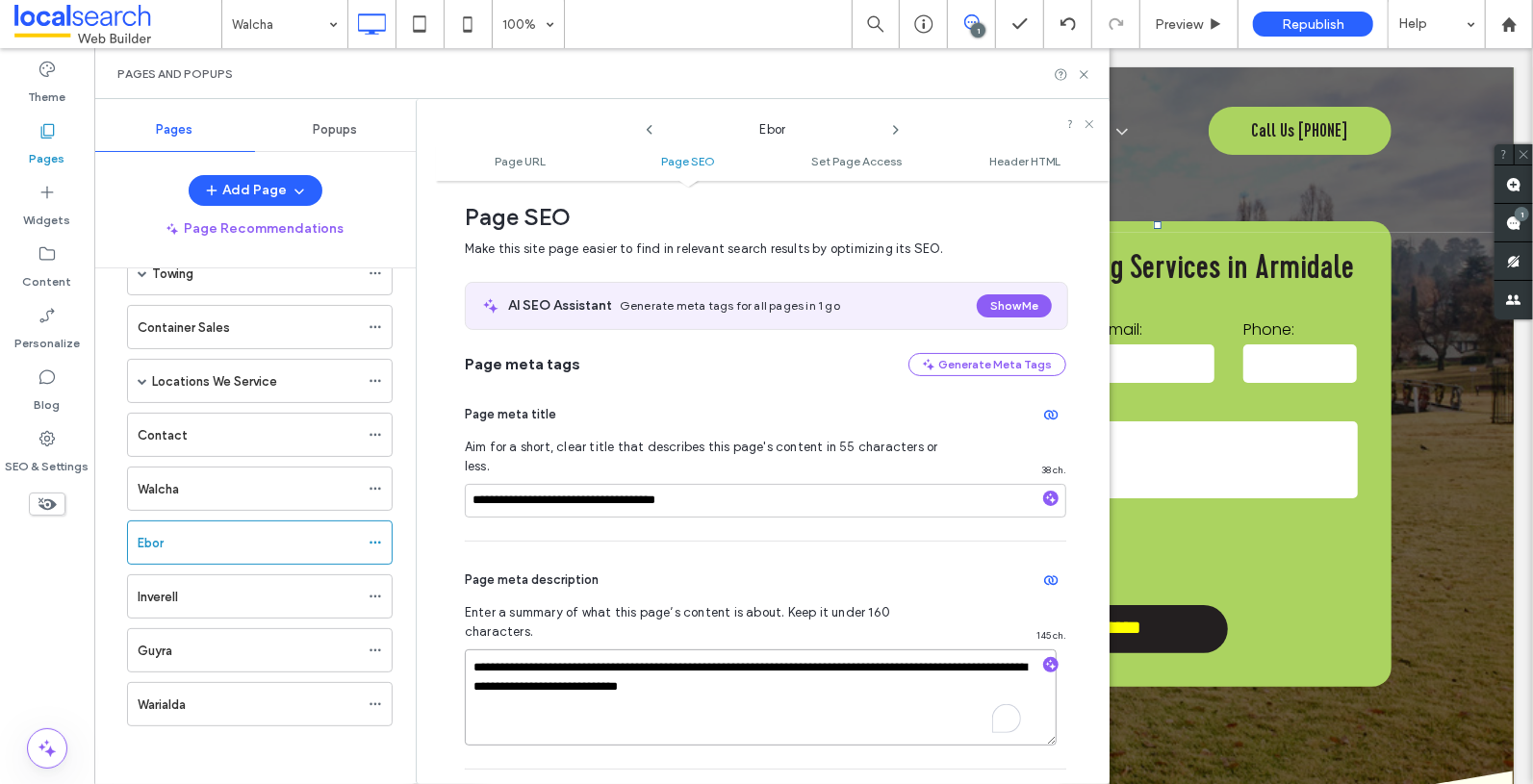 click on "**********" at bounding box center (760, 697) 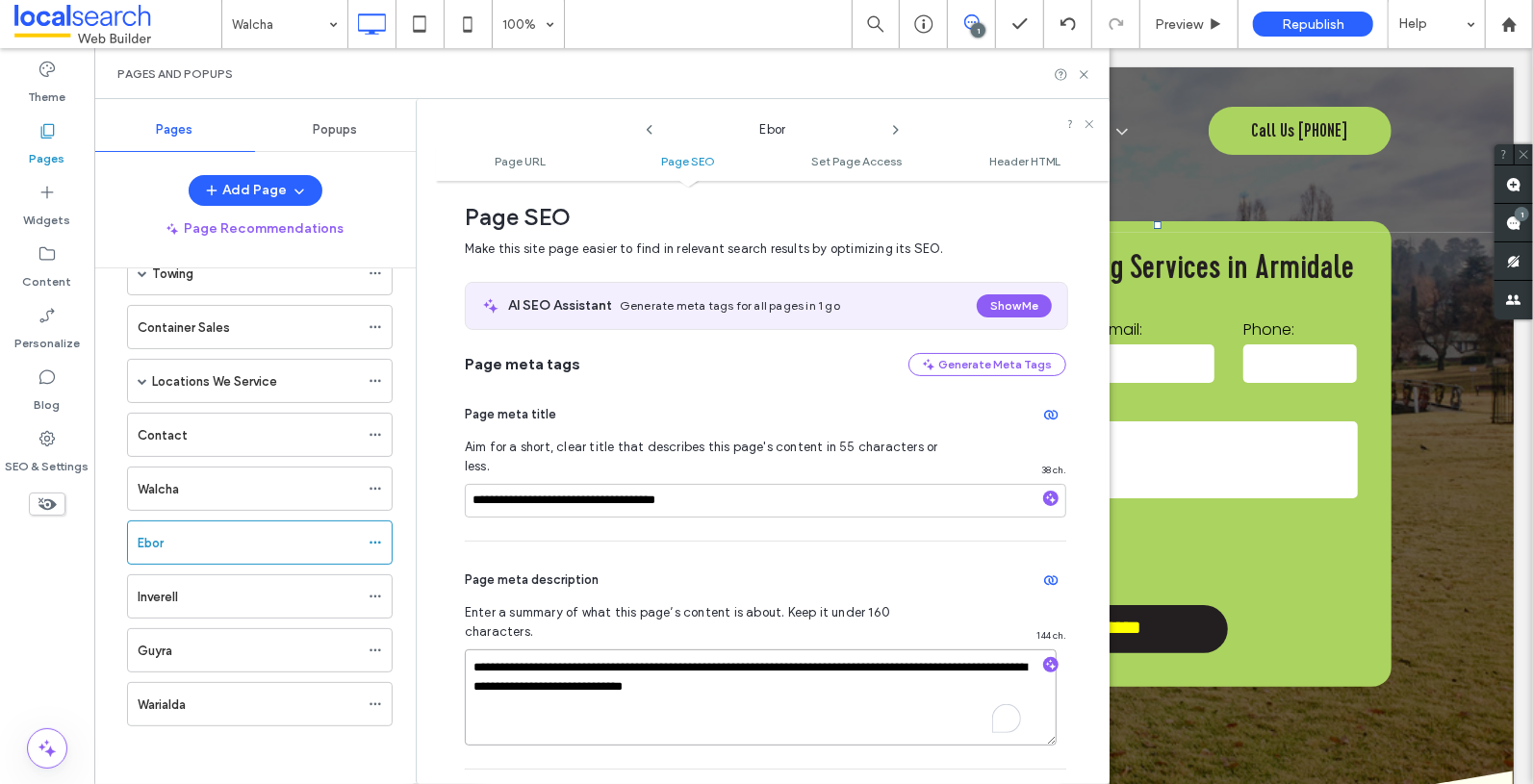 type on "**********" 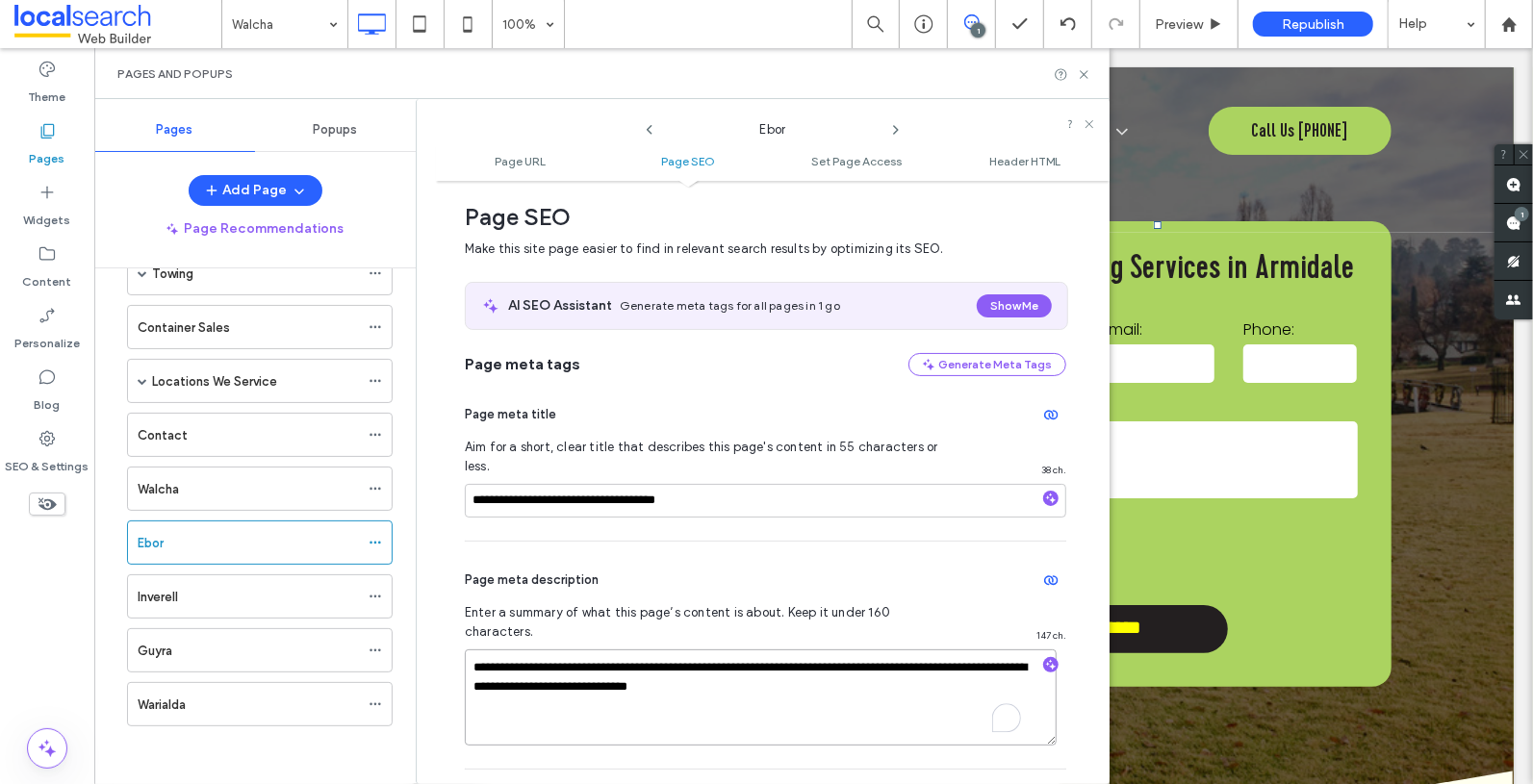 click on "**********" at bounding box center [760, 697] 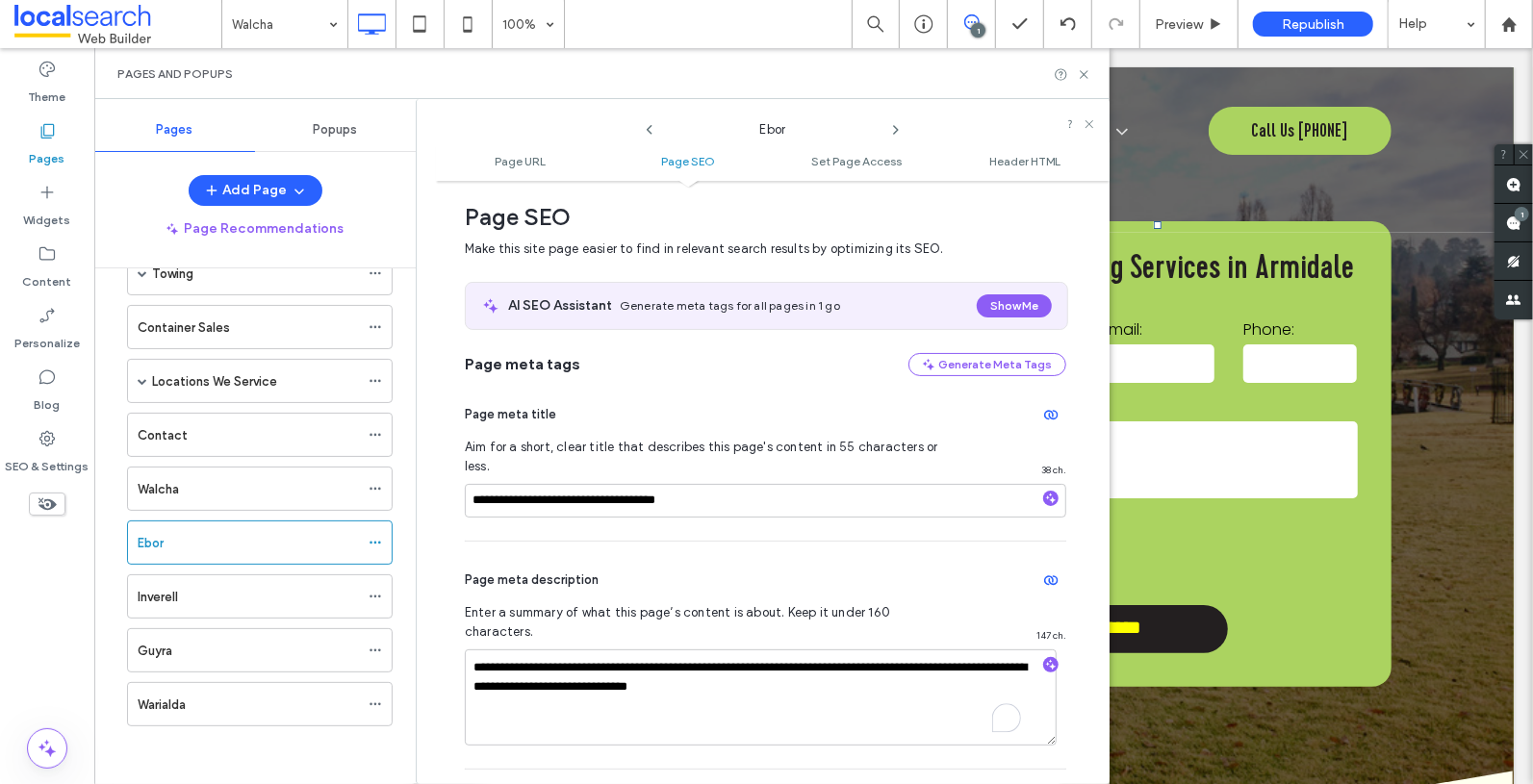 click 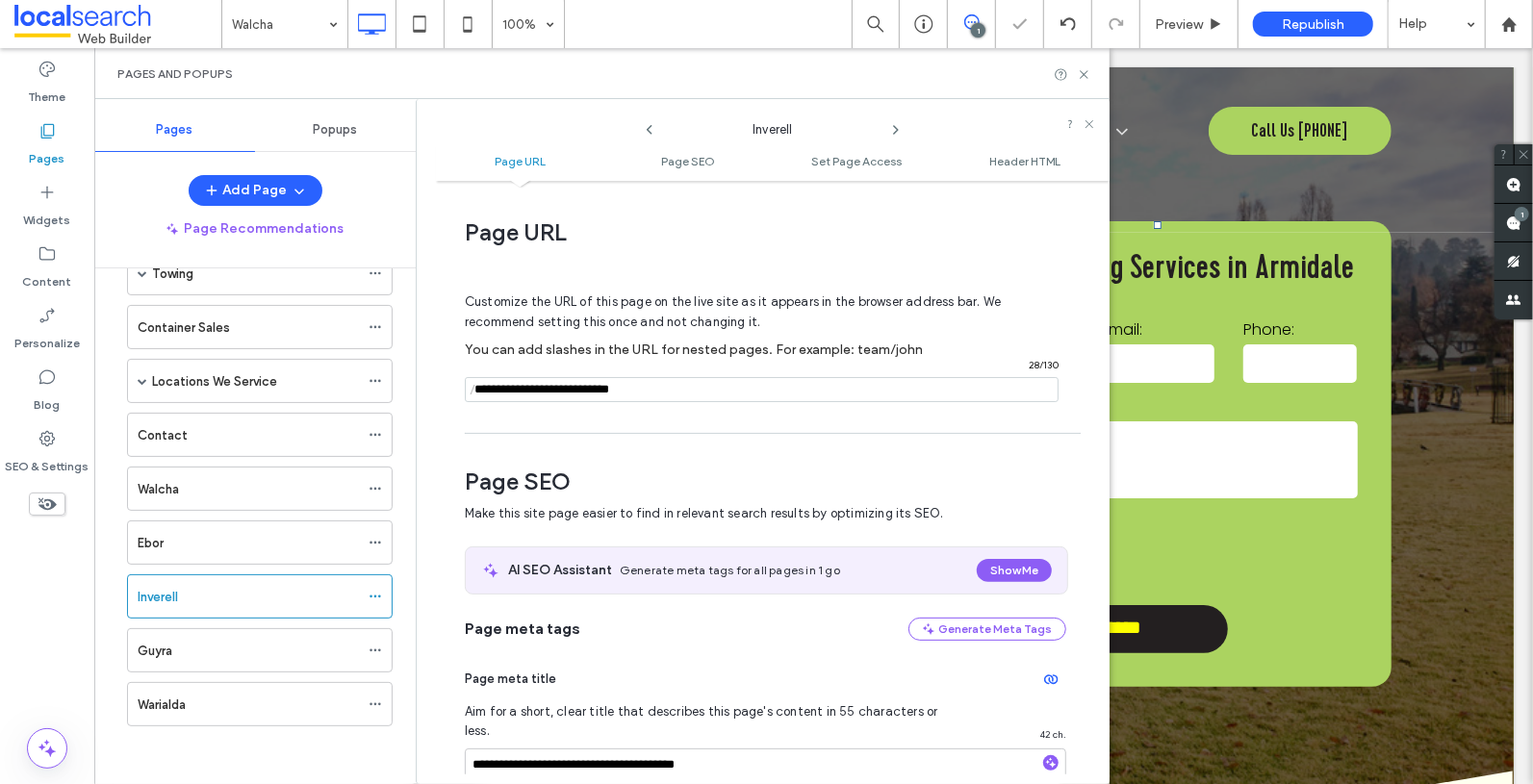 scroll, scrollTop: 265, scrollLeft: 0, axis: vertical 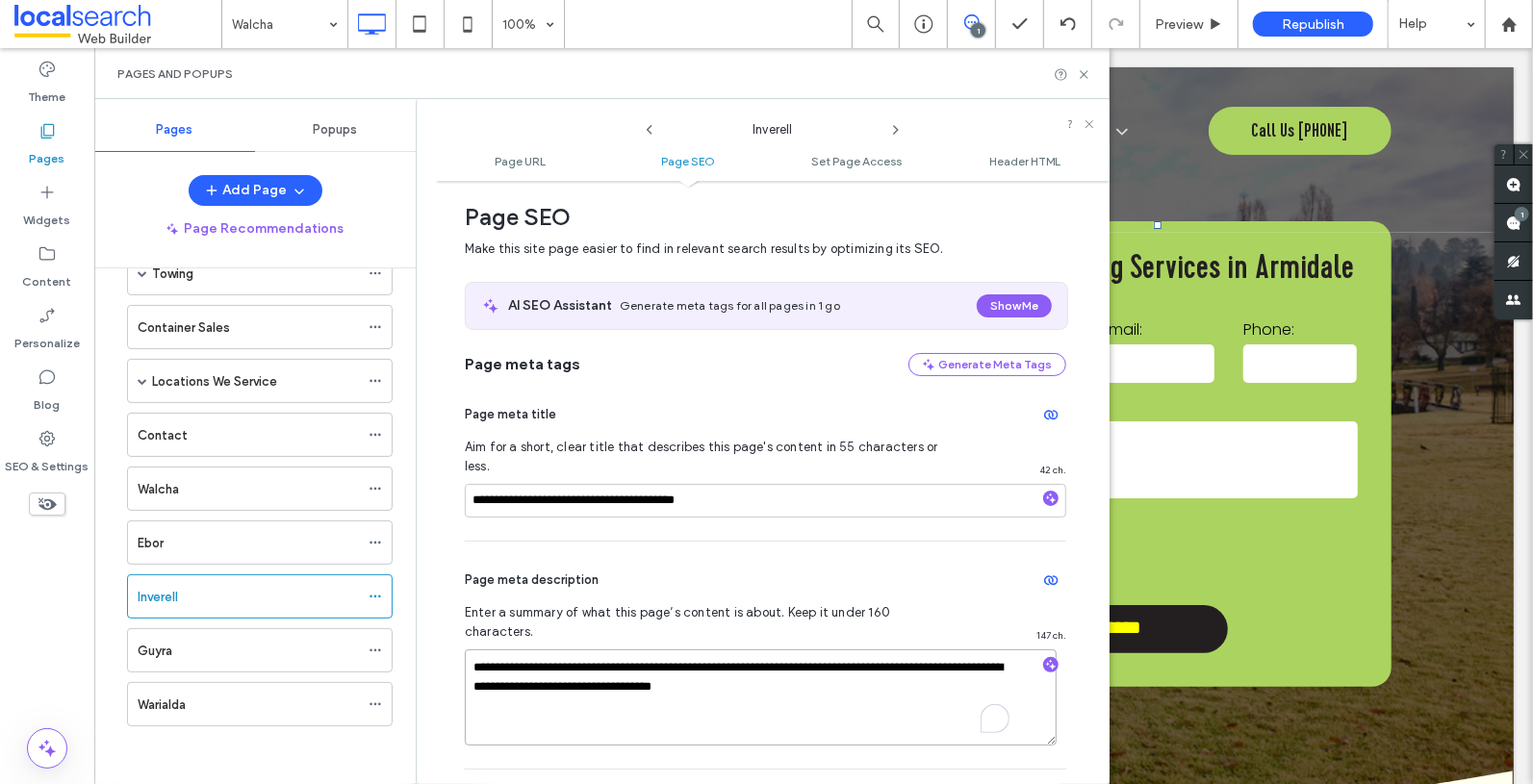 drag, startPoint x: 833, startPoint y: 663, endPoint x: 416, endPoint y: 585, distance: 424.23225 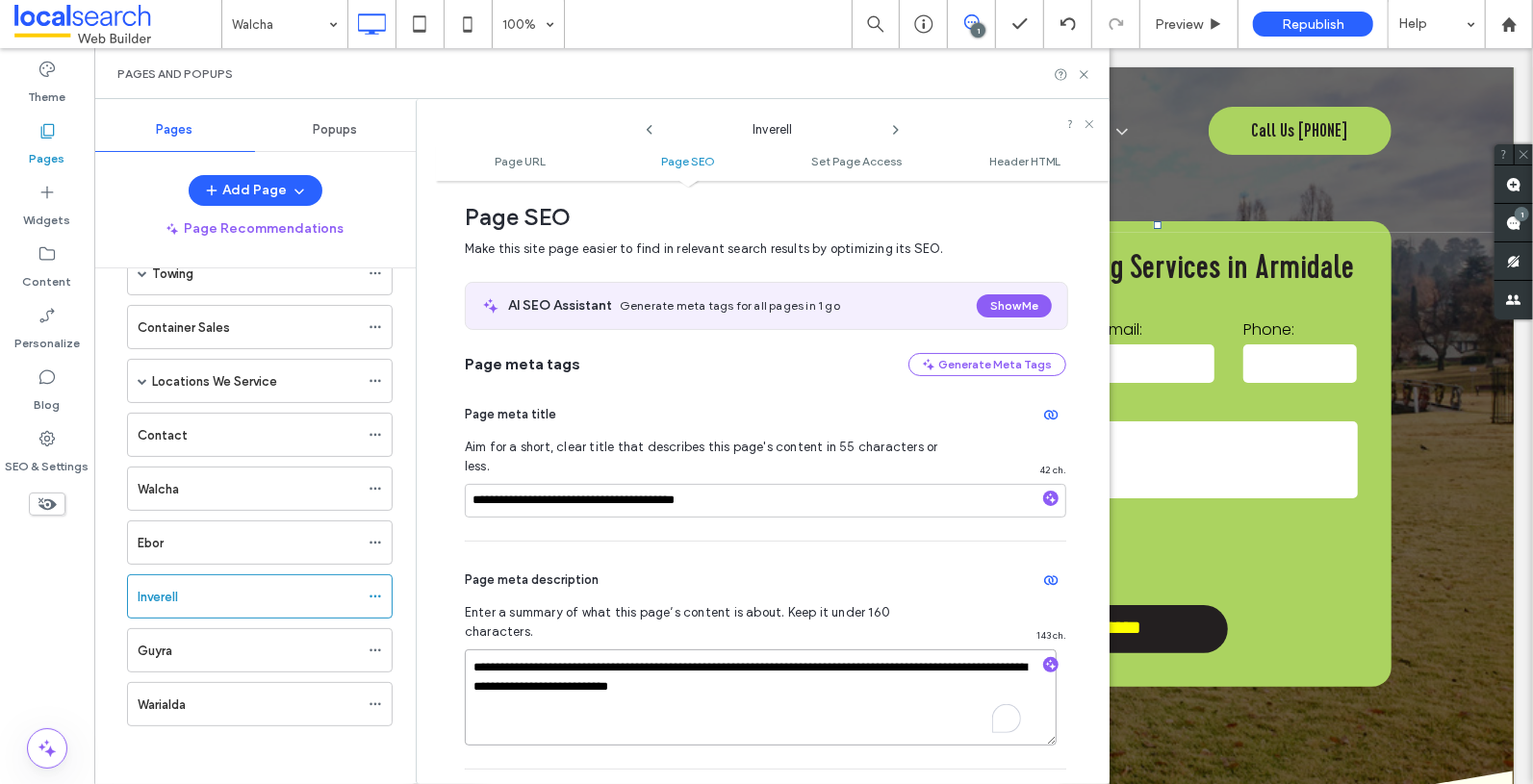 click on "**********" at bounding box center [760, 697] 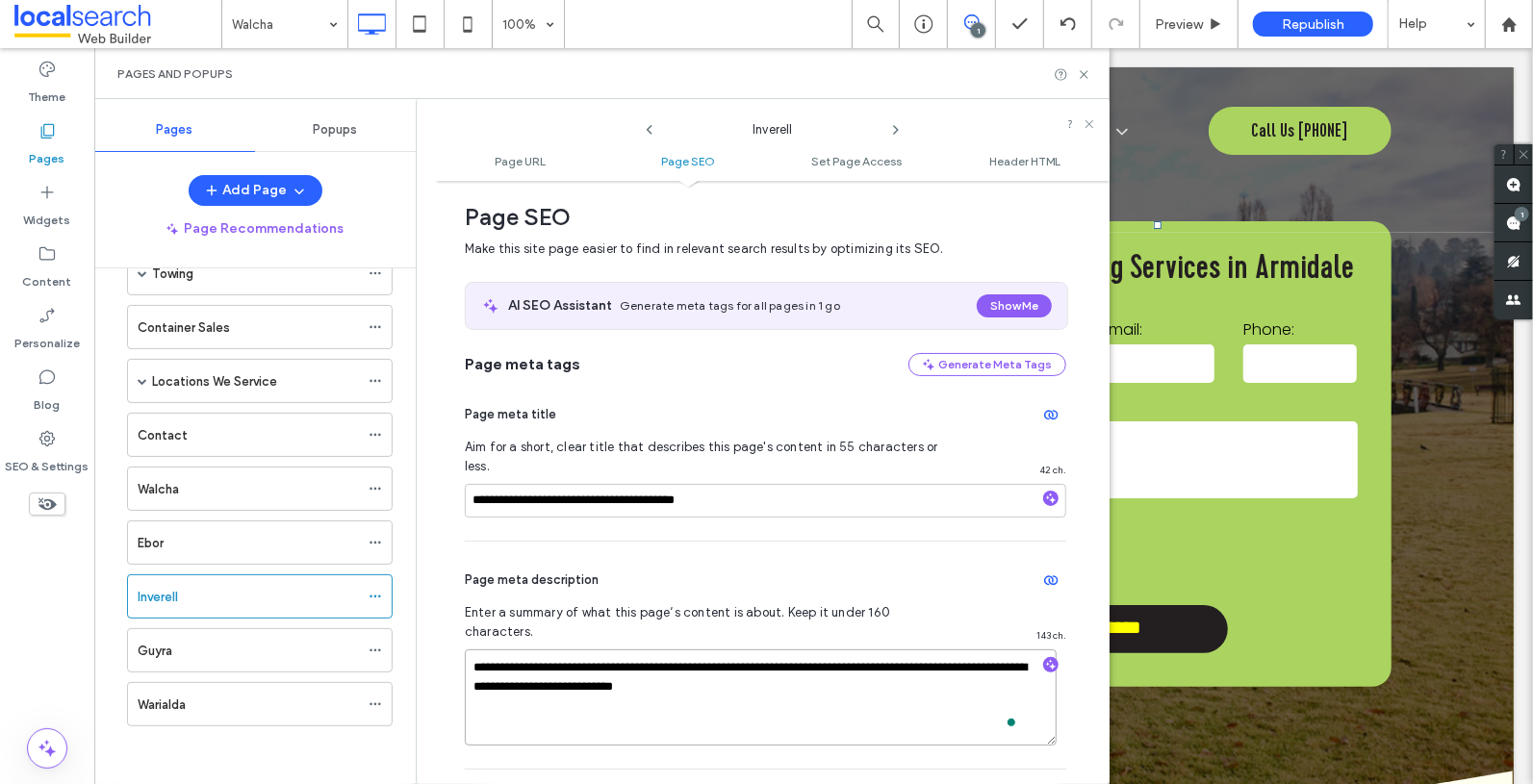 type on "**********" 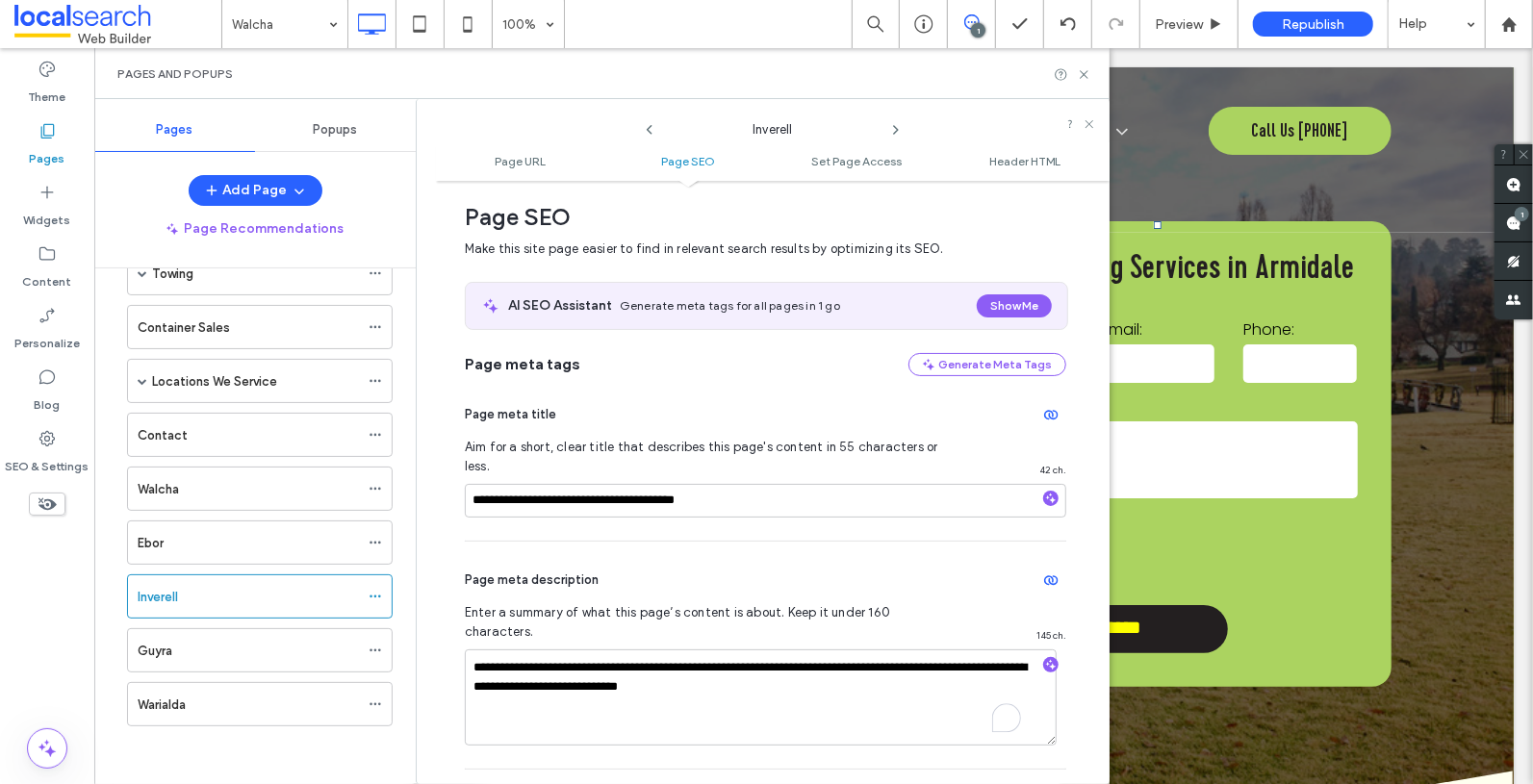 click 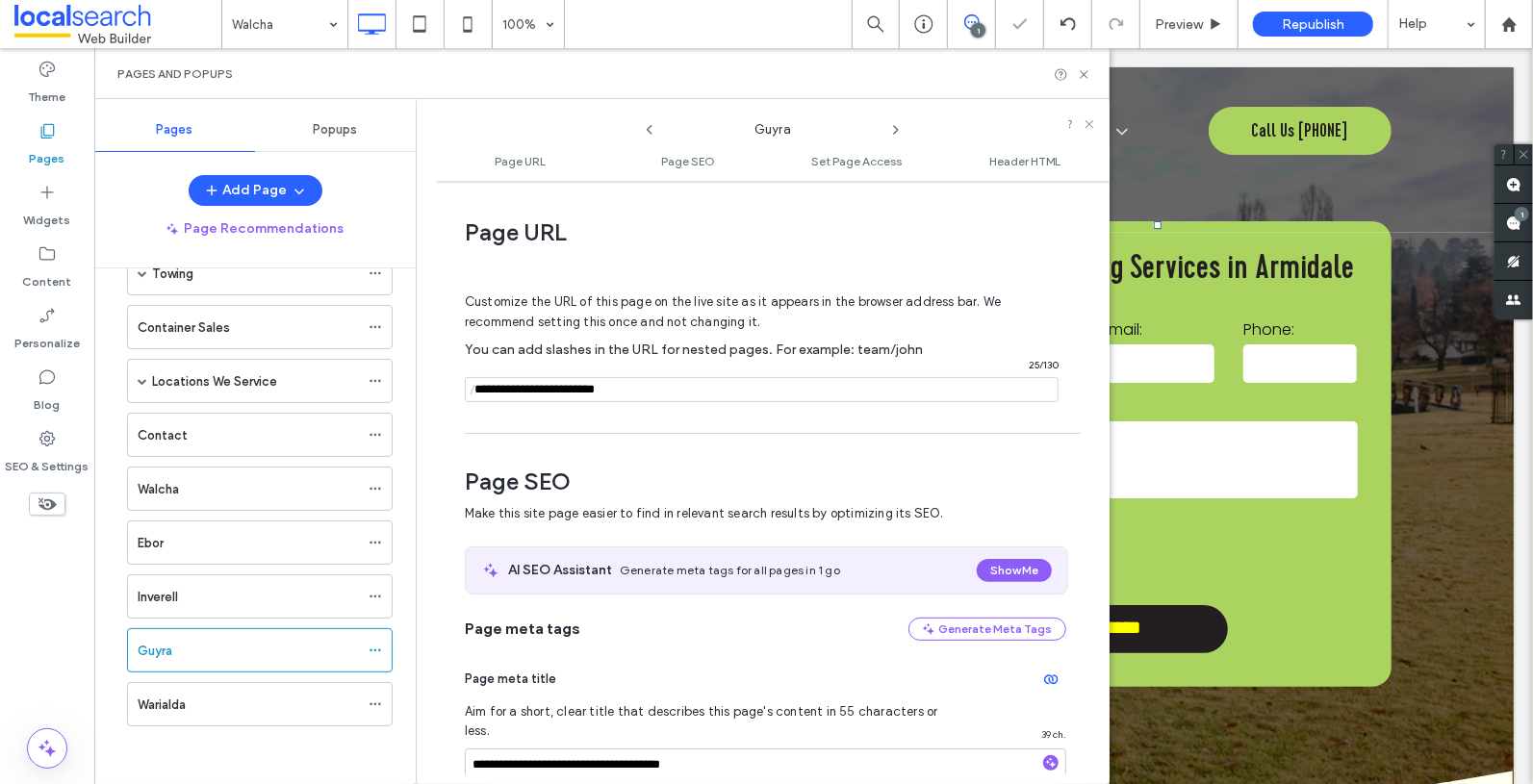 scroll, scrollTop: 265, scrollLeft: 0, axis: vertical 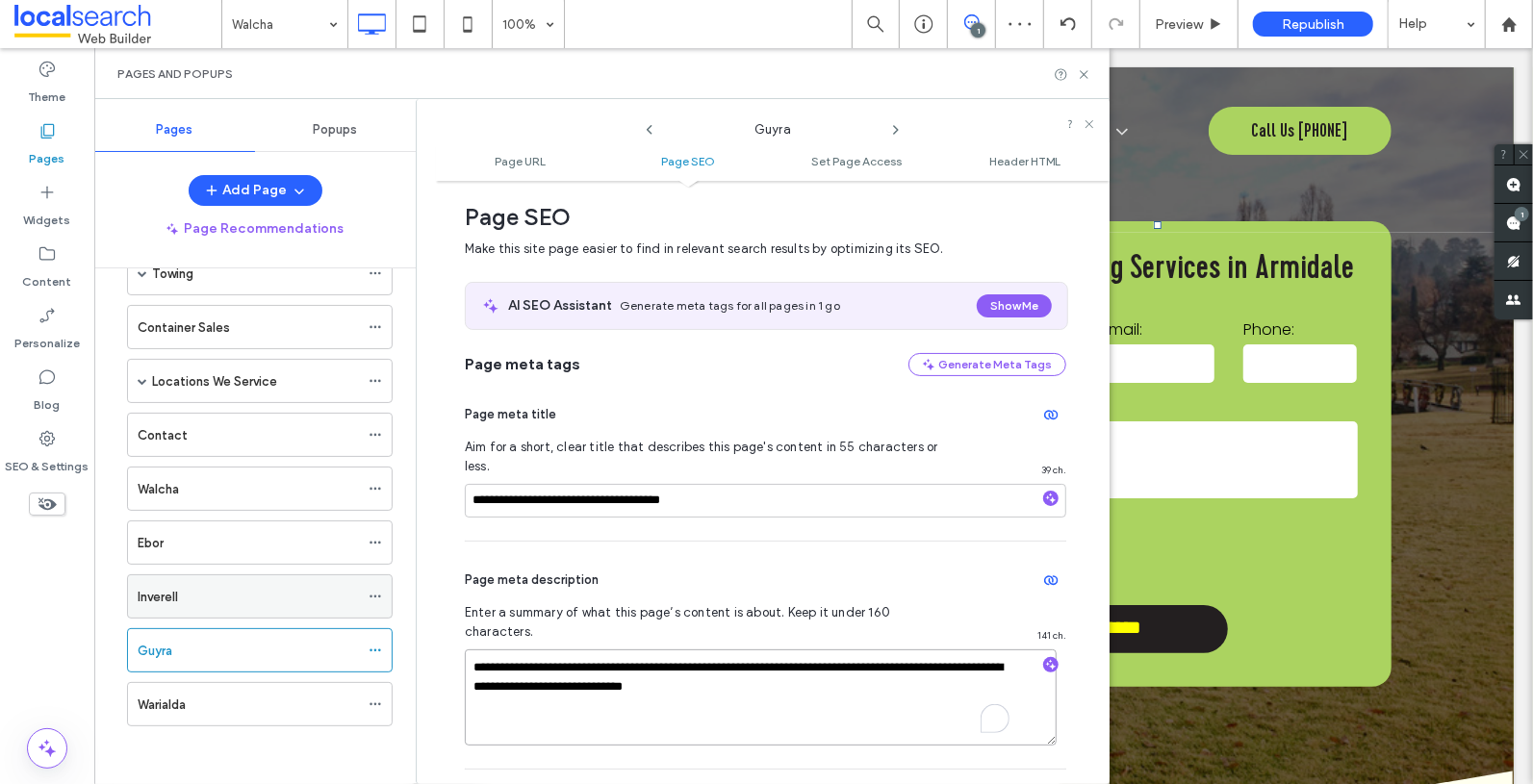 paste 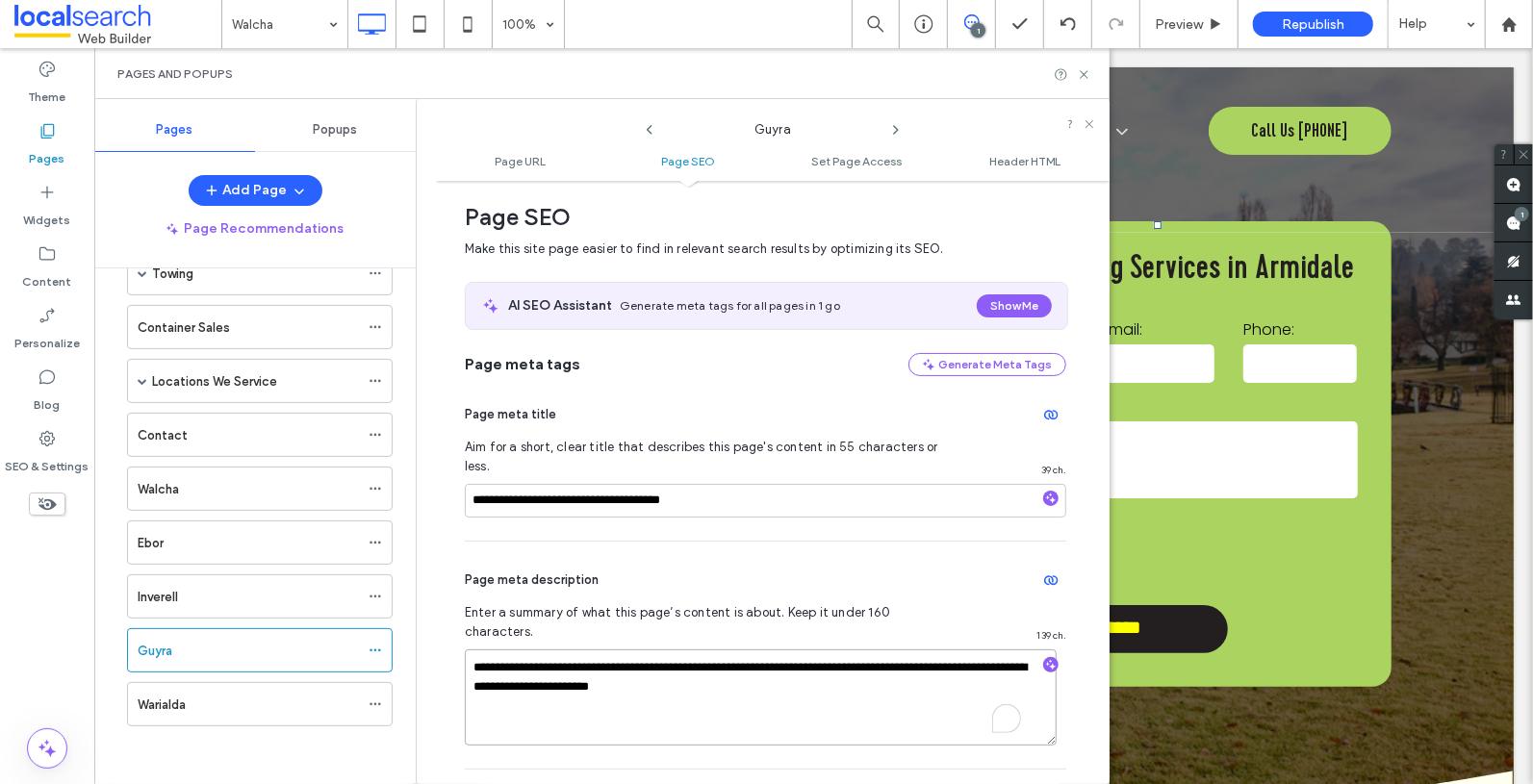 click on "**********" at bounding box center [760, 697] 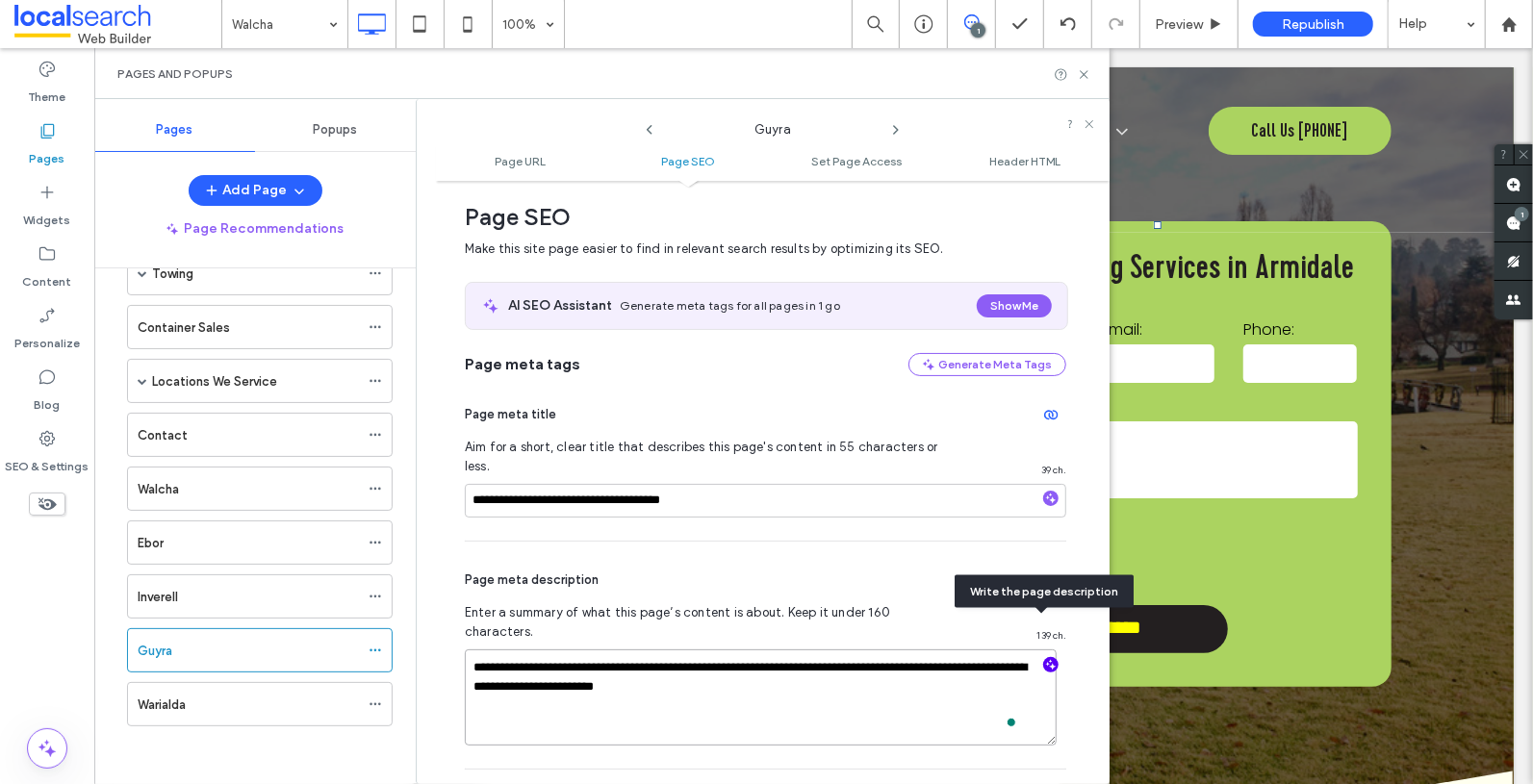 type on "**********" 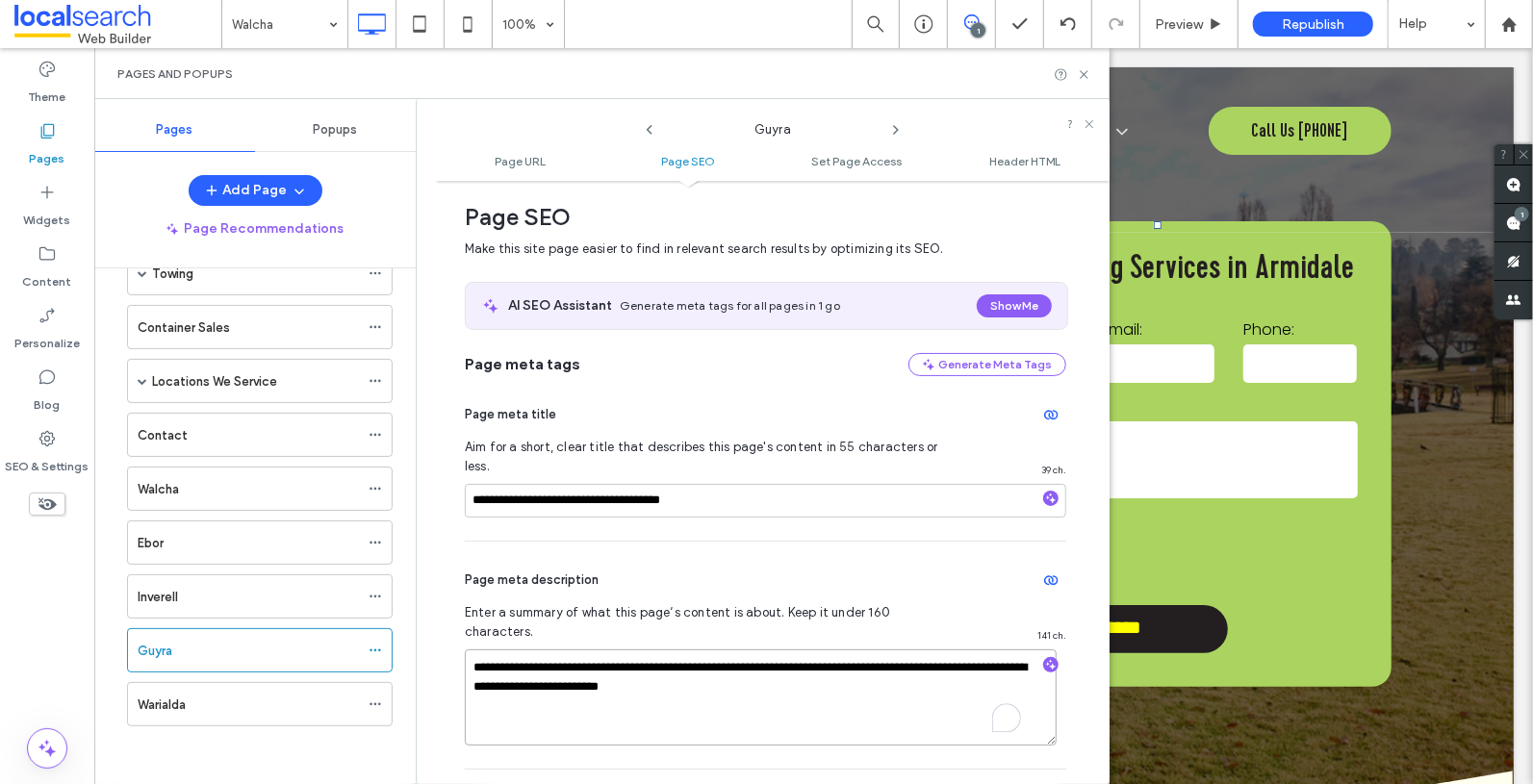 click on "**********" at bounding box center (760, 697) 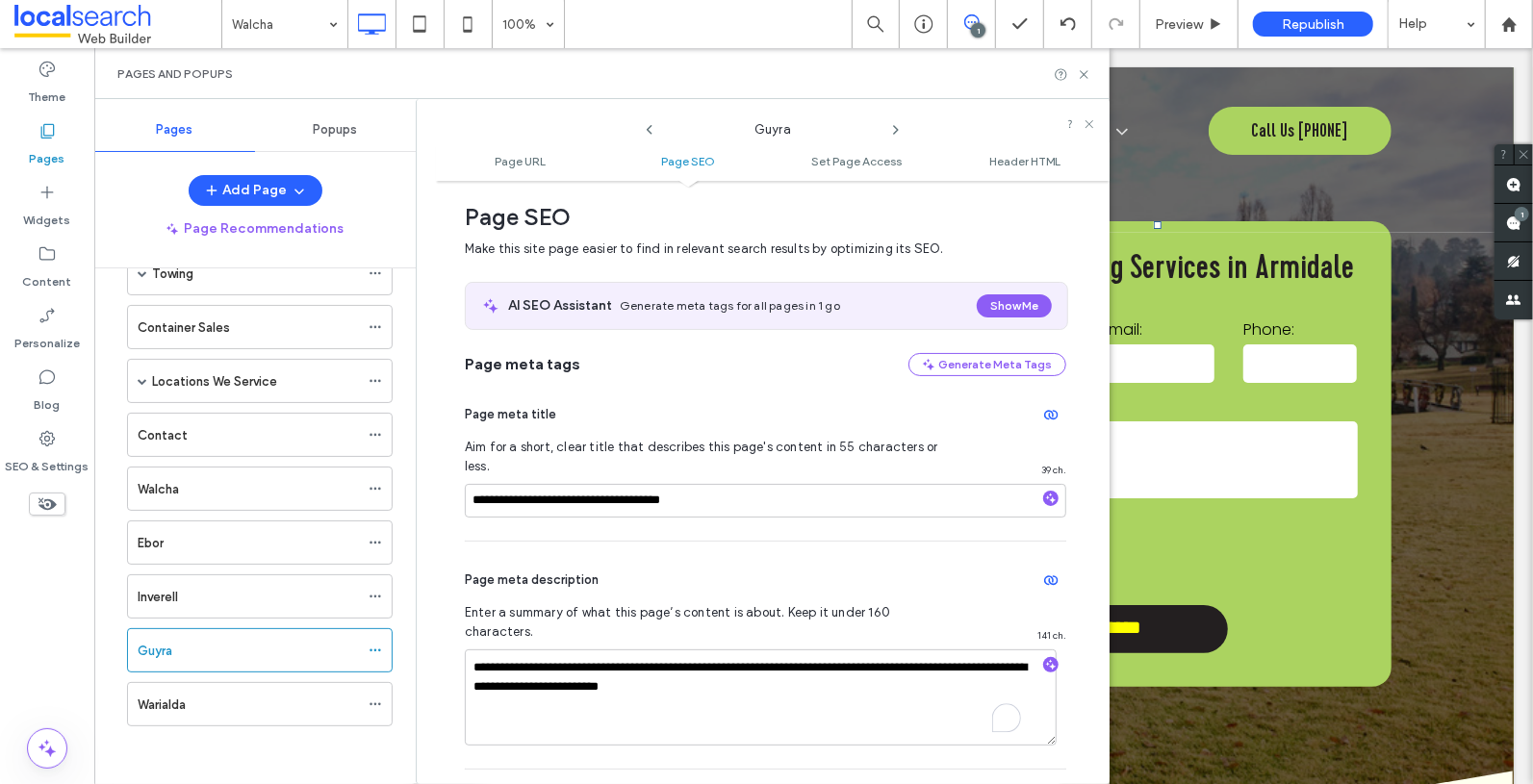 click 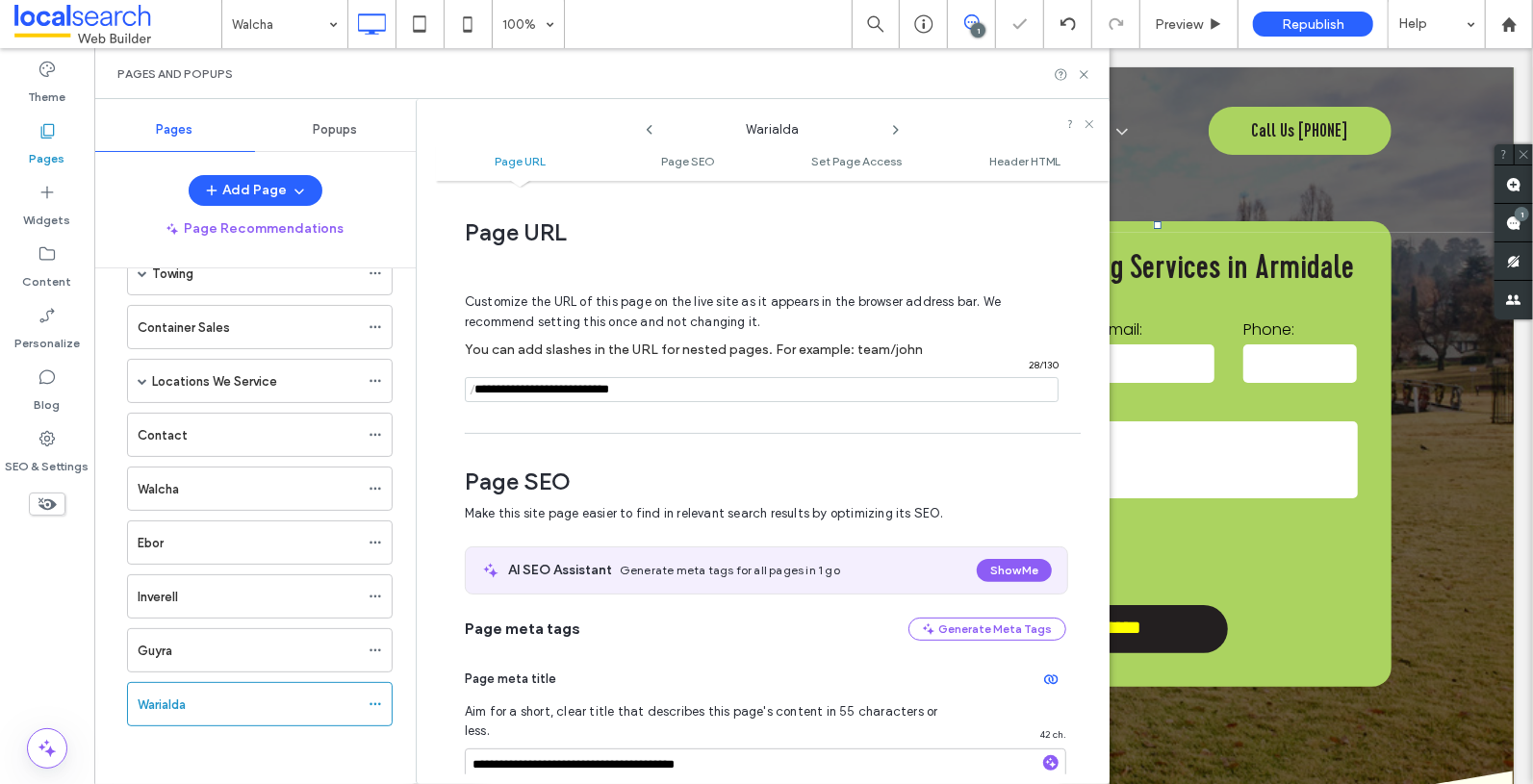 scroll, scrollTop: 265, scrollLeft: 0, axis: vertical 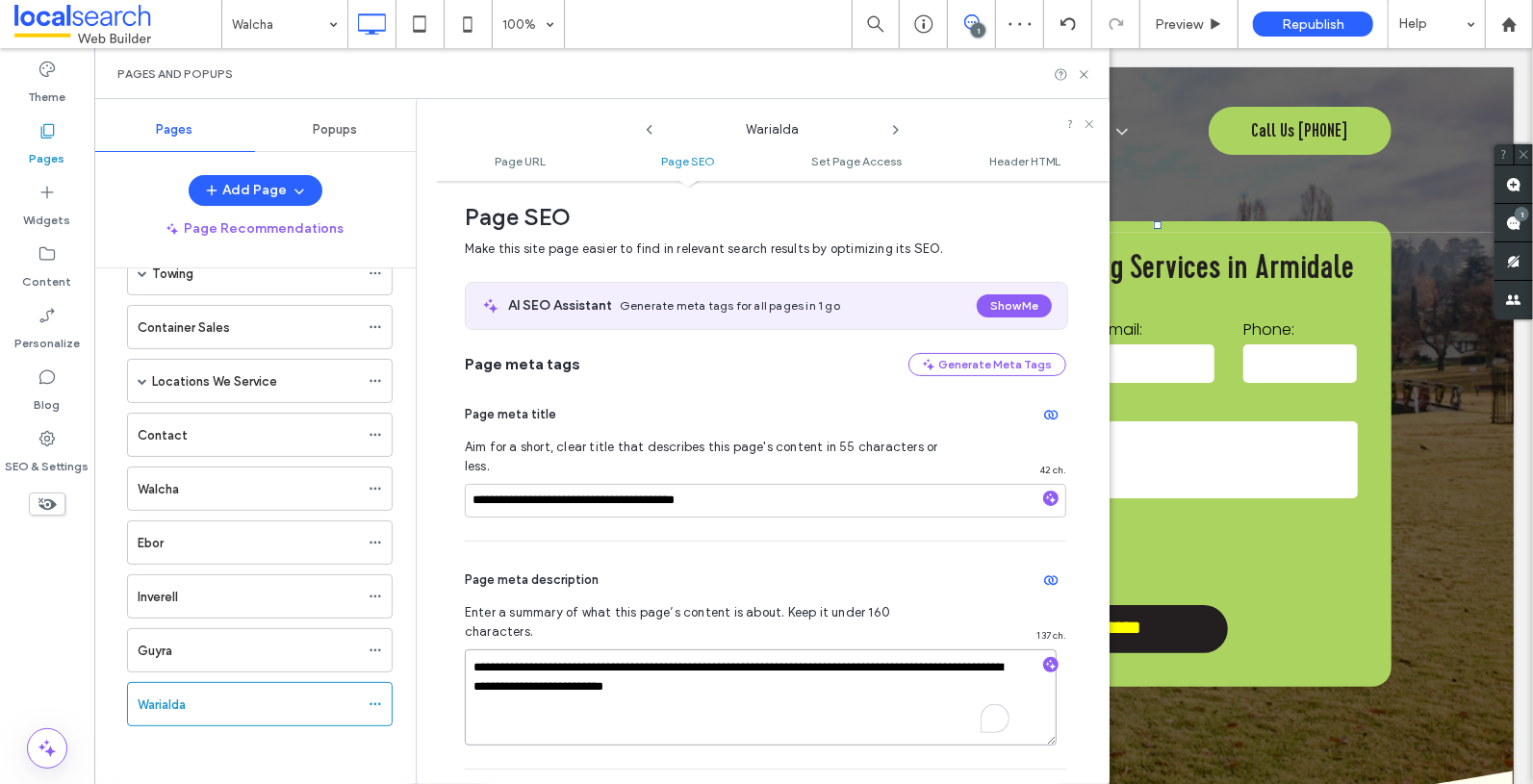 click on "**********" at bounding box center (760, 697) 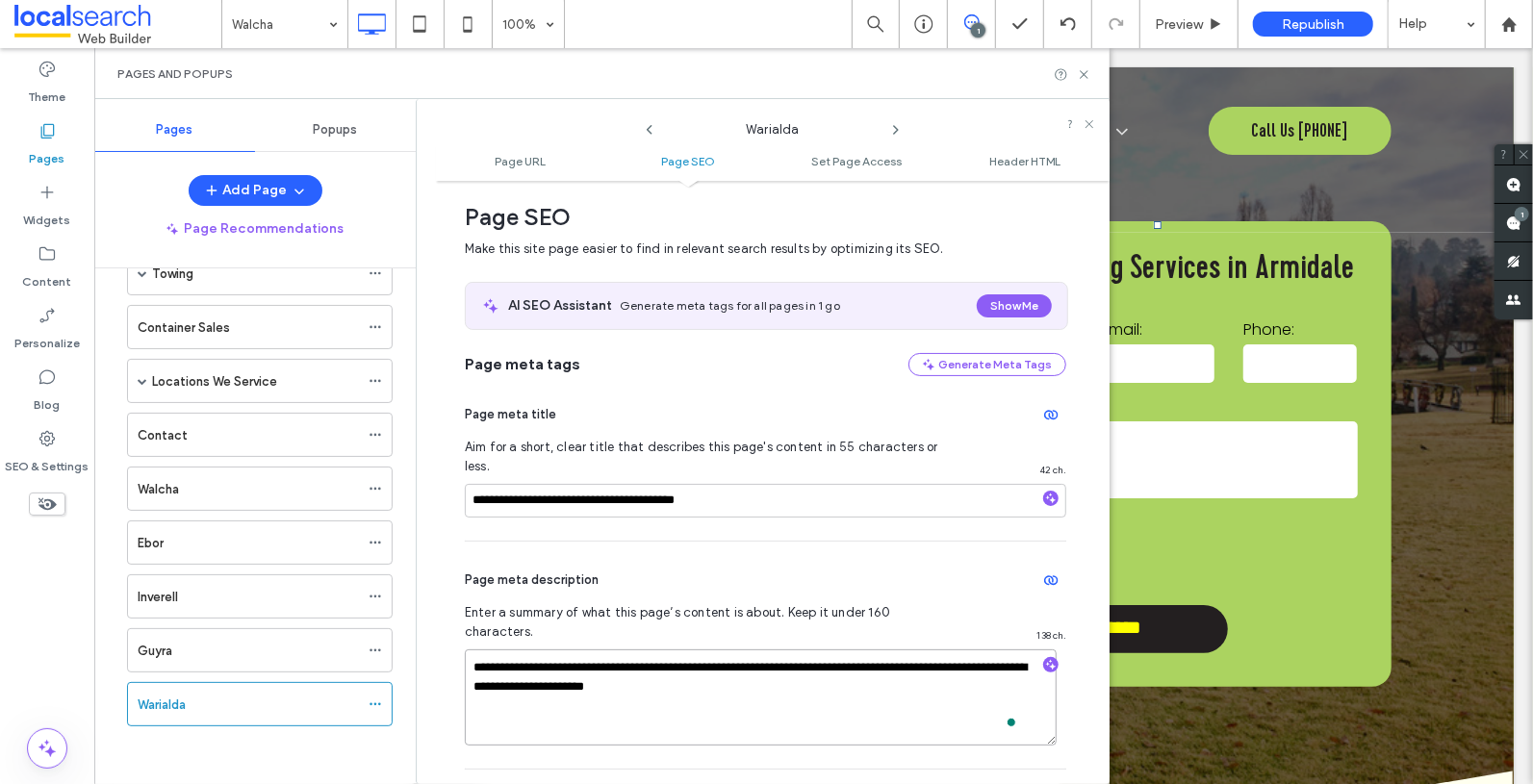 type on "**********" 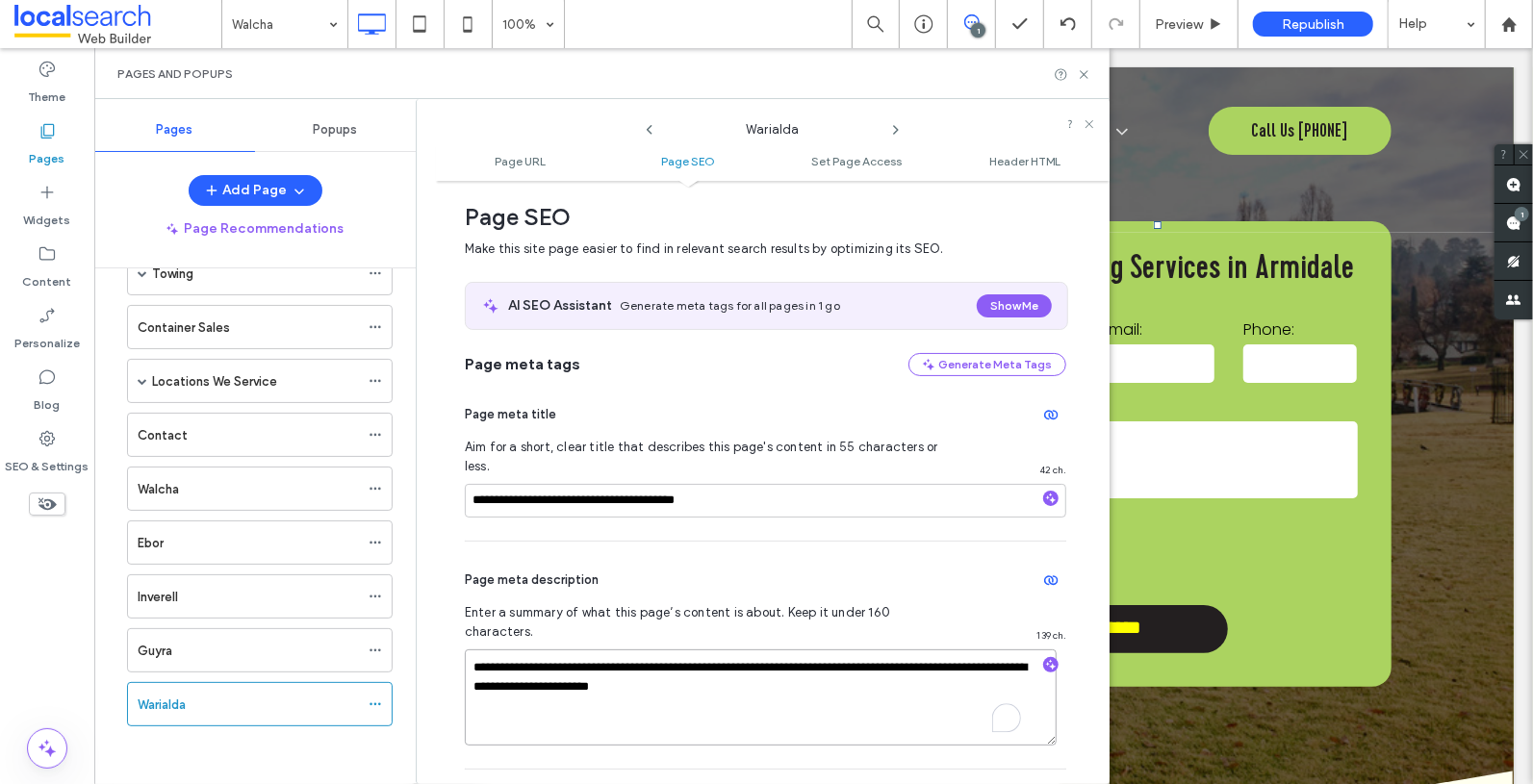 click on "**********" at bounding box center [760, 697] 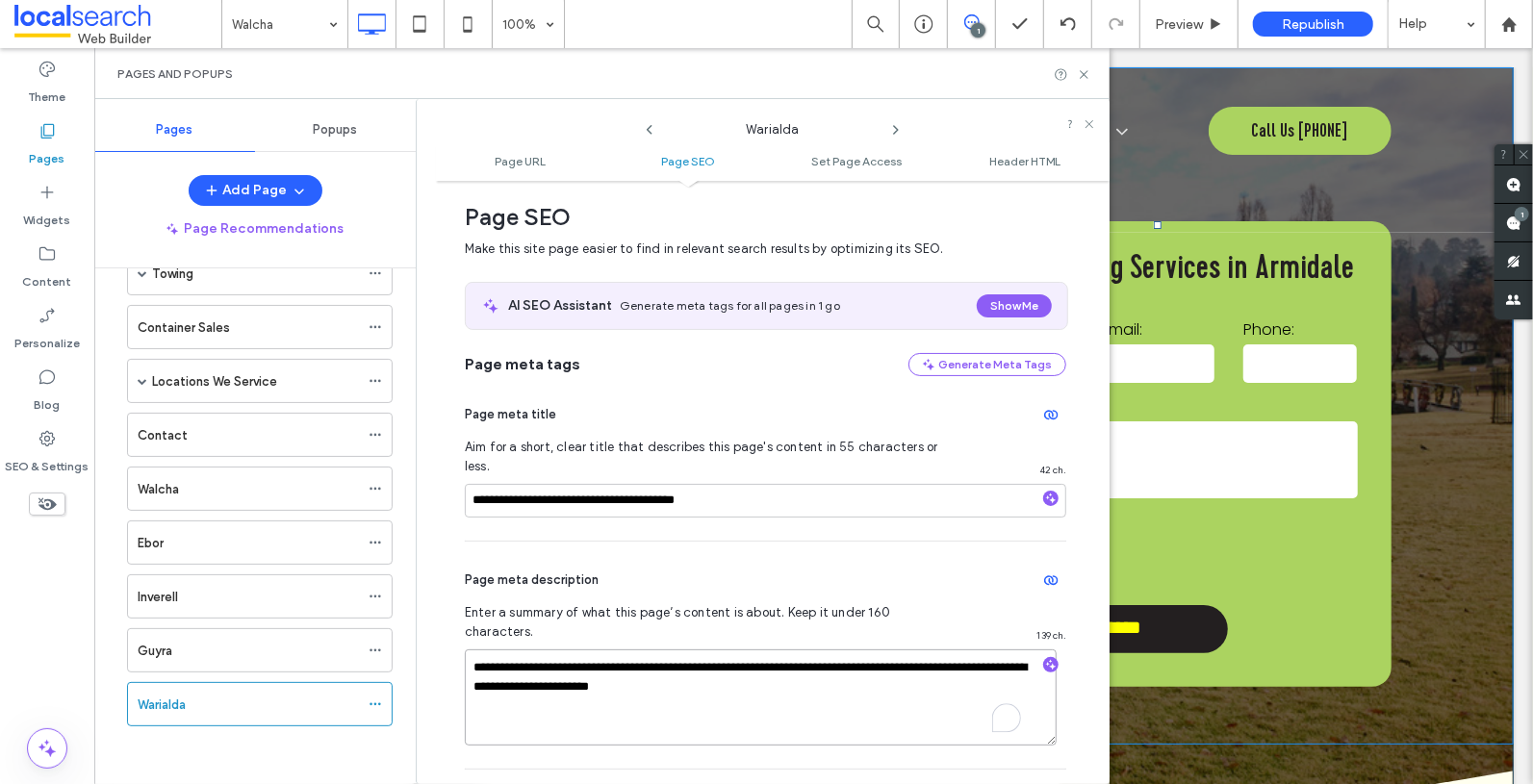 scroll, scrollTop: 305, scrollLeft: 0, axis: vertical 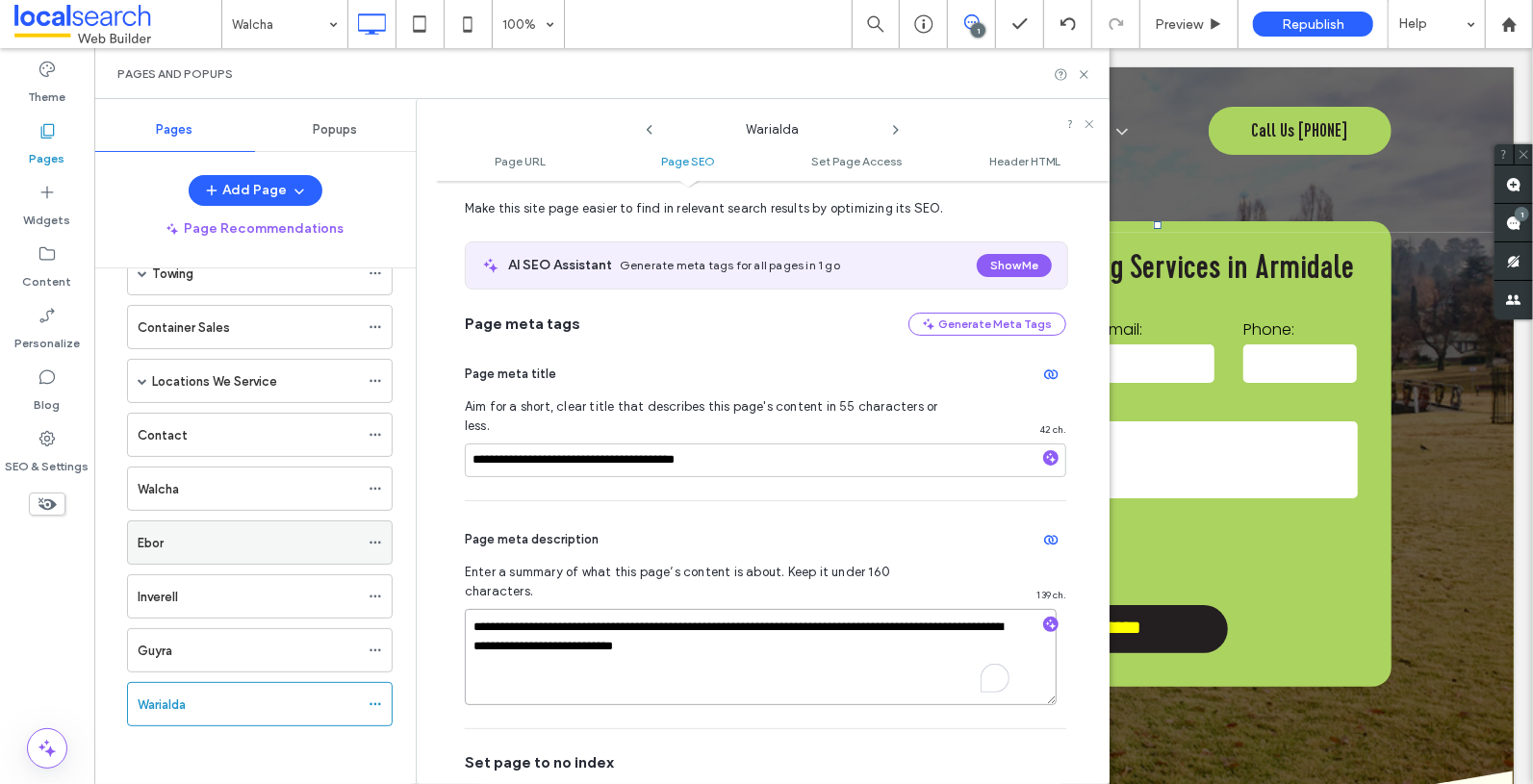 drag, startPoint x: 798, startPoint y: 610, endPoint x: 195, endPoint y: 532, distance: 608.0238 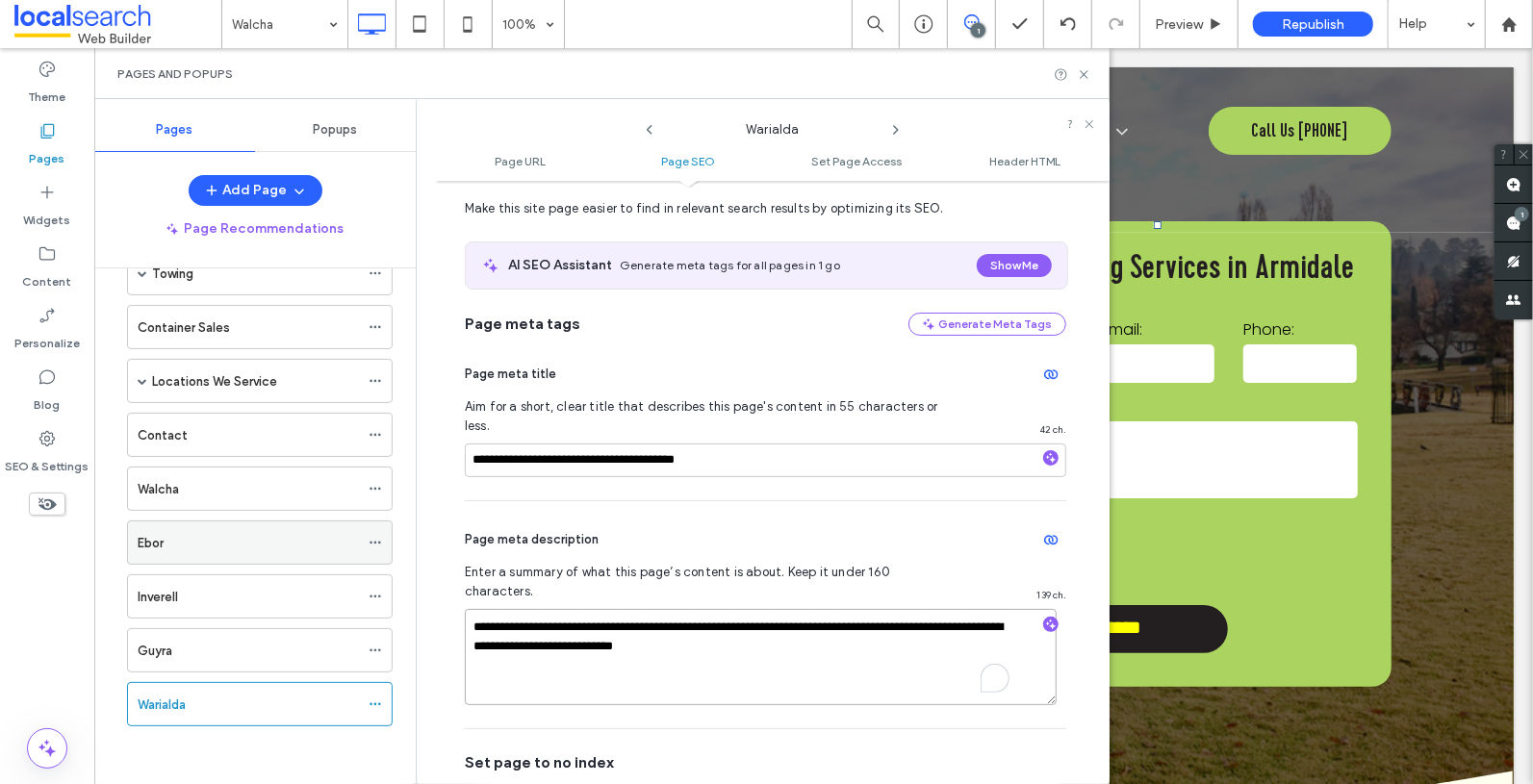 click on "**********" at bounding box center (601, 442) 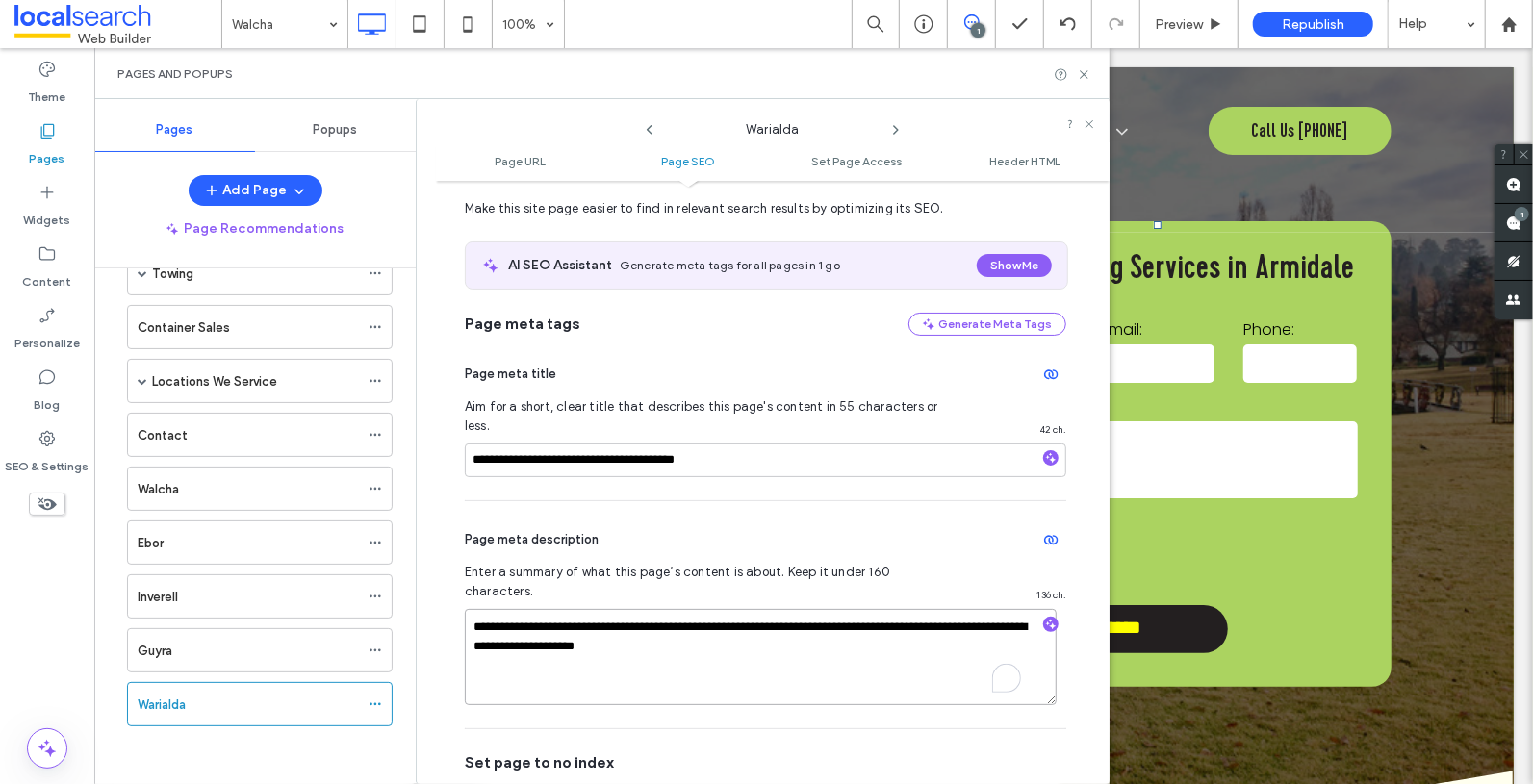 click on "**********" at bounding box center (760, 657) 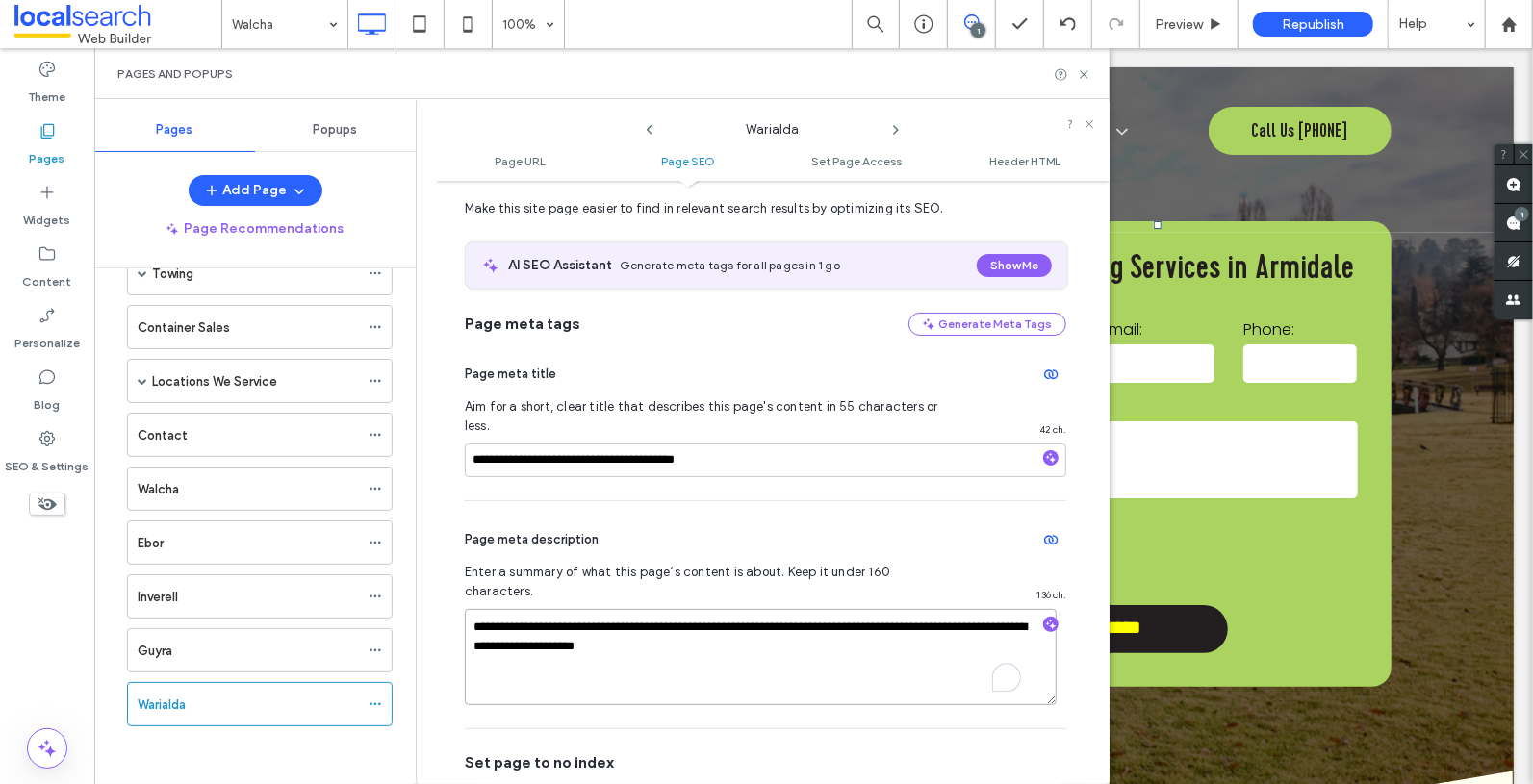click on "**********" at bounding box center [760, 657] 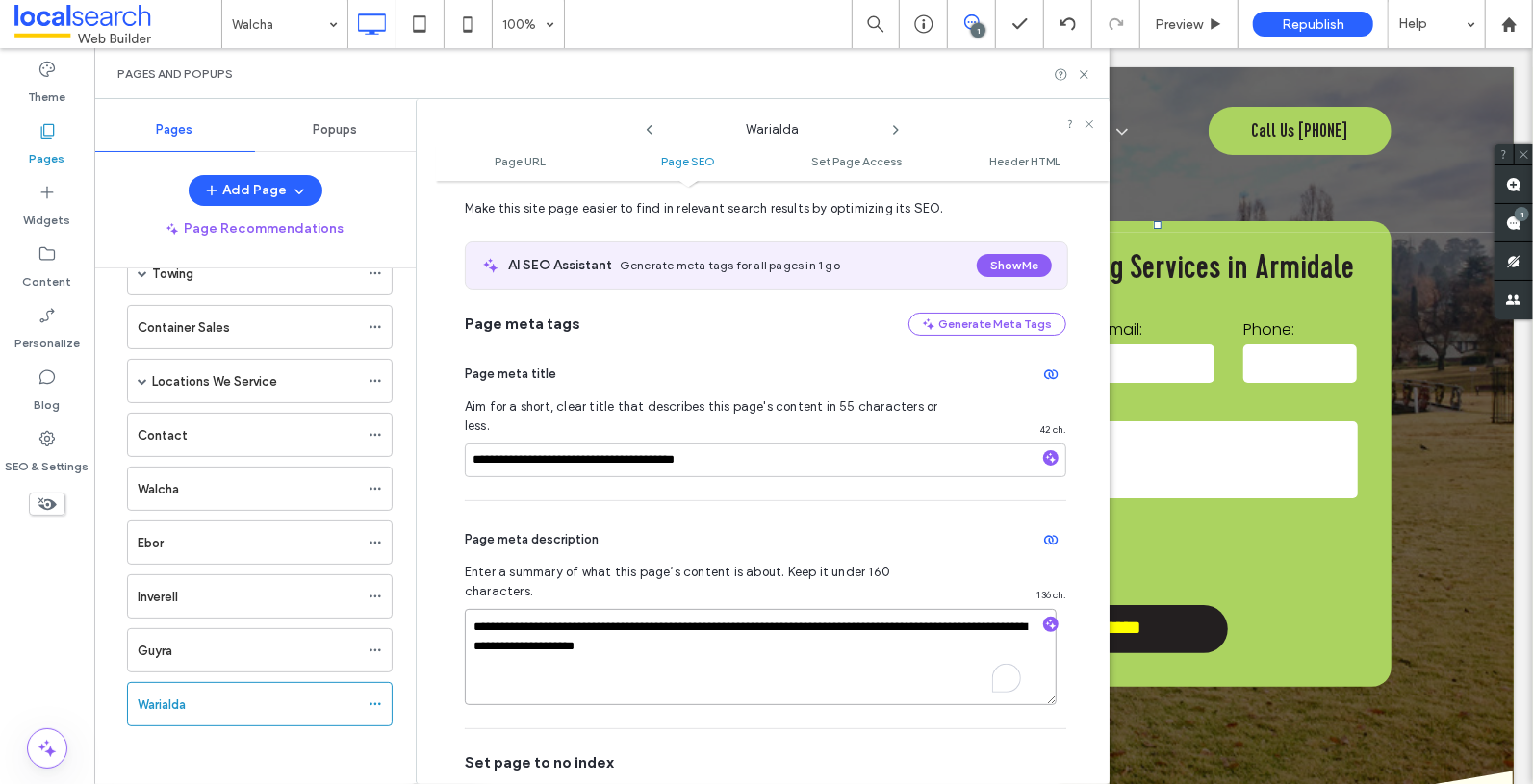 click on "**********" at bounding box center [760, 657] 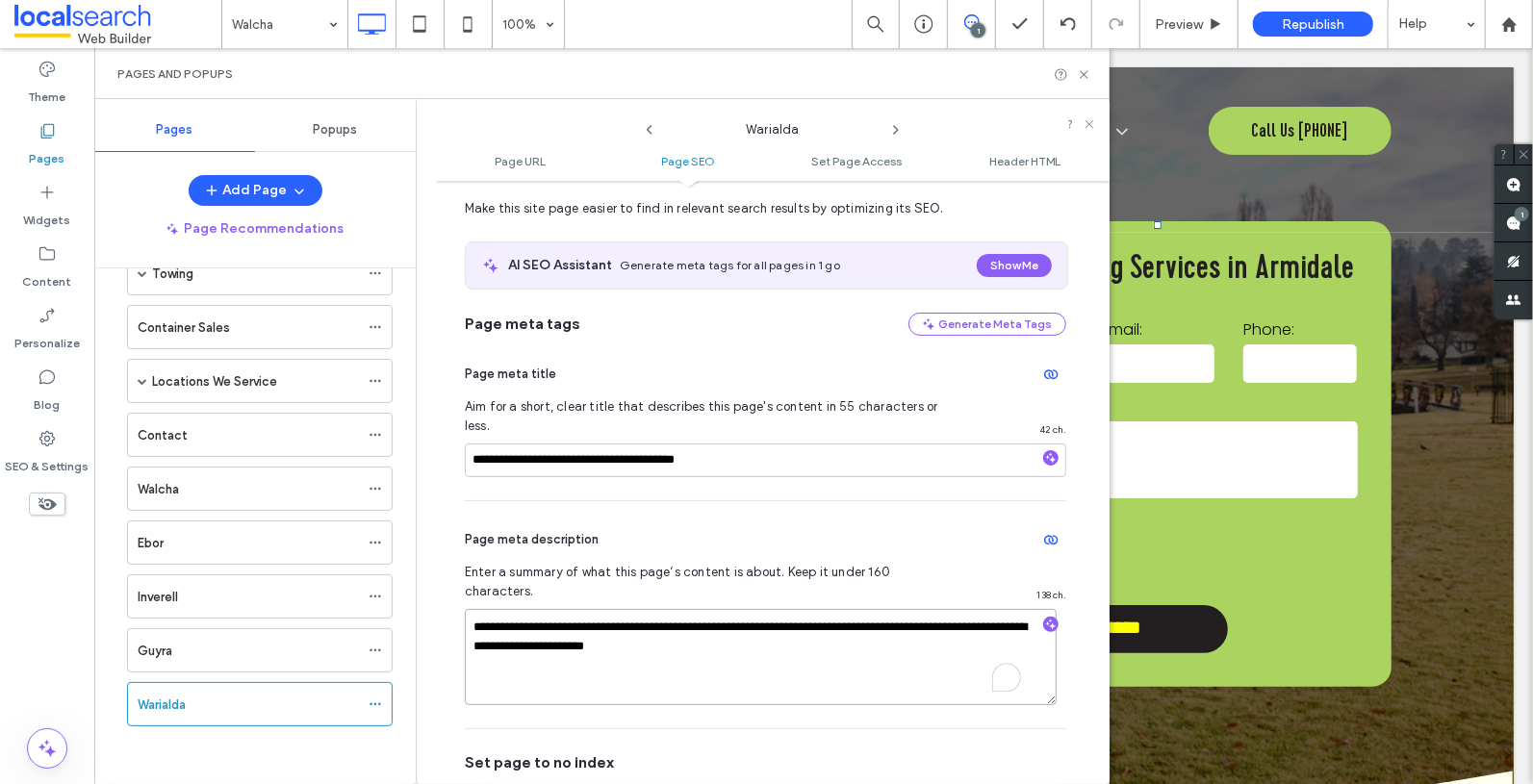 click on "**********" at bounding box center (760, 657) 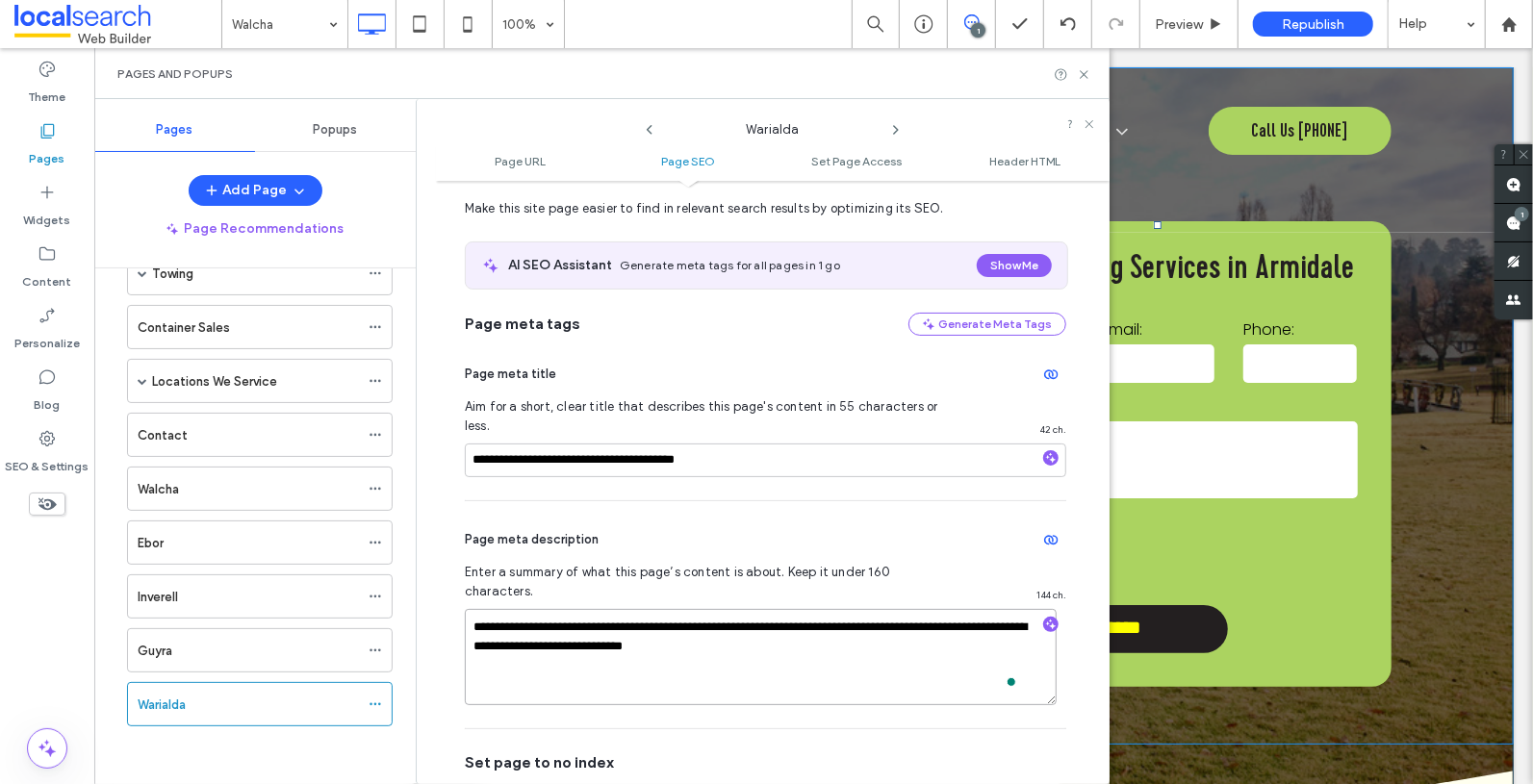 type on "**********" 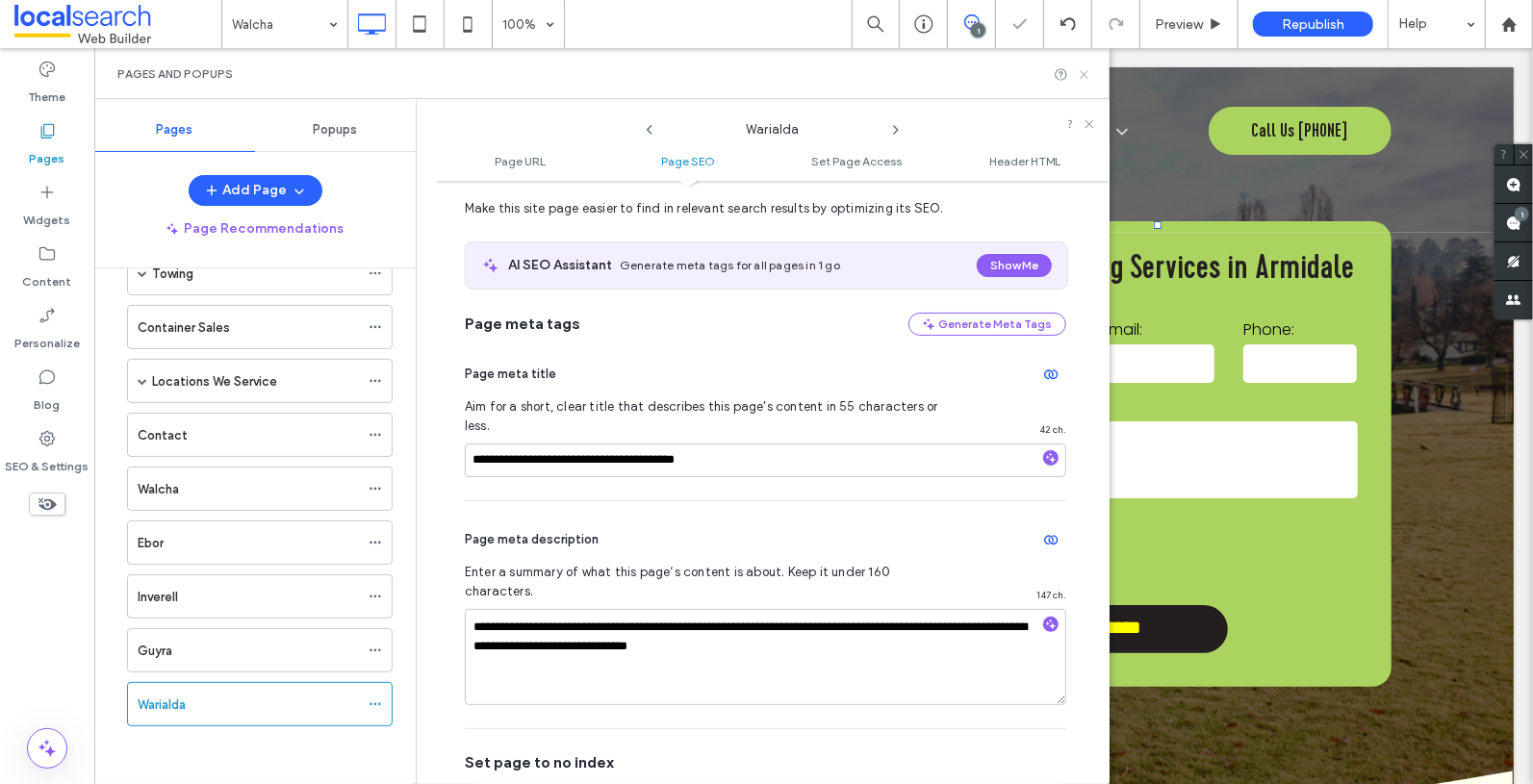 click 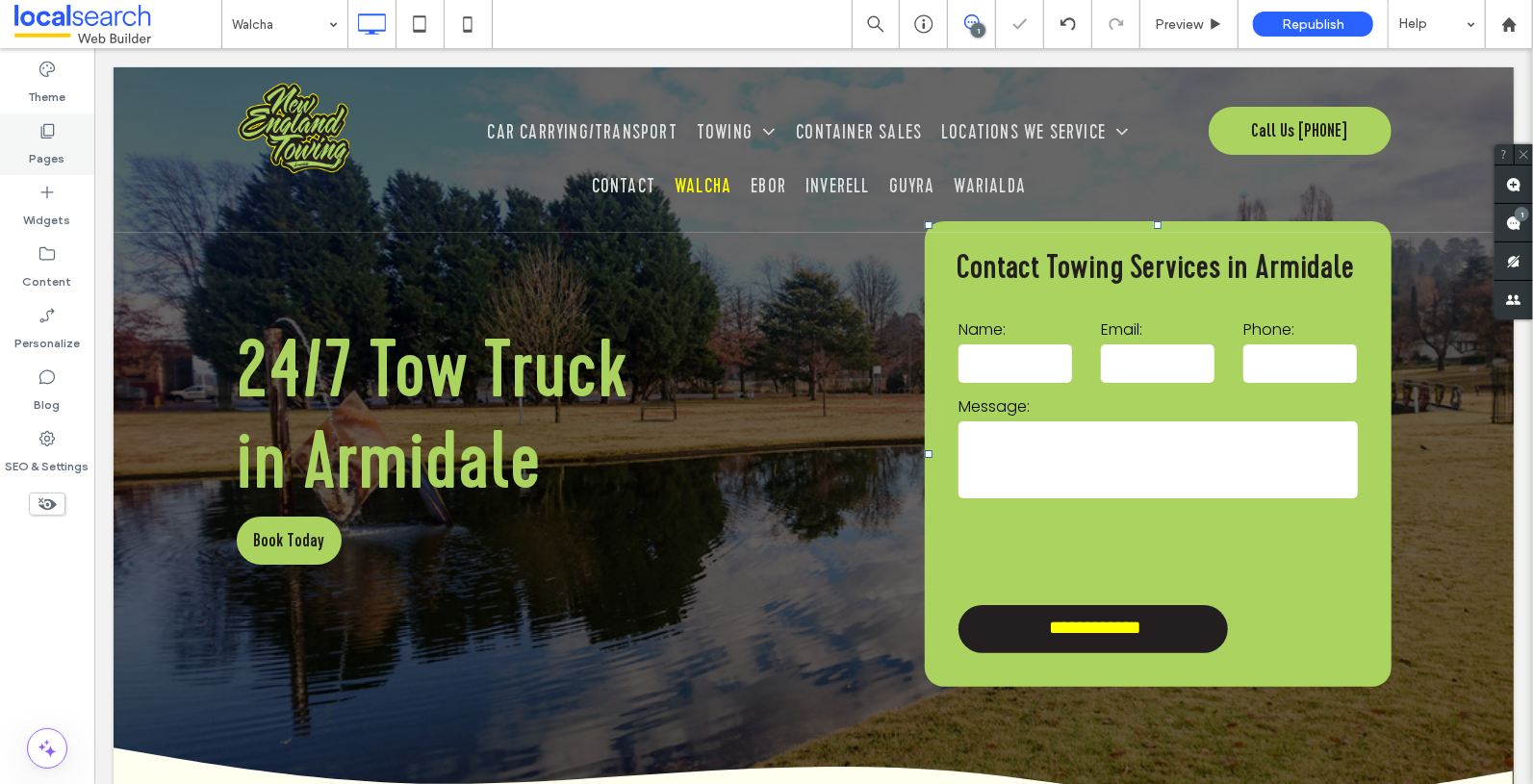 click on "Pages" at bounding box center (47, 154) 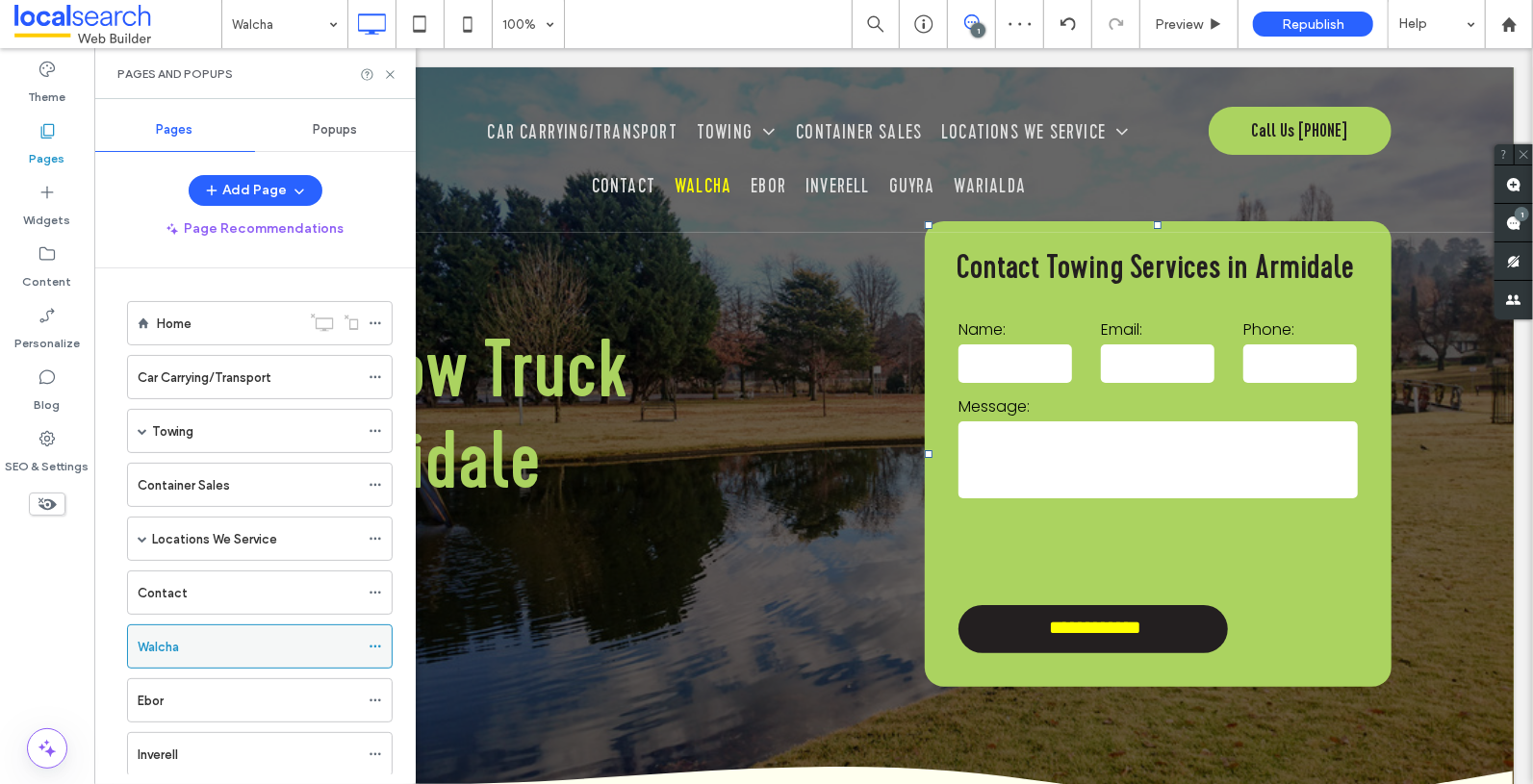 click 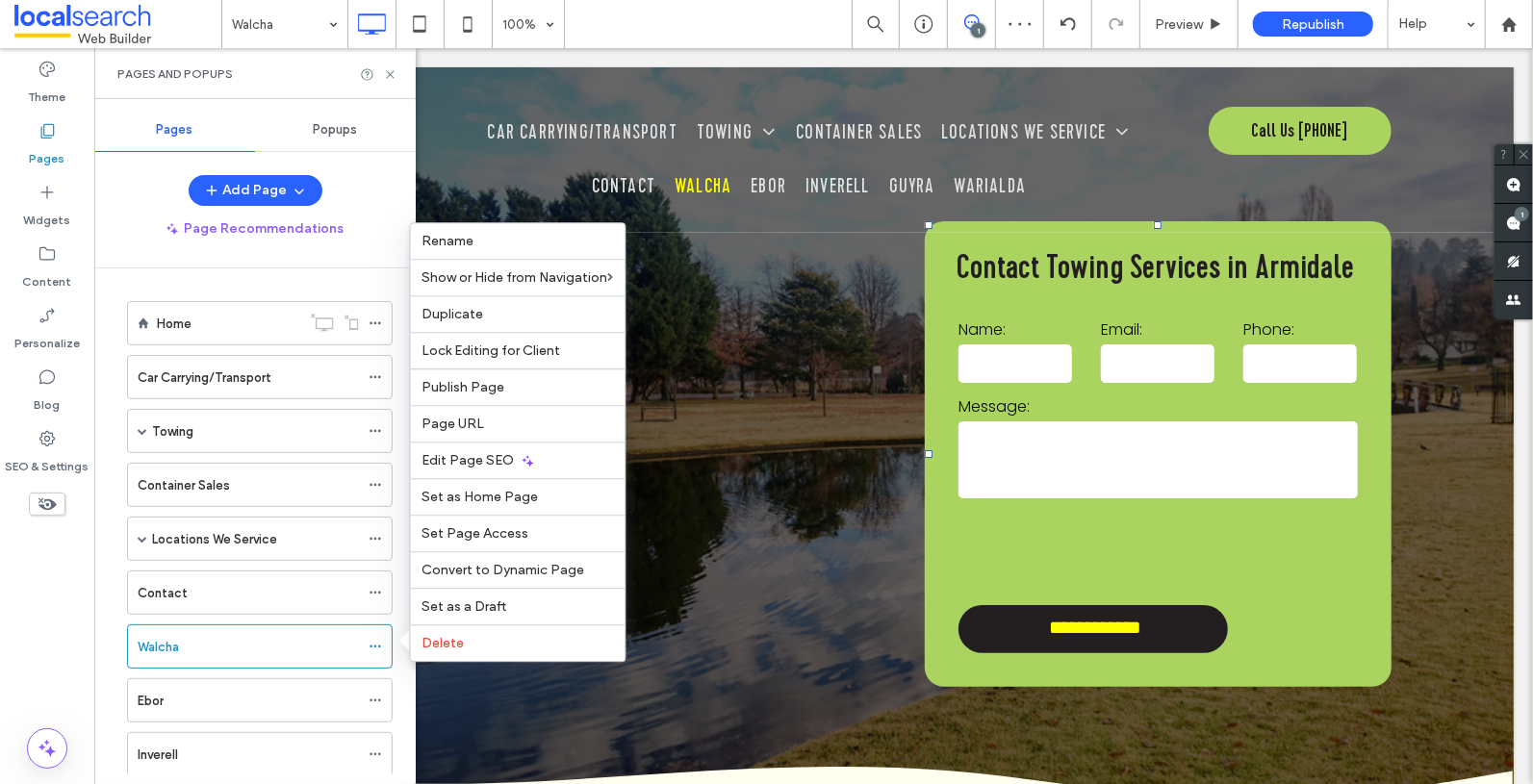 click on "Walcha" at bounding box center [248, 646] 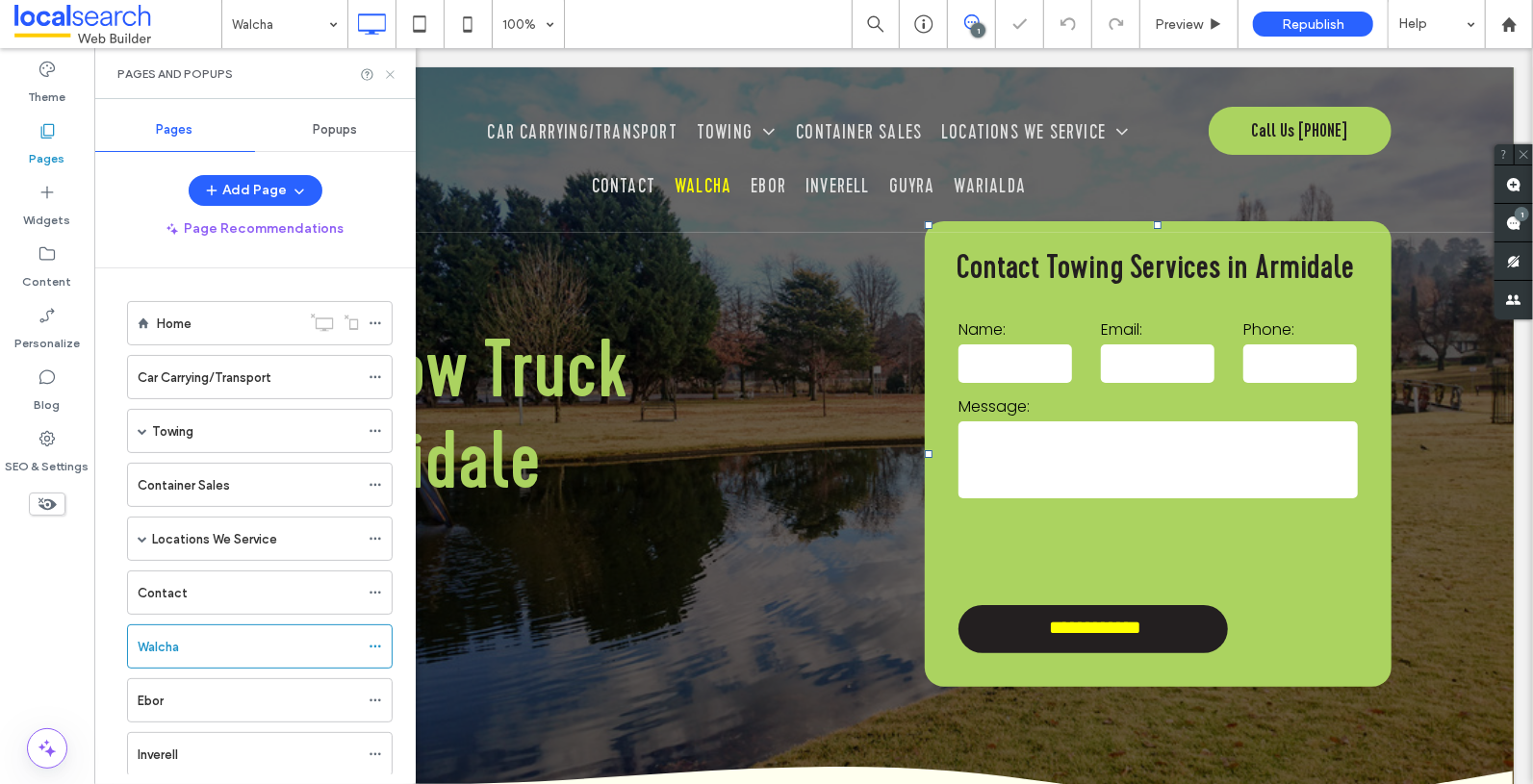 click 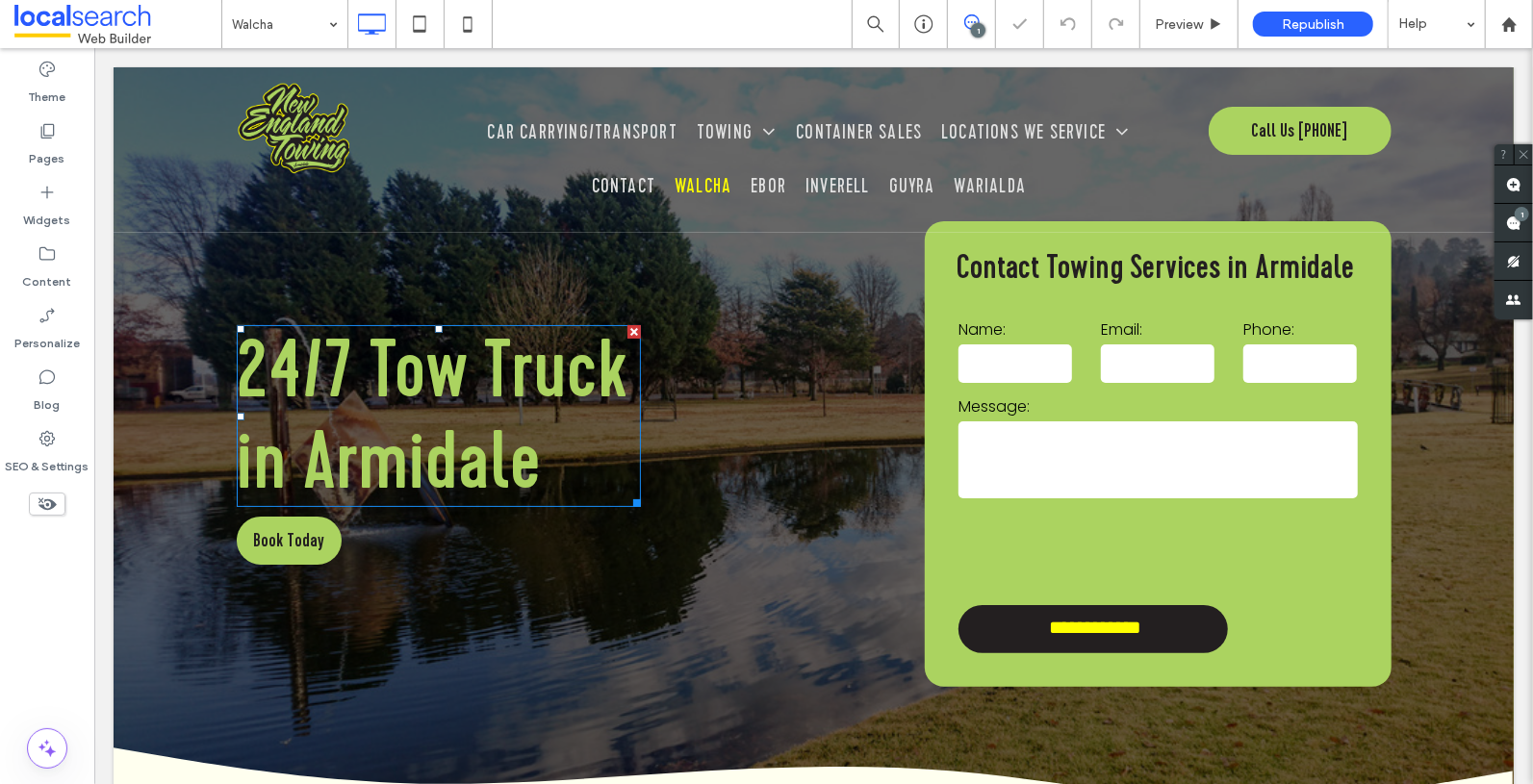 scroll, scrollTop: 0, scrollLeft: 0, axis: both 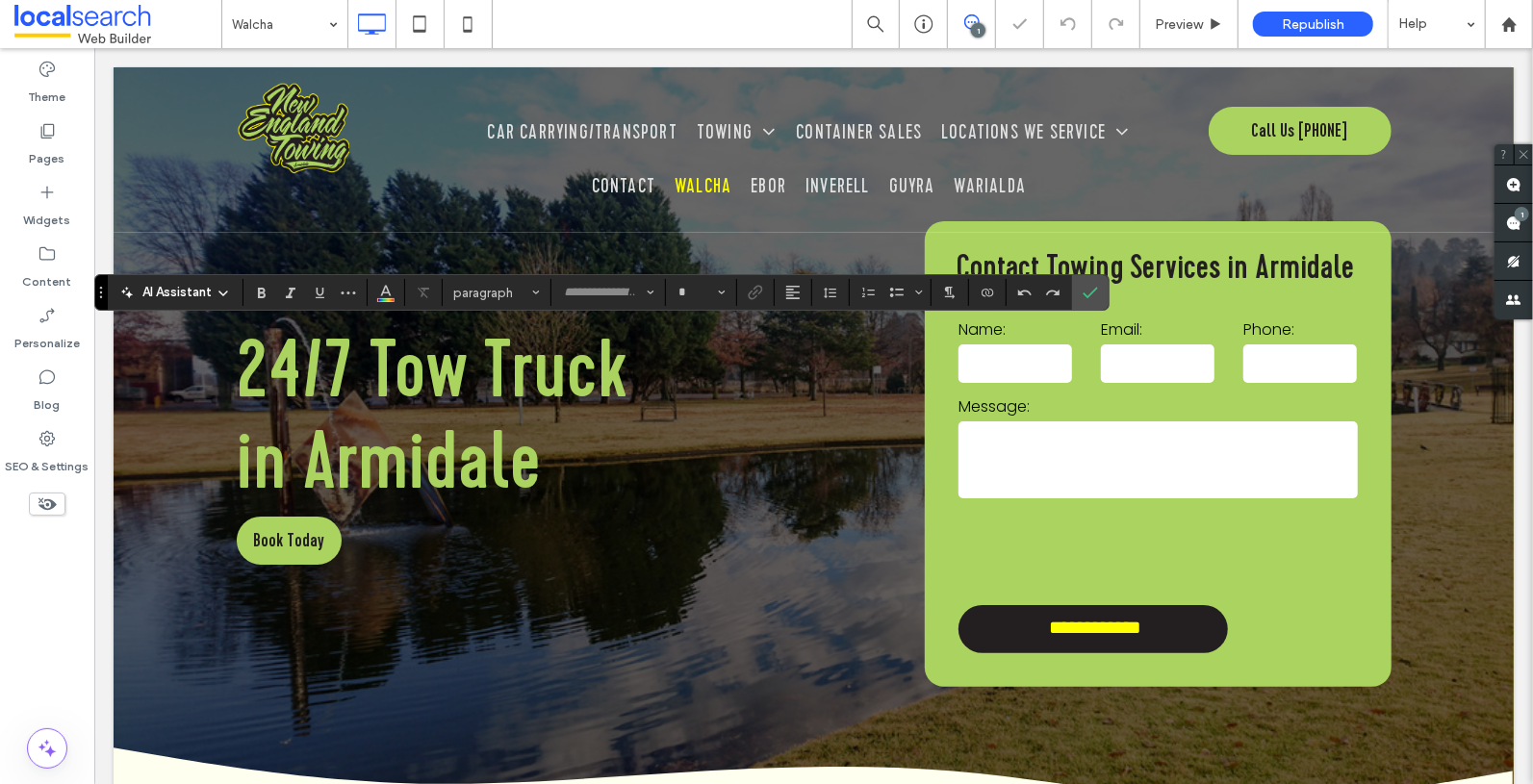 type on "**********" 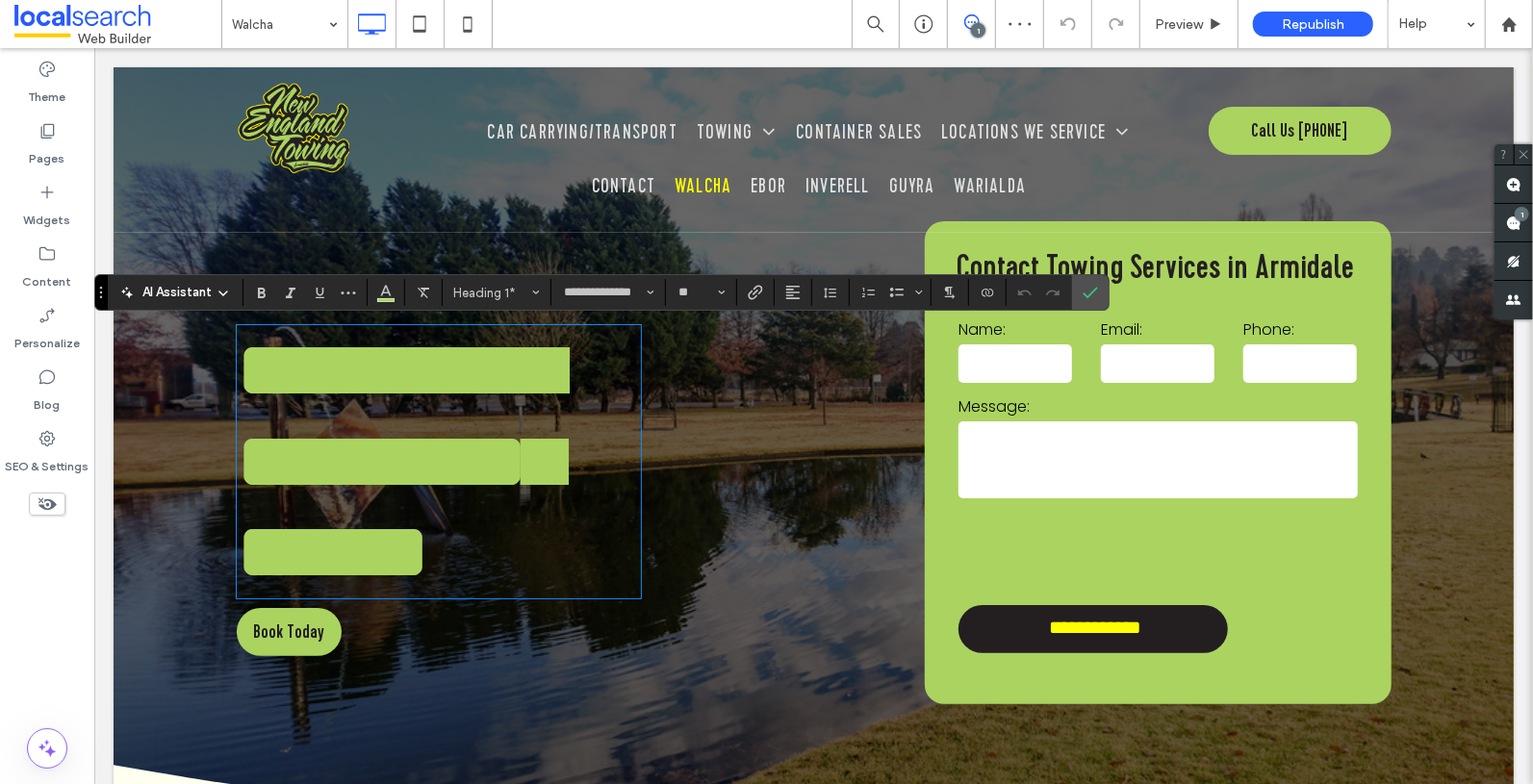 click on "**********" at bounding box center (398, 460) 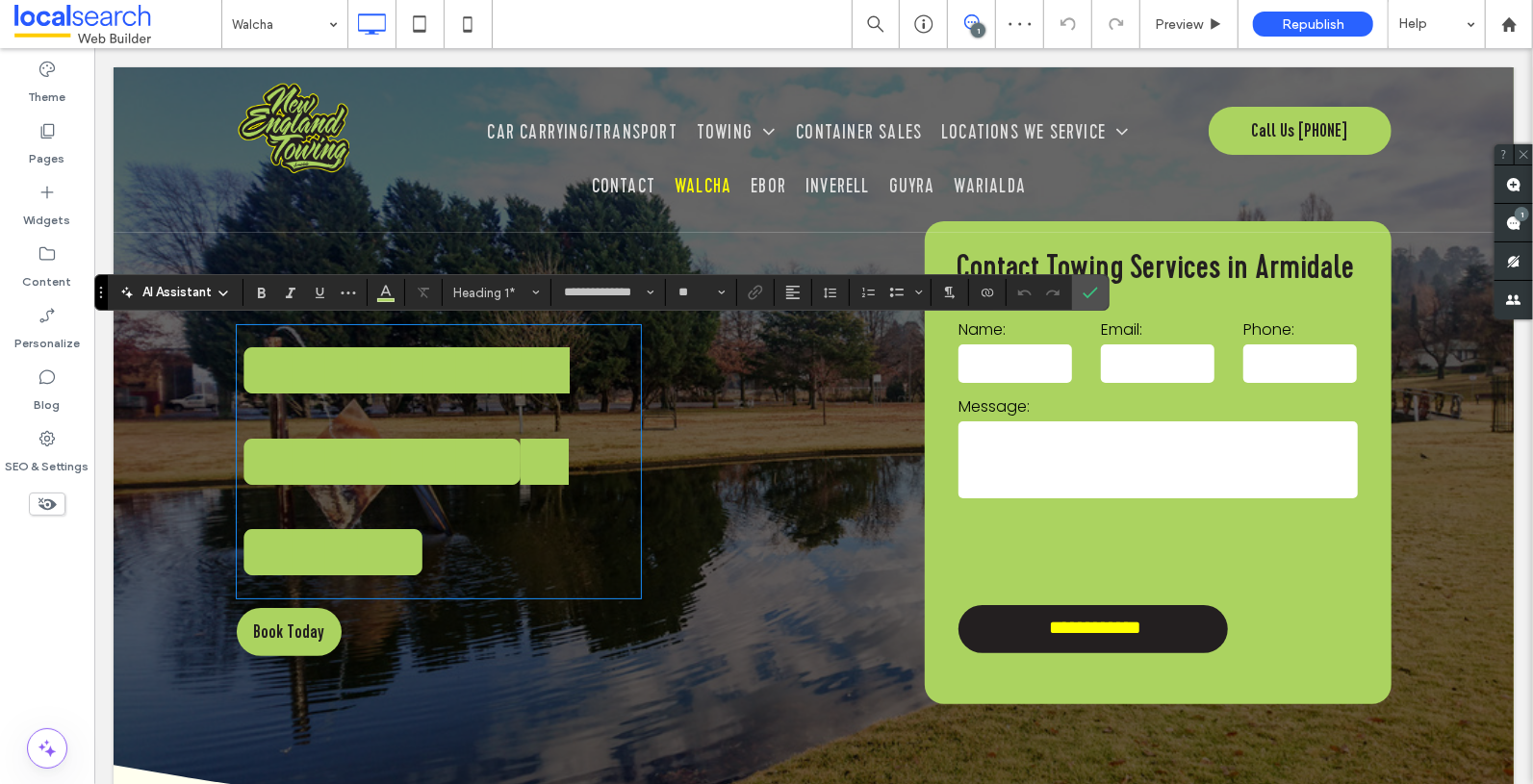 scroll, scrollTop: 5, scrollLeft: 0, axis: vertical 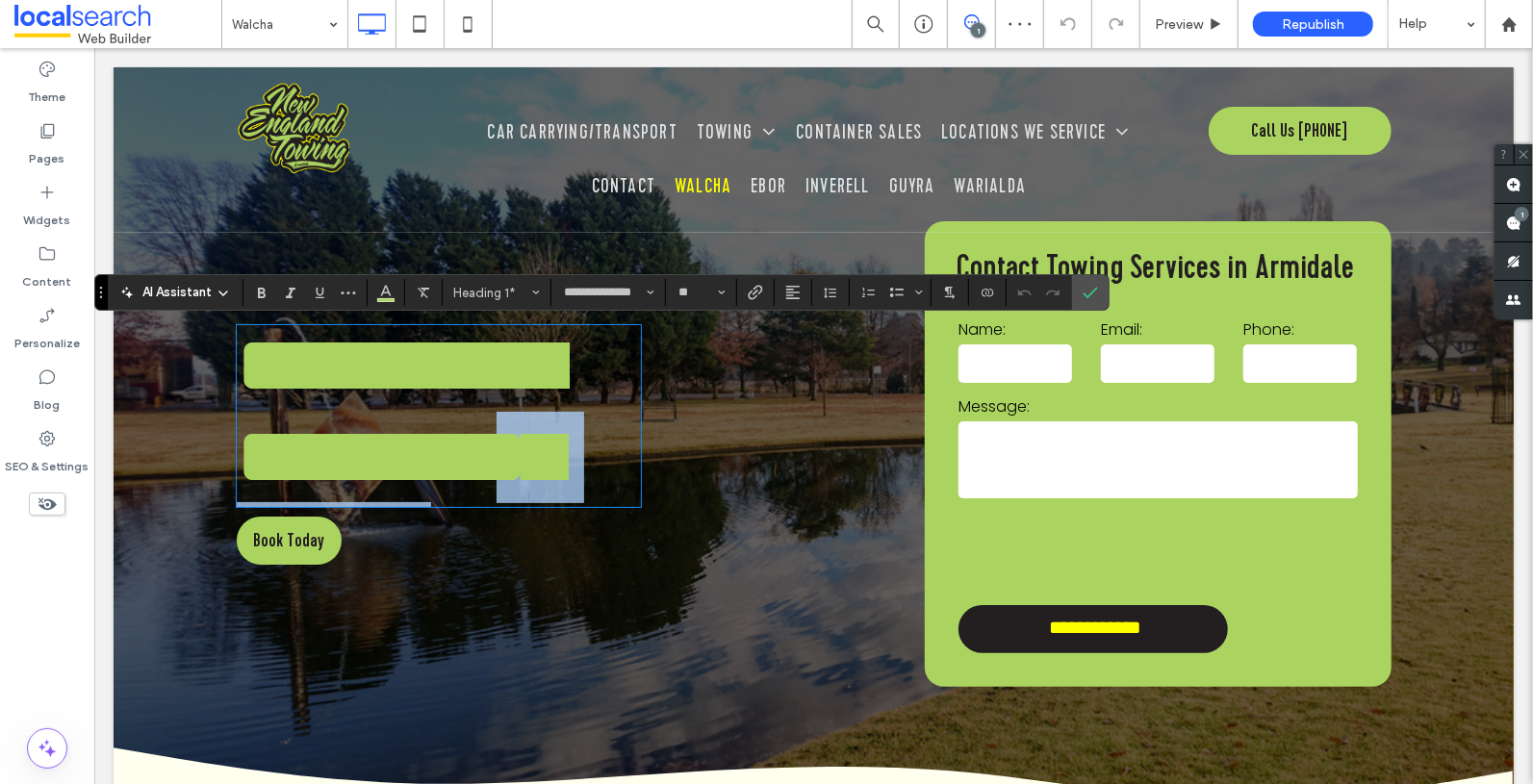 drag, startPoint x: 518, startPoint y: 452, endPoint x: 295, endPoint y: 453, distance: 223.00224 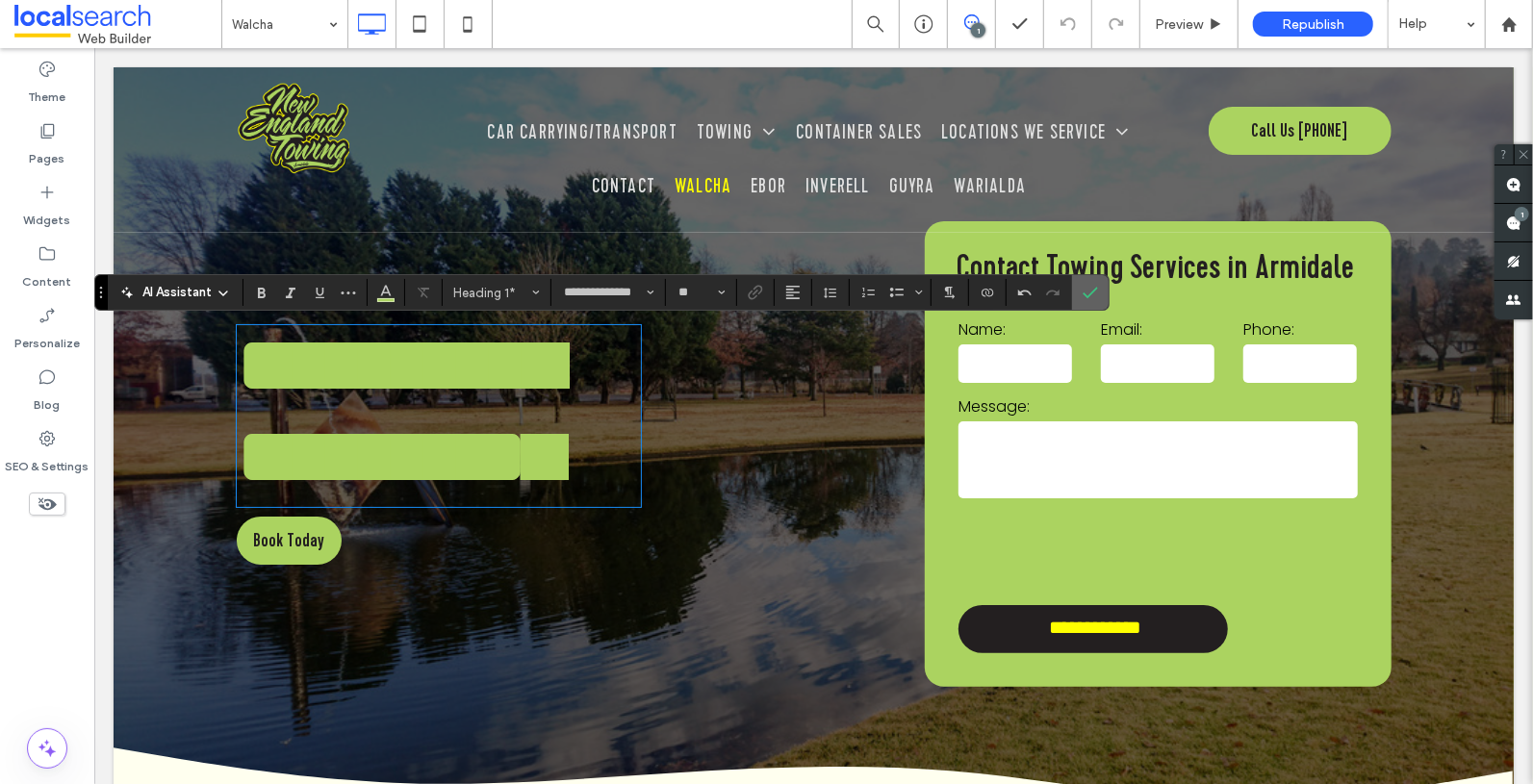 click 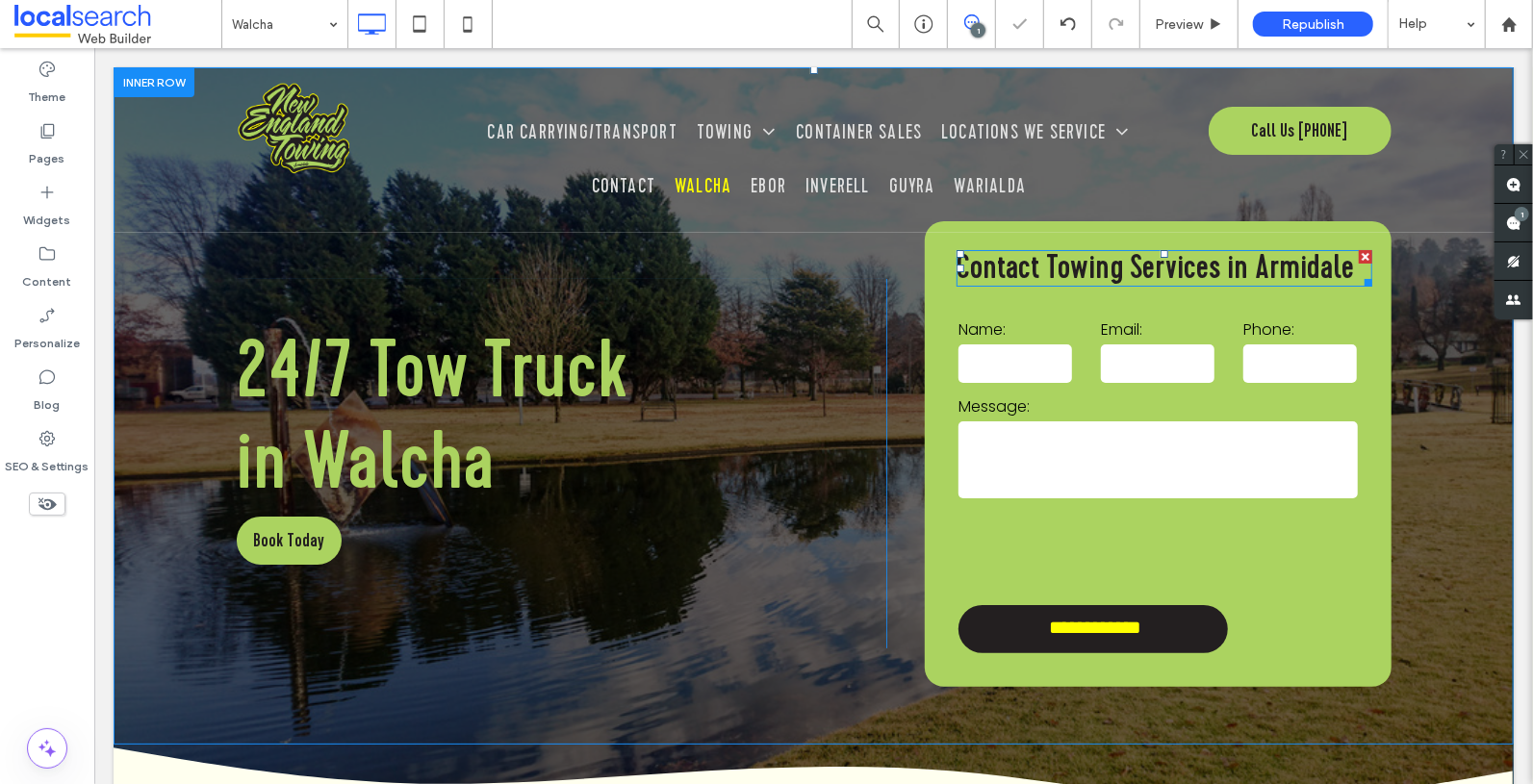 click on "Contact Towing Services in Armidale" at bounding box center [1154, 266] 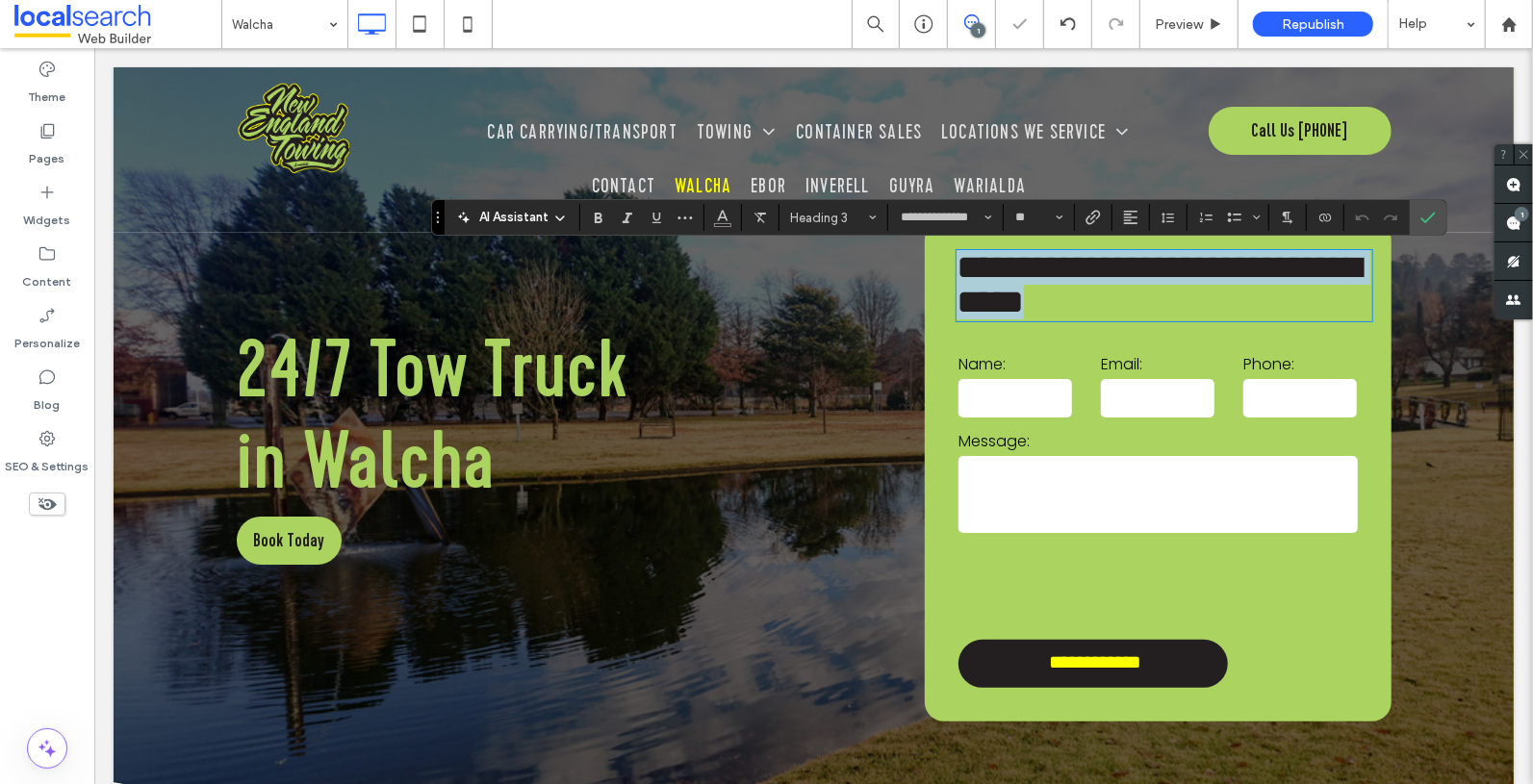 click on "**********" at bounding box center (1163, 284) 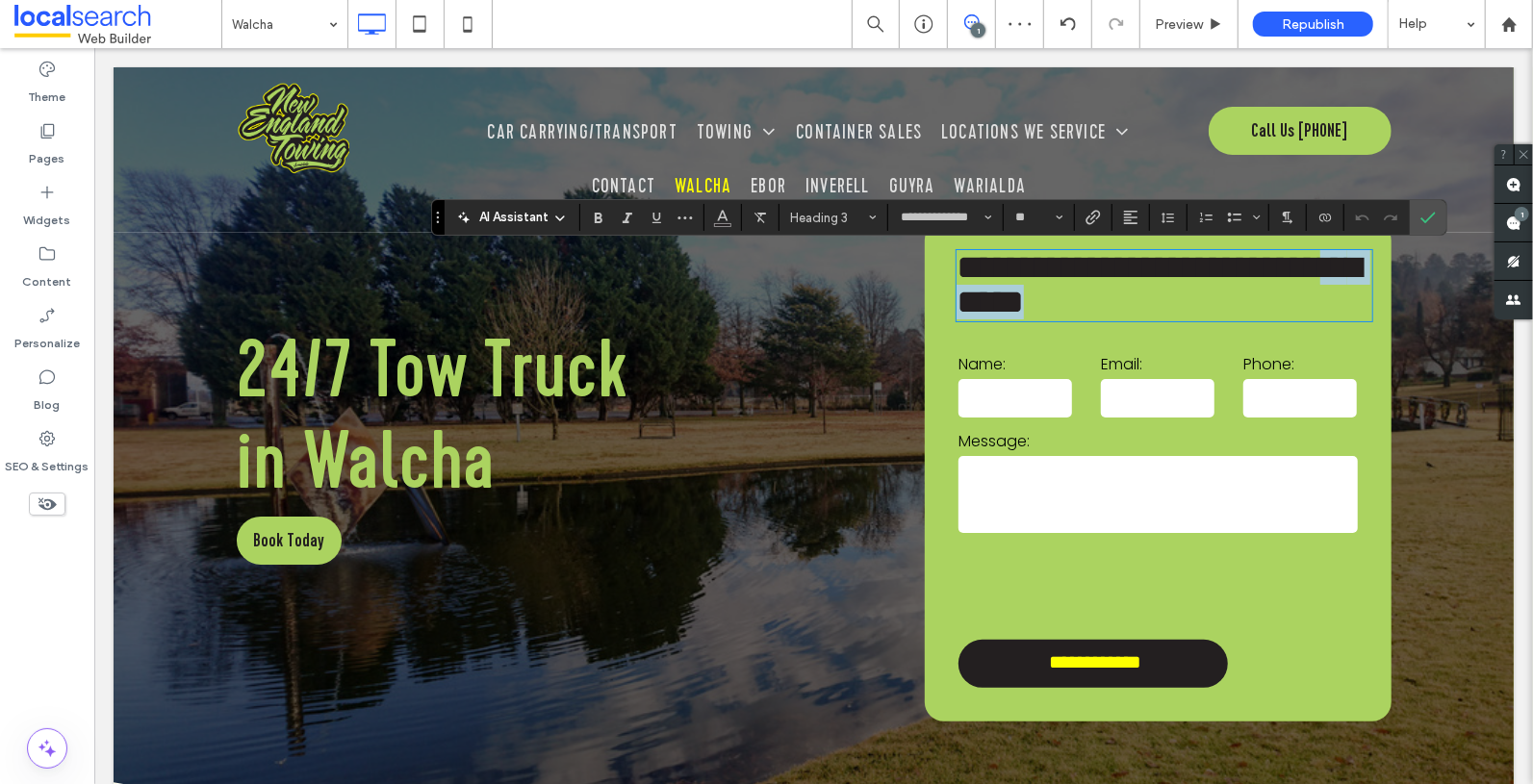 drag, startPoint x: 1348, startPoint y: 268, endPoint x: 1250, endPoint y: 267, distance: 98.0051 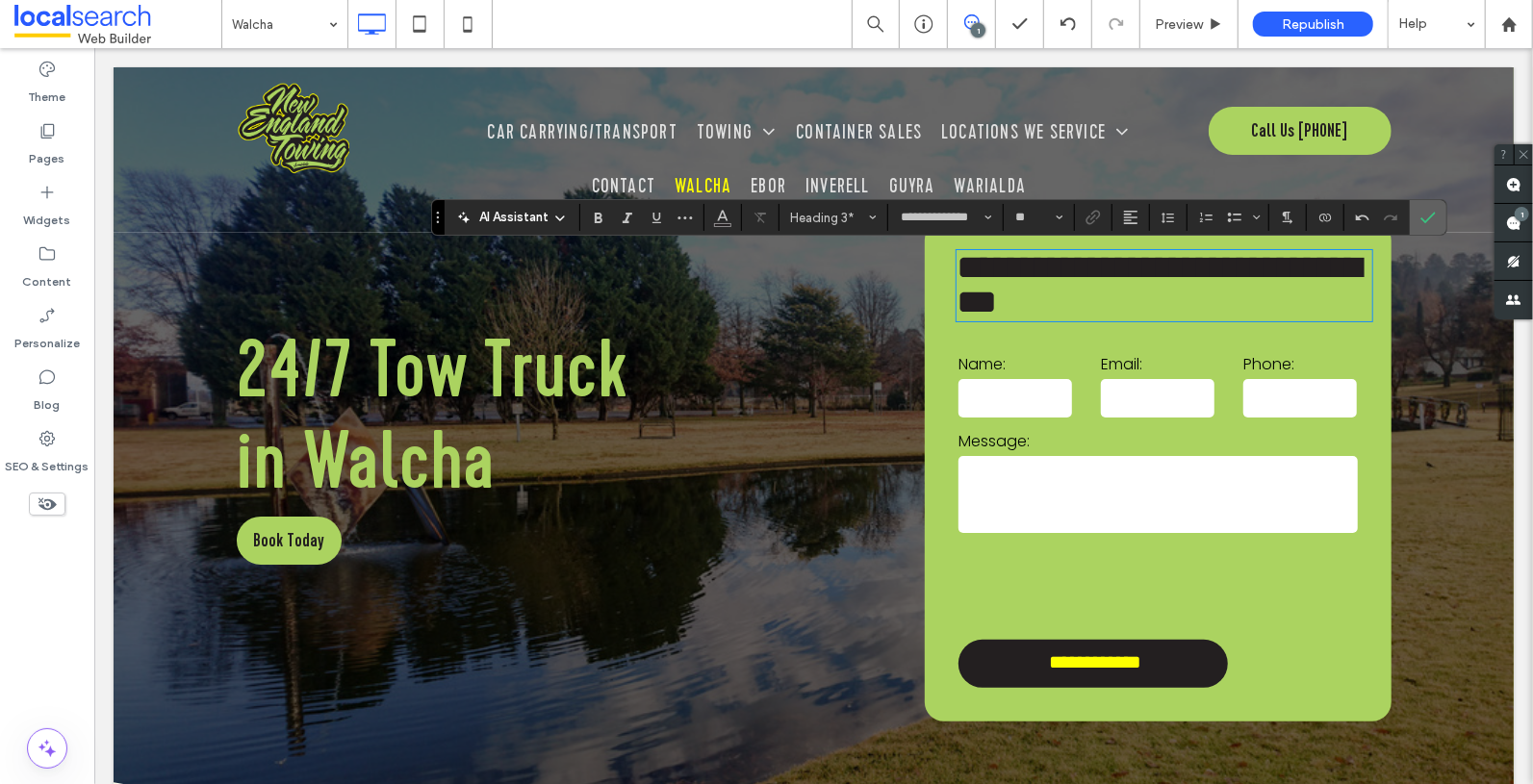 click 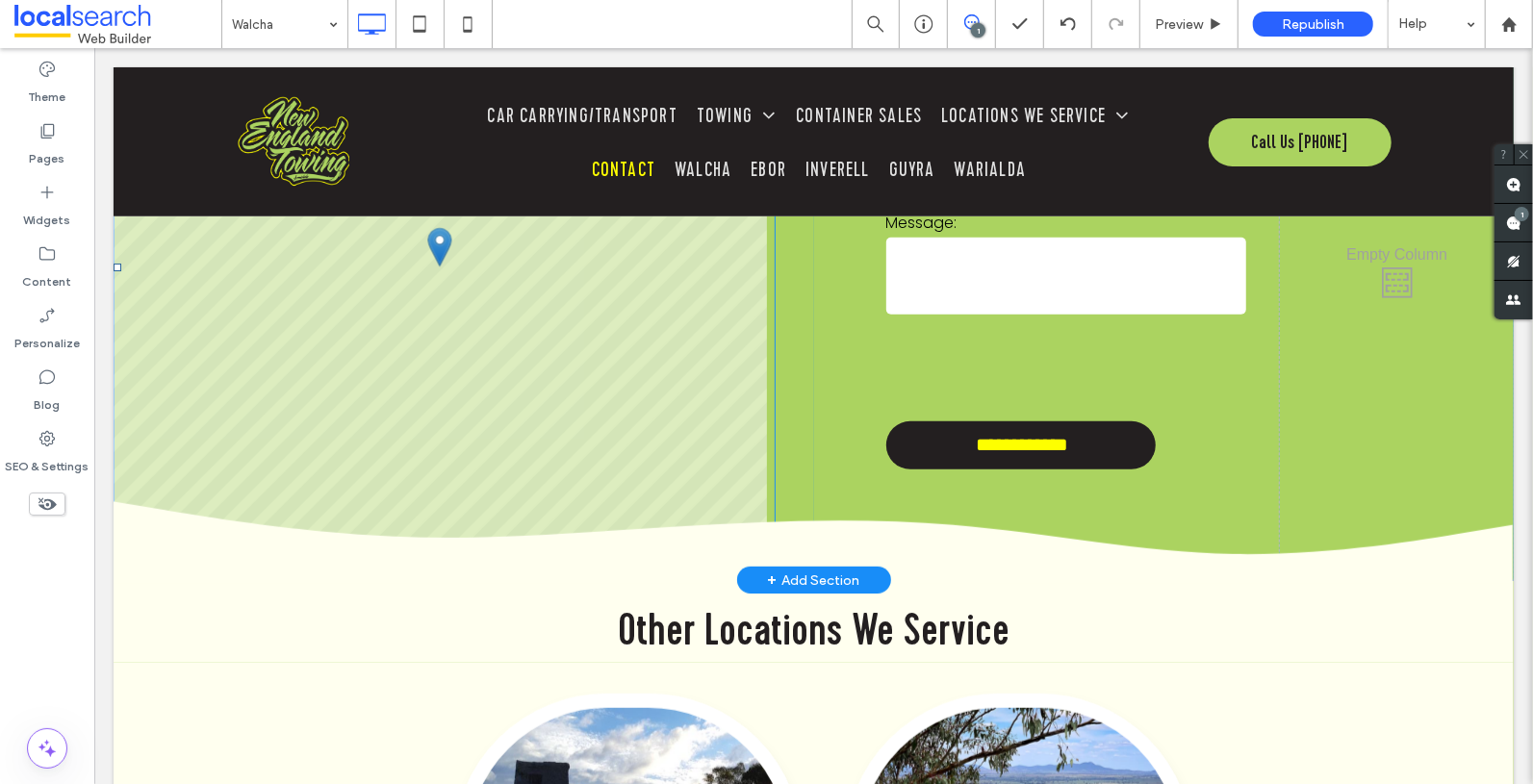 scroll, scrollTop: 4834, scrollLeft: 0, axis: vertical 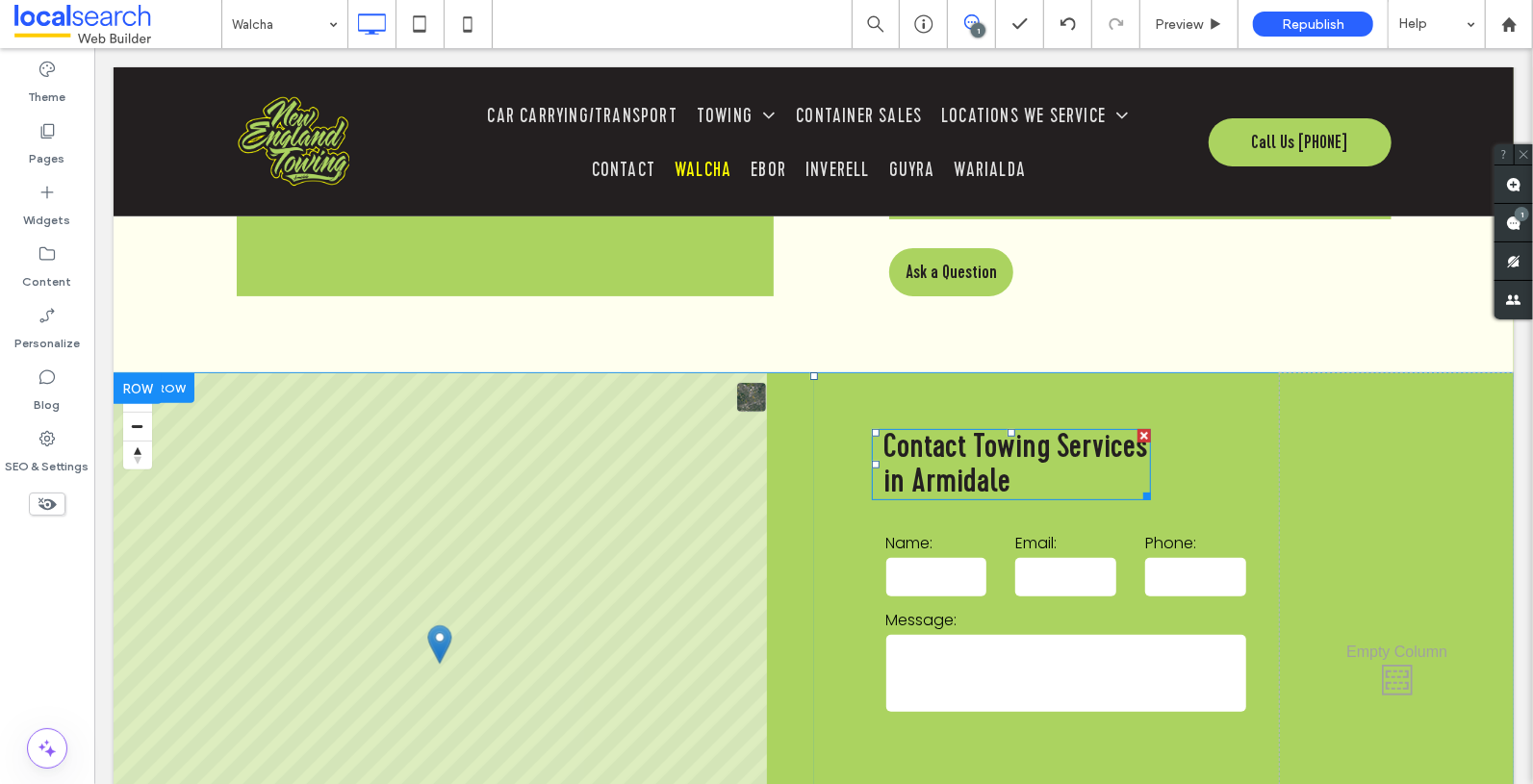 click on "Contact Towing Services in Armidale" at bounding box center (1015, 462) 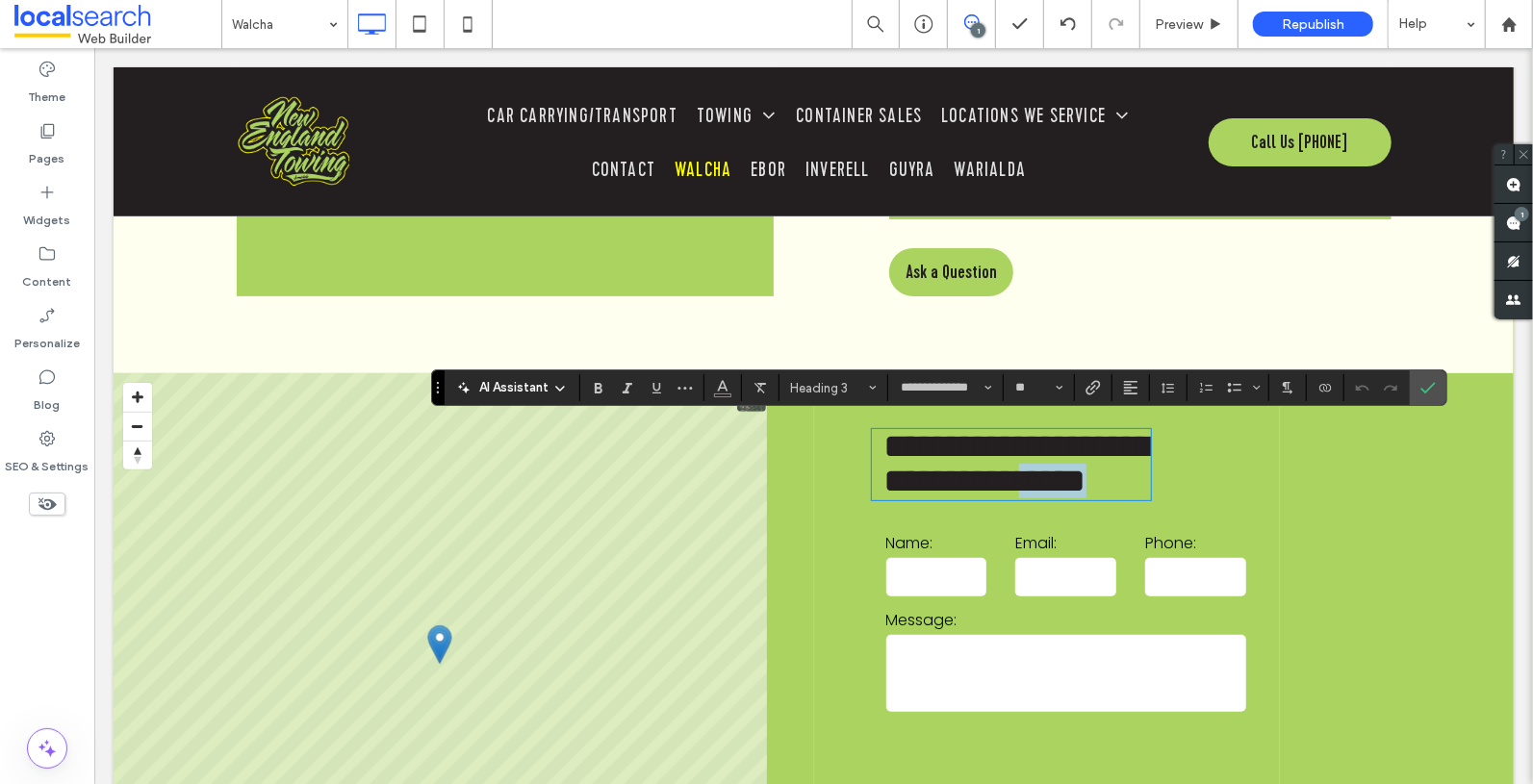 scroll, scrollTop: 2, scrollLeft: 0, axis: vertical 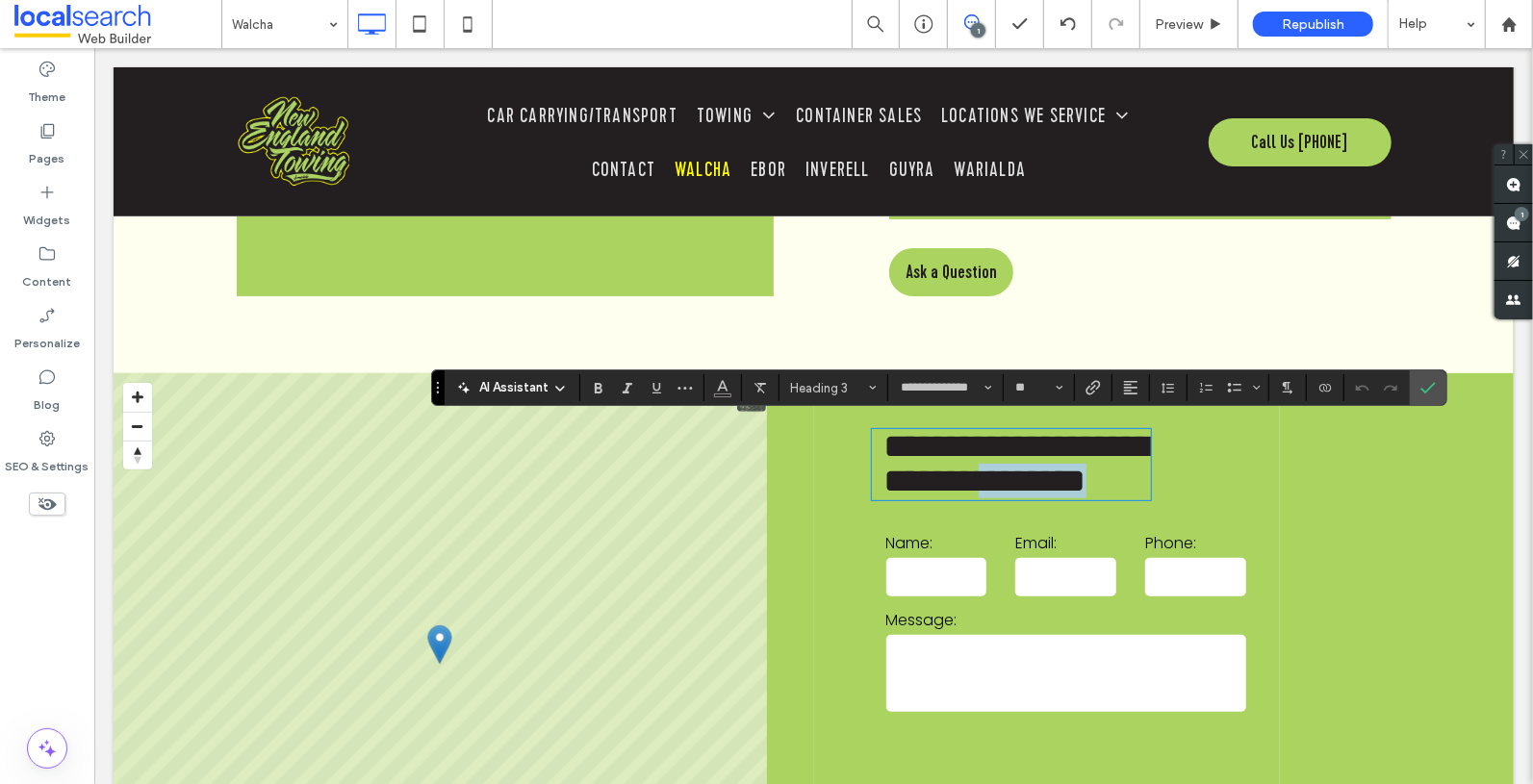 drag, startPoint x: 988, startPoint y: 470, endPoint x: 903, endPoint y: 473, distance: 85.052925 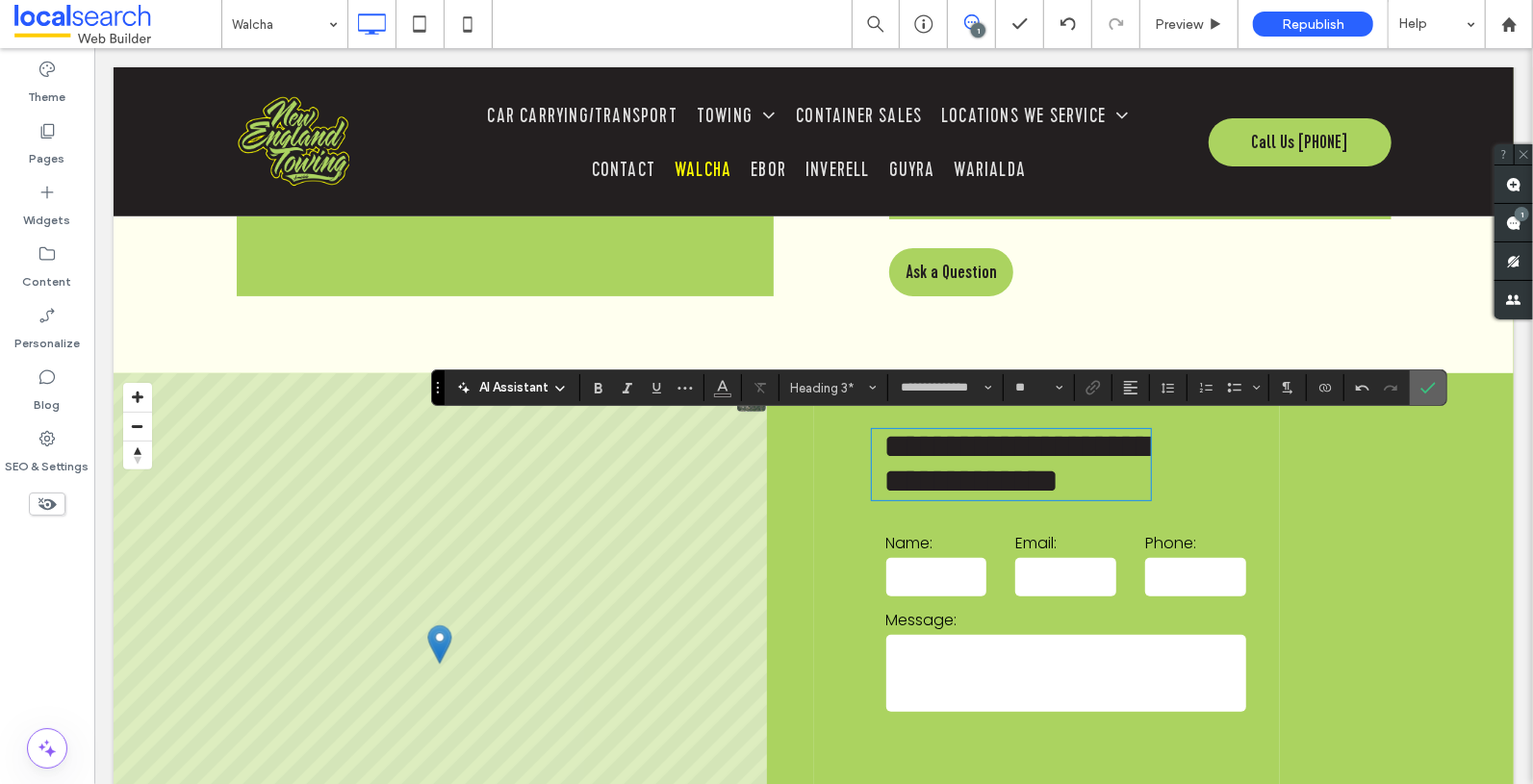 click 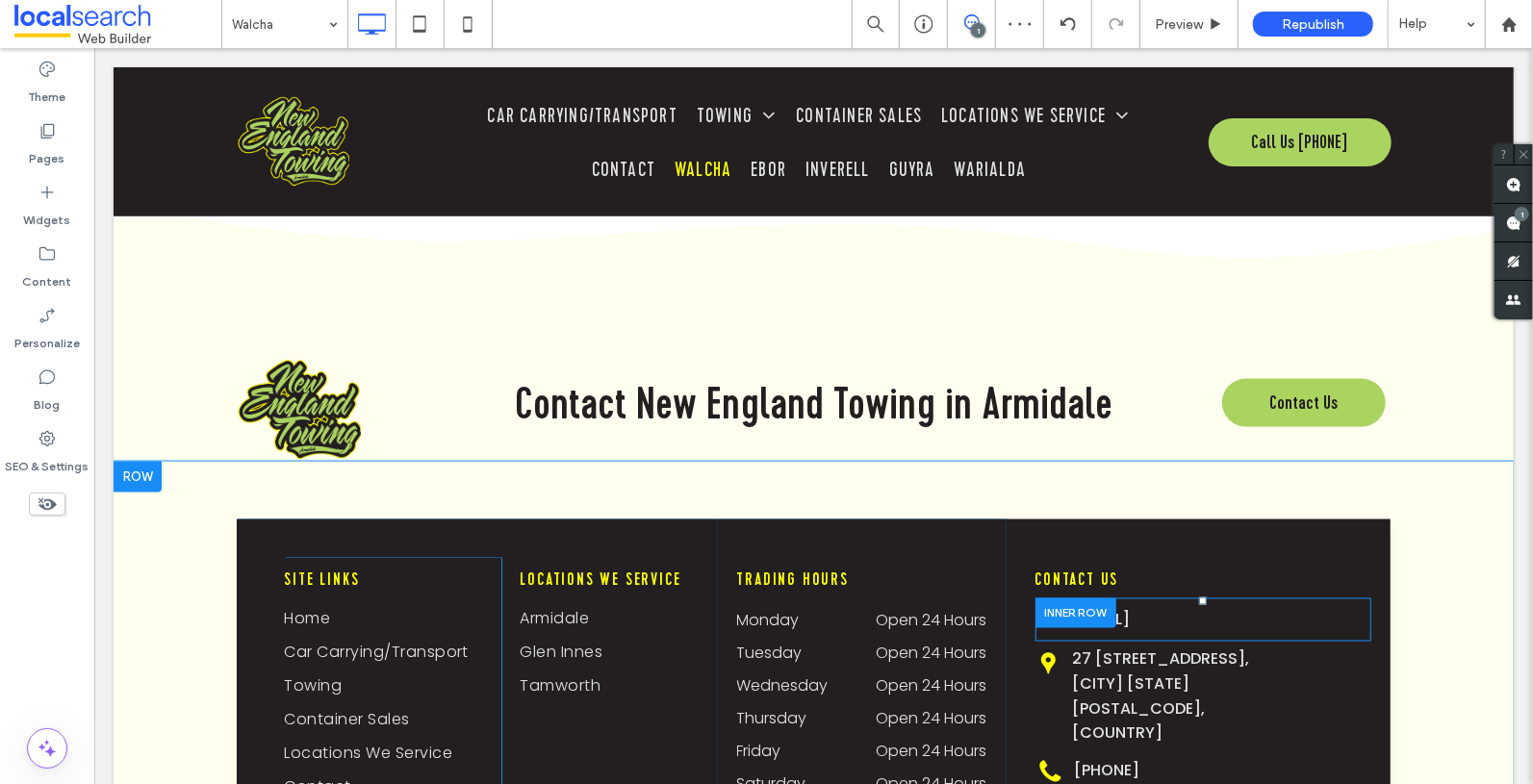 scroll, scrollTop: 6247, scrollLeft: 0, axis: vertical 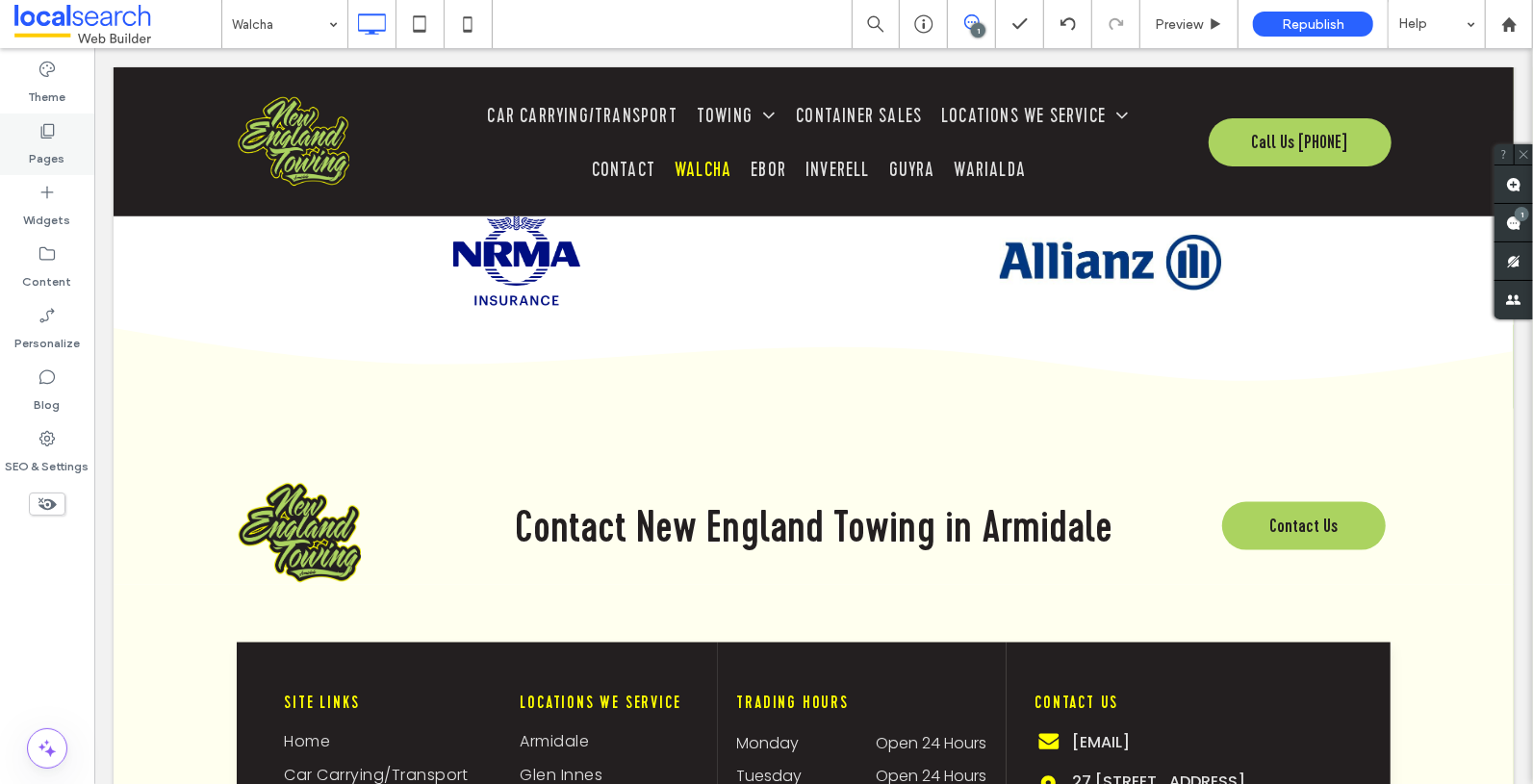 click on "Pages" at bounding box center [47, 154] 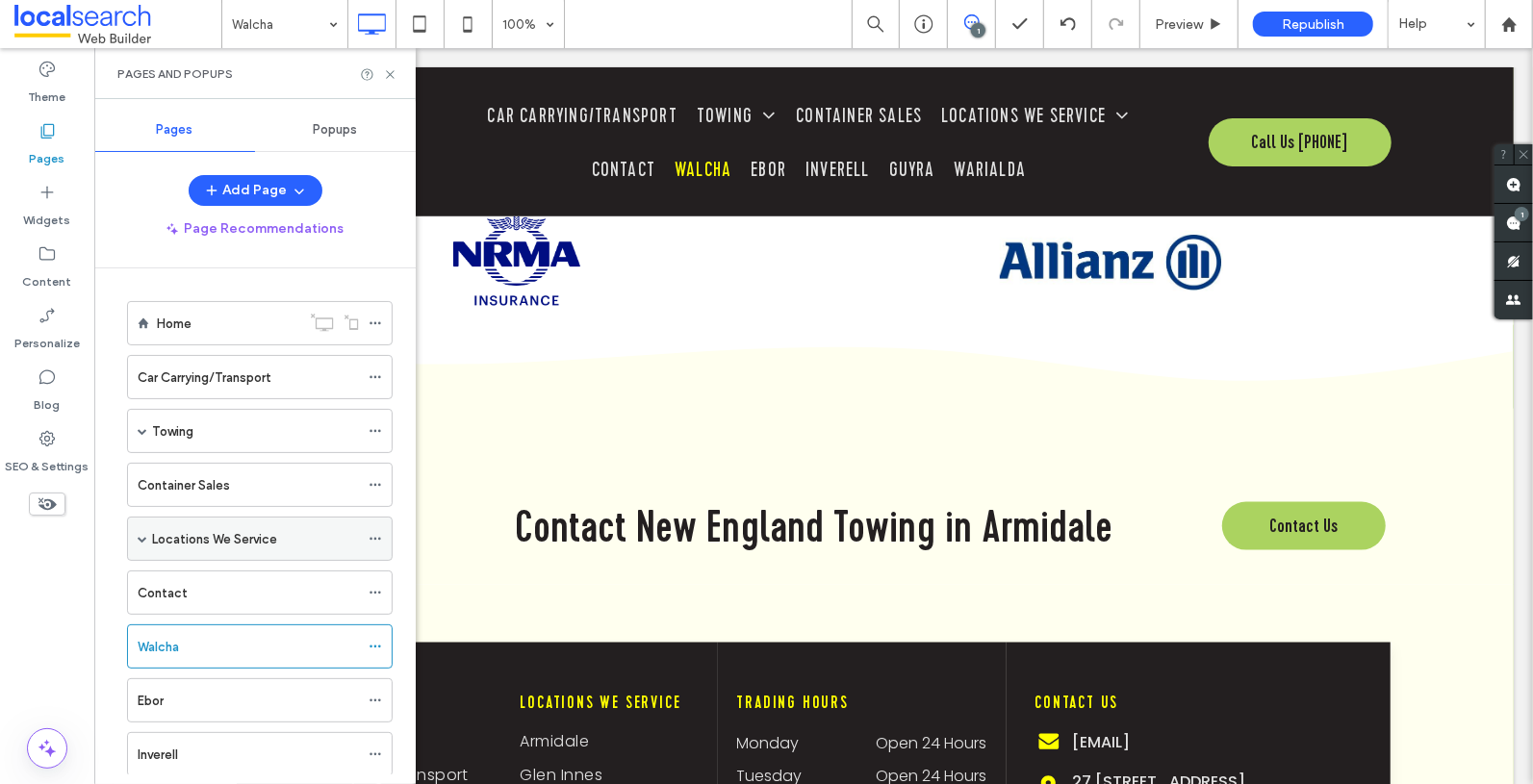 click at bounding box center (142, 539) 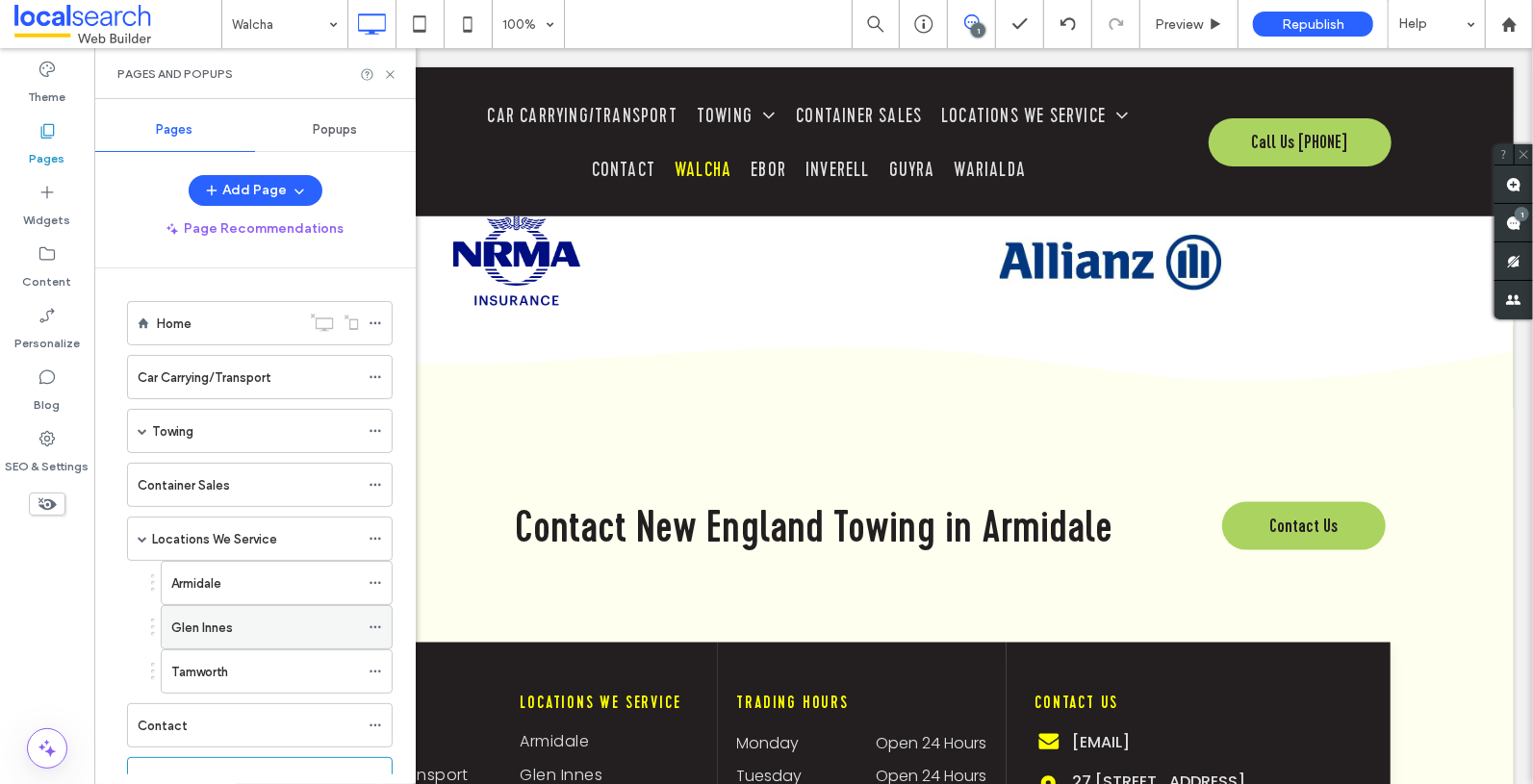 click on "Glen Innes" at bounding box center (265, 627) 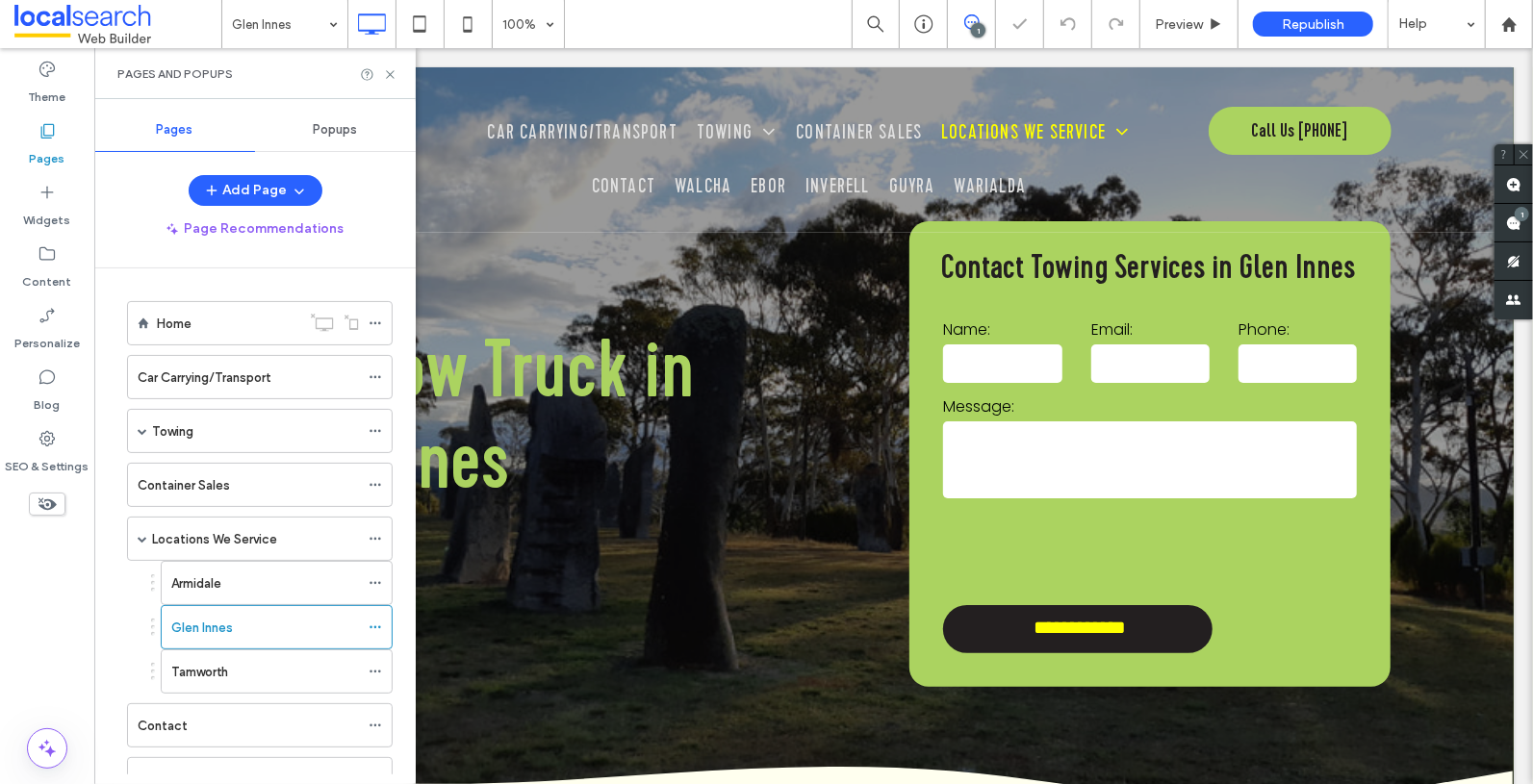 scroll, scrollTop: 0, scrollLeft: 0, axis: both 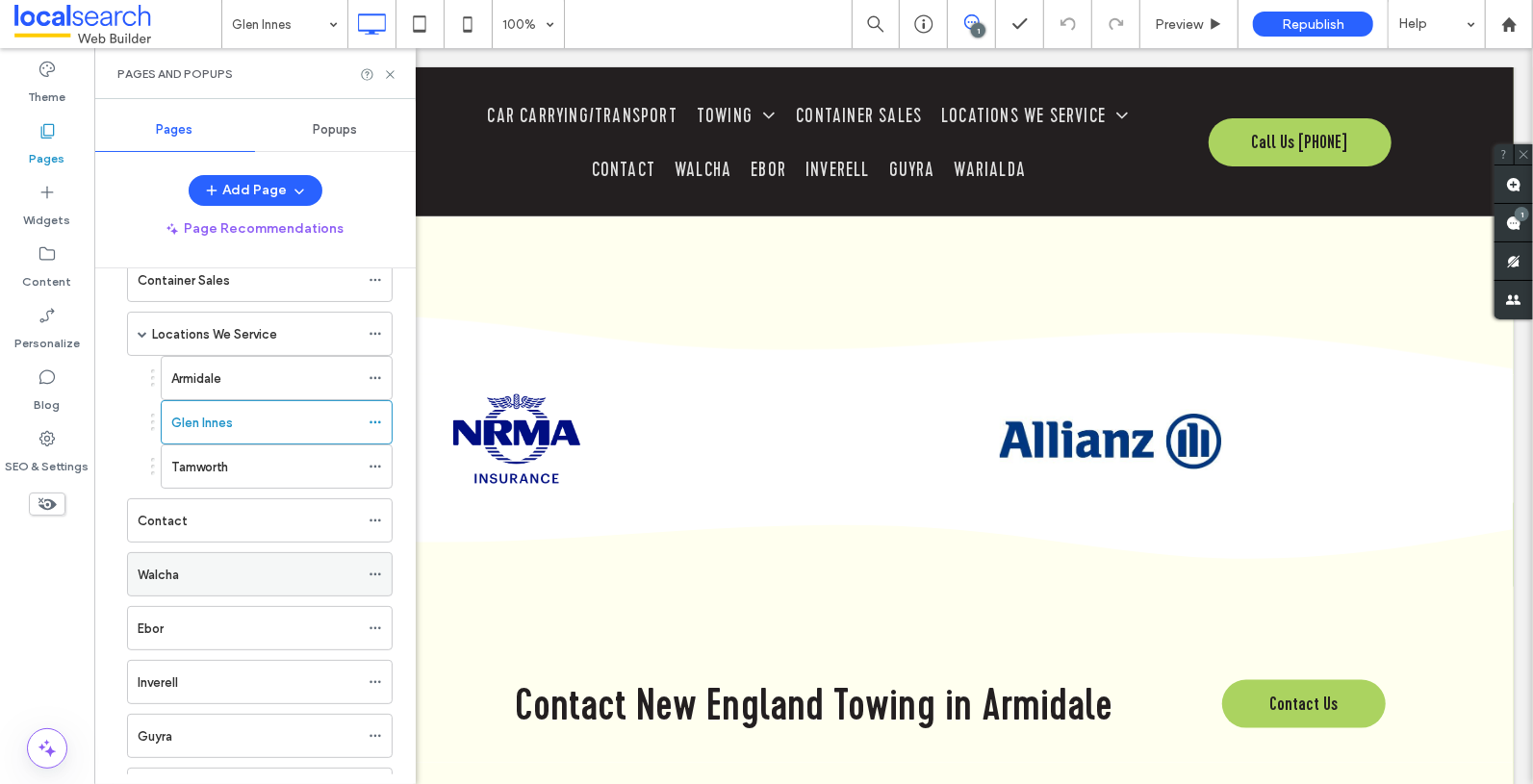 click on "Walcha" at bounding box center [248, 574] 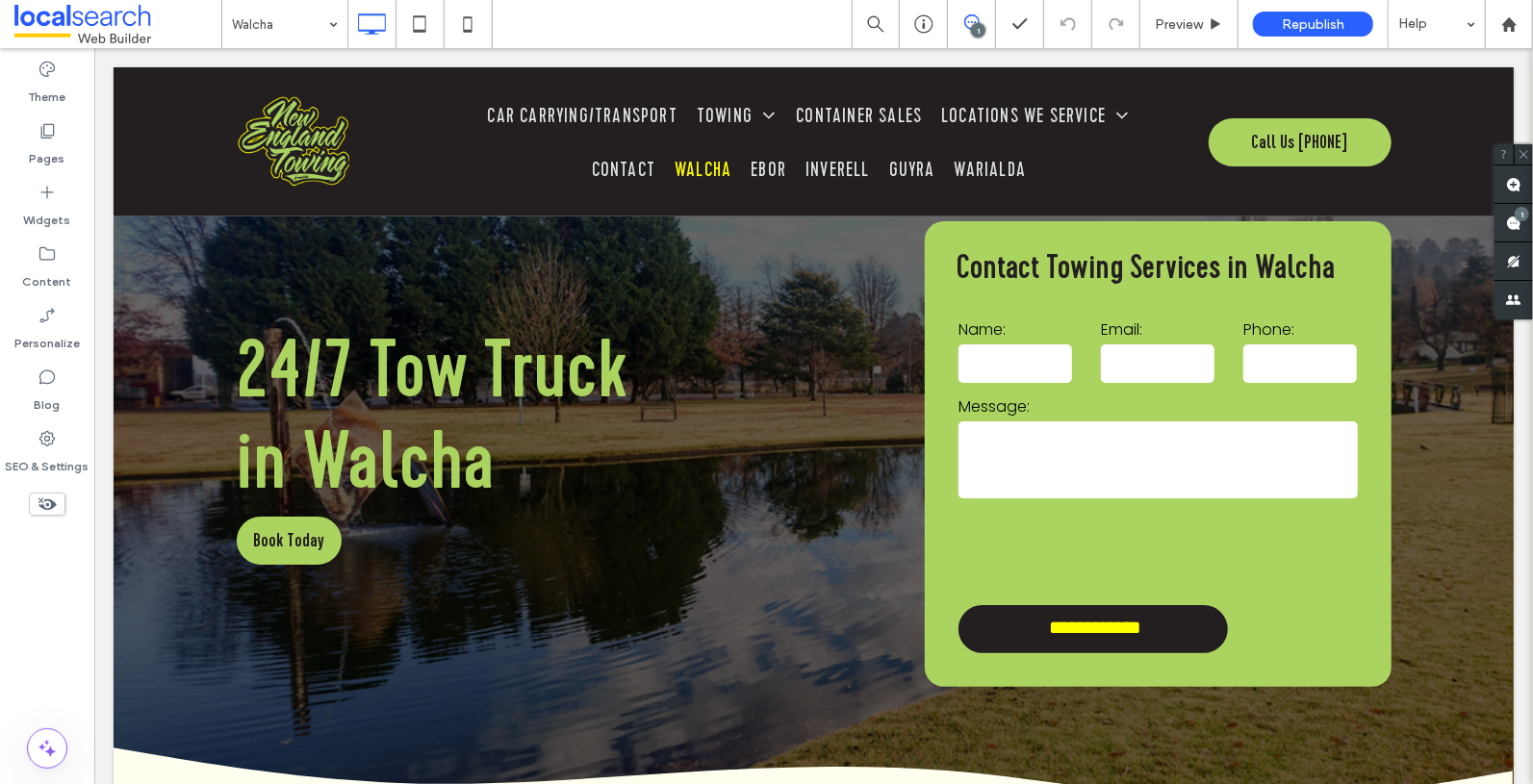 scroll, scrollTop: 6056, scrollLeft: 0, axis: vertical 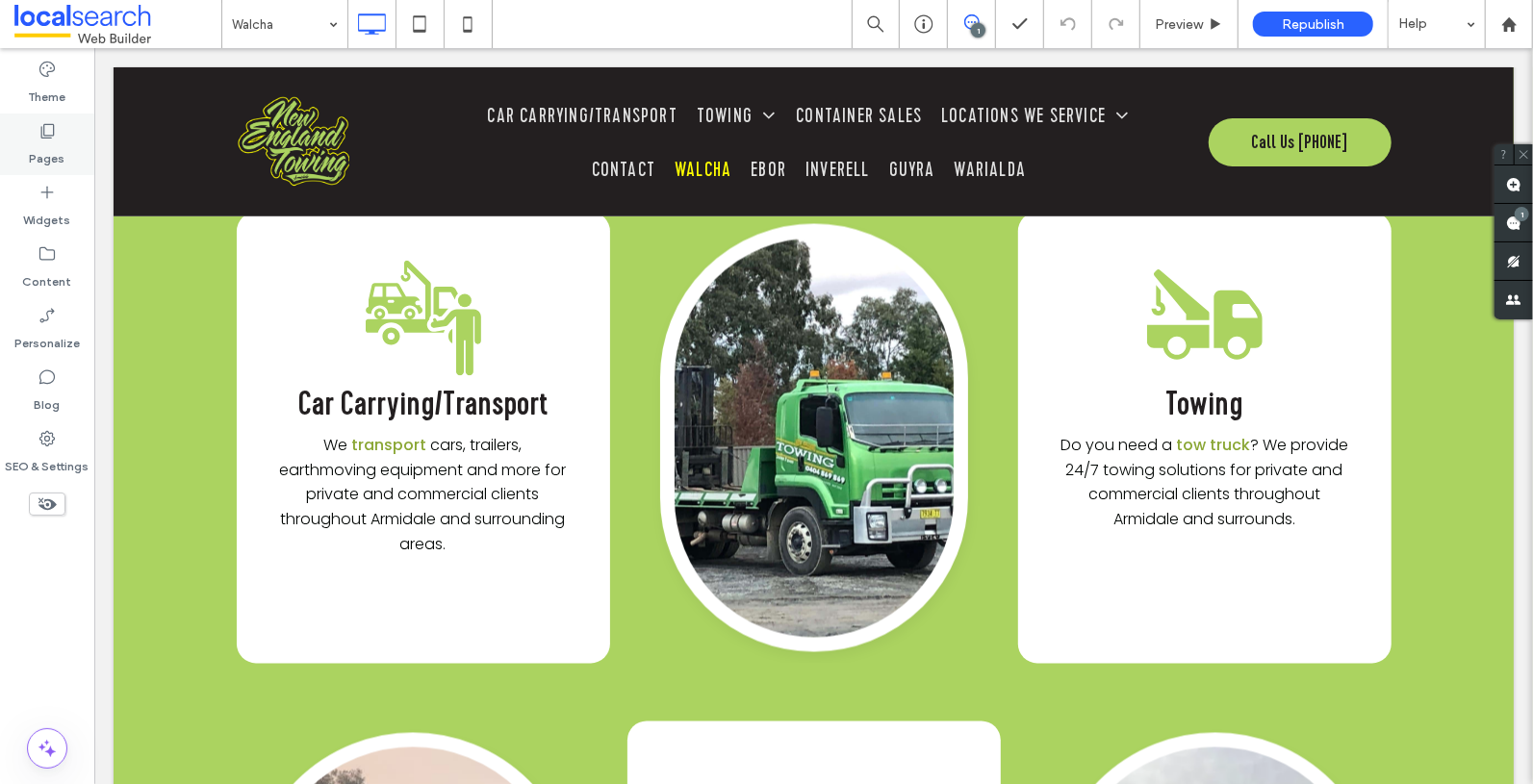 click 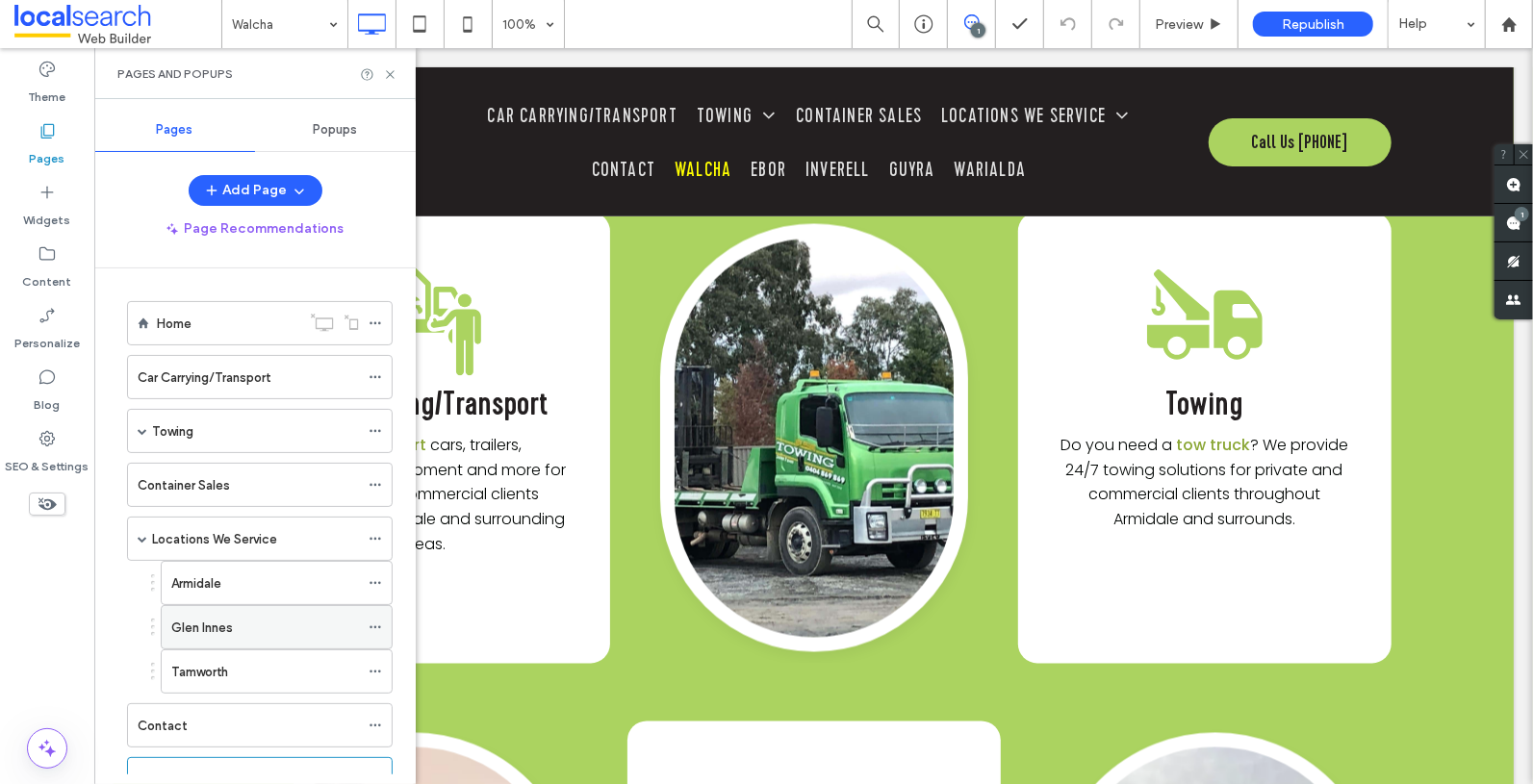 click on "Glen Innes" at bounding box center [265, 627] 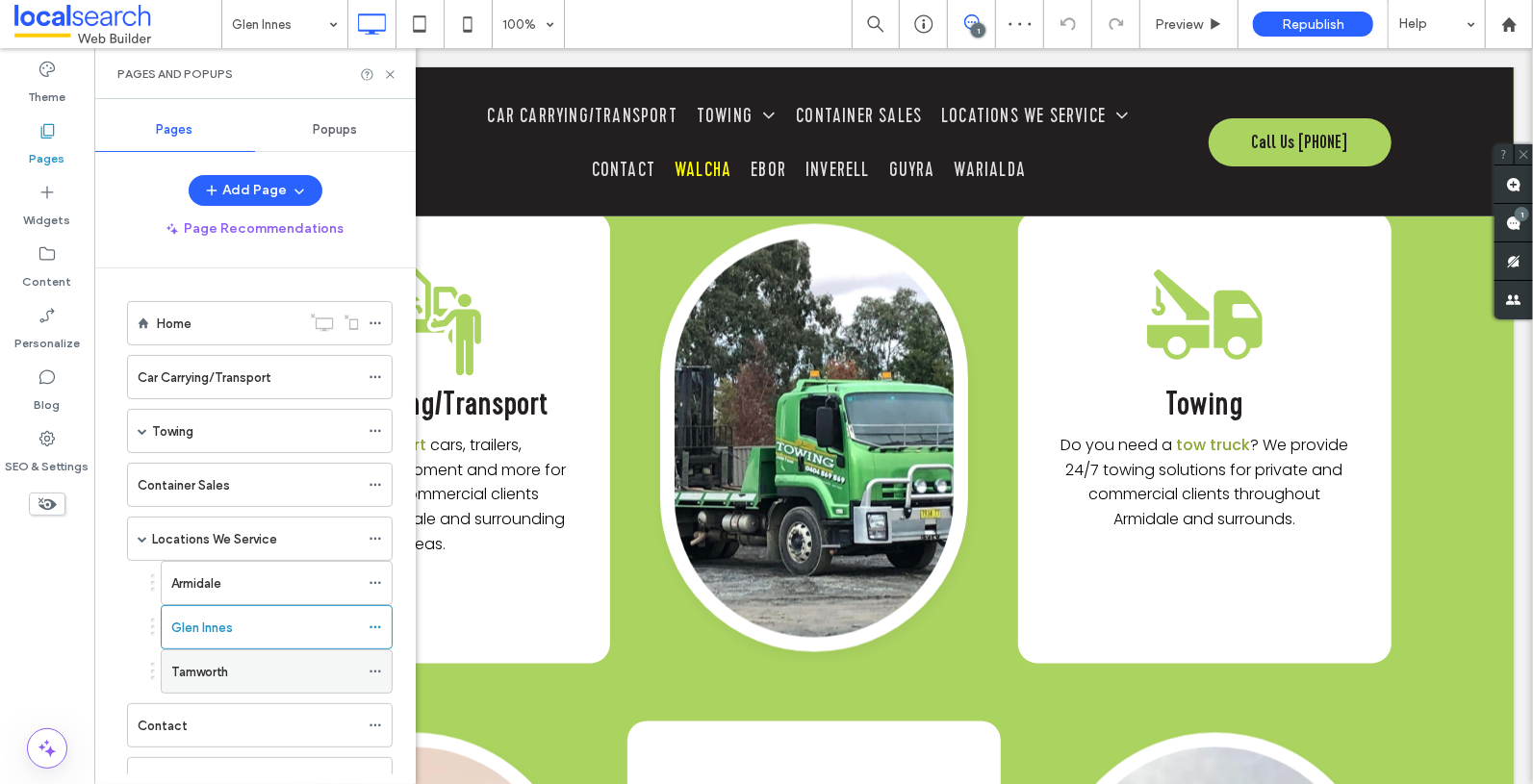 click on "Tamworth" at bounding box center (265, 671) 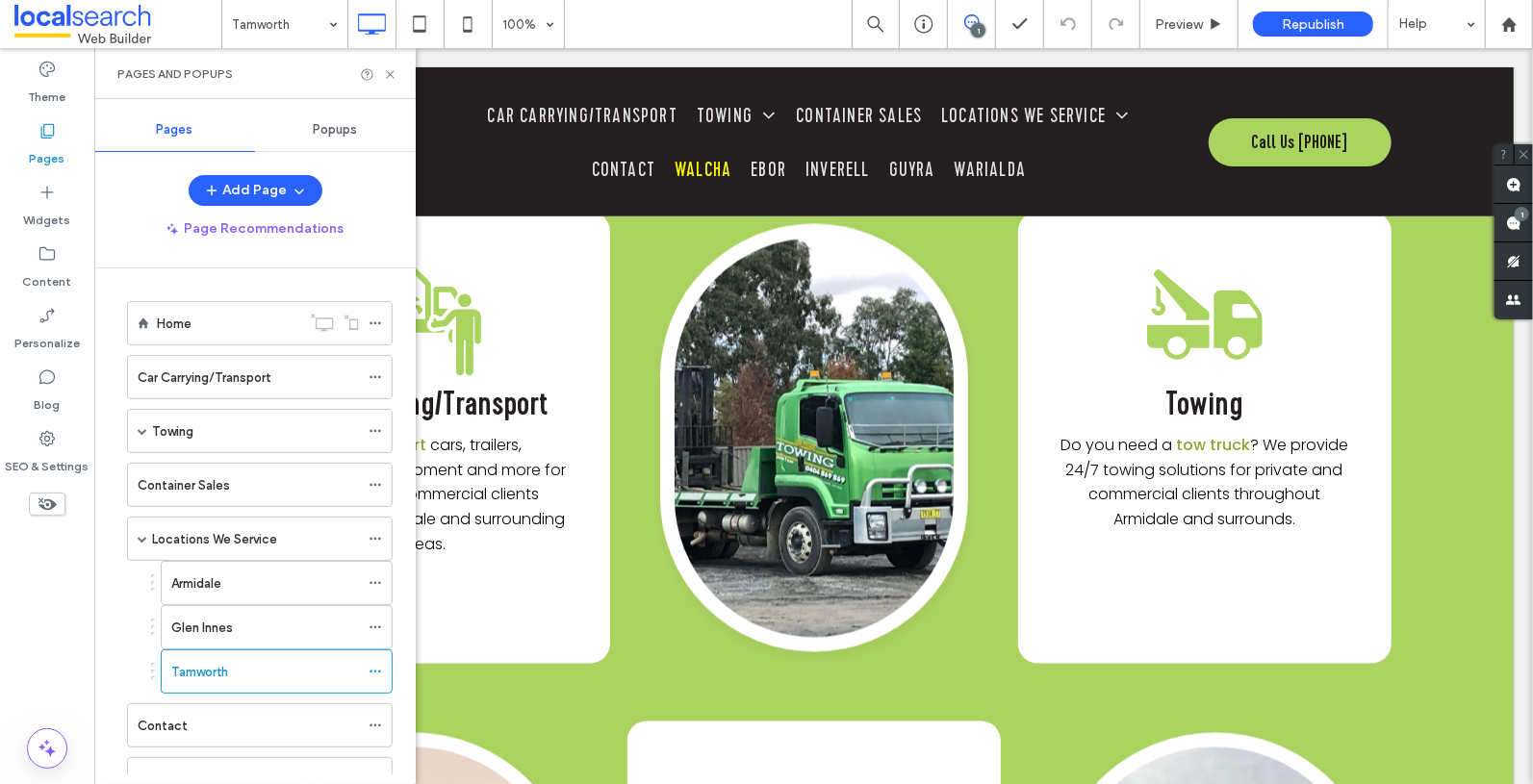 click on "Pages and Popups" at bounding box center (255, 74) 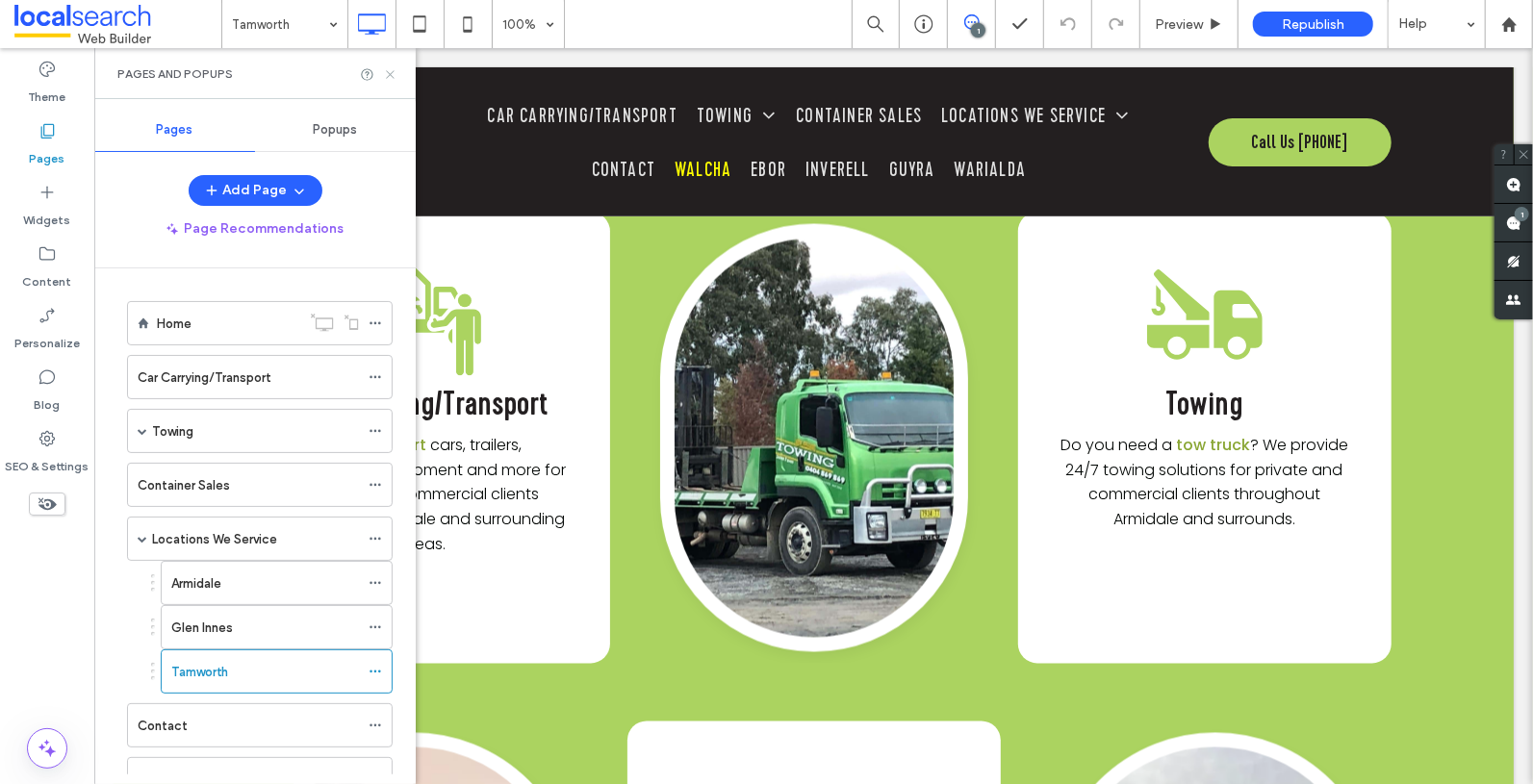 click 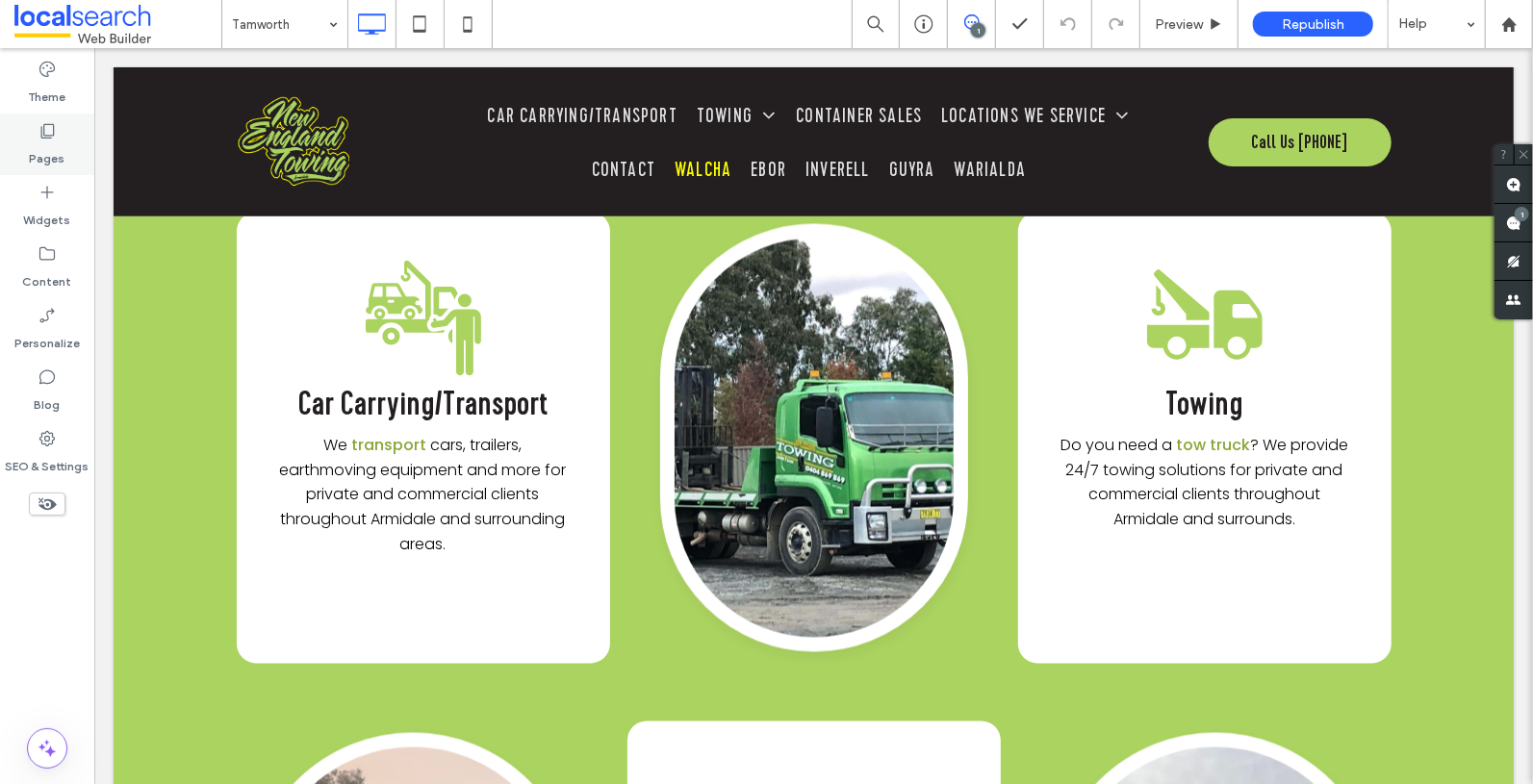 click 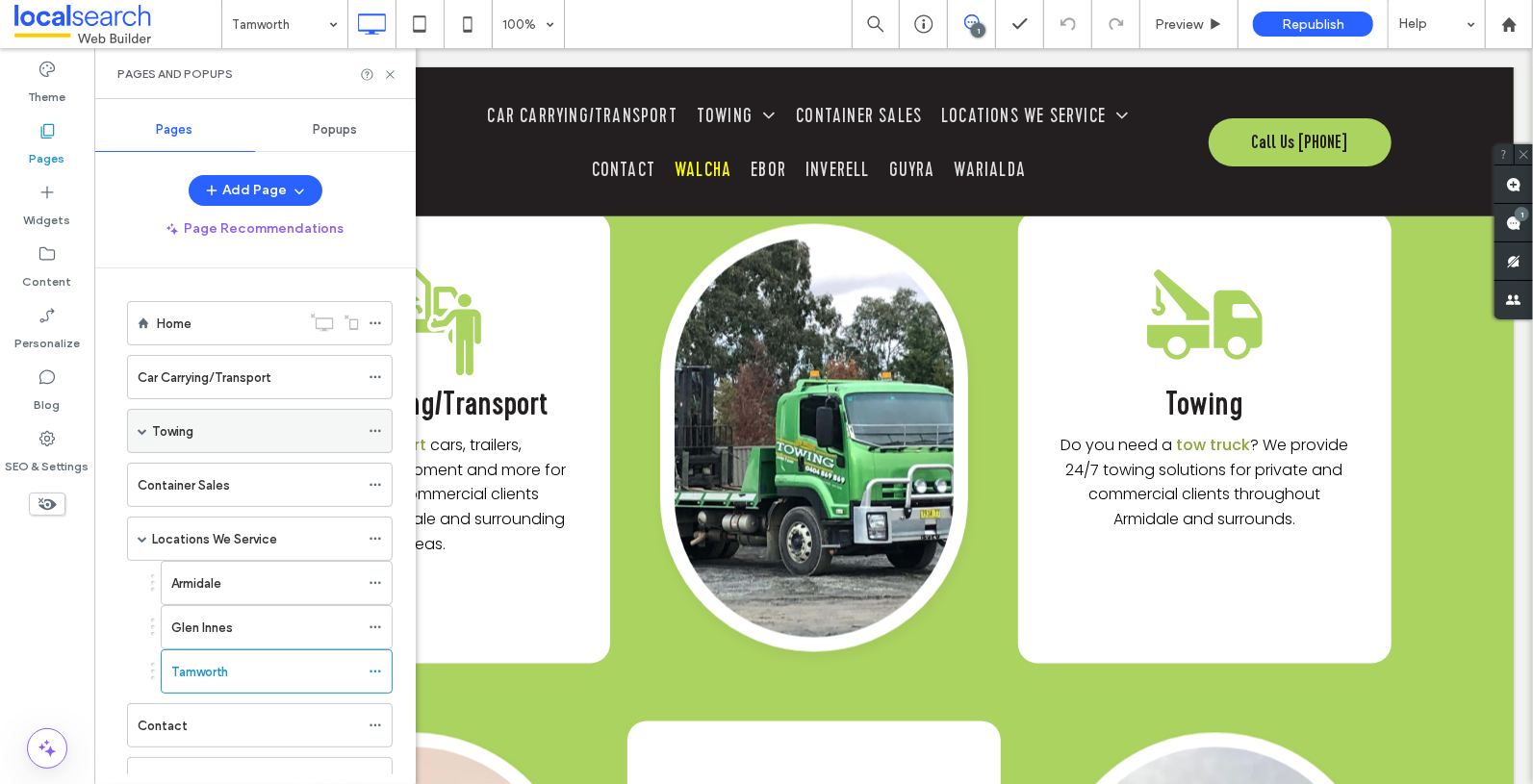 click at bounding box center [142, 431] 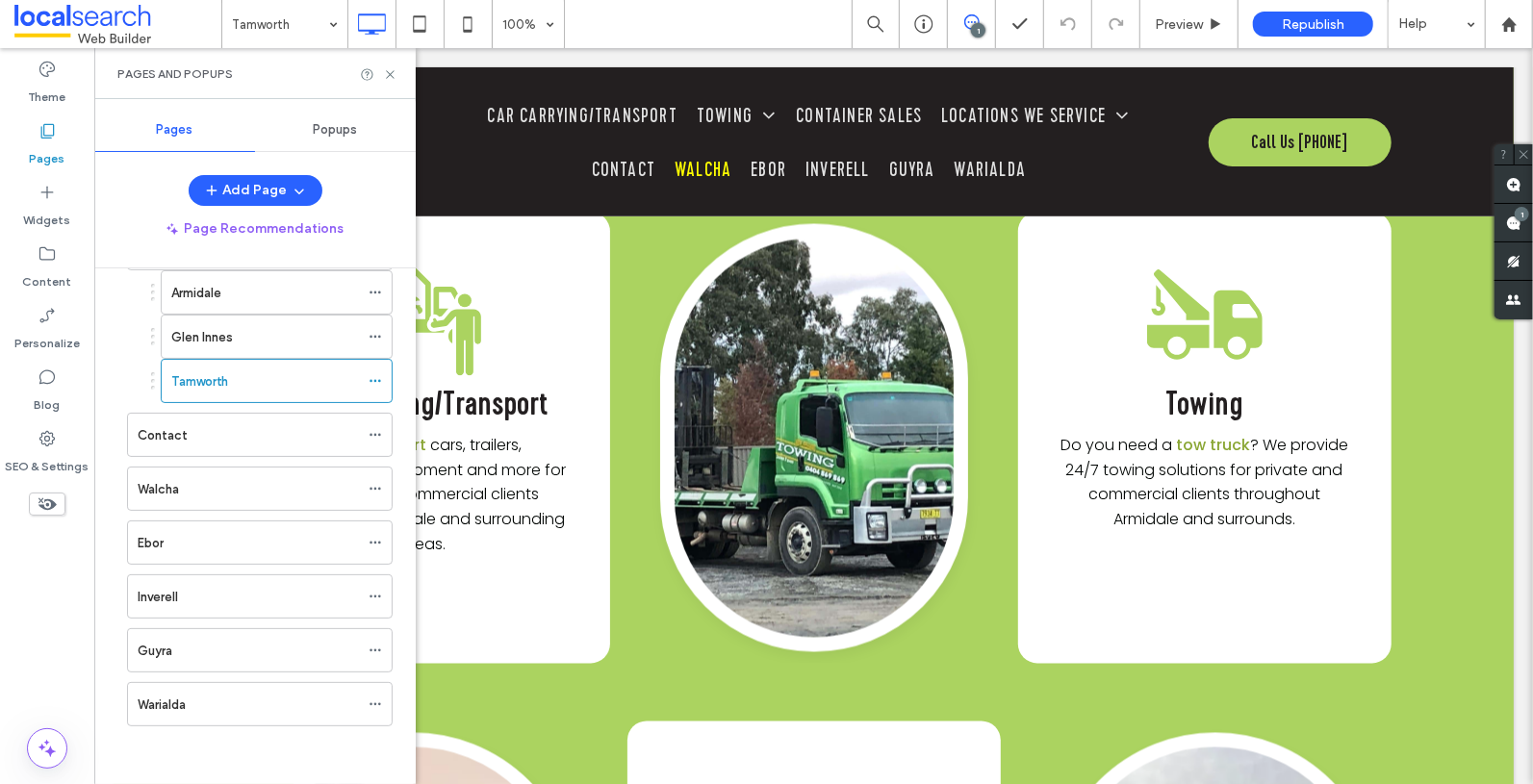 scroll, scrollTop: 320, scrollLeft: 0, axis: vertical 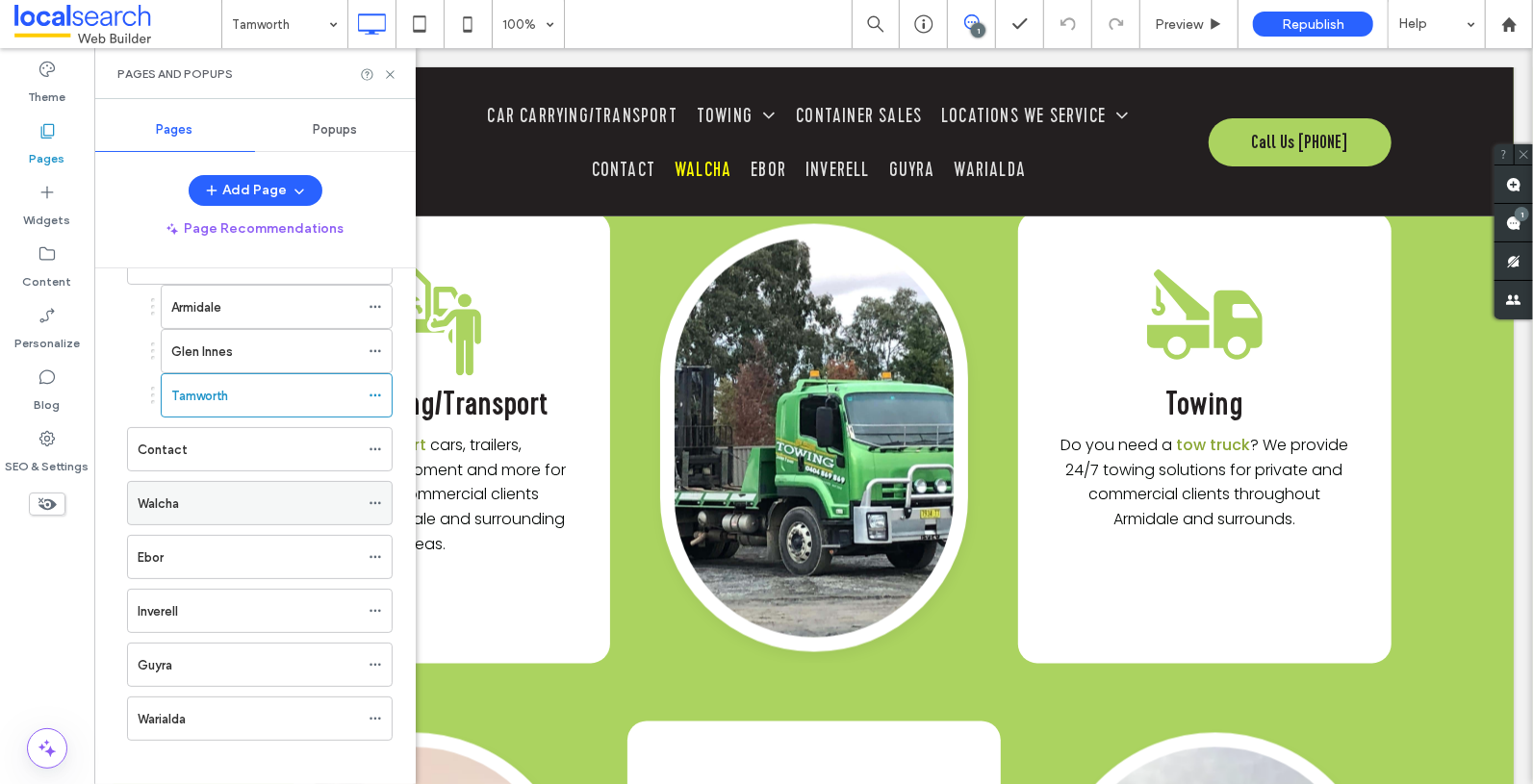 click on "Walcha" at bounding box center (248, 503) 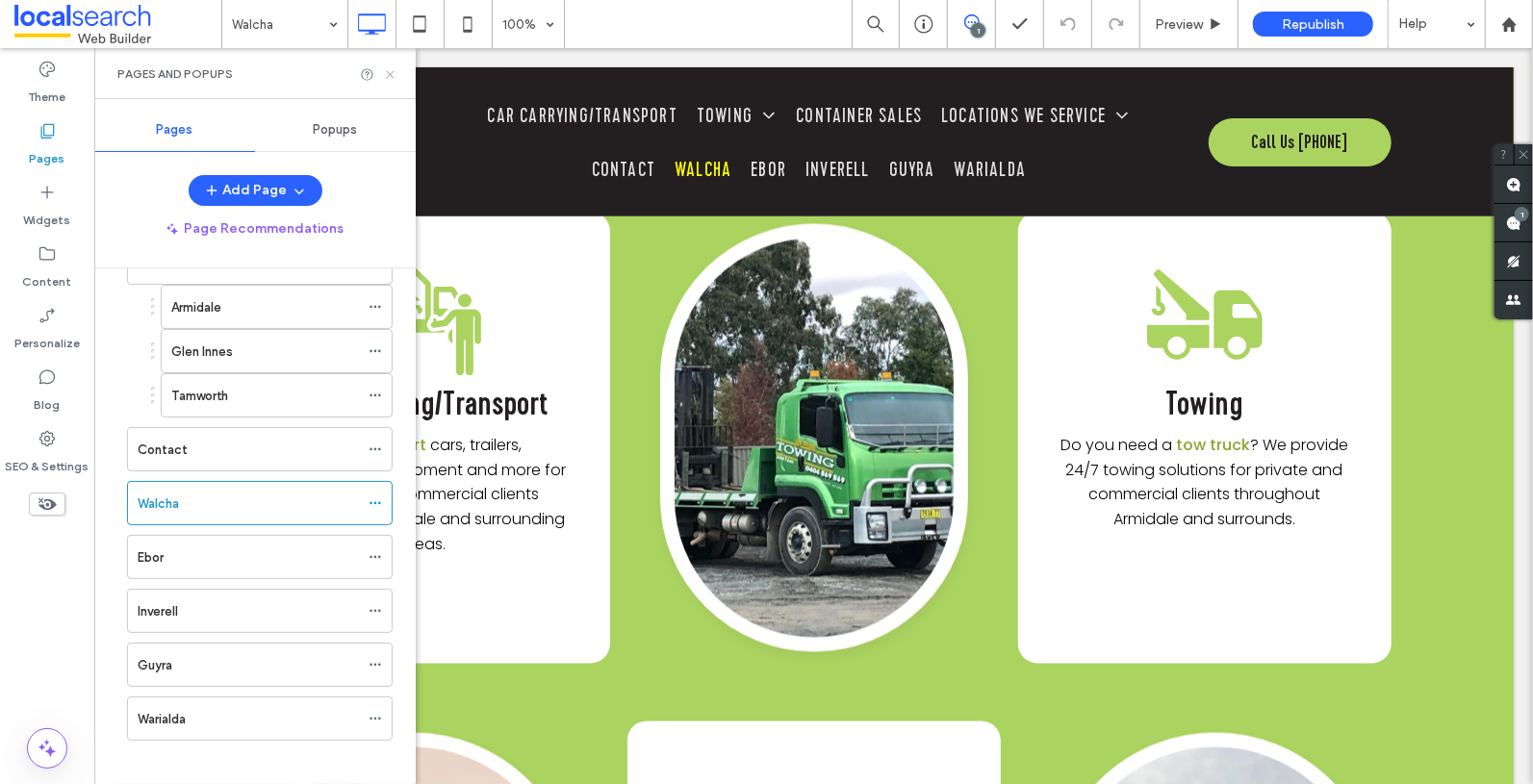 click 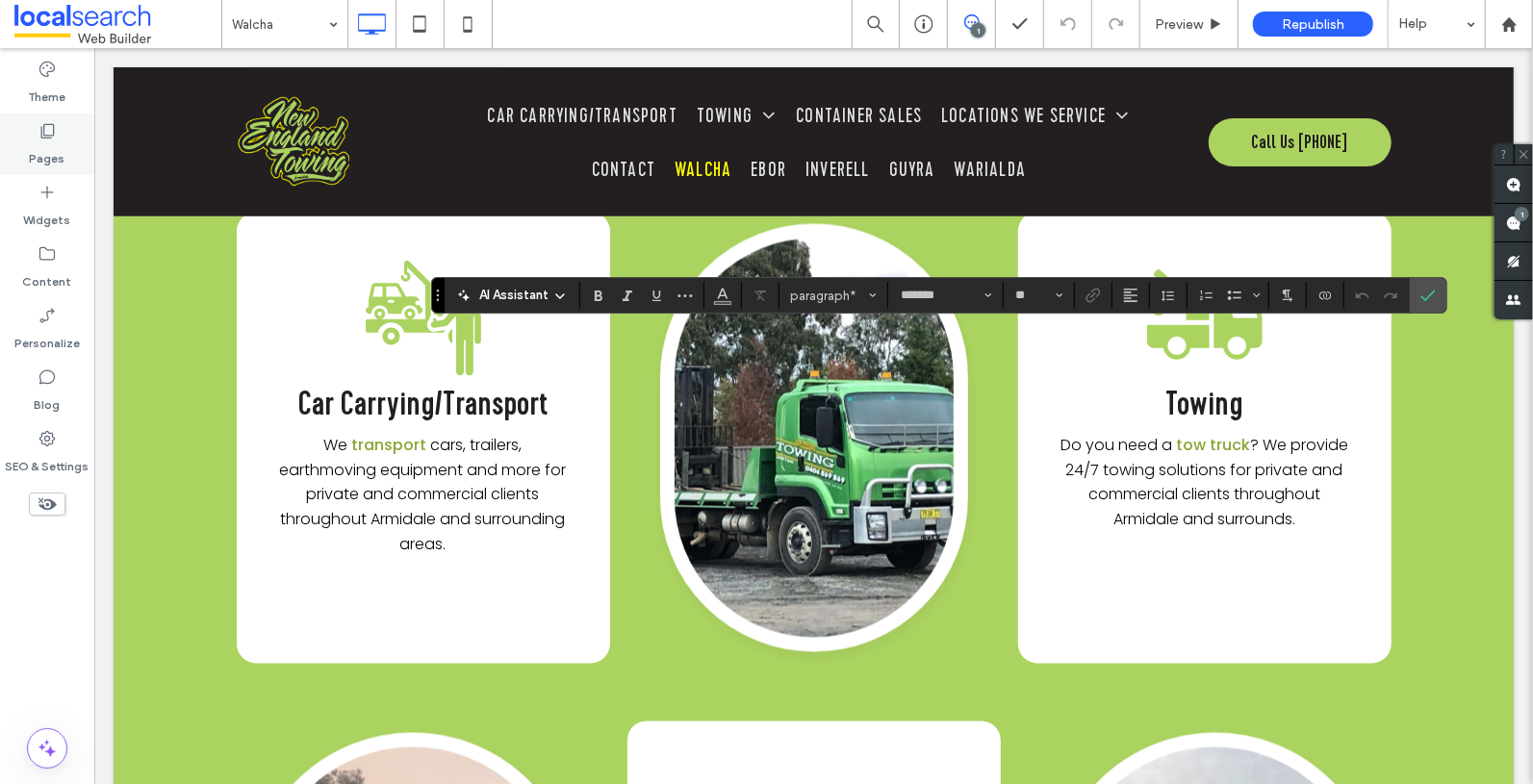 click on "Pages" at bounding box center (47, 144) 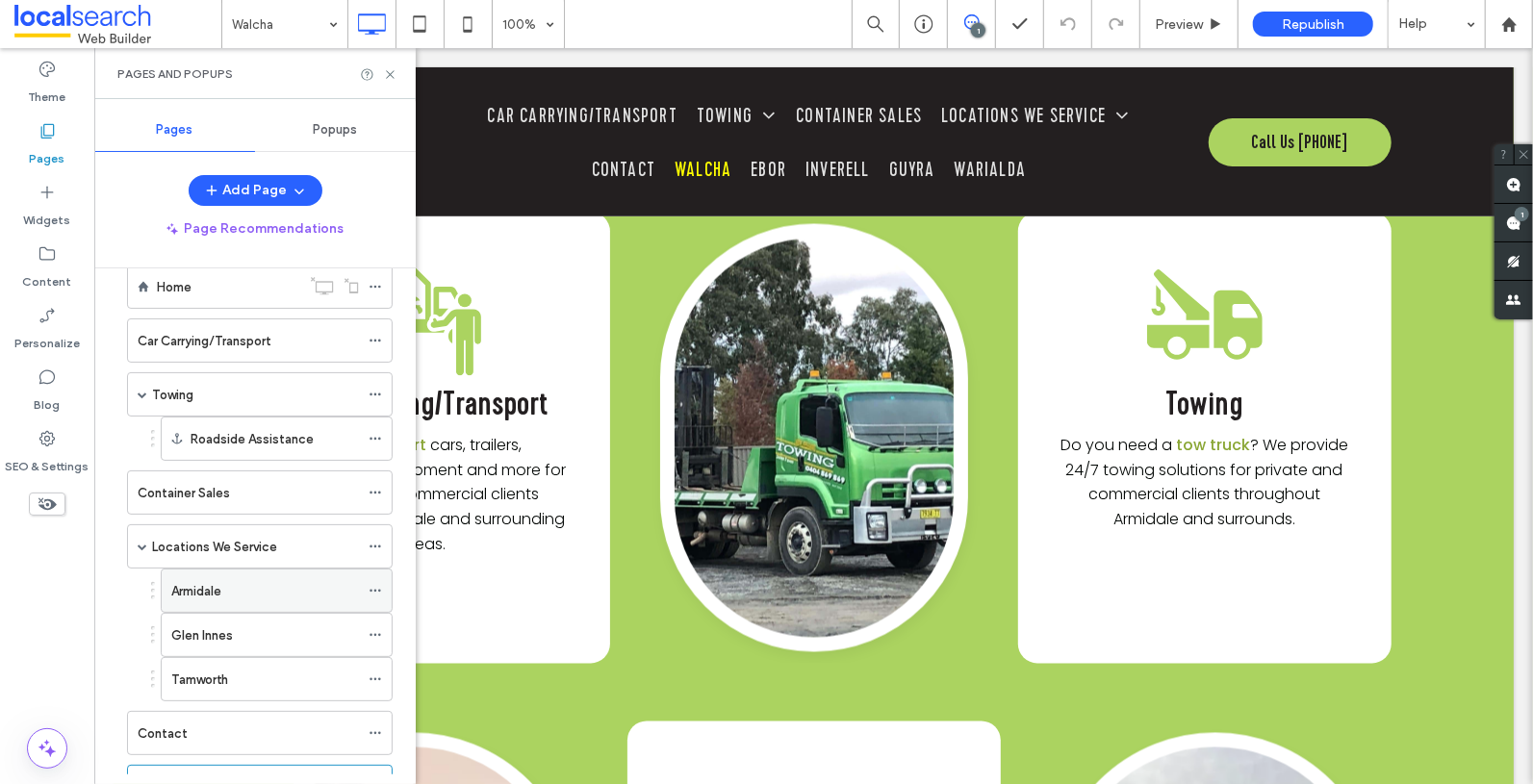 scroll, scrollTop: 258, scrollLeft: 0, axis: vertical 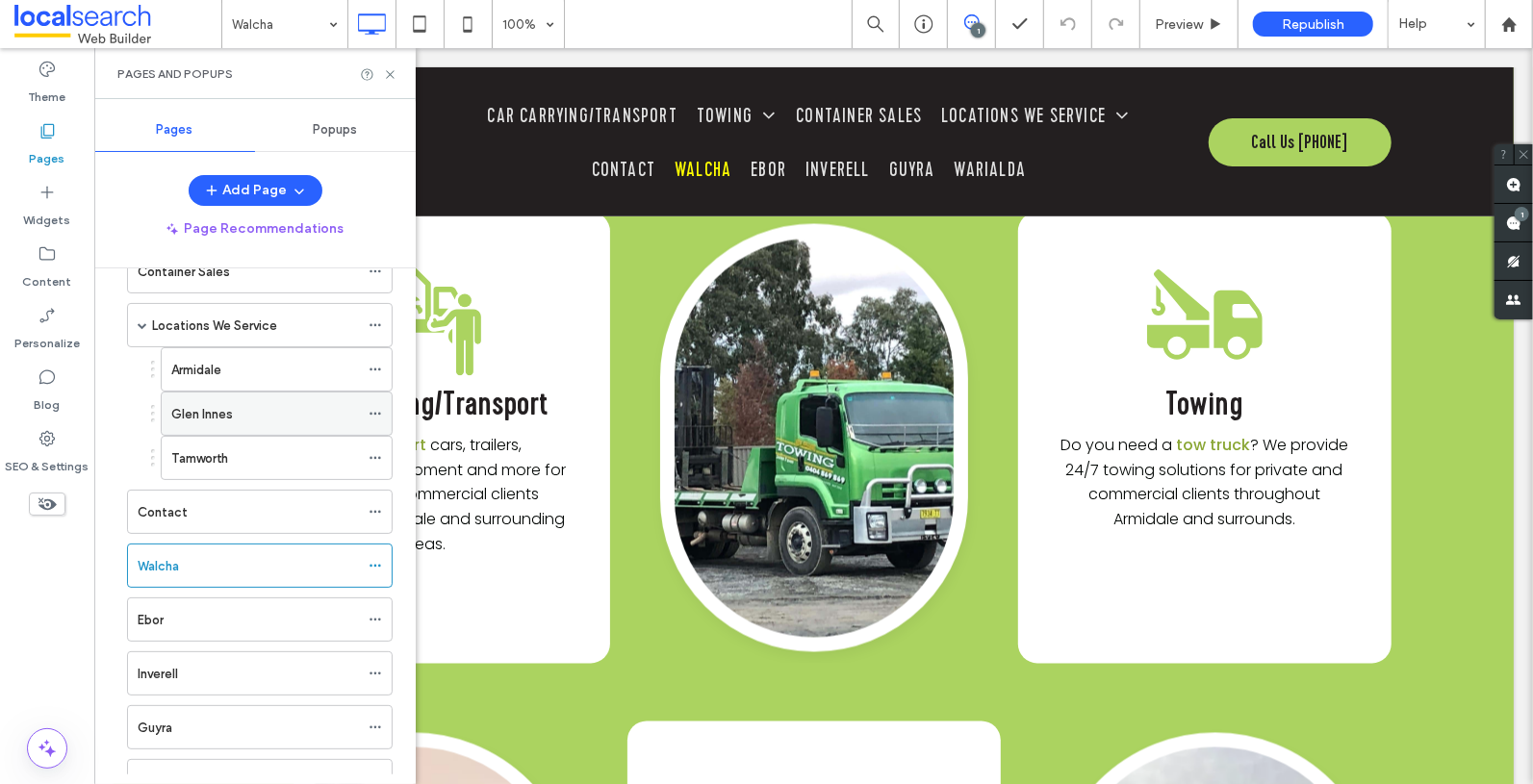 click on "Glen Innes" at bounding box center (265, 414) 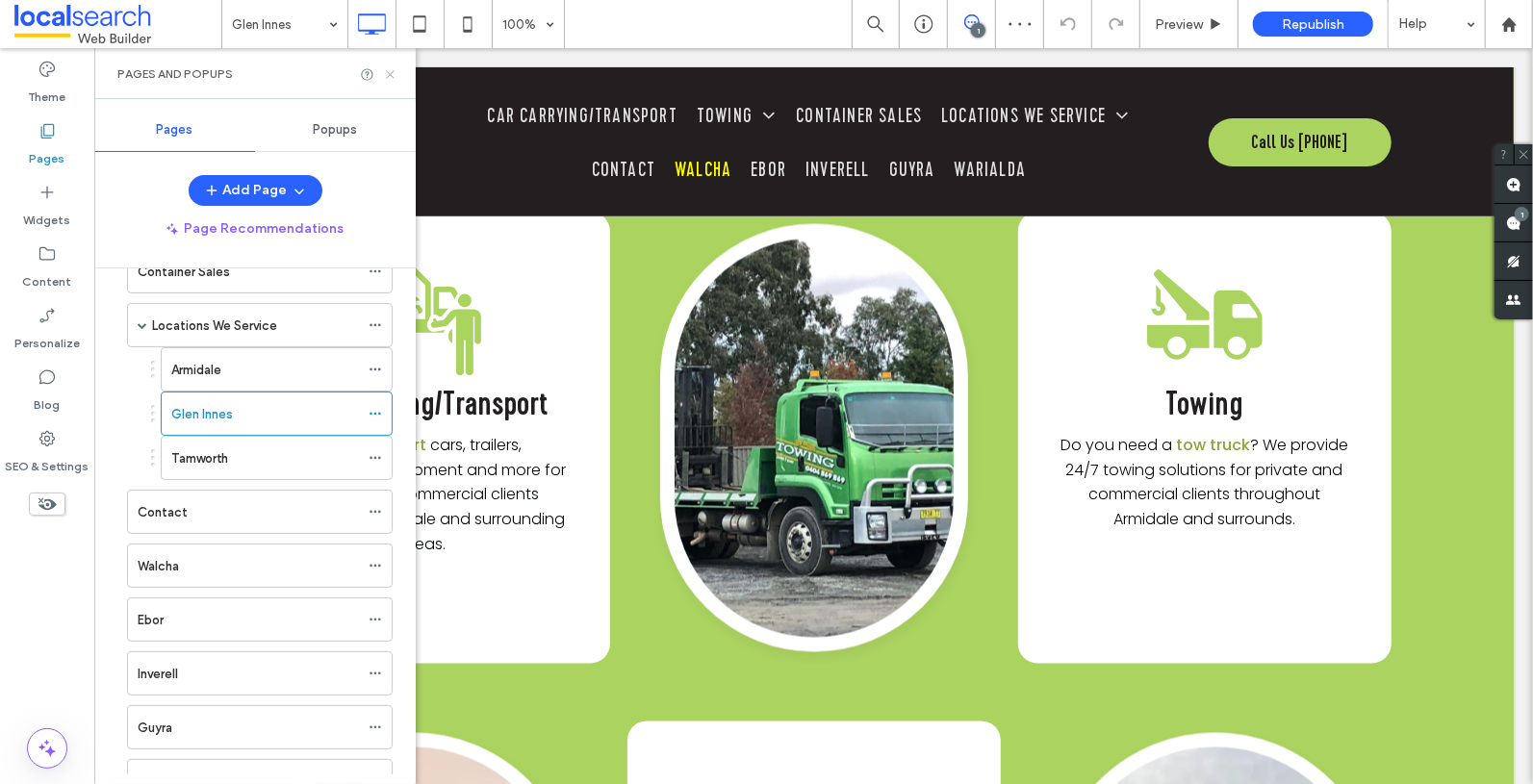 click 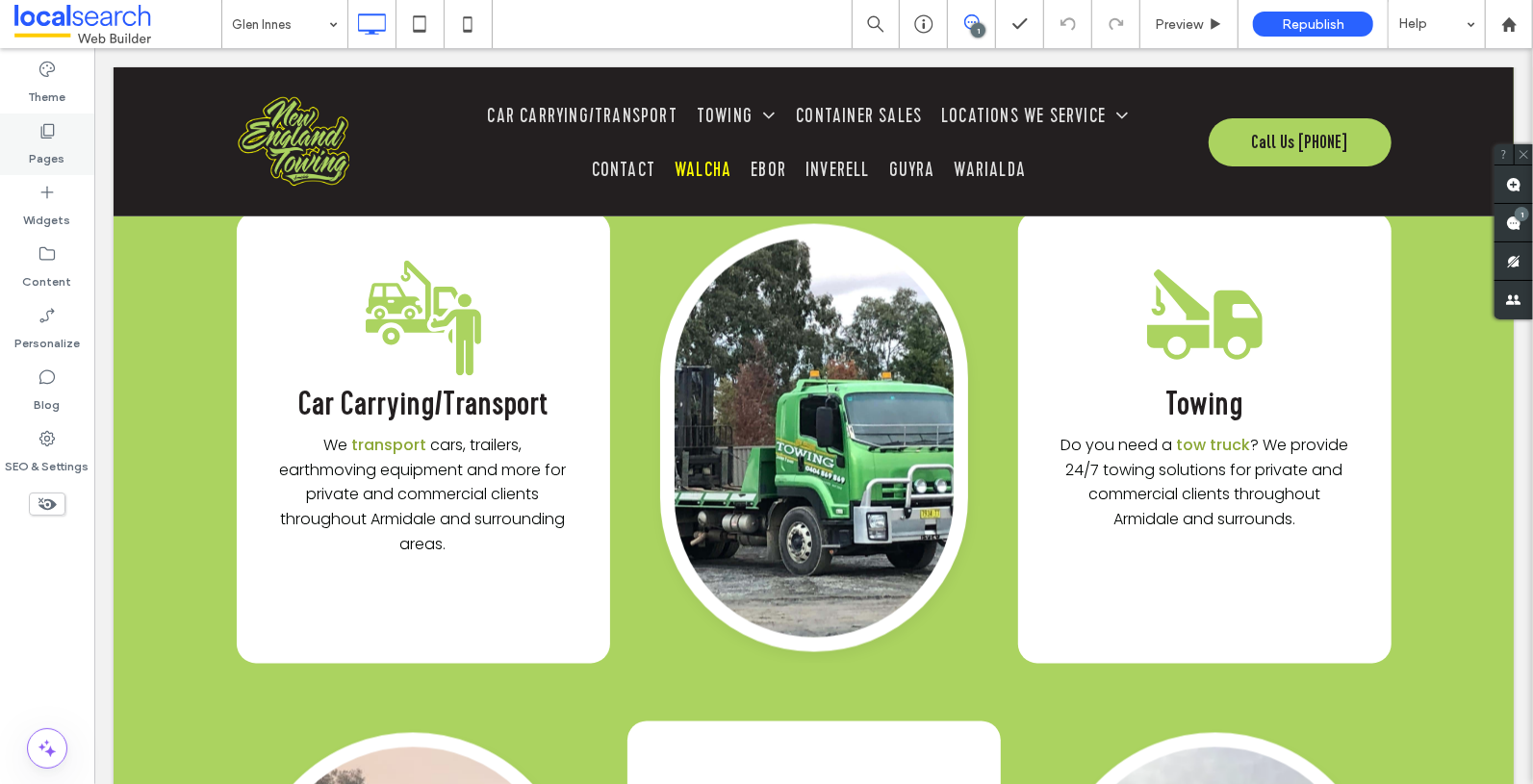 click on "Pages" at bounding box center [47, 154] 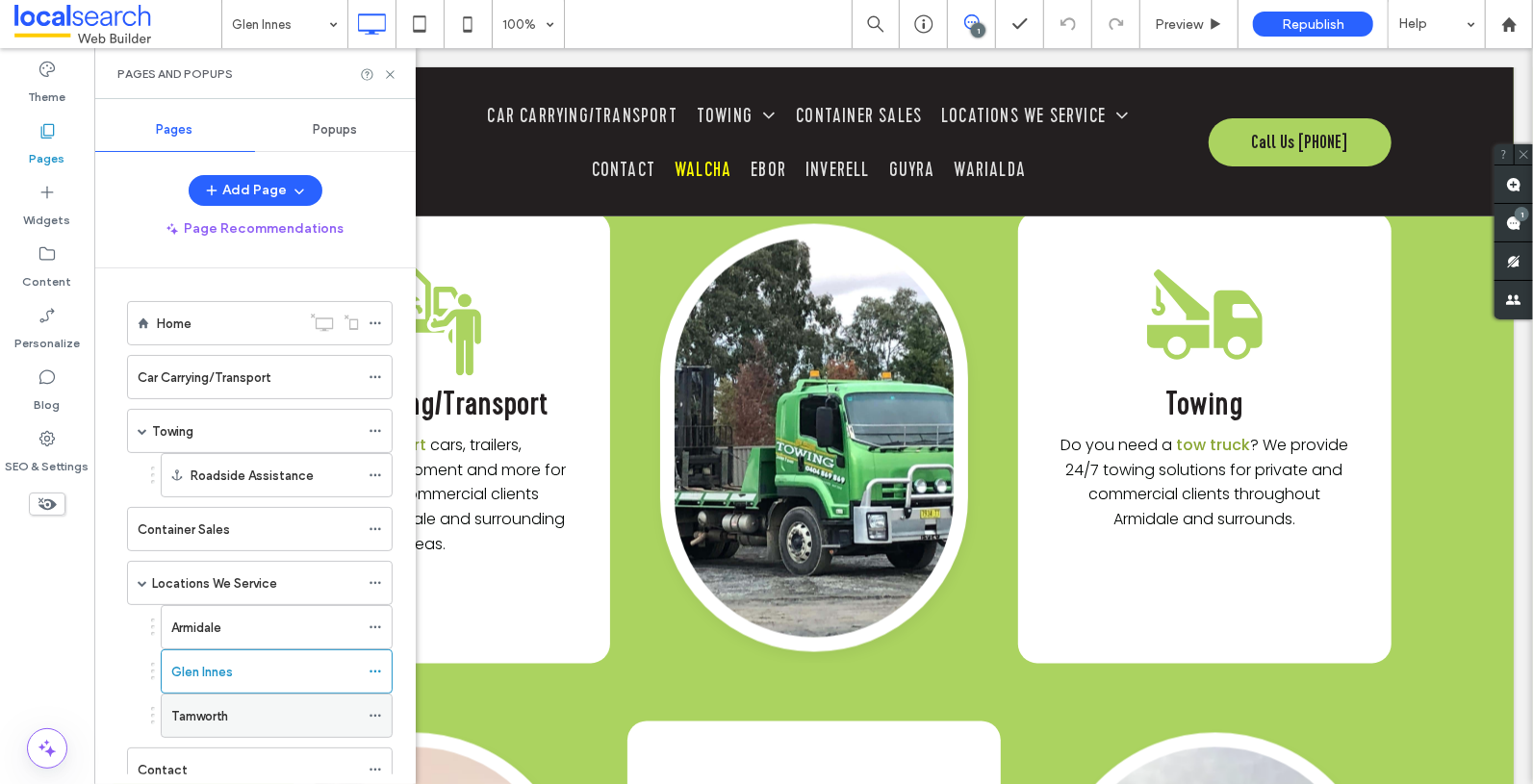 click on "Tamworth" at bounding box center (265, 716) 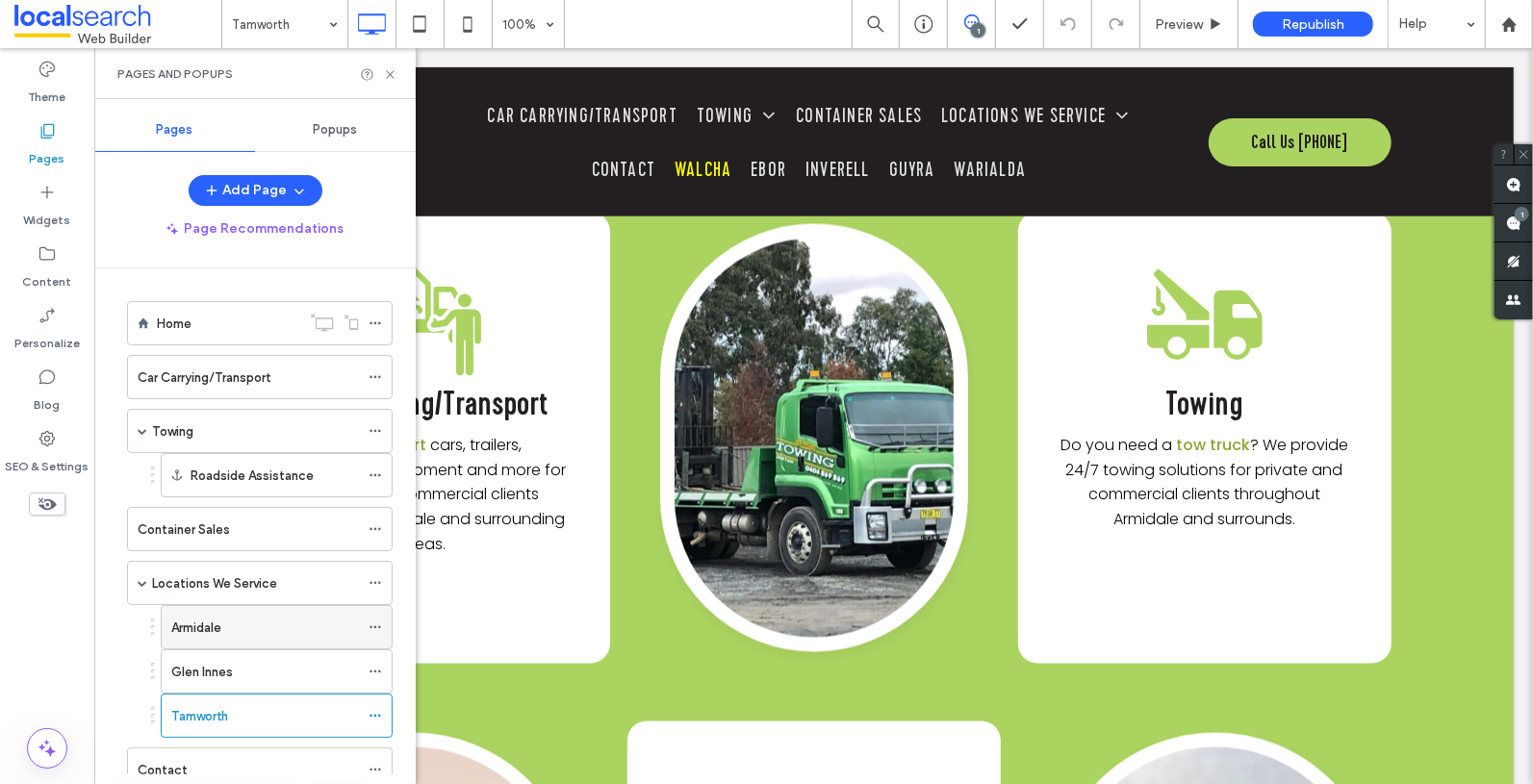 click on "Armidale" at bounding box center (265, 627) 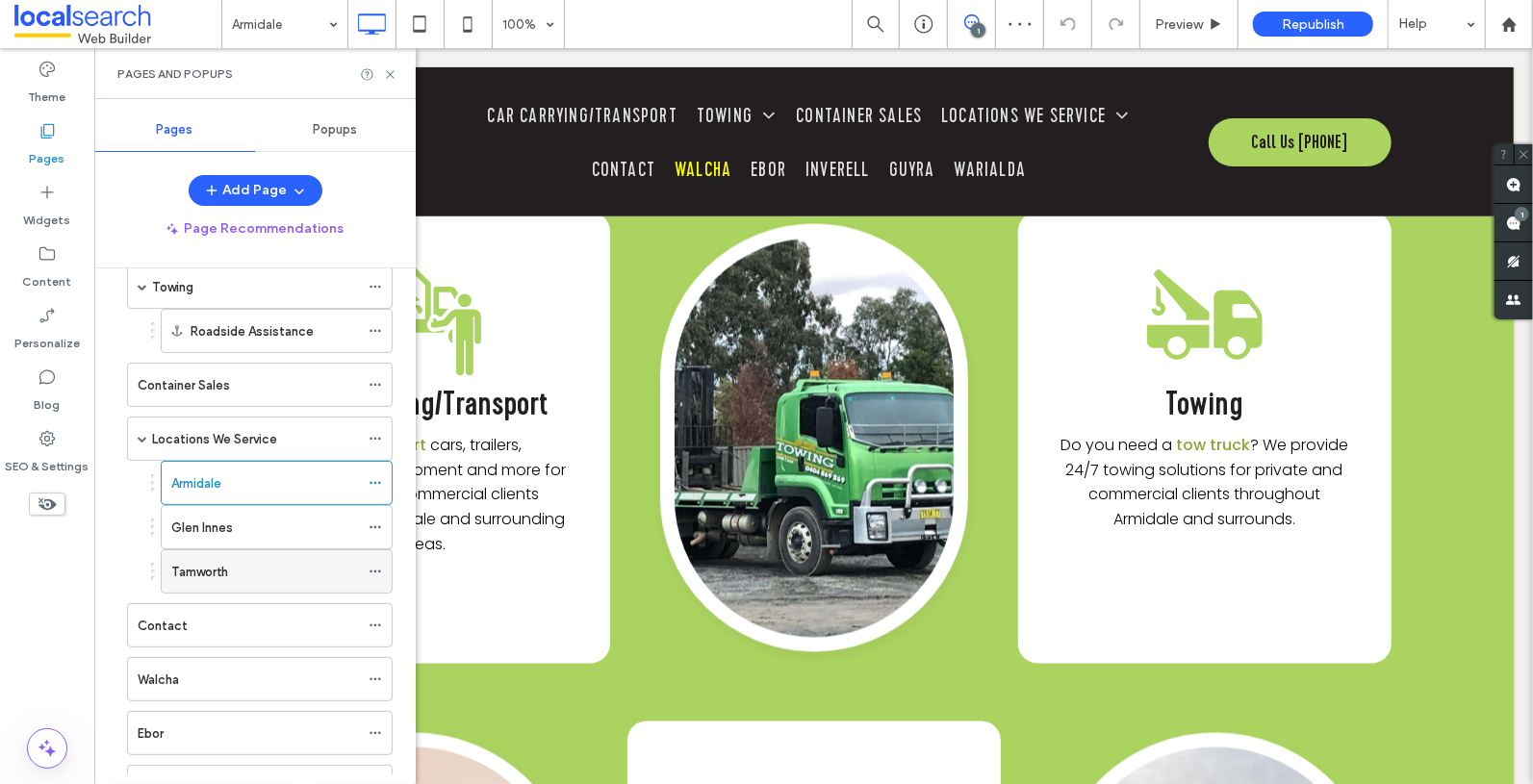 scroll, scrollTop: 148, scrollLeft: 0, axis: vertical 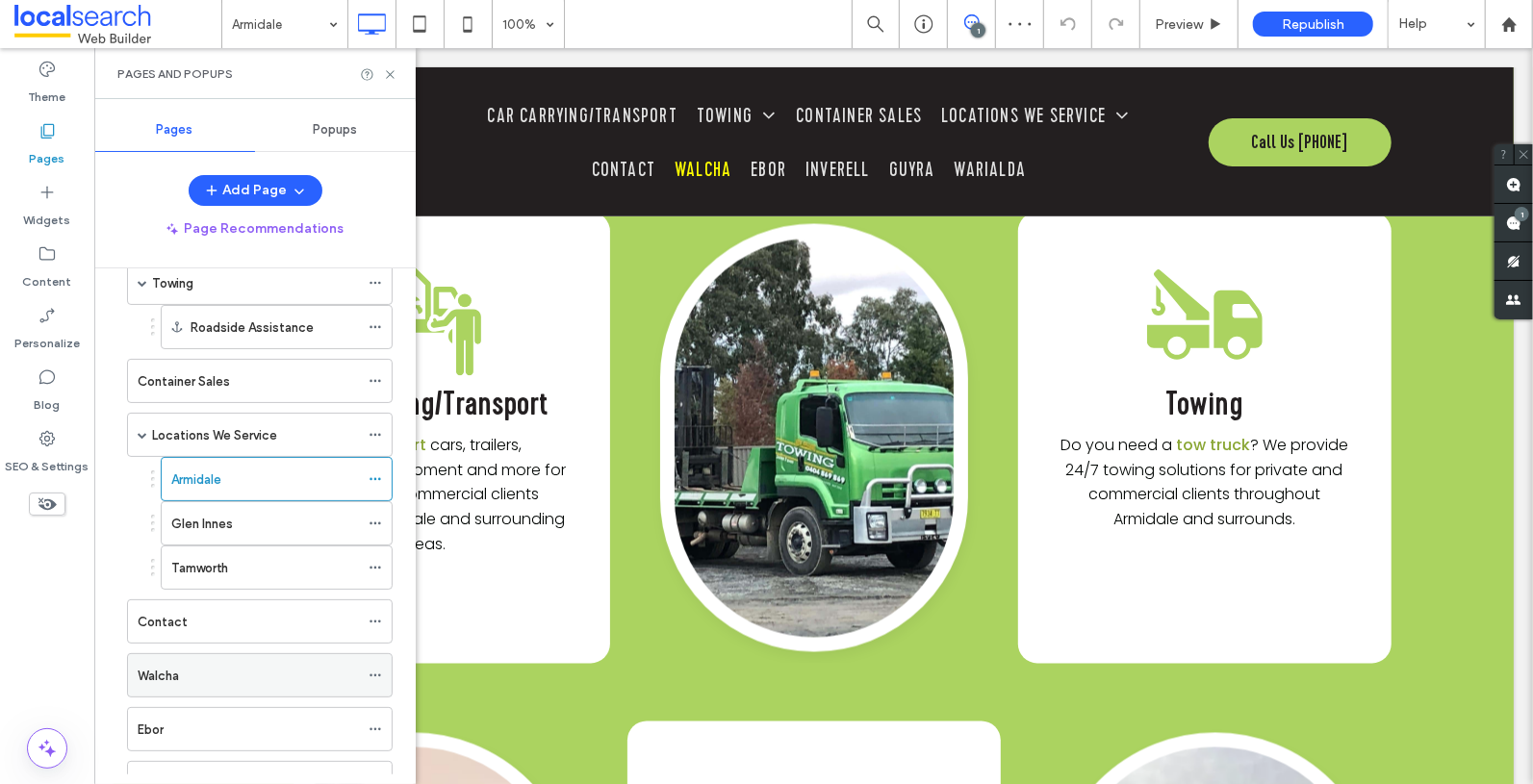 click on "Walcha" at bounding box center (248, 675) 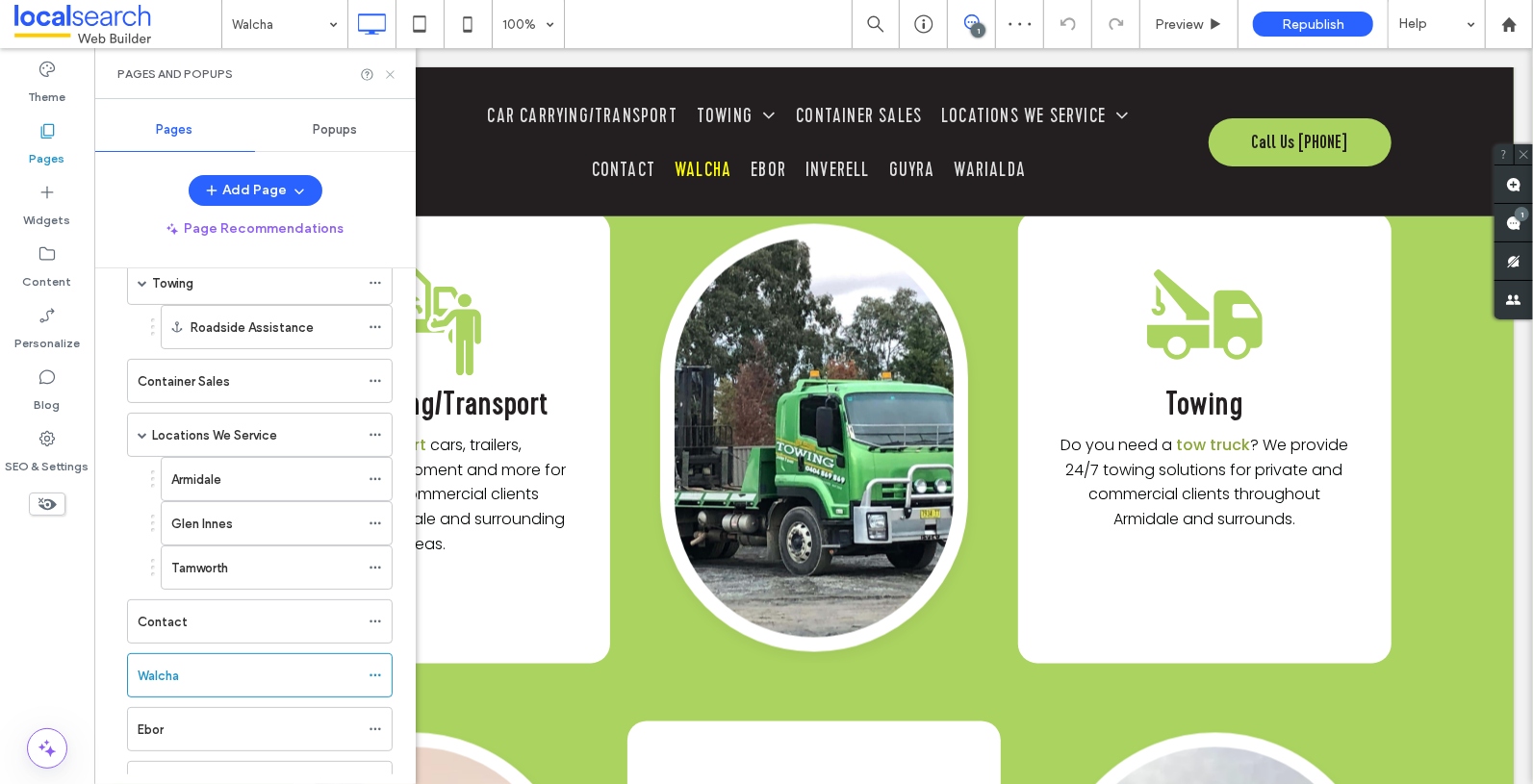 click 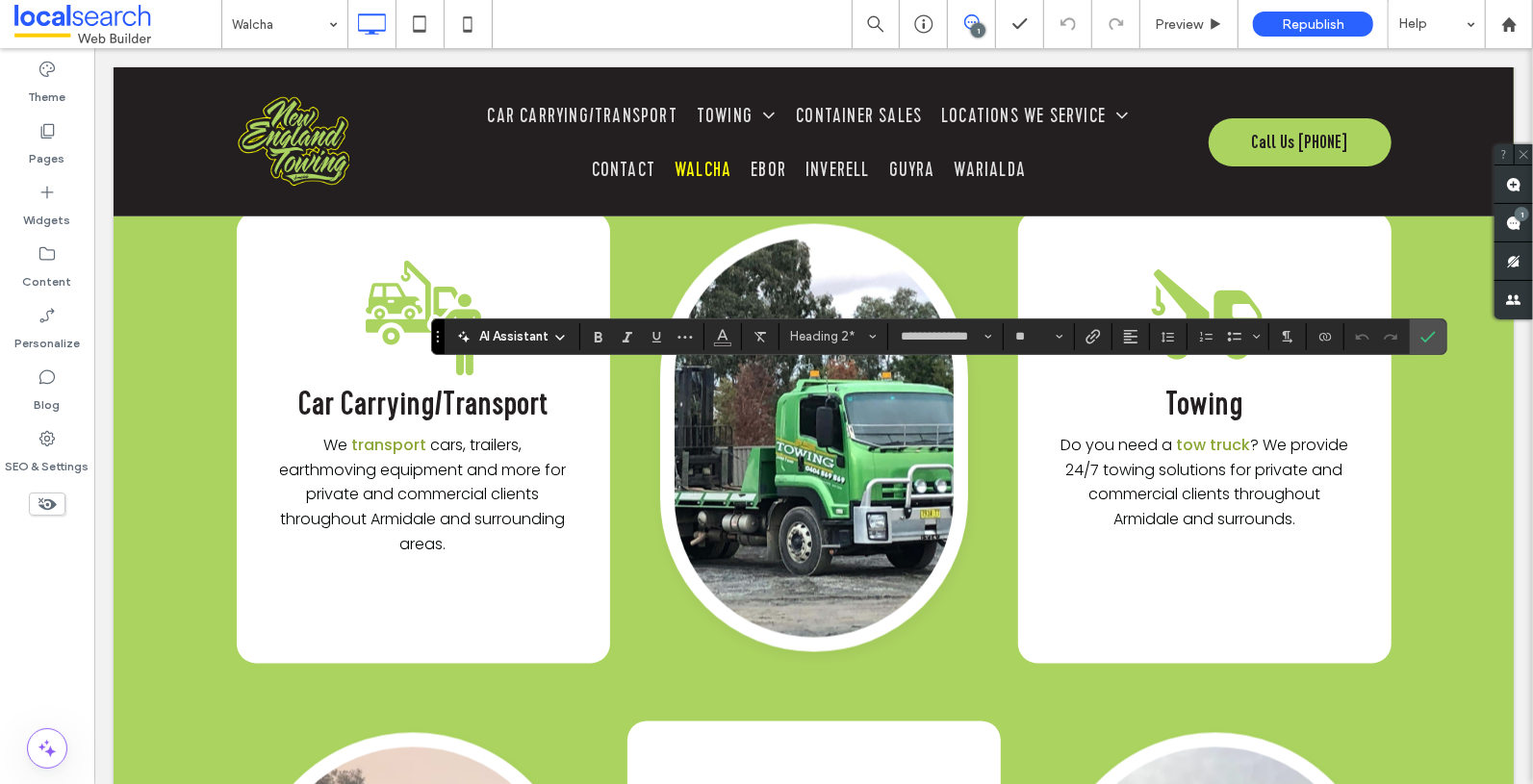 type on "*******" 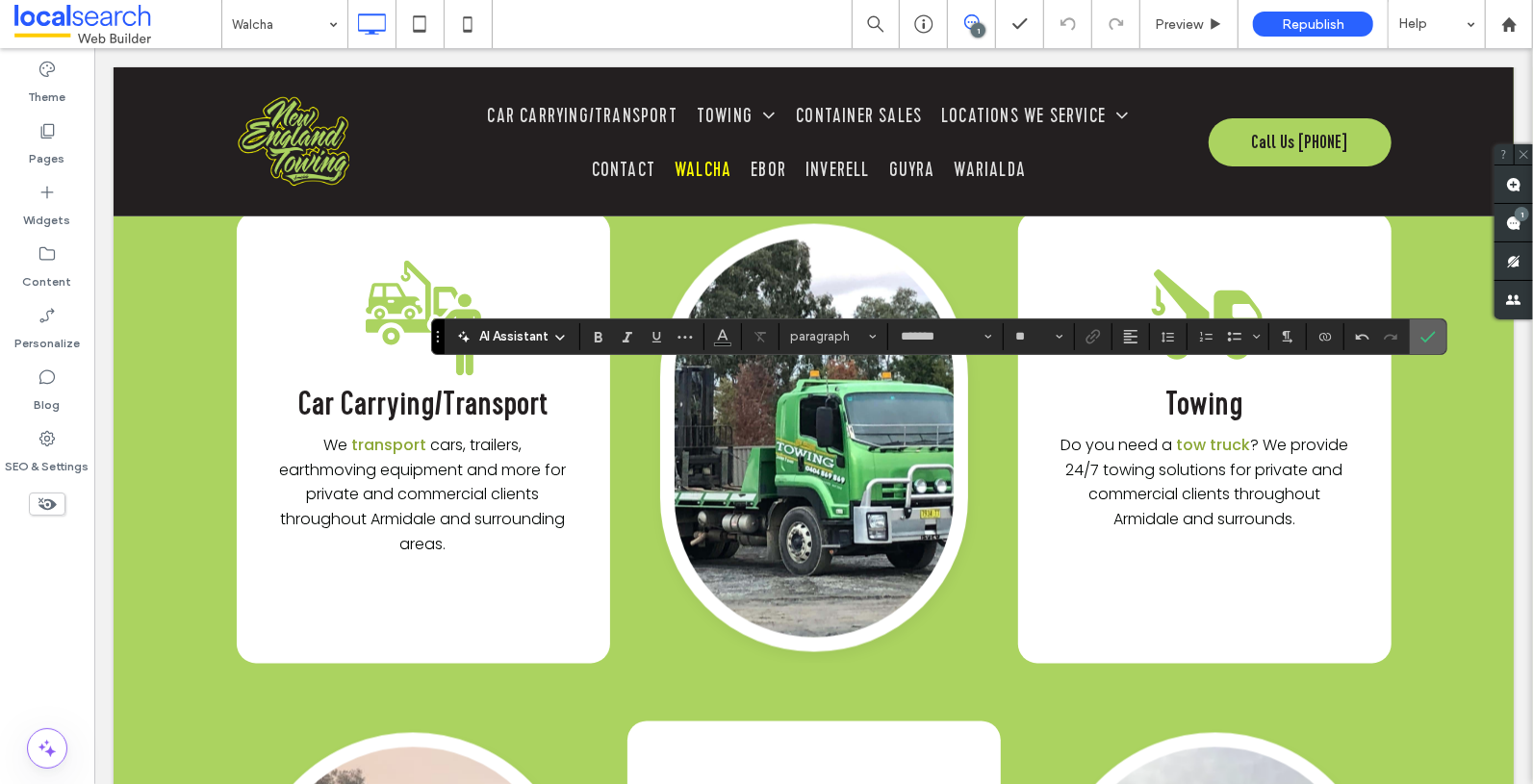 click 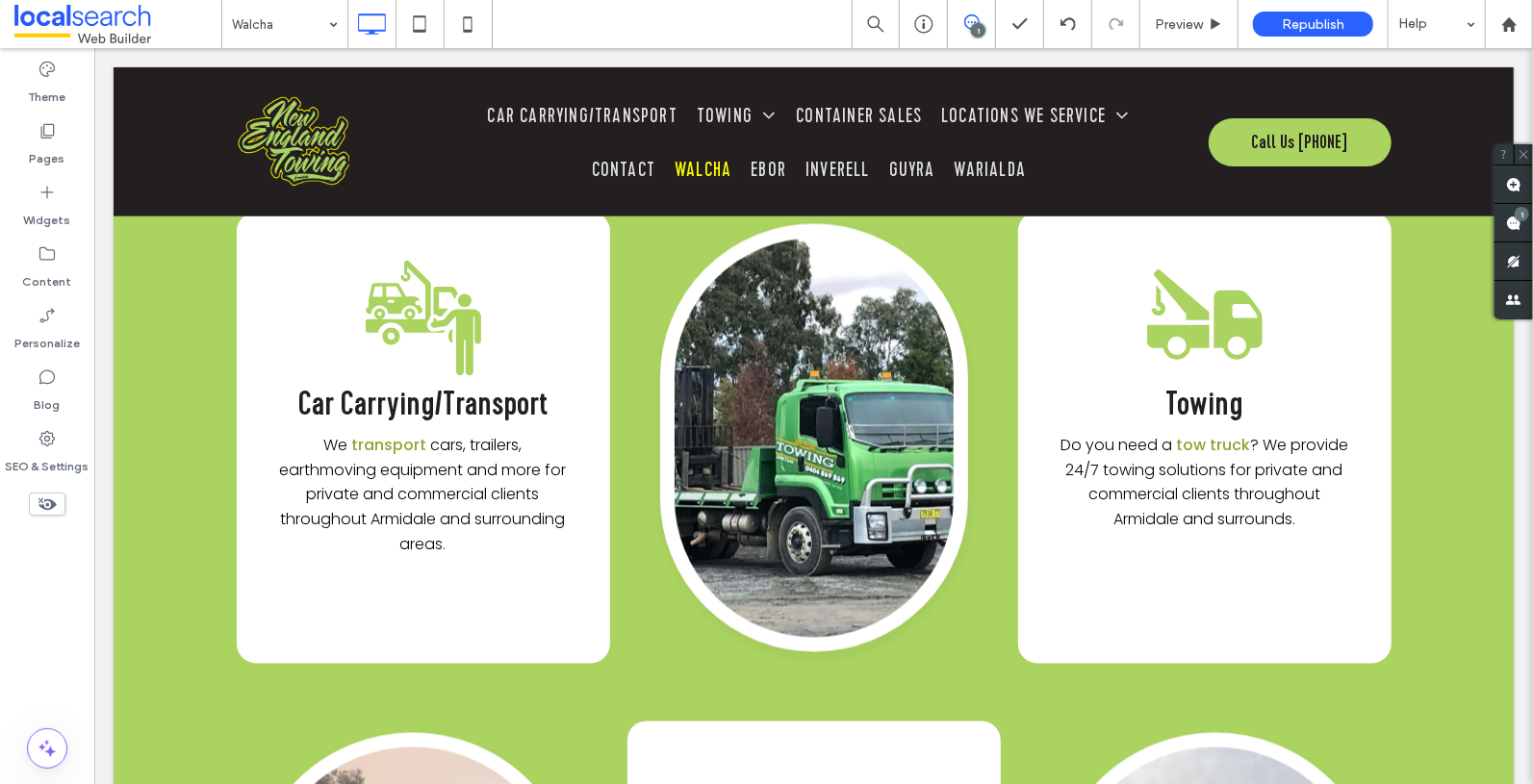 type on "*******" 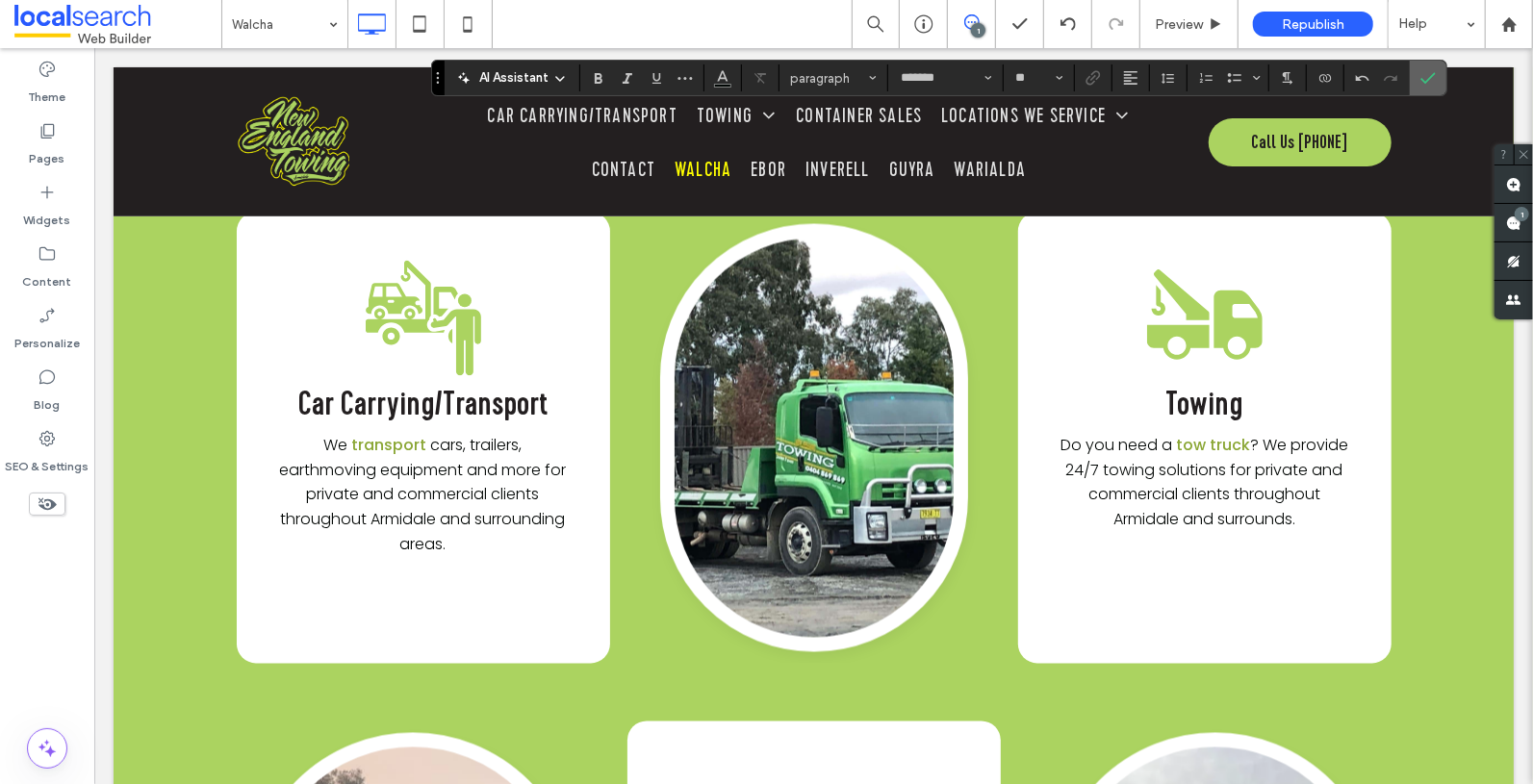 click at bounding box center [1428, 78] 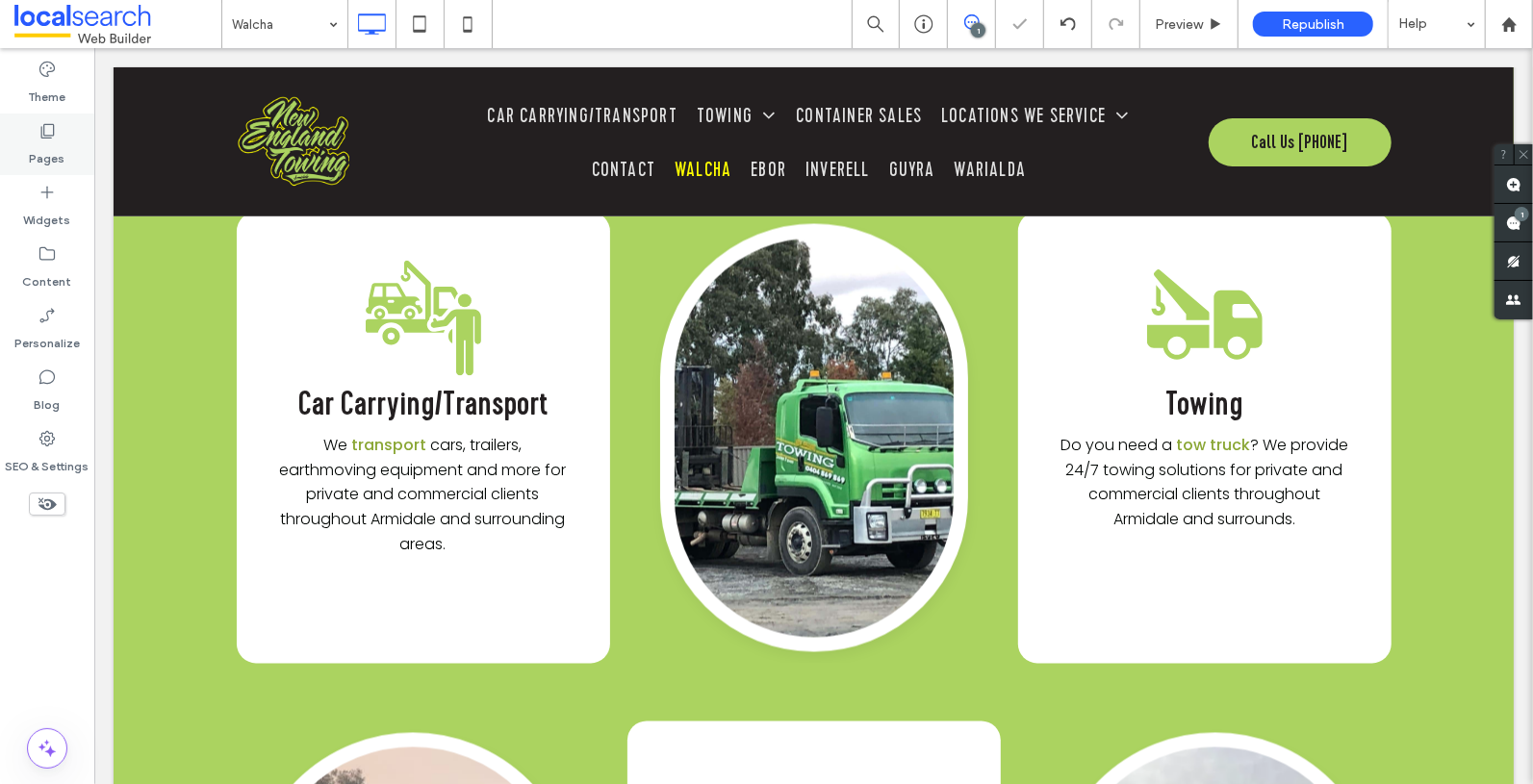 click on "Pages" at bounding box center [47, 144] 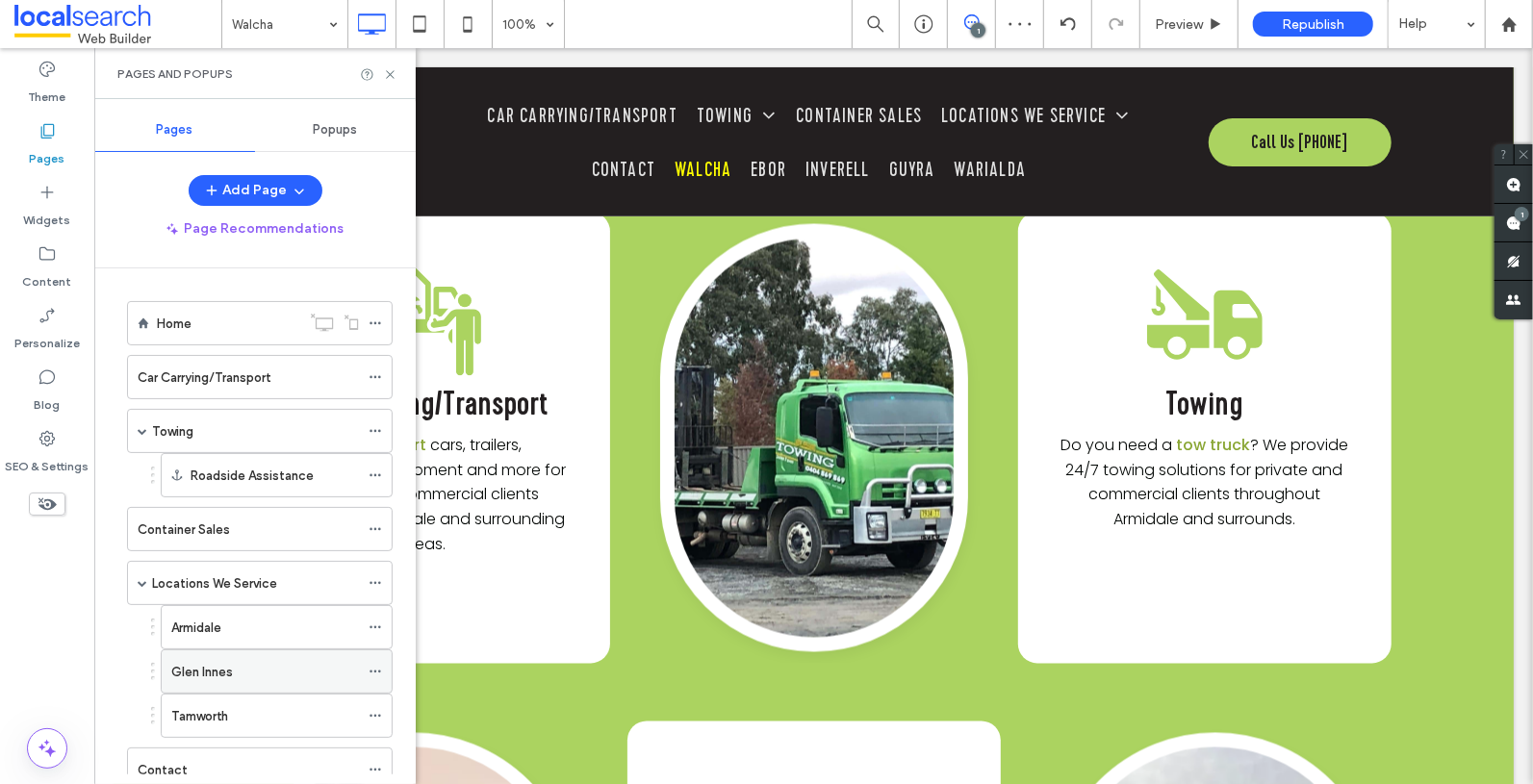 click on "Glen Innes" at bounding box center [265, 671] 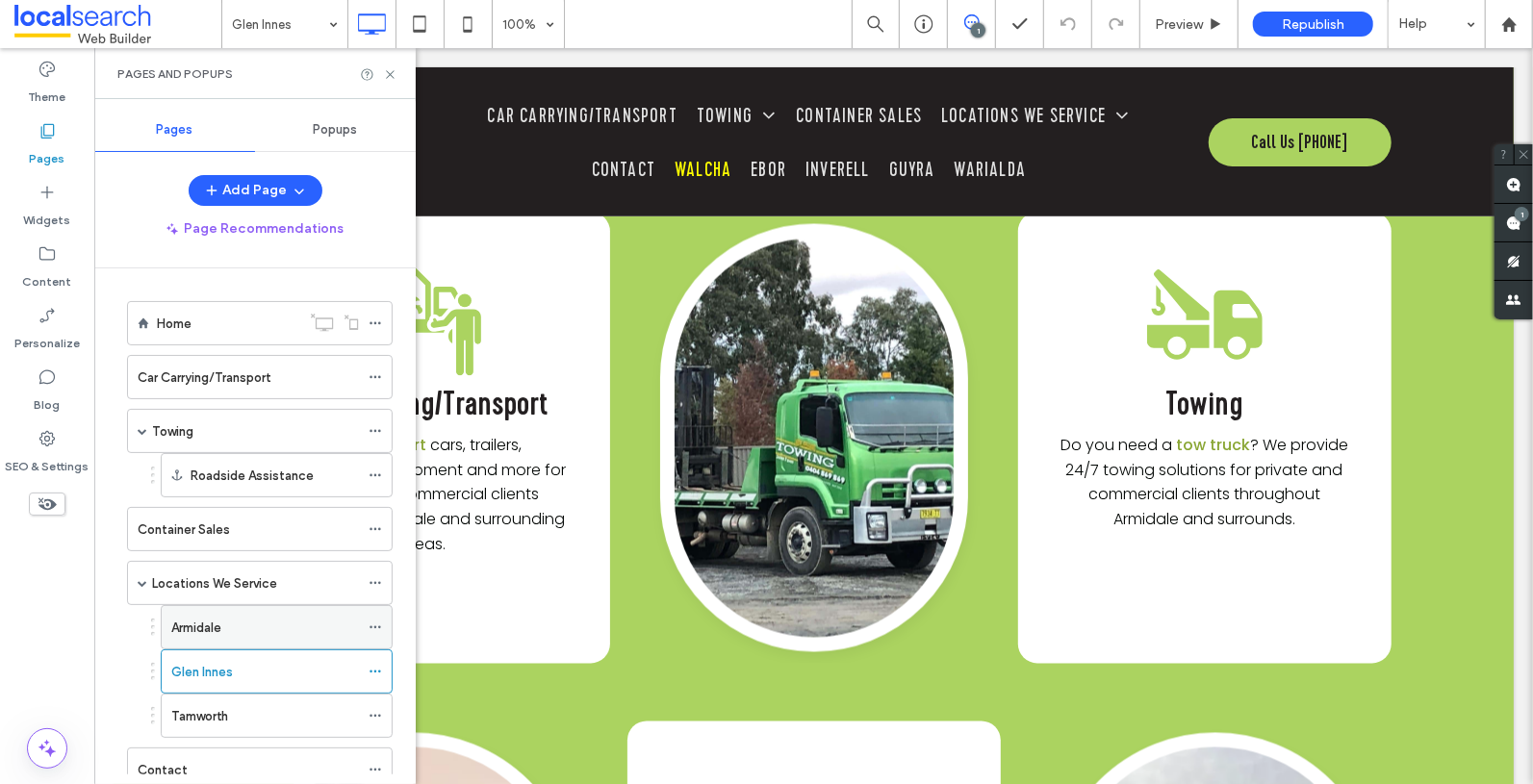 click on "Armidale" at bounding box center [265, 627] 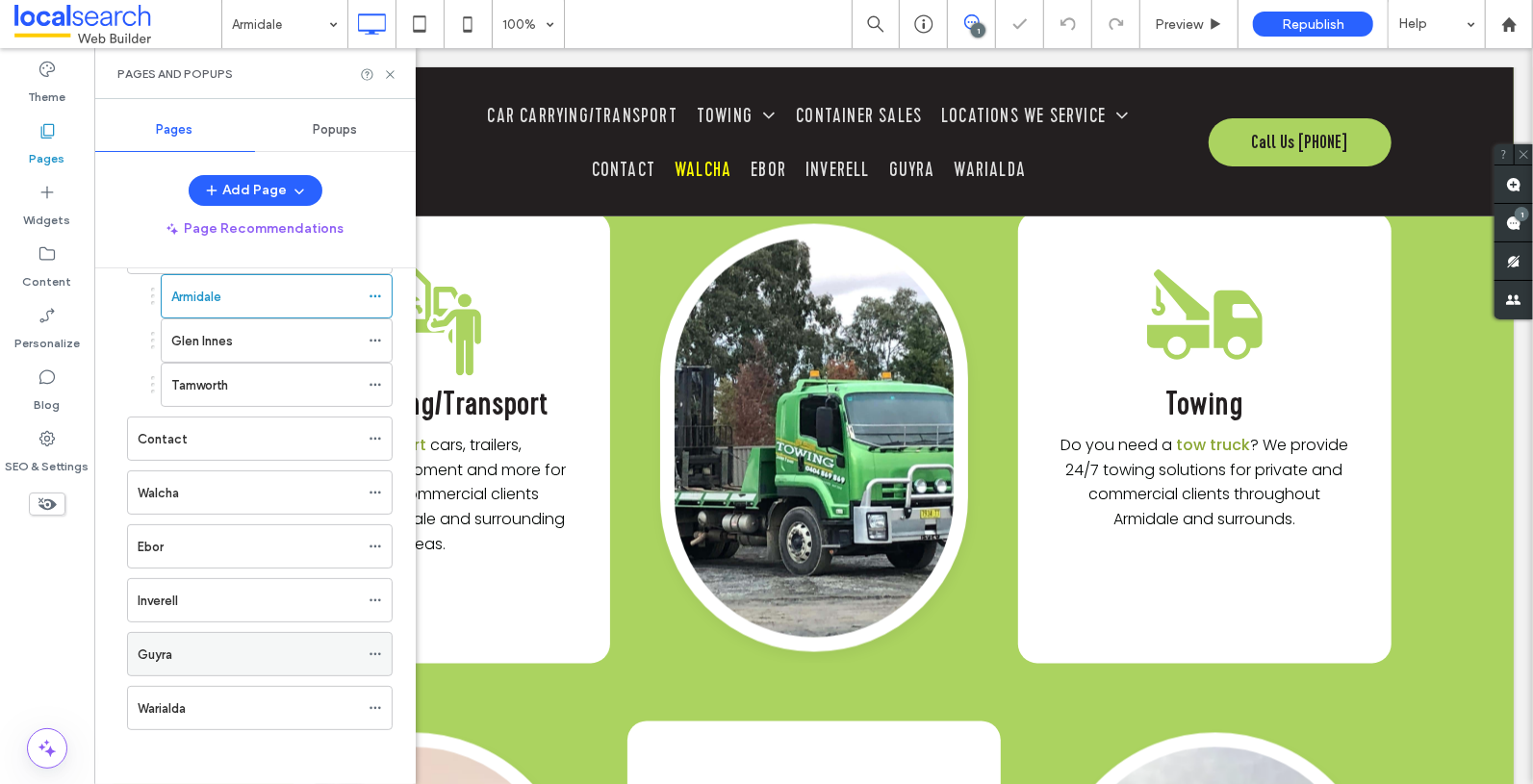scroll, scrollTop: 337, scrollLeft: 0, axis: vertical 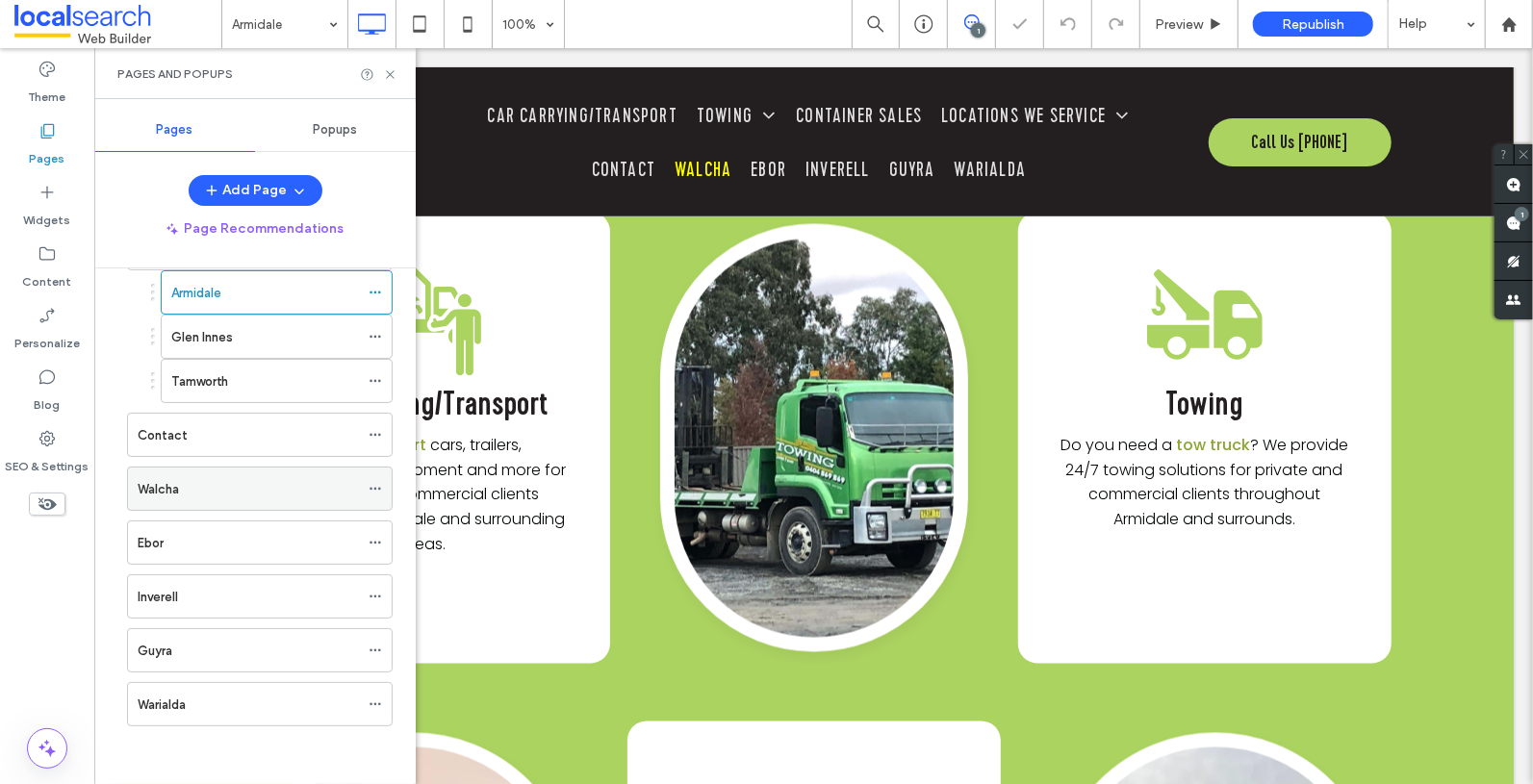 click on "Walcha" at bounding box center [248, 489] 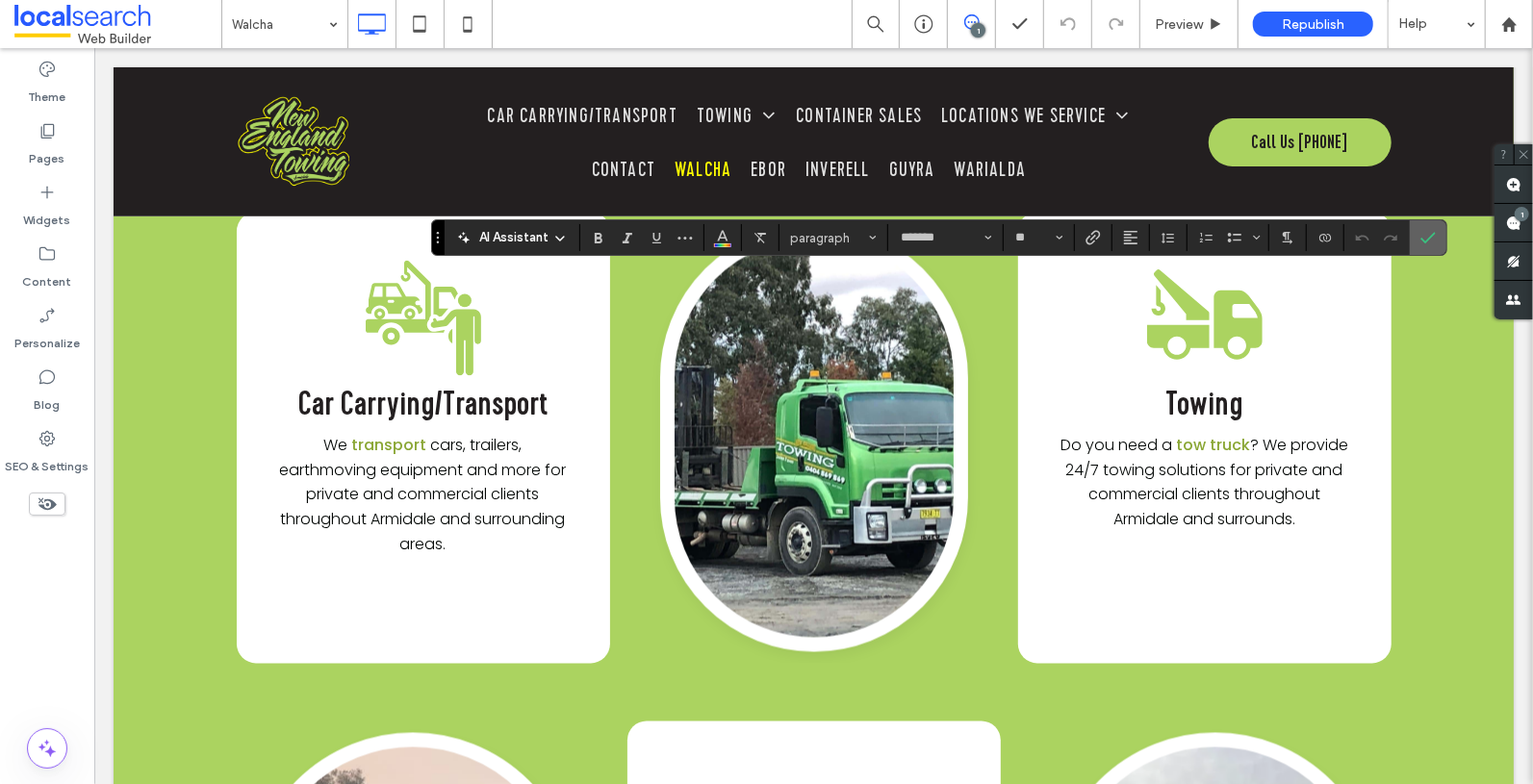 click at bounding box center [1428, 238] 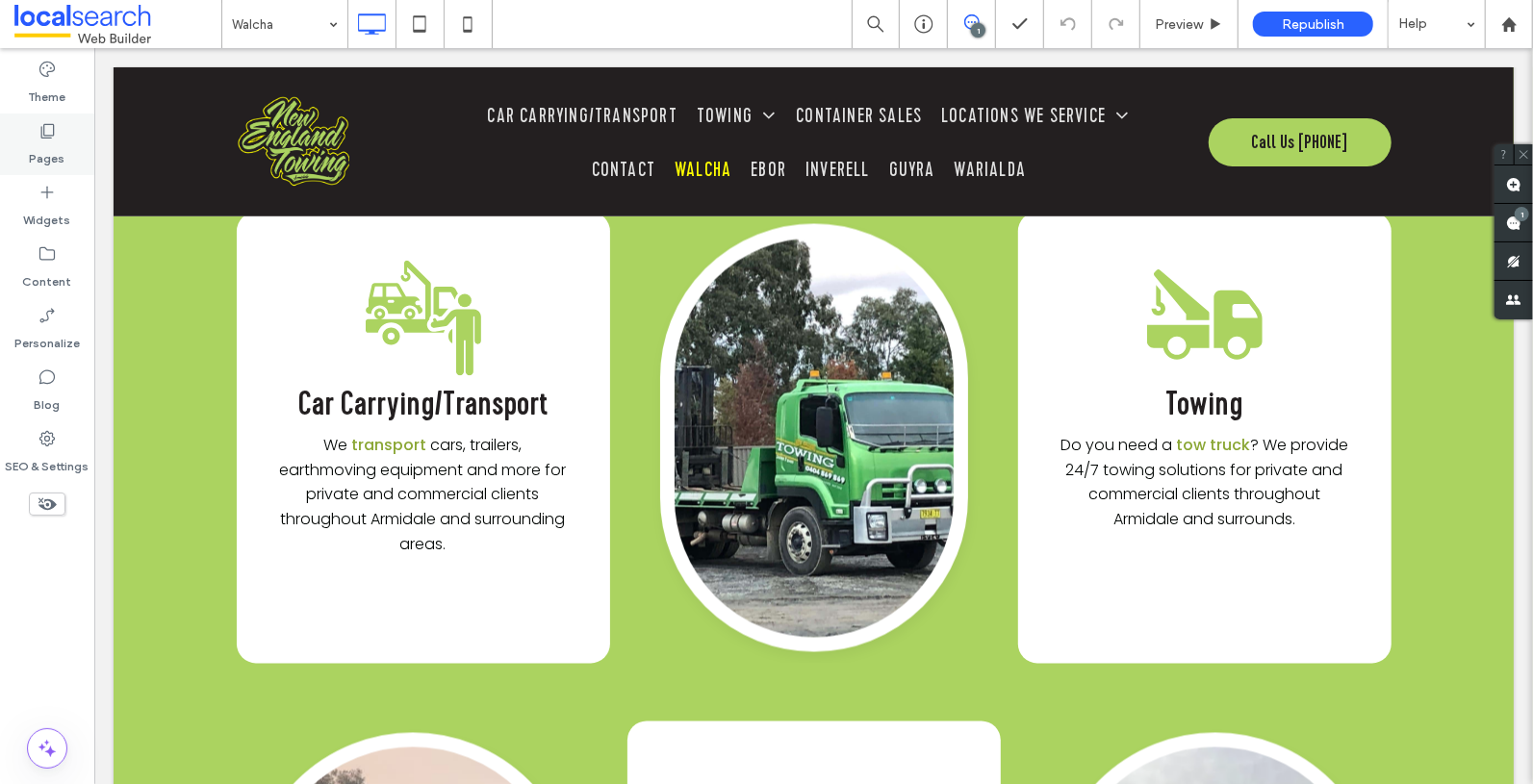 click on "Pages" at bounding box center [47, 144] 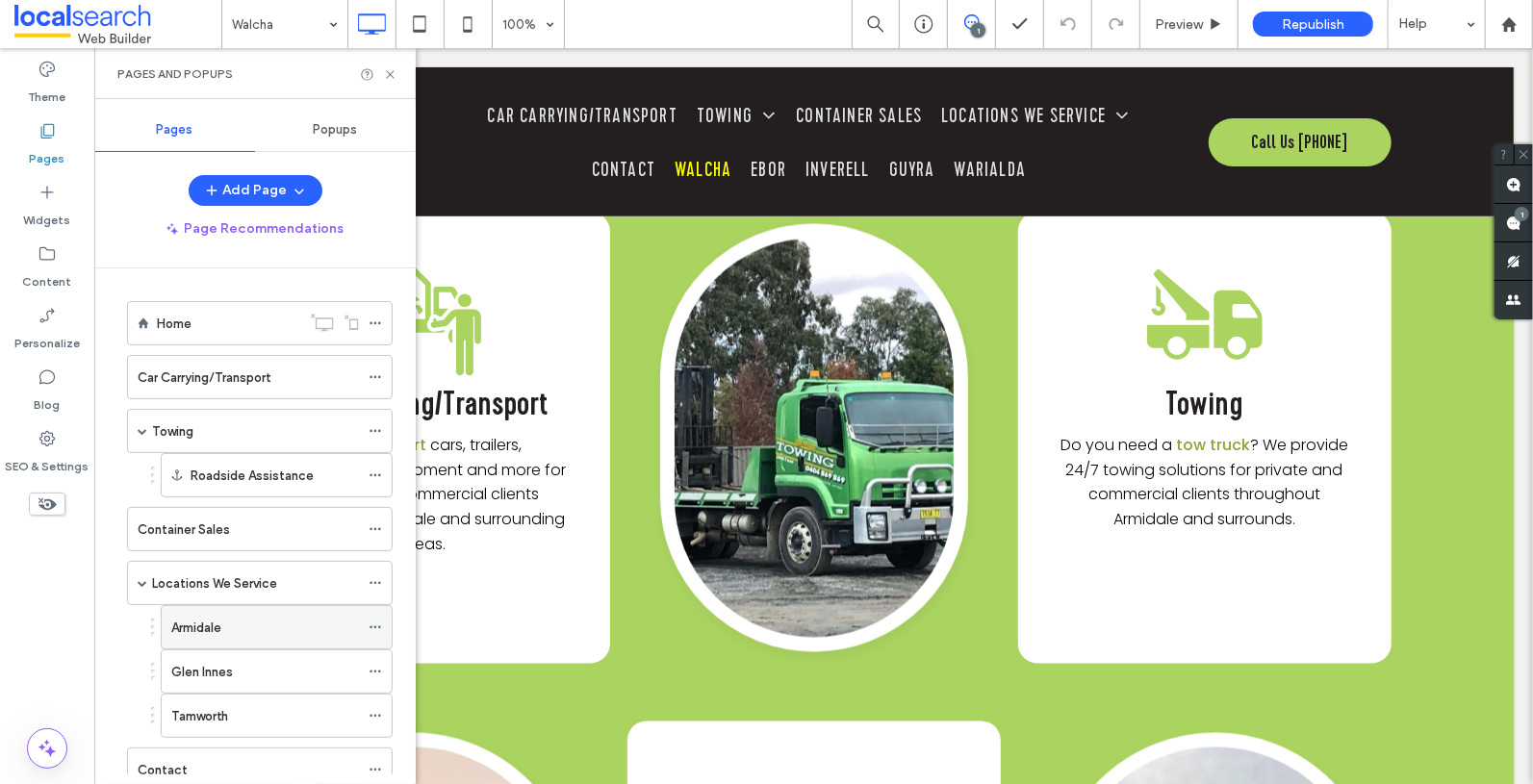 click on "Armidale" at bounding box center (196, 627) 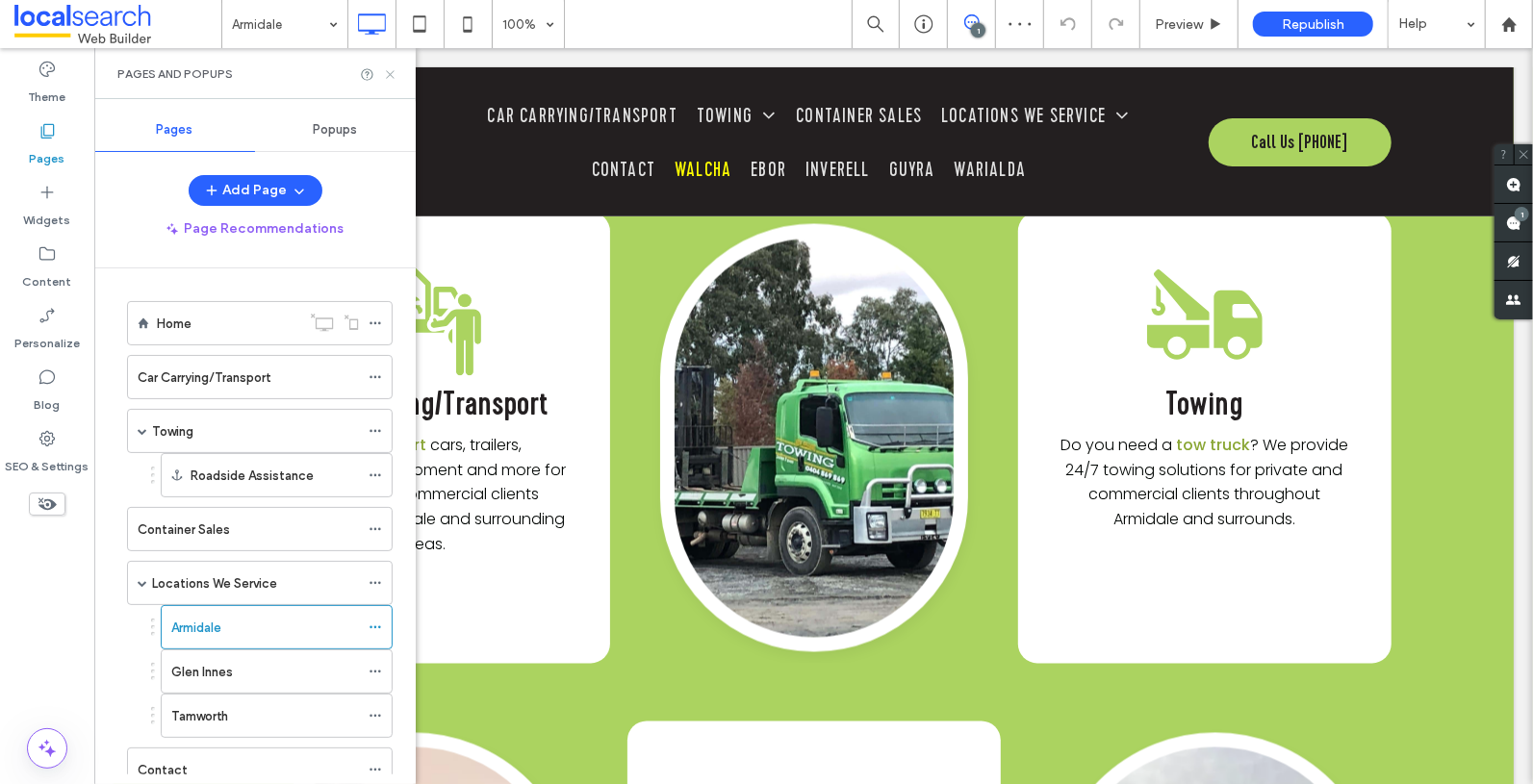 click 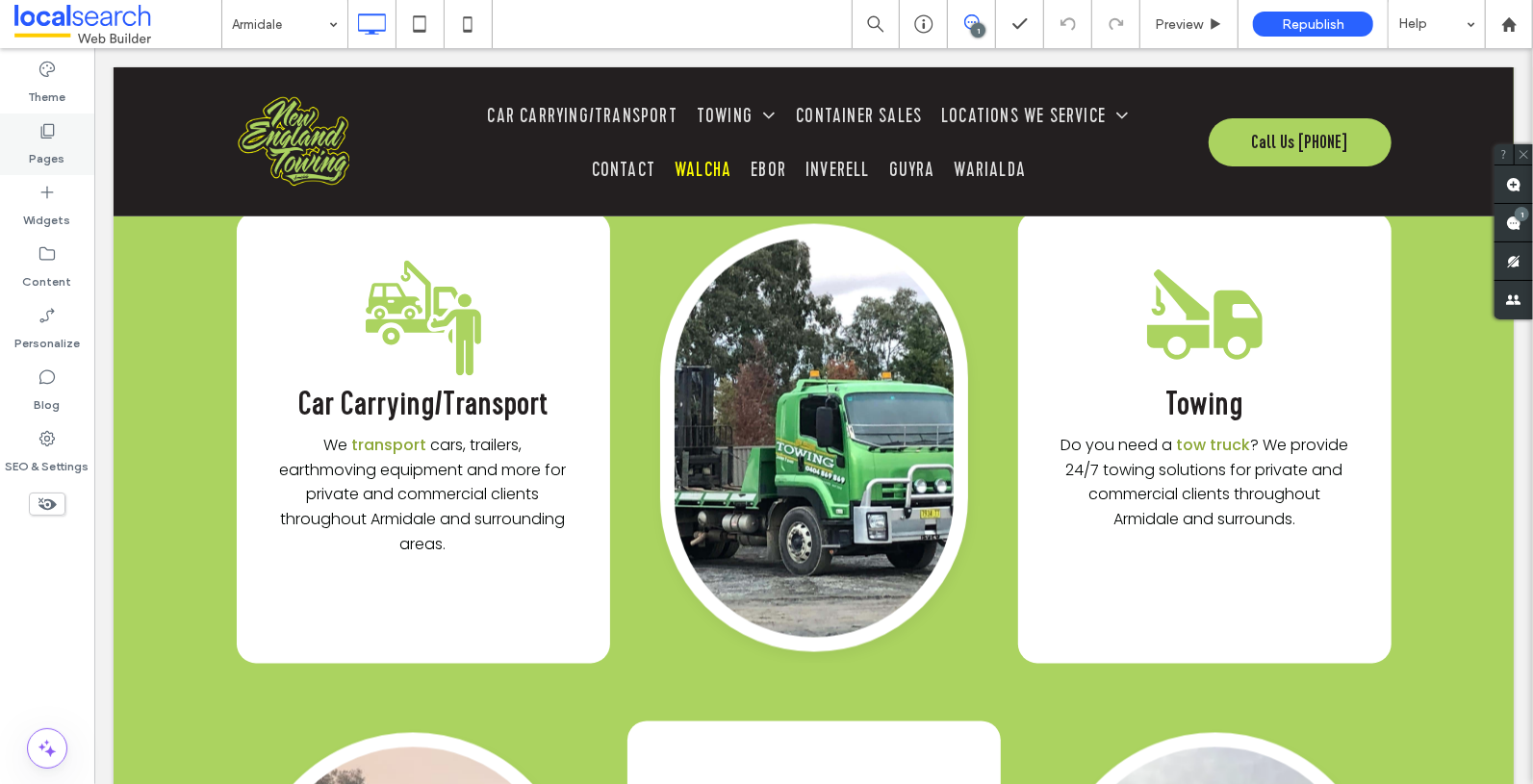 click 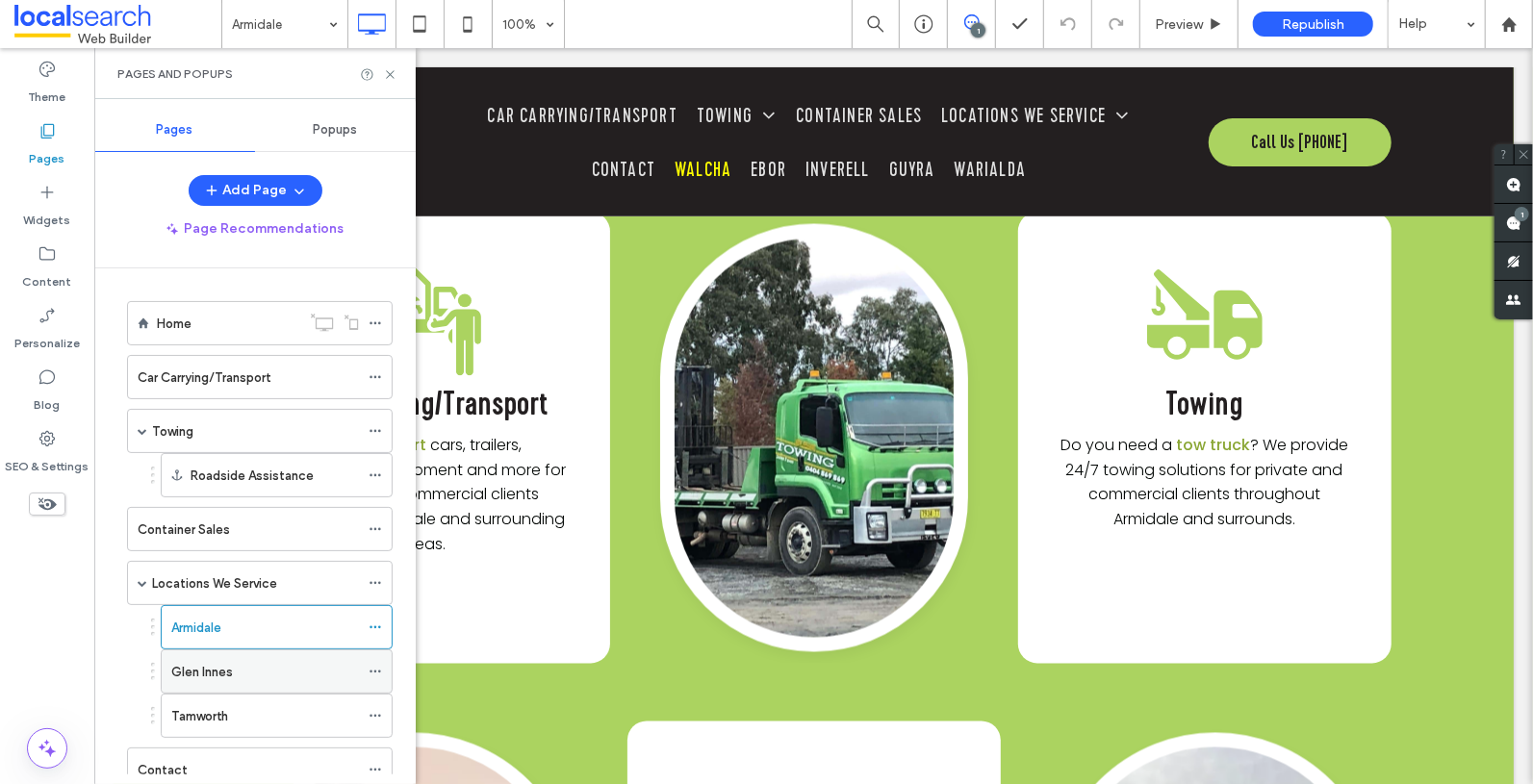 click on "Glen Innes" at bounding box center [265, 671] 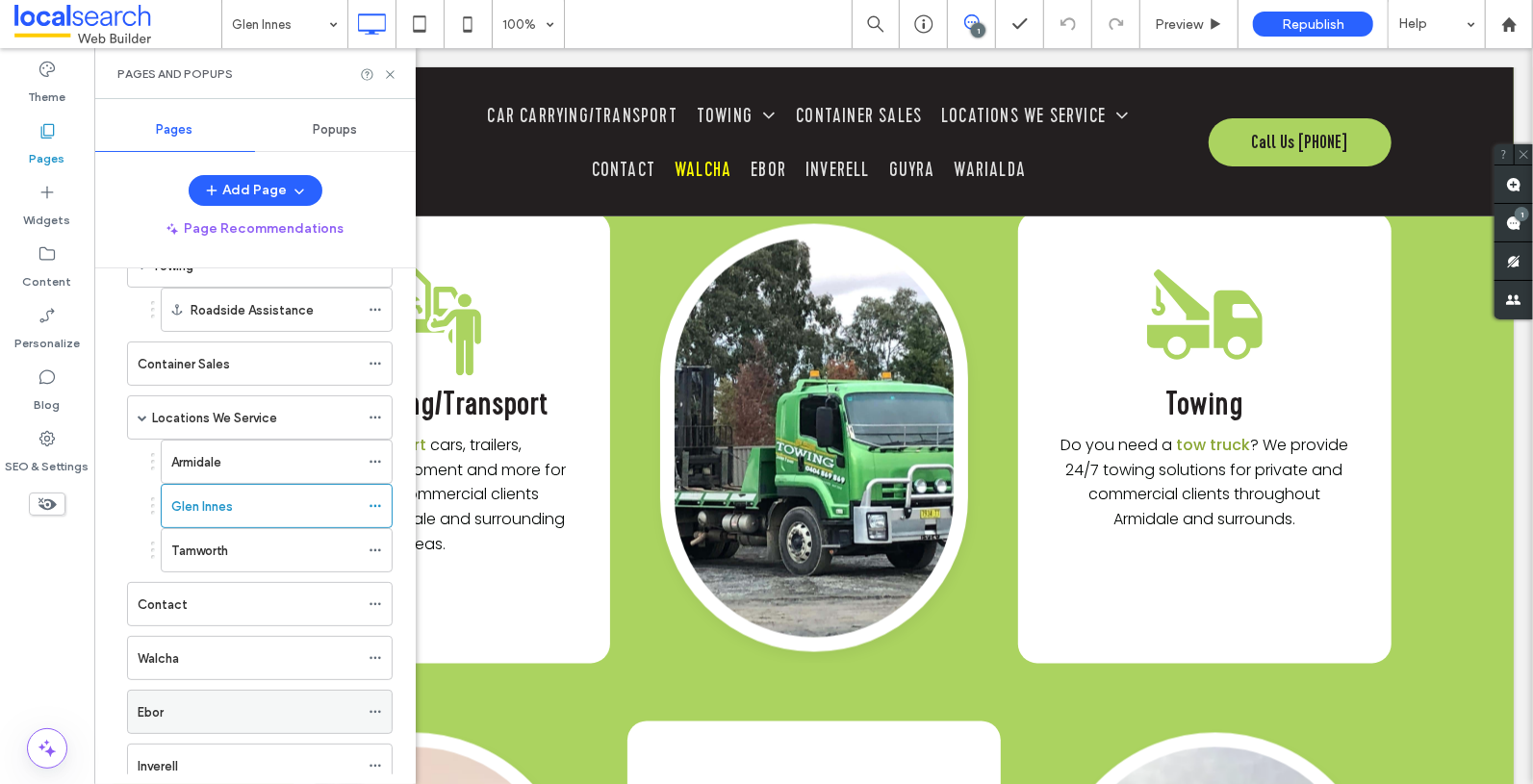 scroll, scrollTop: 168, scrollLeft: 0, axis: vertical 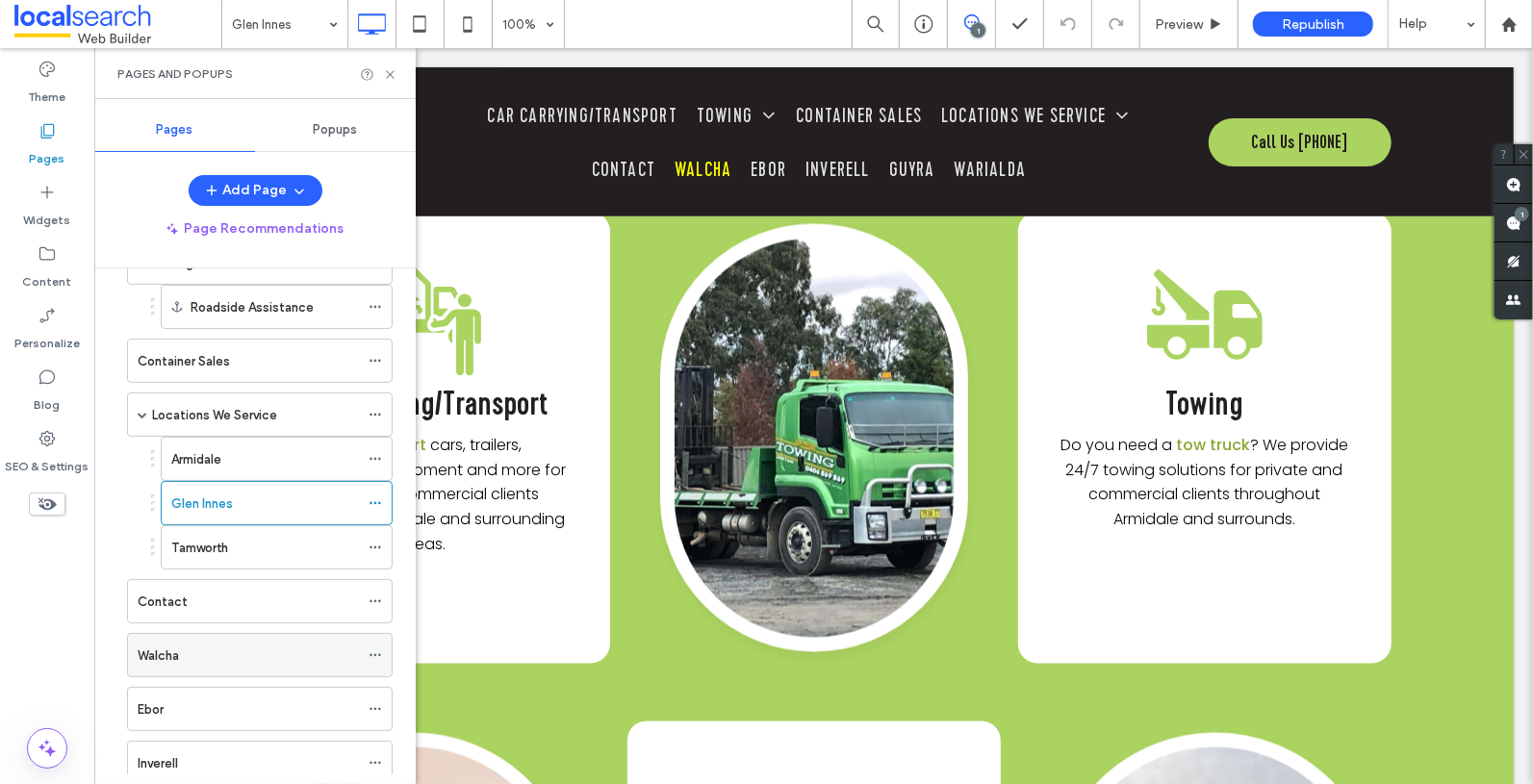 click on "Walcha" at bounding box center [248, 655] 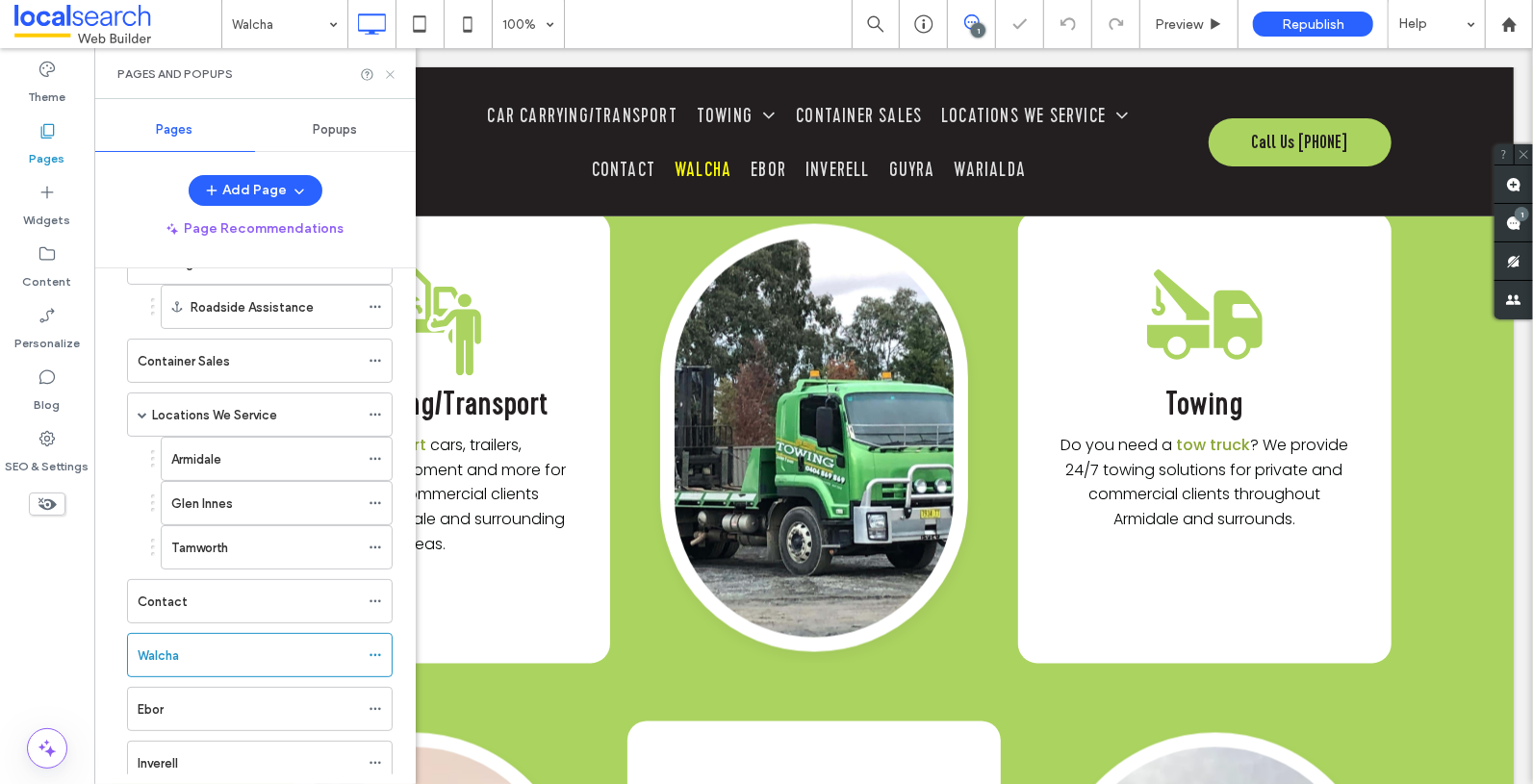 click 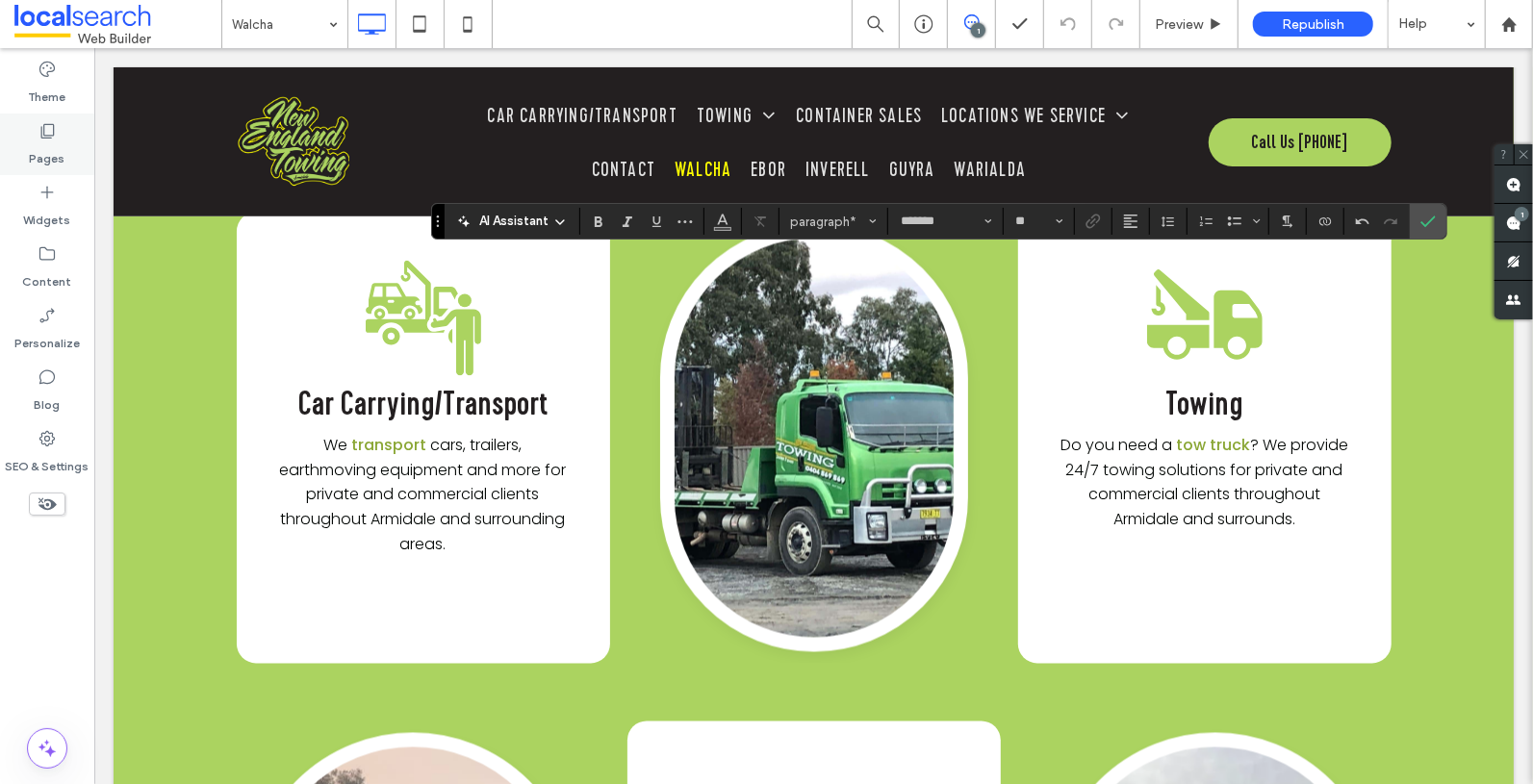 click on "Pages" at bounding box center (47, 154) 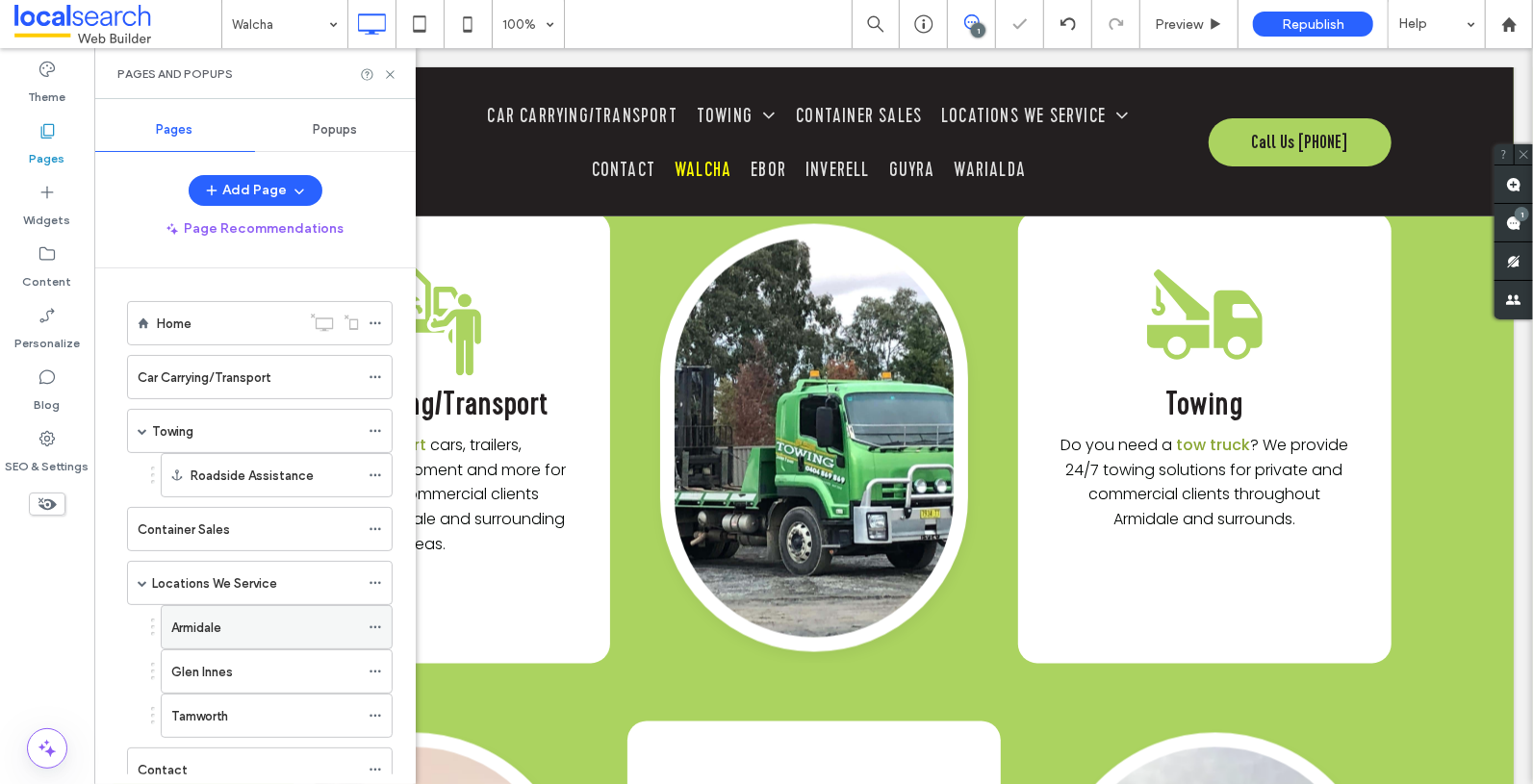 click on "Armidale" at bounding box center (265, 627) 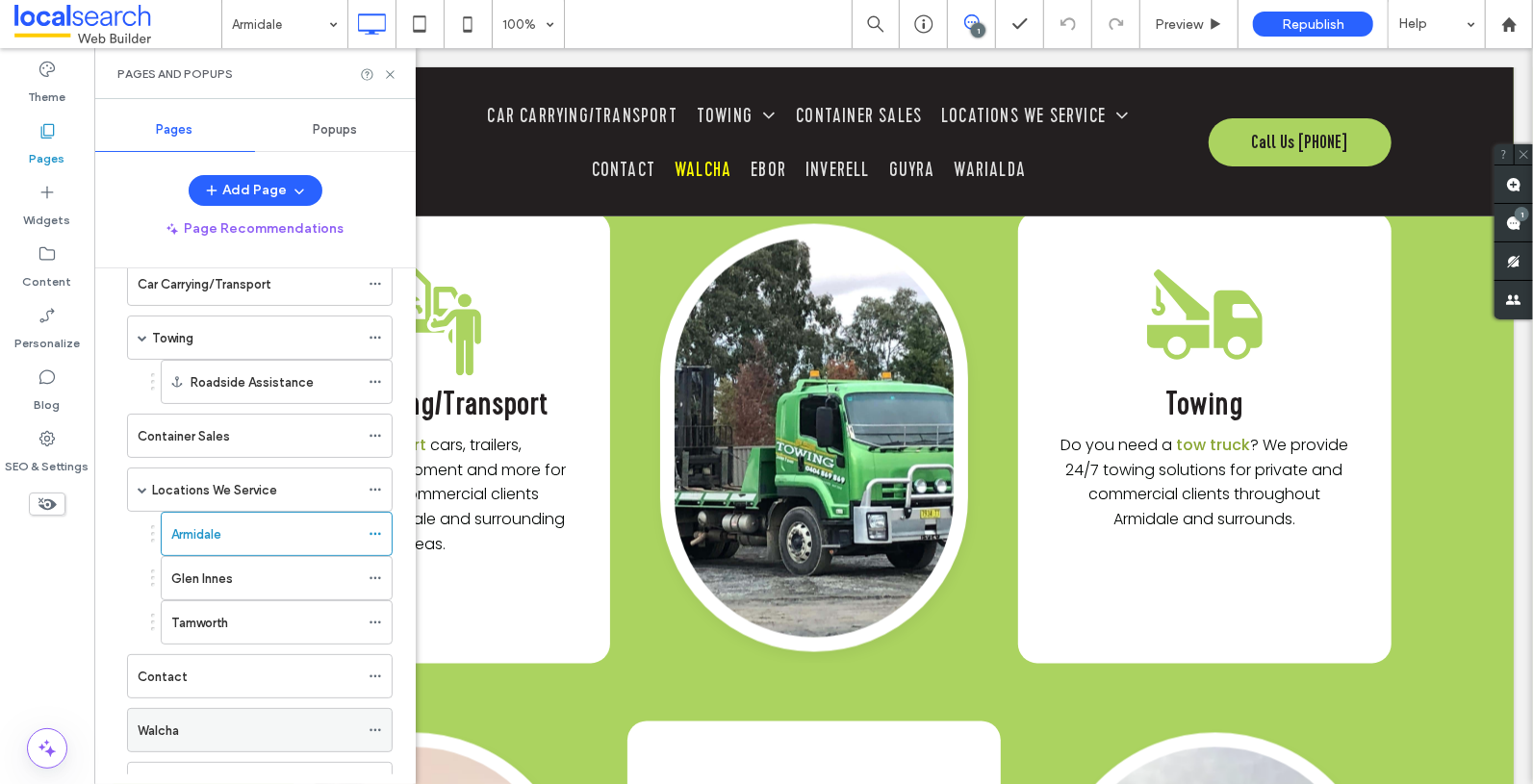scroll, scrollTop: 337, scrollLeft: 0, axis: vertical 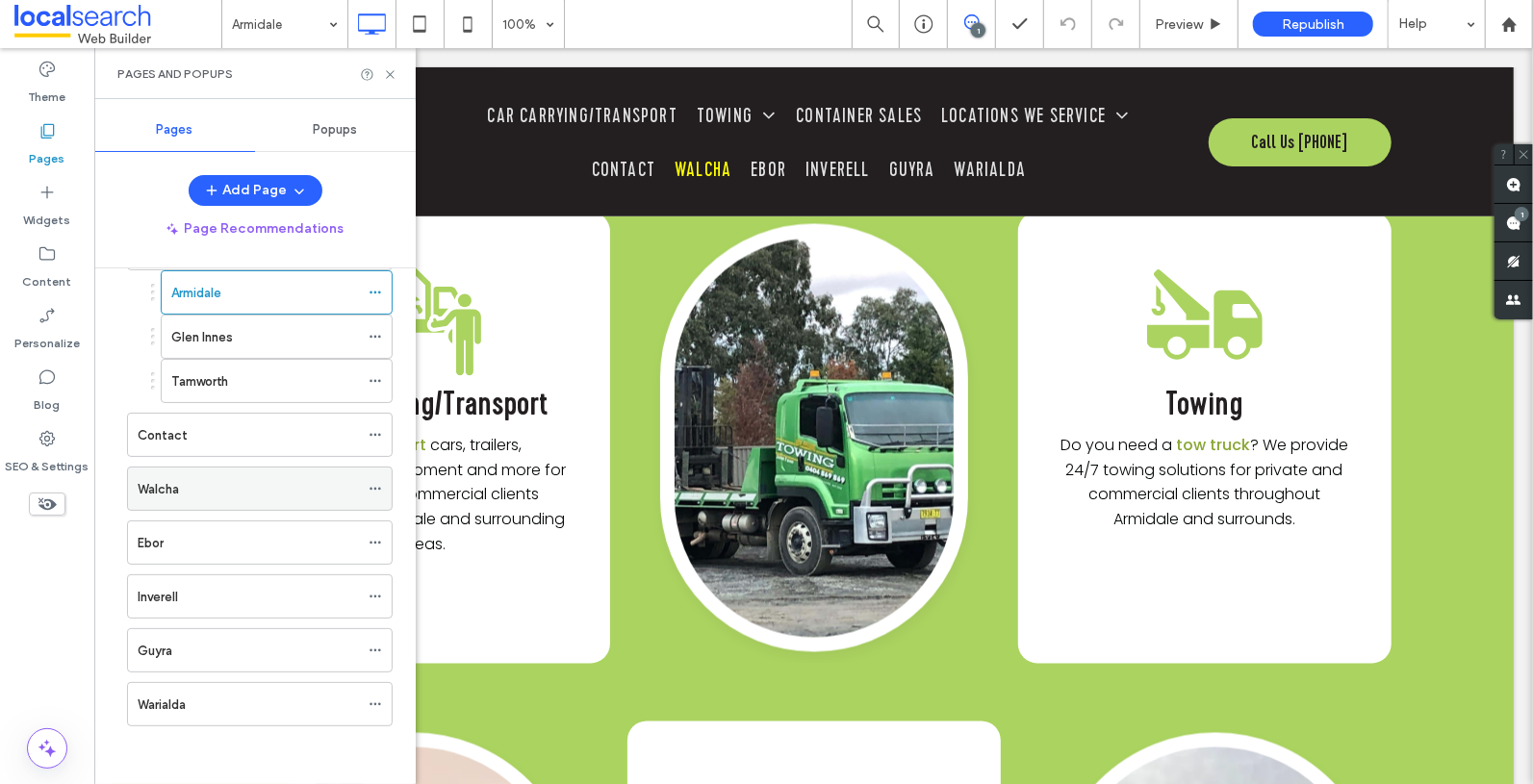 click on "Walcha" at bounding box center [248, 489] 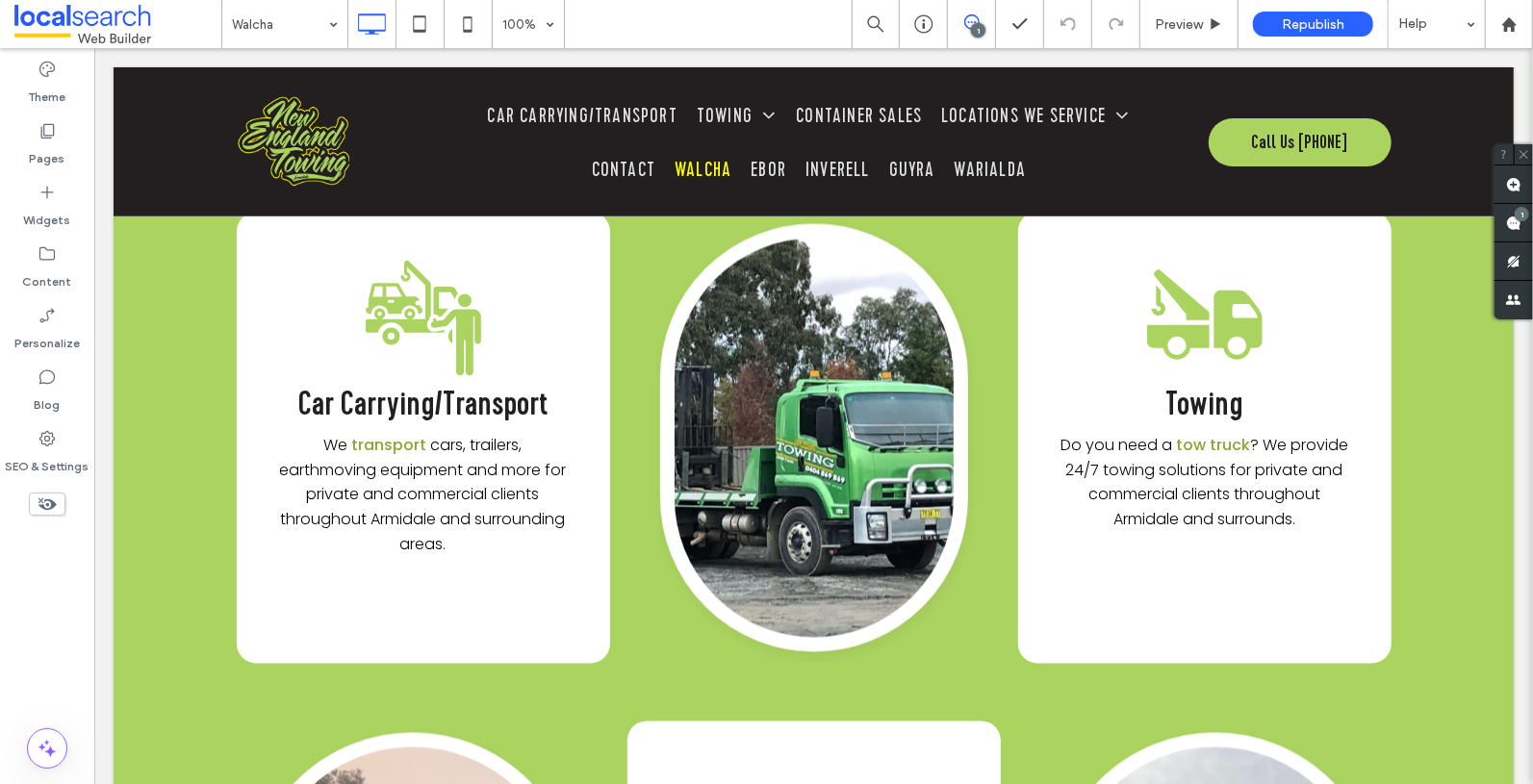 type on "*******" 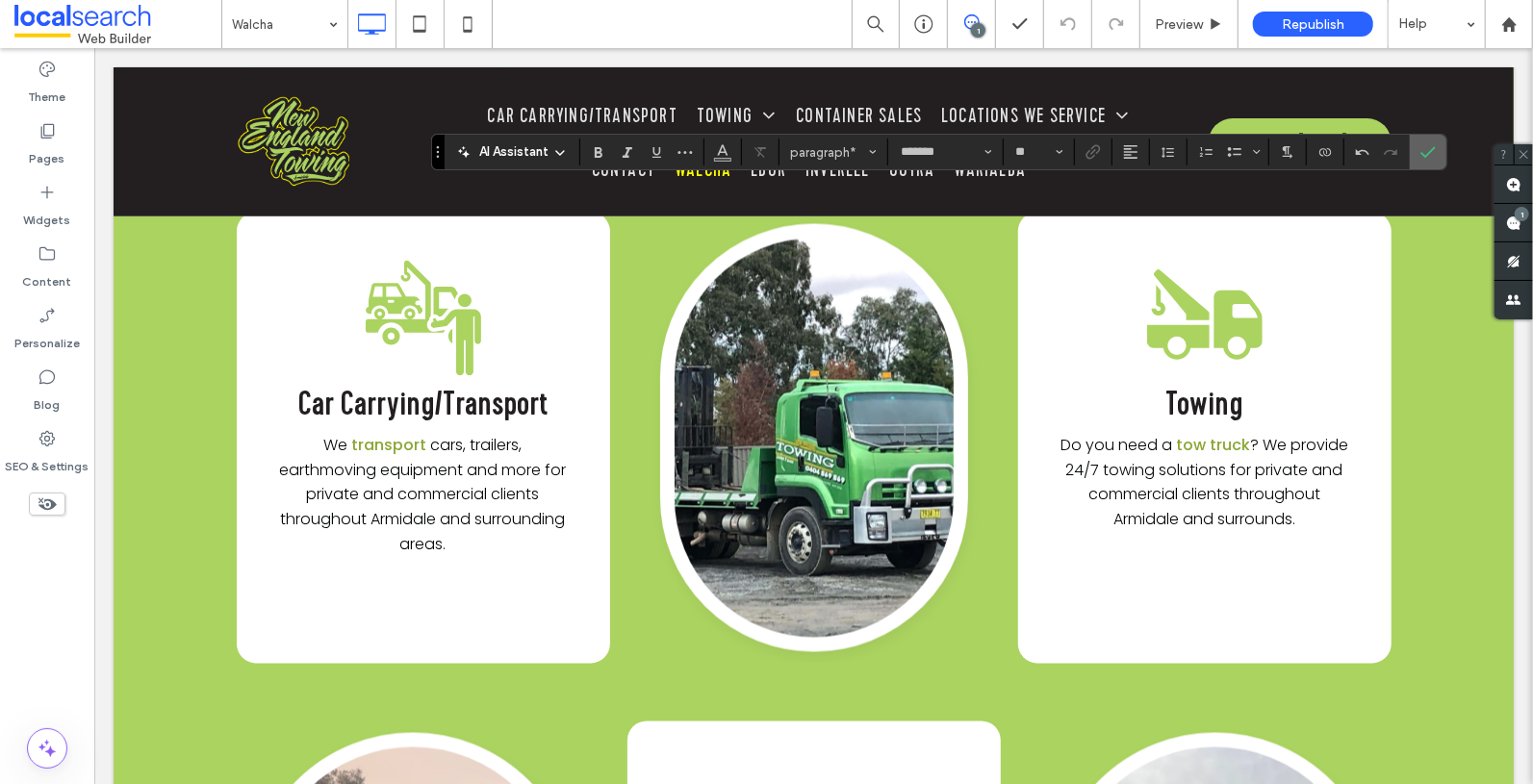 click 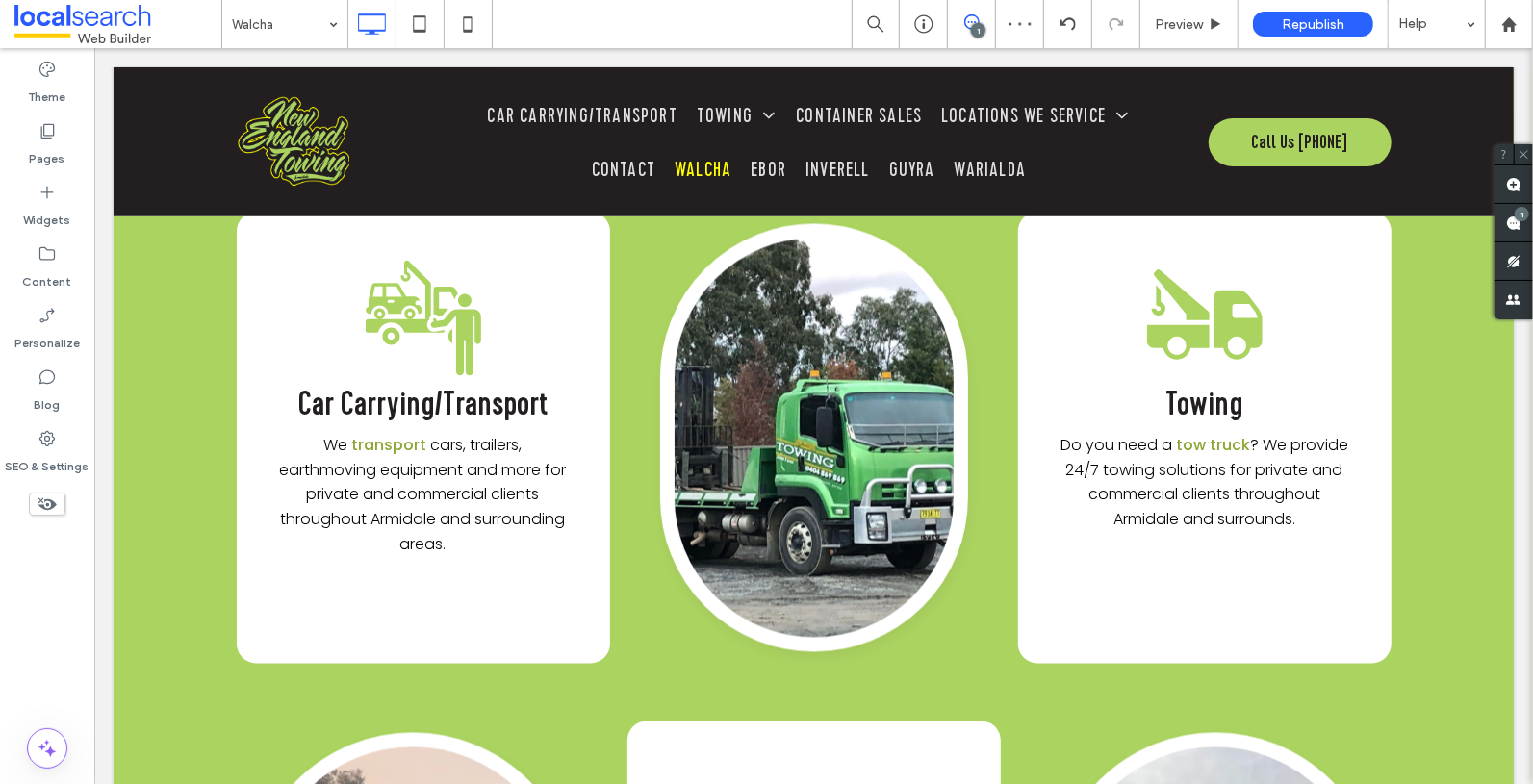 type on "*******" 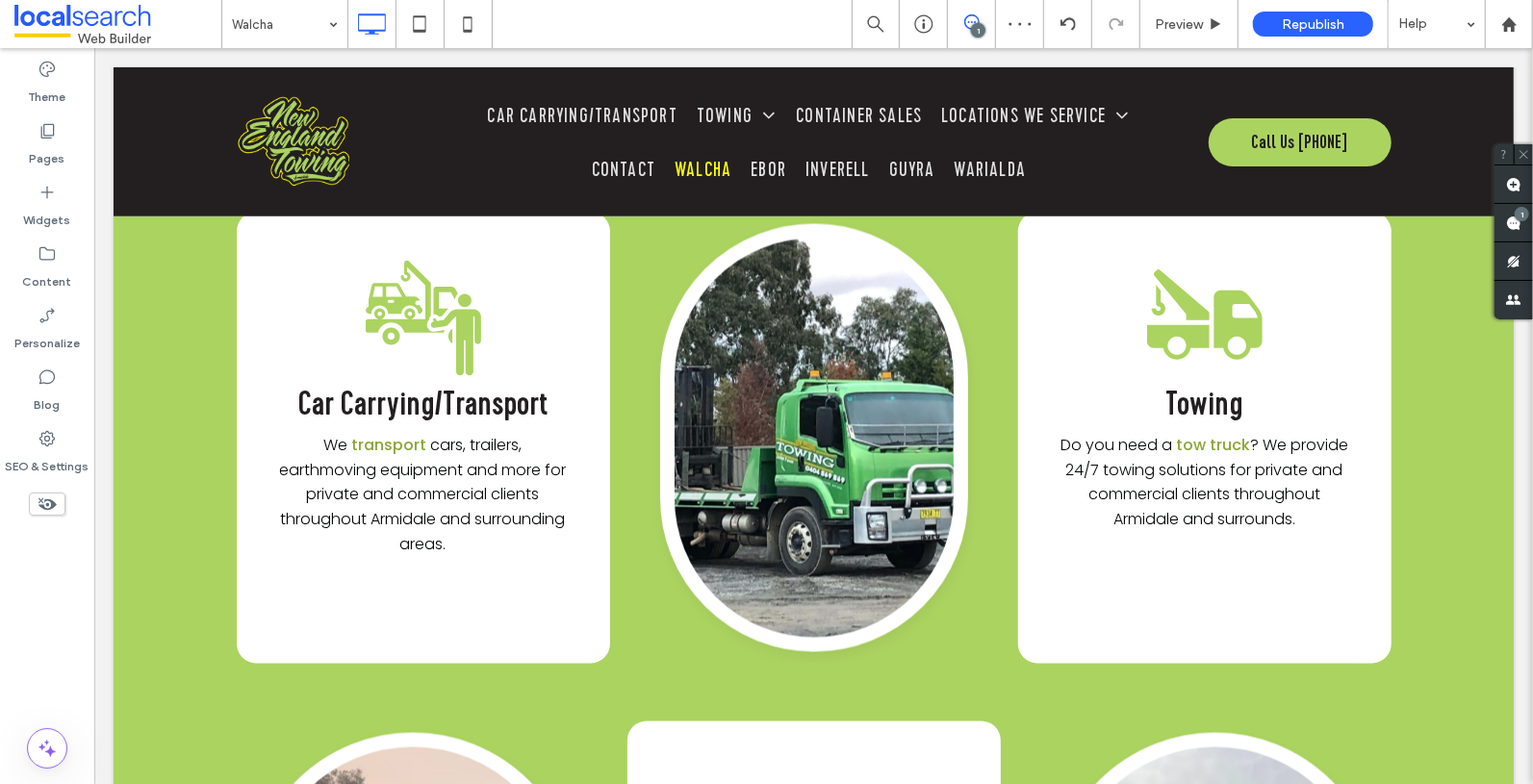 type on "**" 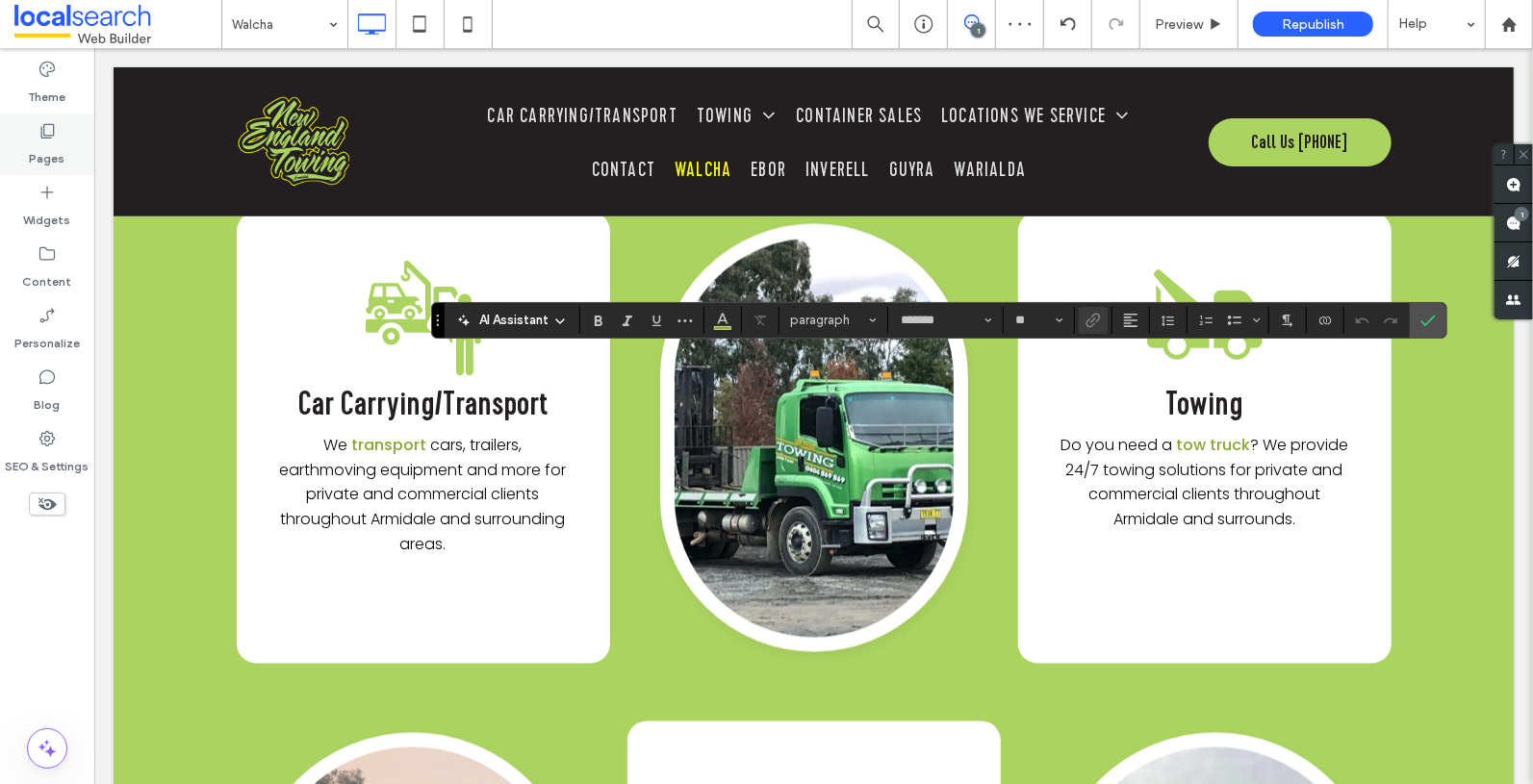 click on "Pages" at bounding box center [47, 144] 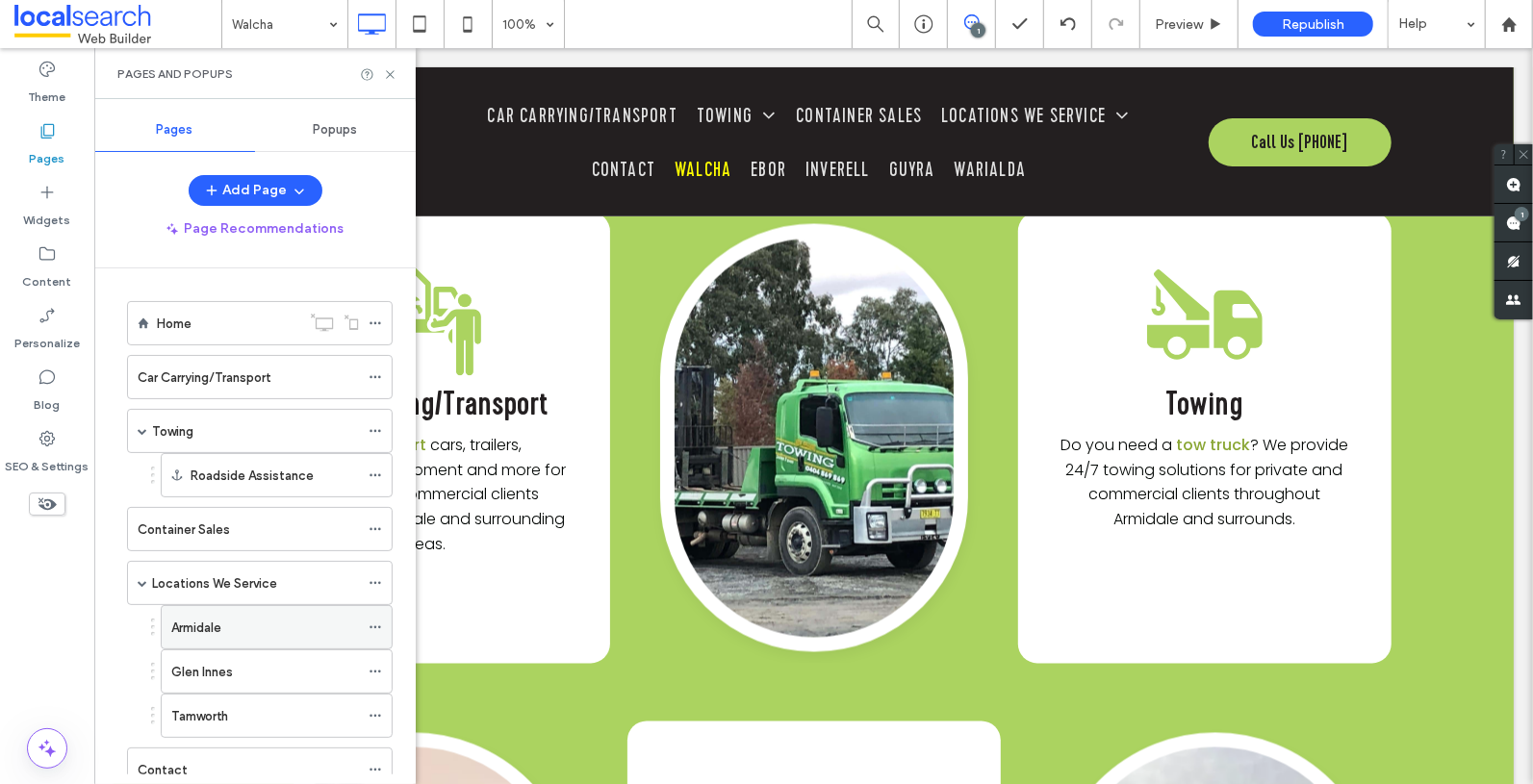 click on "Armidale" at bounding box center [265, 627] 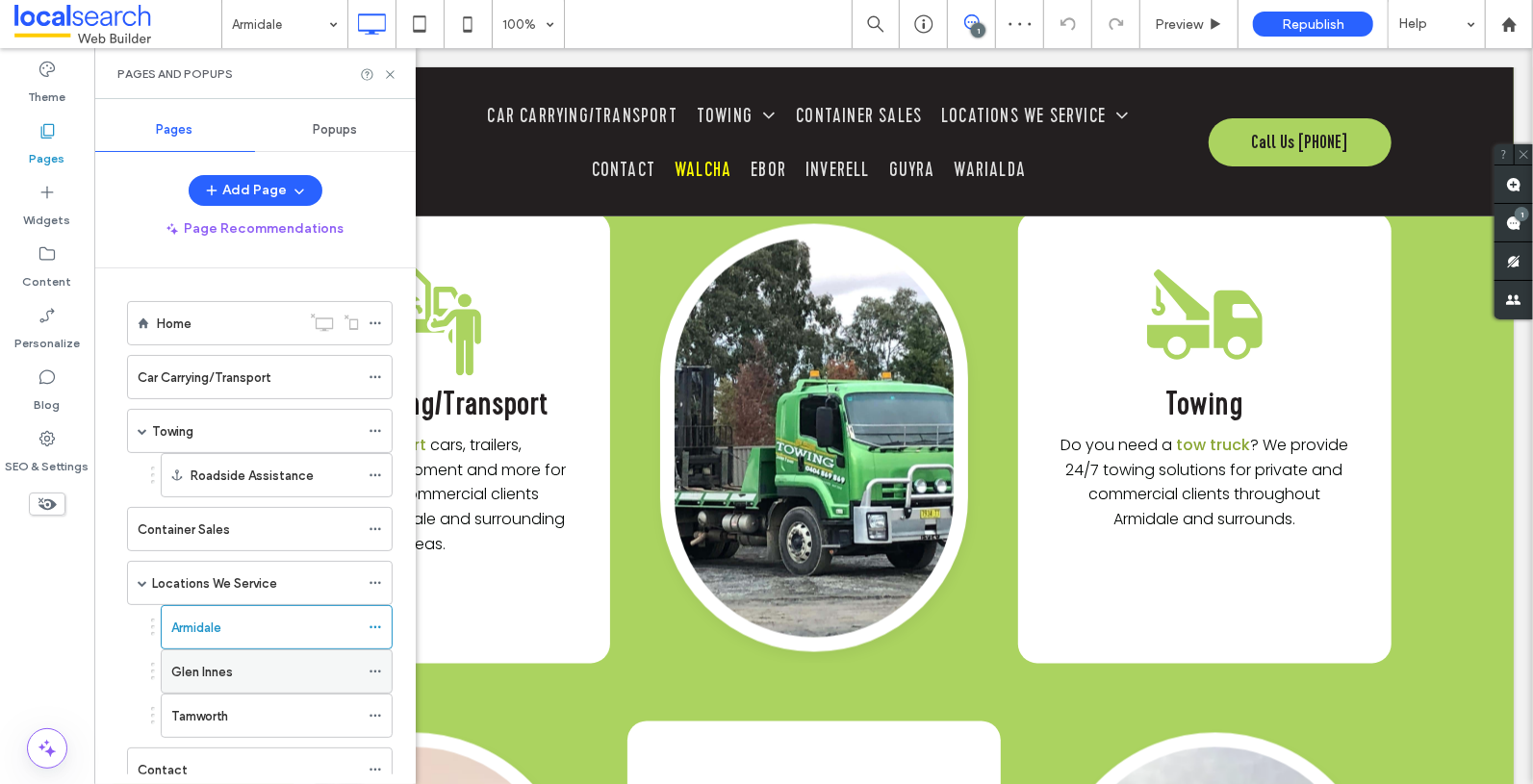 click on "Glen Innes" at bounding box center [265, 671] 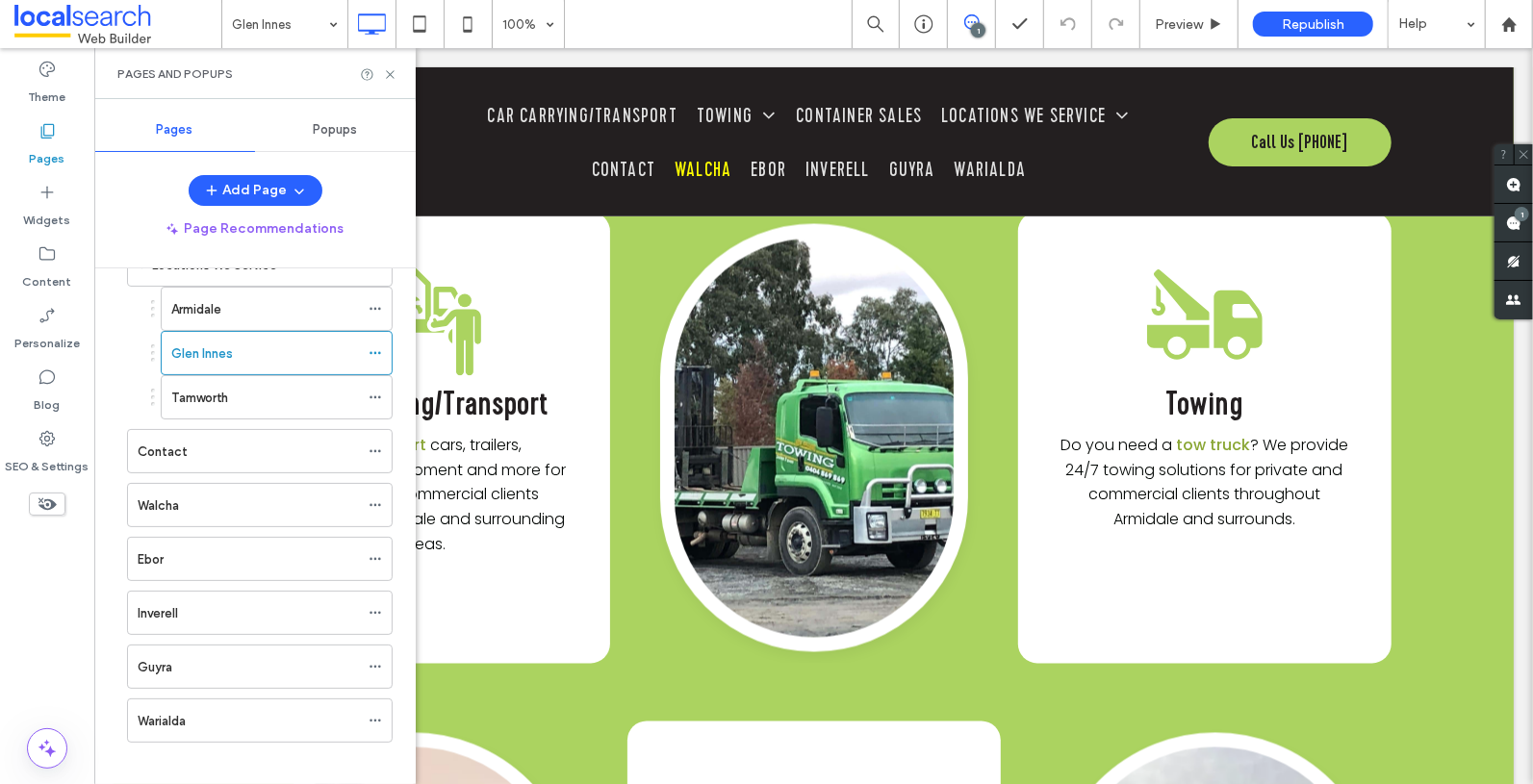 scroll, scrollTop: 337, scrollLeft: 0, axis: vertical 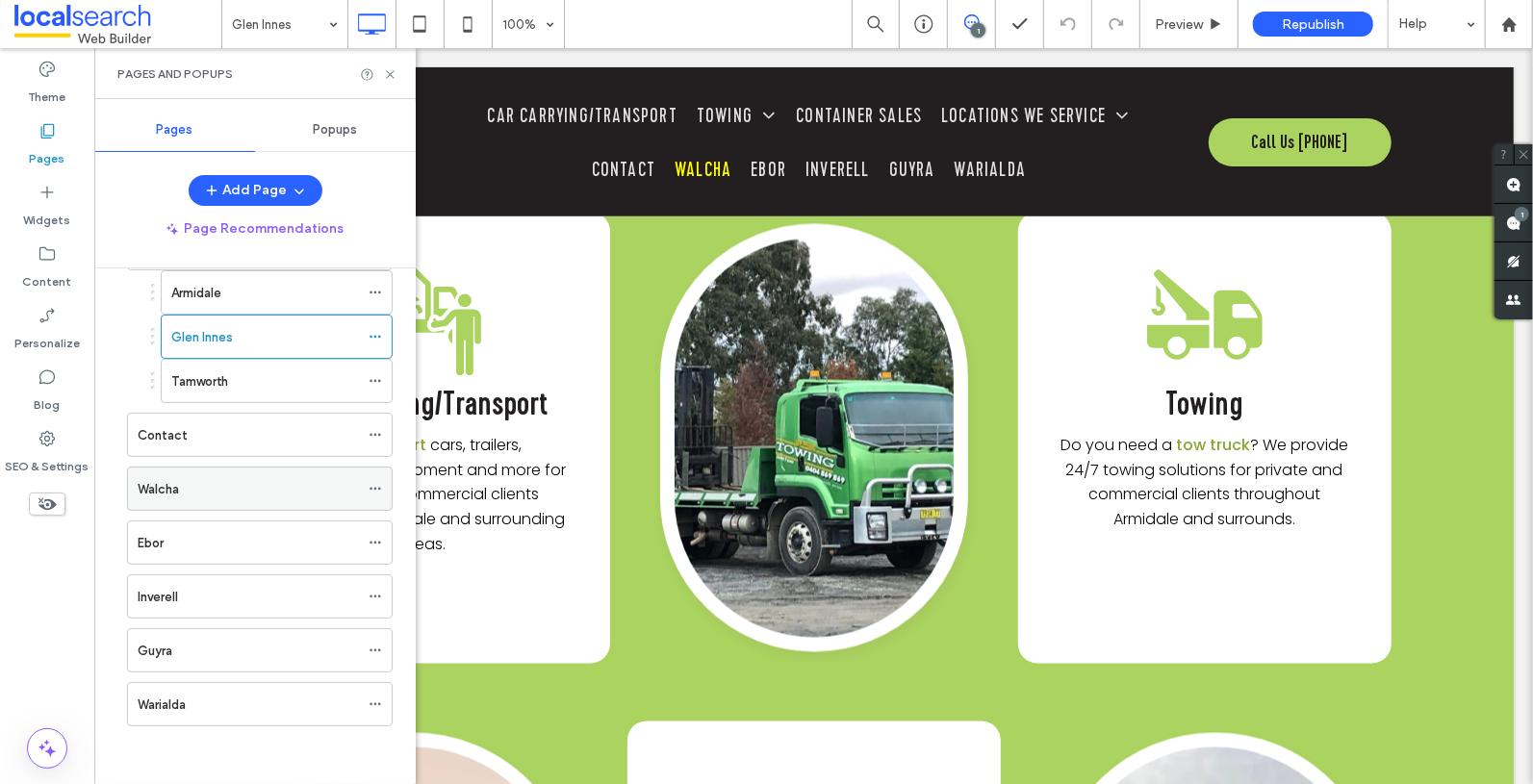 click on "Walcha" at bounding box center (248, 489) 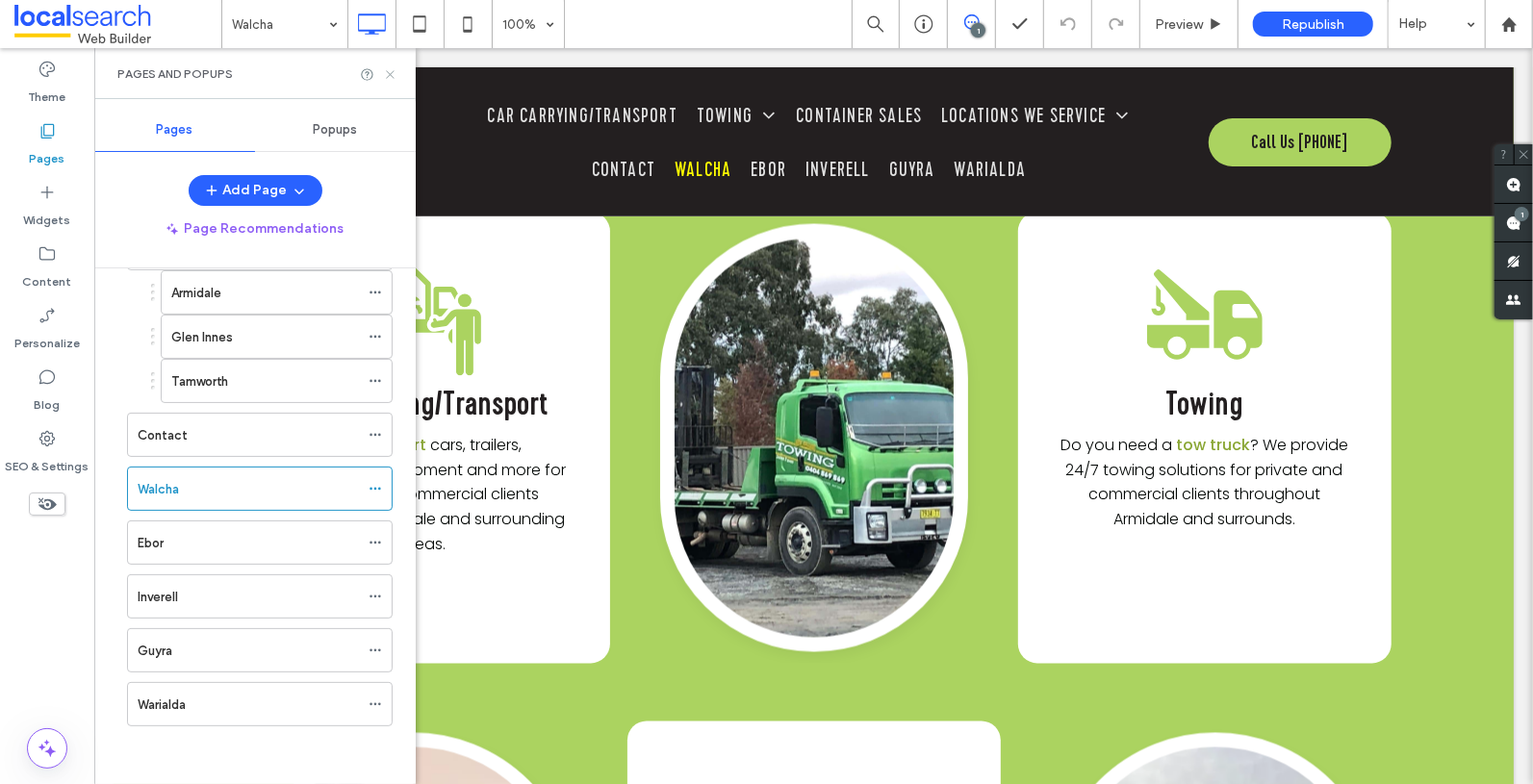 click 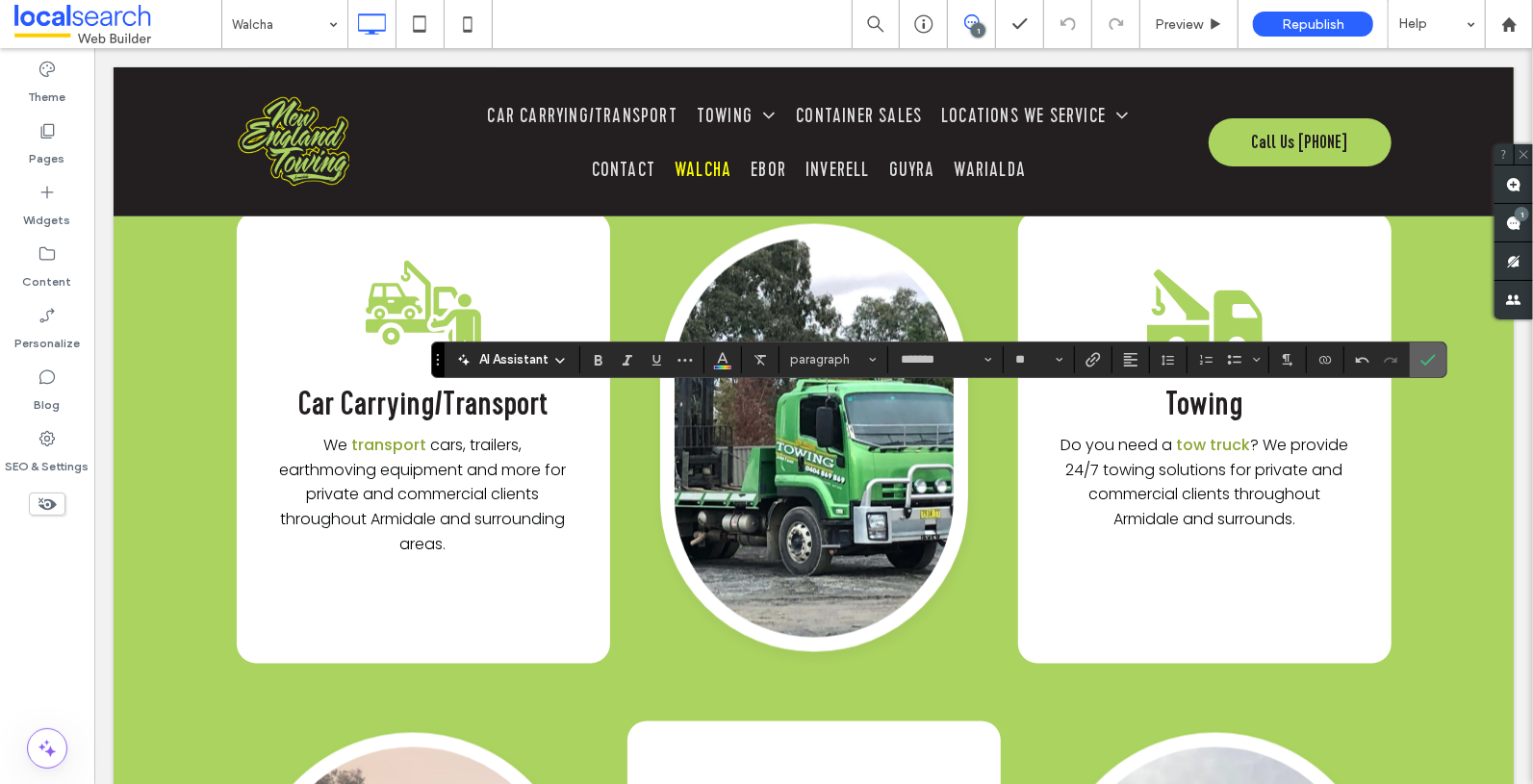 click 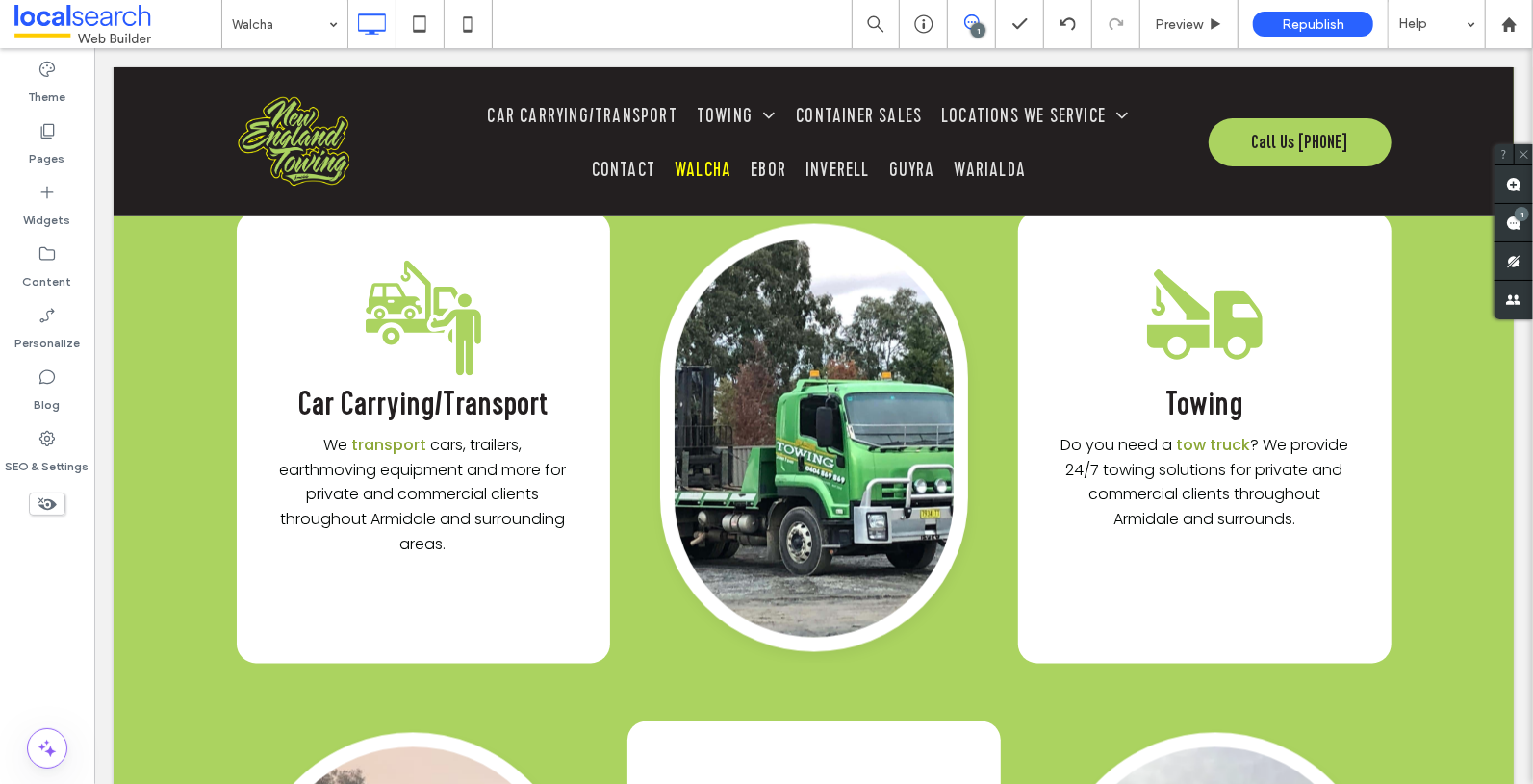 type on "**********" 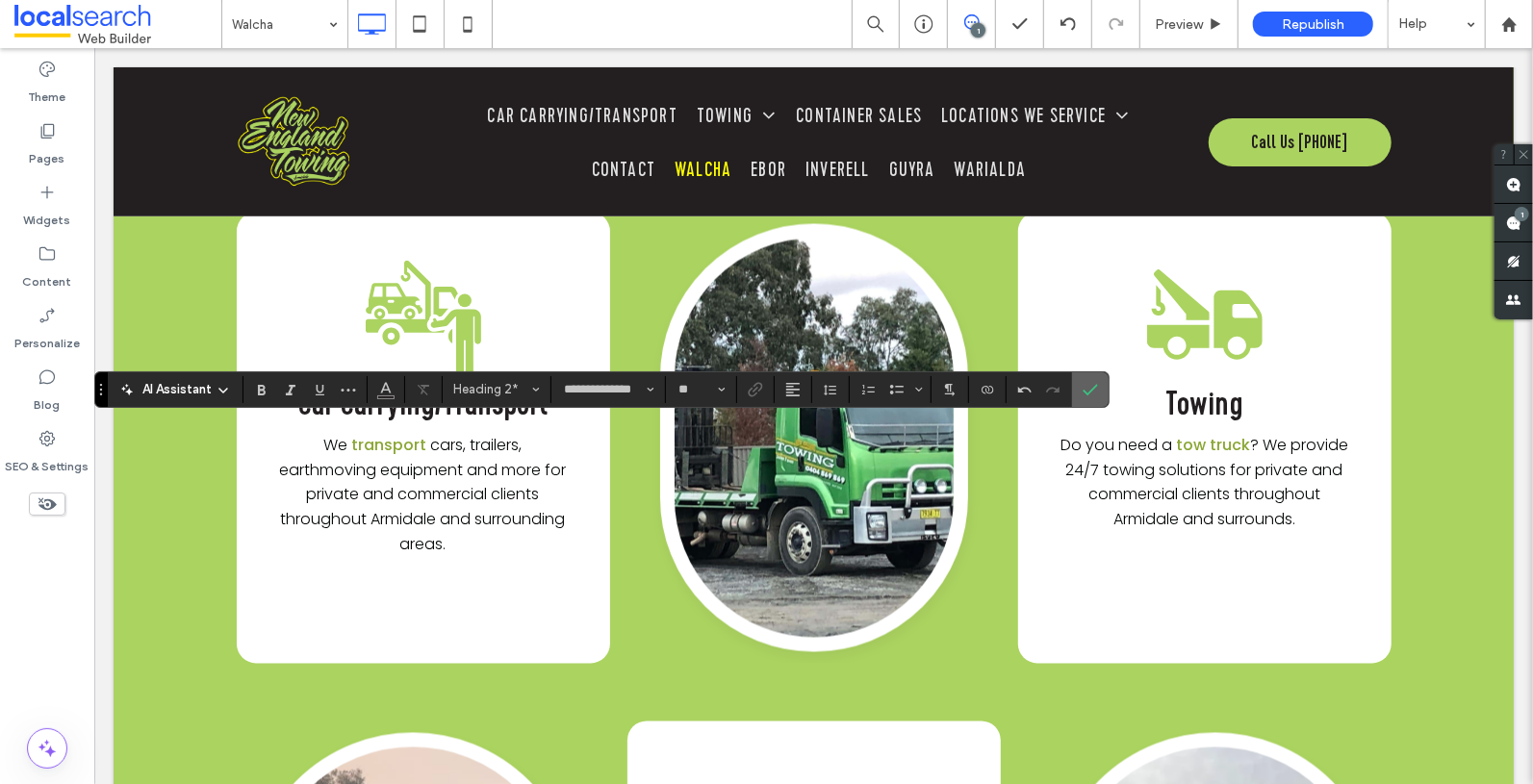 click 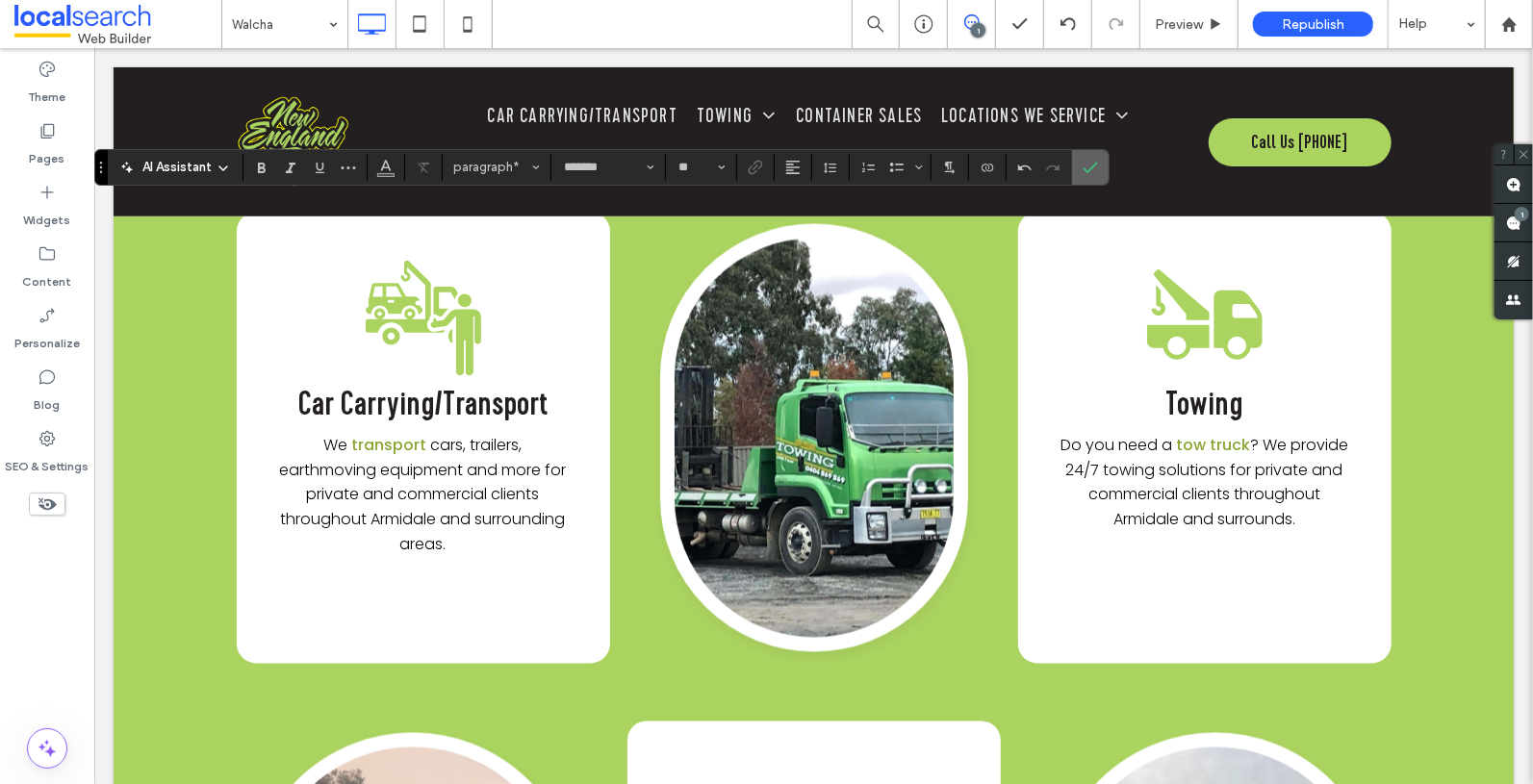 click at bounding box center [1090, 167] 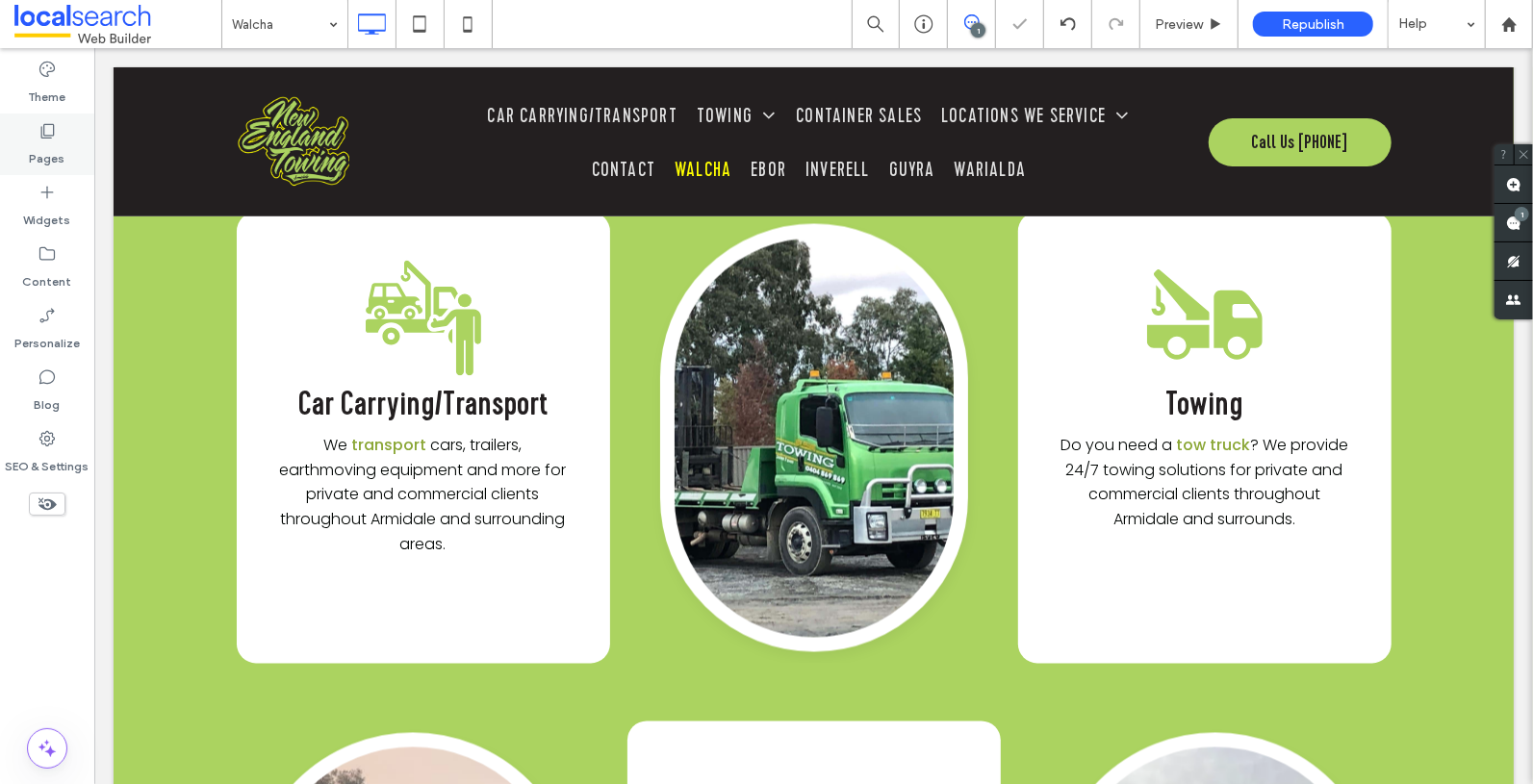 click on "Pages" at bounding box center [47, 144] 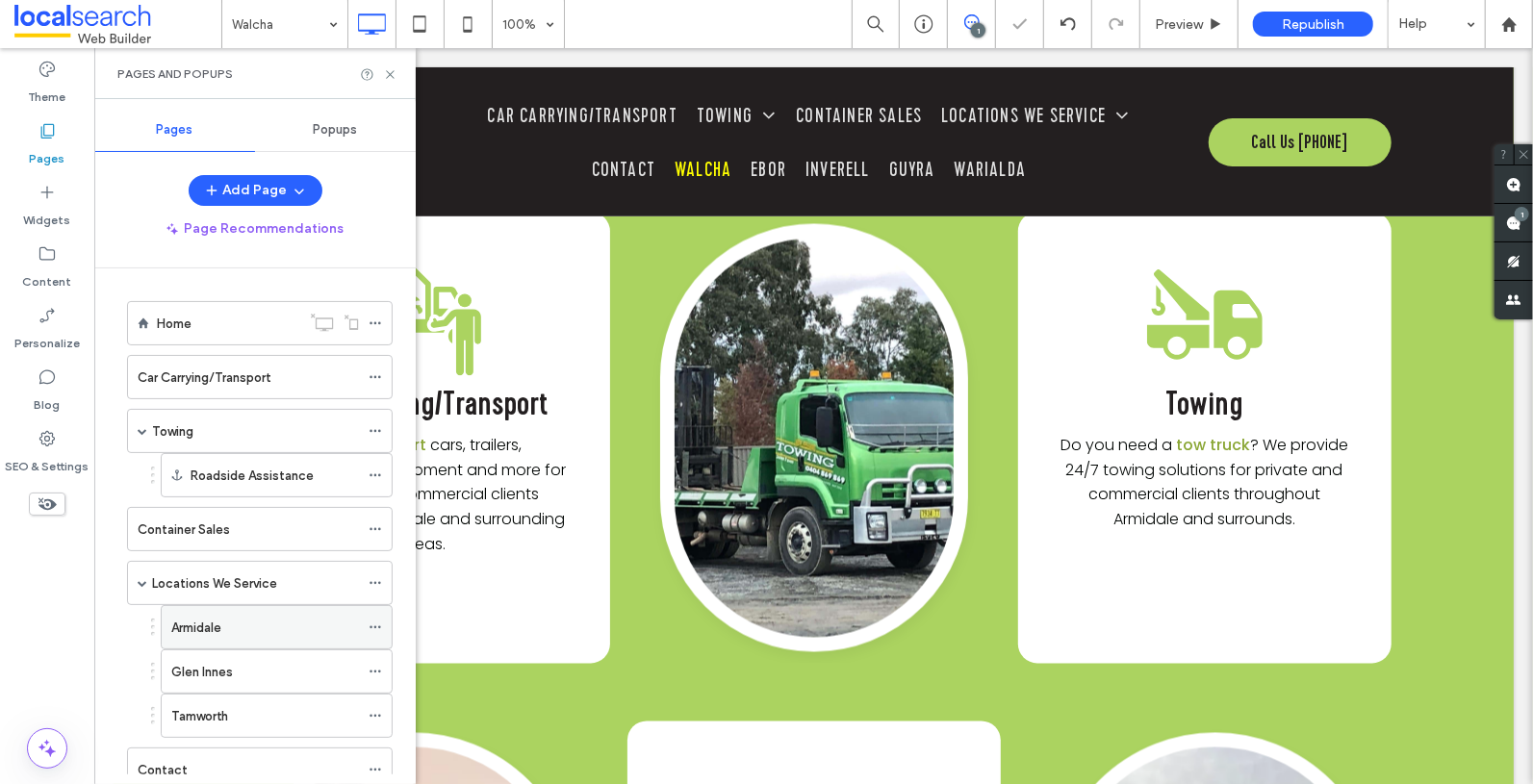 click on "Armidale" at bounding box center [196, 627] 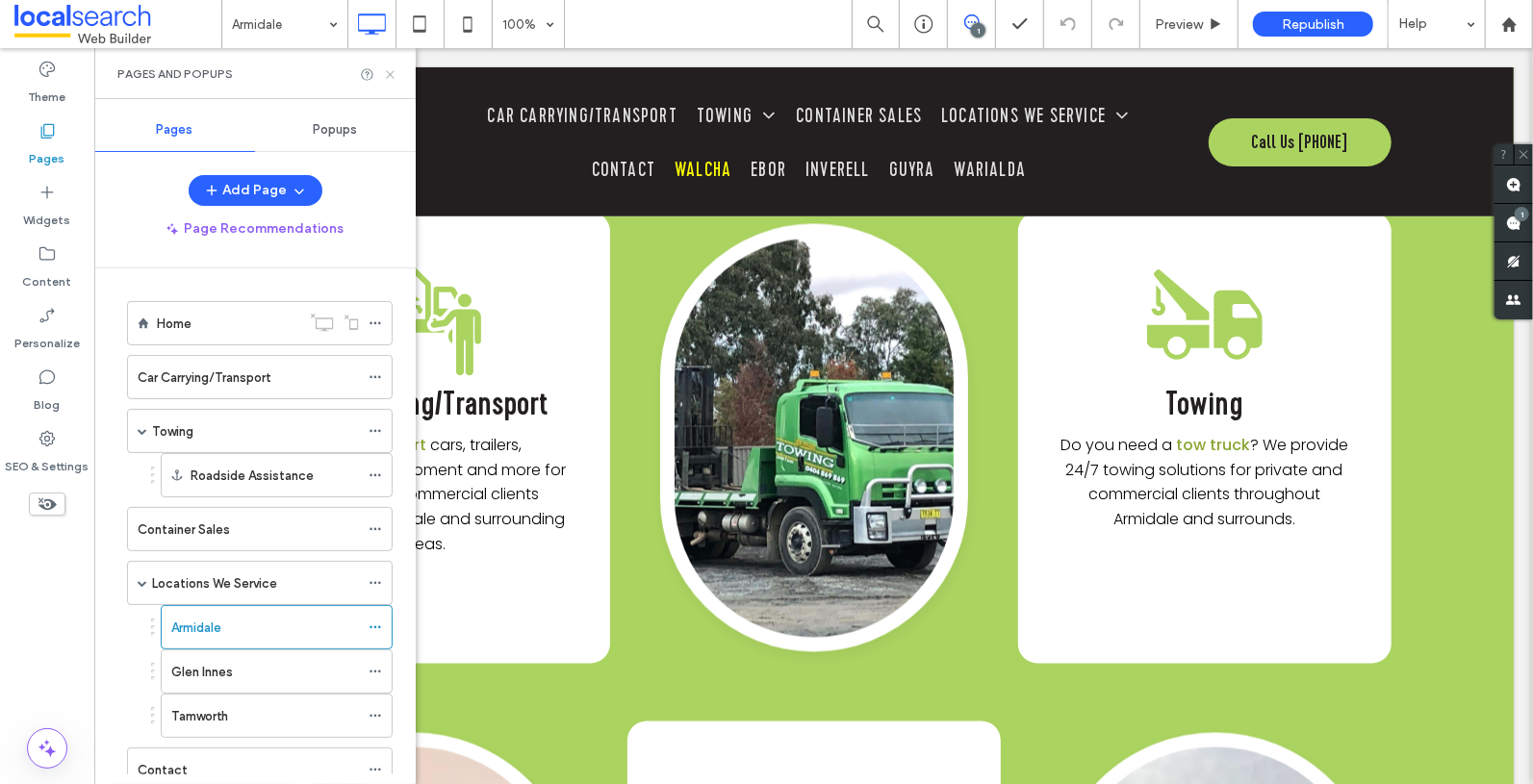 click 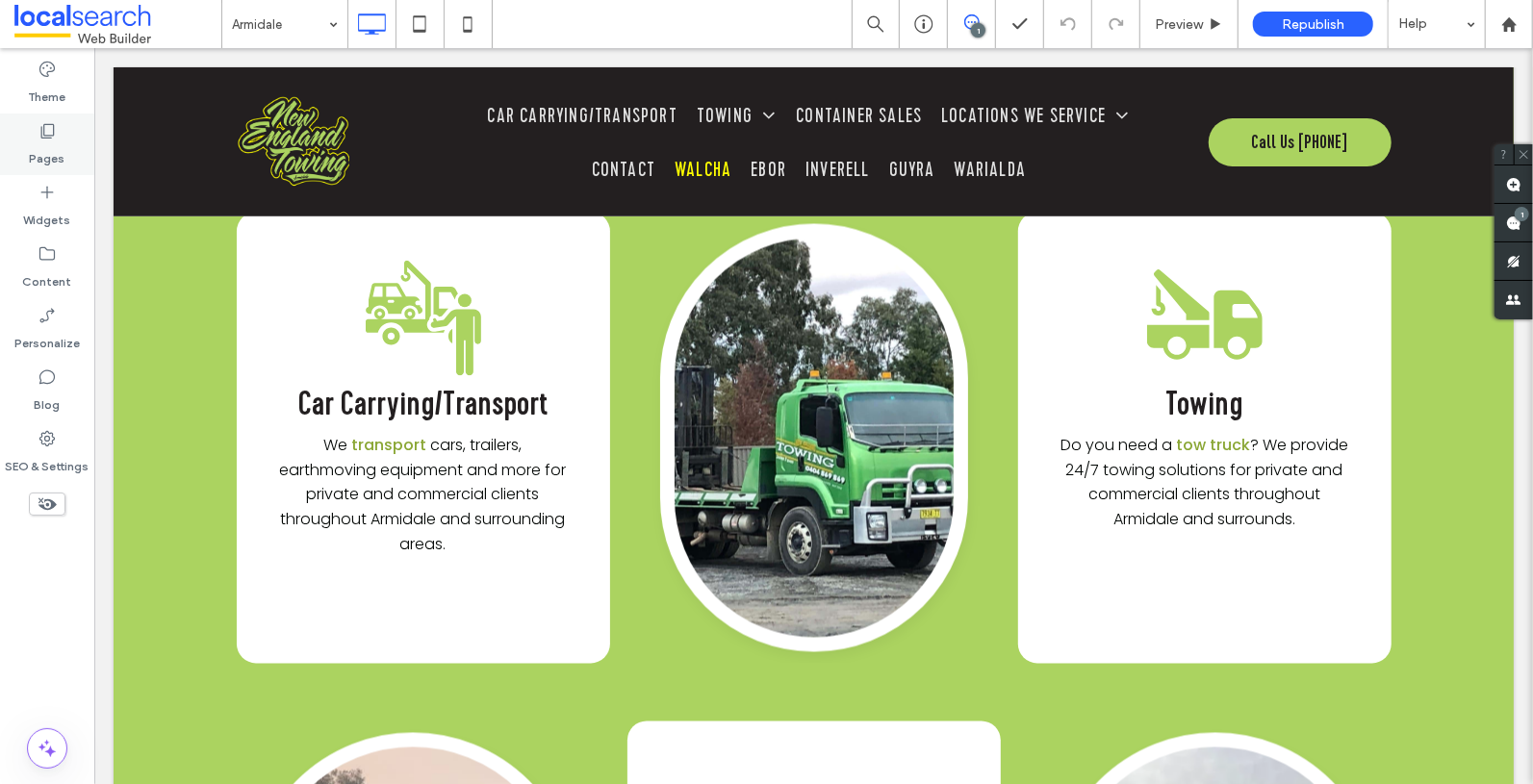click 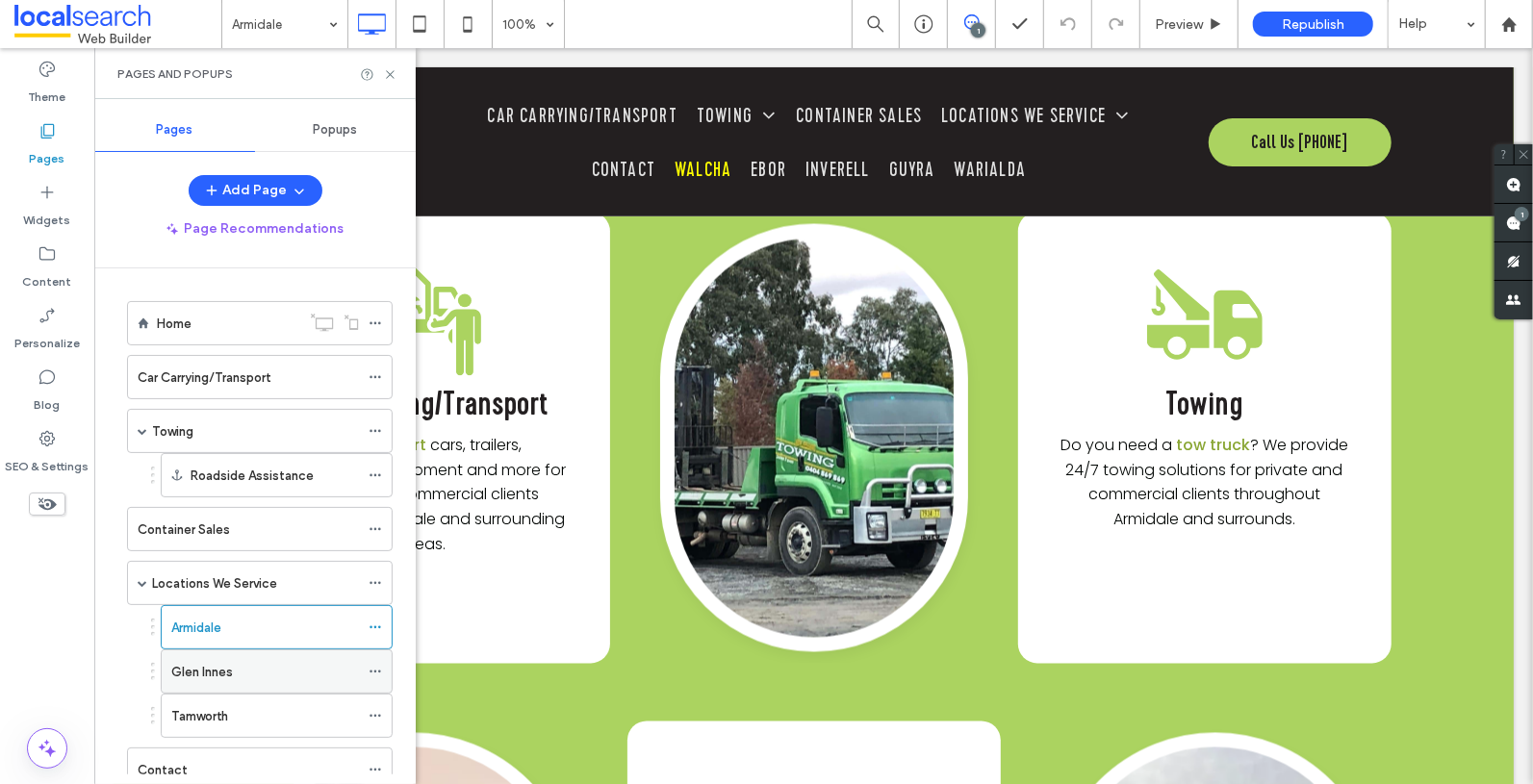 scroll, scrollTop: 4, scrollLeft: 0, axis: vertical 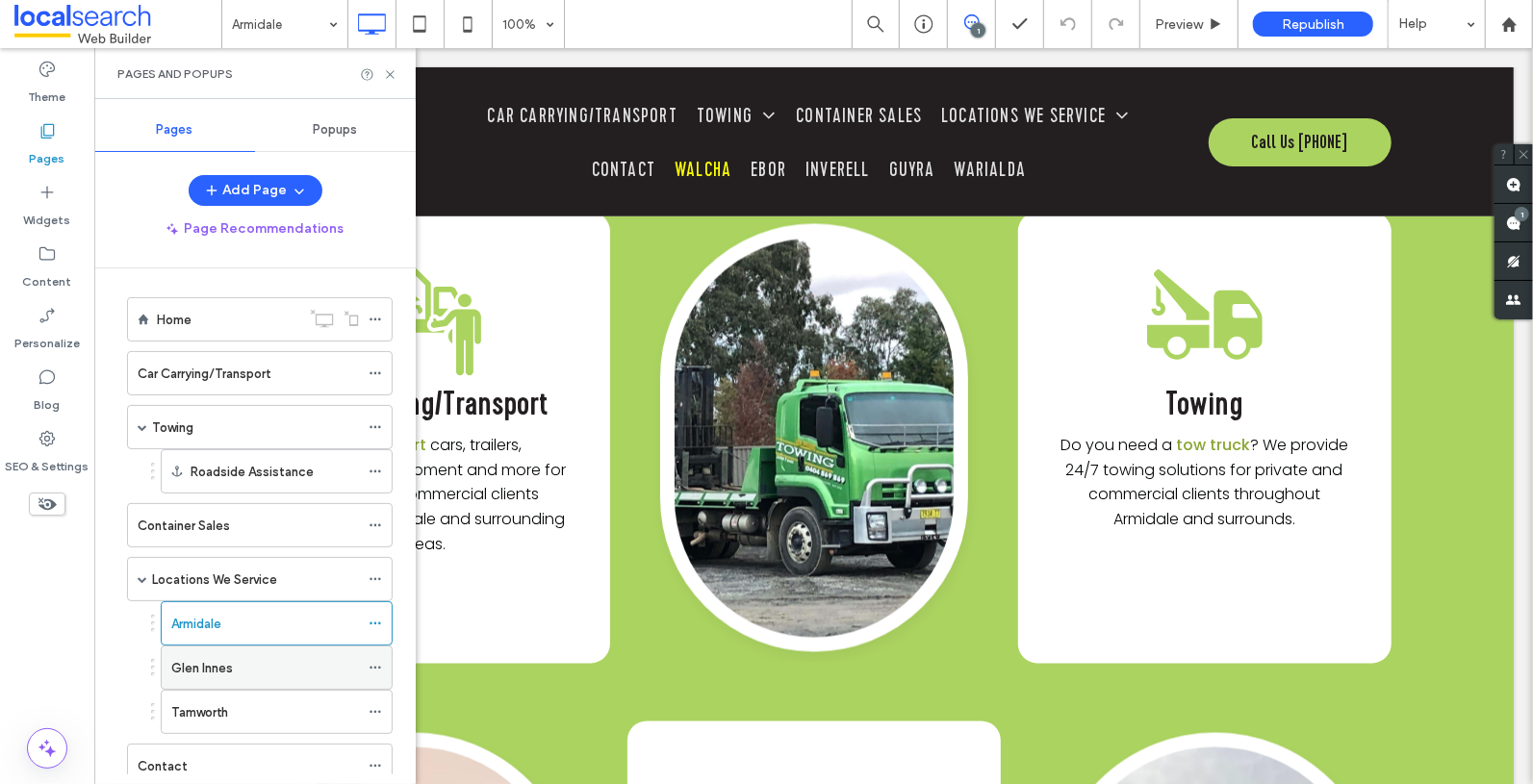 click on "Glen Innes" at bounding box center [265, 668] 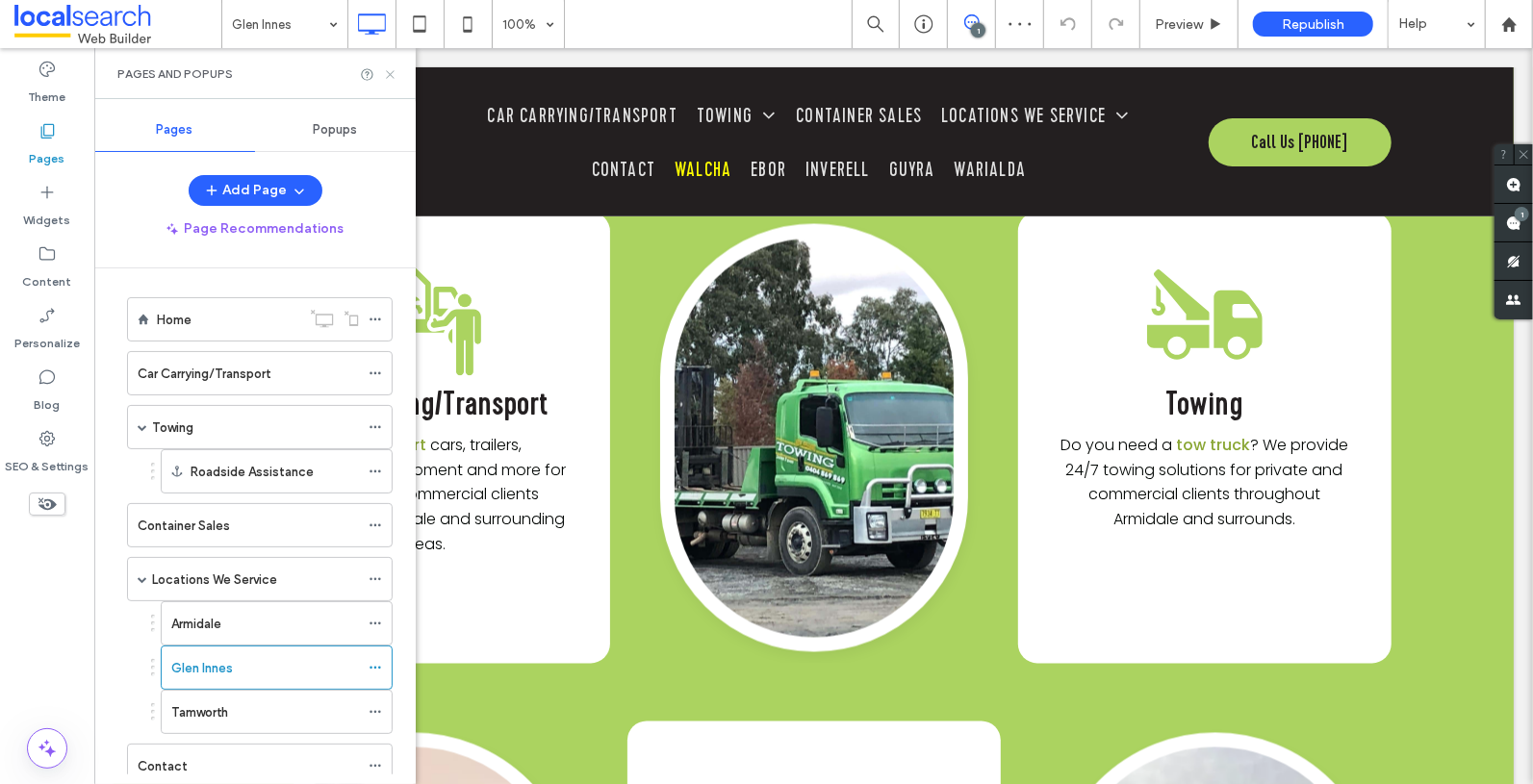 click 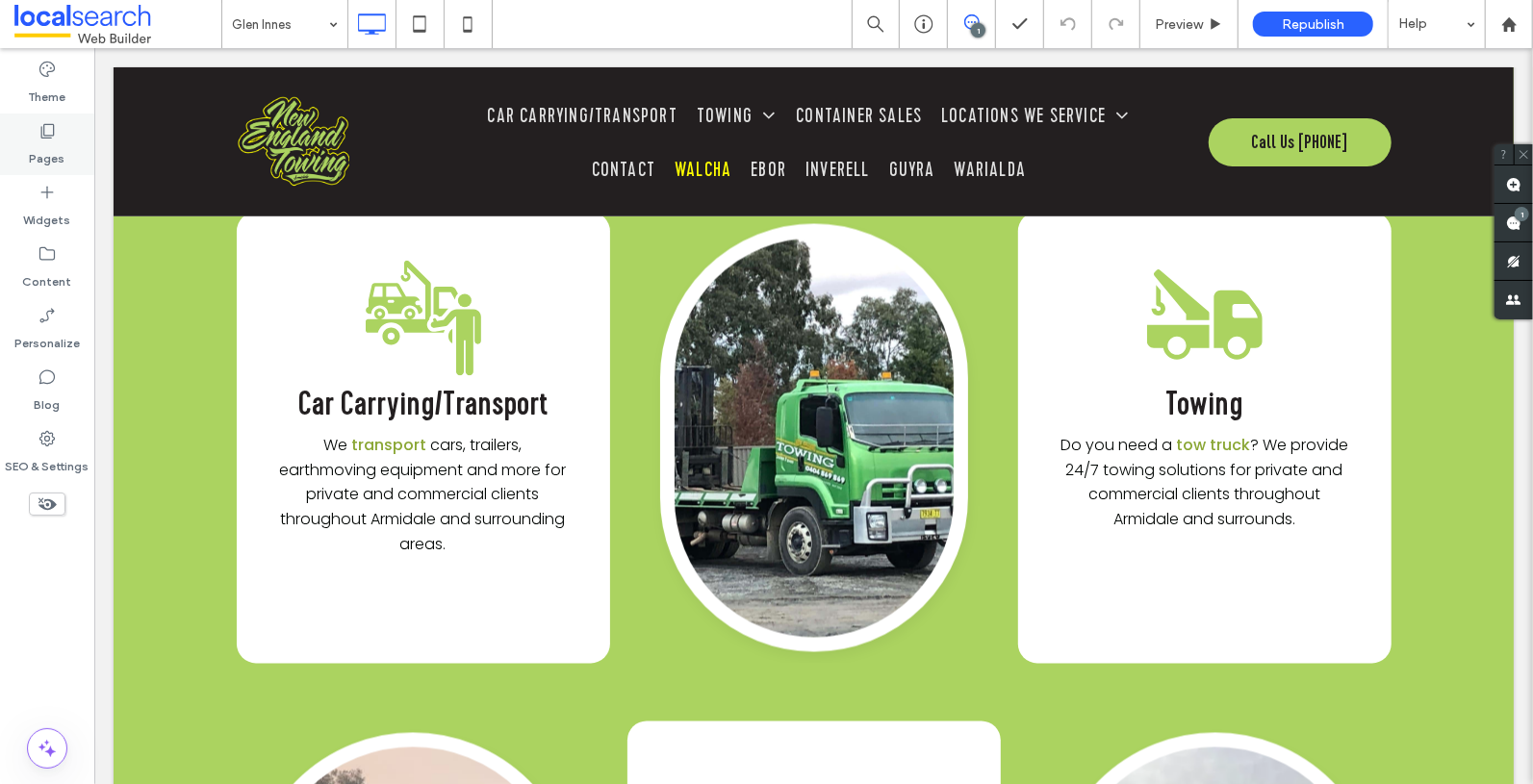 click on "Pages" at bounding box center [47, 154] 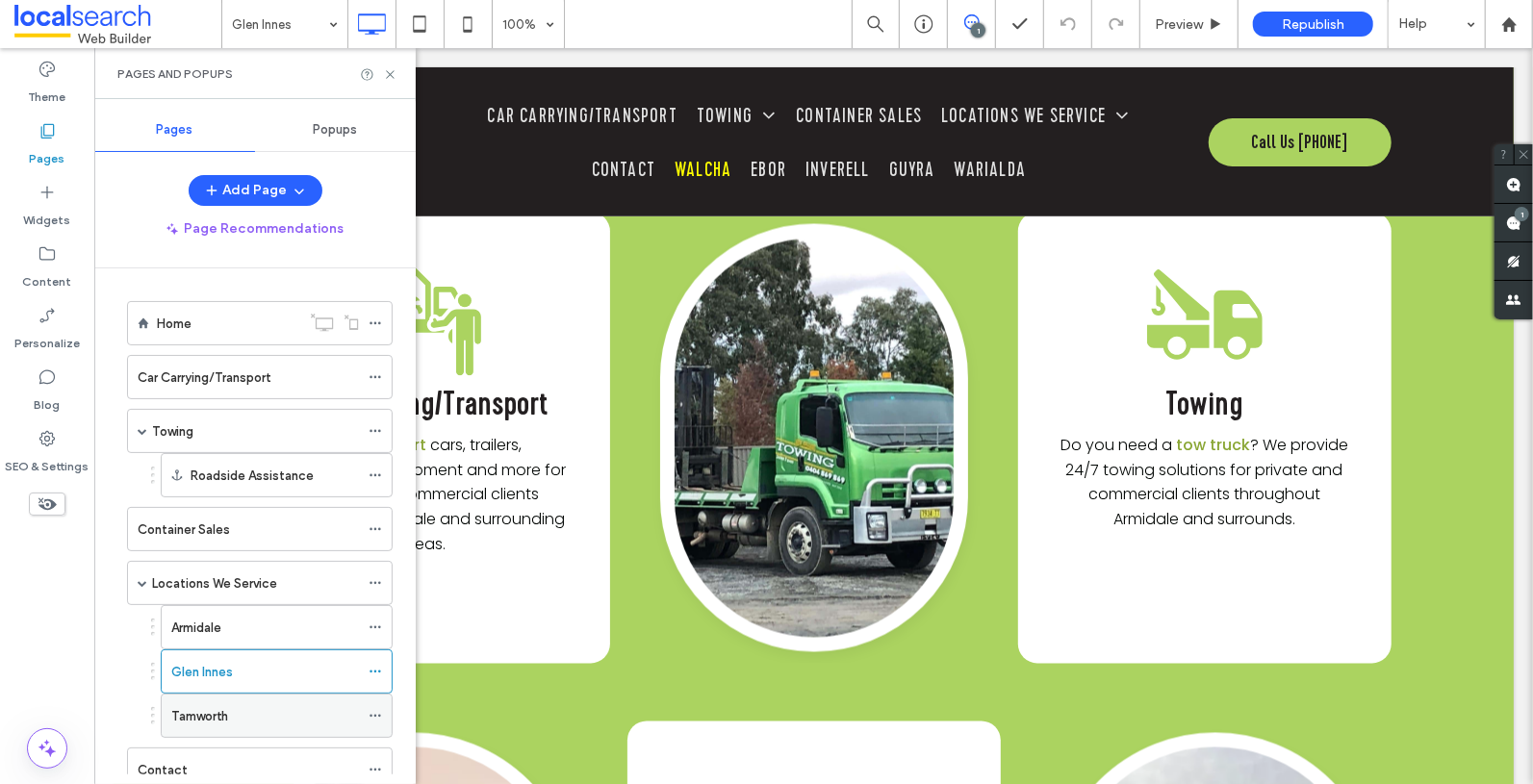 click on "Tamworth" at bounding box center (265, 716) 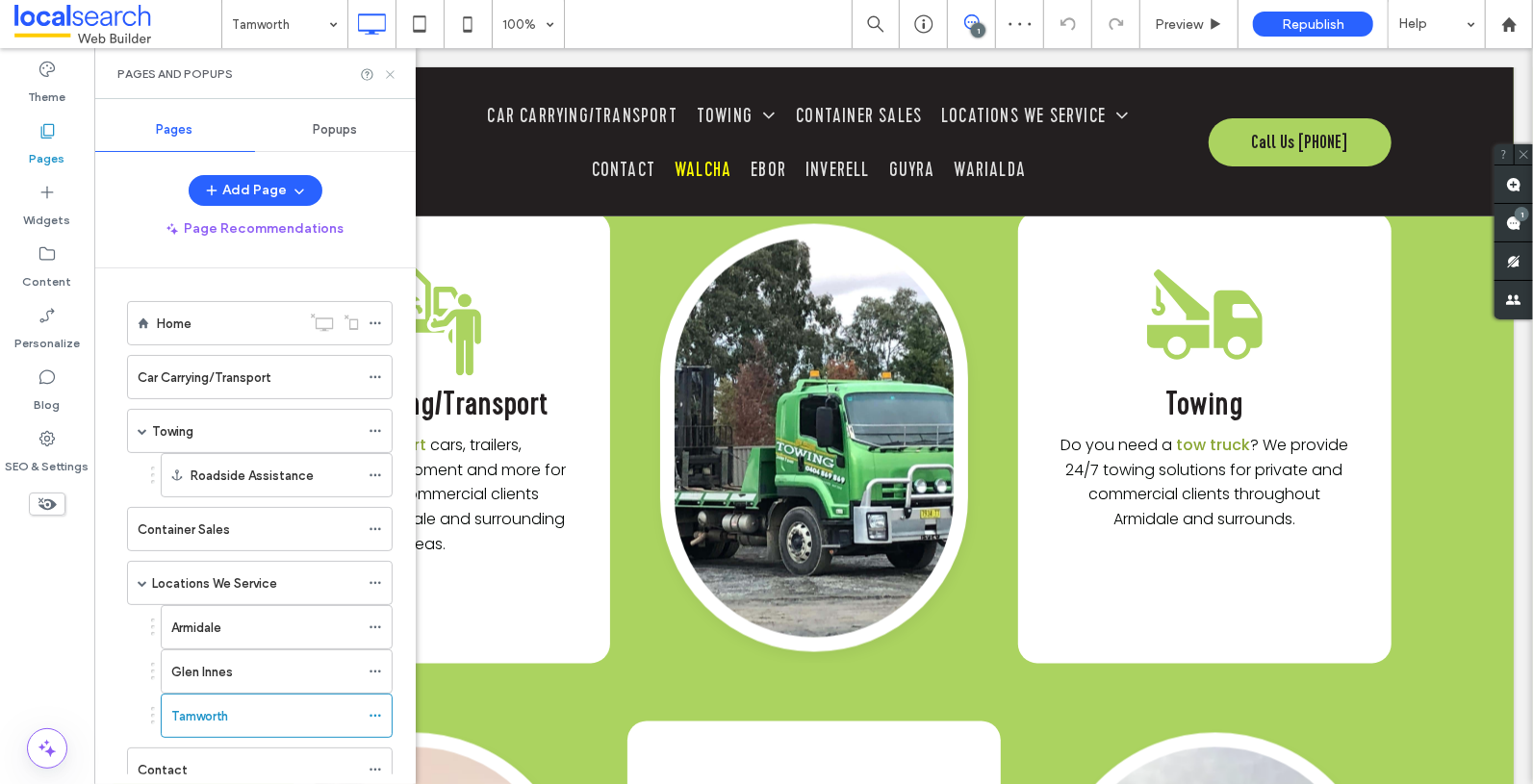 click 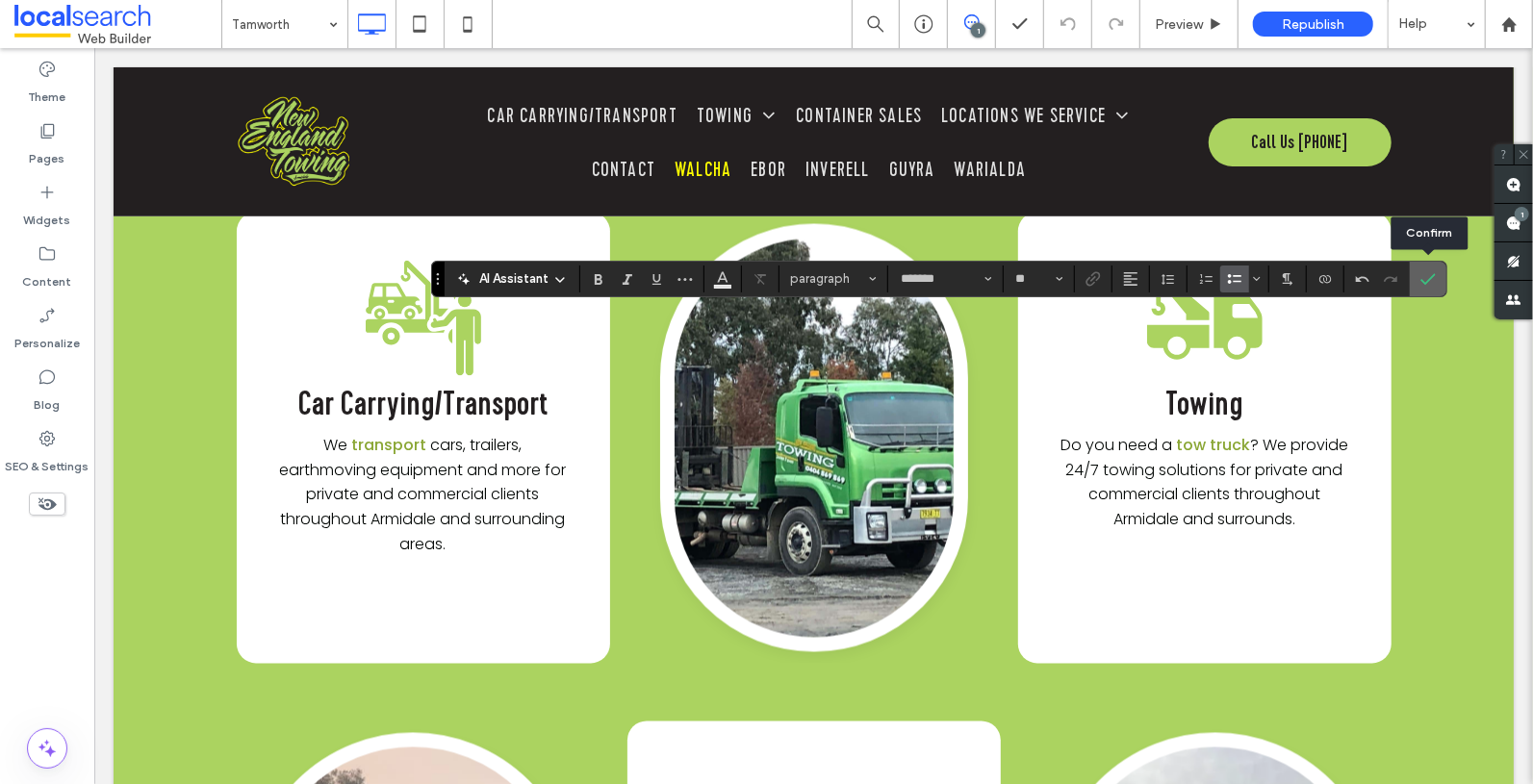 click 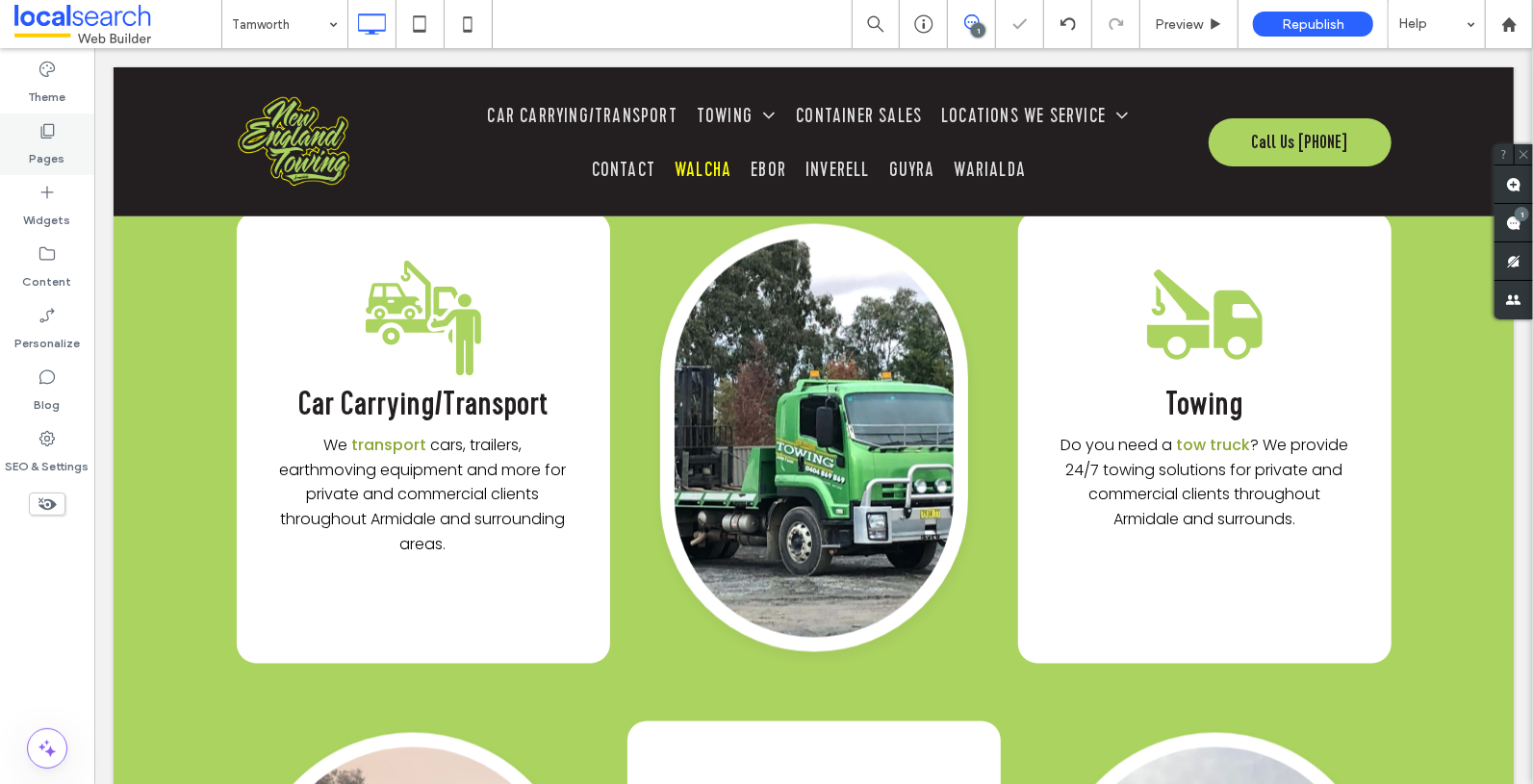 click on "Pages" at bounding box center (47, 154) 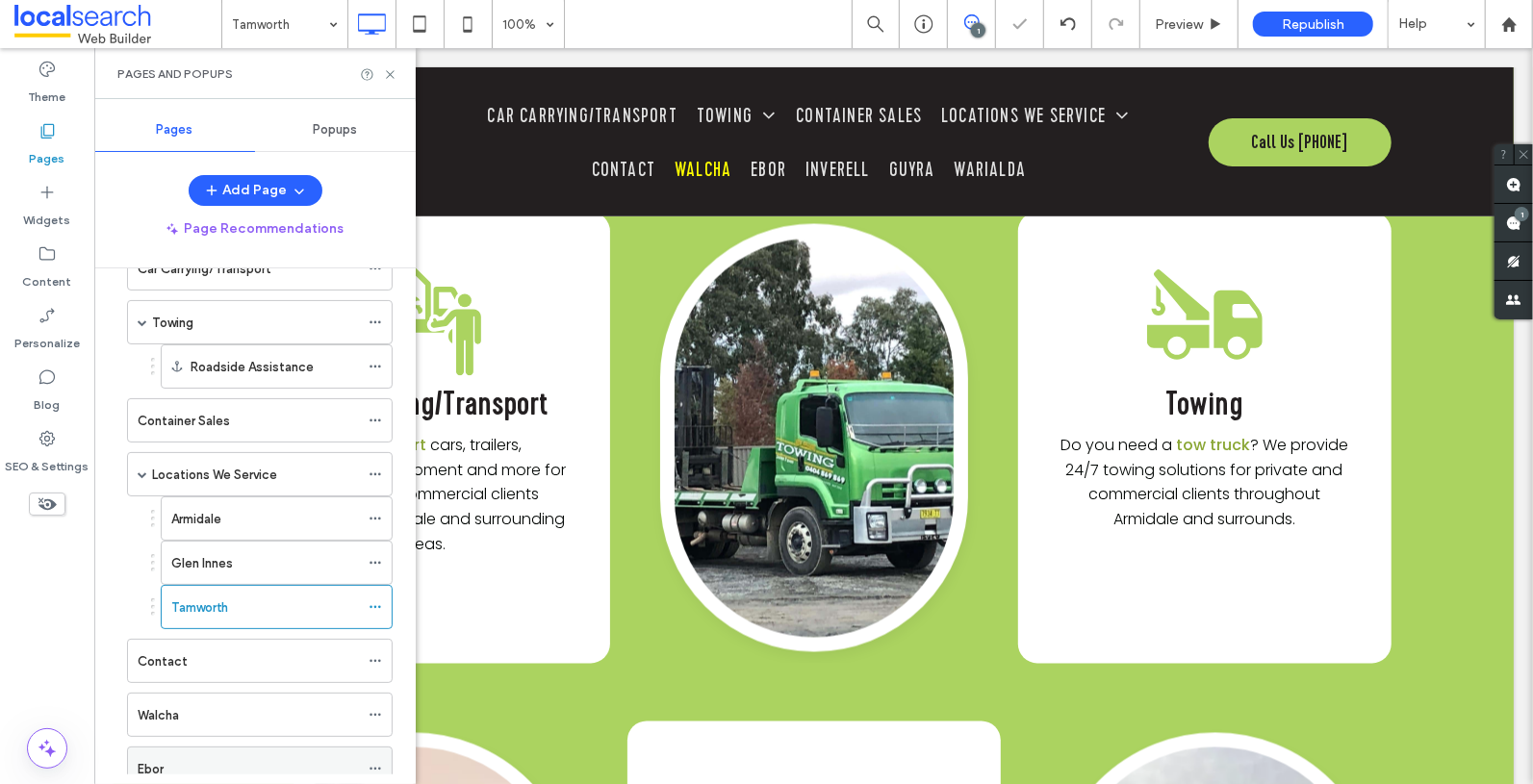 scroll, scrollTop: 337, scrollLeft: 0, axis: vertical 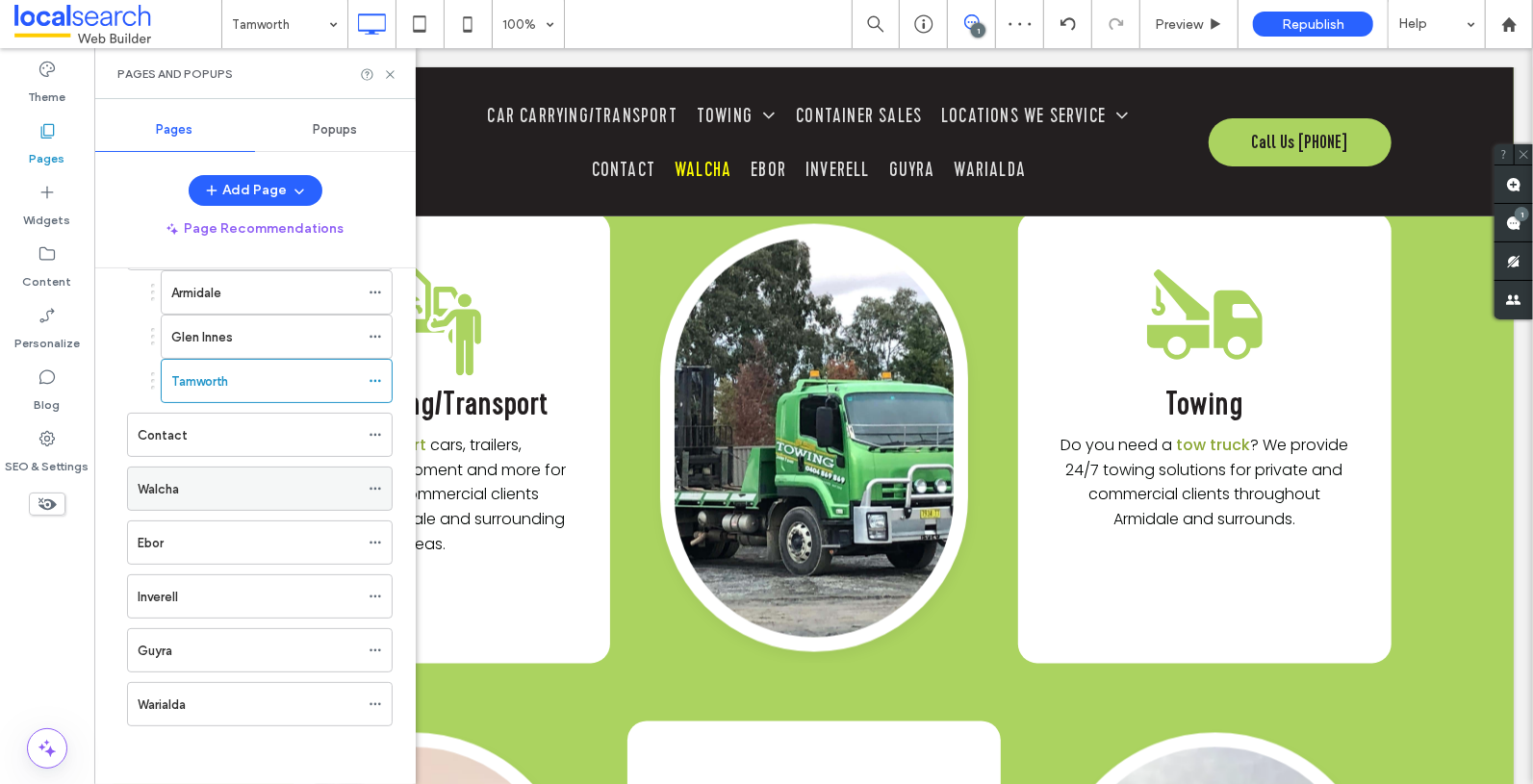 click on "Walcha" at bounding box center (248, 489) 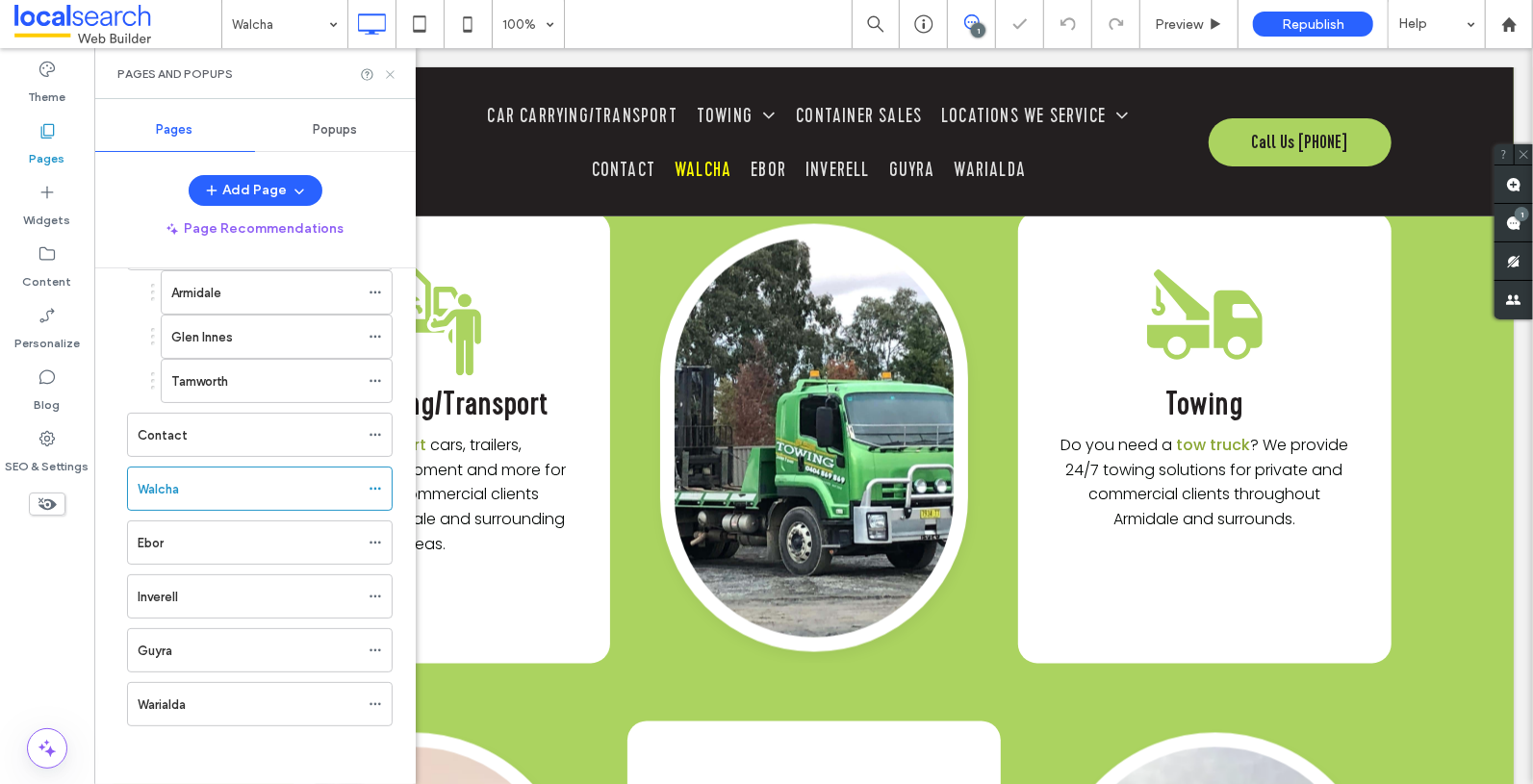 click 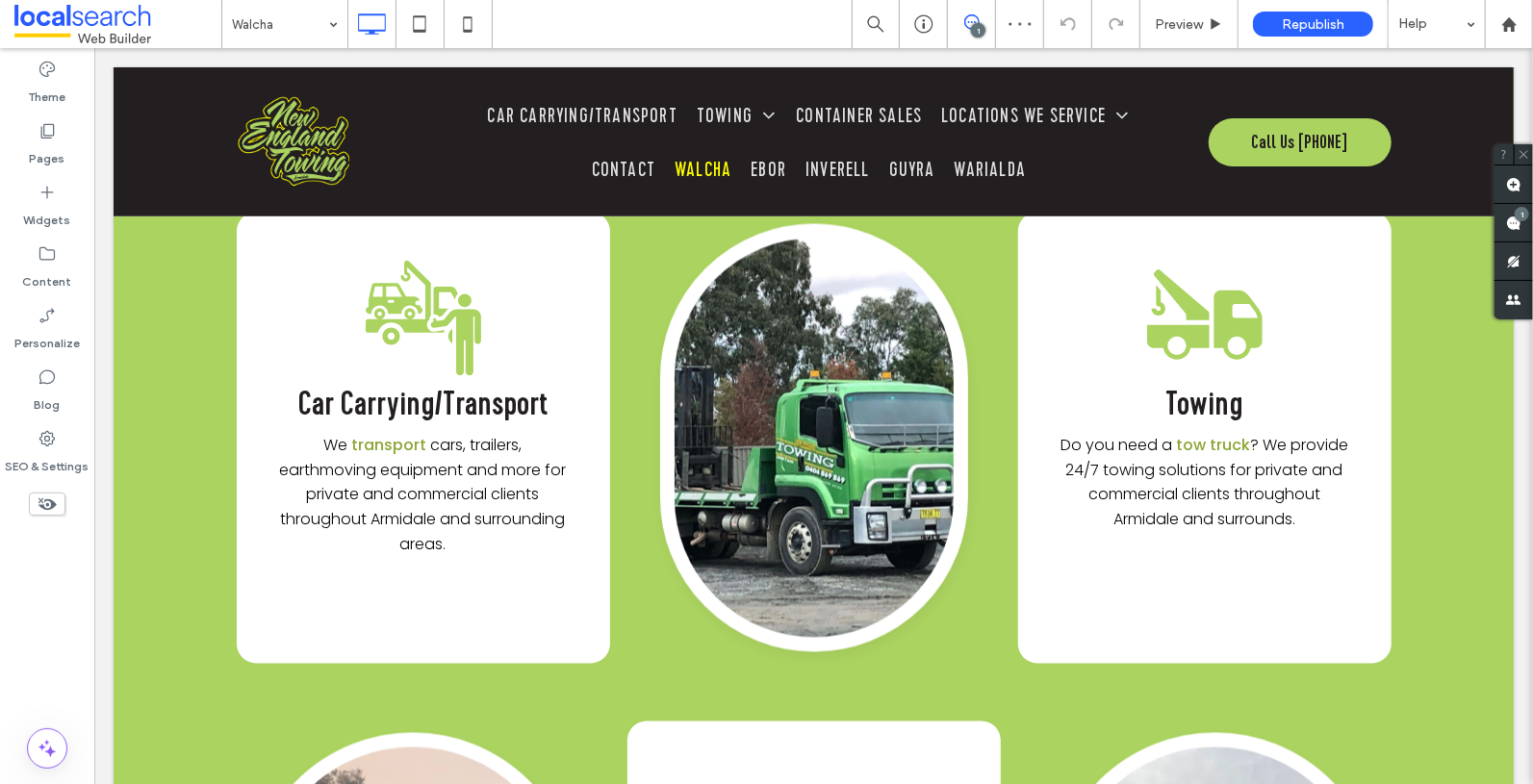 type on "*******" 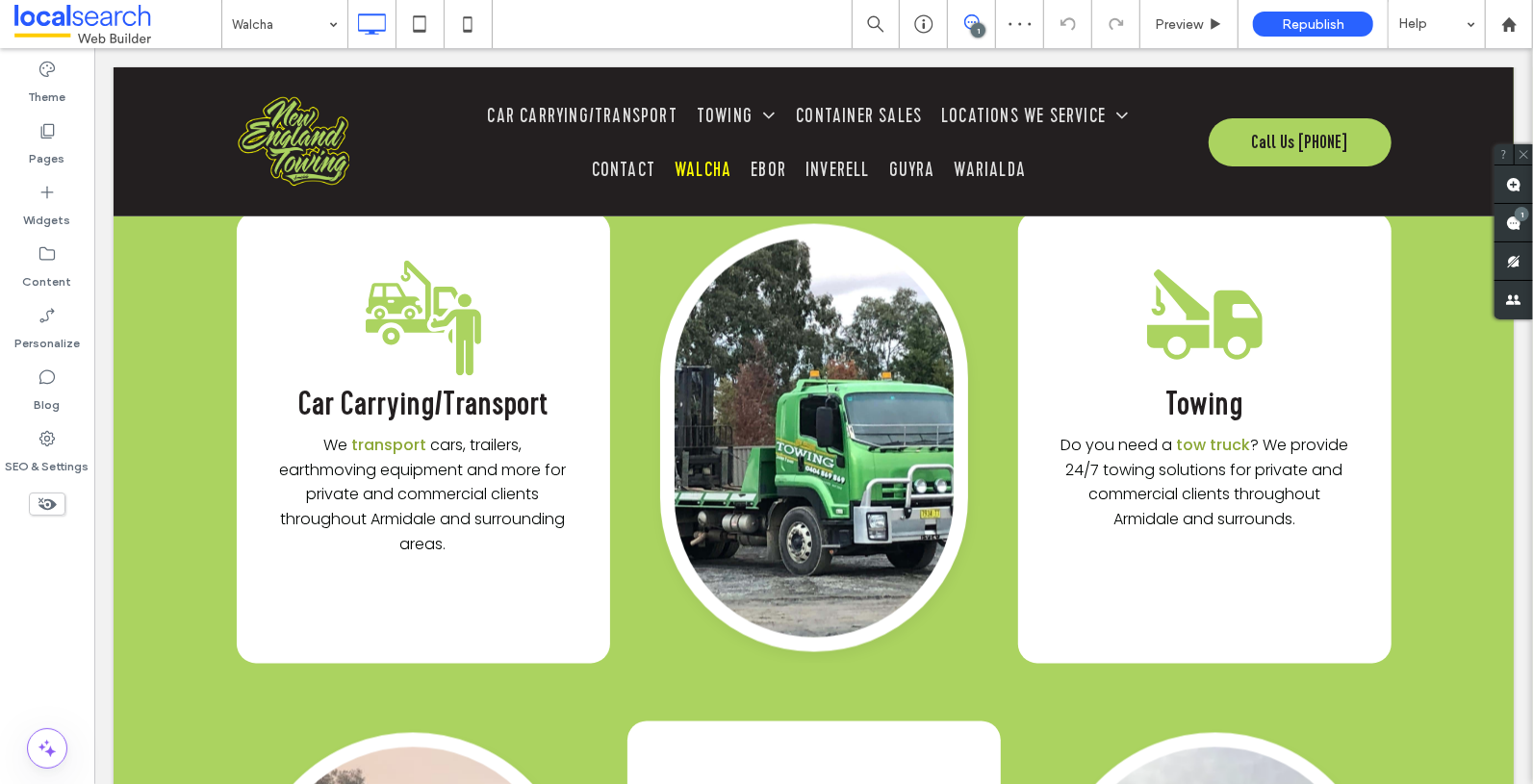 type on "**" 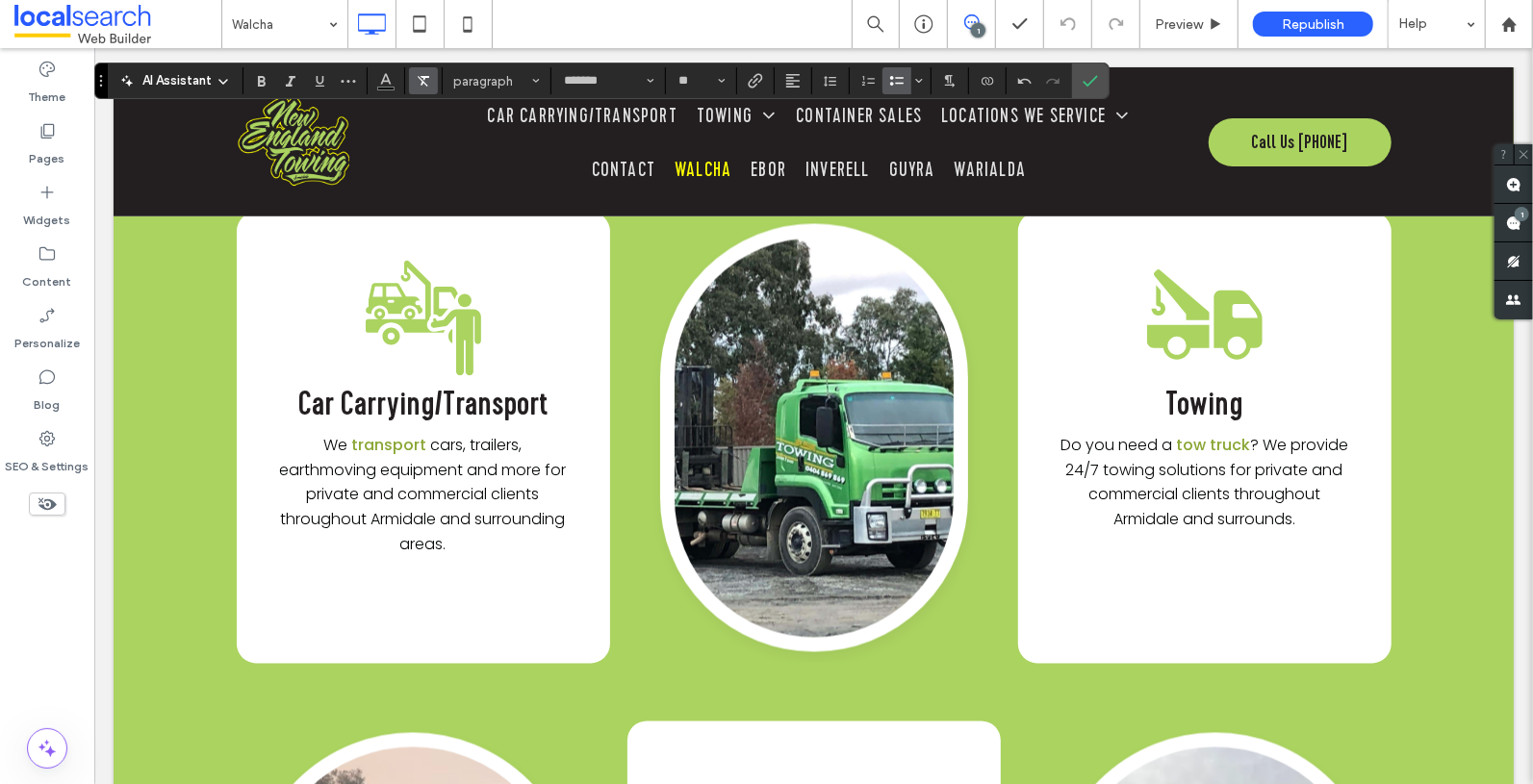click 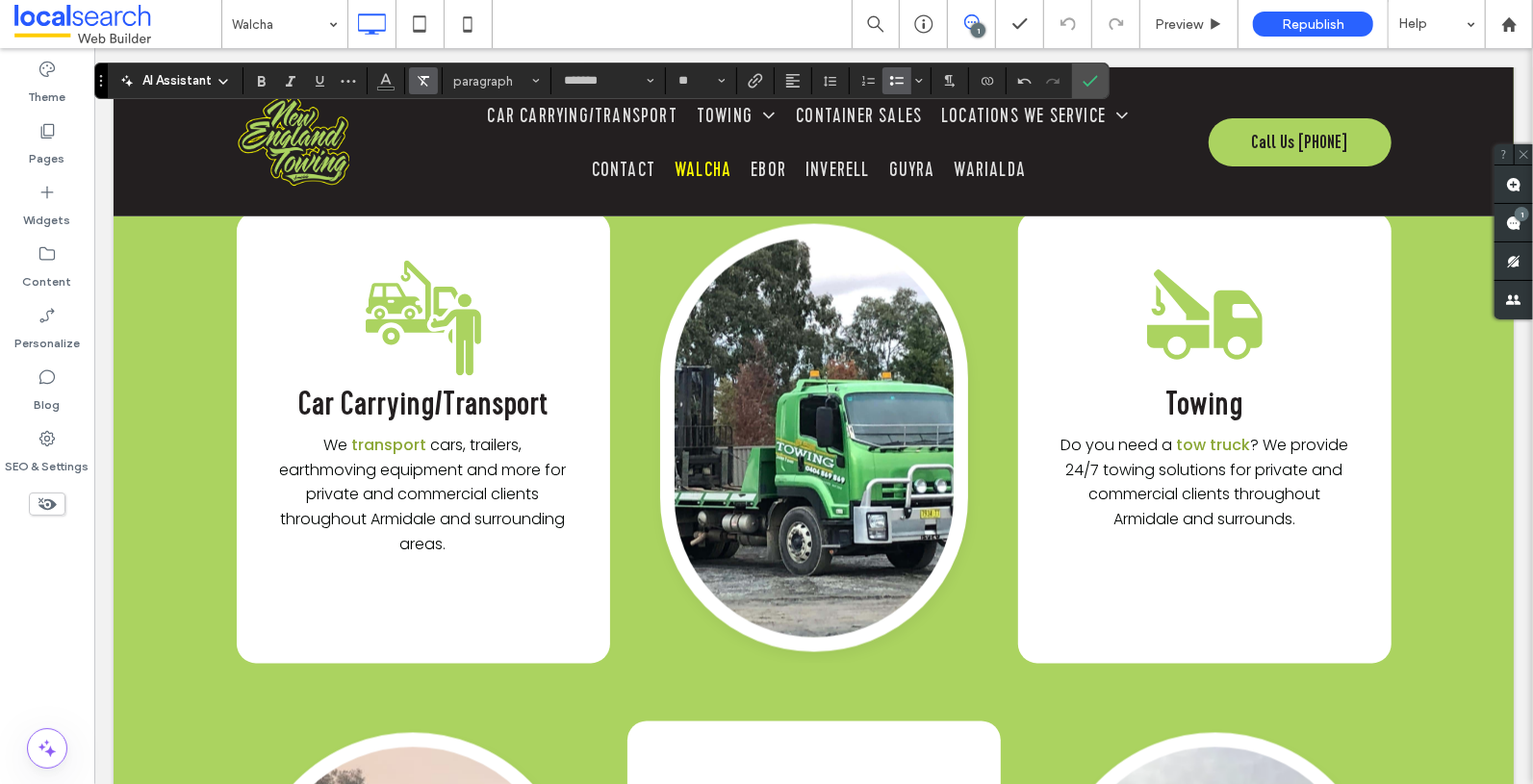 click 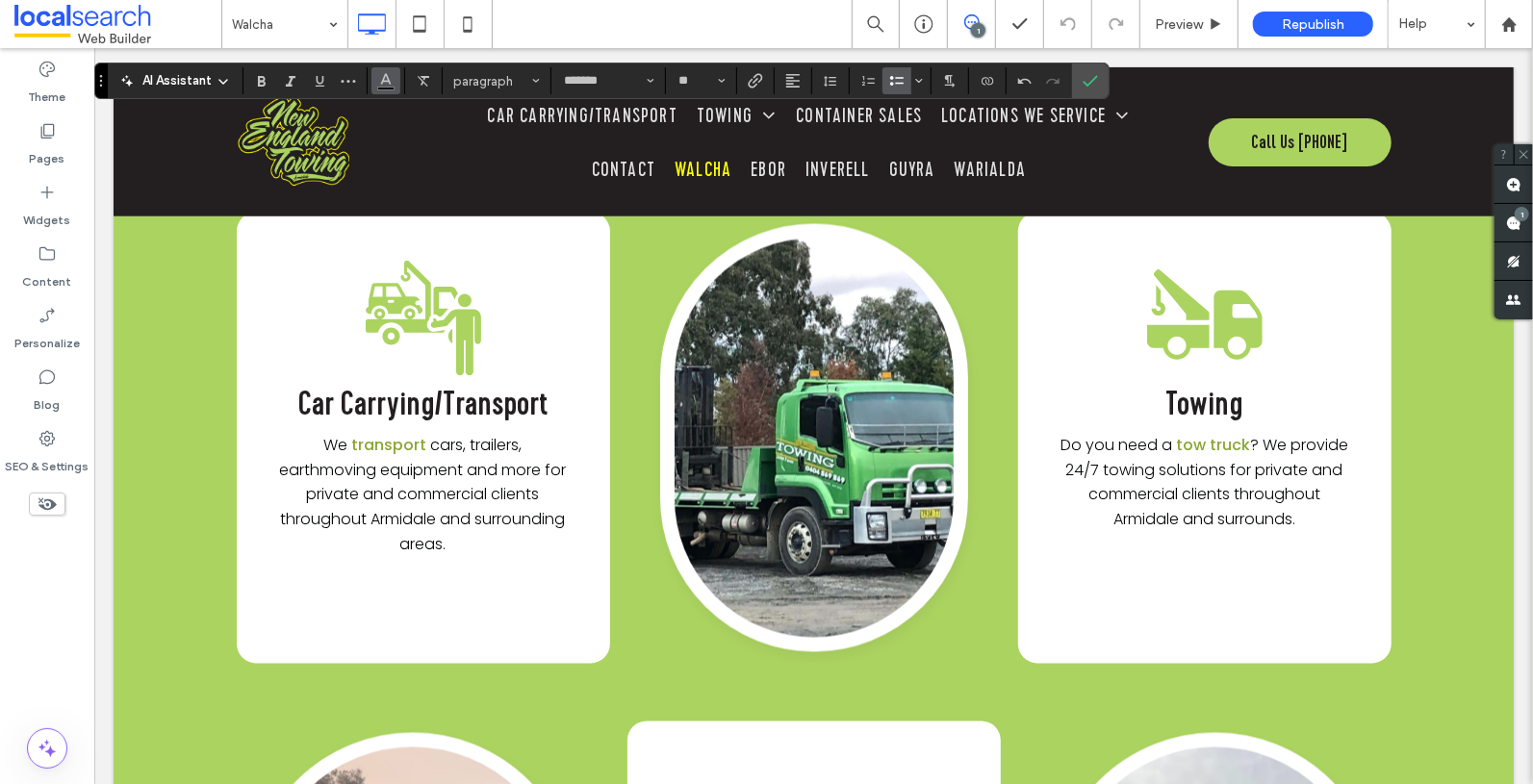 click 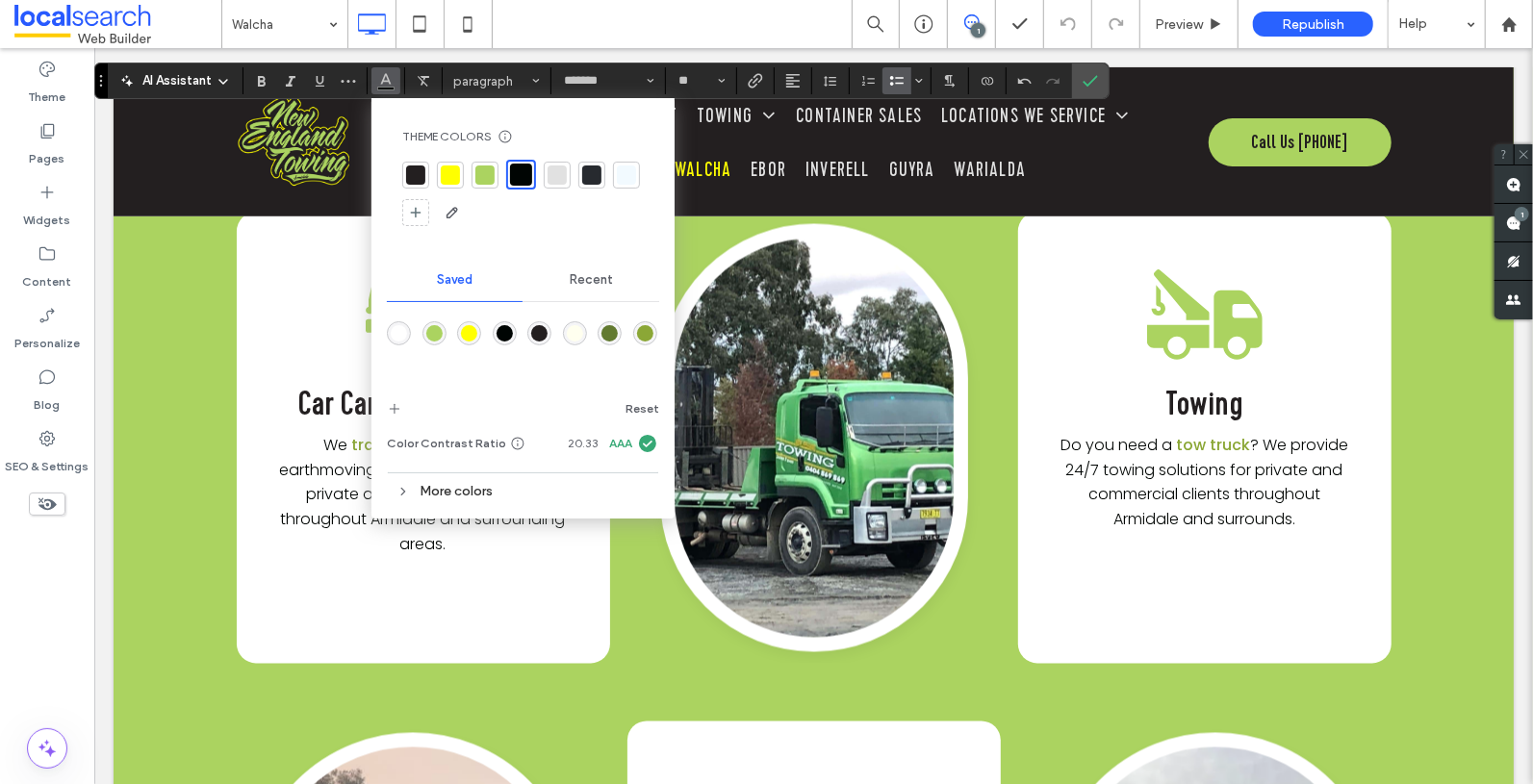 click at bounding box center (592, 175) 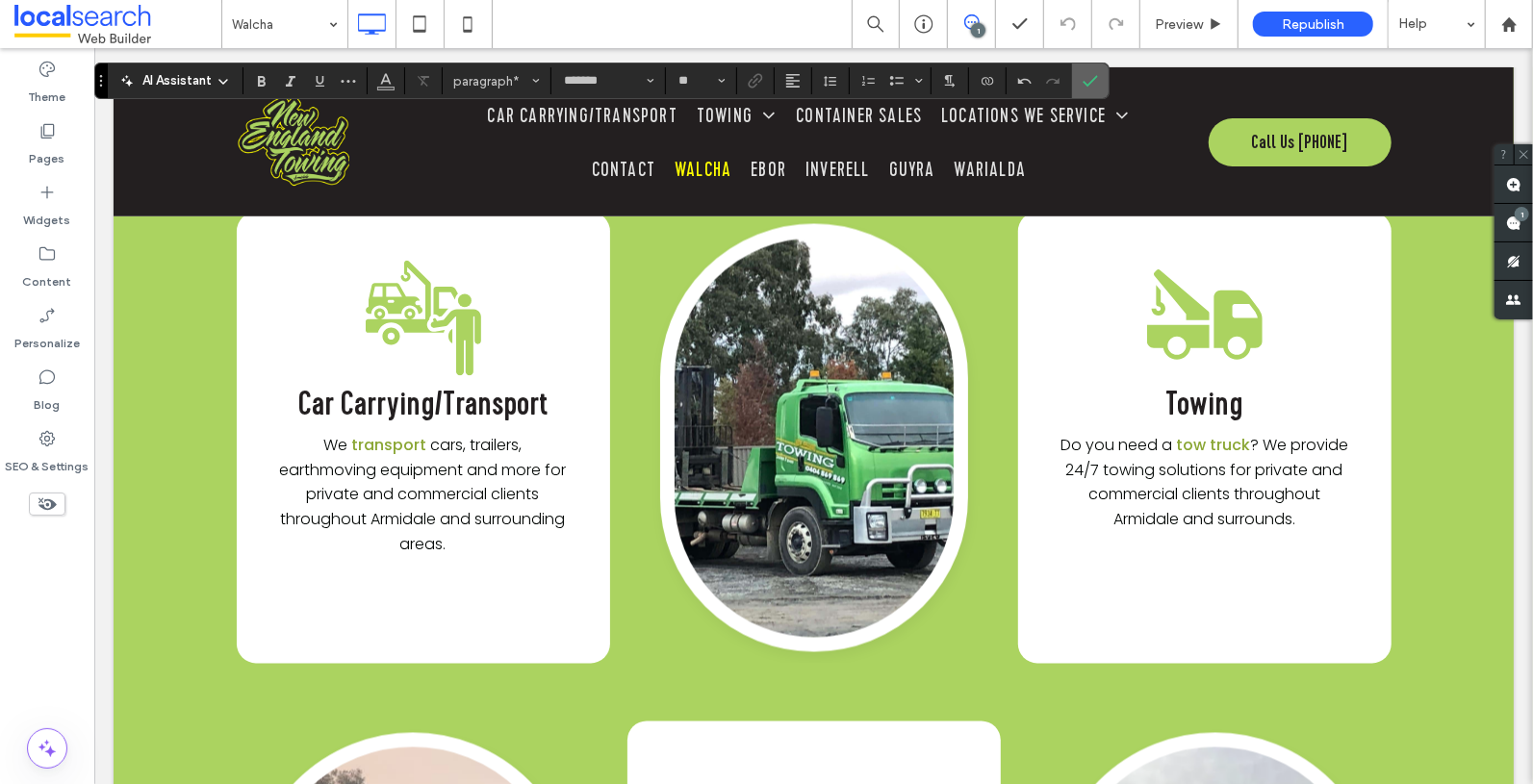 click 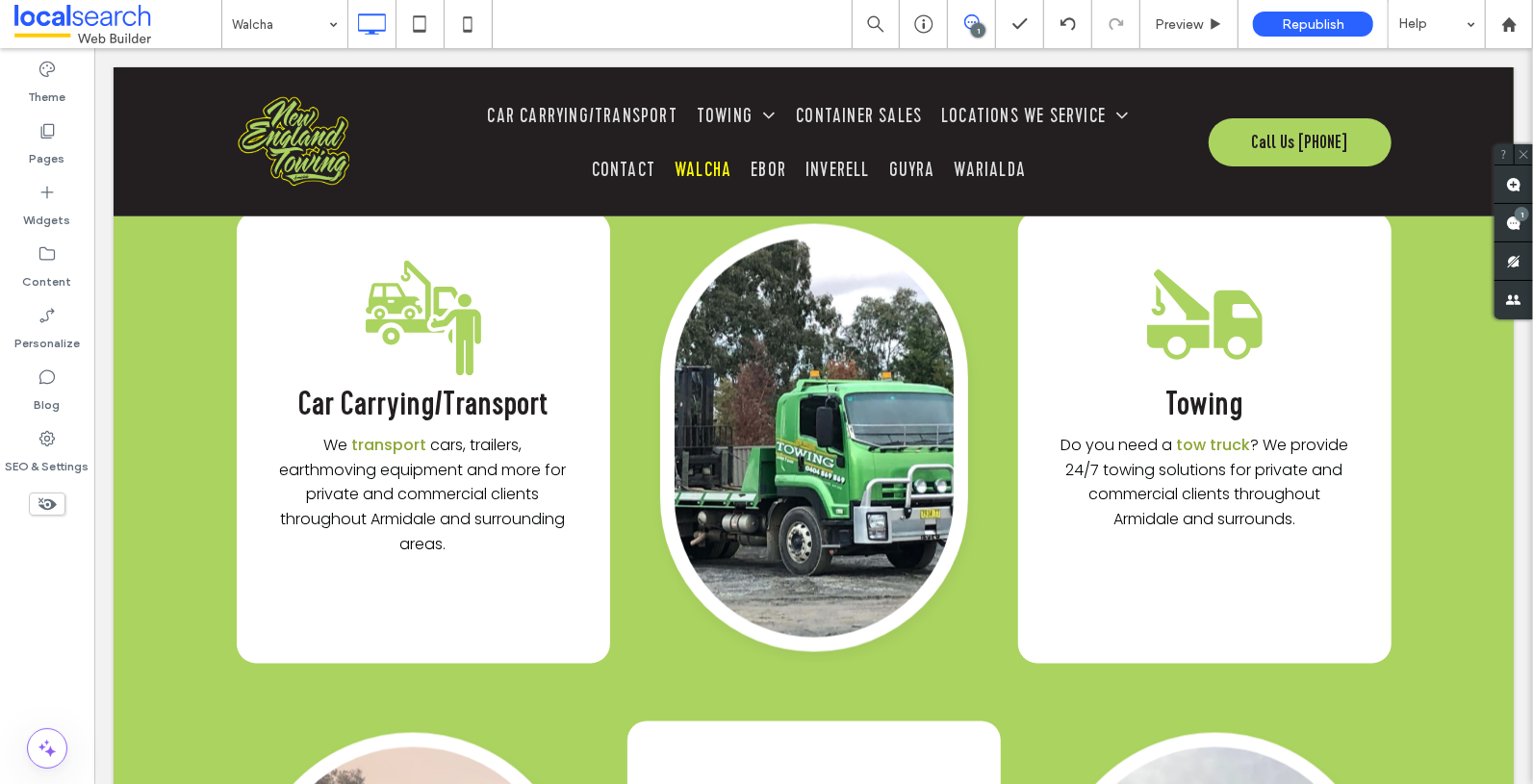 type on "*******" 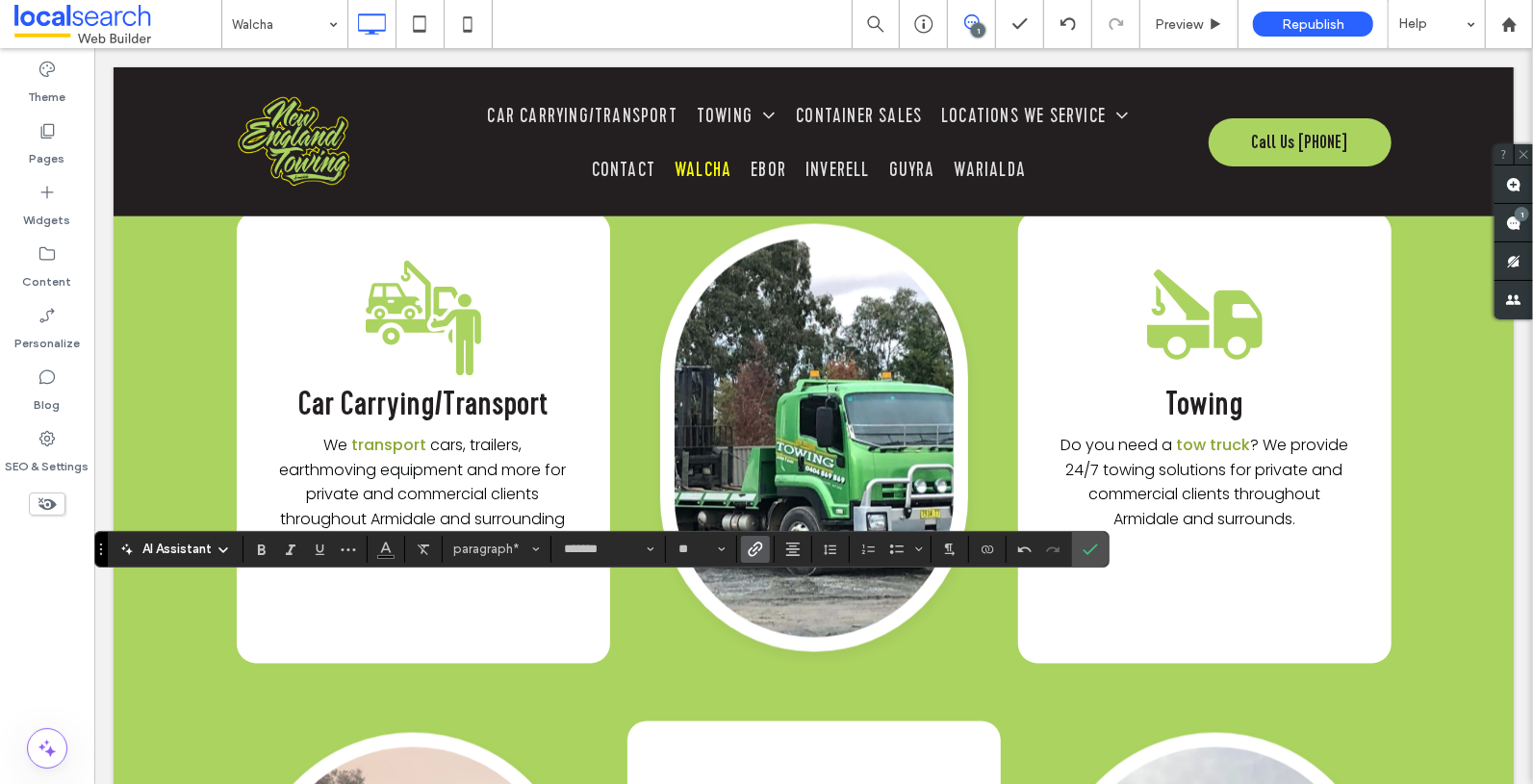 click at bounding box center (755, 549) 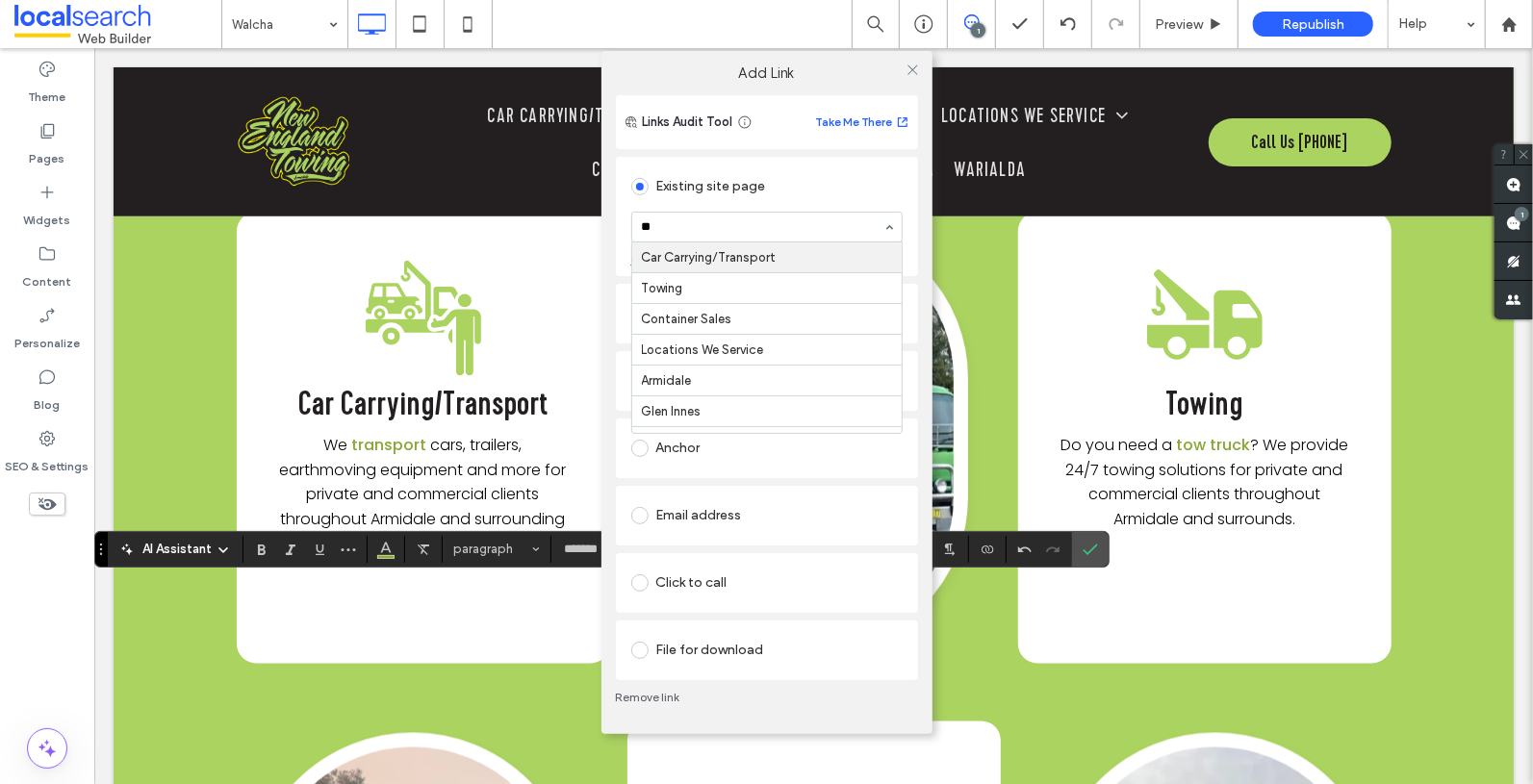 type on "***" 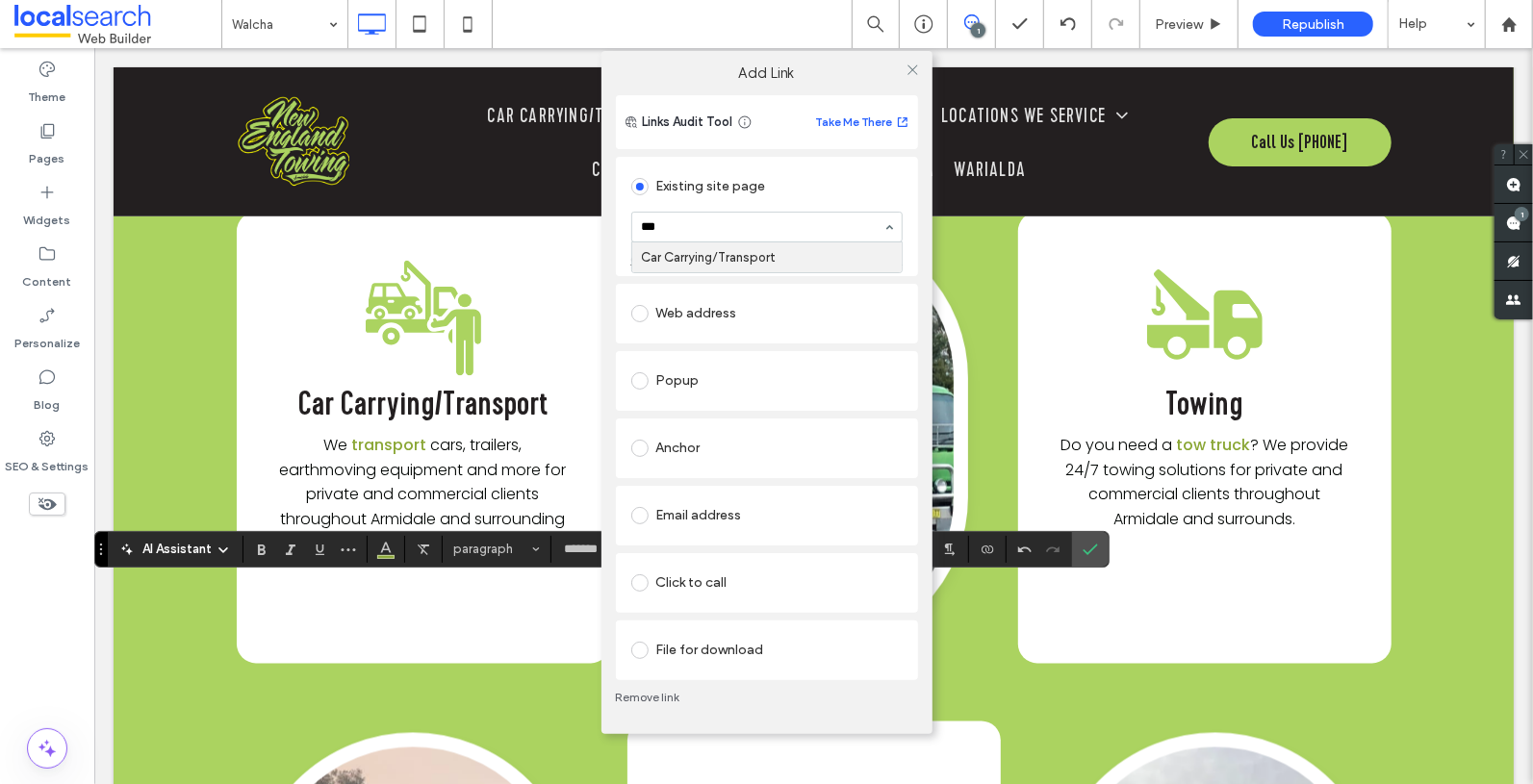 type 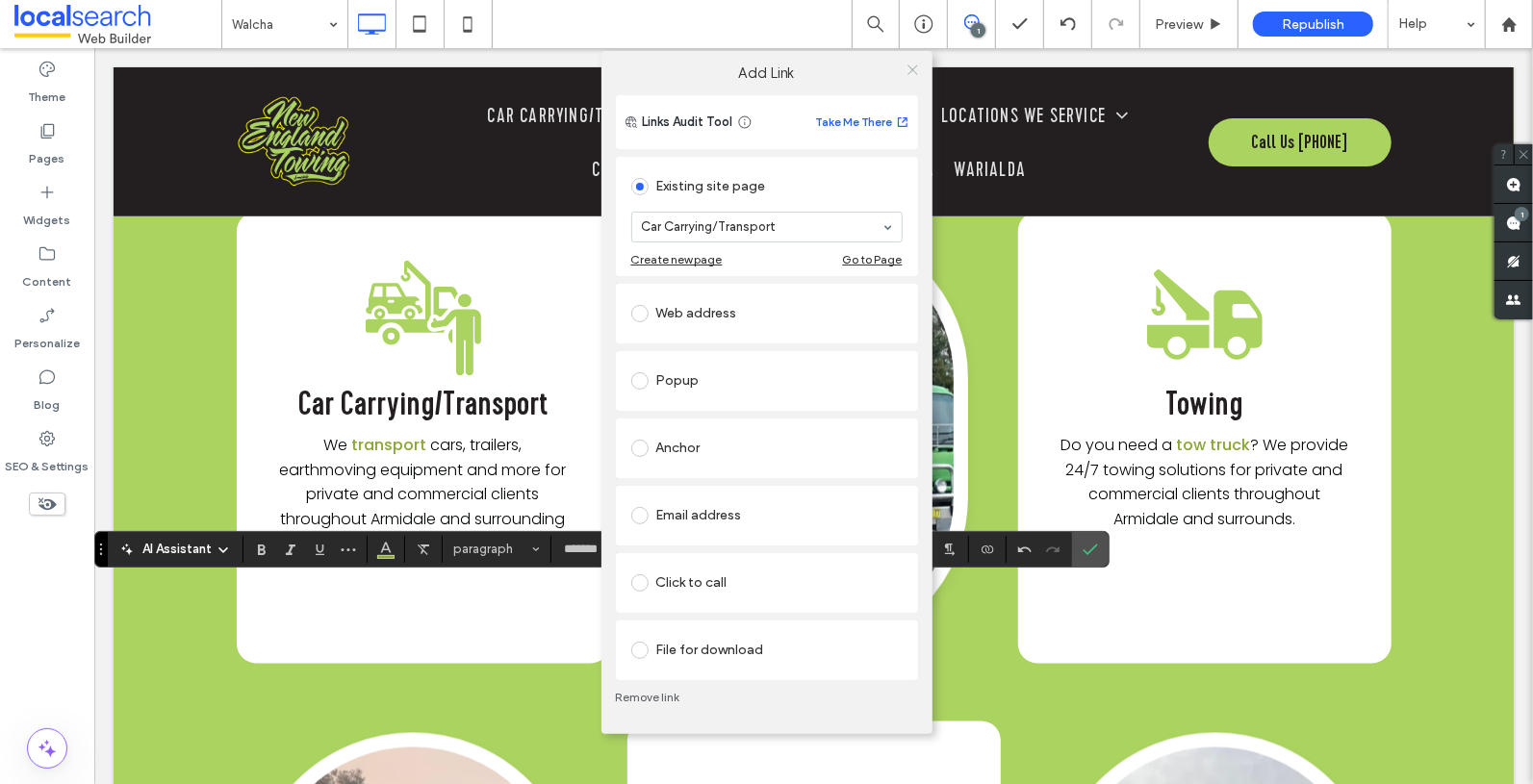 click 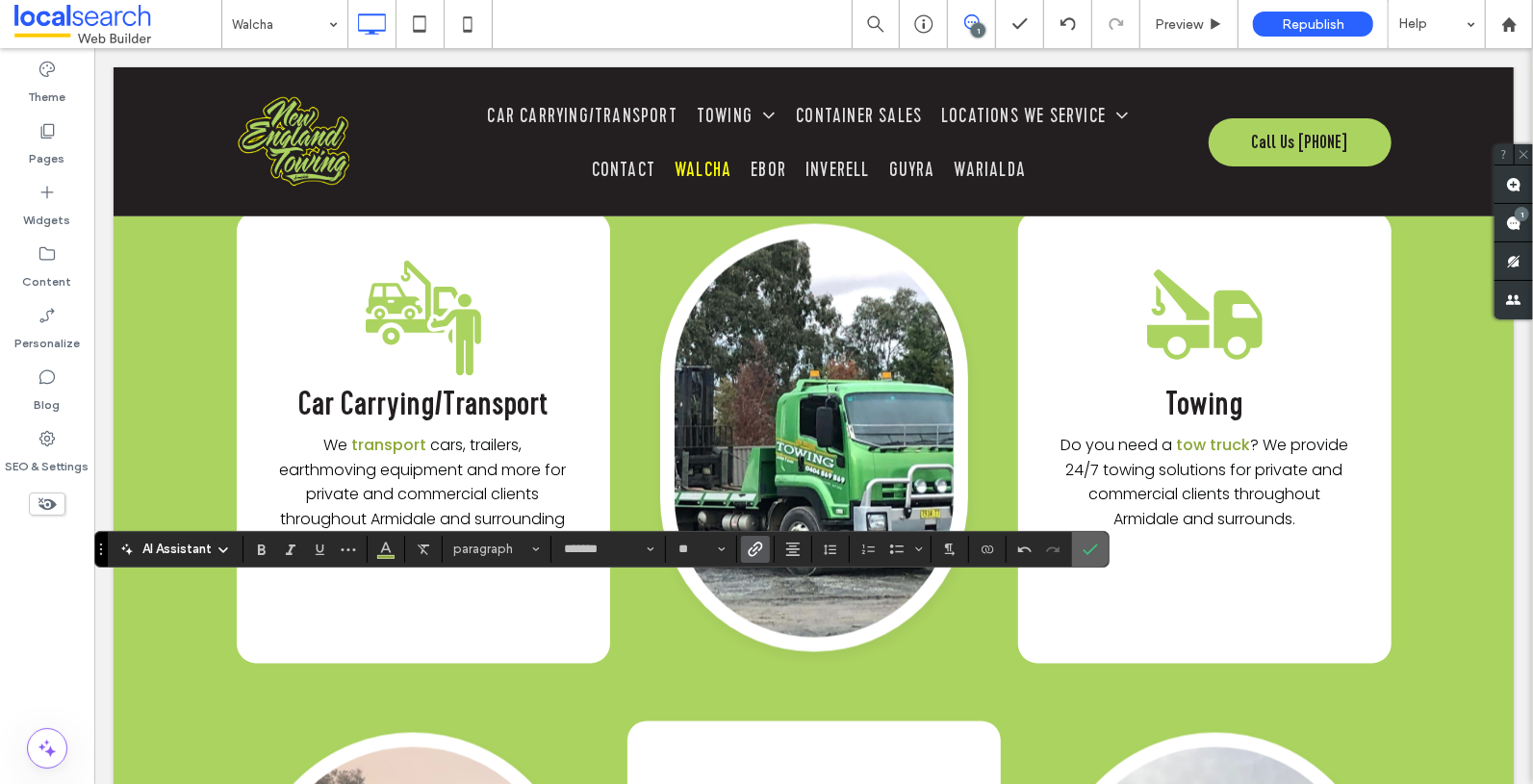 click 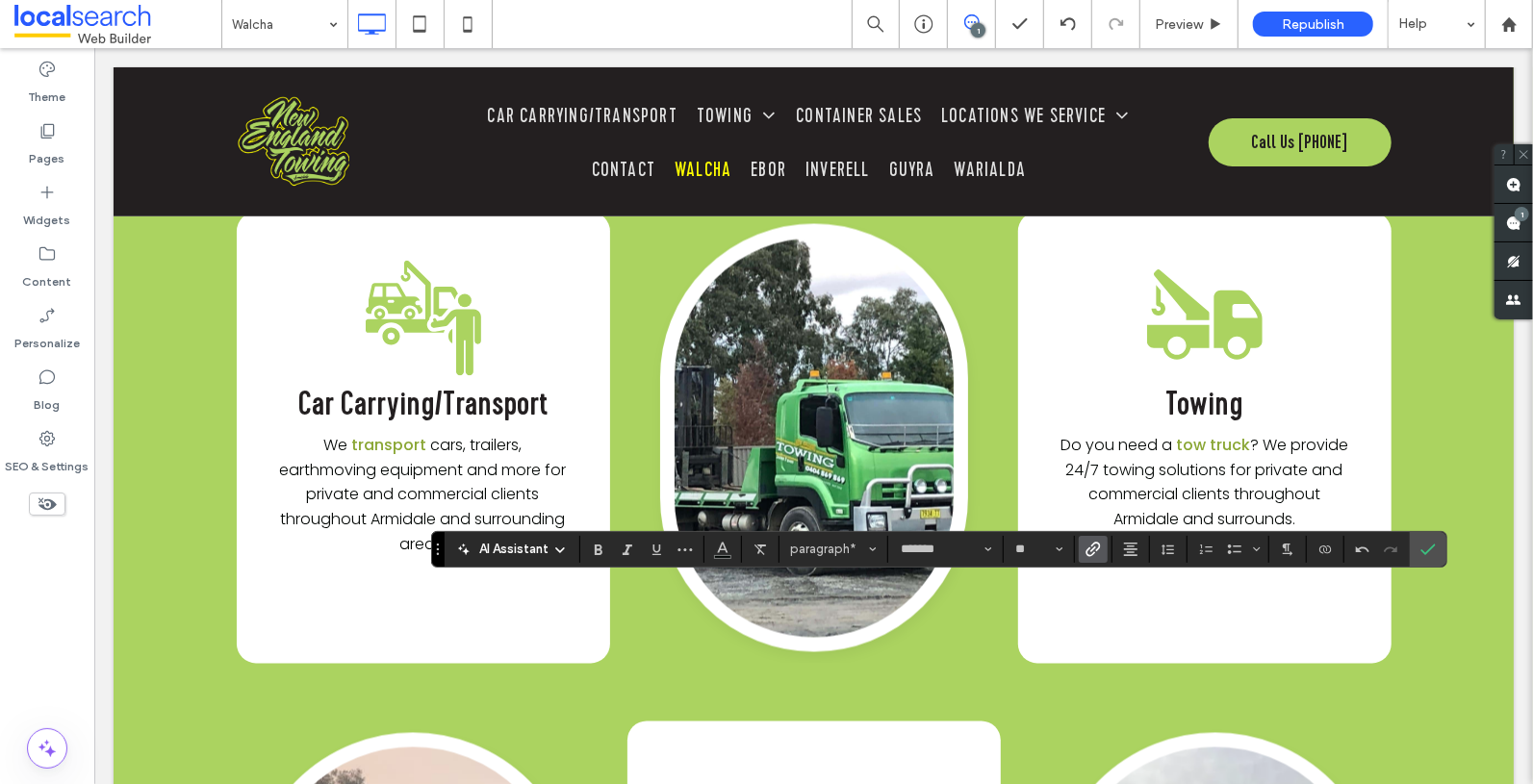 click at bounding box center [1093, 549] 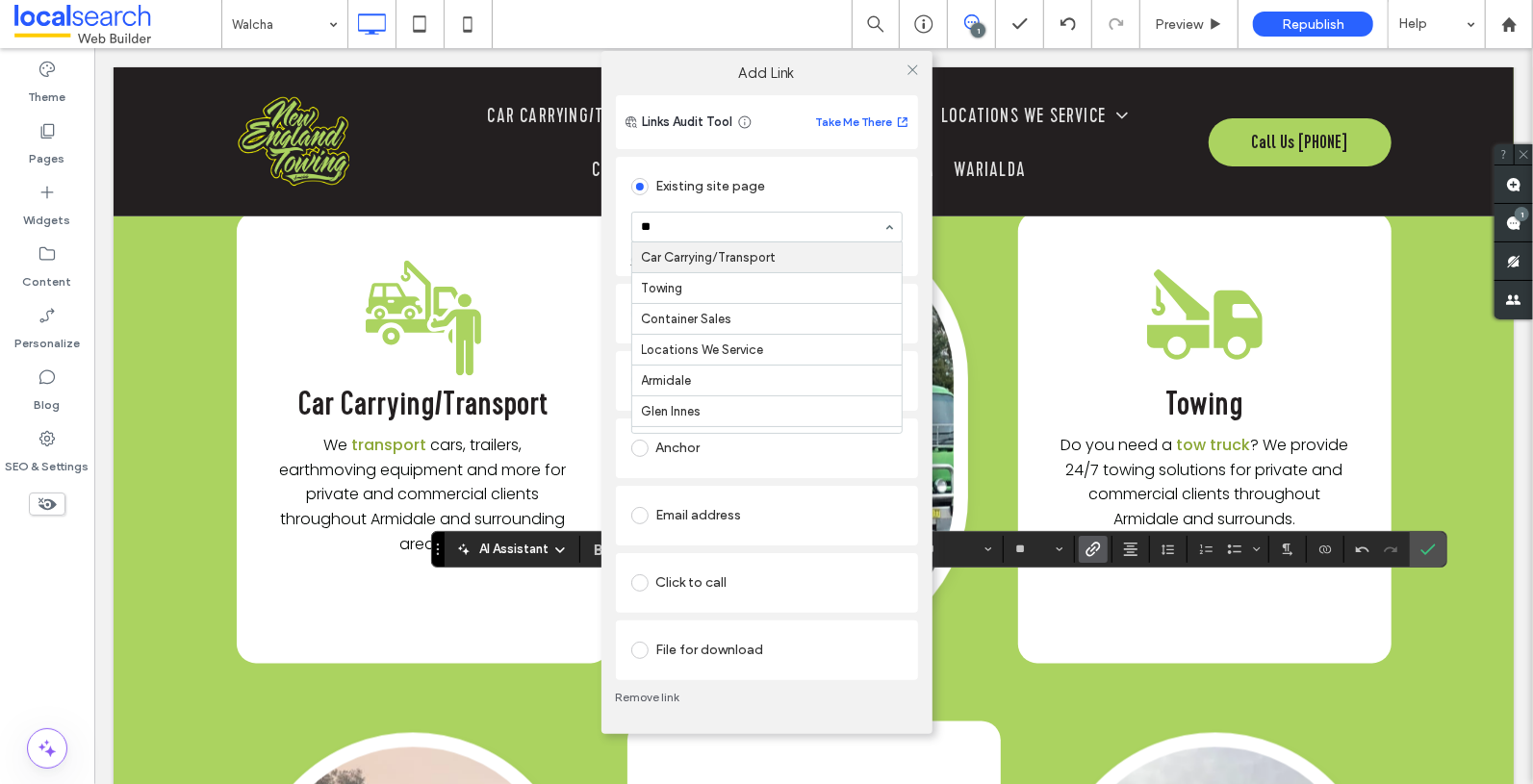 type on "***" 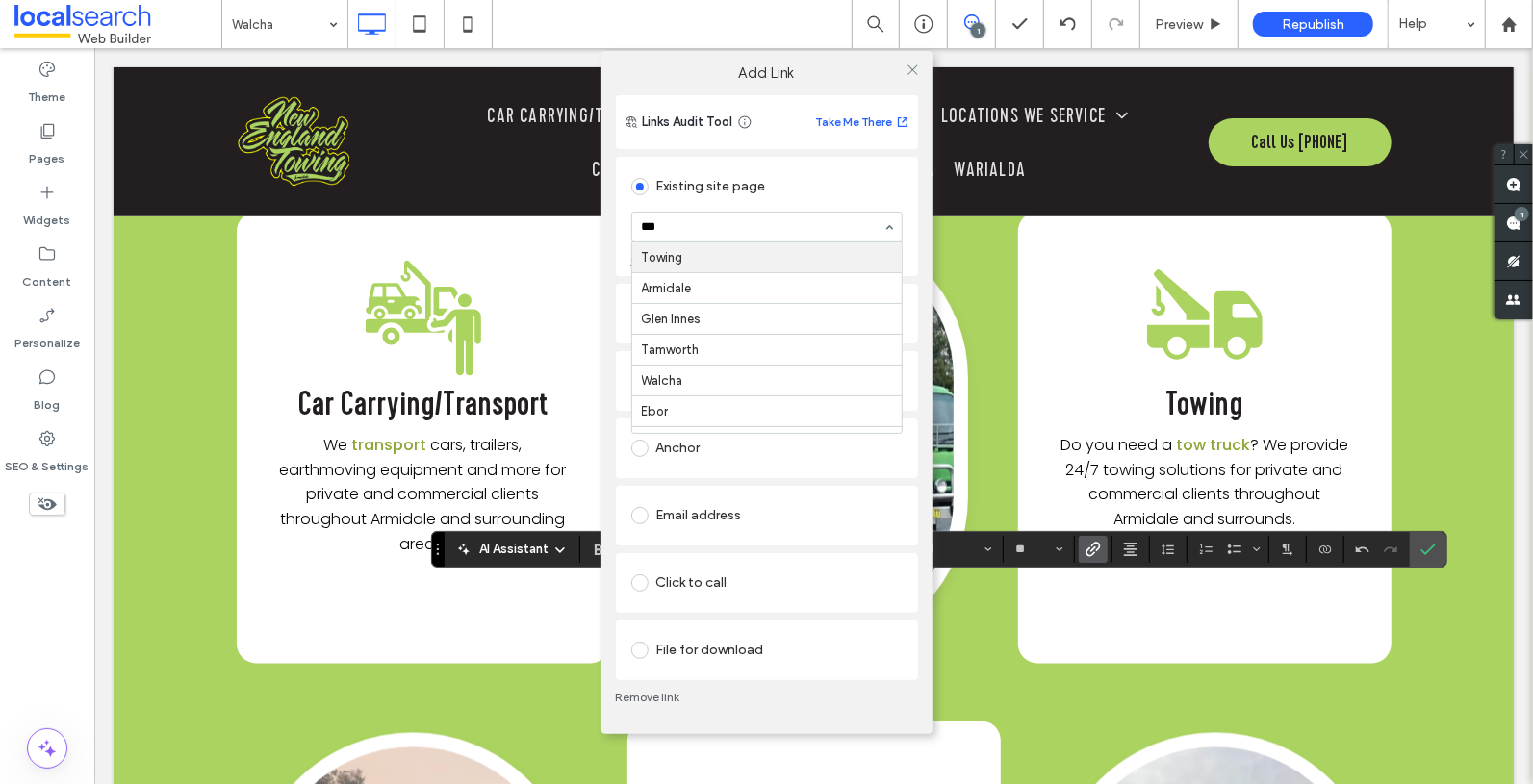 type 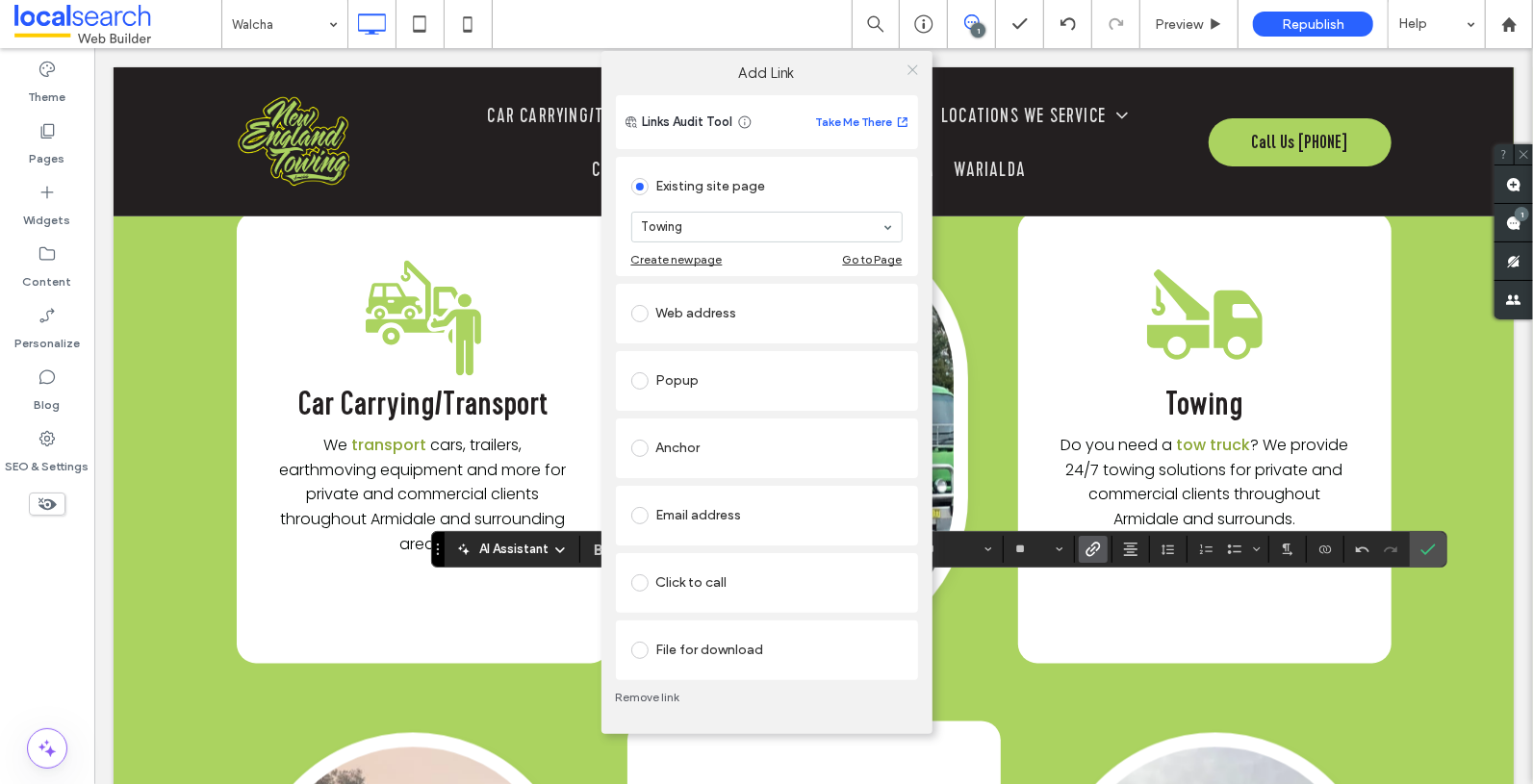 click 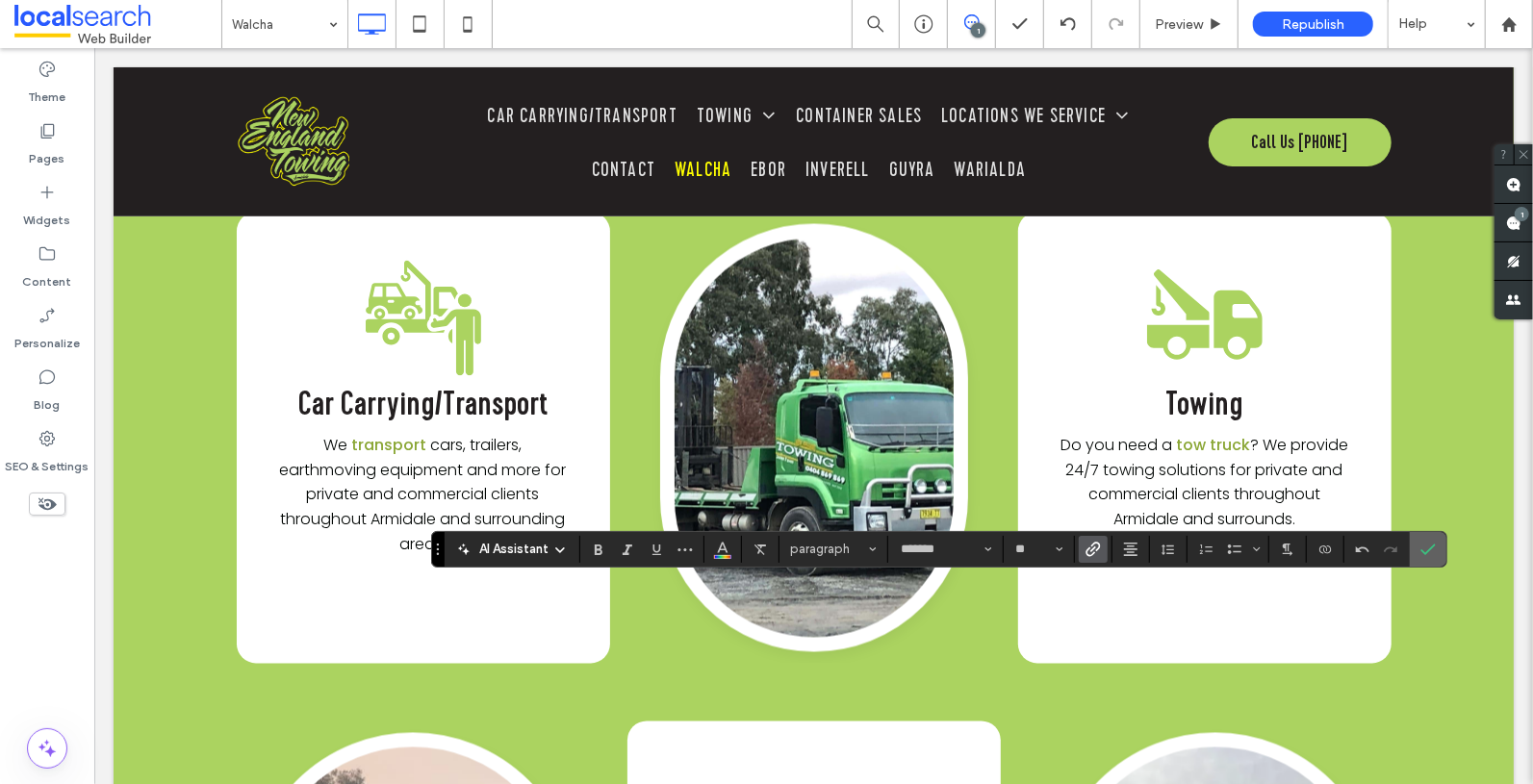 click at bounding box center (1428, 549) 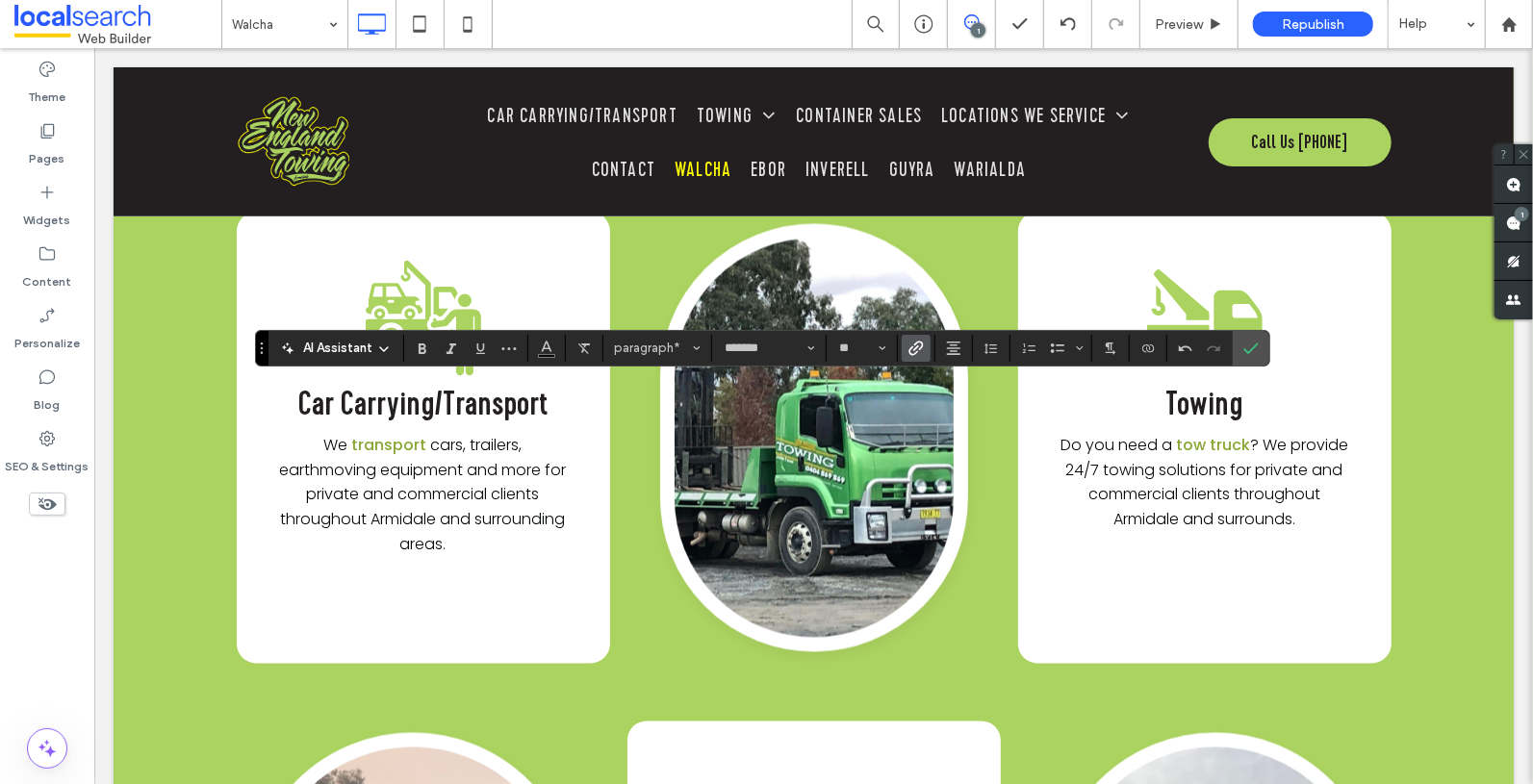 click 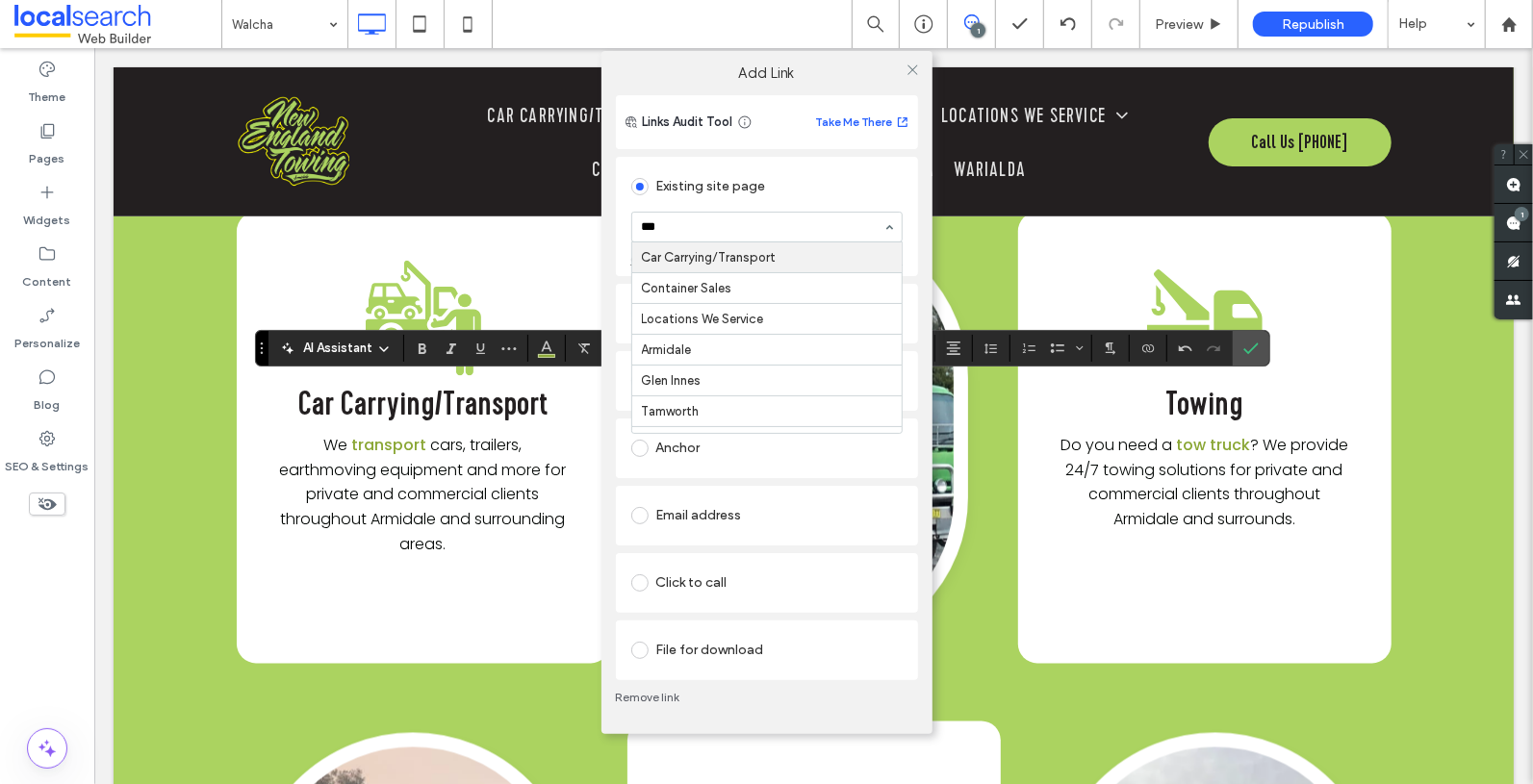 type on "****" 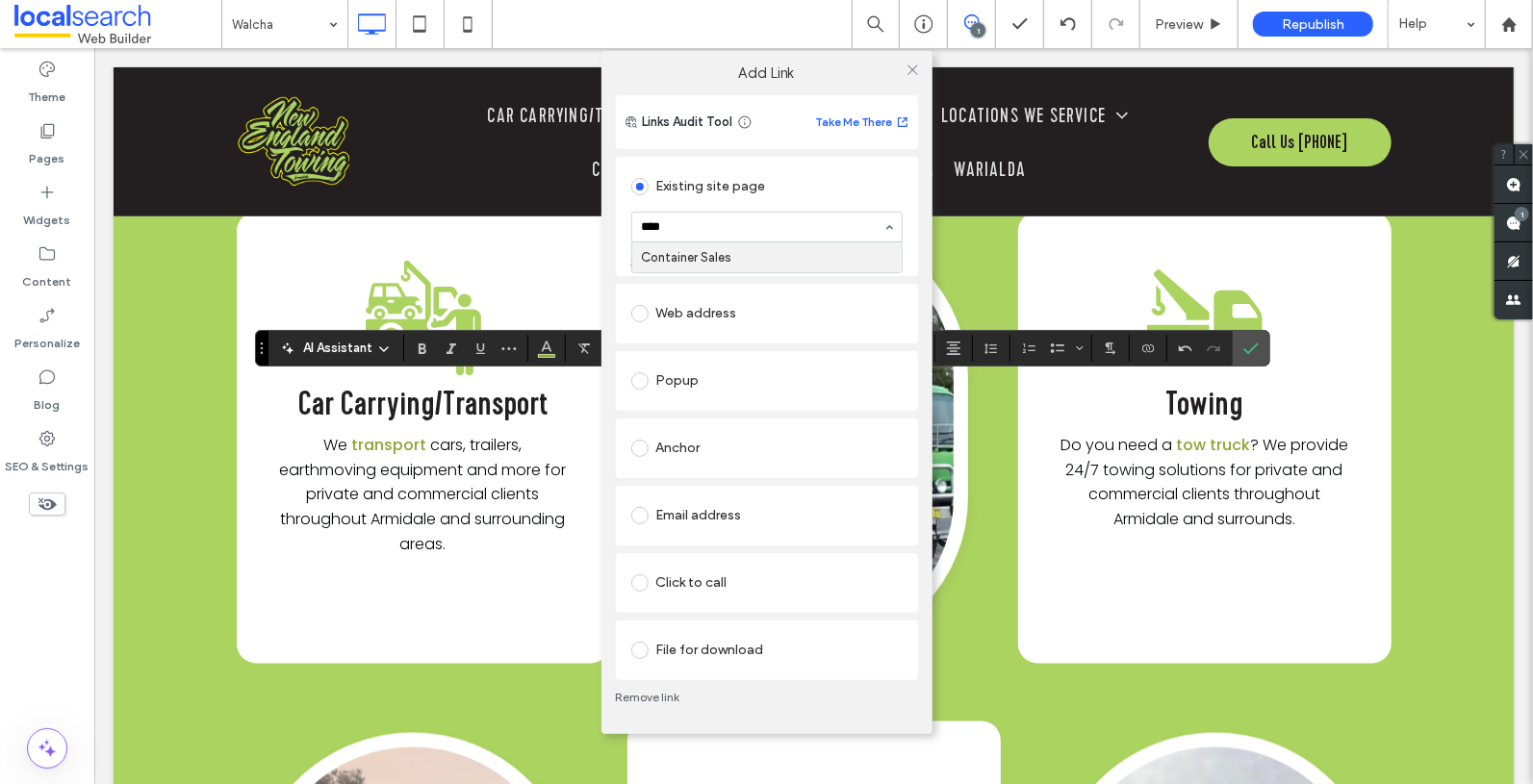 type 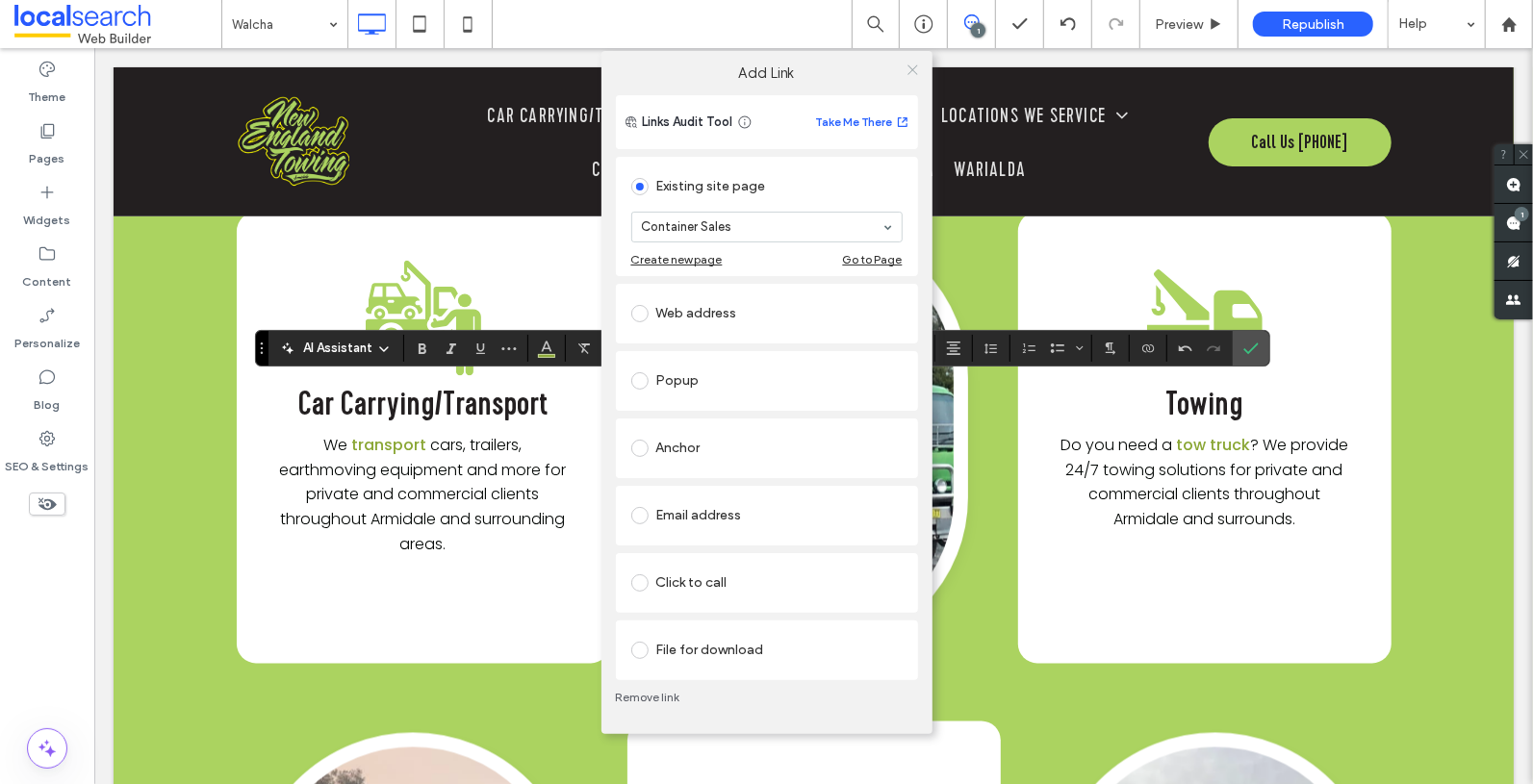 click 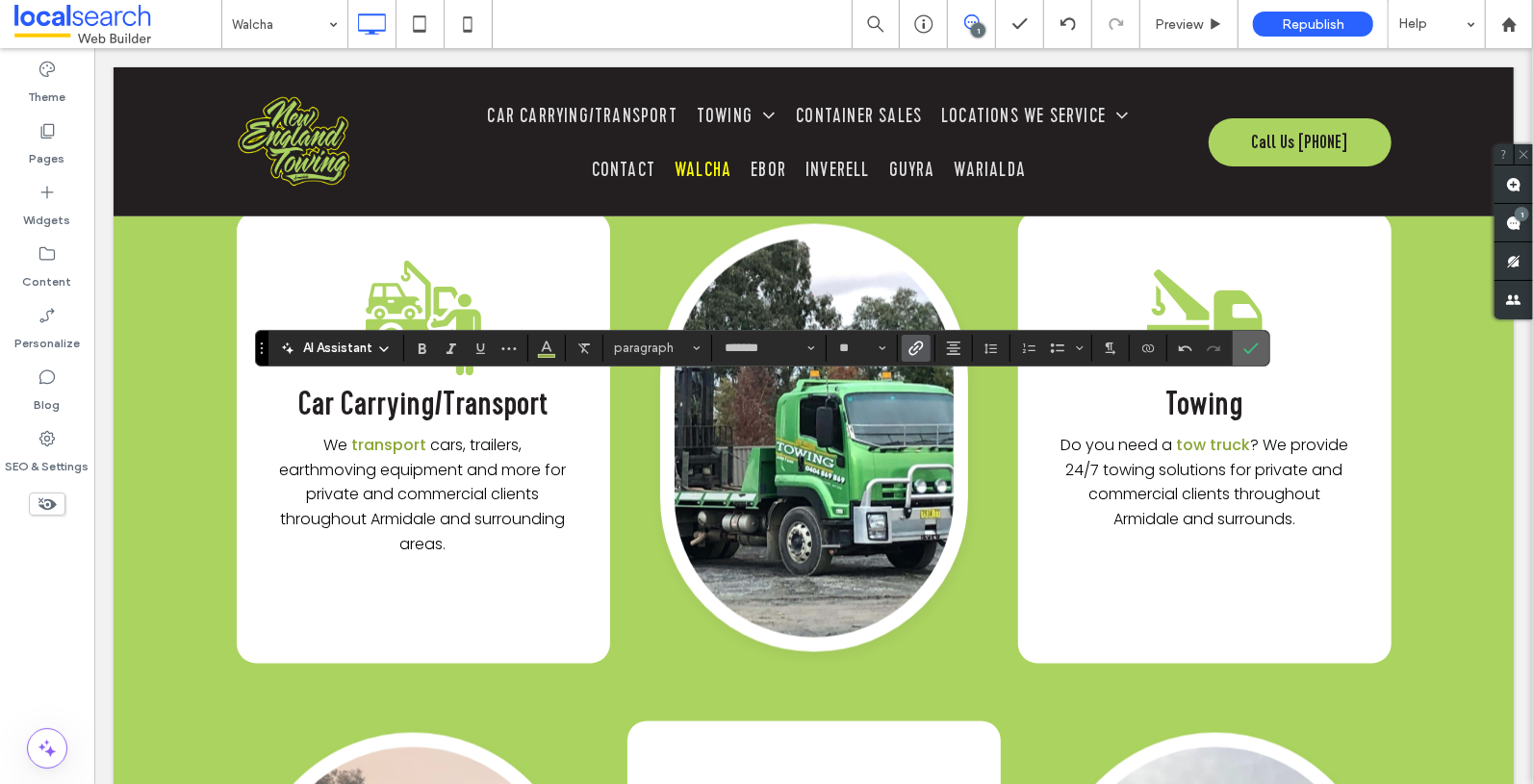 click 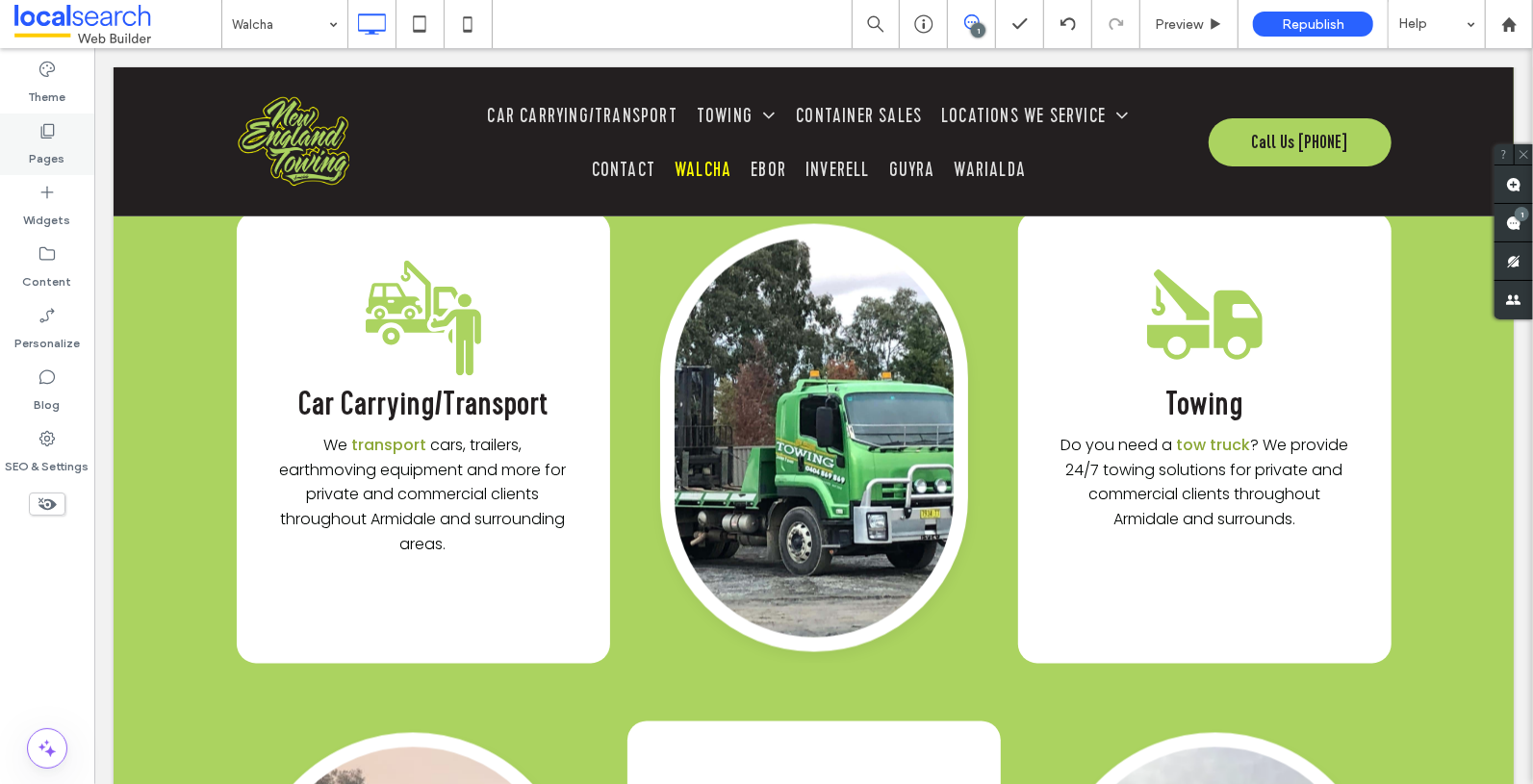 click on "Pages" at bounding box center [47, 144] 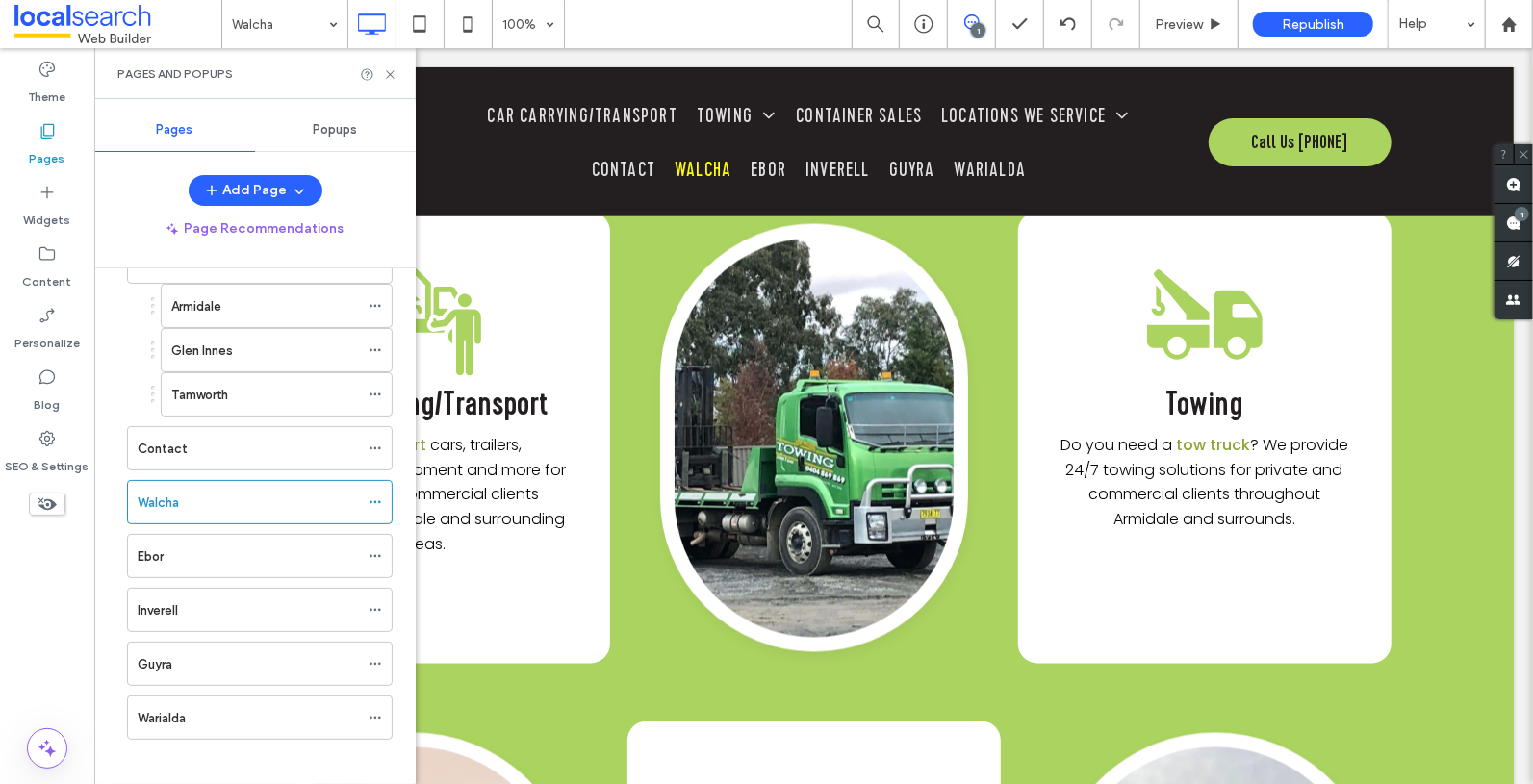 scroll, scrollTop: 333, scrollLeft: 0, axis: vertical 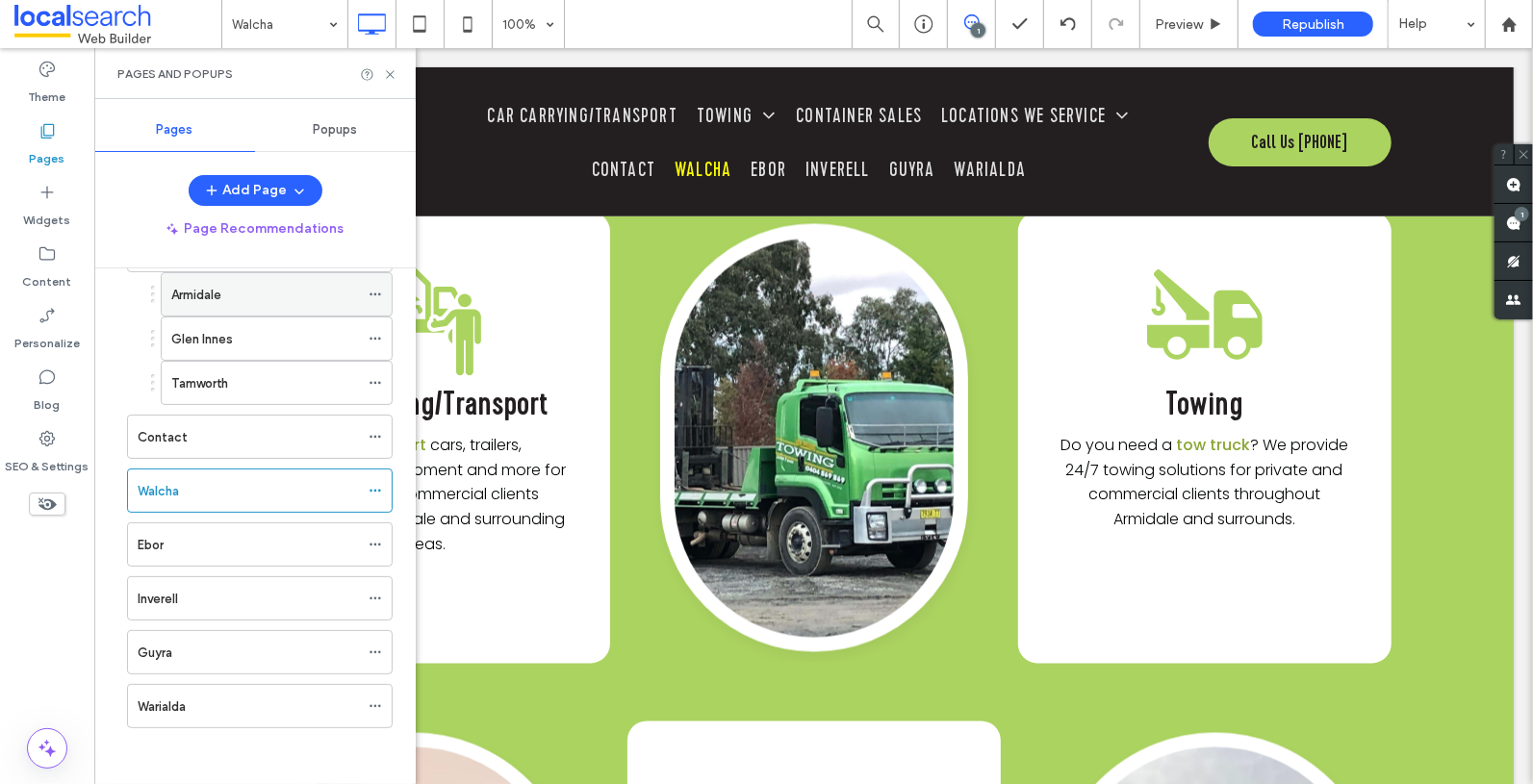click on "Armidale" at bounding box center [196, 294] 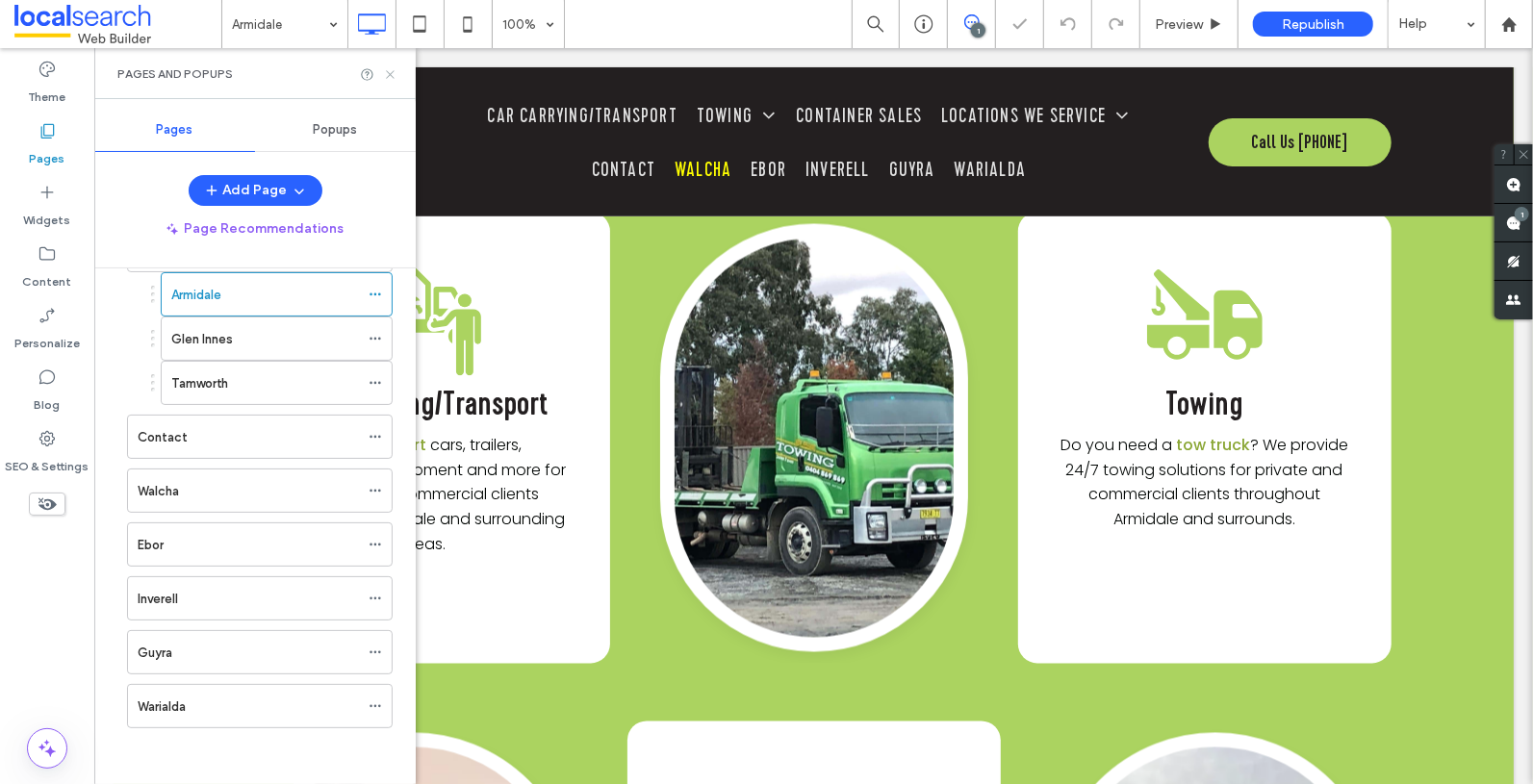 click 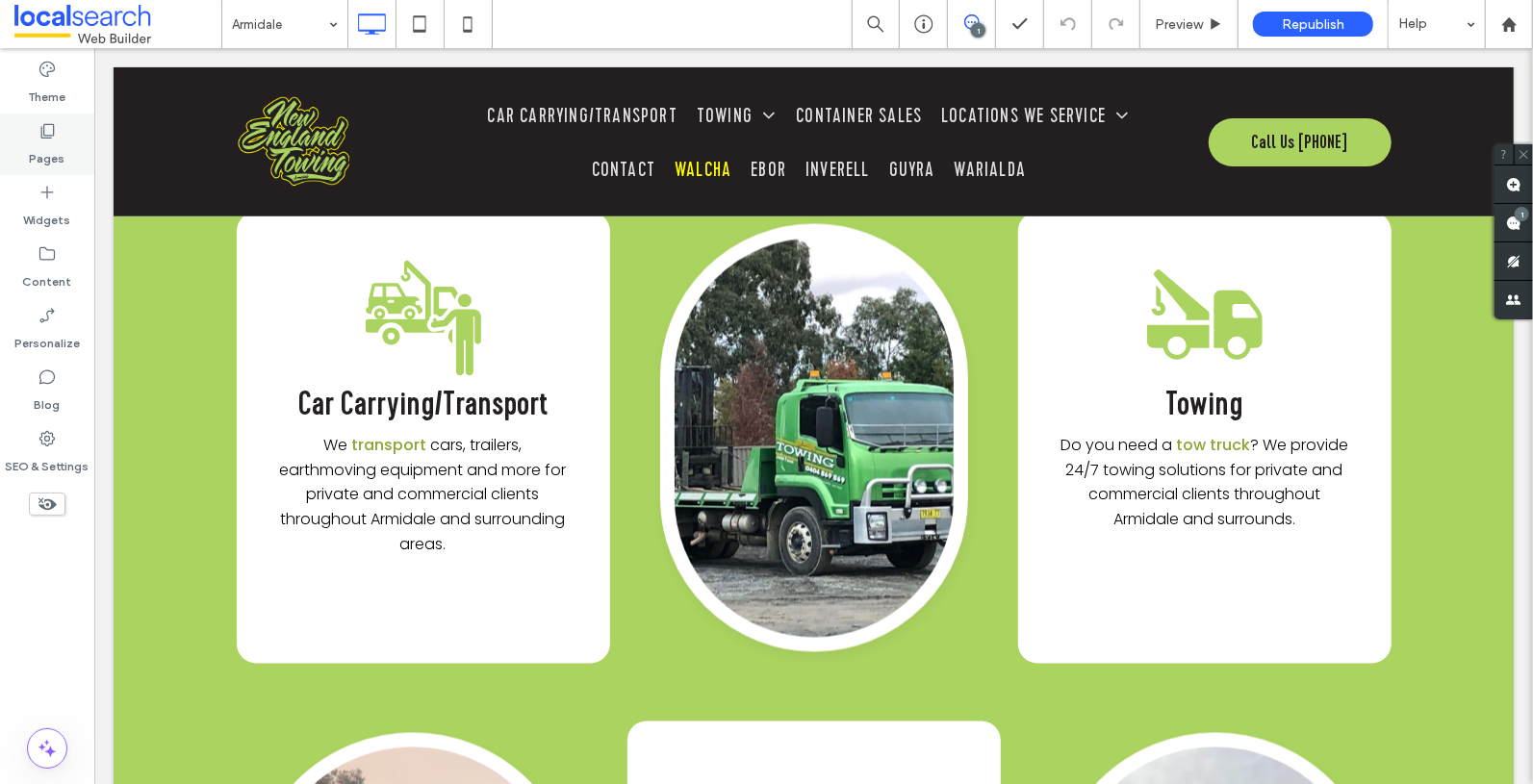 click on "Pages" at bounding box center [47, 154] 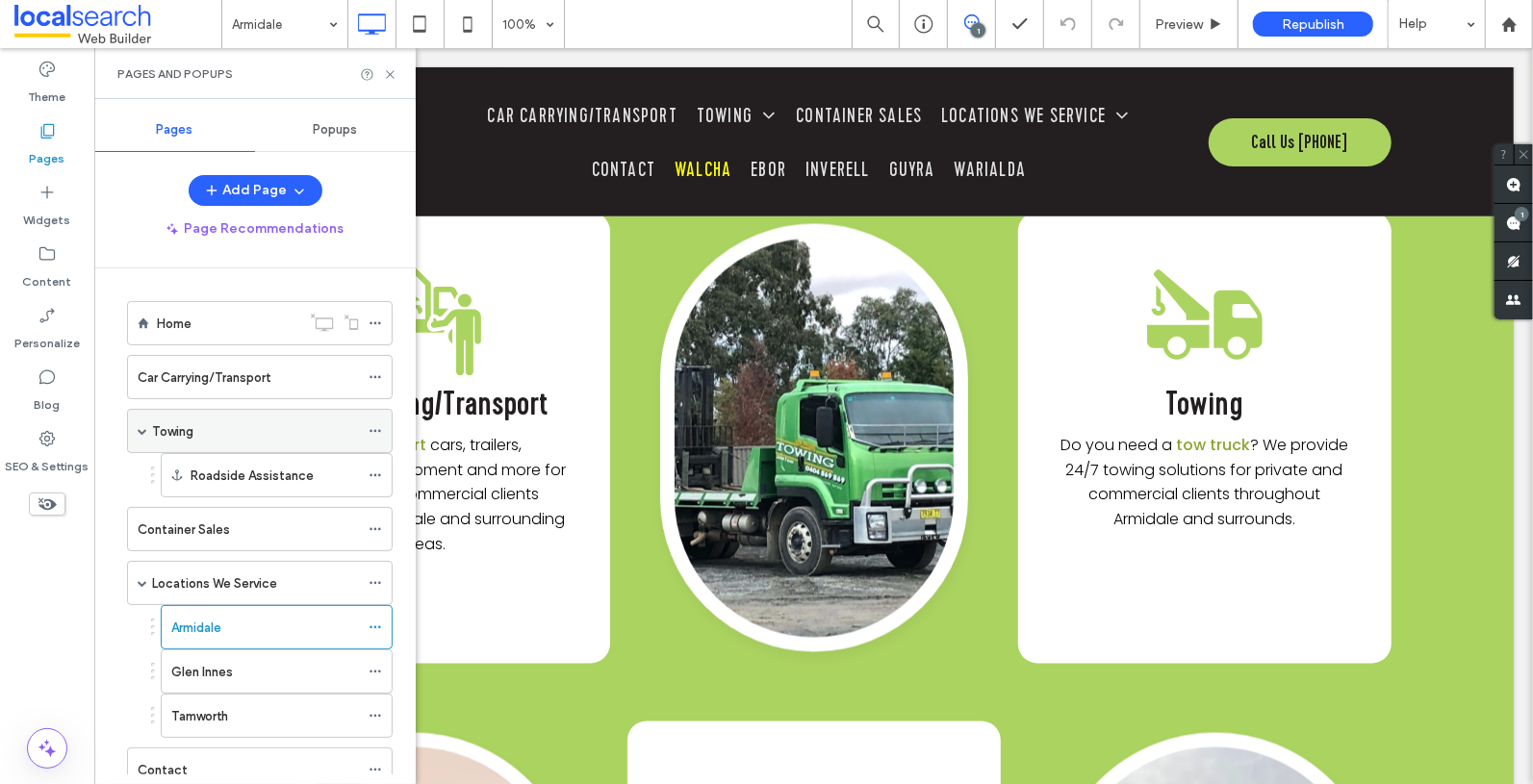 scroll, scrollTop: 199, scrollLeft: 0, axis: vertical 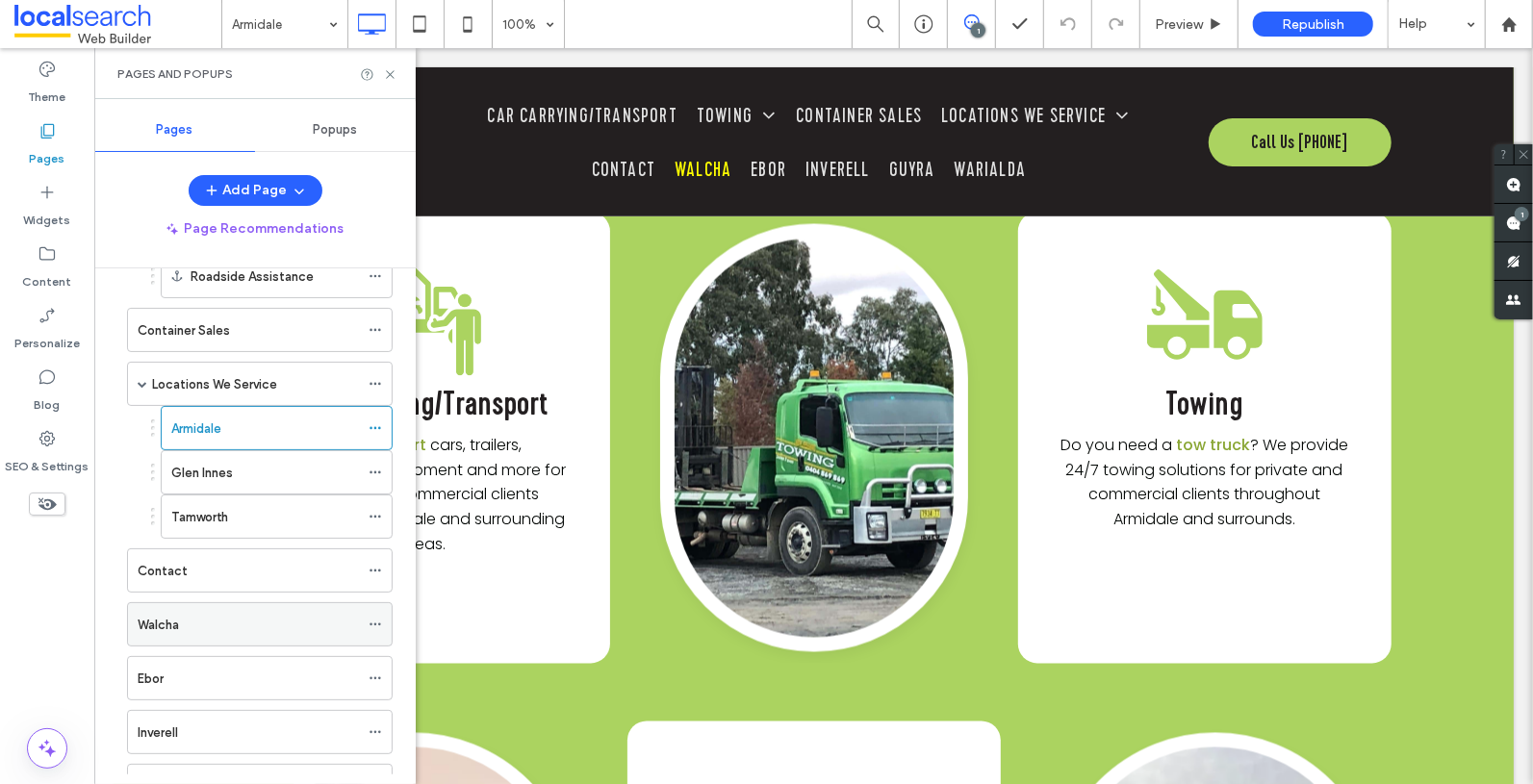 click on "Walcha" at bounding box center (248, 624) 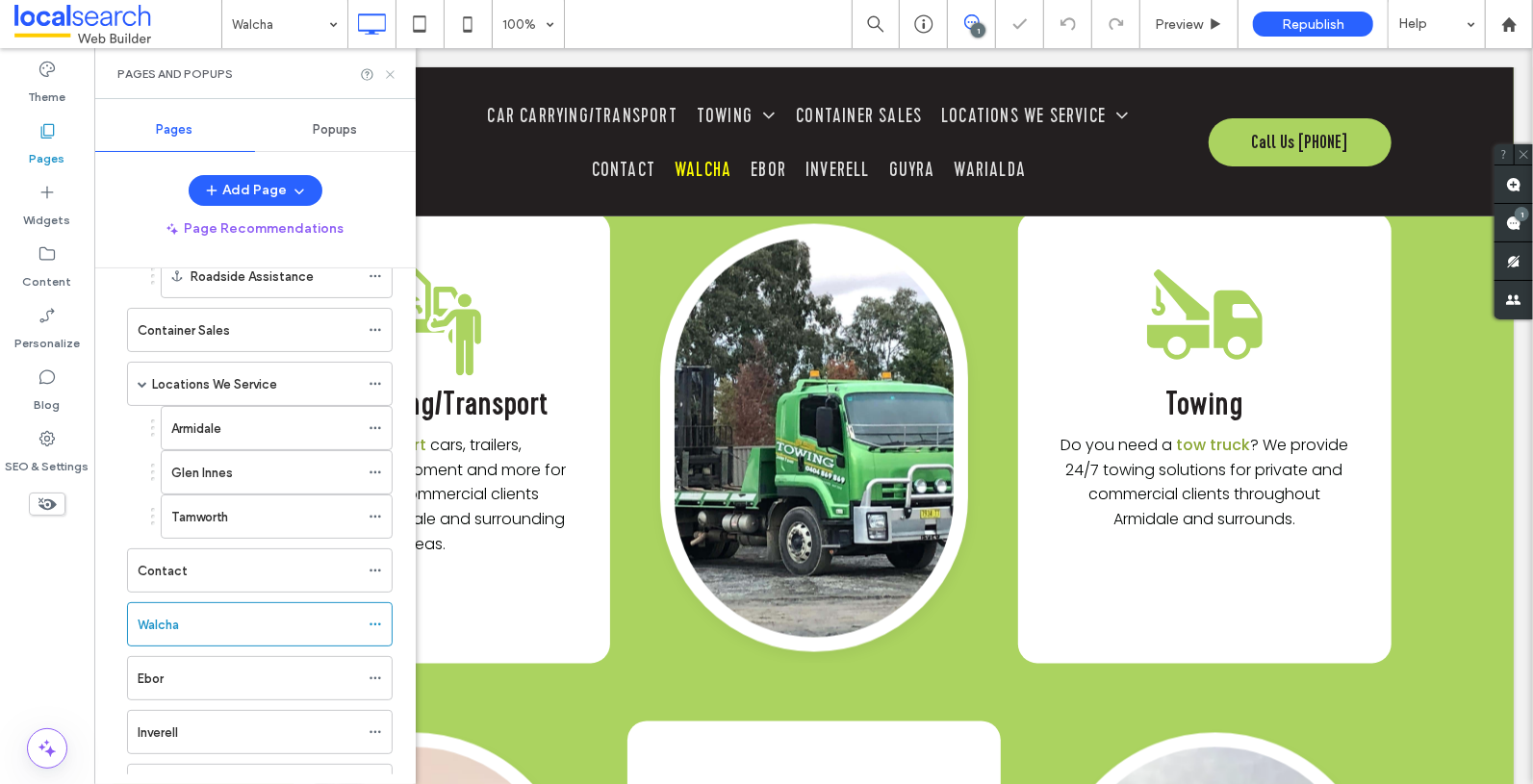click 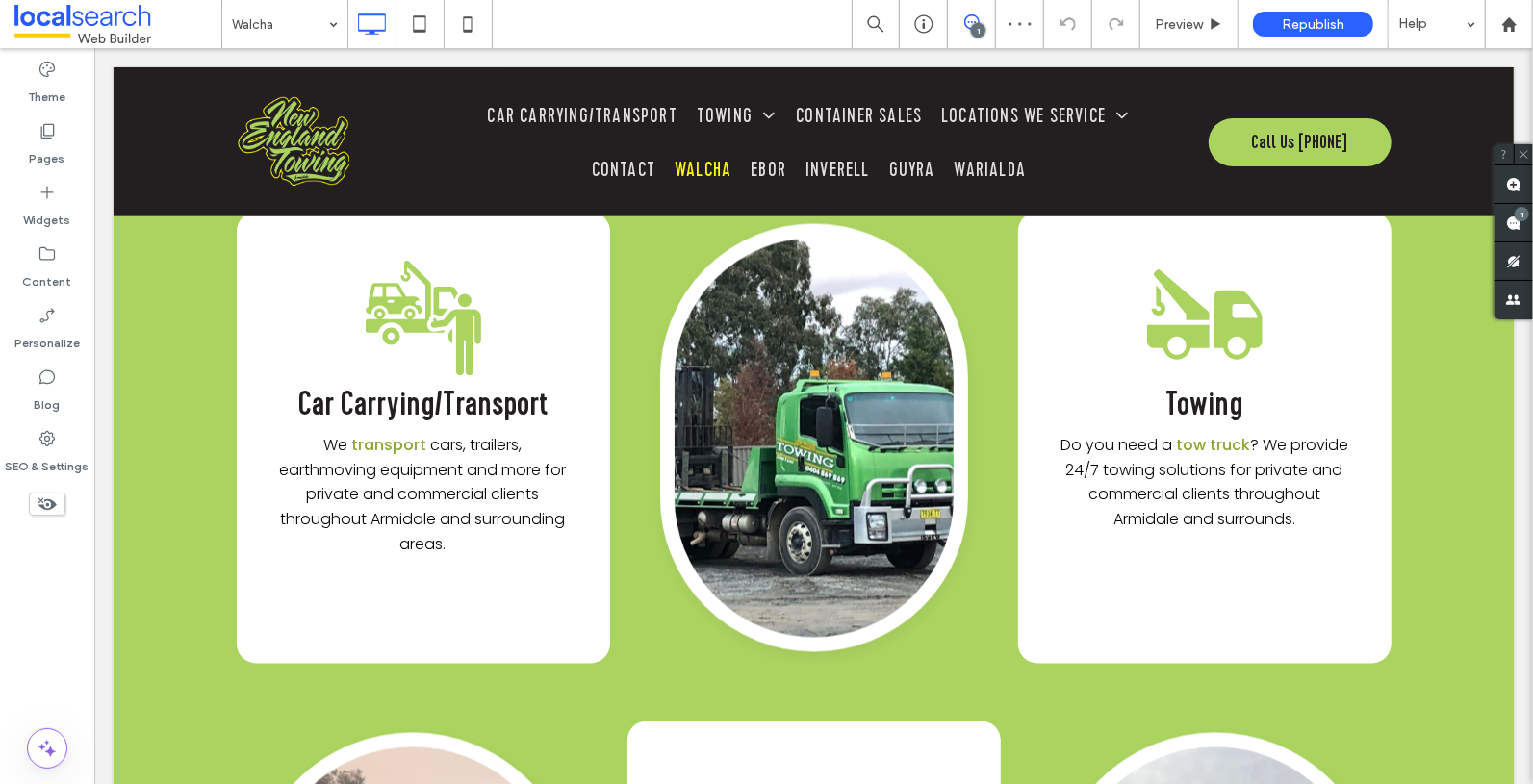 type on "*******" 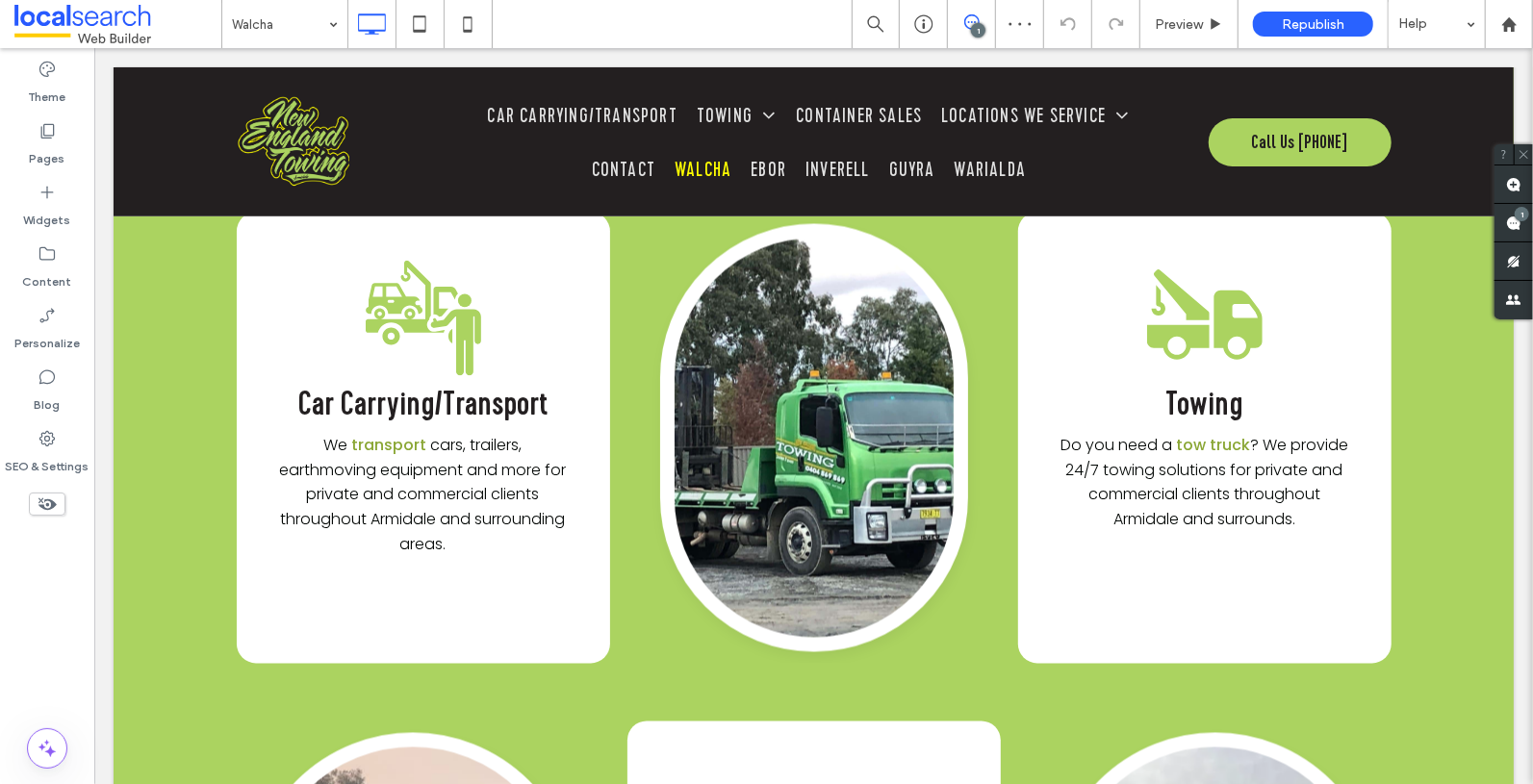 type on "**" 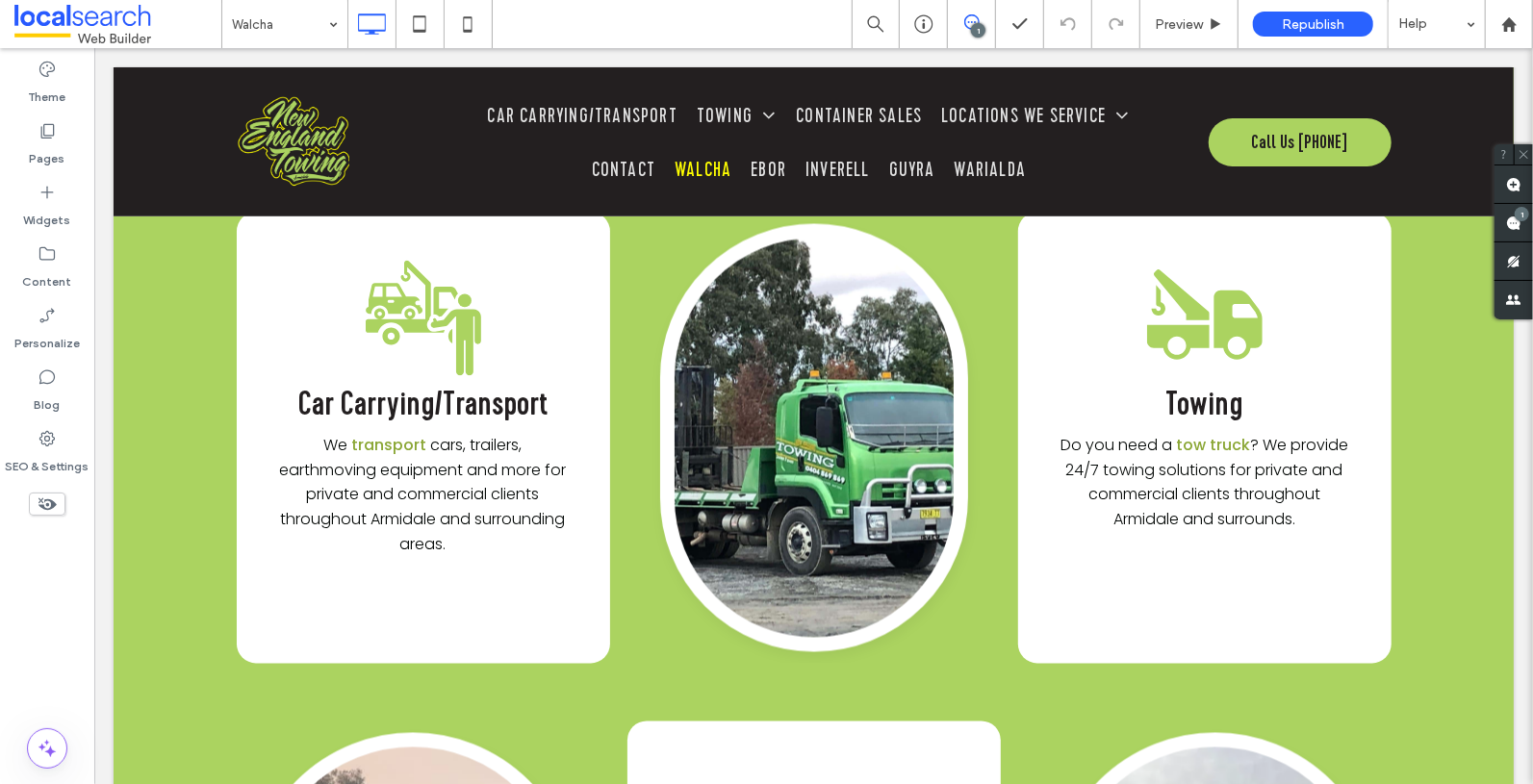 type on "*******" 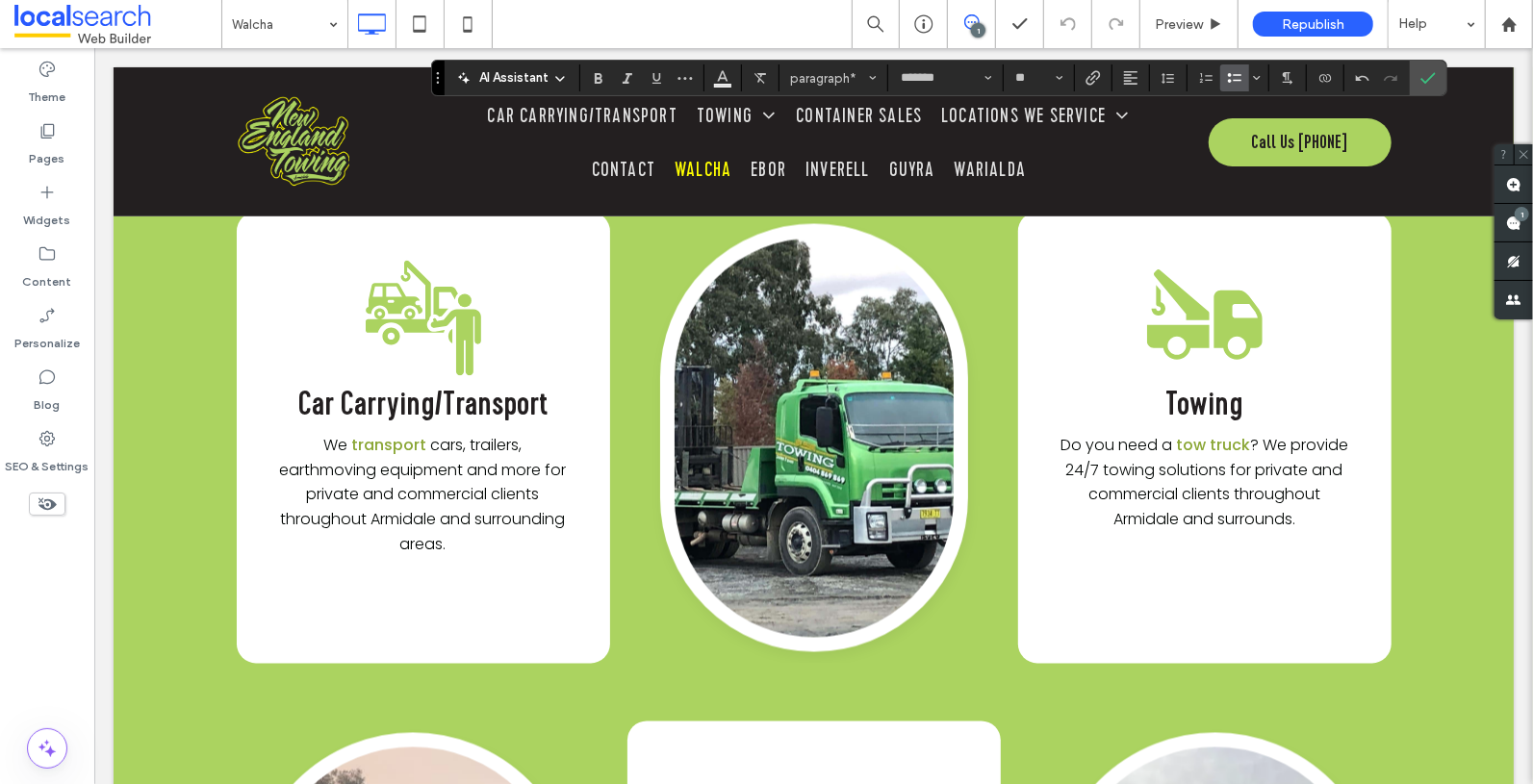 click 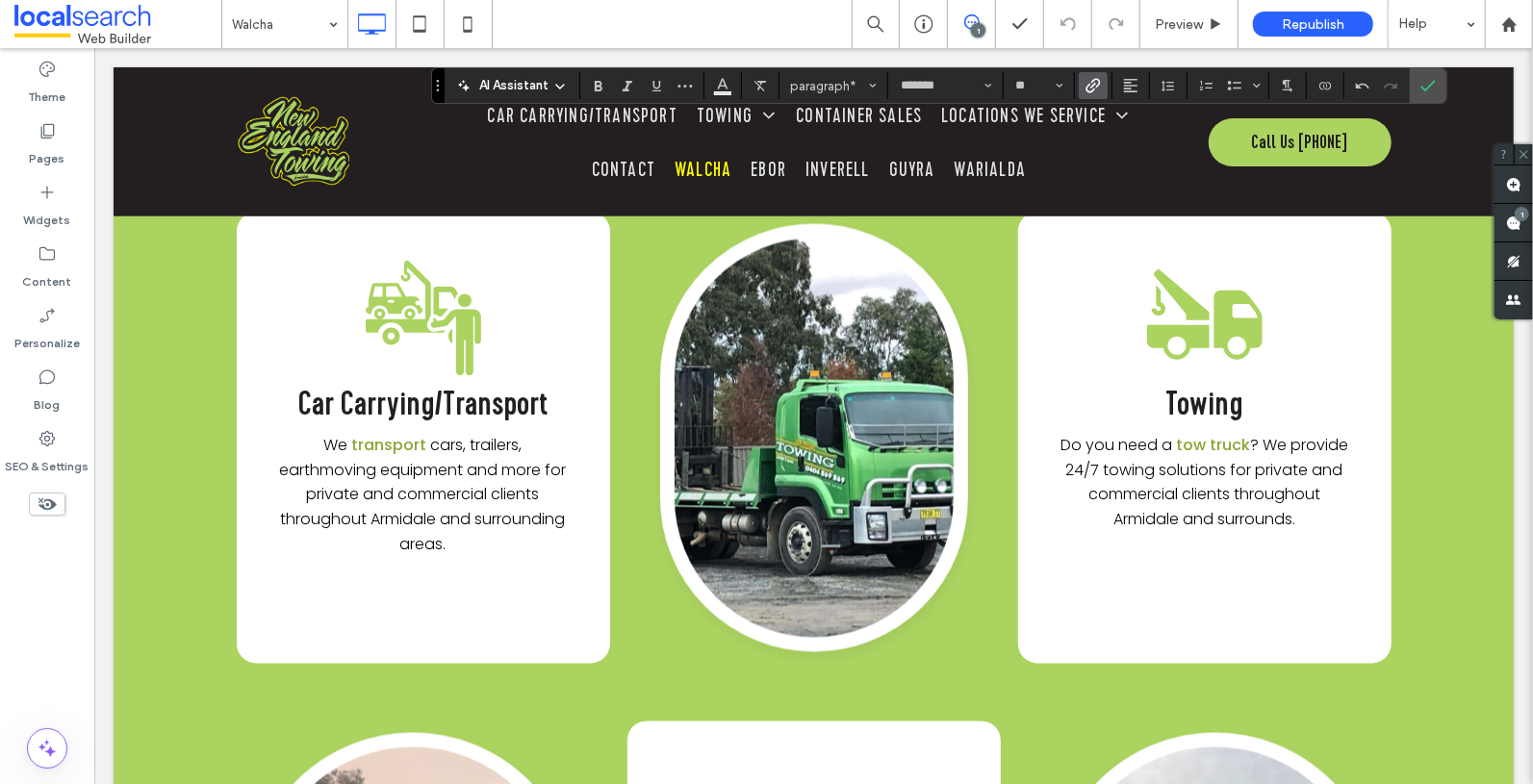 click 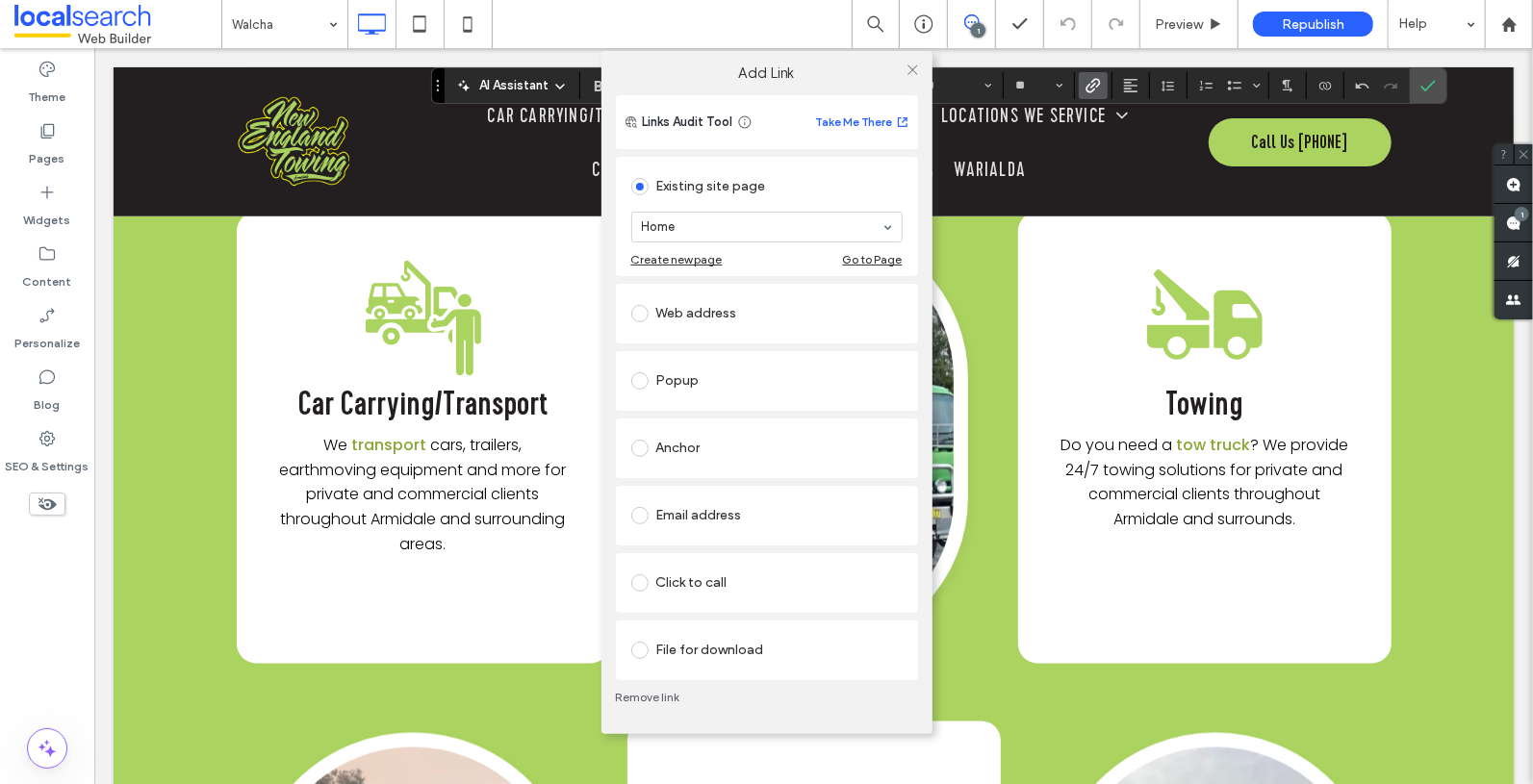 click at bounding box center [640, 583] 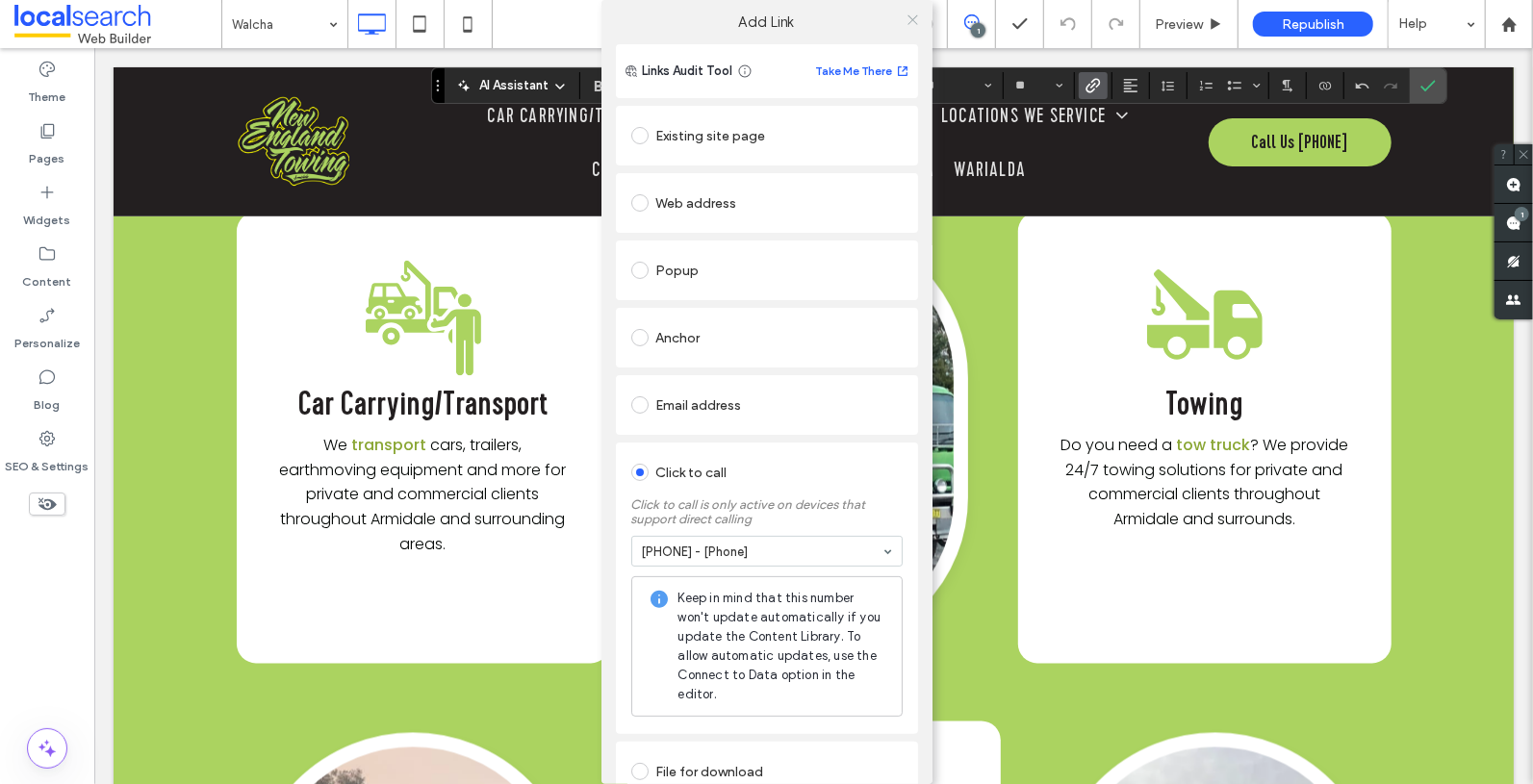 click 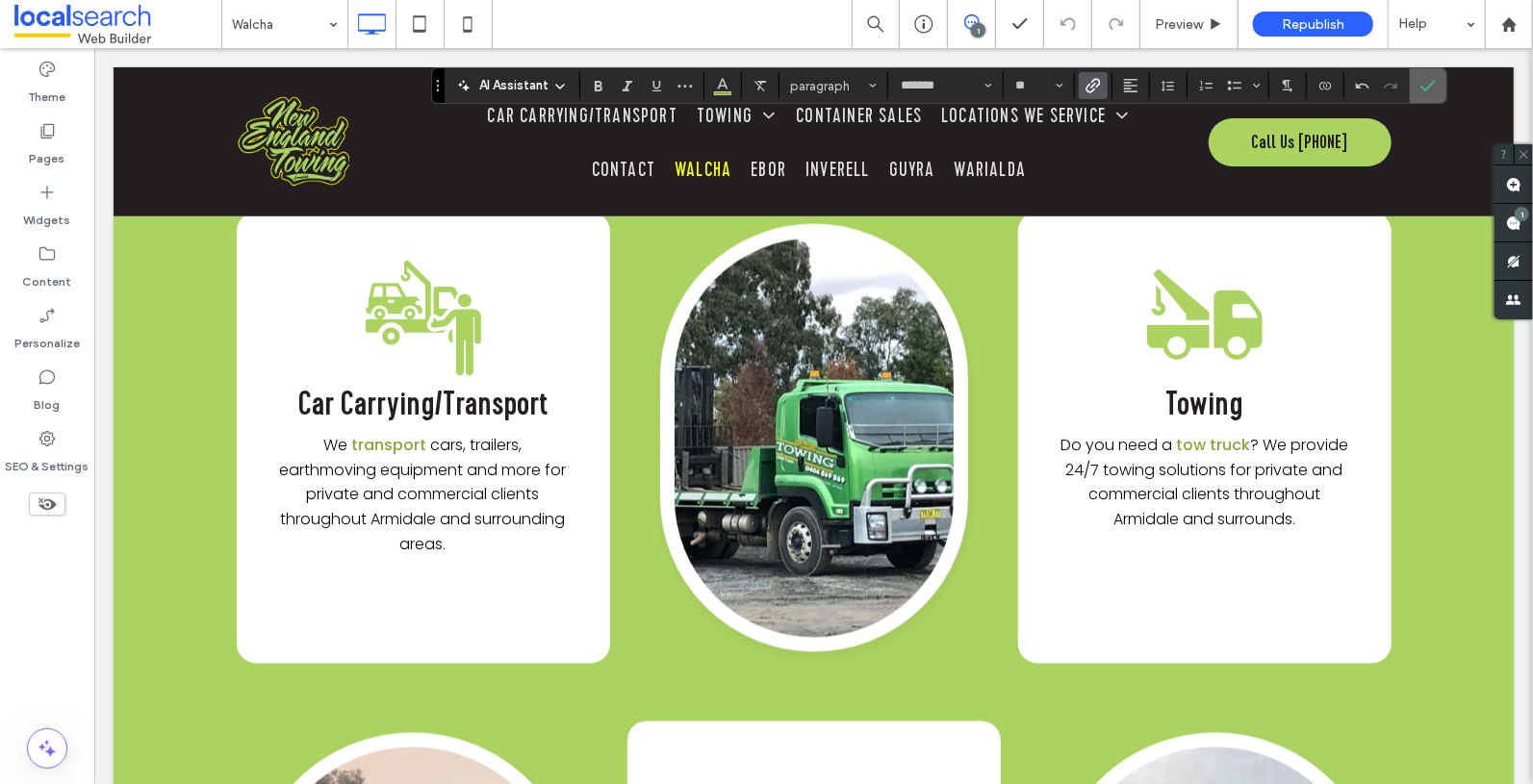 click 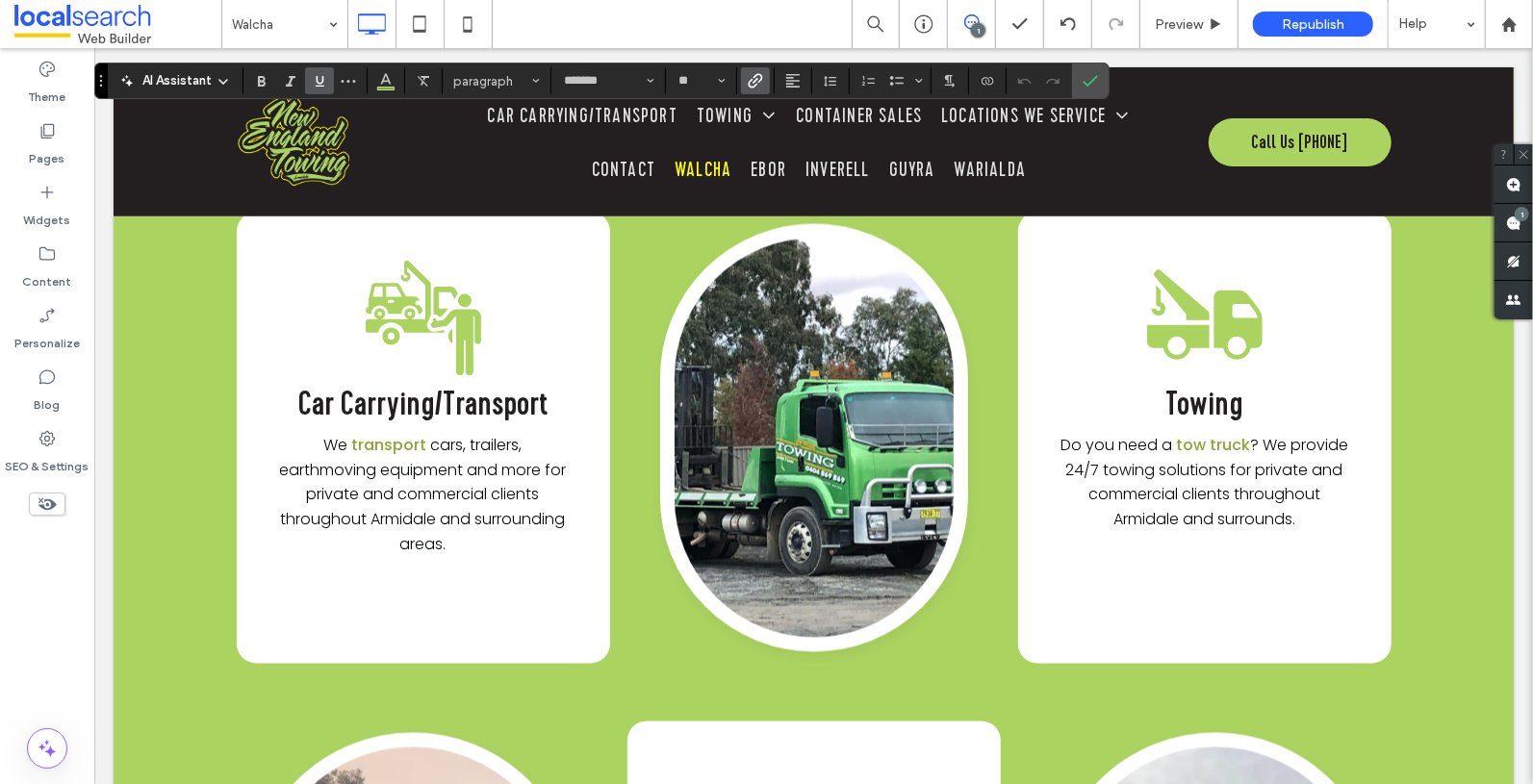 click 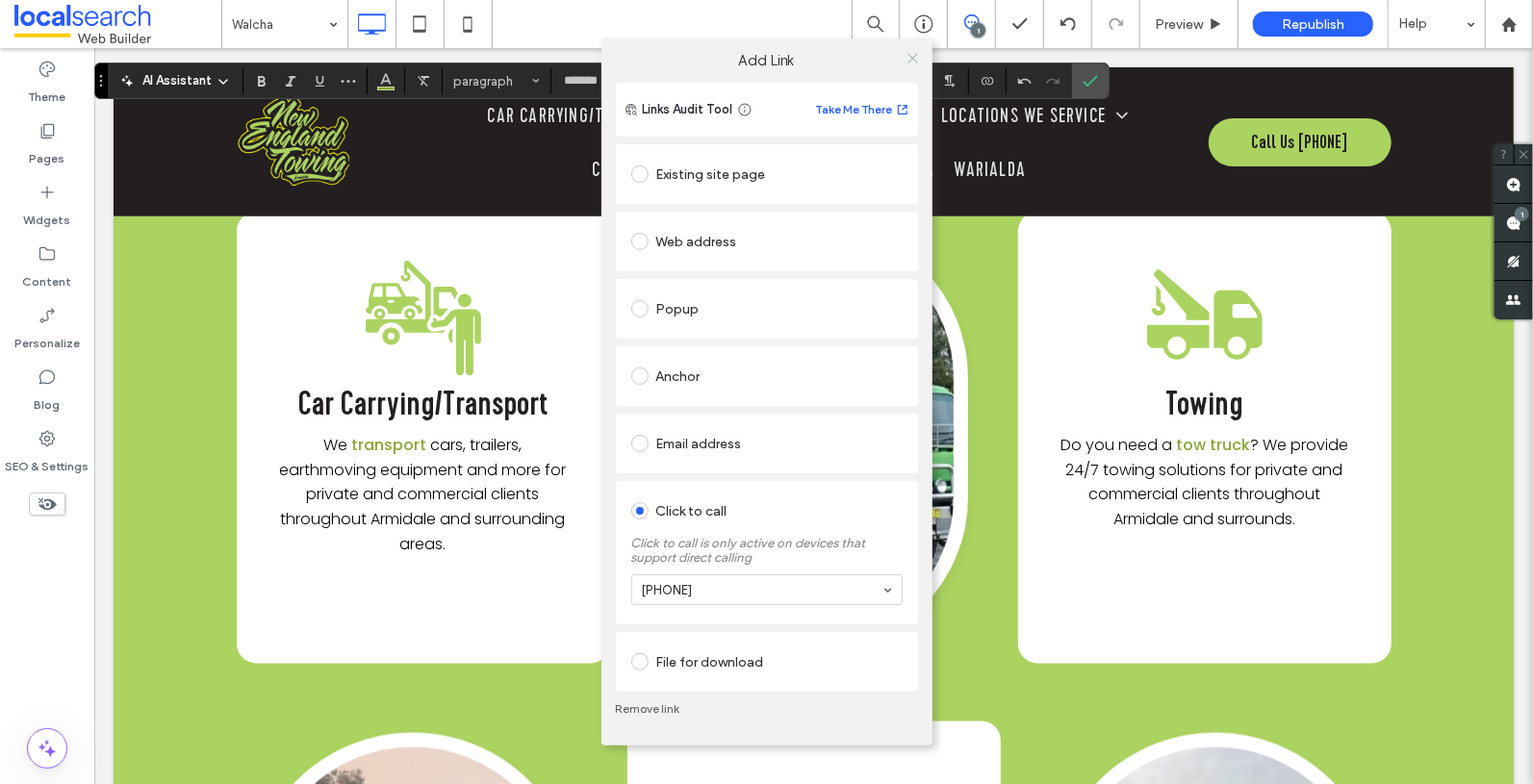 click 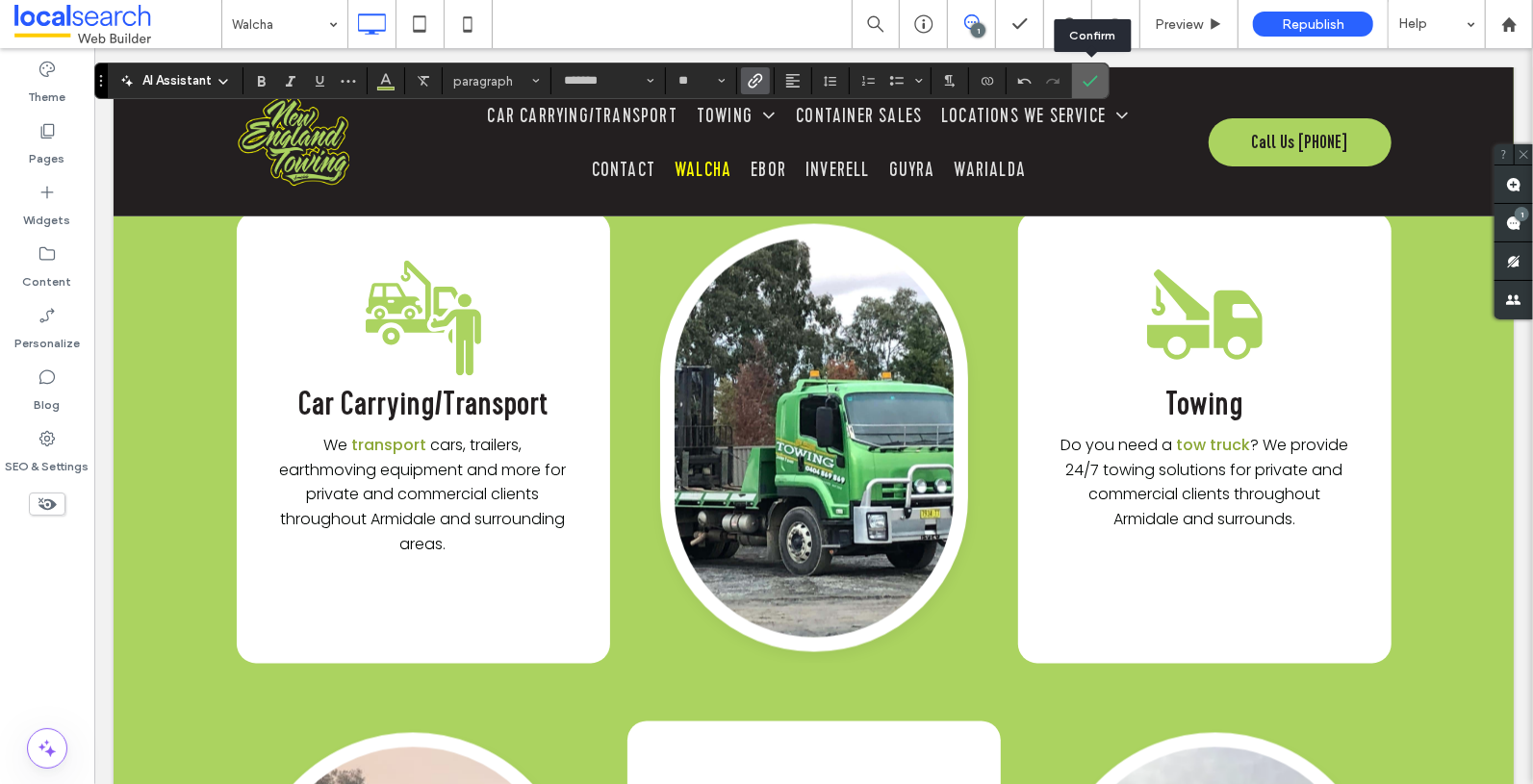 click at bounding box center (1090, 81) 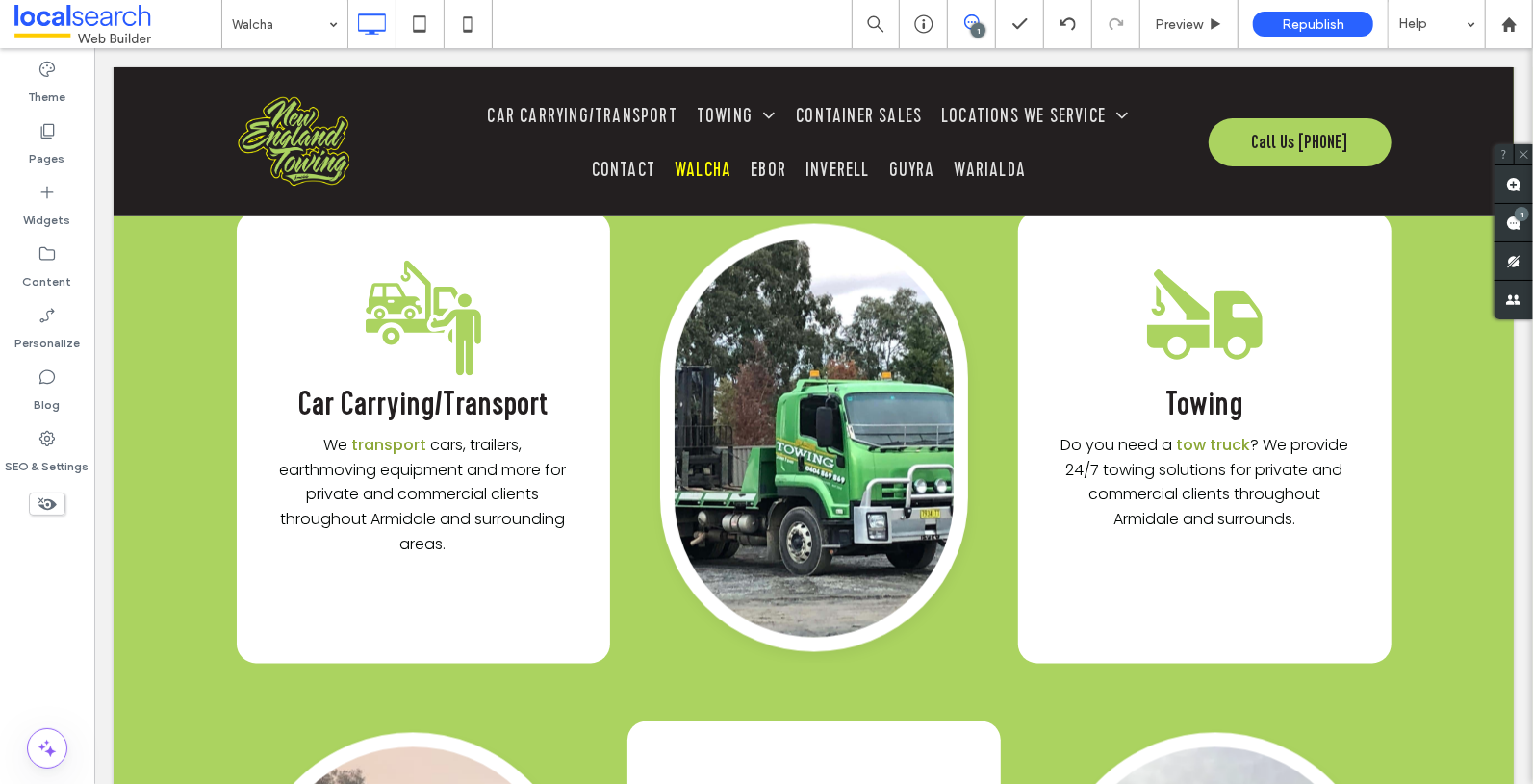 type on "*******" 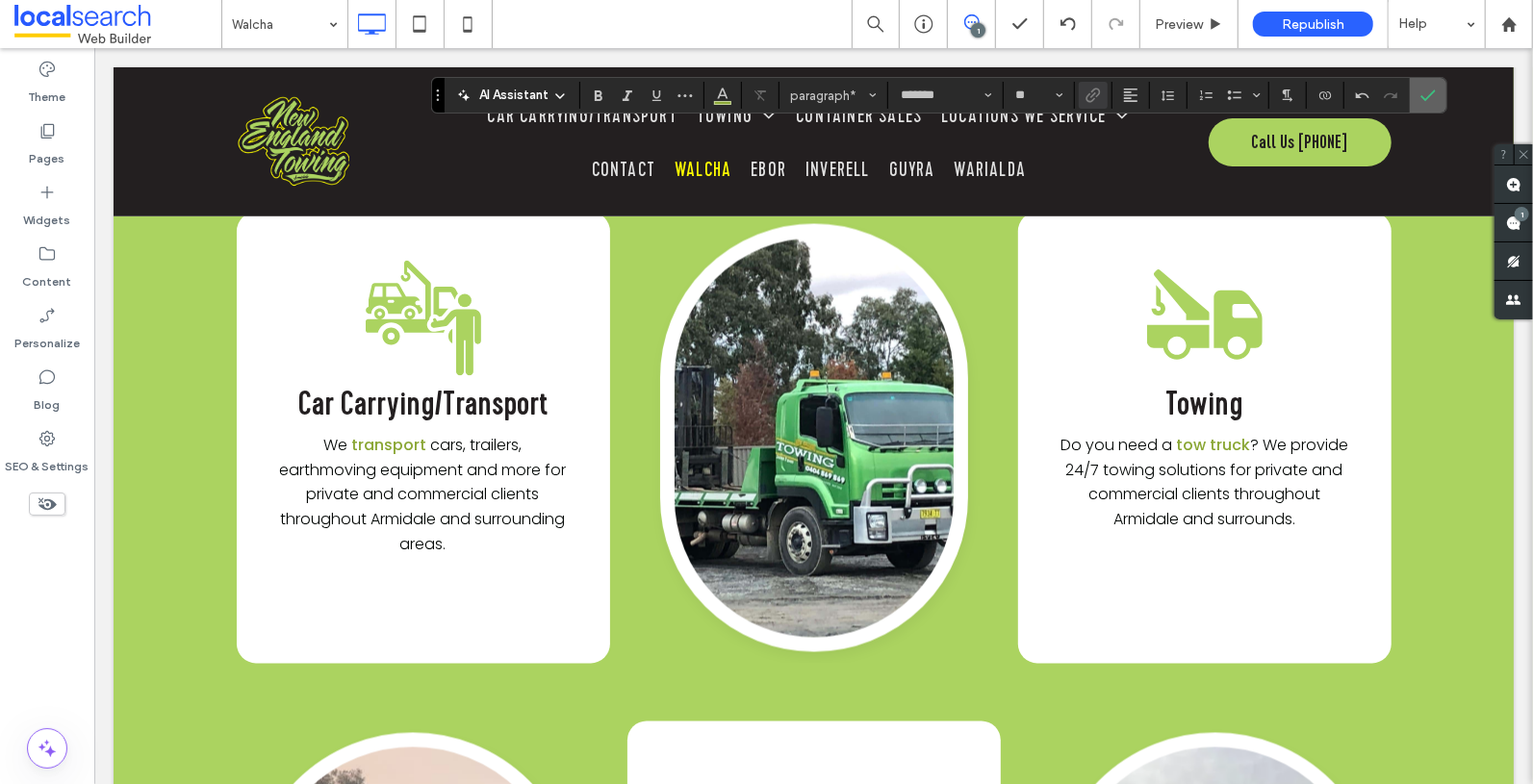 click 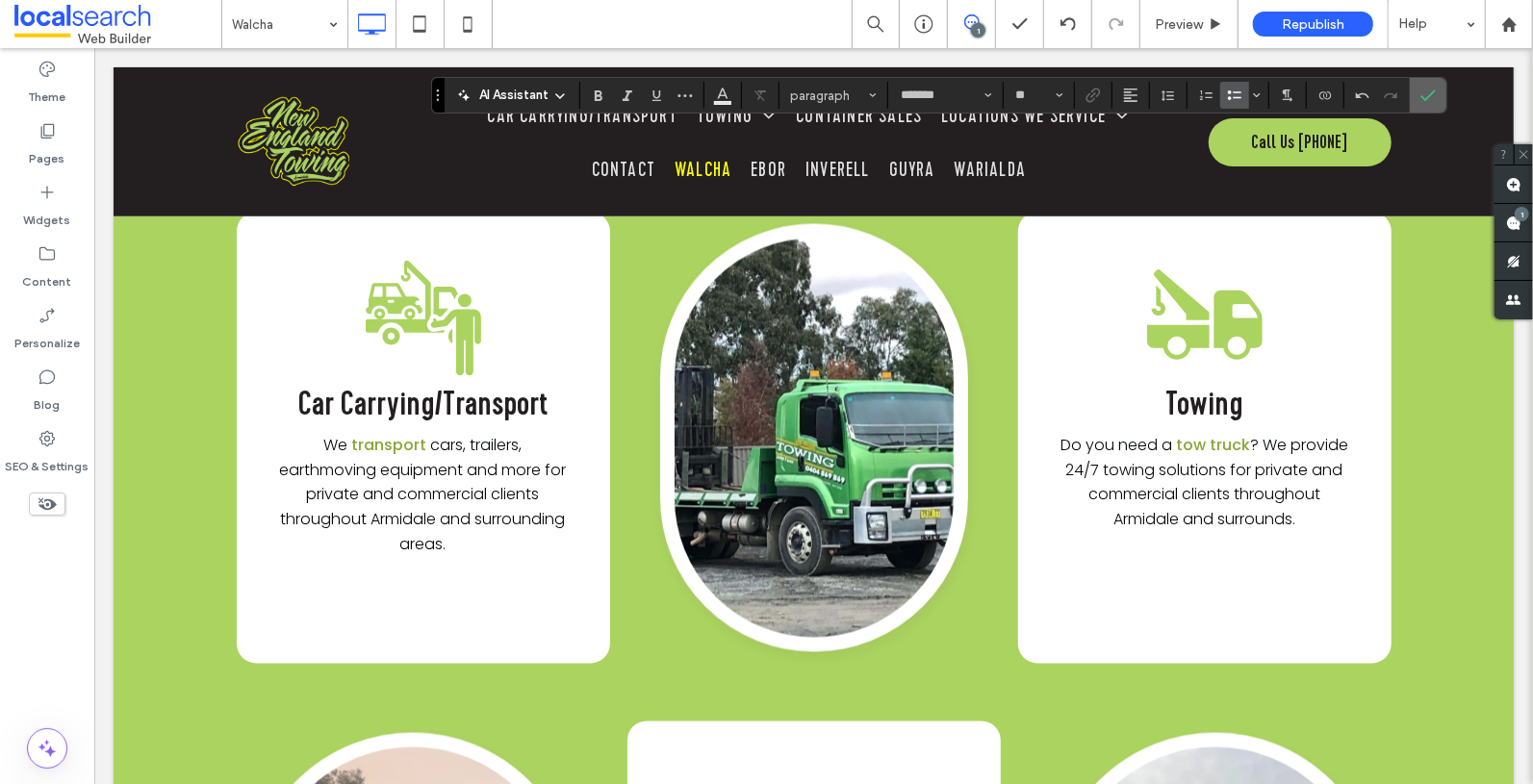 click 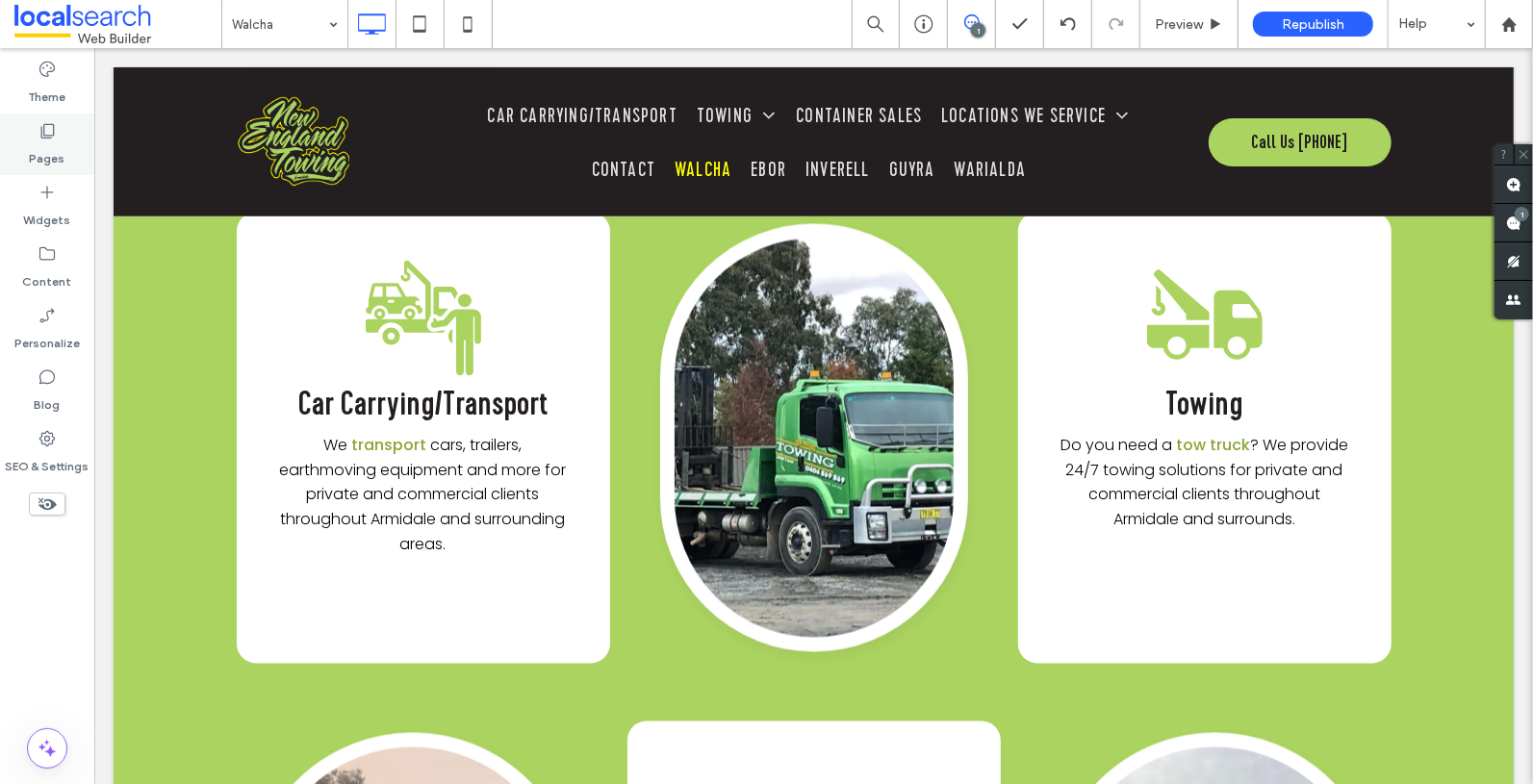 click 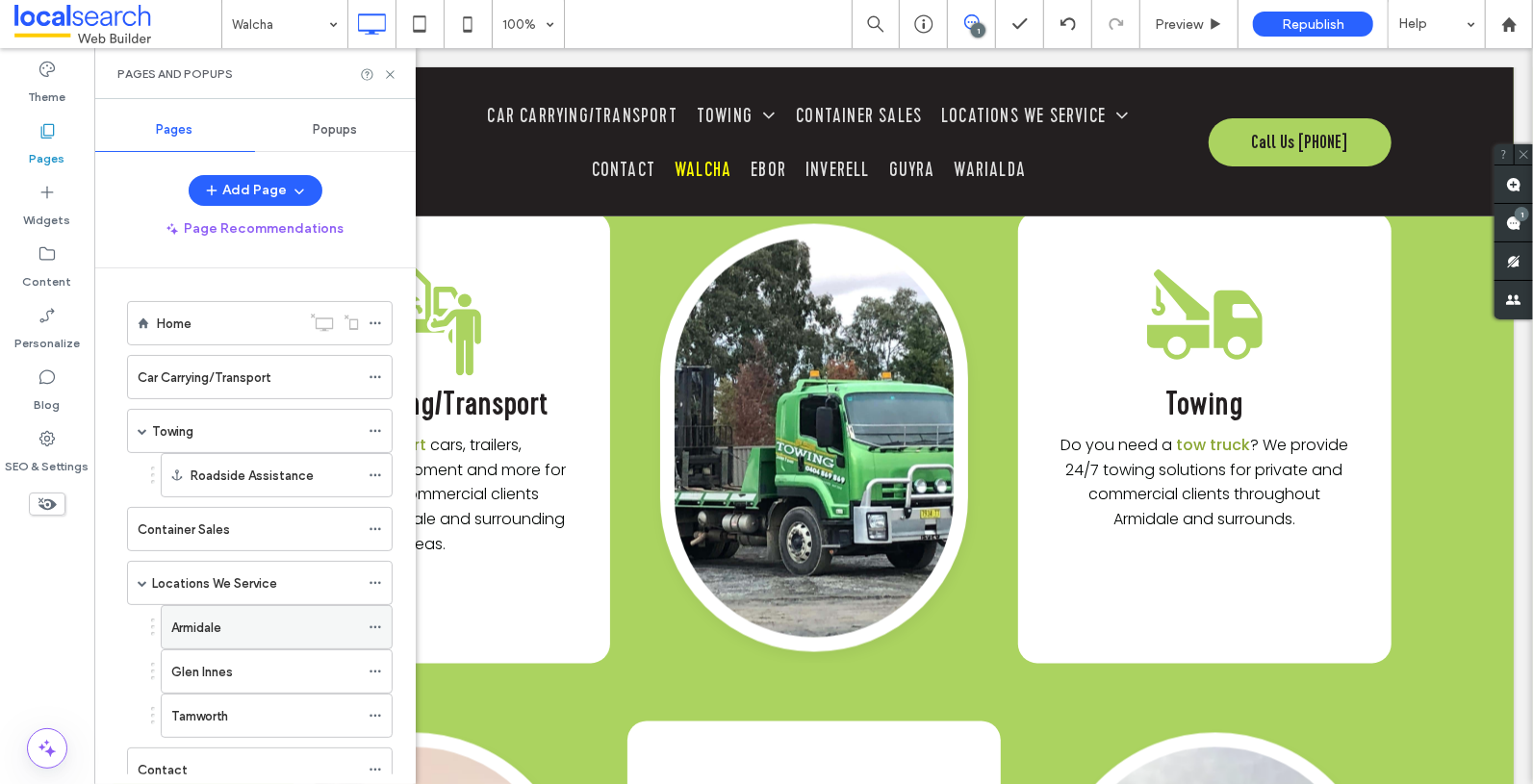 click on "Armidale" at bounding box center [265, 627] 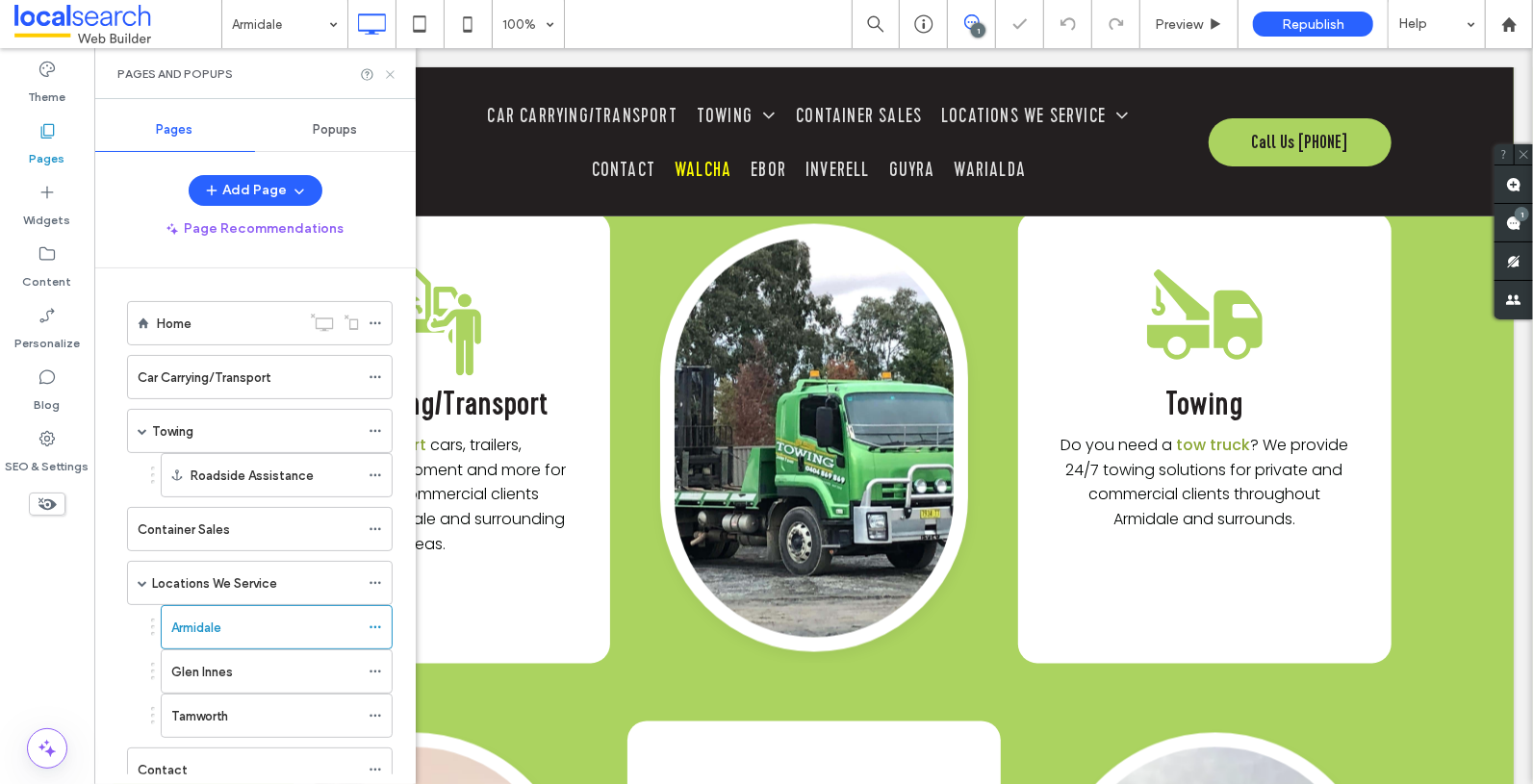 click 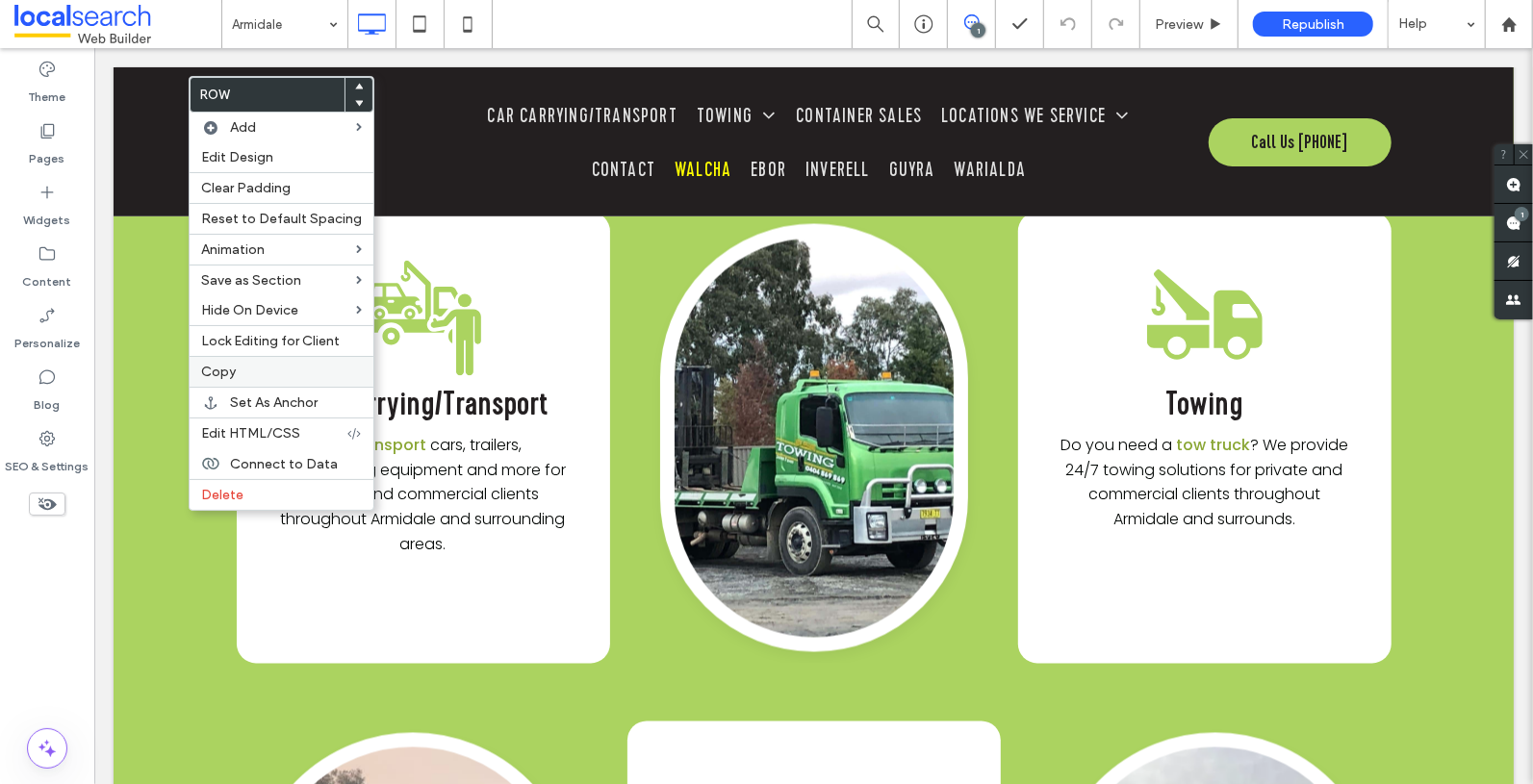 click on "Copy" at bounding box center [281, 371] 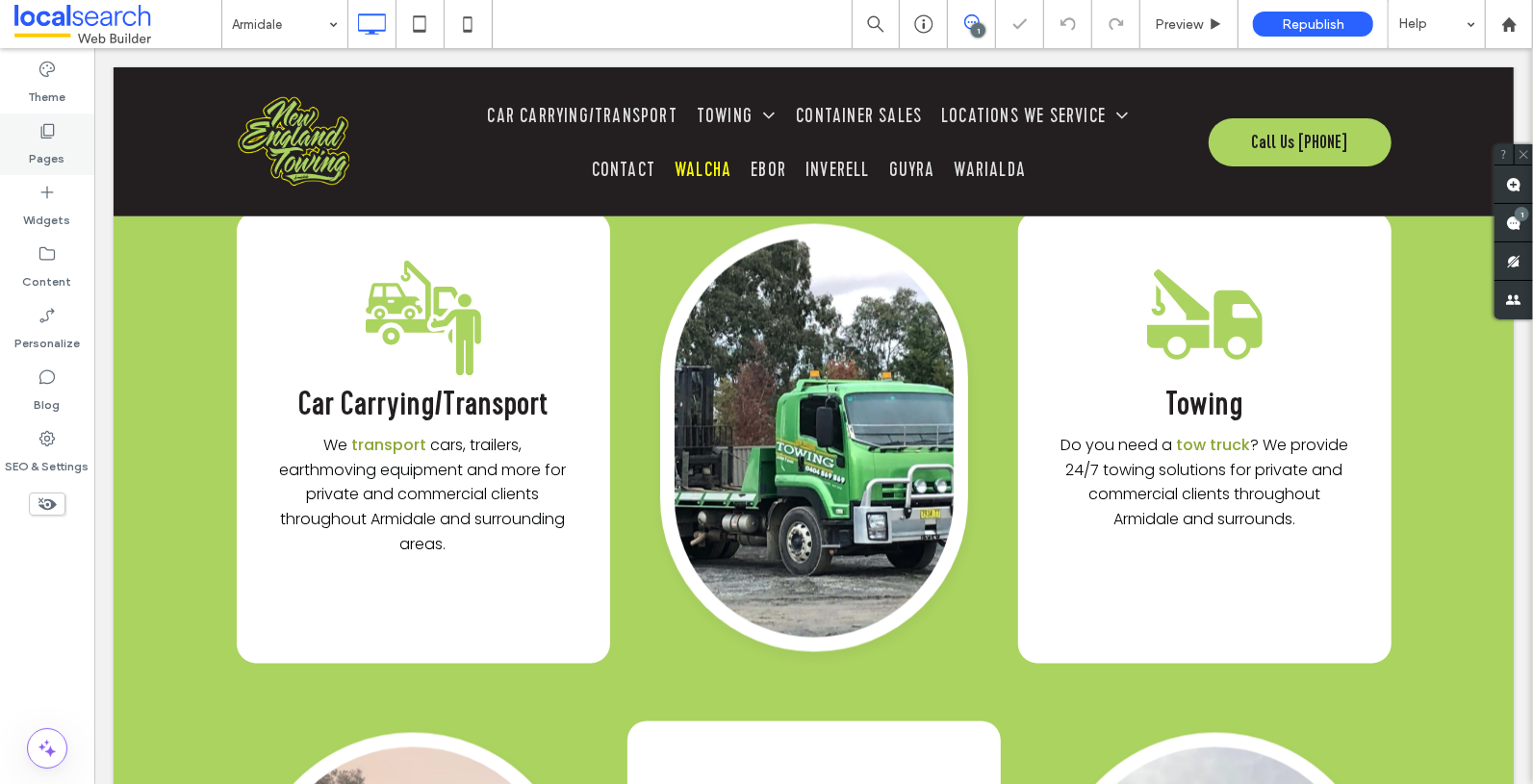 click 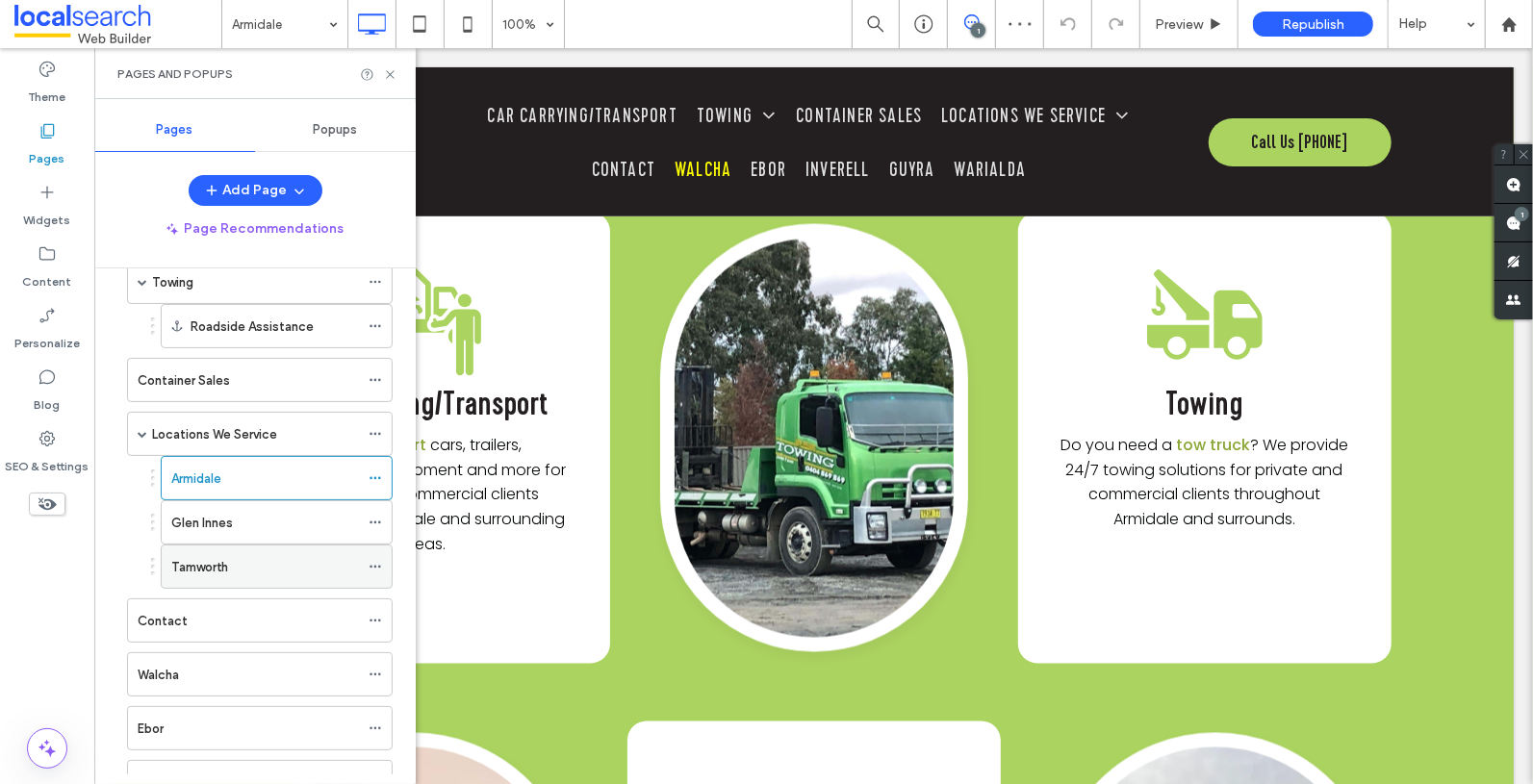 scroll, scrollTop: 160, scrollLeft: 0, axis: vertical 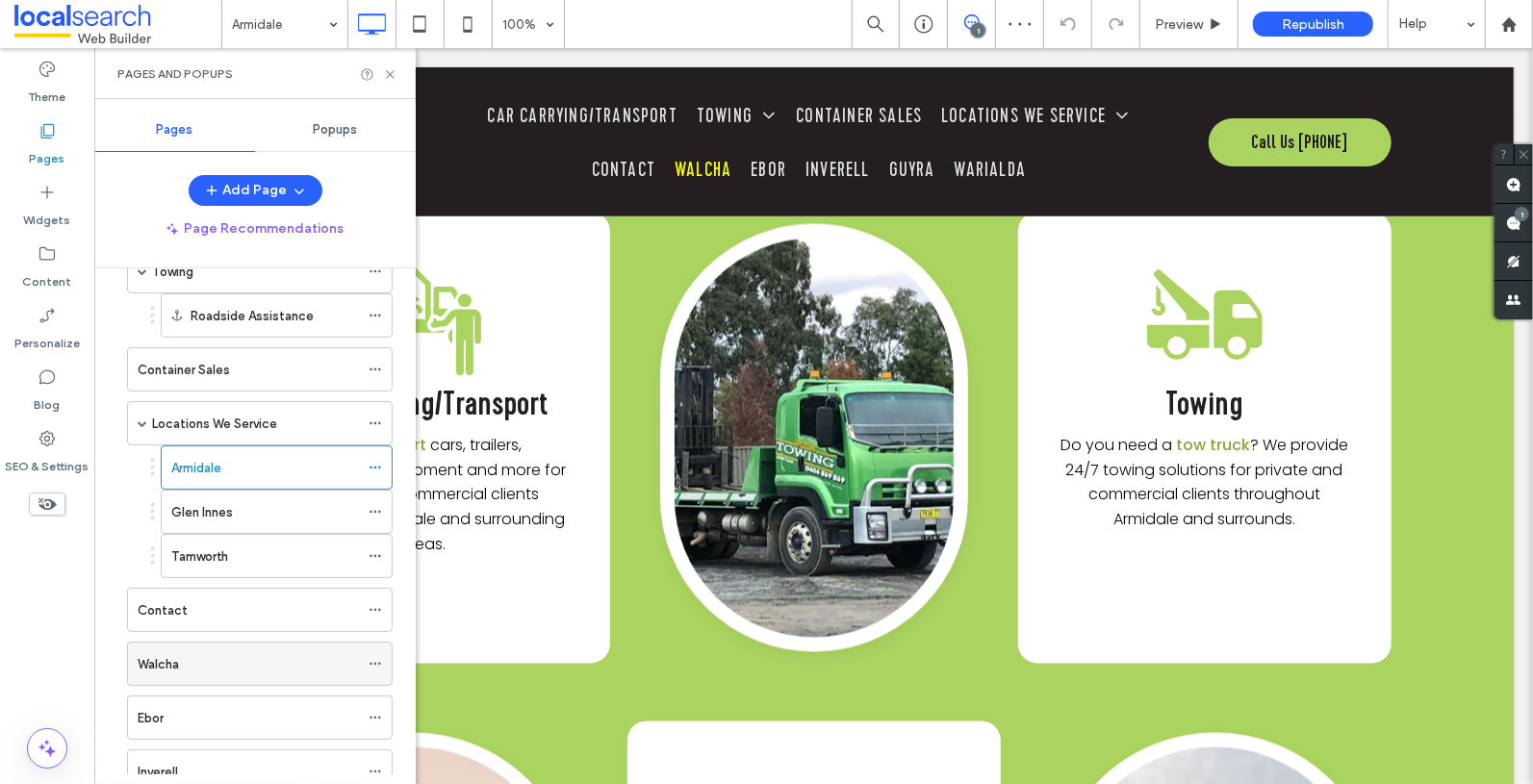 click on "Walcha" at bounding box center [248, 664] 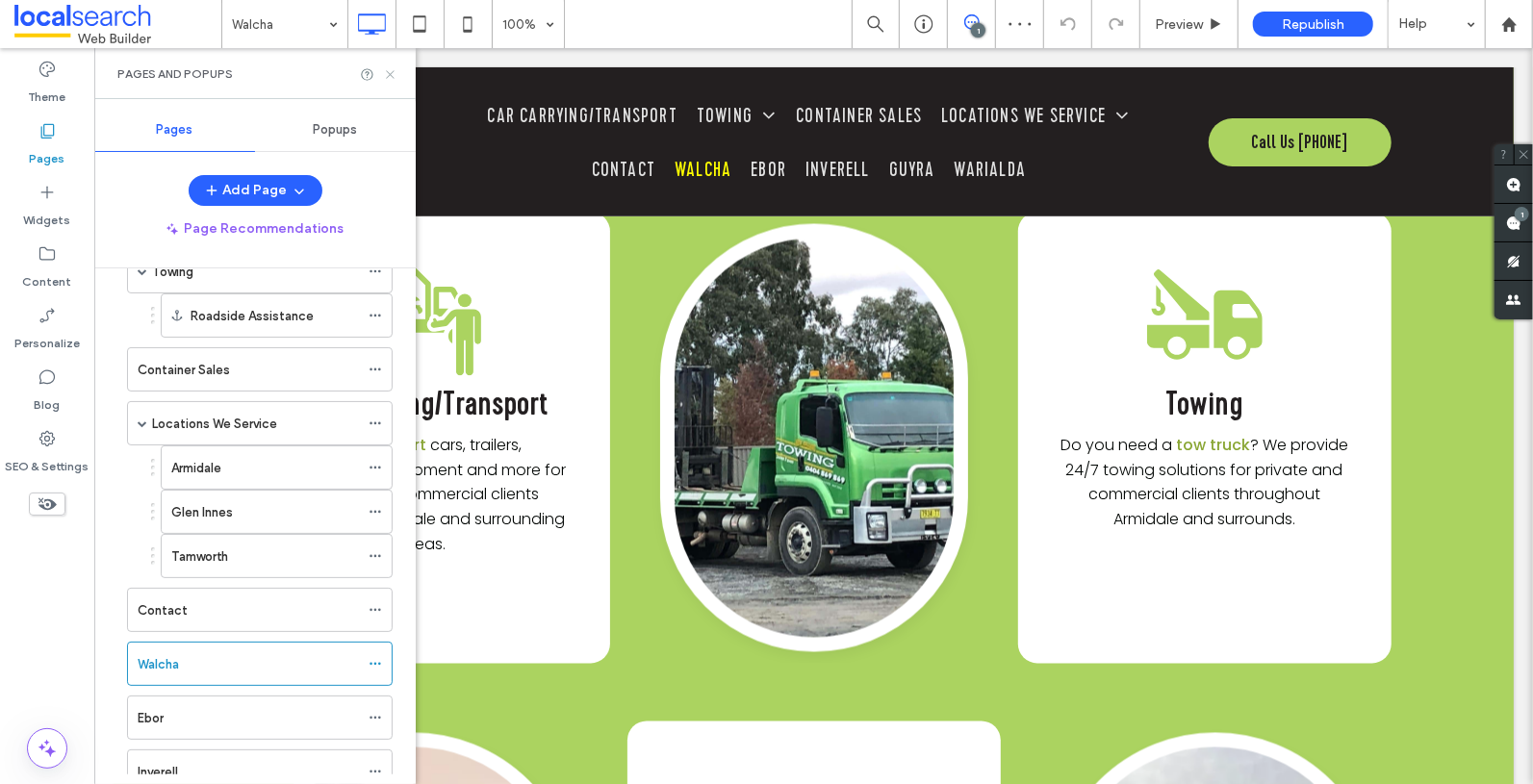 click 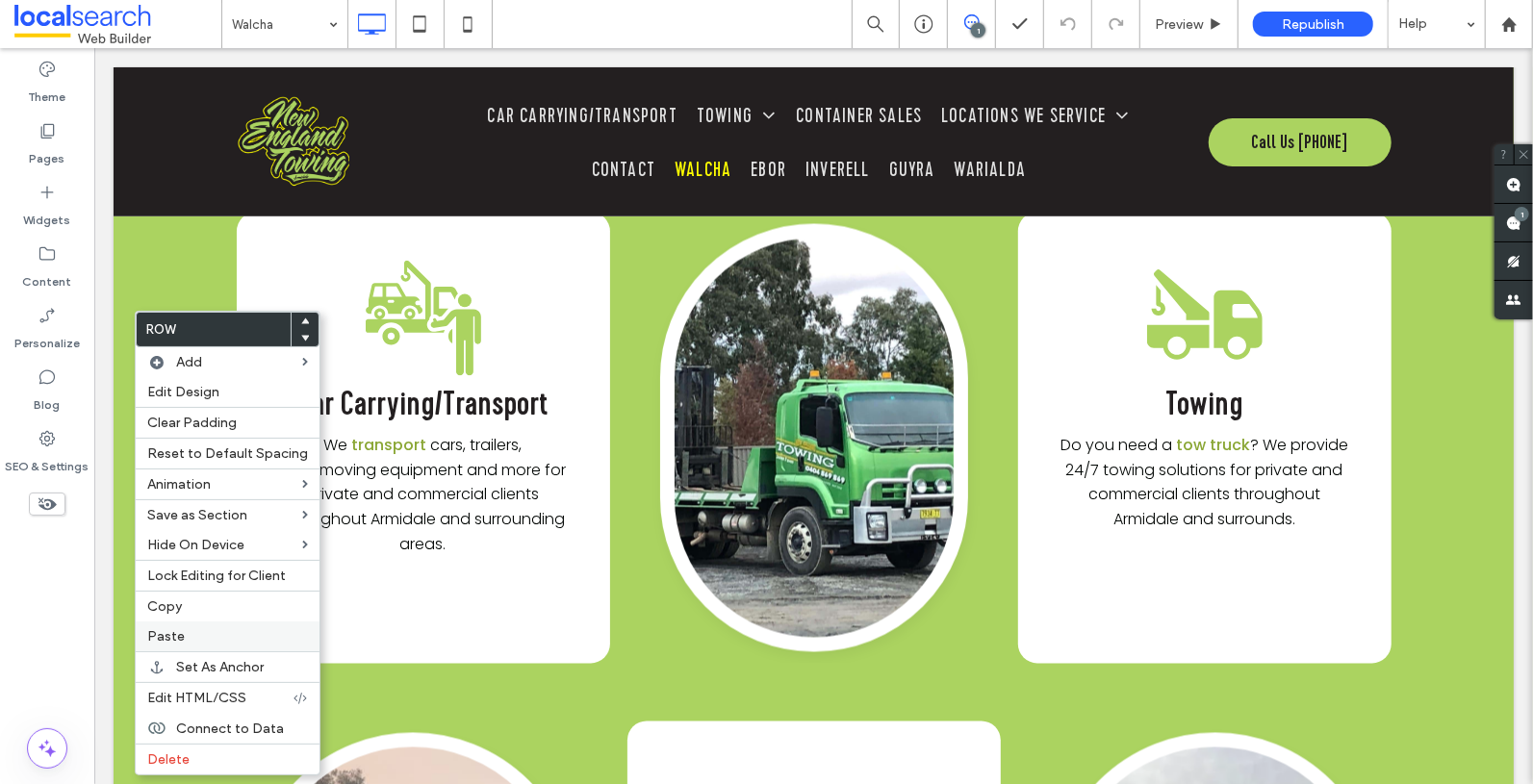 click on "Paste" at bounding box center (227, 636) 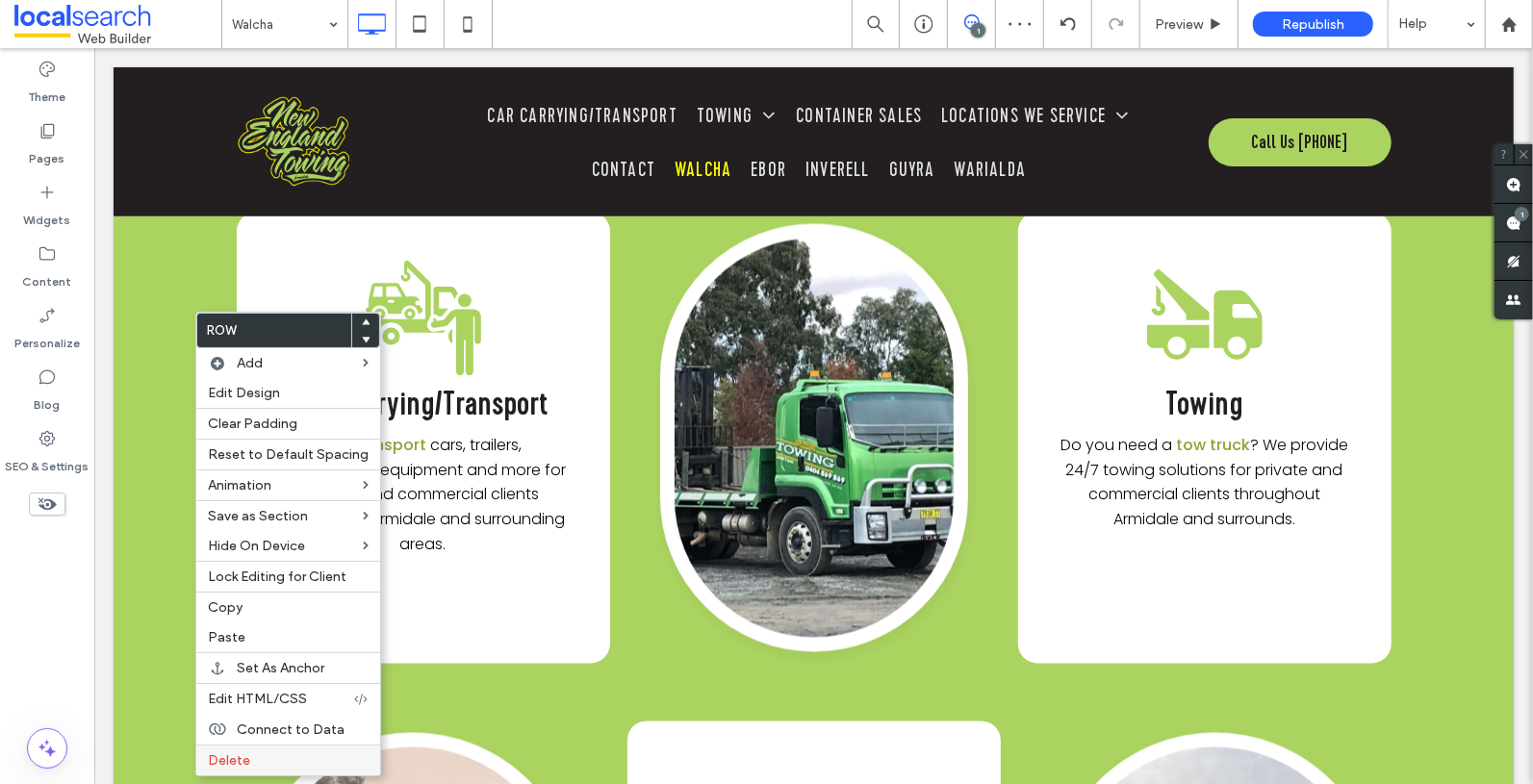click on "Delete" at bounding box center (288, 760) 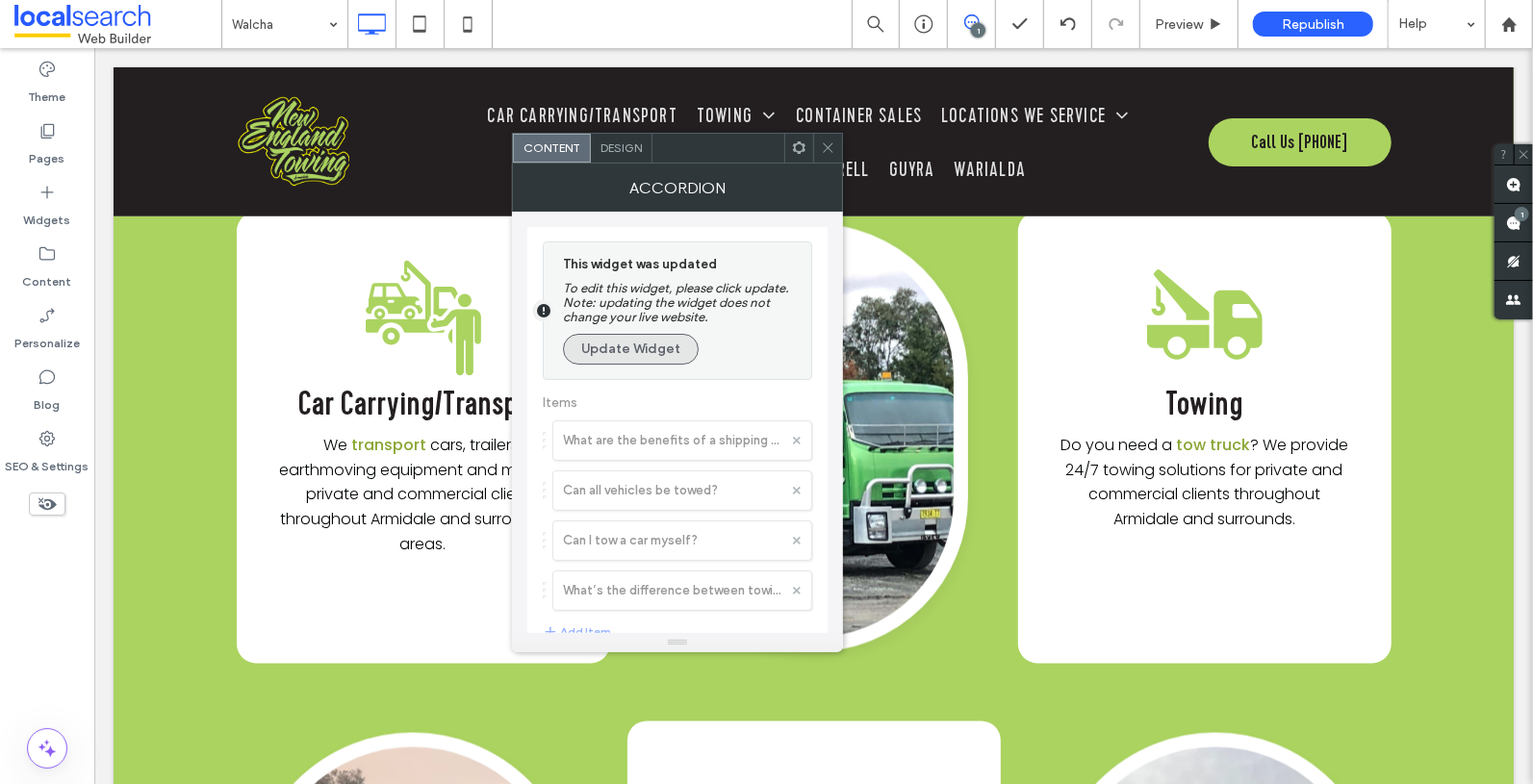 click on "Update Widget" at bounding box center (630, 349) 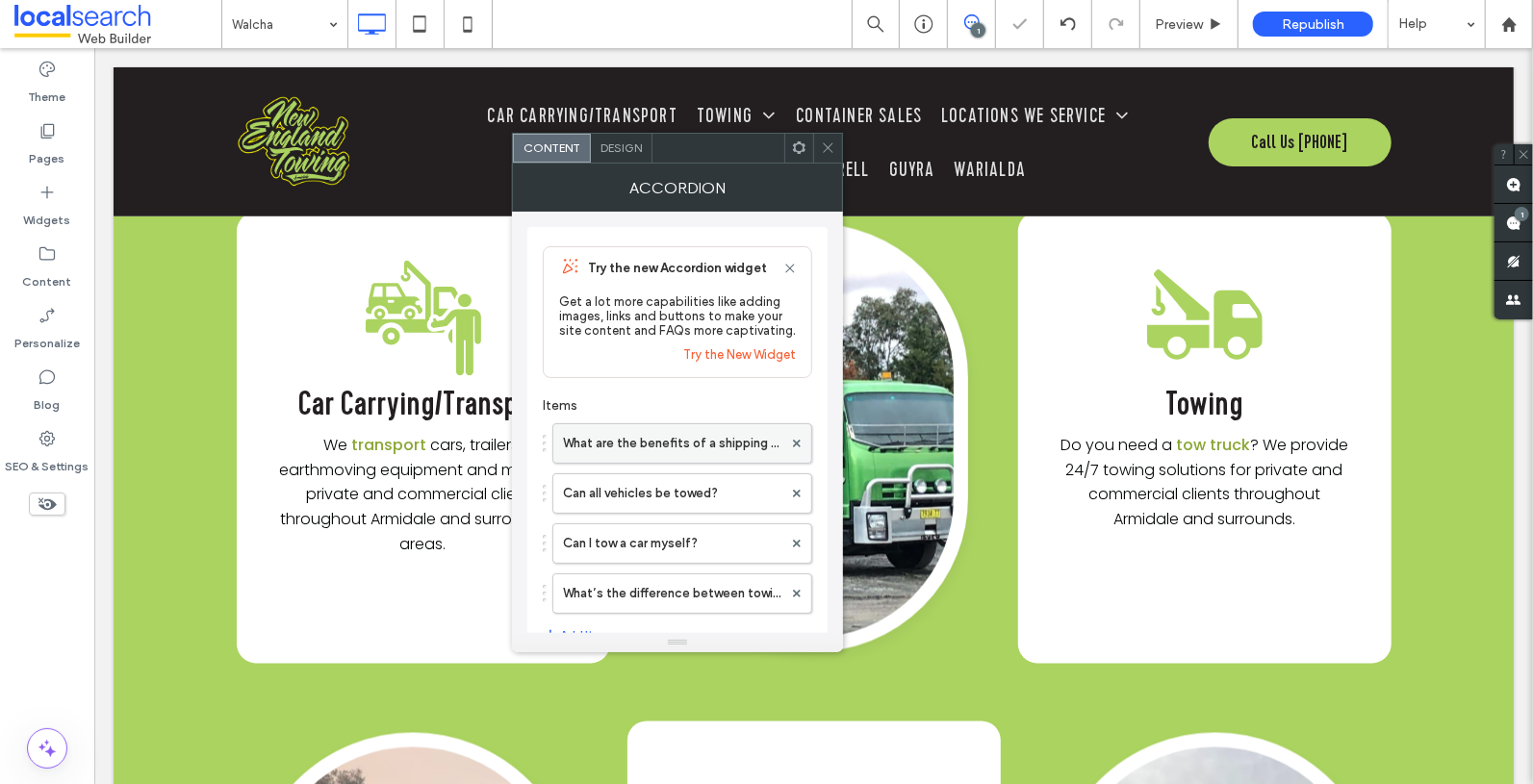 click on "What are the benefits of a shipping container?" at bounding box center (673, 443) 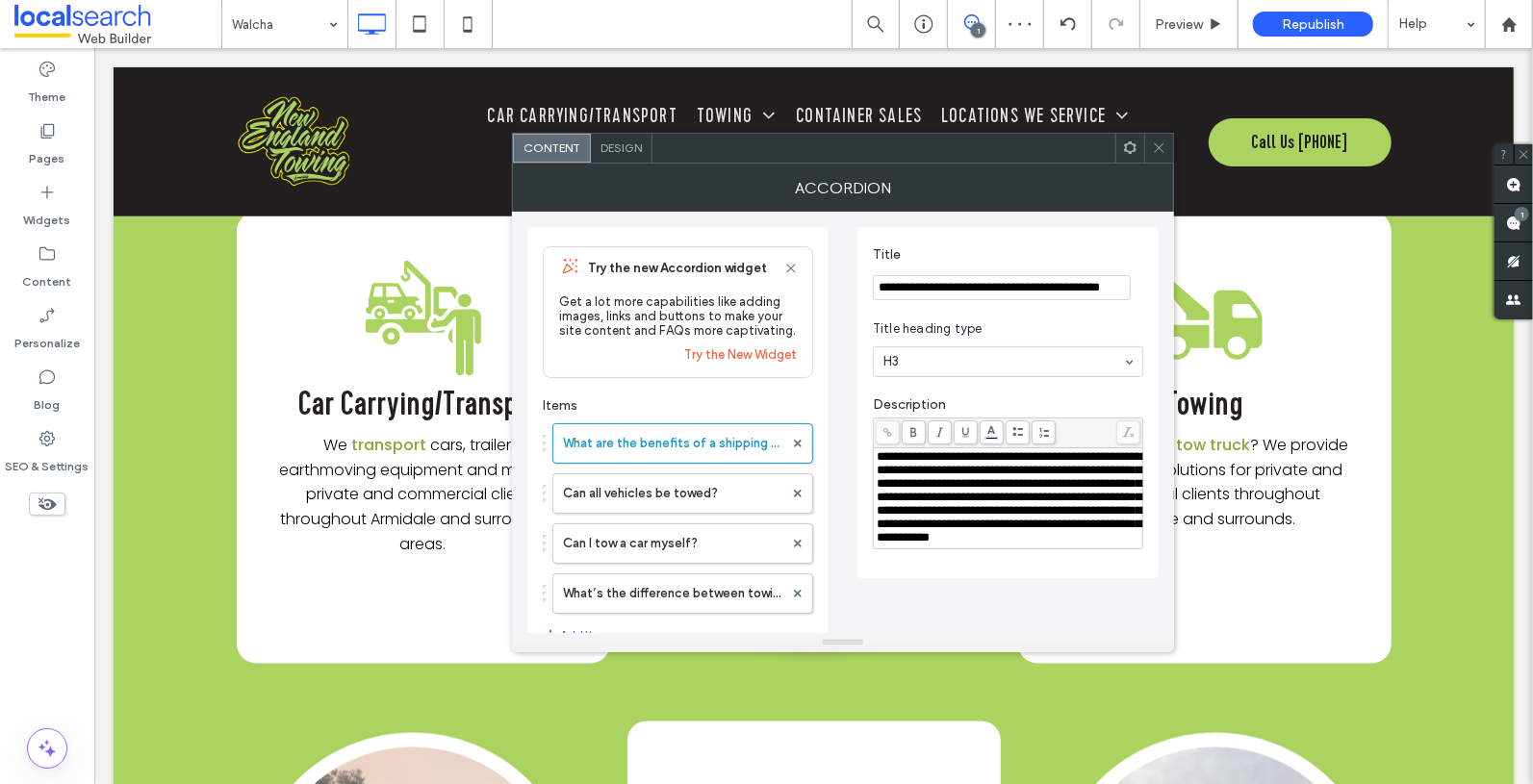 click on "**********" at bounding box center [1002, 288] 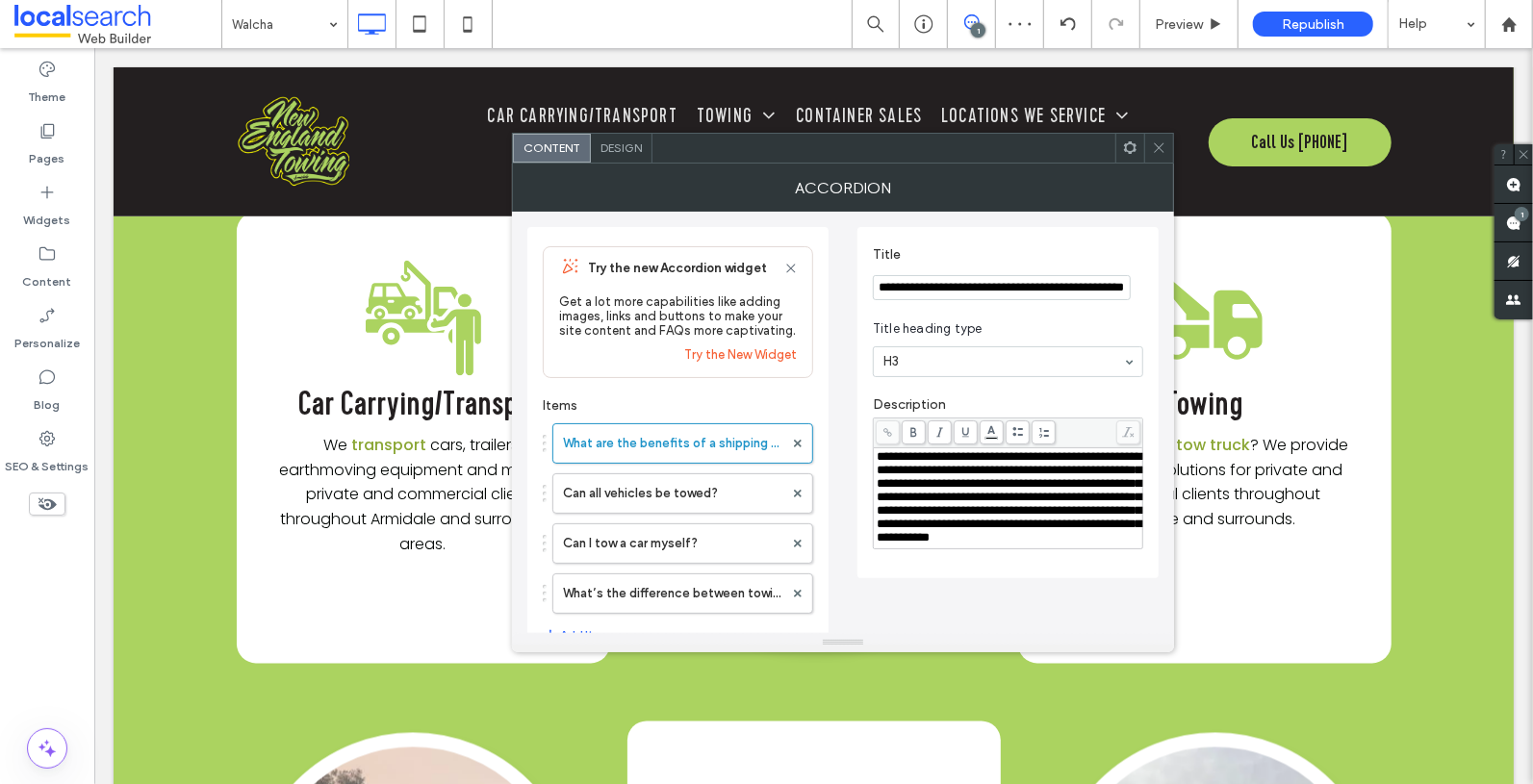 scroll, scrollTop: 0, scrollLeft: 52, axis: horizontal 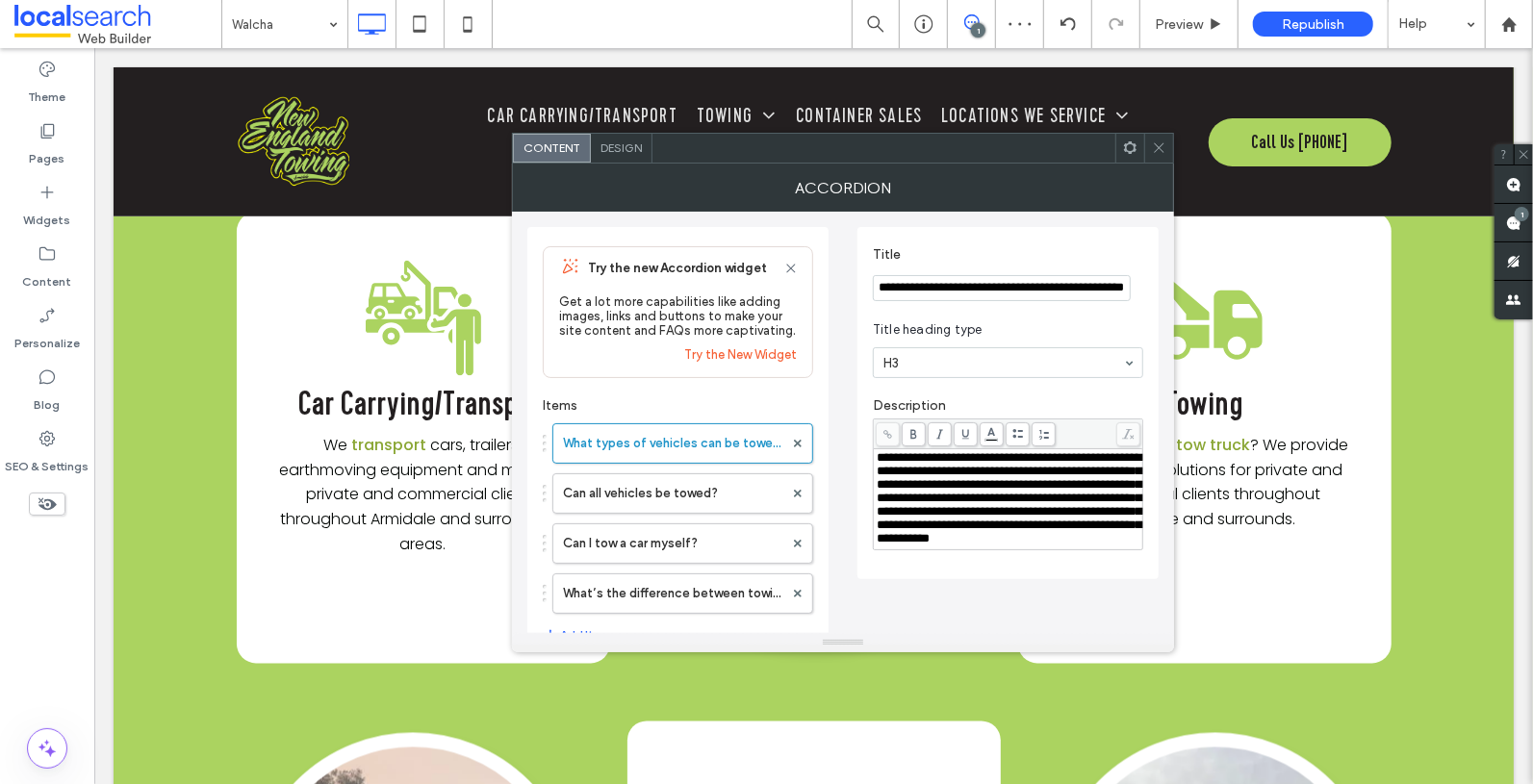 type on "**********" 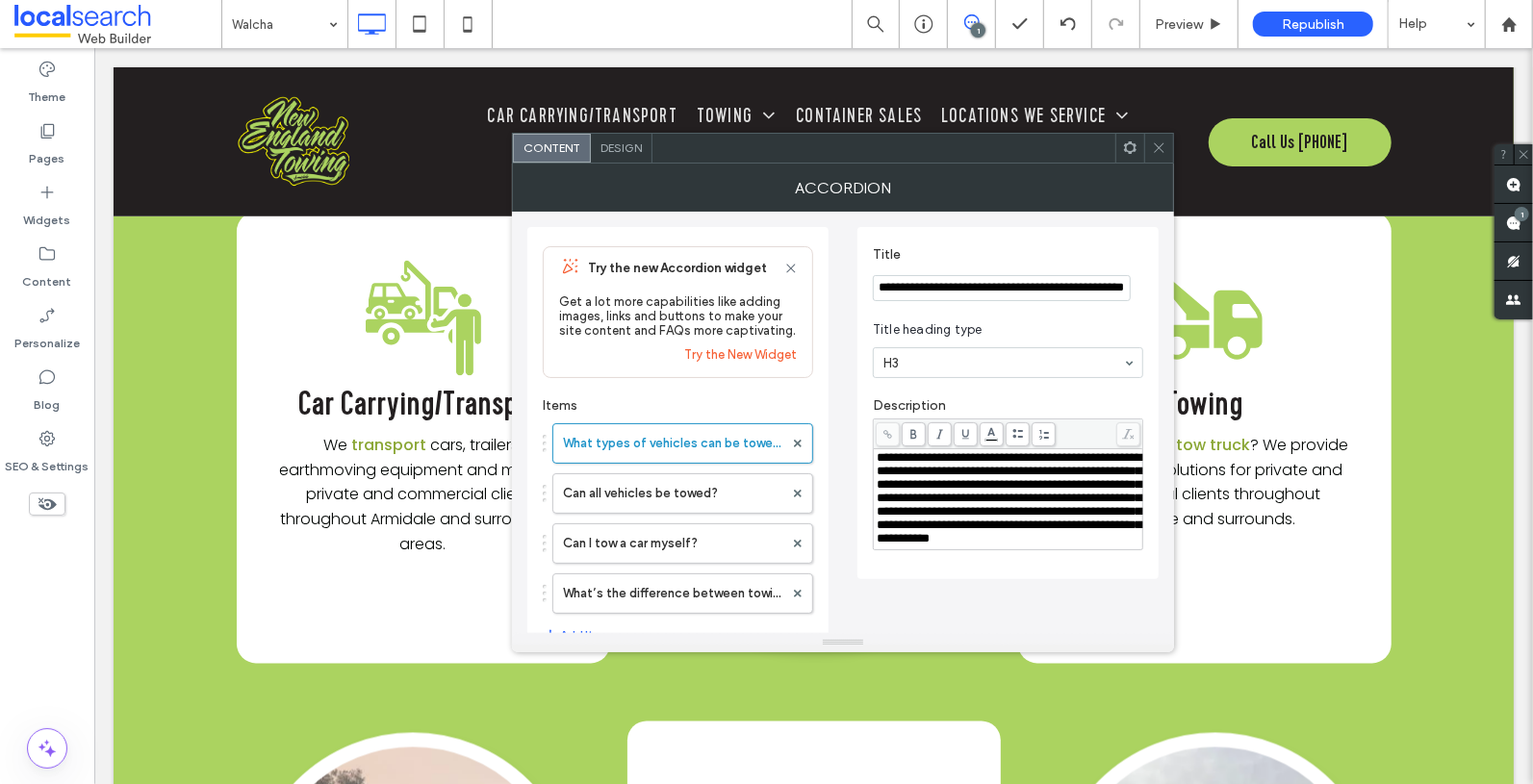 click on "**********" at bounding box center [1009, 497] 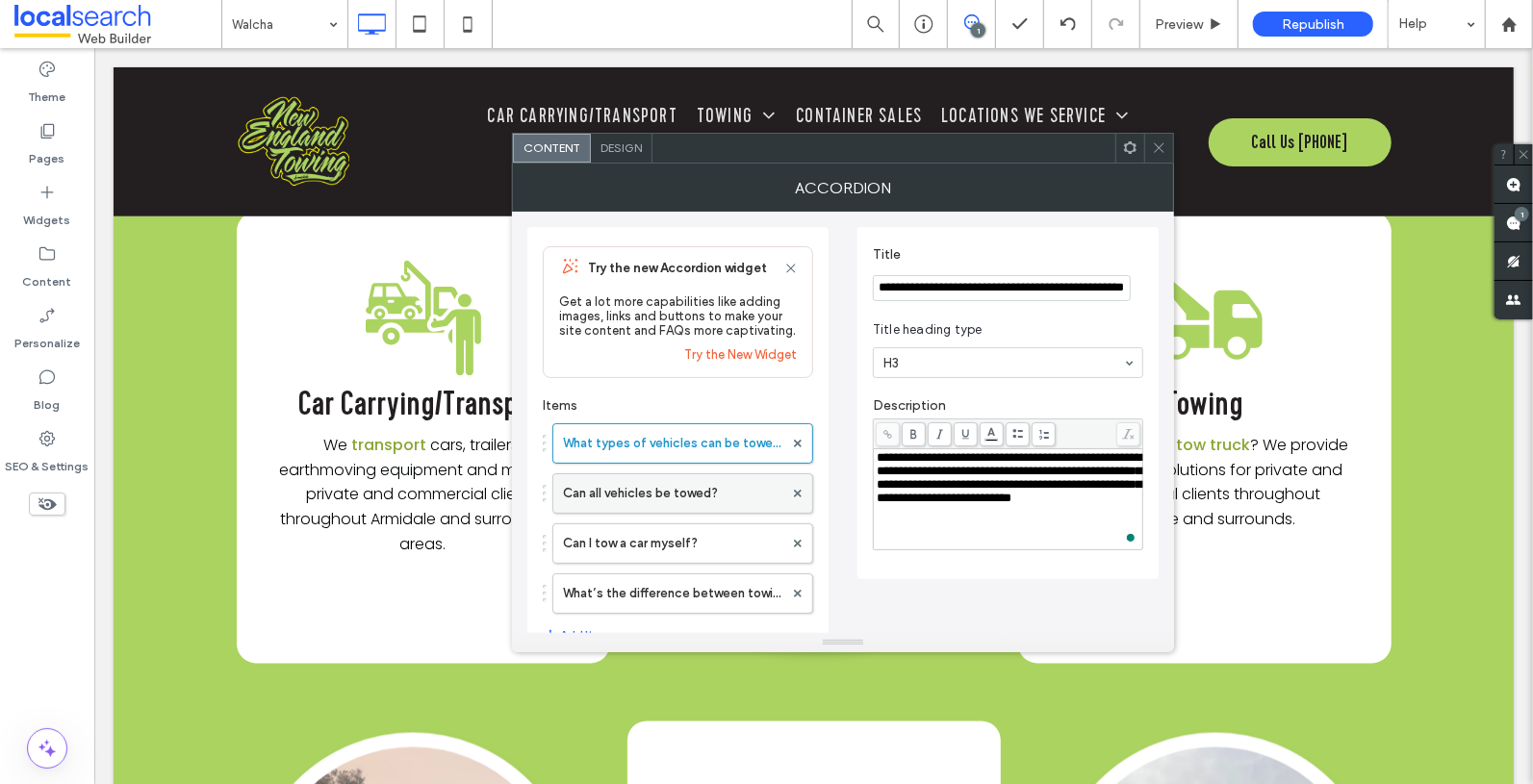 click on "Can all vehicles be towed?" at bounding box center (673, 493) 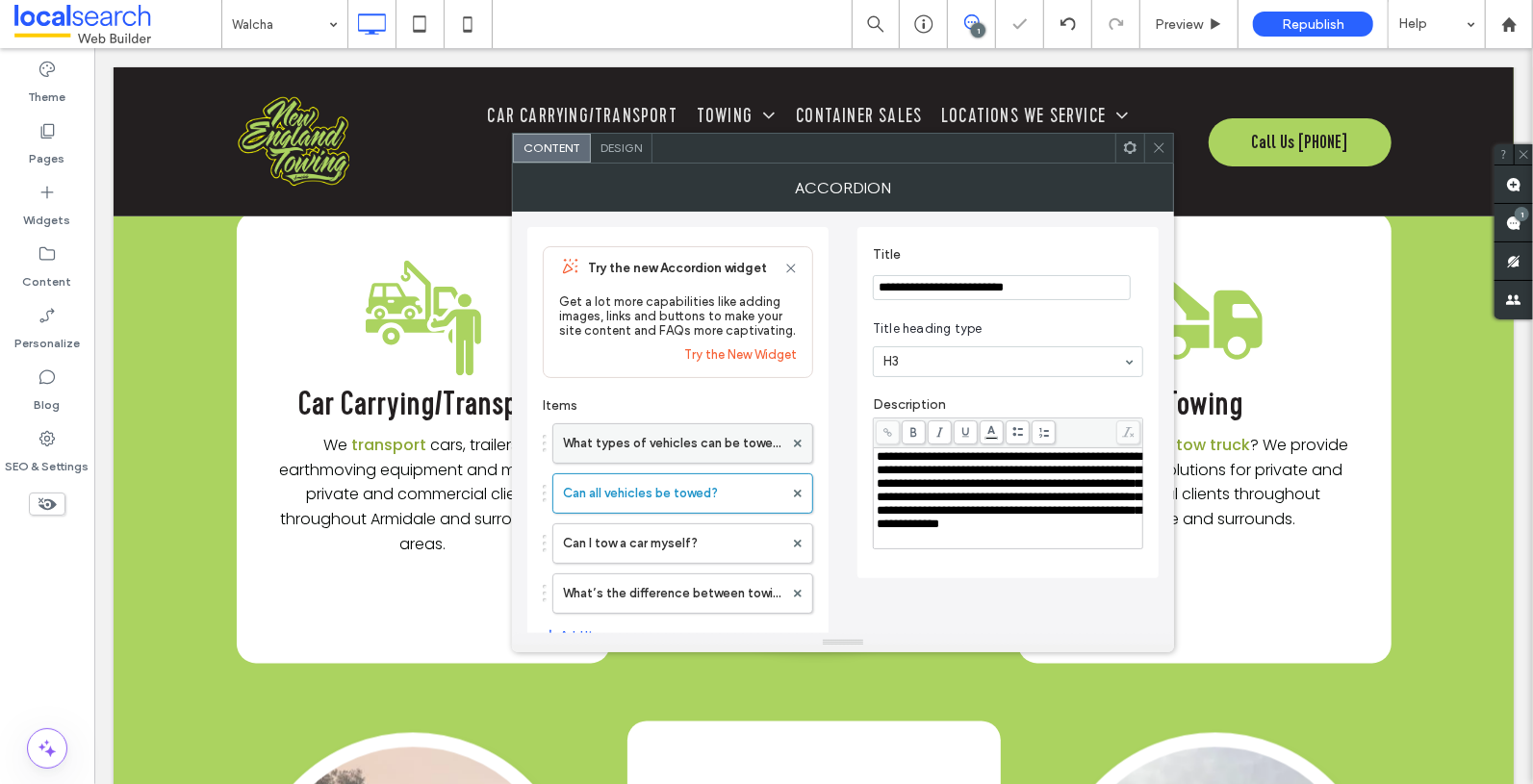 click on "What types of vehicles can be towed by a tow truck?" at bounding box center [673, 443] 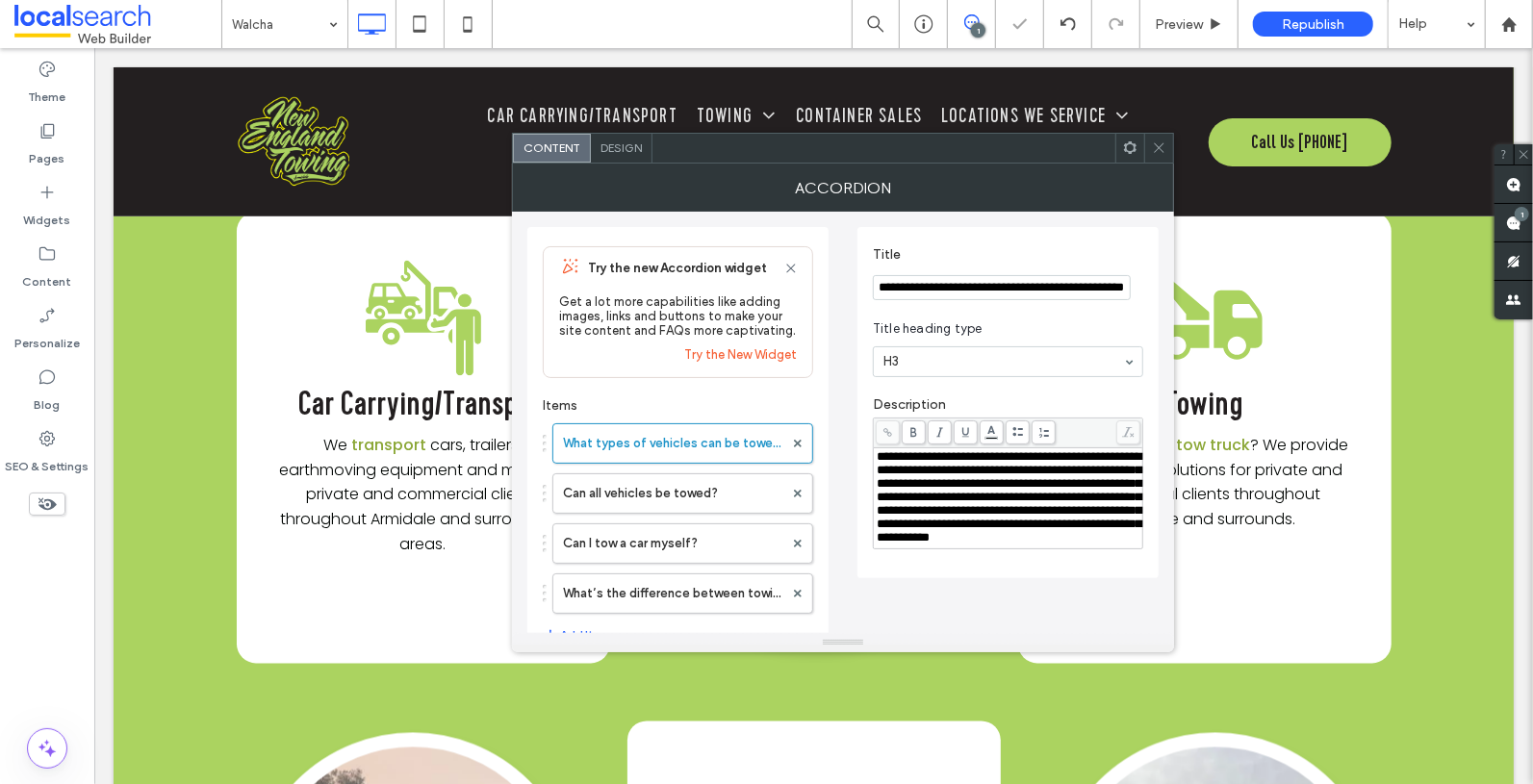click on "**********" at bounding box center [1009, 496] 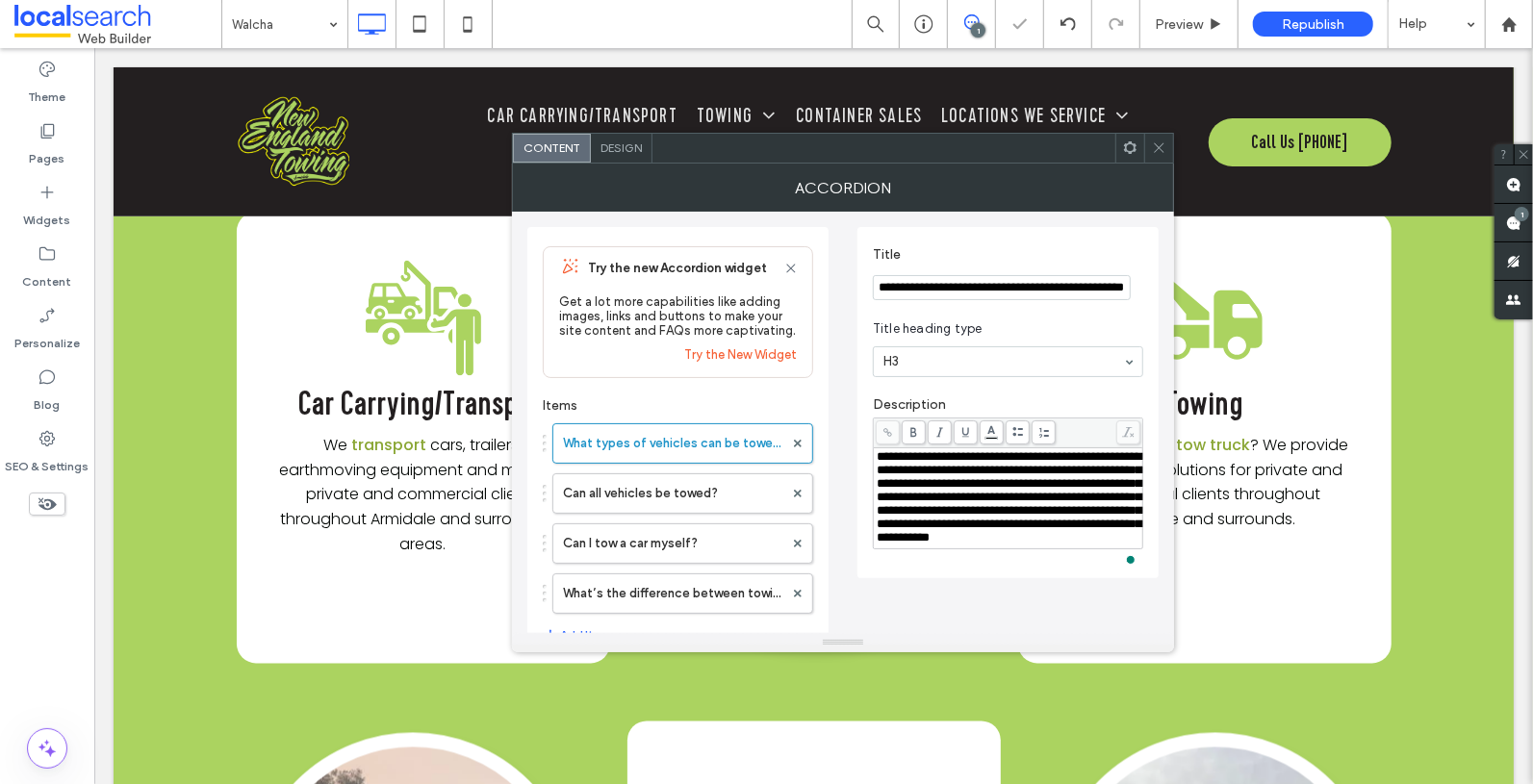 click on "**********" at bounding box center (1009, 496) 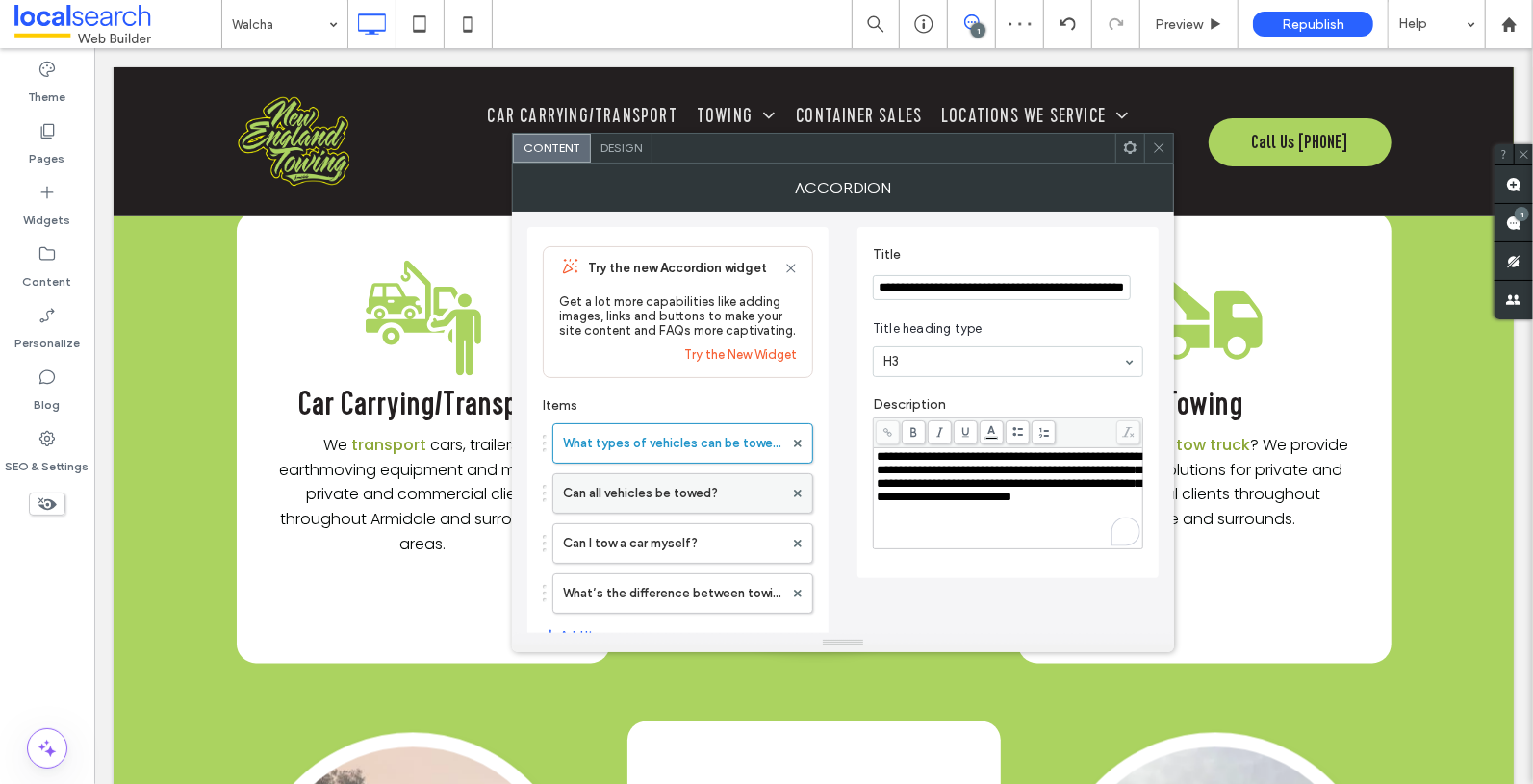 click on "Can all vehicles be towed?" at bounding box center [673, 493] 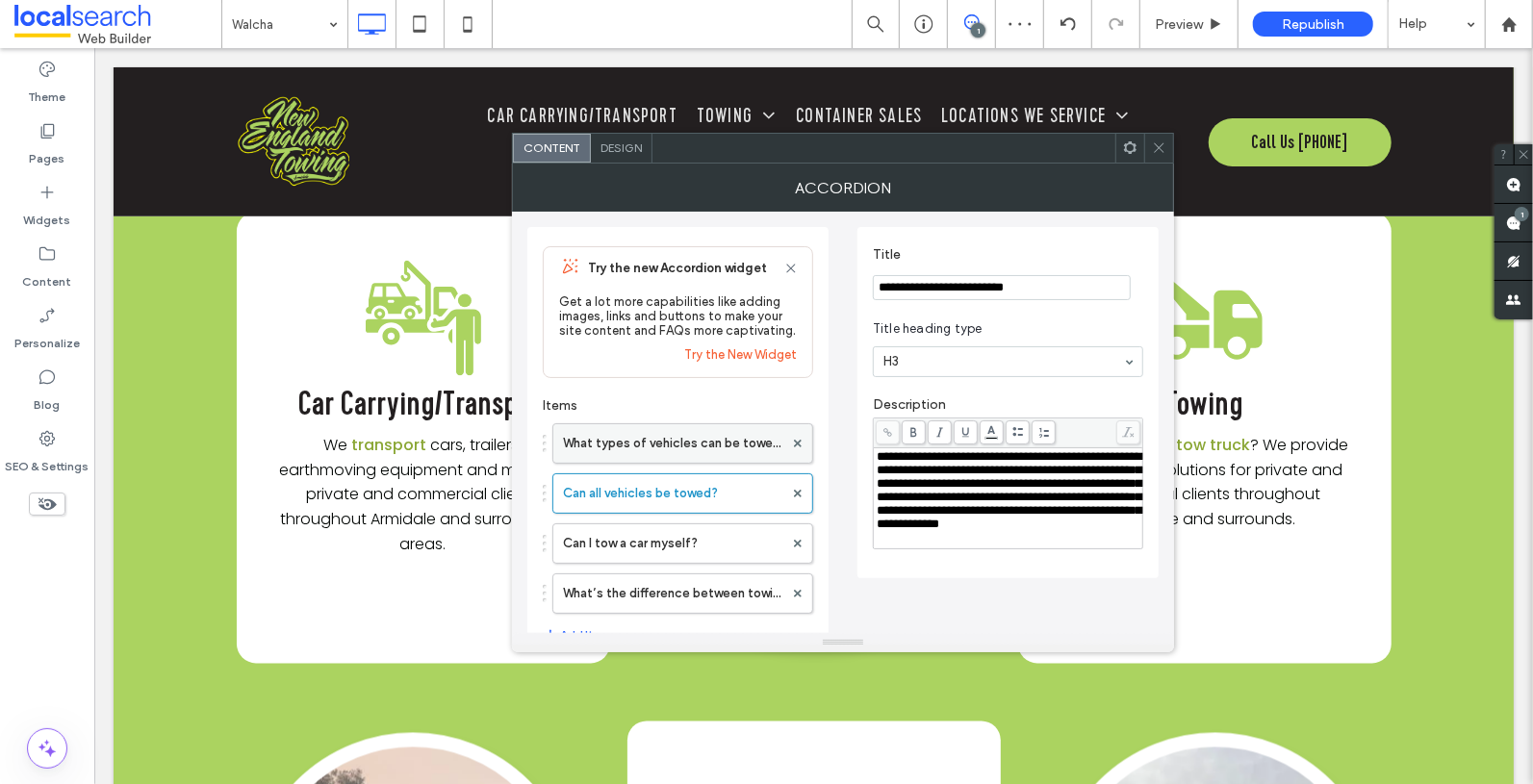 click on "What types of vehicles can be towed by a tow truck?" at bounding box center [673, 443] 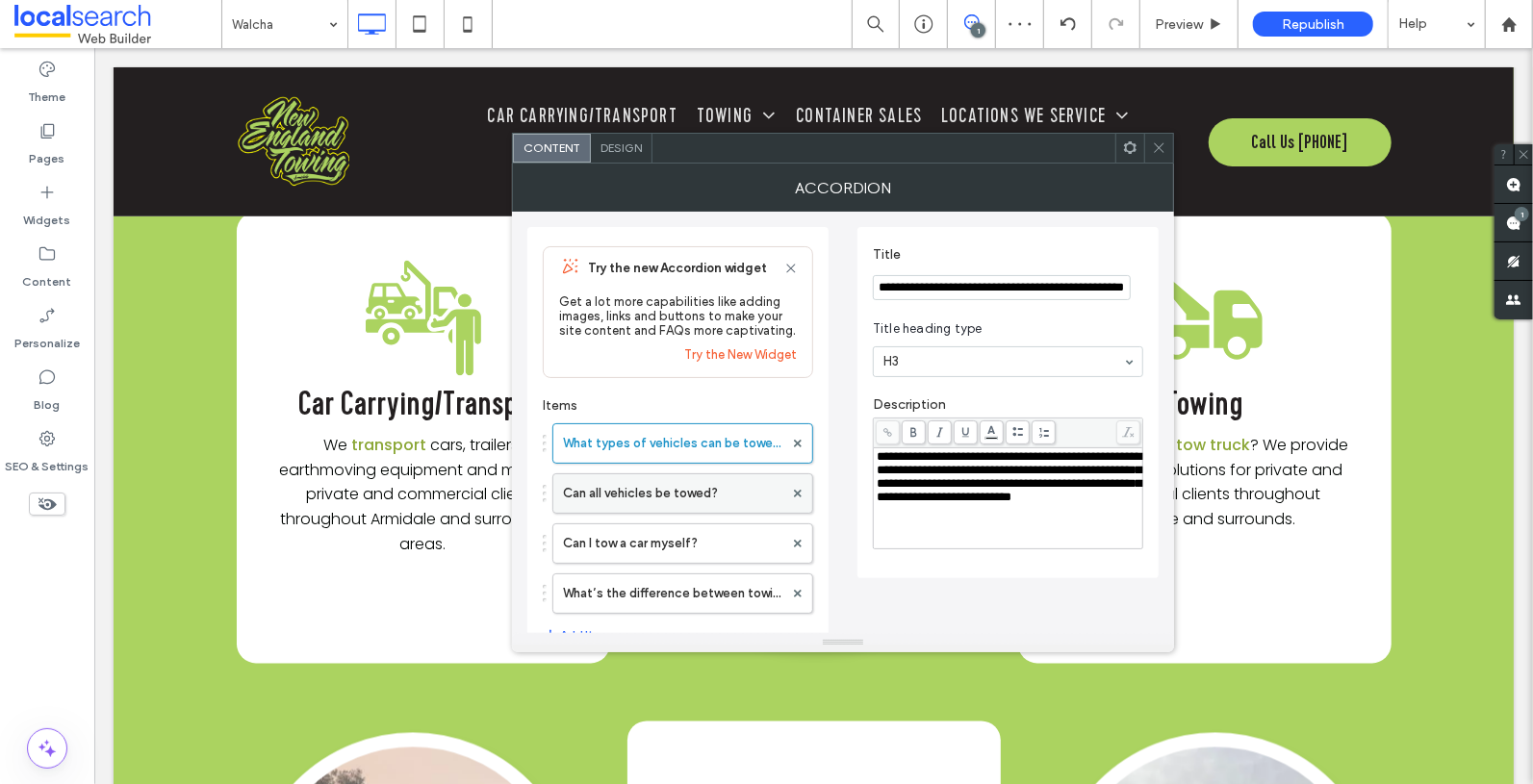 click on "Can all vehicles be towed?" at bounding box center [673, 493] 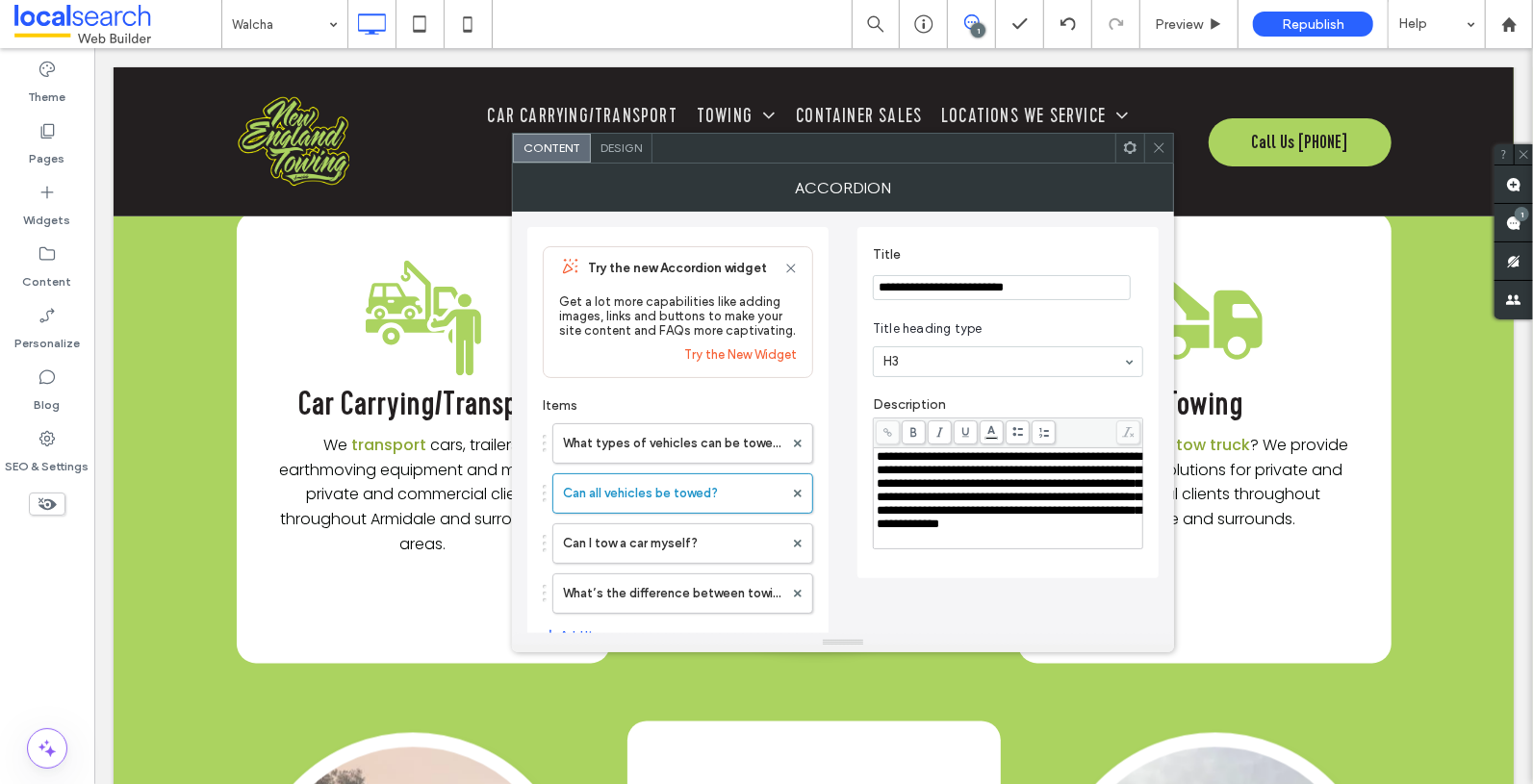 drag, startPoint x: 1062, startPoint y: 290, endPoint x: 778, endPoint y: 277, distance: 284.29738 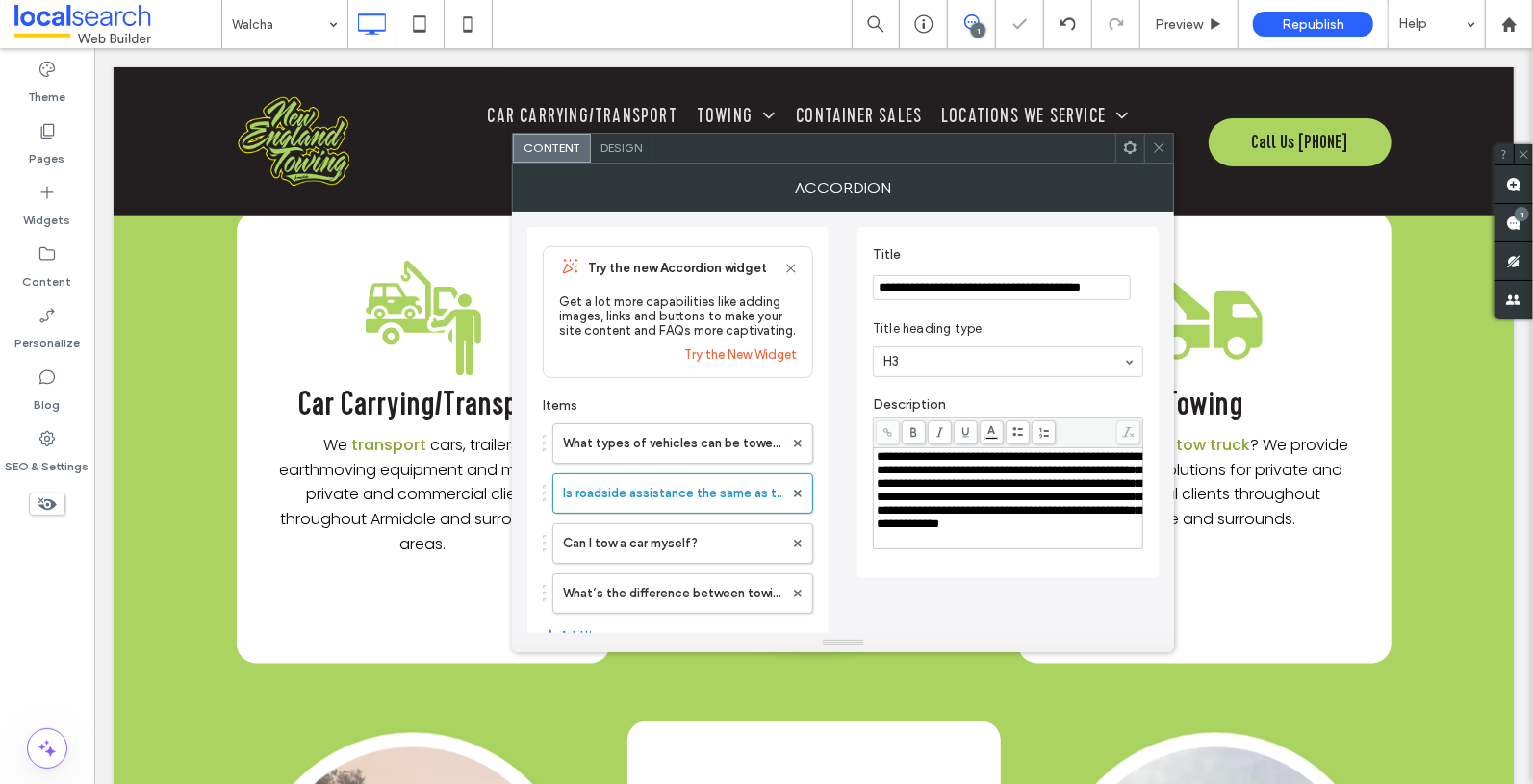 type on "**********" 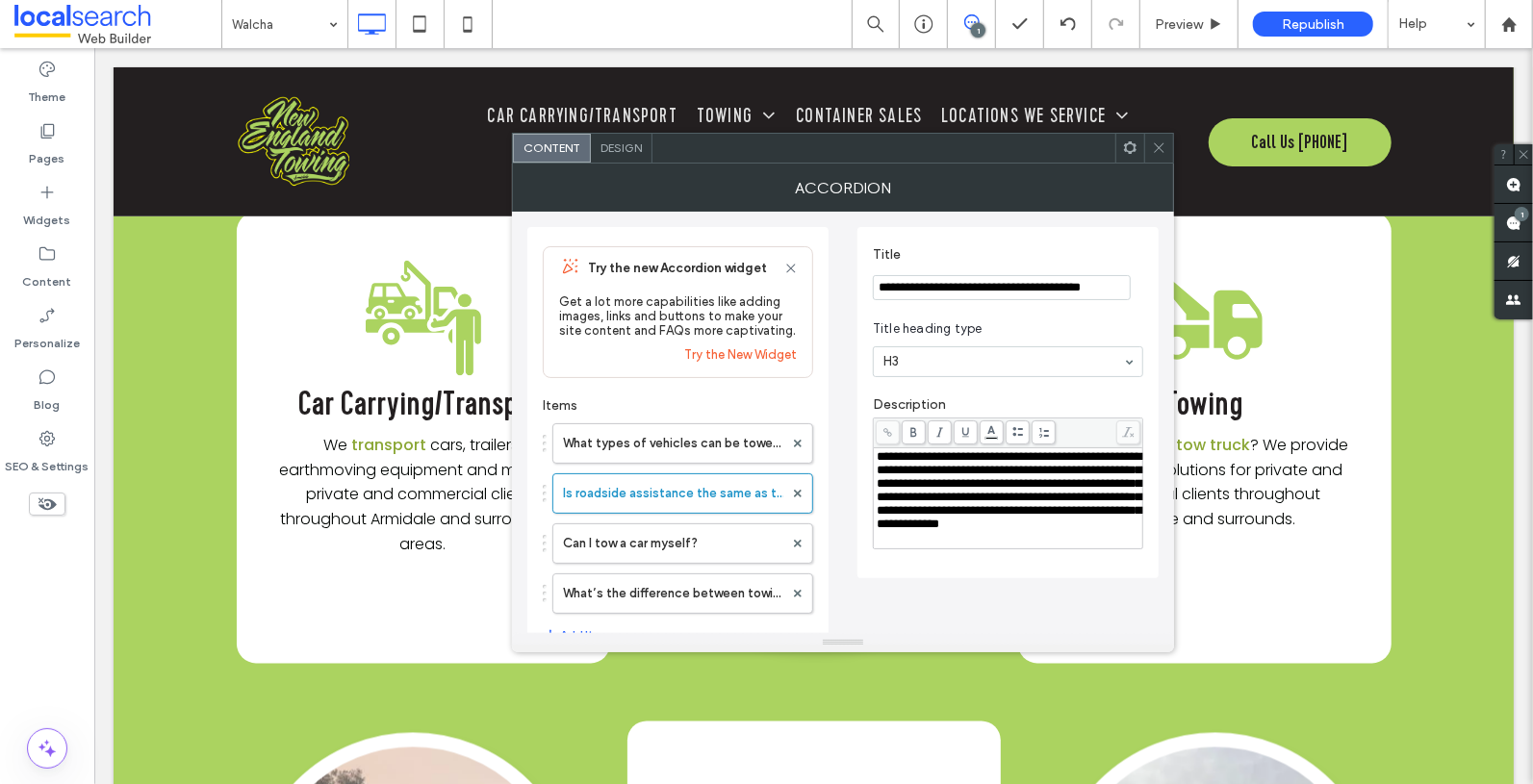 click on "**********" at bounding box center (1009, 490) 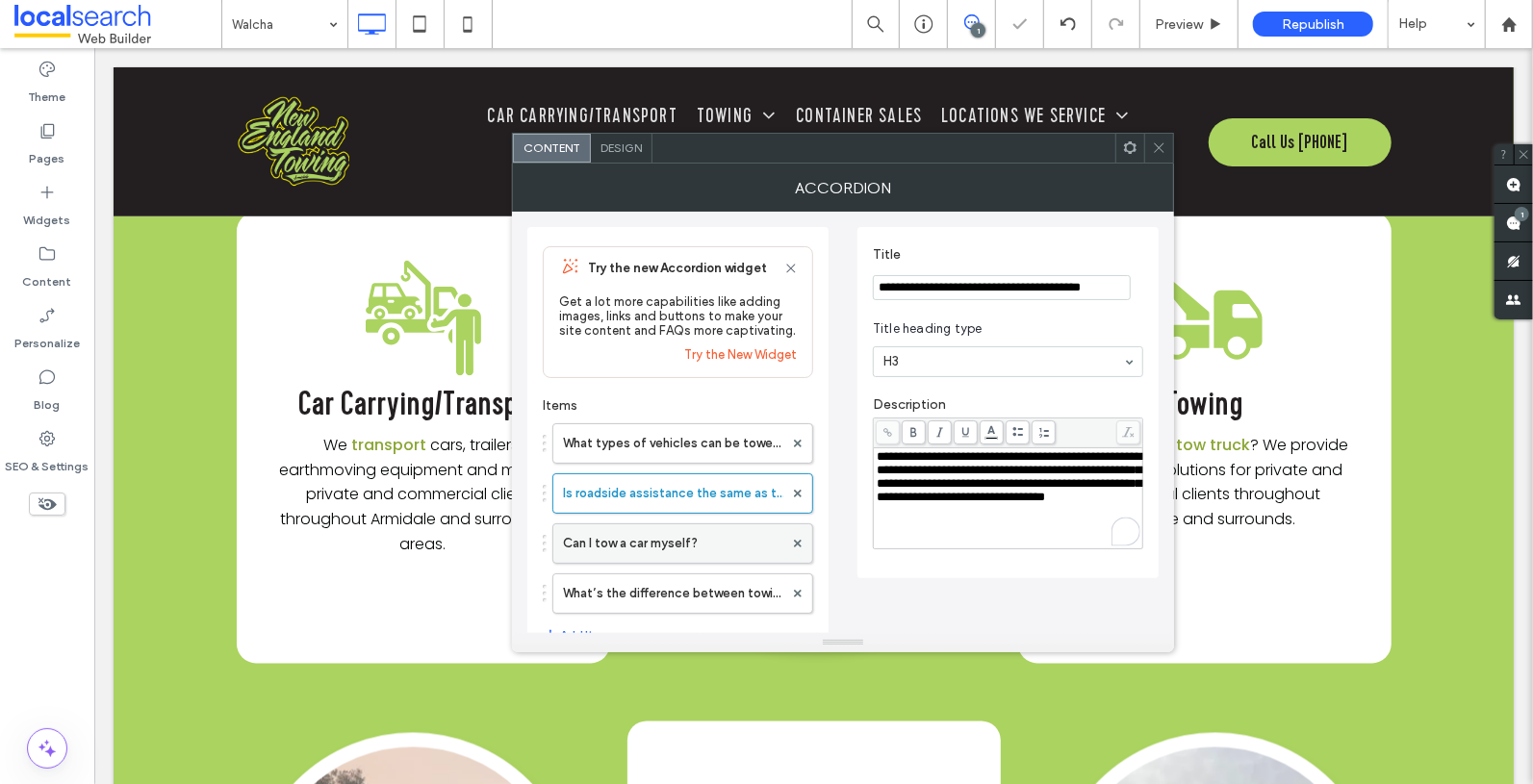 click on "Can I tow a car myself?" at bounding box center (673, 544) 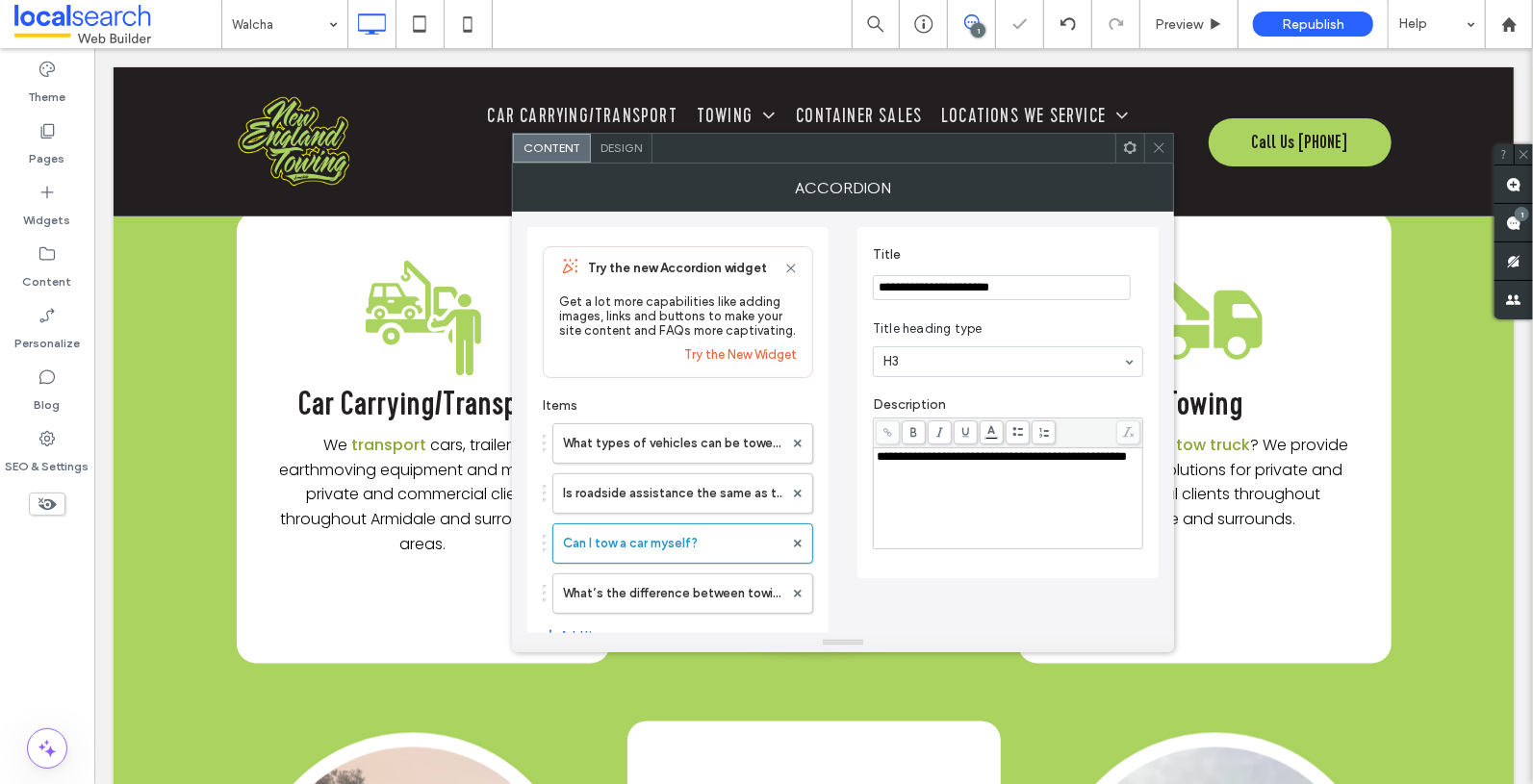 click on "Is roadside assistance the same as towing?" at bounding box center (673, 493) 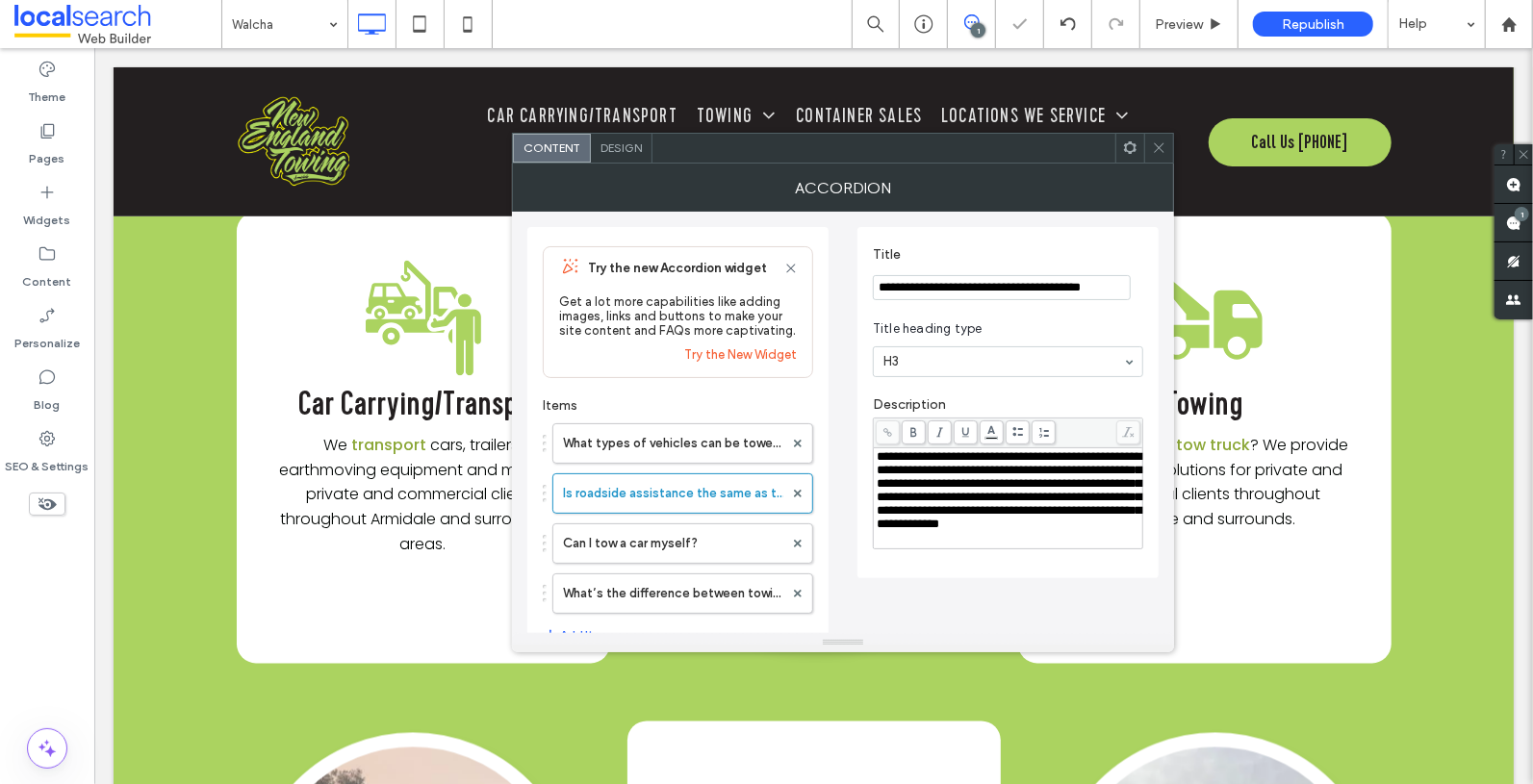 click on "**********" at bounding box center (1009, 490) 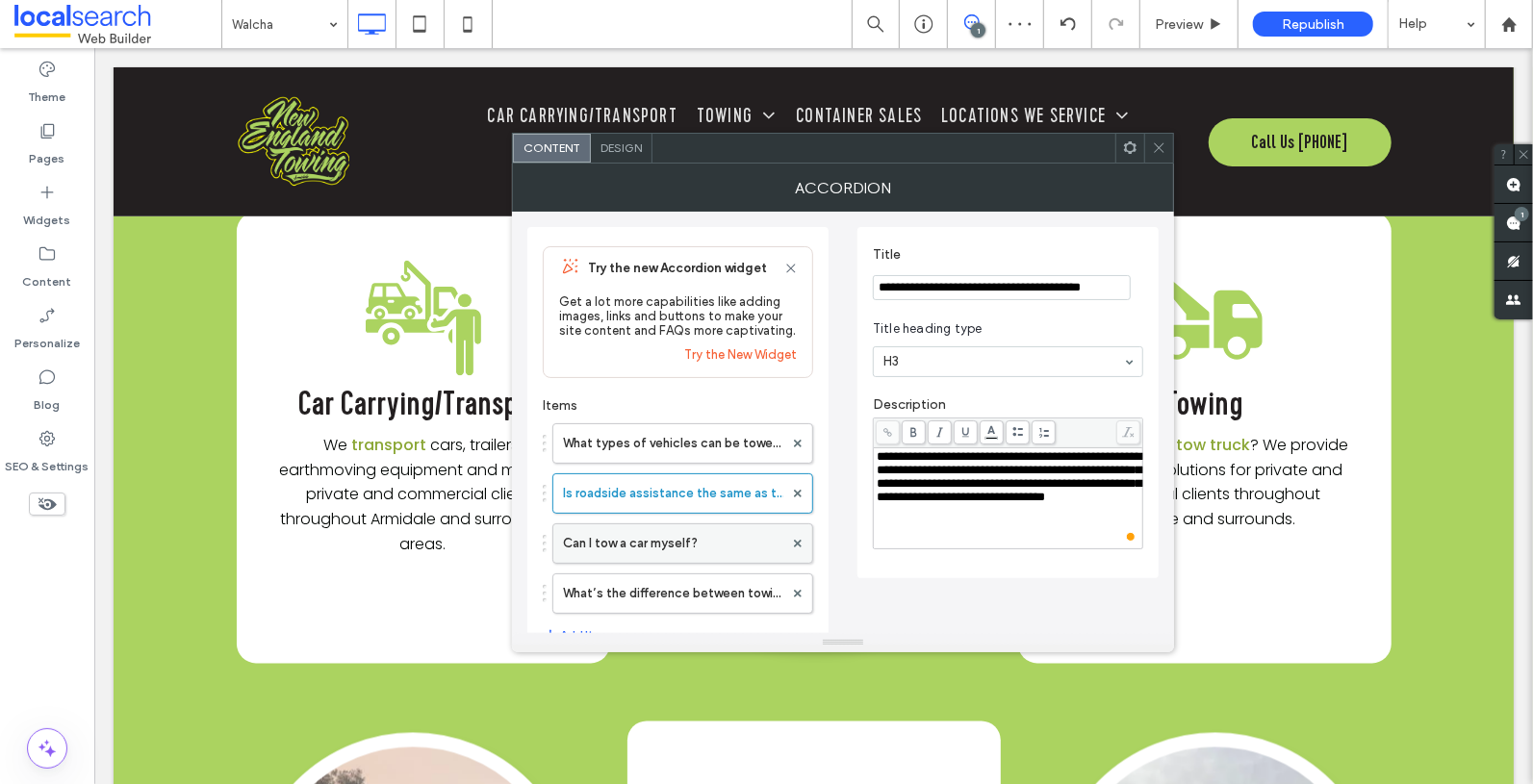 click on "Can I tow a car myself?" at bounding box center [673, 544] 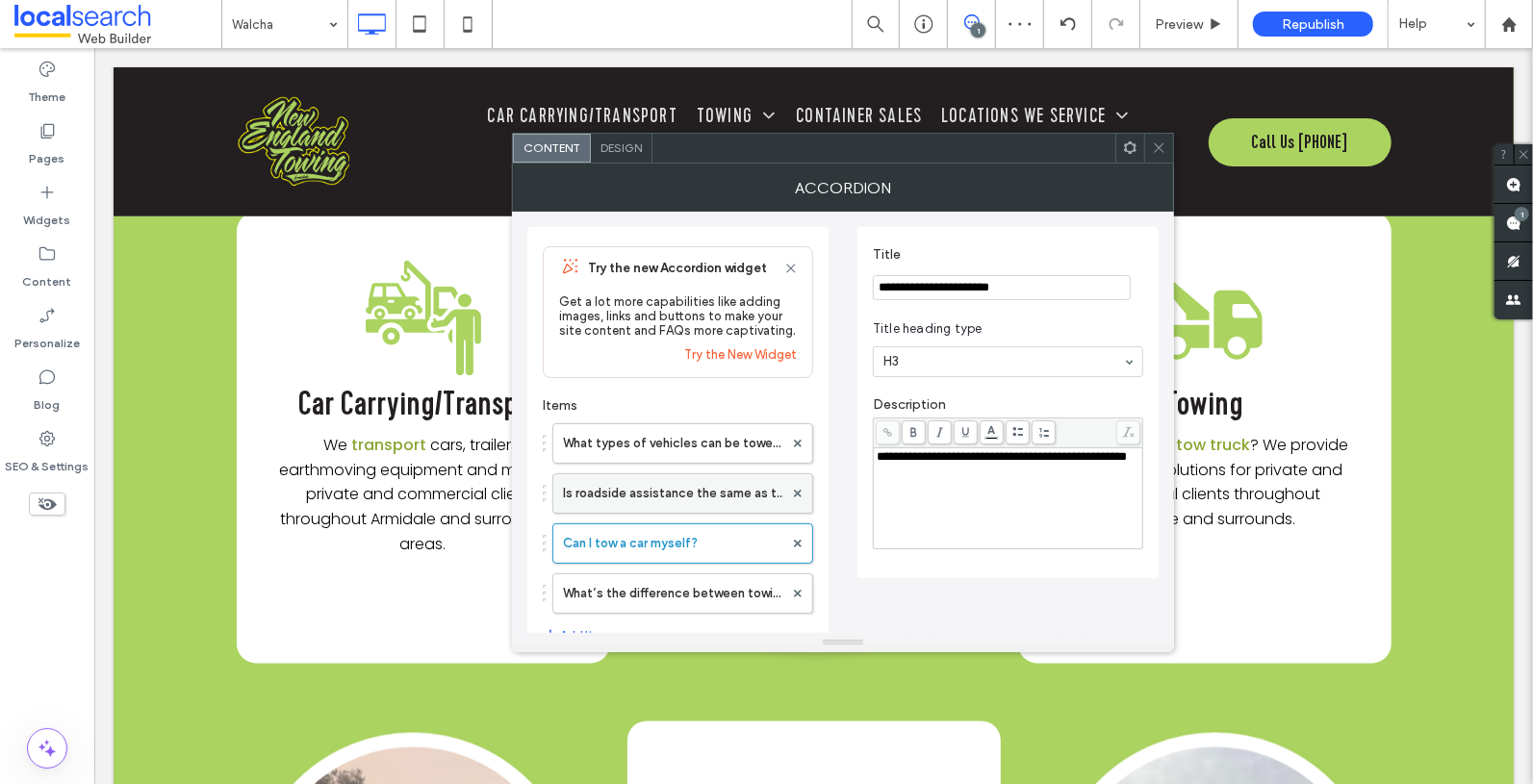 click on "Is roadside assistance the same as towing?" at bounding box center (673, 493) 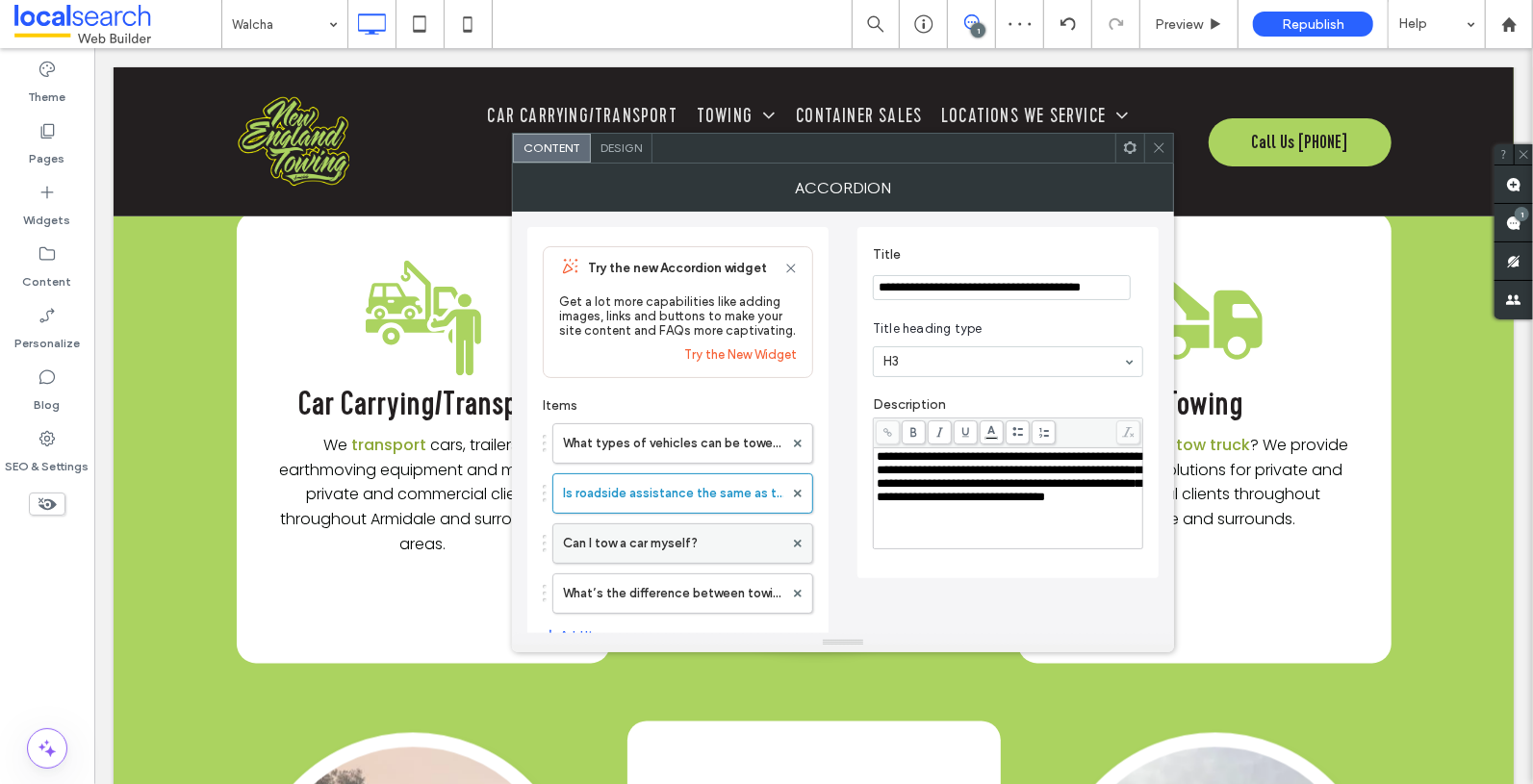 click on "Can I tow a car myself?" at bounding box center (673, 544) 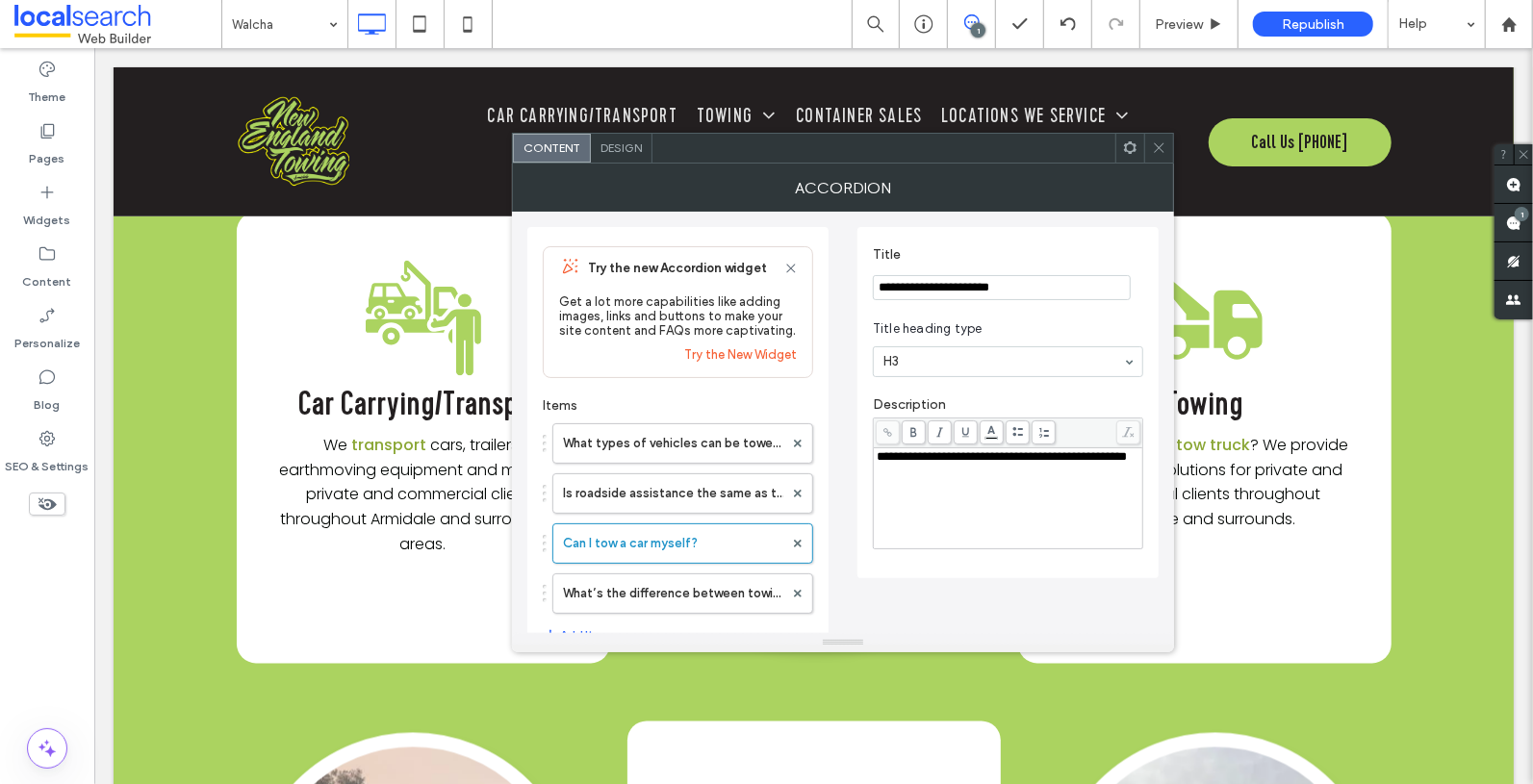 drag, startPoint x: 980, startPoint y: 291, endPoint x: 760, endPoint y: 294, distance: 220.02045 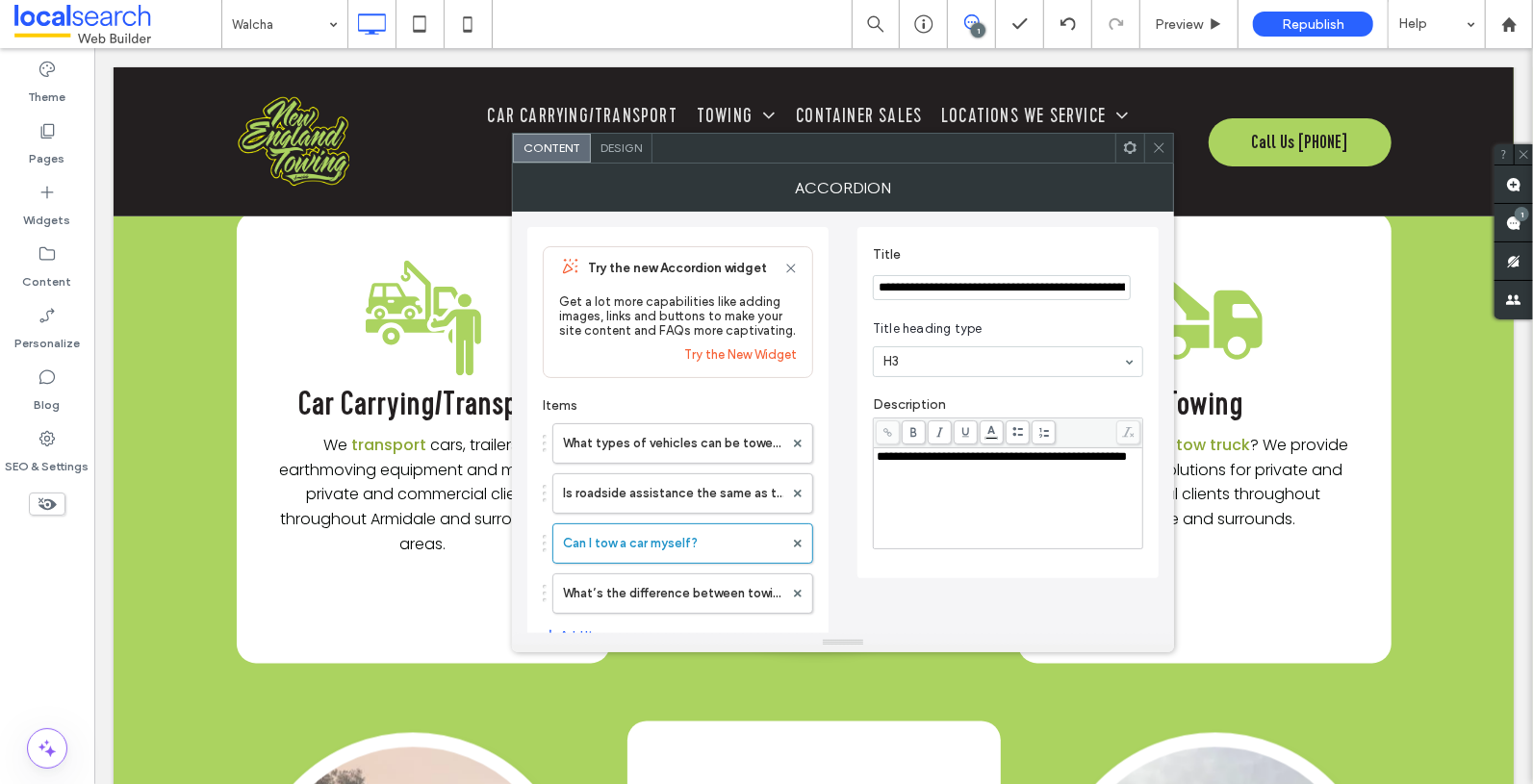 scroll, scrollTop: 0, scrollLeft: 64, axis: horizontal 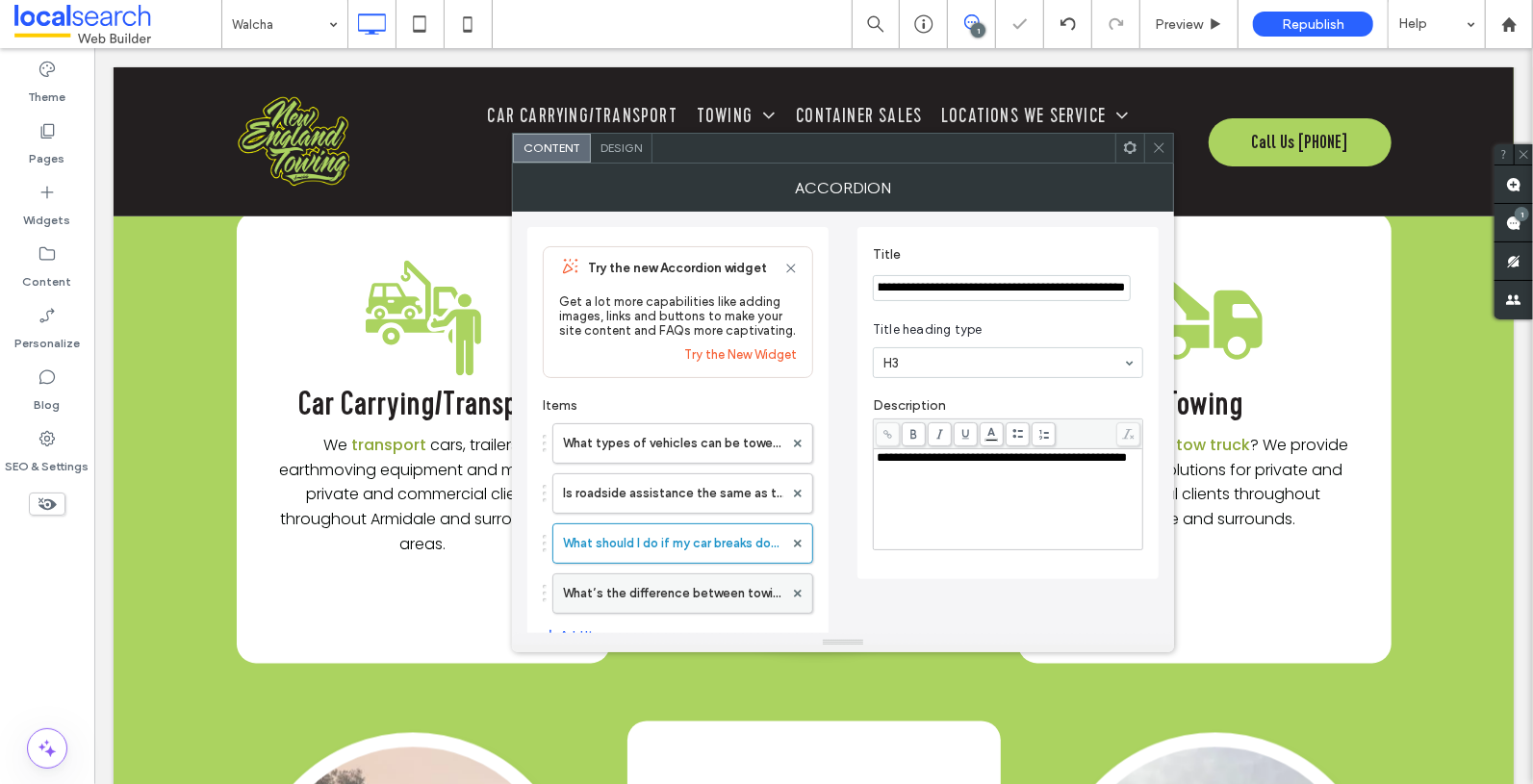 type on "**********" 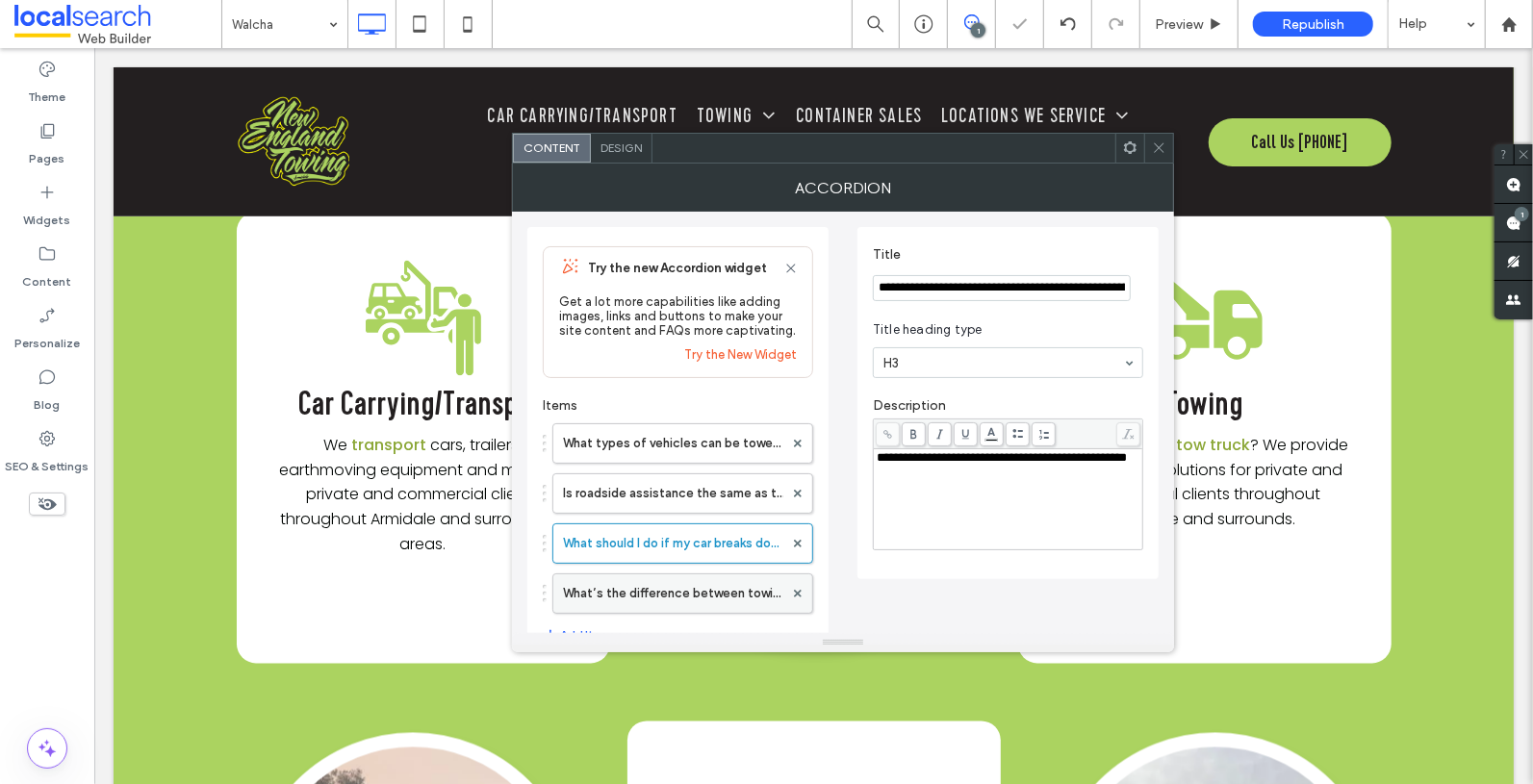 click on "What’s the difference between towing and roadside assistance?" at bounding box center [673, 594] 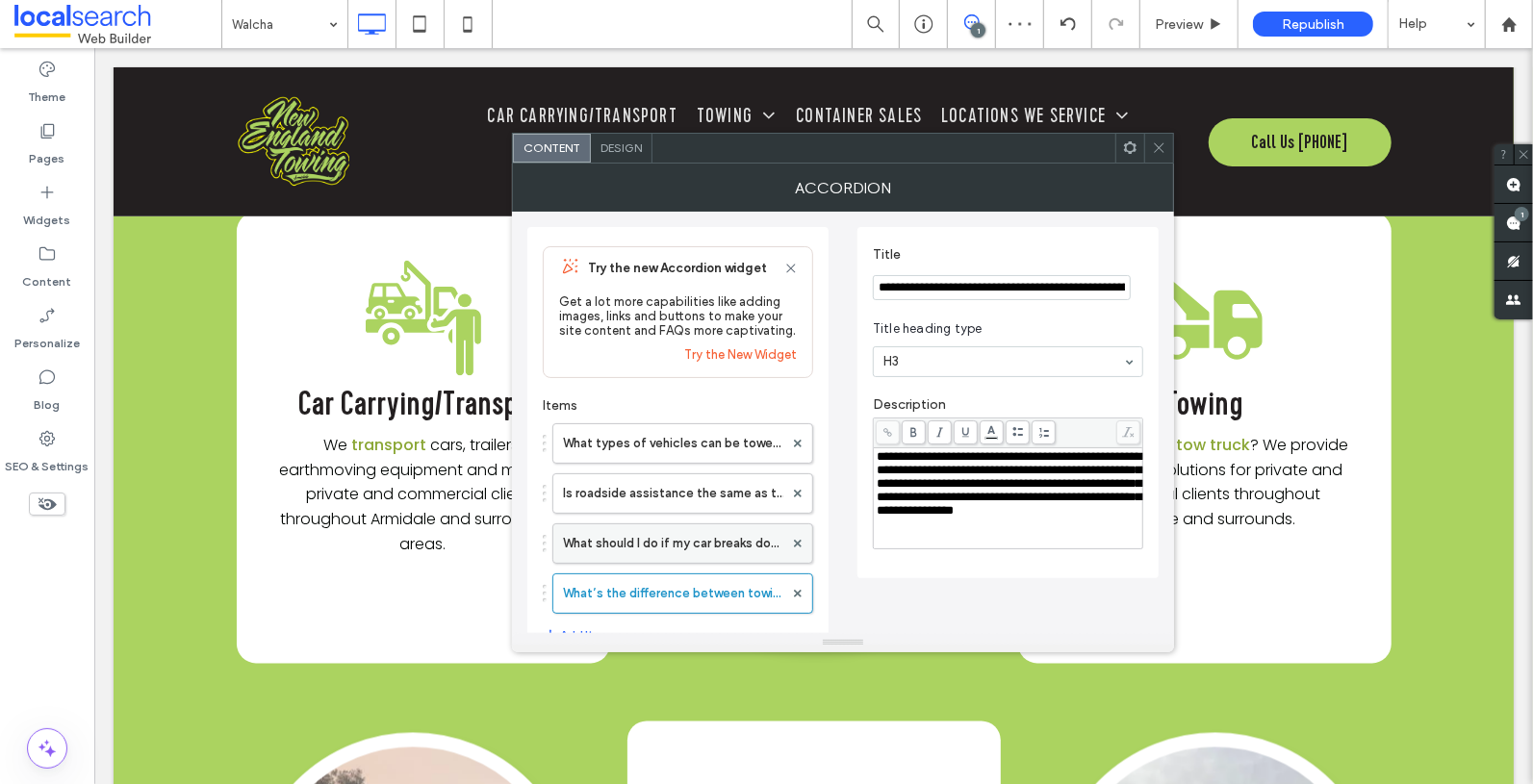 click on "What should I do if my car breaks down on a rural road?" at bounding box center [673, 544] 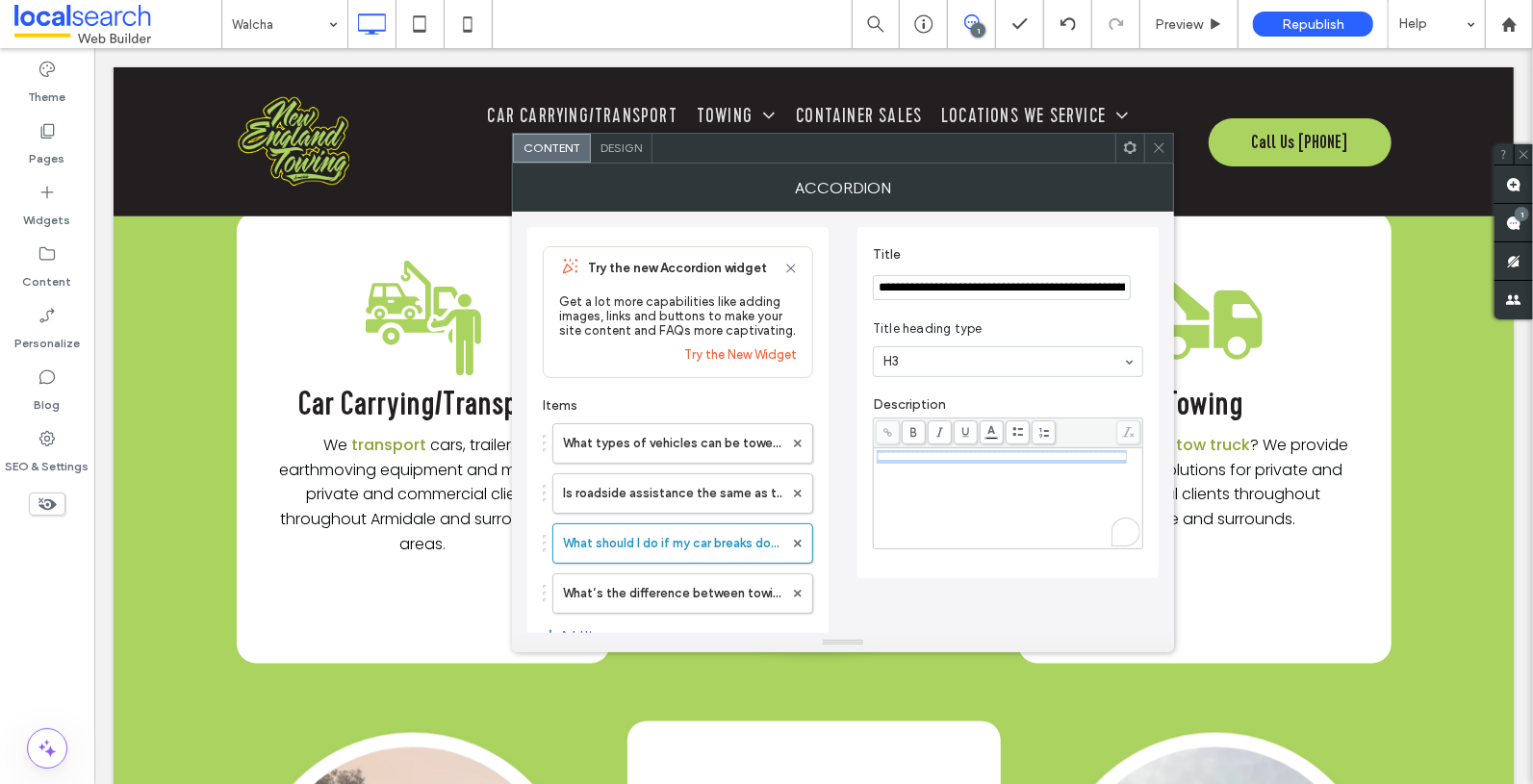 drag, startPoint x: 987, startPoint y: 478, endPoint x: 859, endPoint y: 440, distance: 133.52153 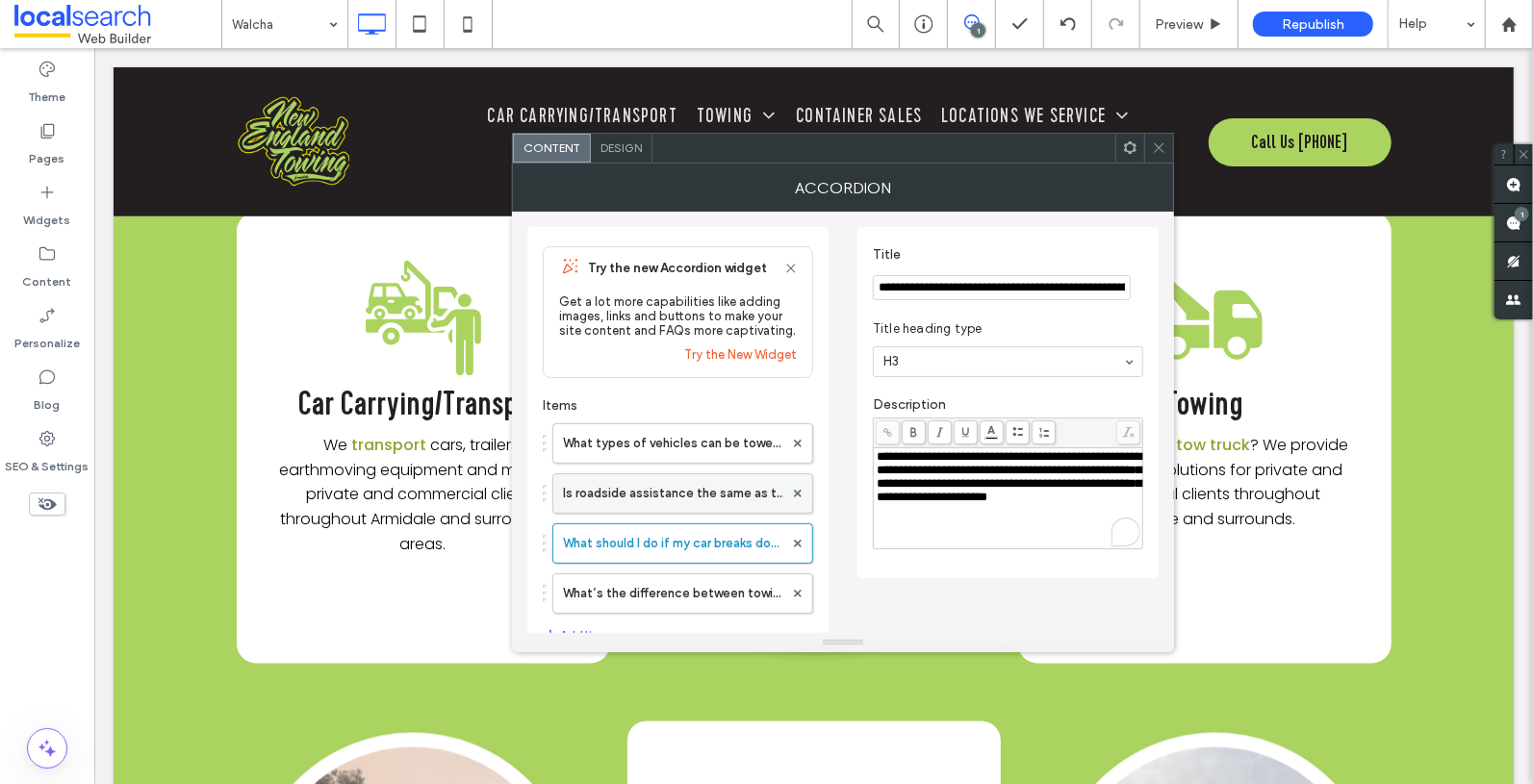 click on "Is roadside assistance the same as towing?" at bounding box center (673, 493) 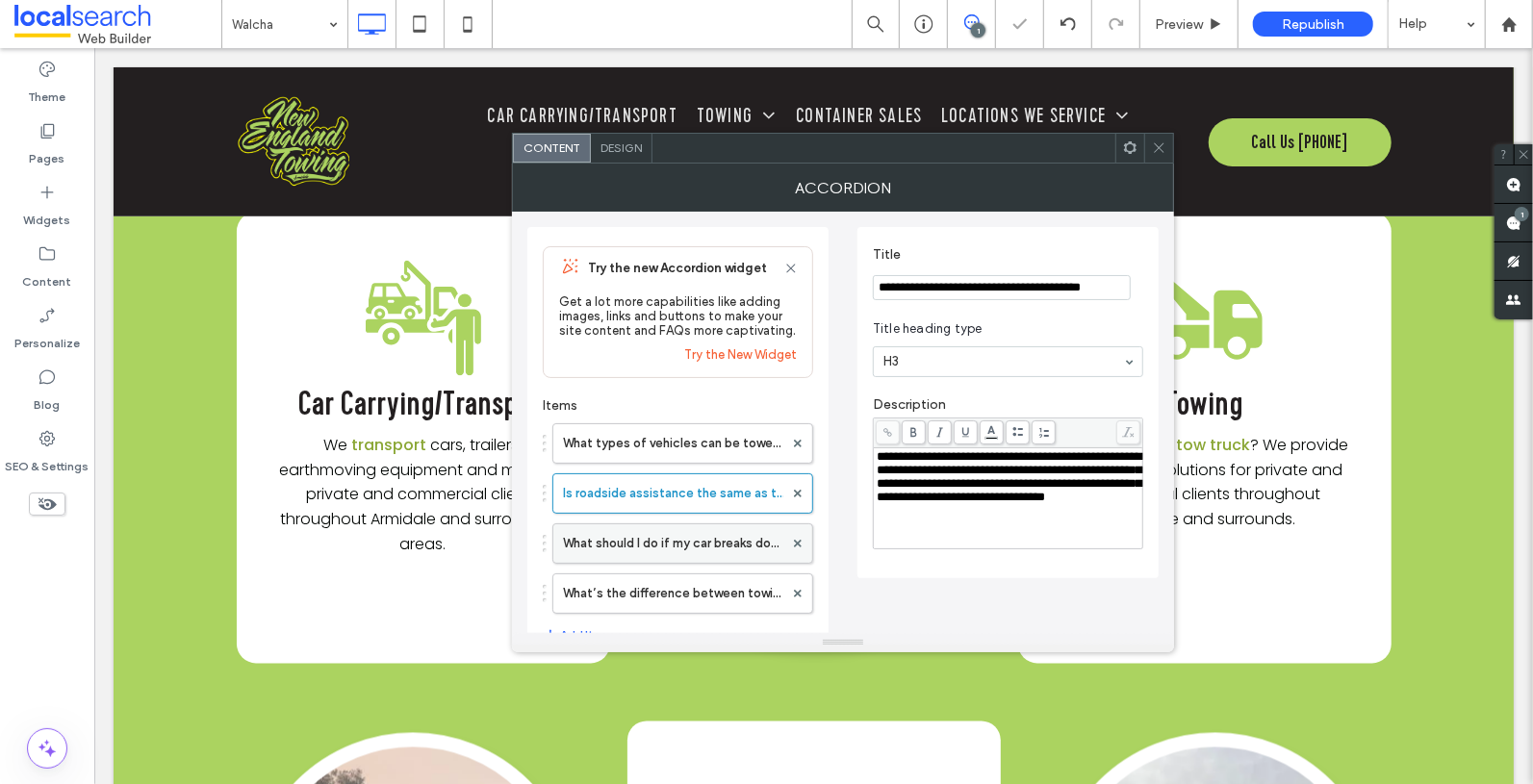 click on "What should I do if my car breaks down on a rural road?" at bounding box center [673, 544] 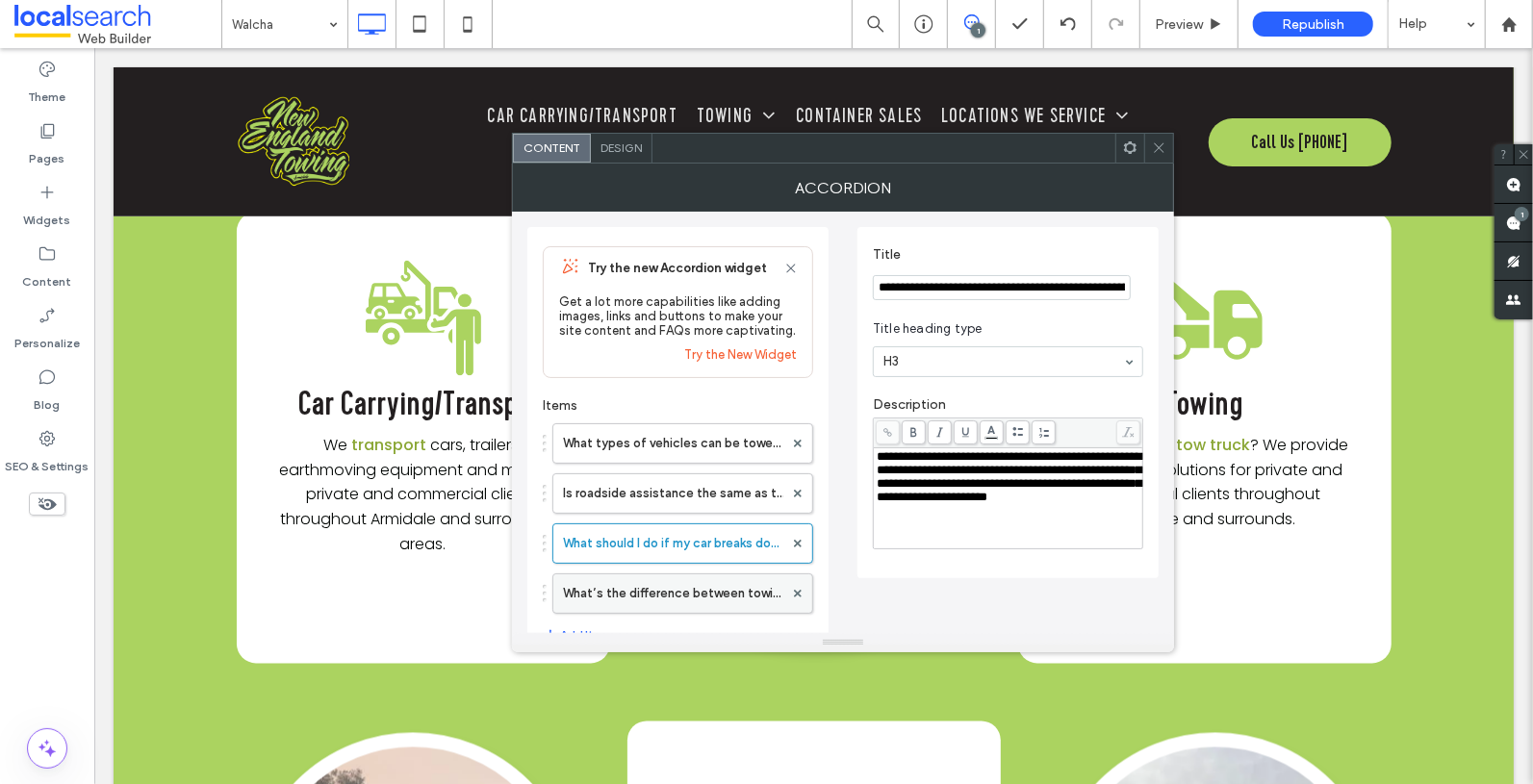 click on "What’s the difference between towing and roadside assistance?" at bounding box center [673, 594] 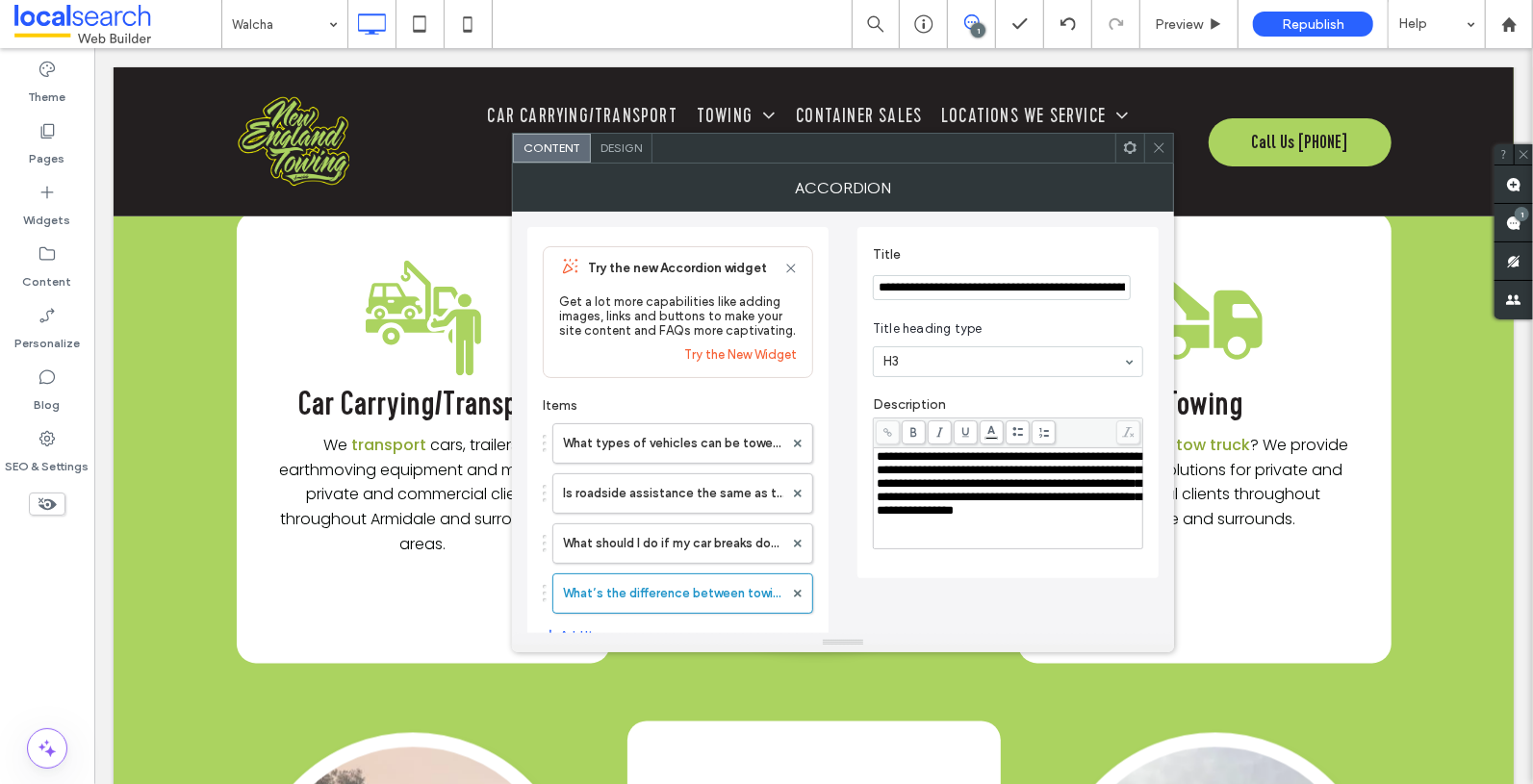 click on "**********" at bounding box center [1002, 288] 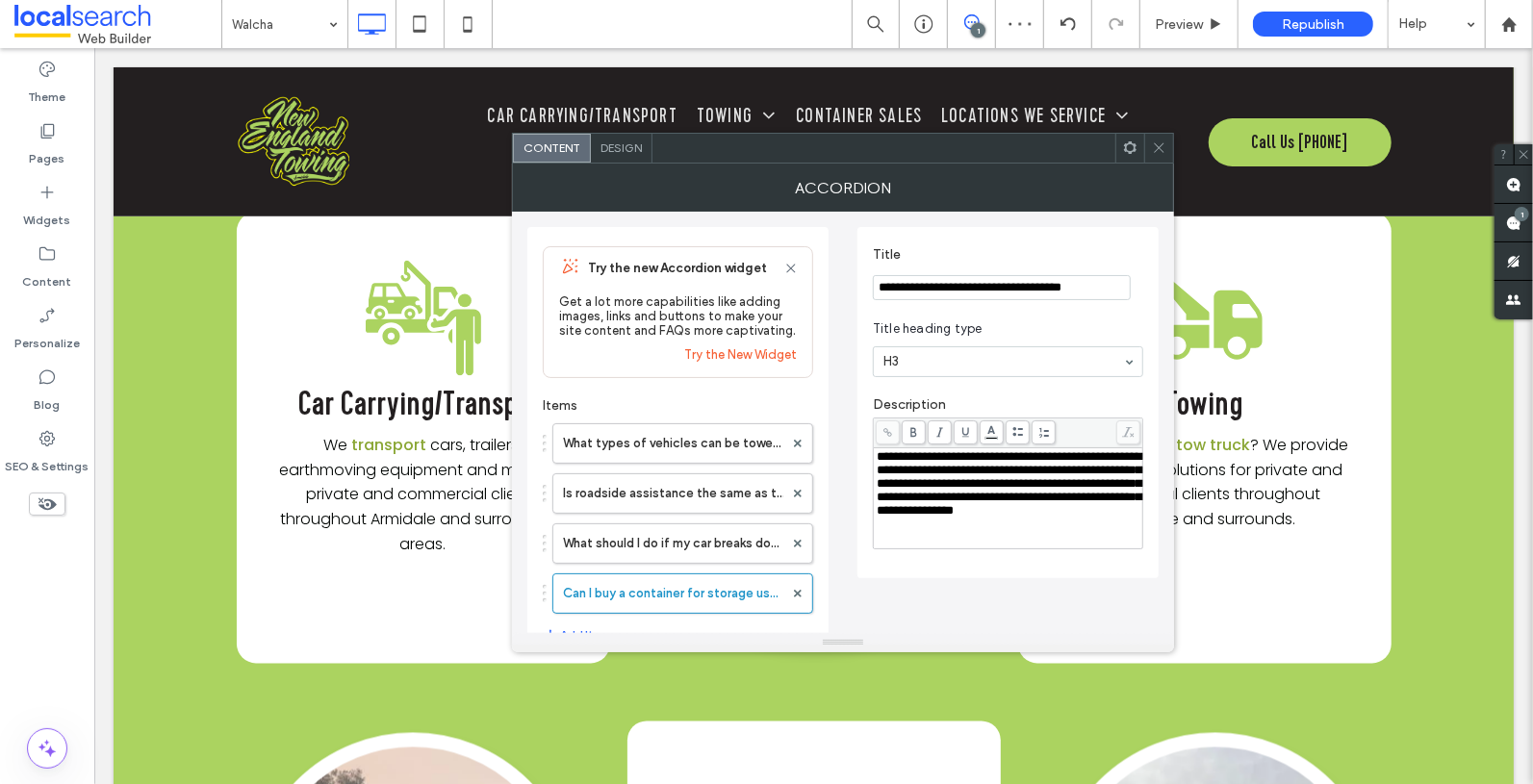type on "**********" 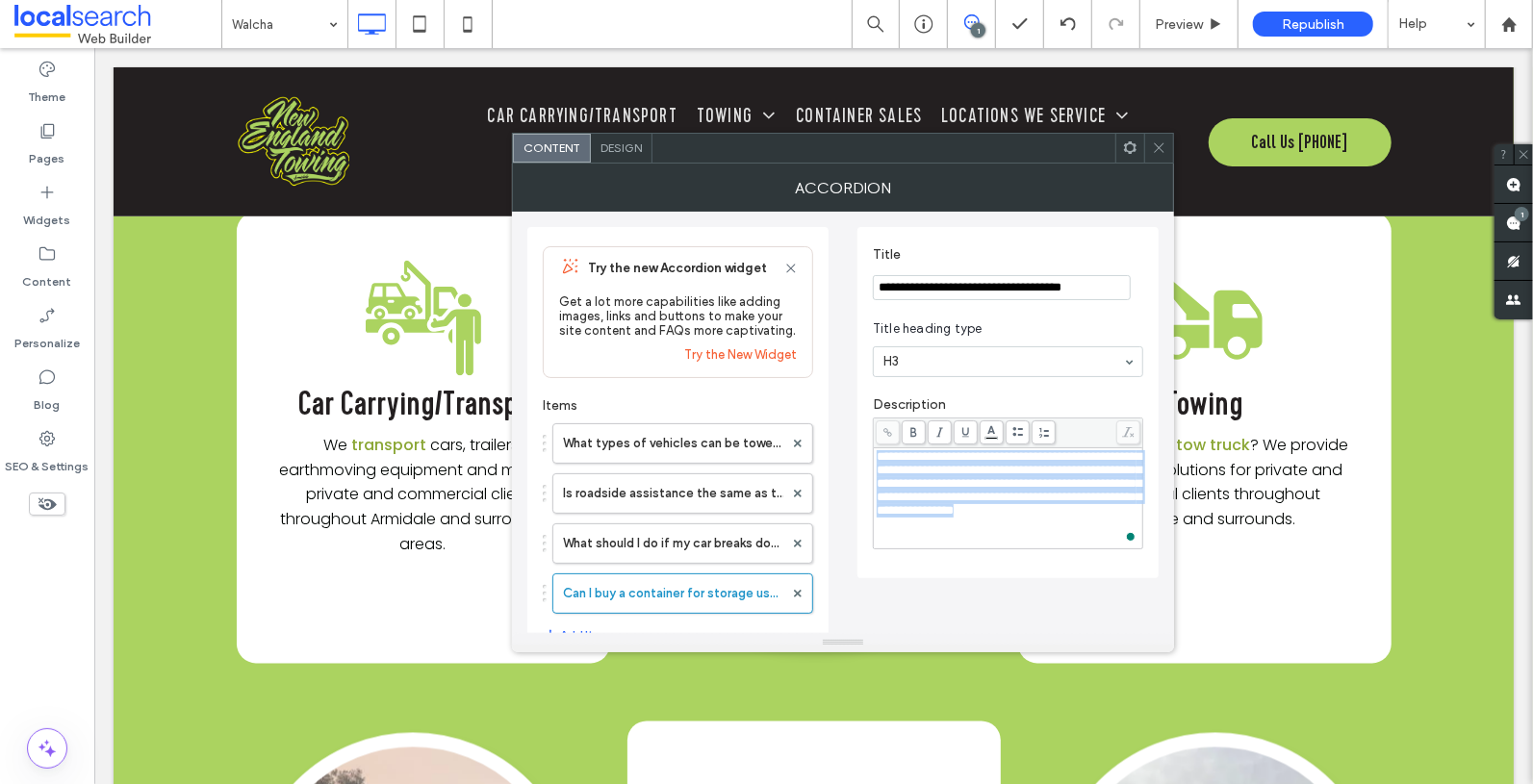 drag, startPoint x: 901, startPoint y: 497, endPoint x: 801, endPoint y: 416, distance: 128.68955 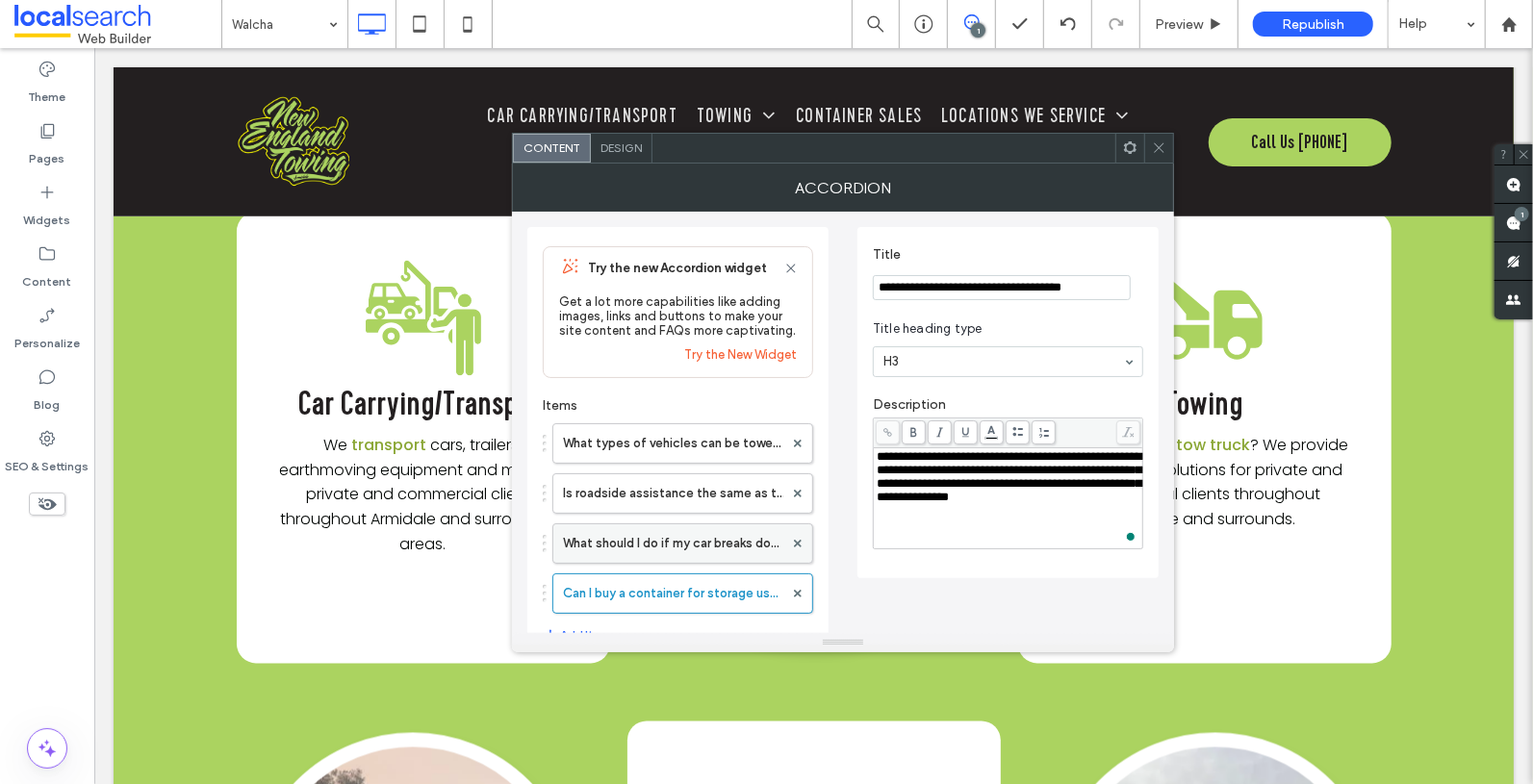 click on "What should I do if my car breaks down on a rural road?" at bounding box center (673, 544) 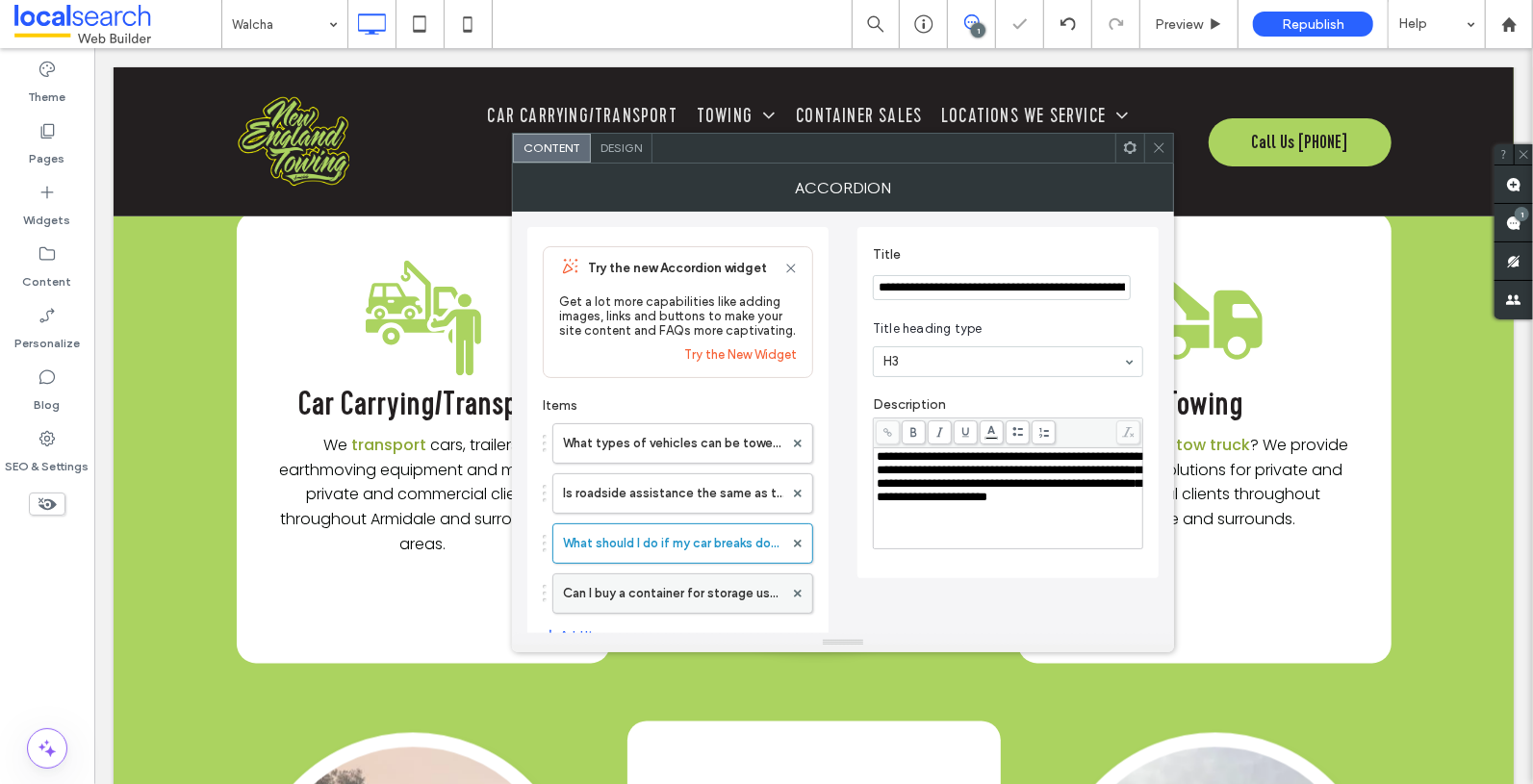 click on "Can I buy a container for storage use?" at bounding box center [673, 594] 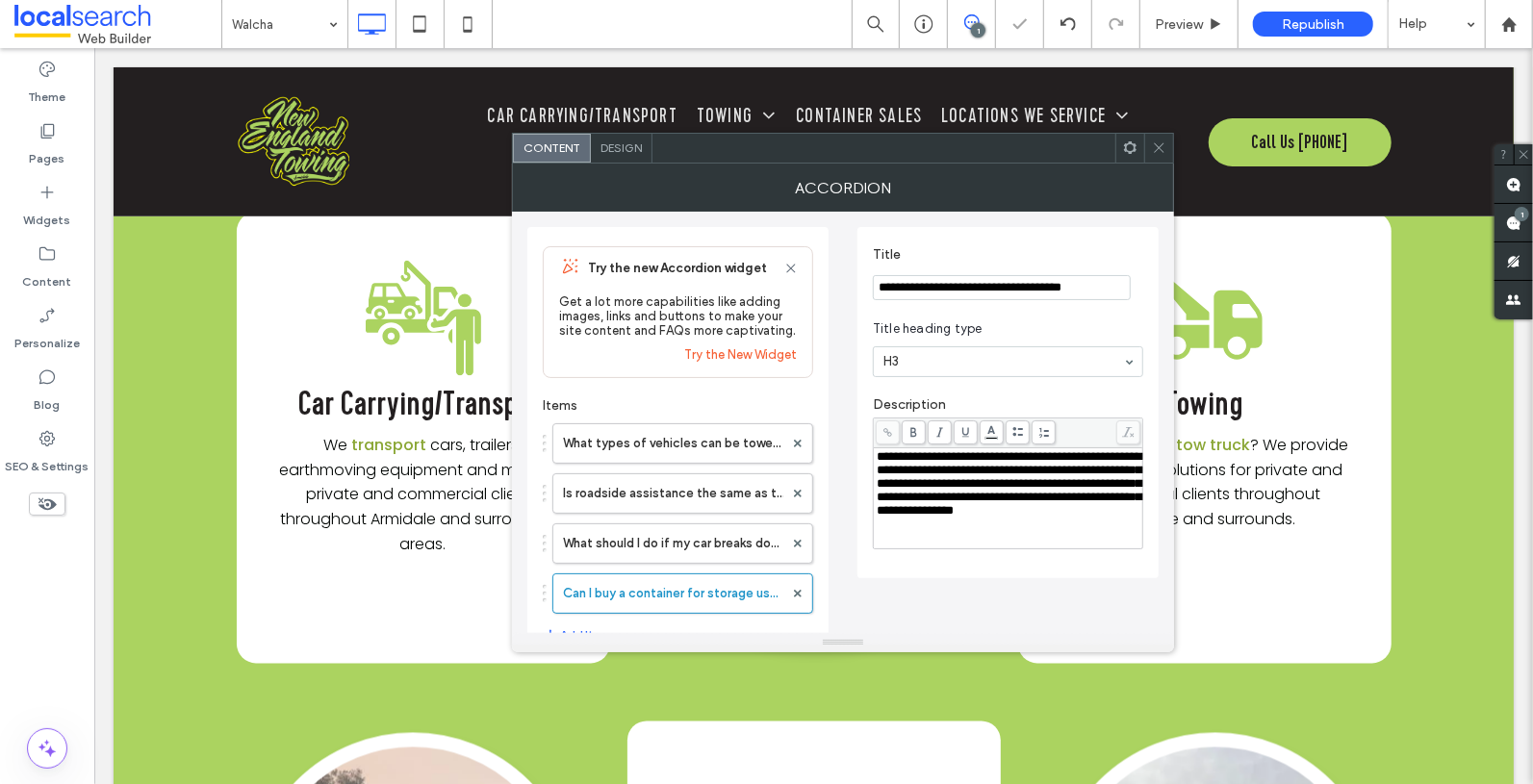 click on "**********" at bounding box center [1009, 483] 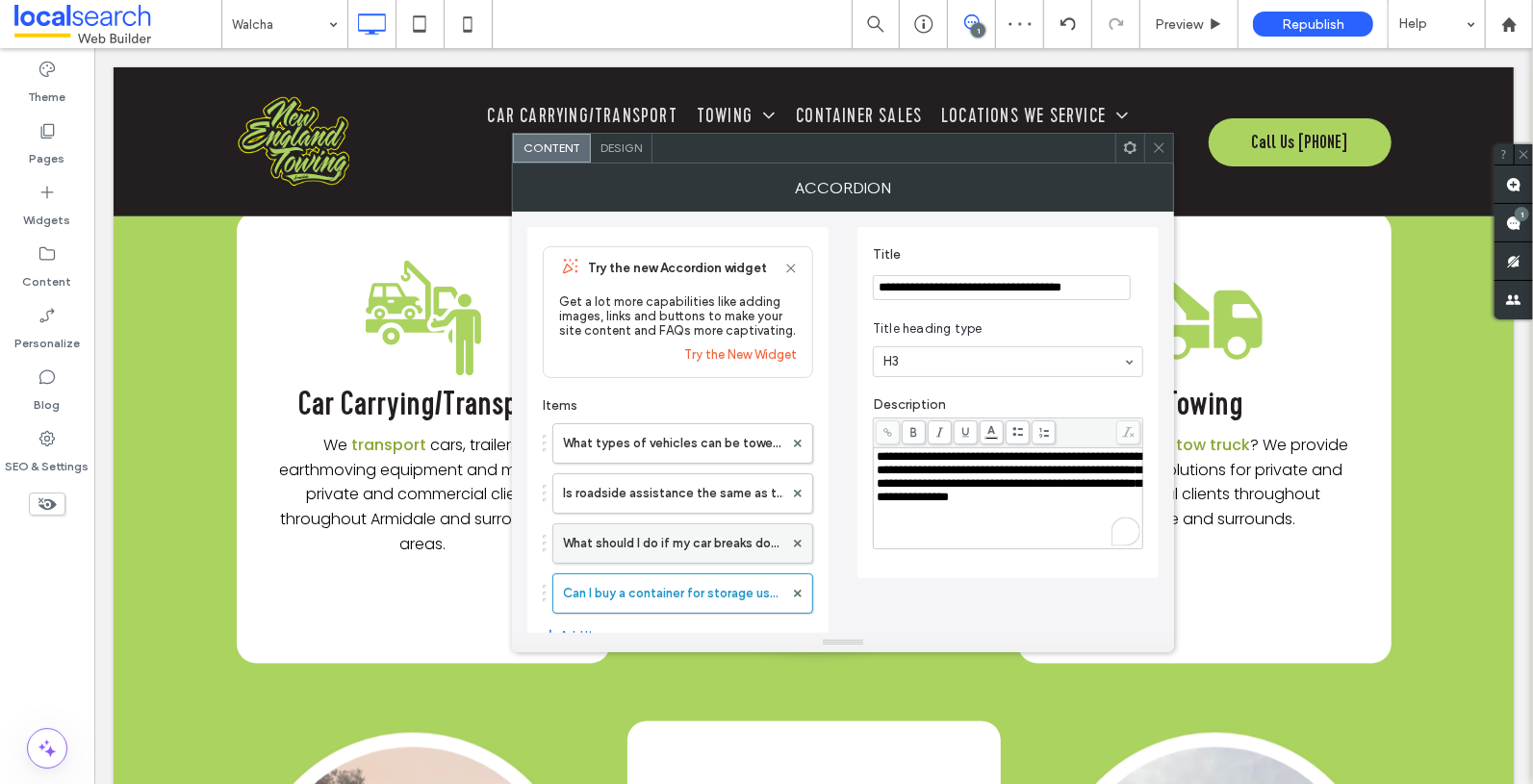 click on "What should I do if my car breaks down on a rural road?" at bounding box center [673, 544] 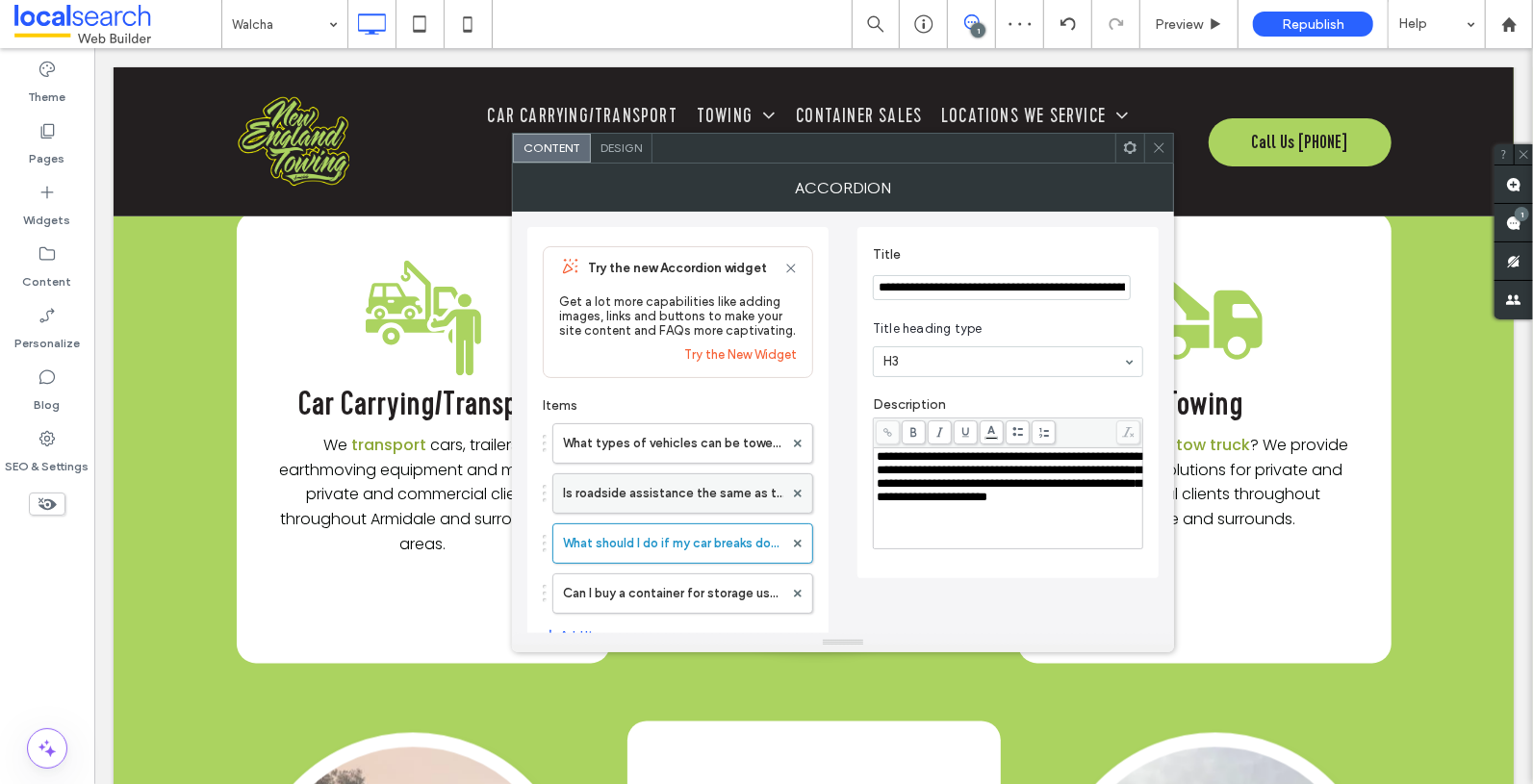 click on "Is roadside assistance the same as towing?" at bounding box center (673, 493) 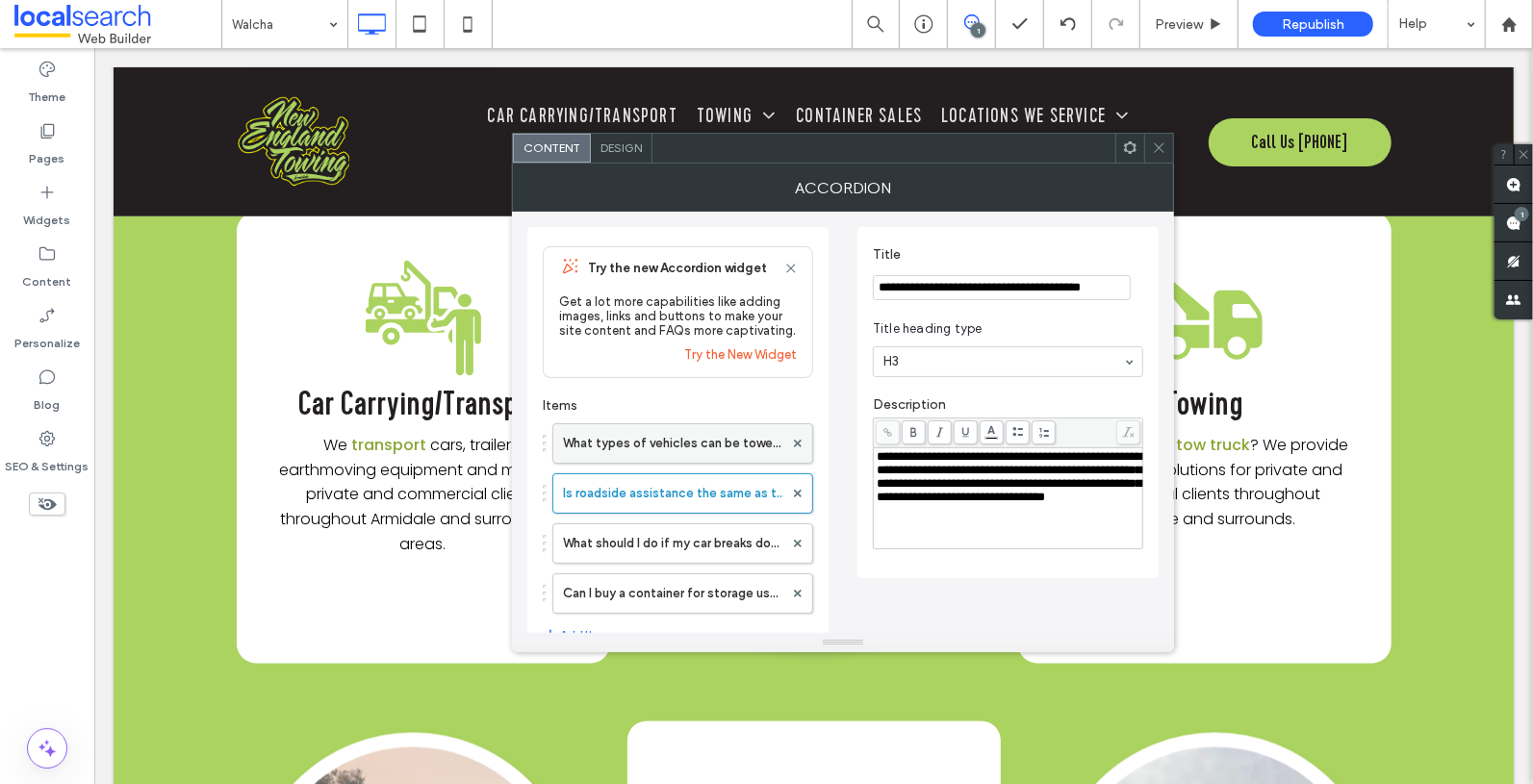 click on "What types of vehicles can be towed by a tow truck?" at bounding box center [673, 443] 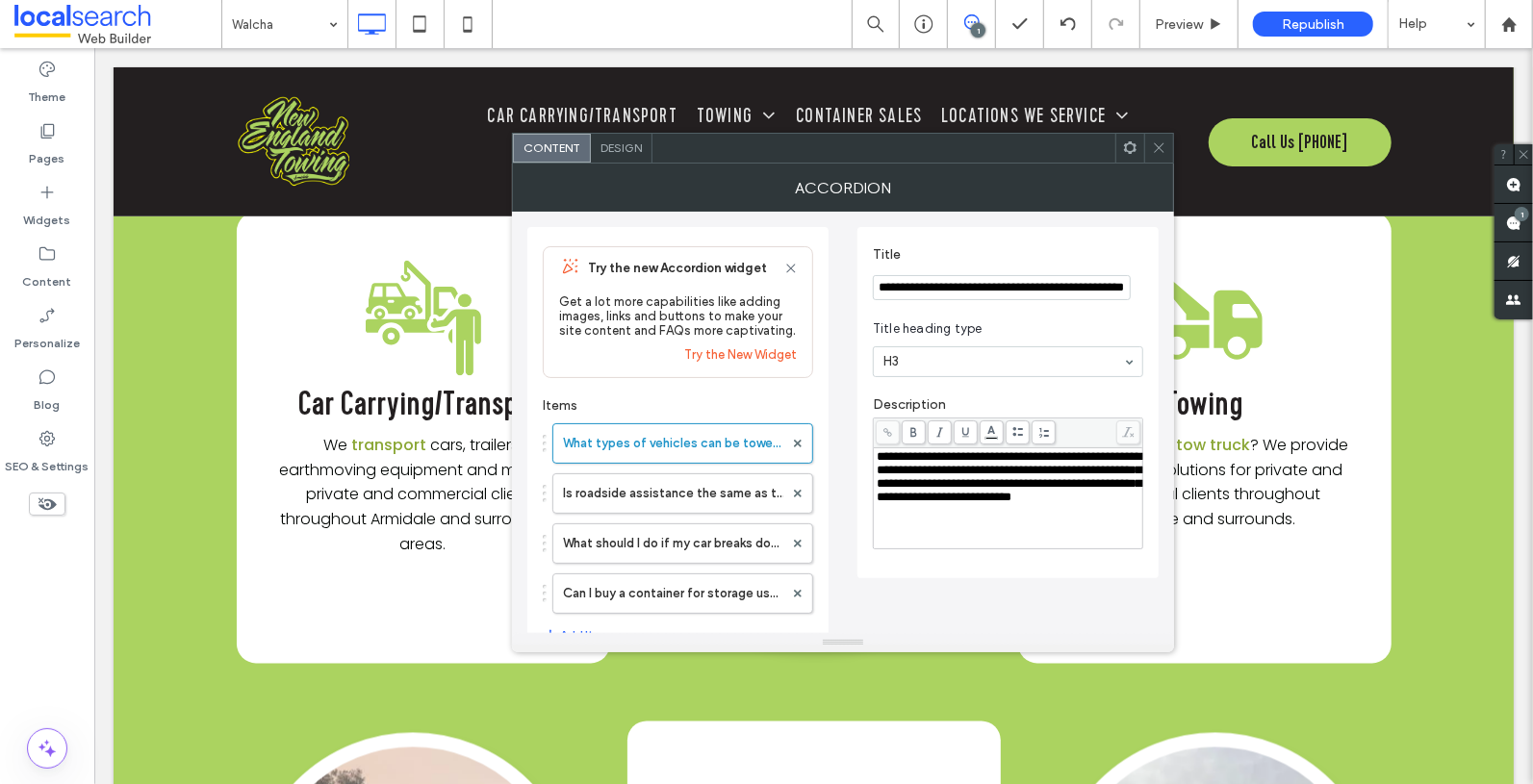 click 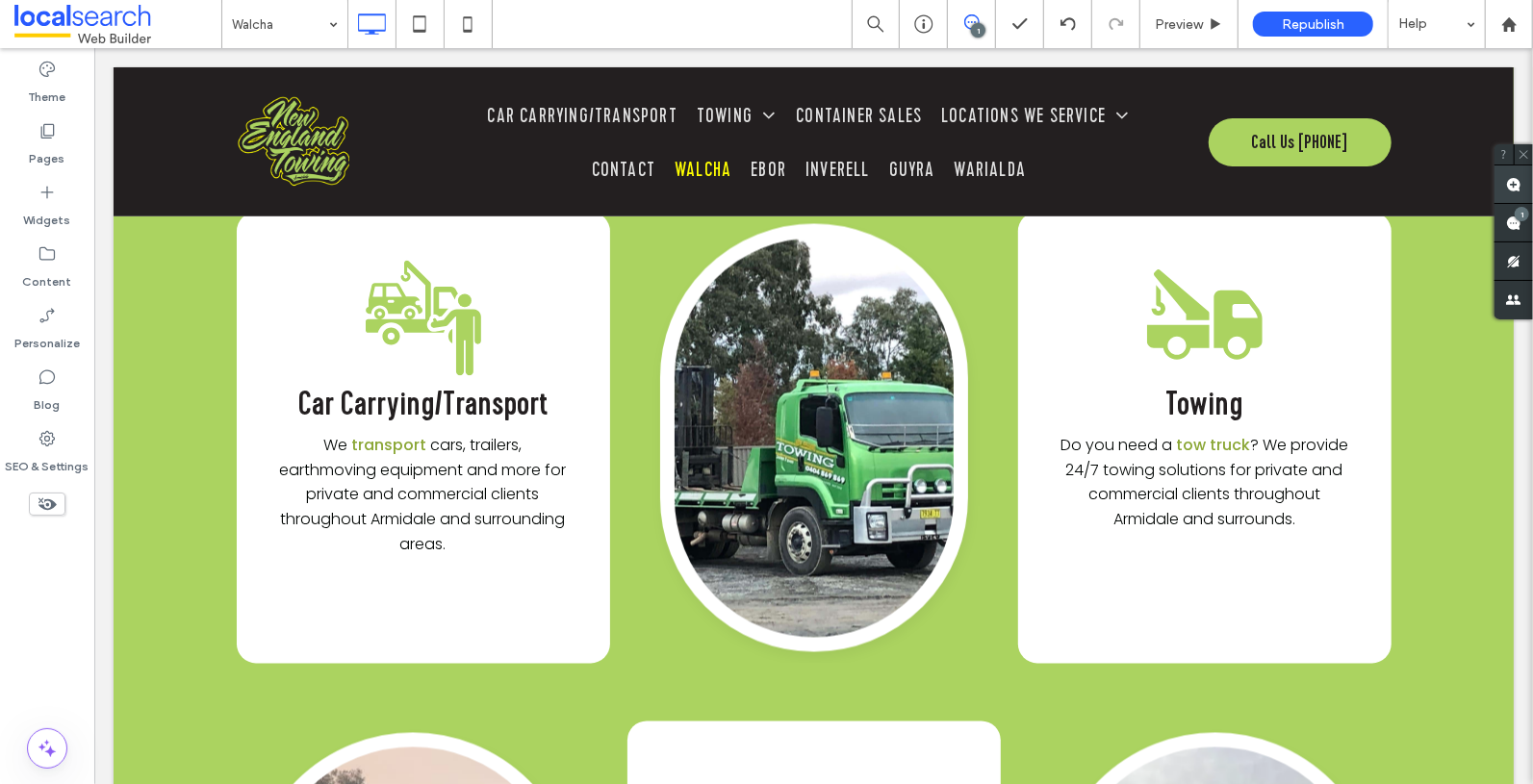 click 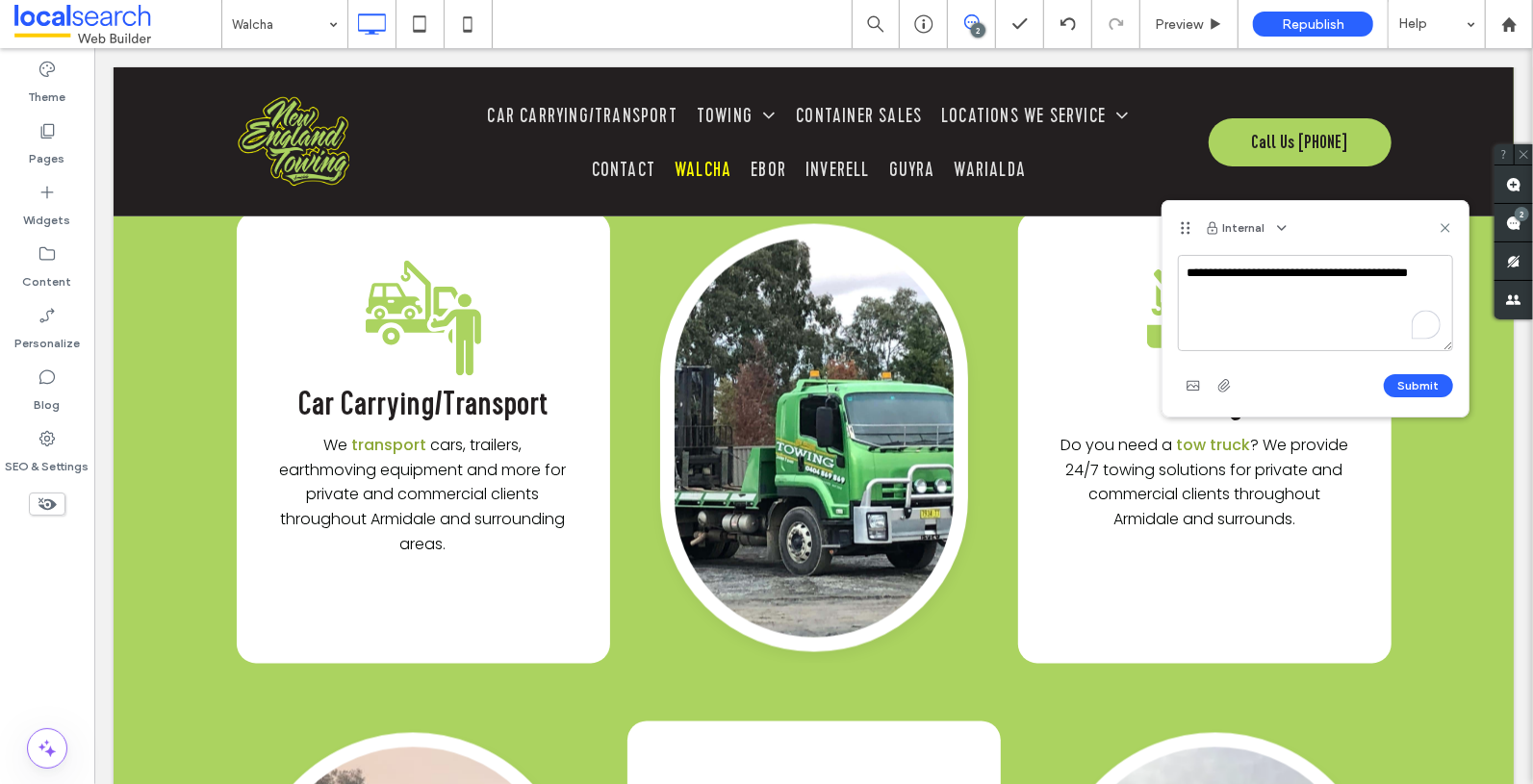 type on "**********" 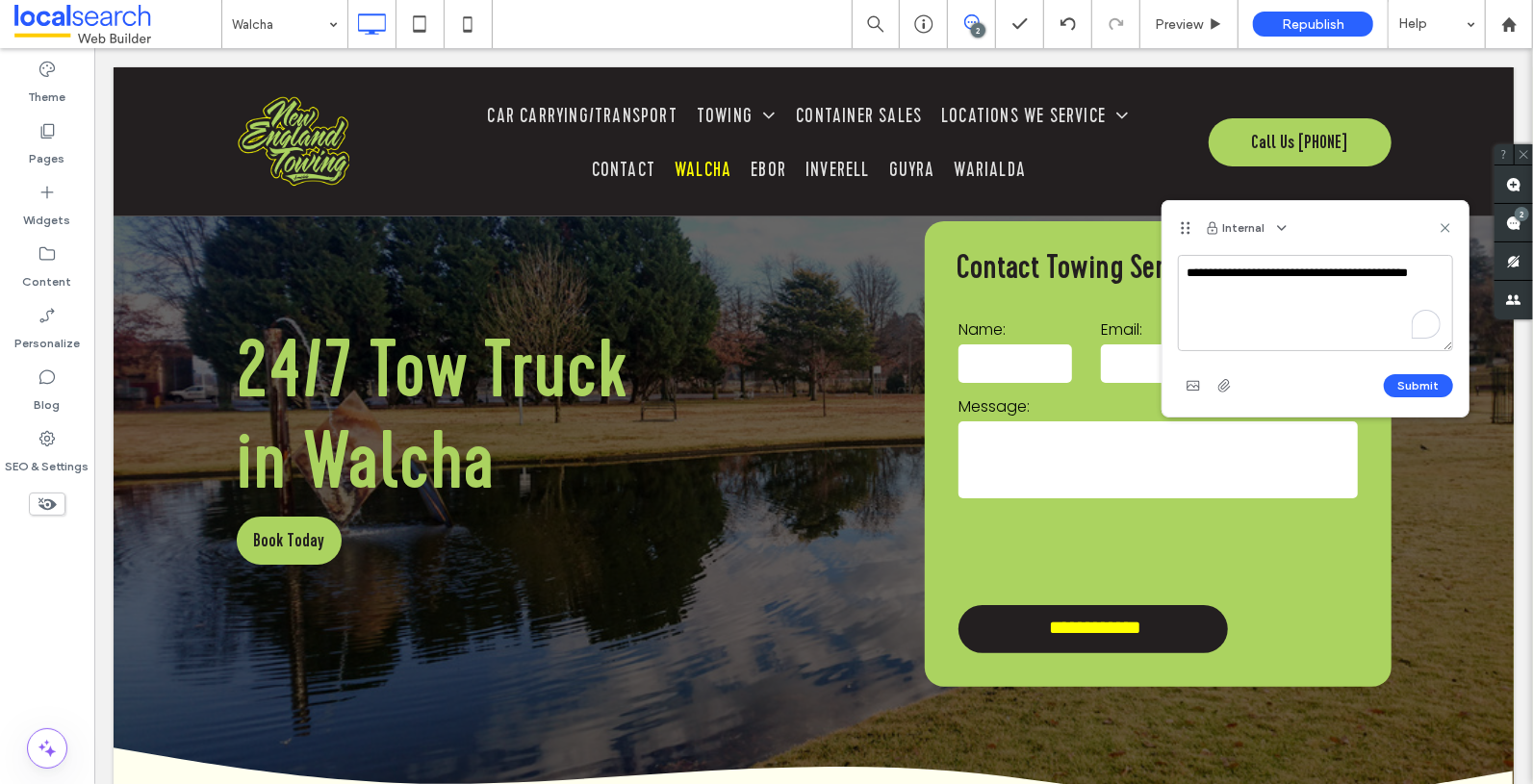 scroll, scrollTop: 5725, scrollLeft: 0, axis: vertical 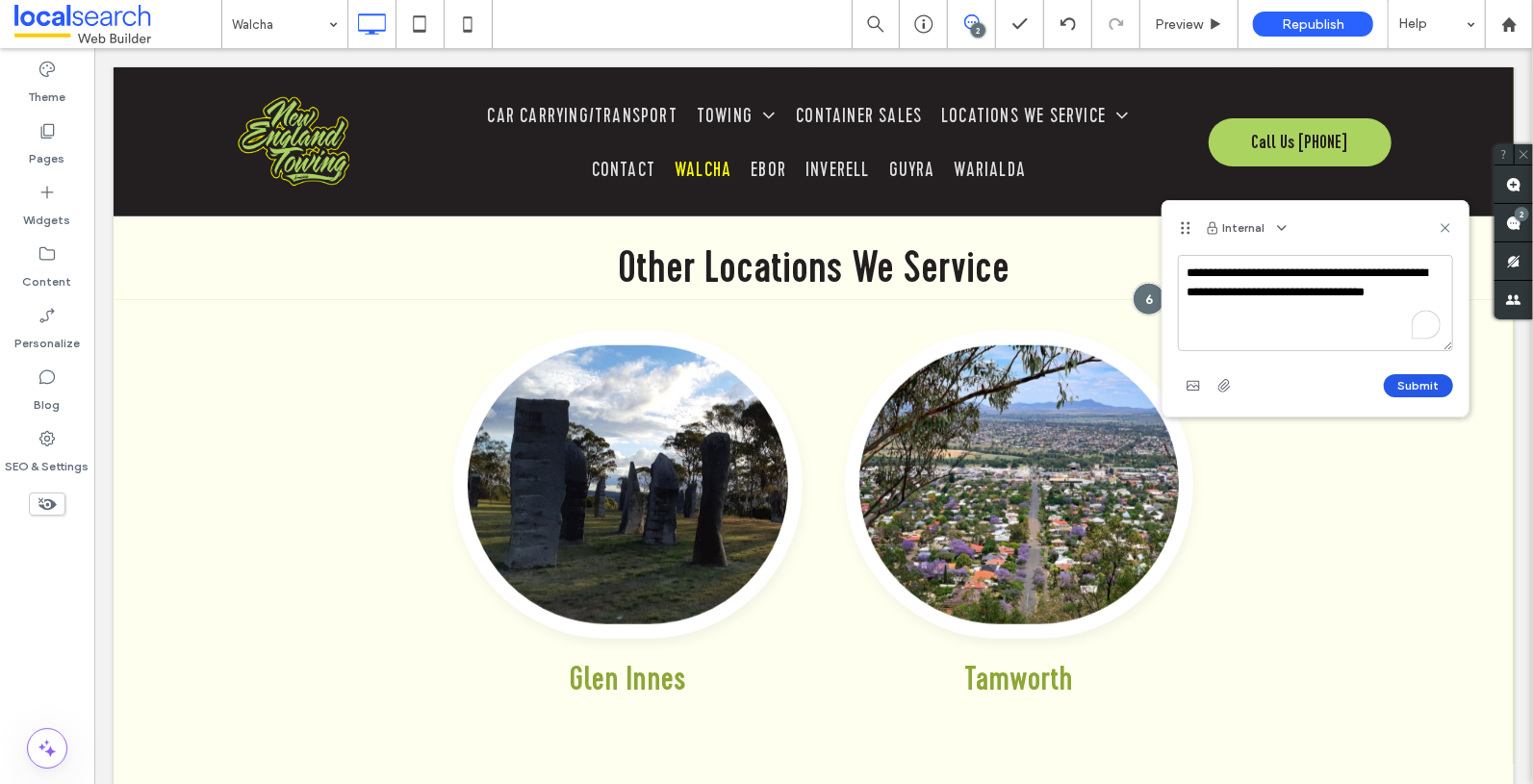 type on "**********" 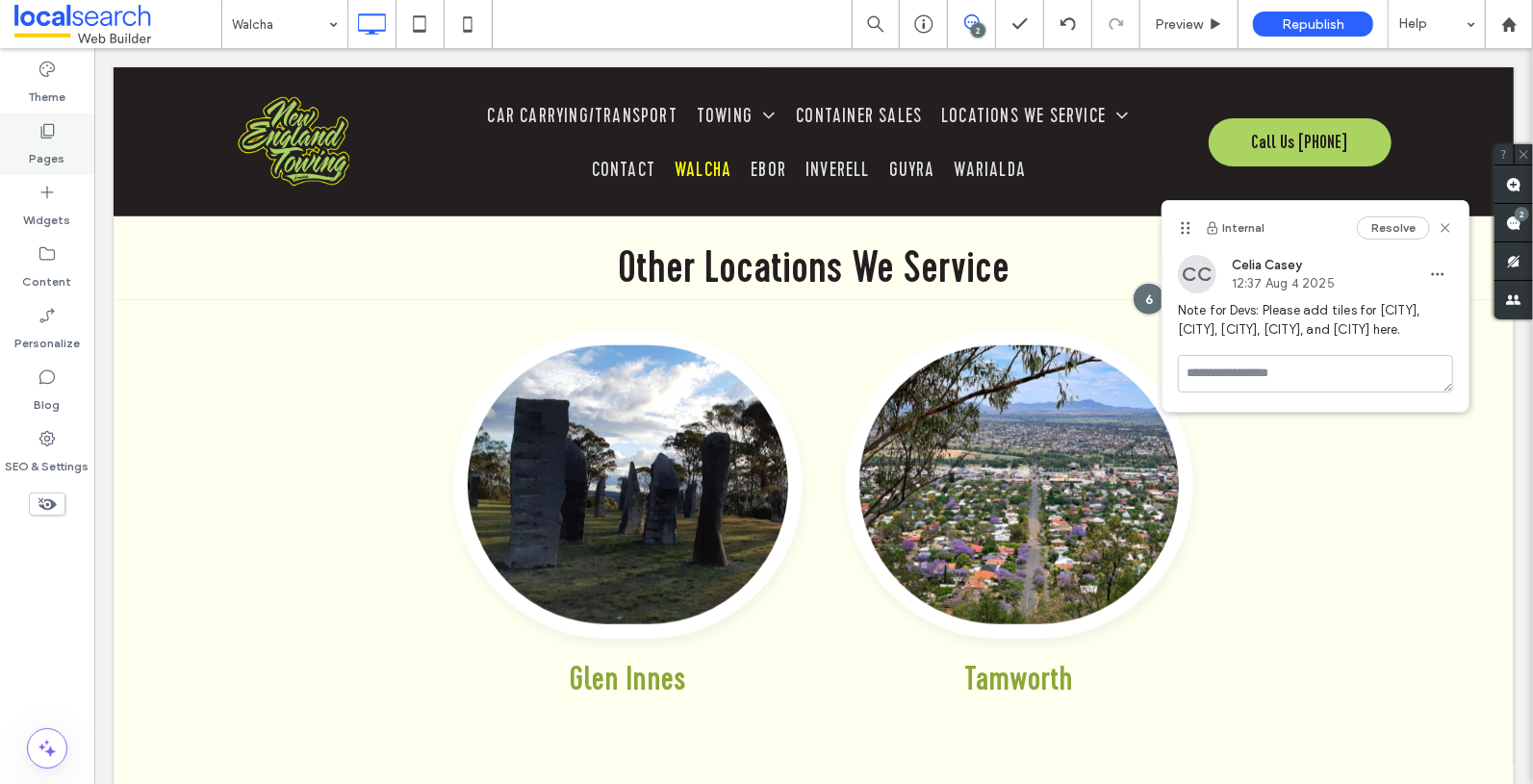 click on "Pages" at bounding box center (47, 154) 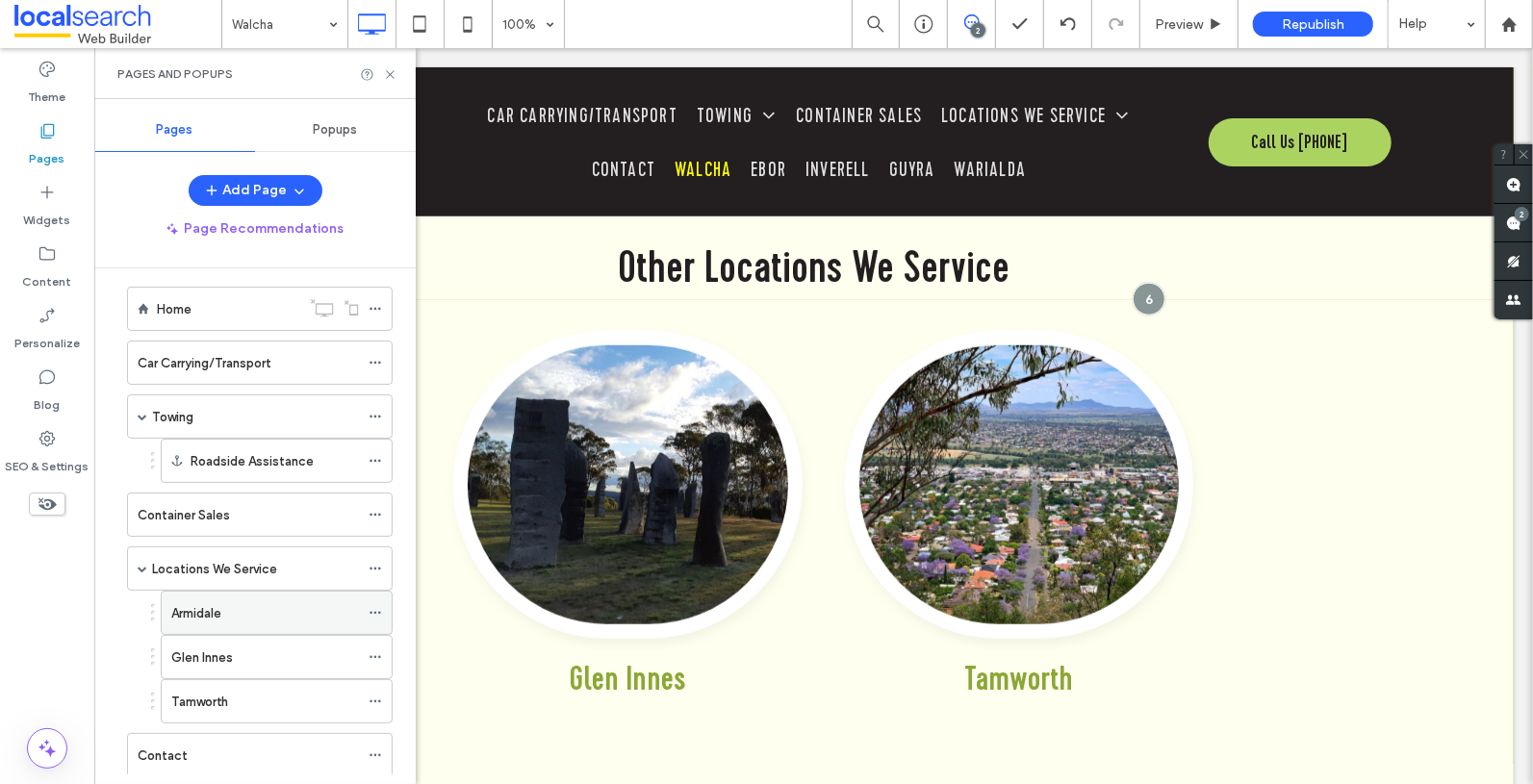scroll, scrollTop: 257, scrollLeft: 0, axis: vertical 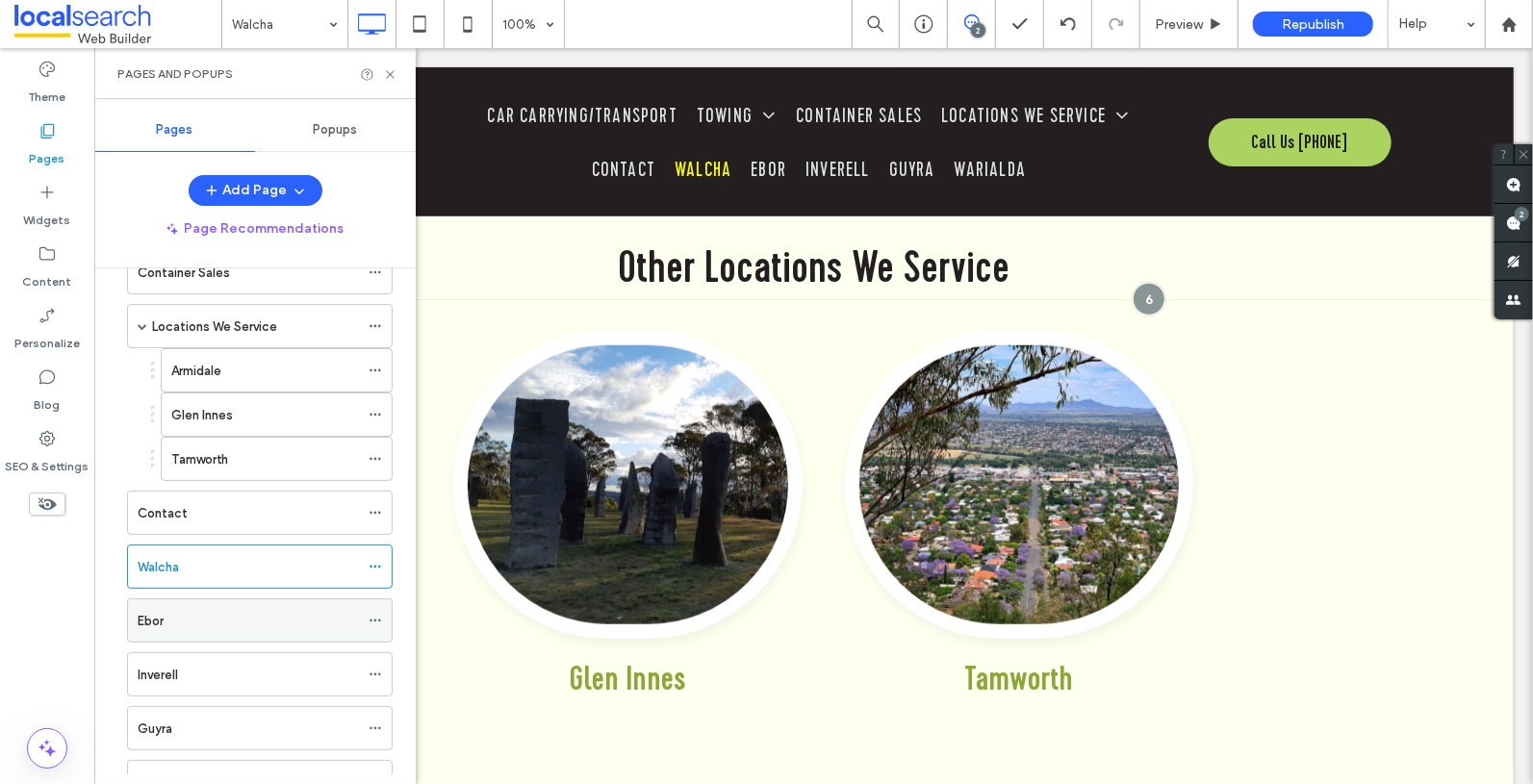 click on "Ebor" at bounding box center (248, 620) 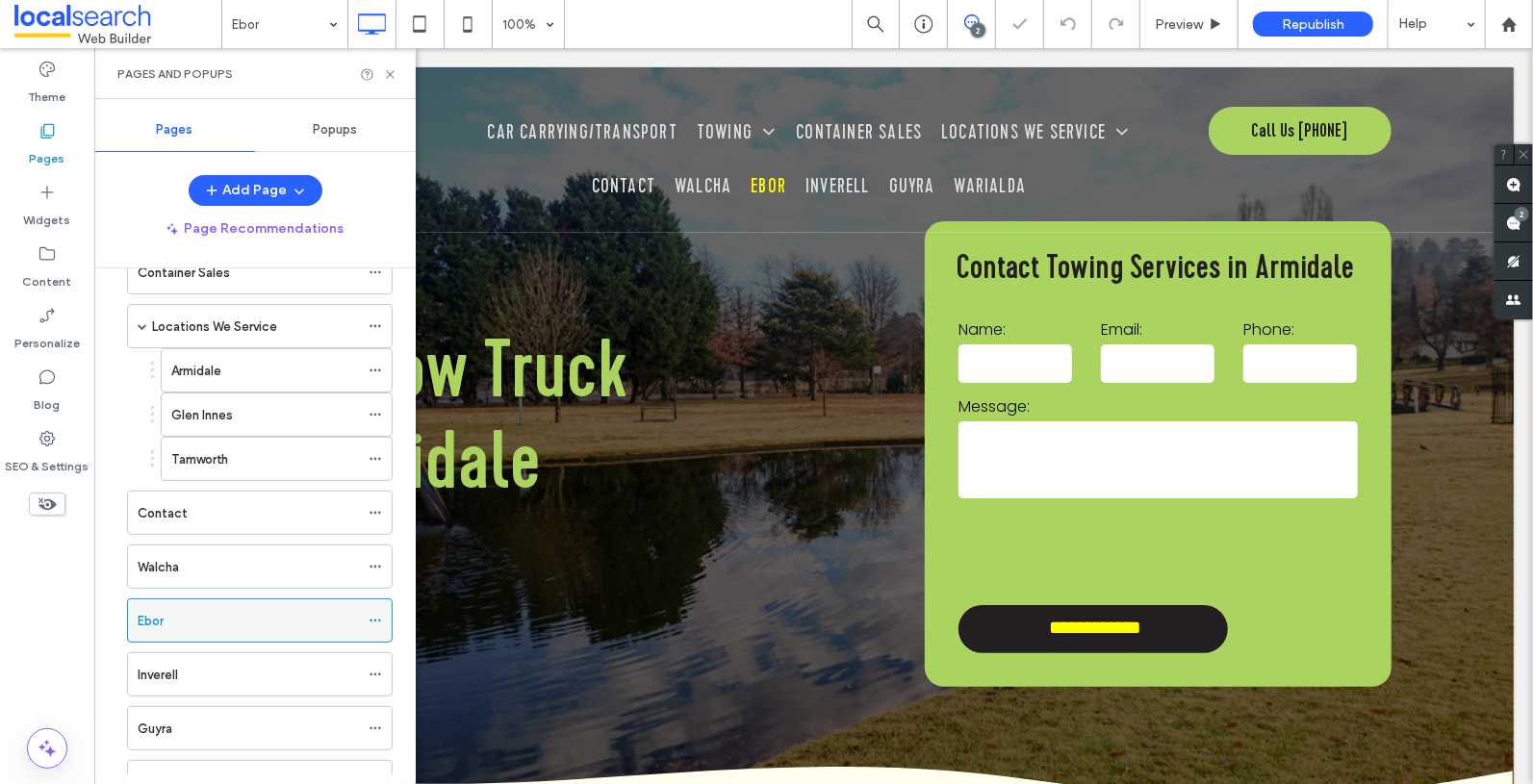 scroll, scrollTop: 0, scrollLeft: 0, axis: both 